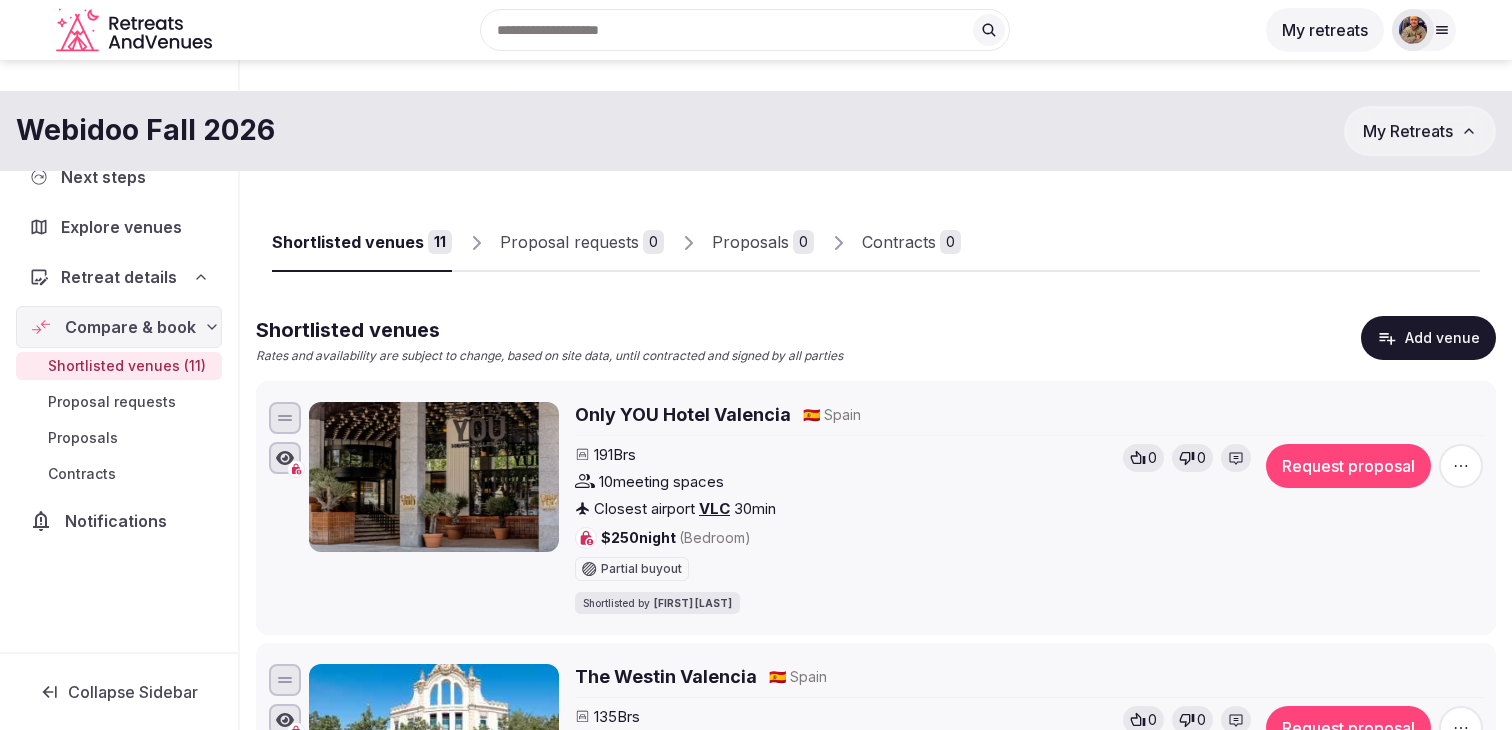 scroll, scrollTop: 0, scrollLeft: 0, axis: both 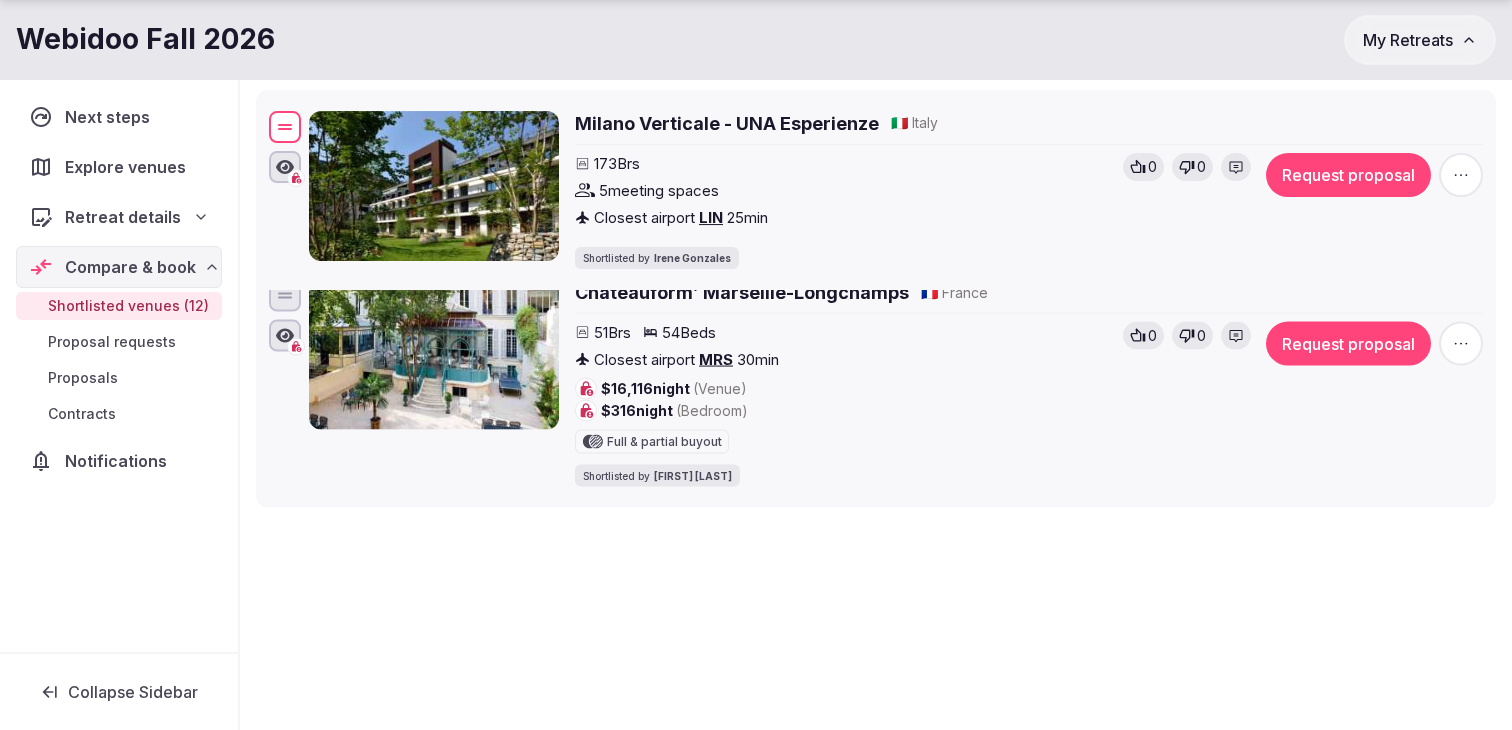 drag, startPoint x: 289, startPoint y: 355, endPoint x: 282, endPoint y: 131, distance: 224.10934 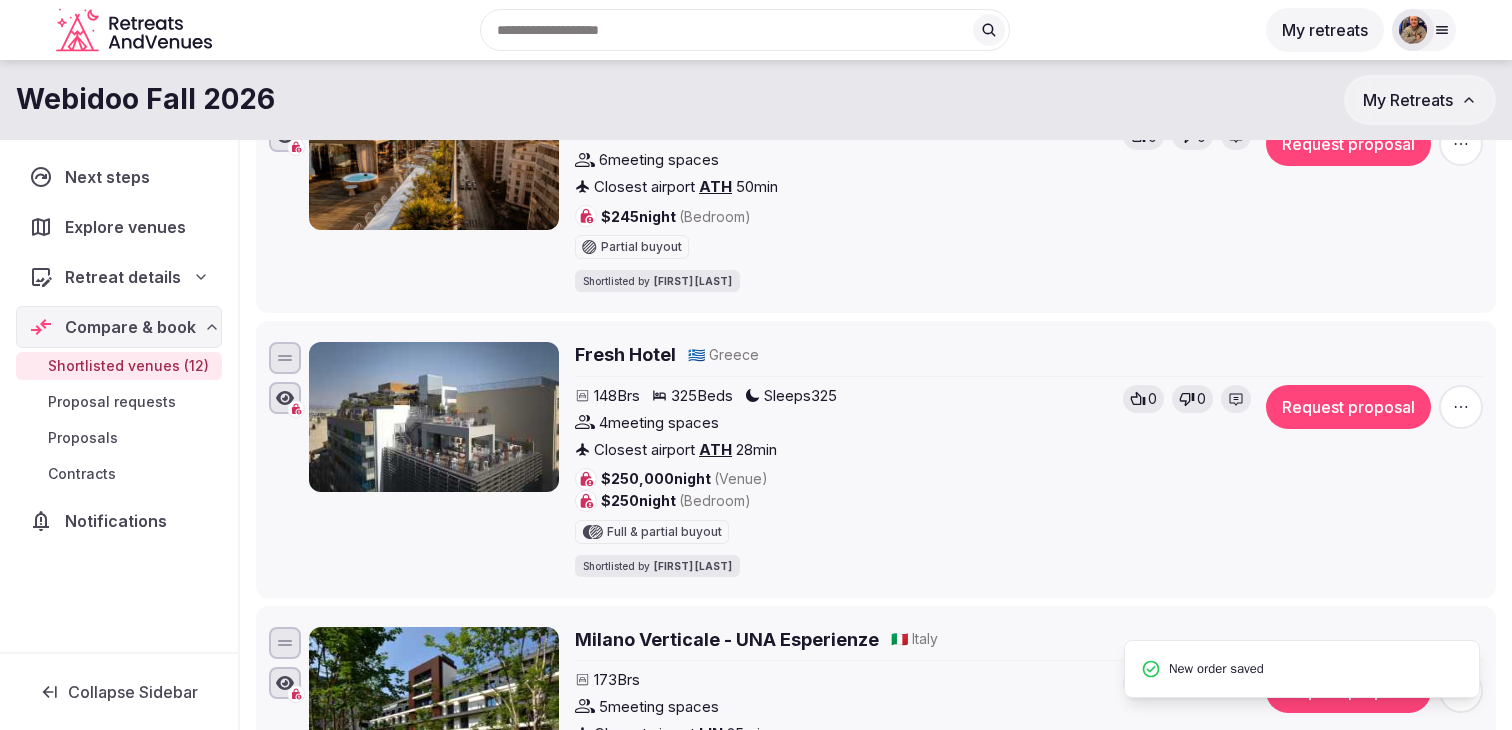 scroll, scrollTop: 2408, scrollLeft: 0, axis: vertical 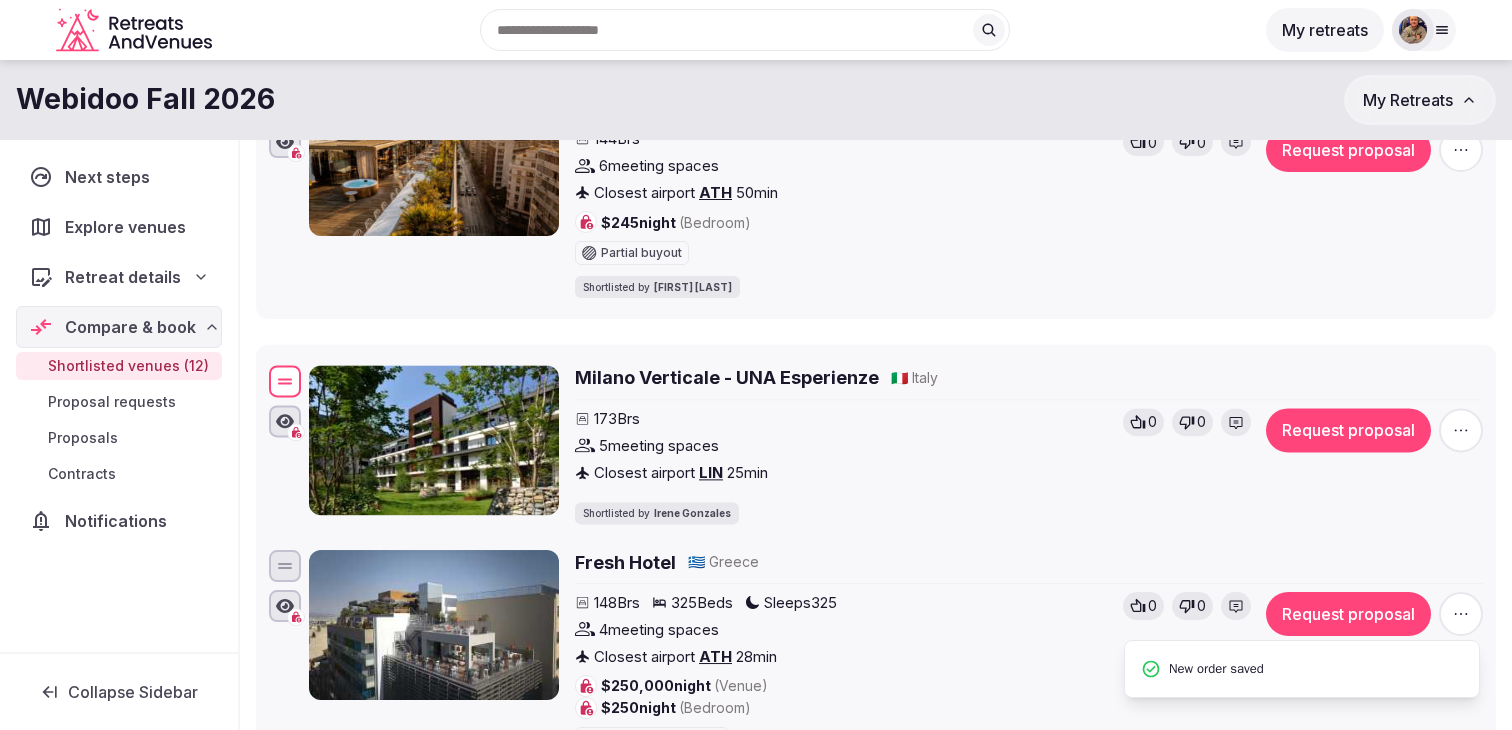 drag, startPoint x: 283, startPoint y: 643, endPoint x: 277, endPoint y: 377, distance: 266.06766 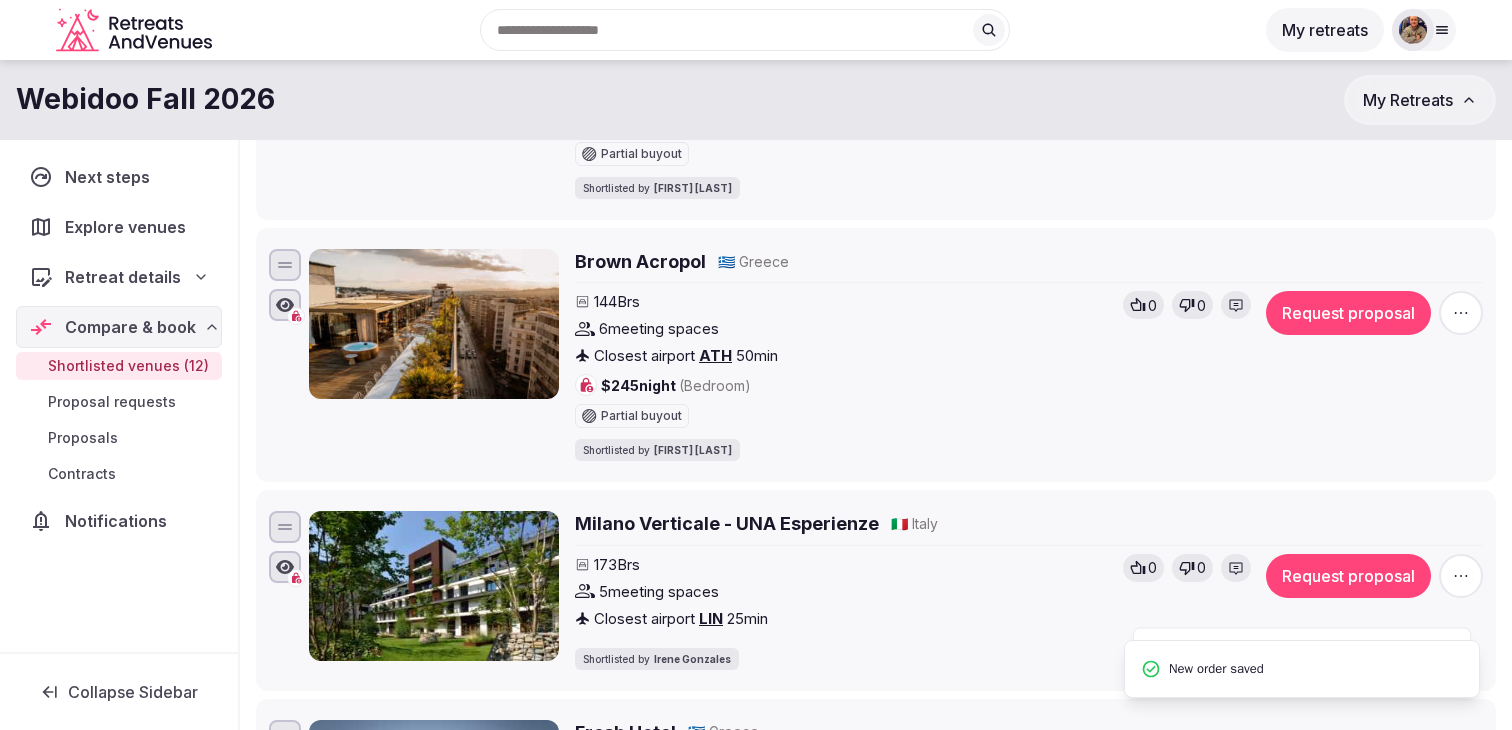 scroll, scrollTop: 2242, scrollLeft: 0, axis: vertical 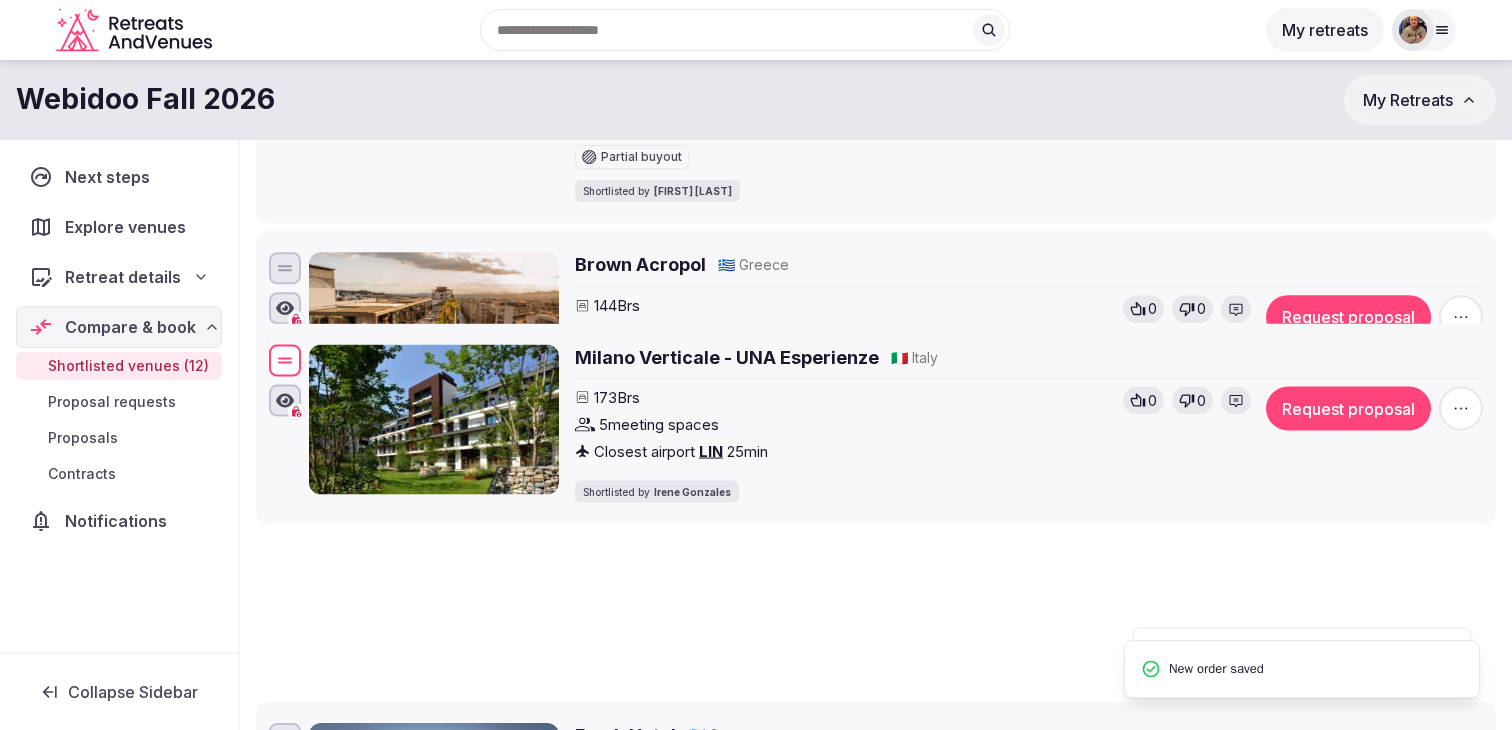 drag, startPoint x: 279, startPoint y: 541, endPoint x: 280, endPoint y: 278, distance: 263.0019 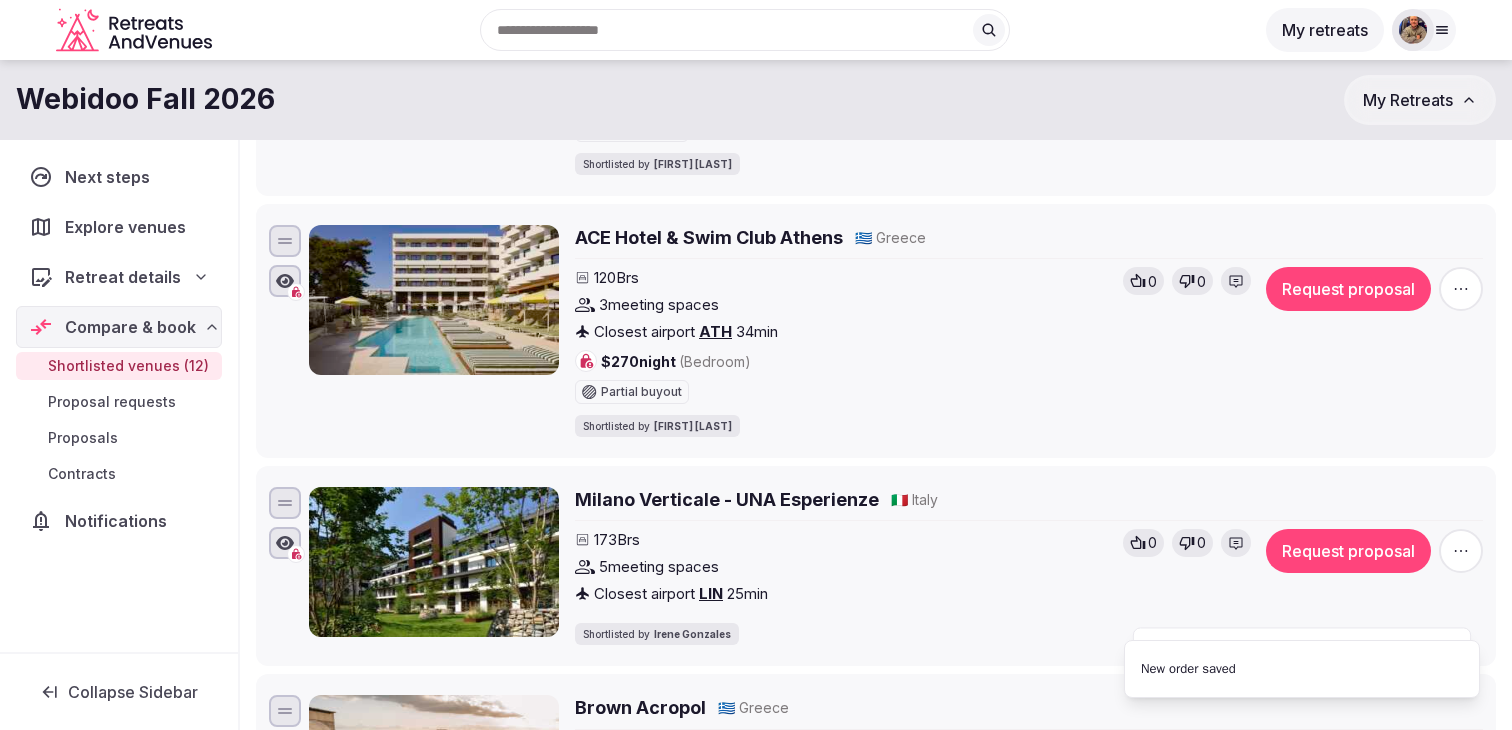 scroll, scrollTop: 1994, scrollLeft: 0, axis: vertical 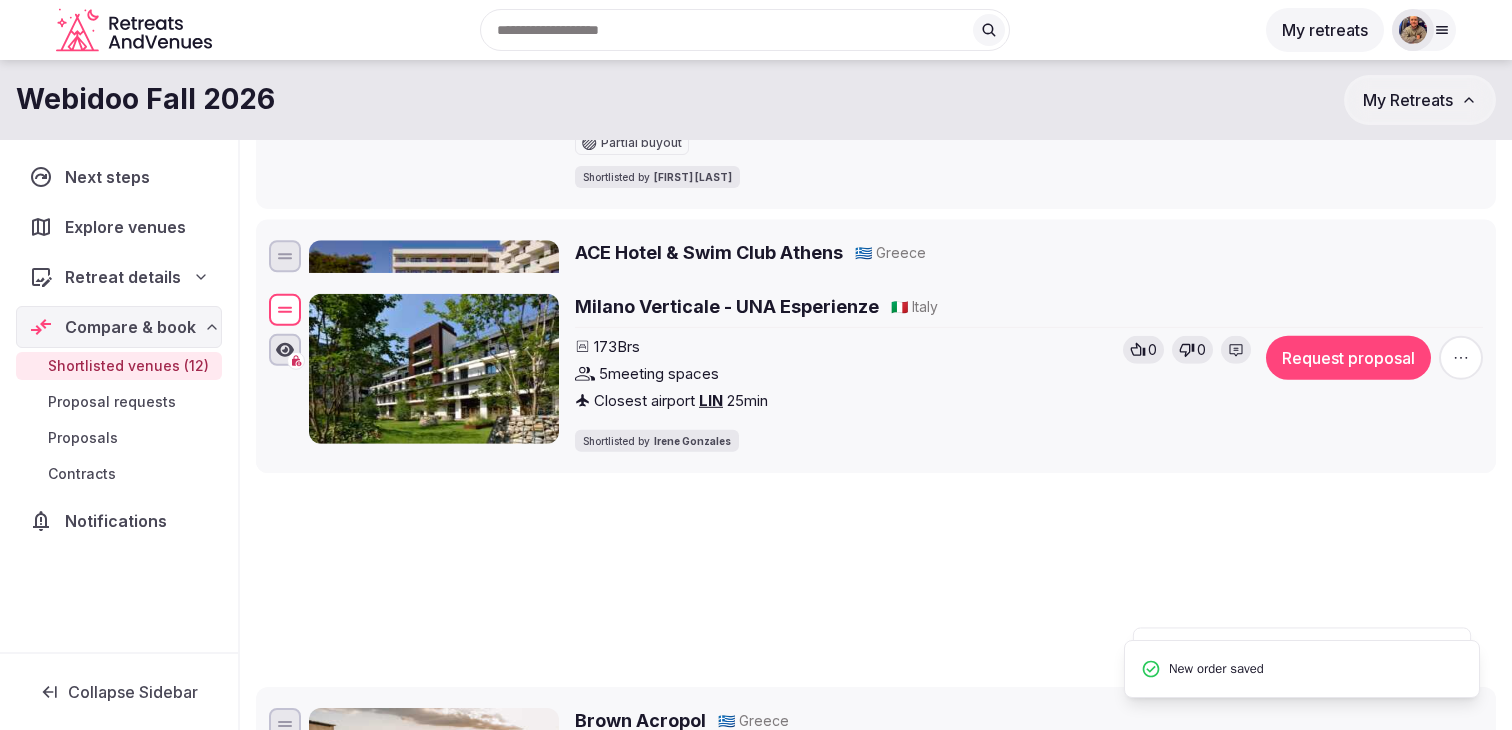 drag, startPoint x: 285, startPoint y: 522, endPoint x: 284, endPoint y: 249, distance: 273.00183 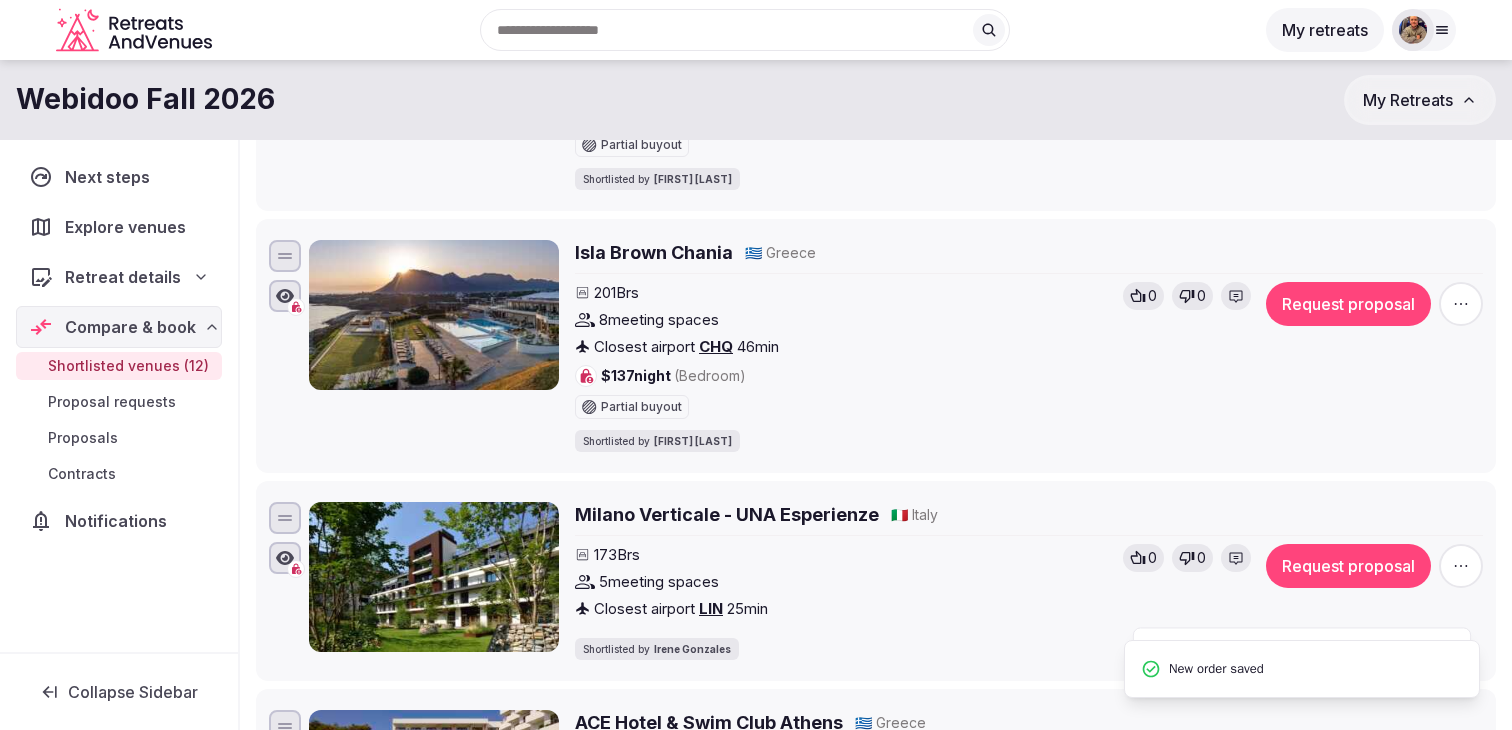 scroll, scrollTop: 1725, scrollLeft: 0, axis: vertical 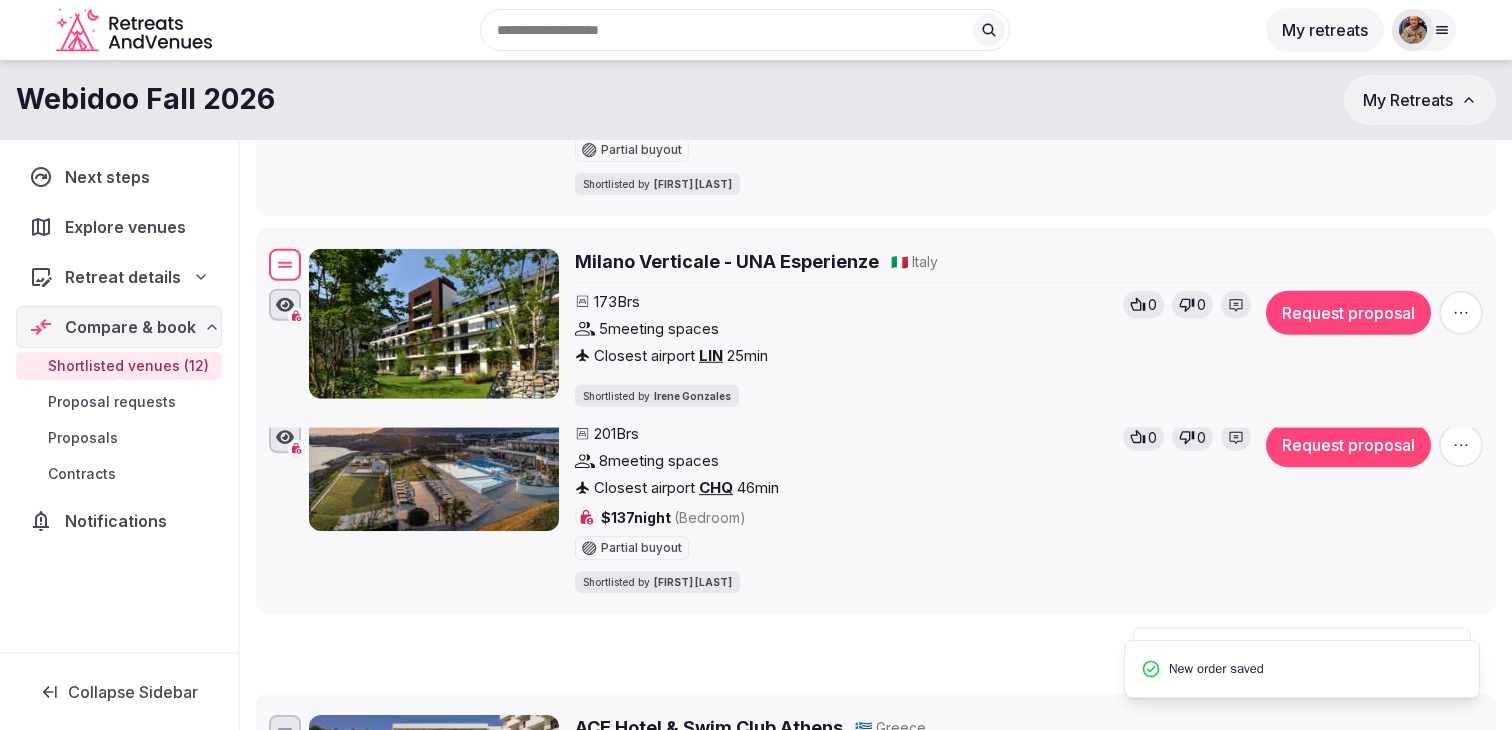 drag, startPoint x: 287, startPoint y: 525, endPoint x: 285, endPoint y: 253, distance: 272.00735 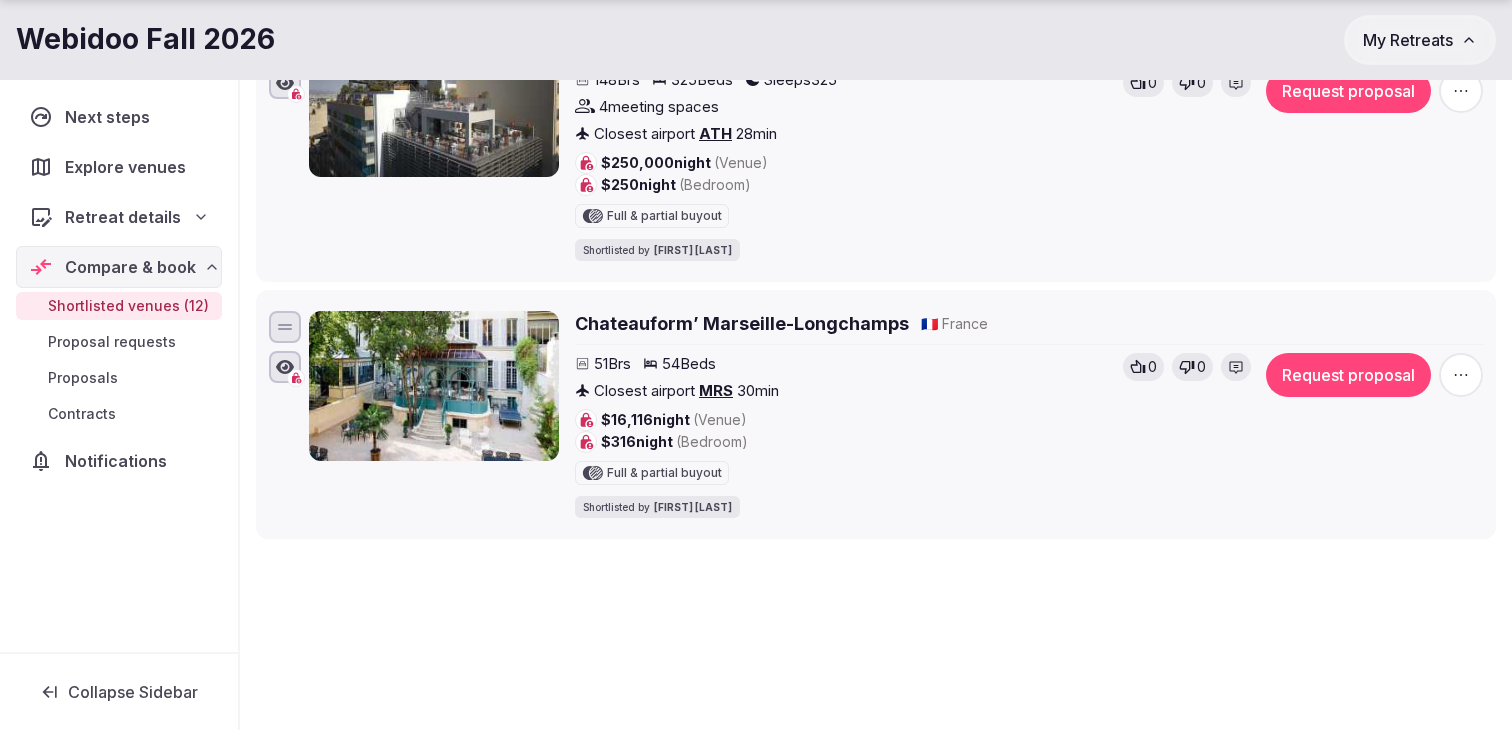 scroll, scrollTop: 2955, scrollLeft: 0, axis: vertical 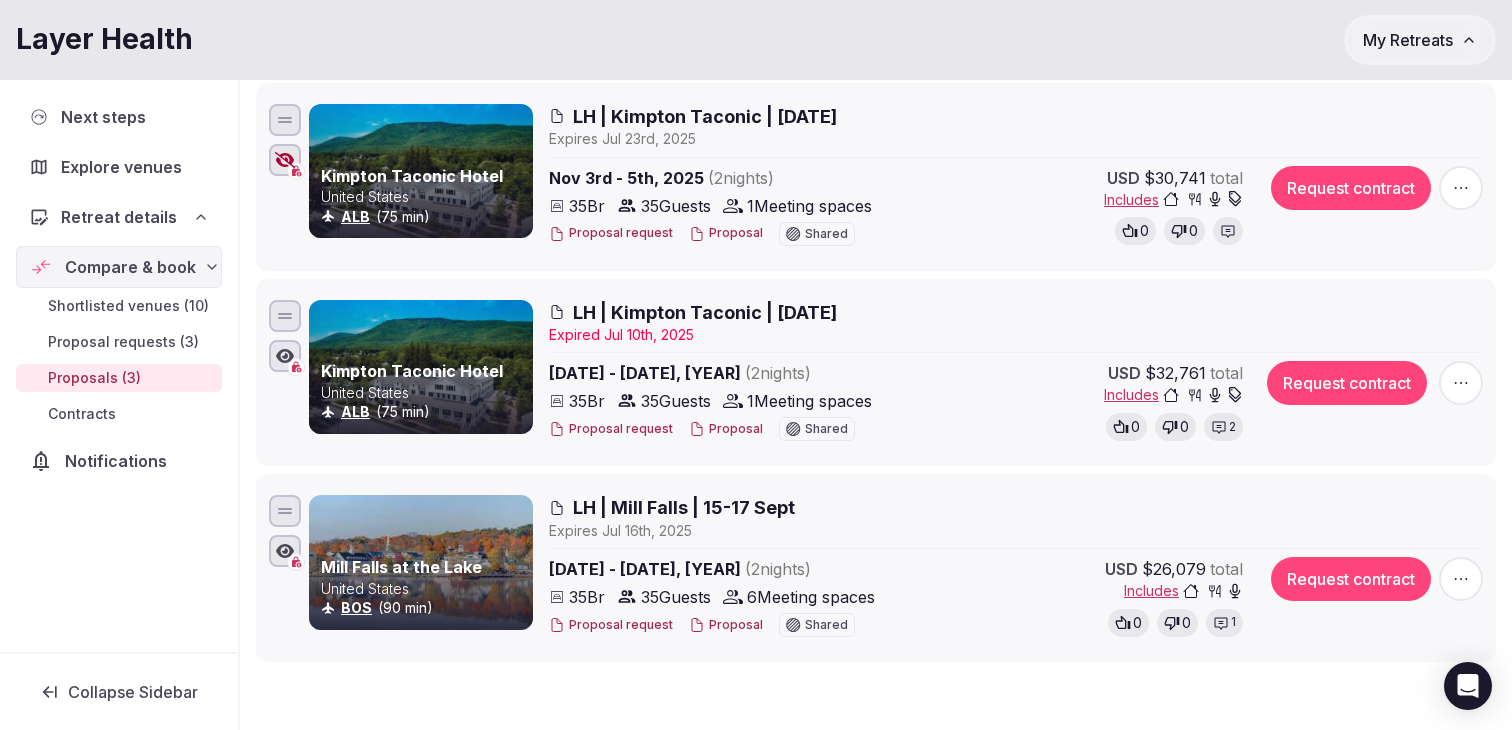 click 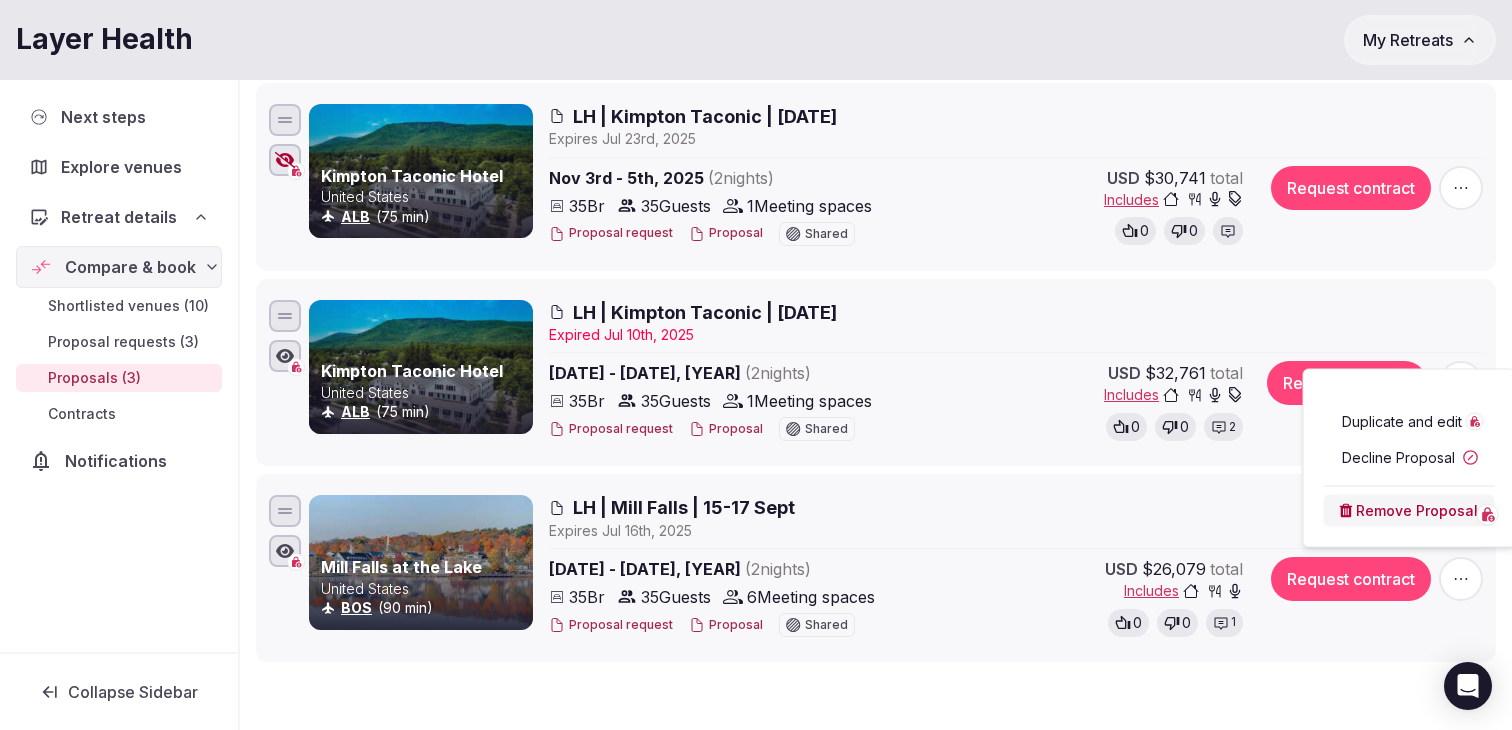 click on "Duplicate and edit" at bounding box center [1402, 422] 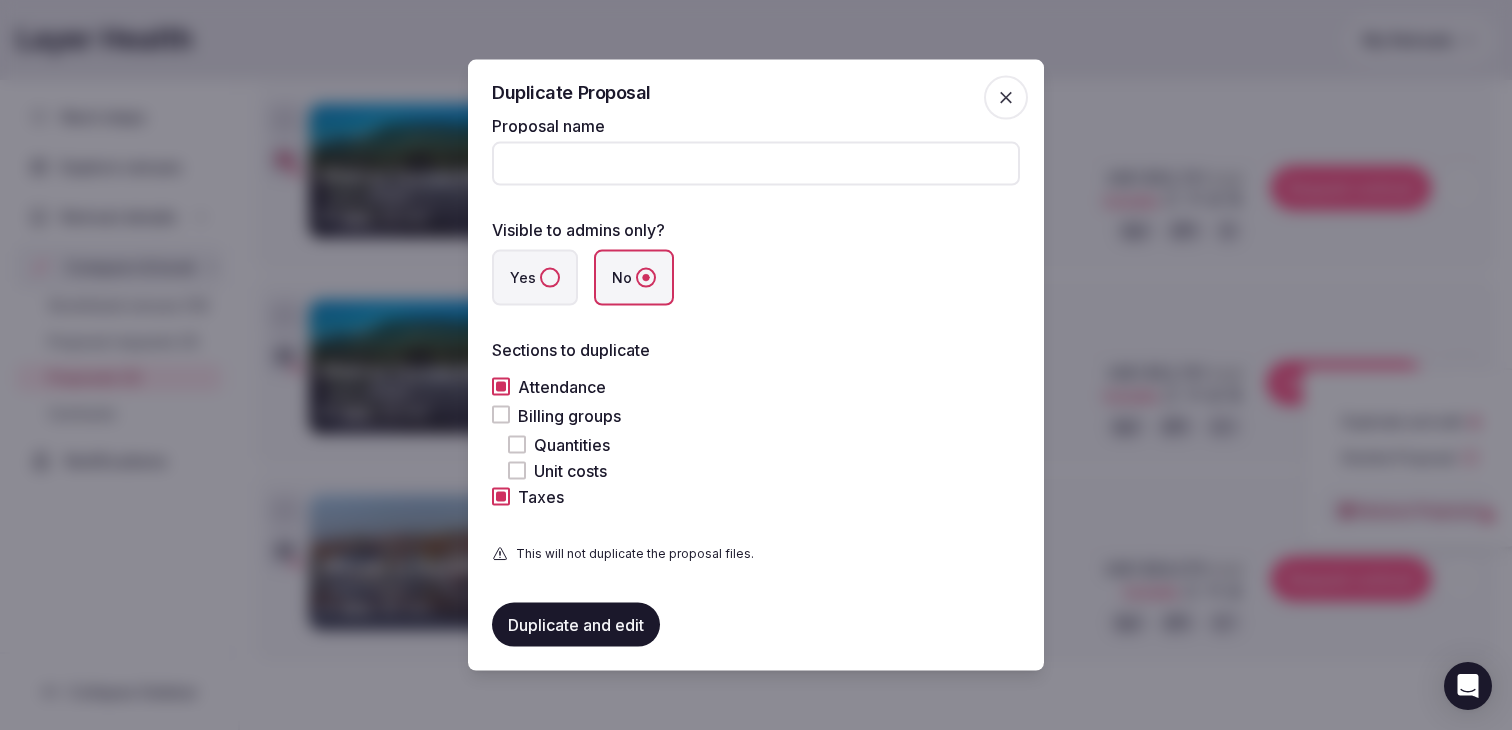click on "Yes" at bounding box center (550, 278) 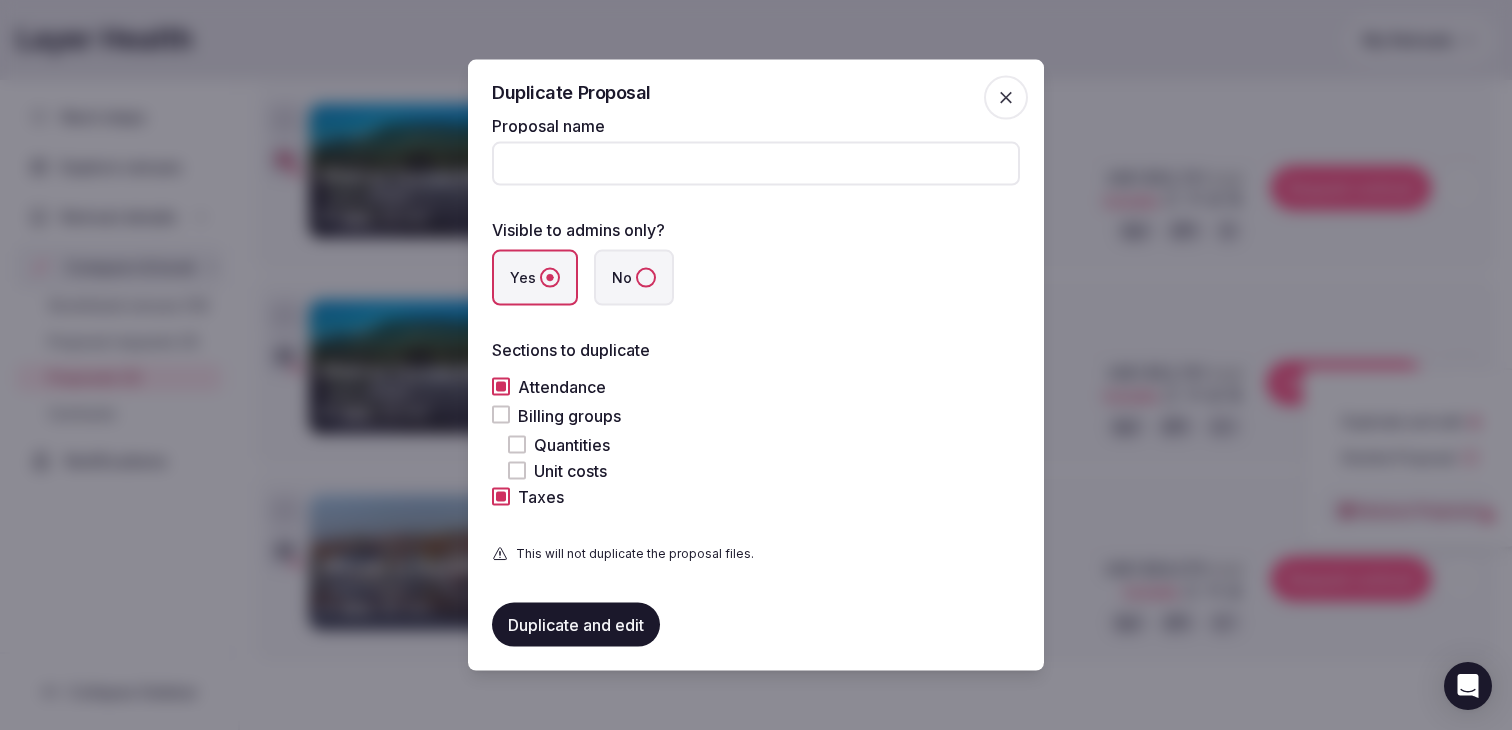 click on "Proposal name" at bounding box center [756, 164] 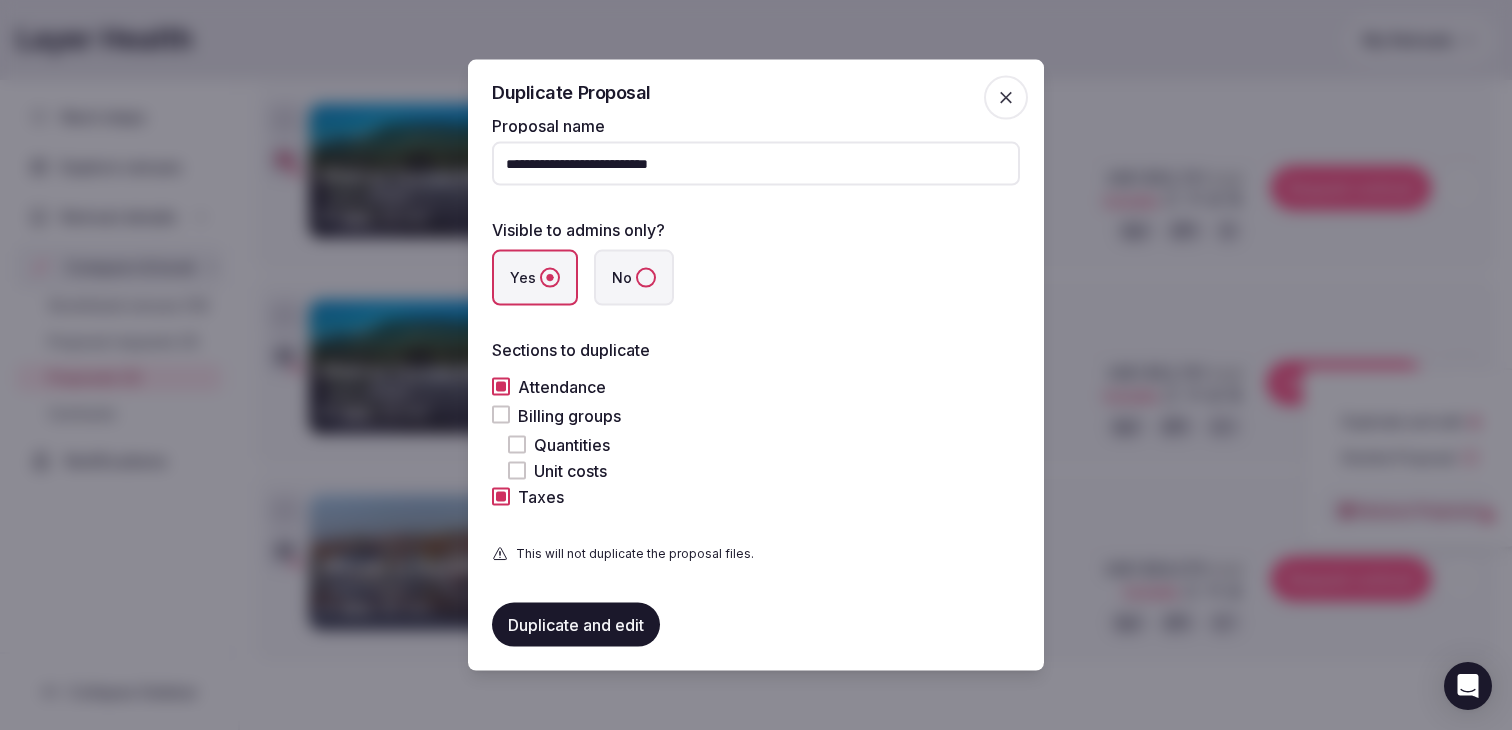 click on "**********" at bounding box center [756, 164] 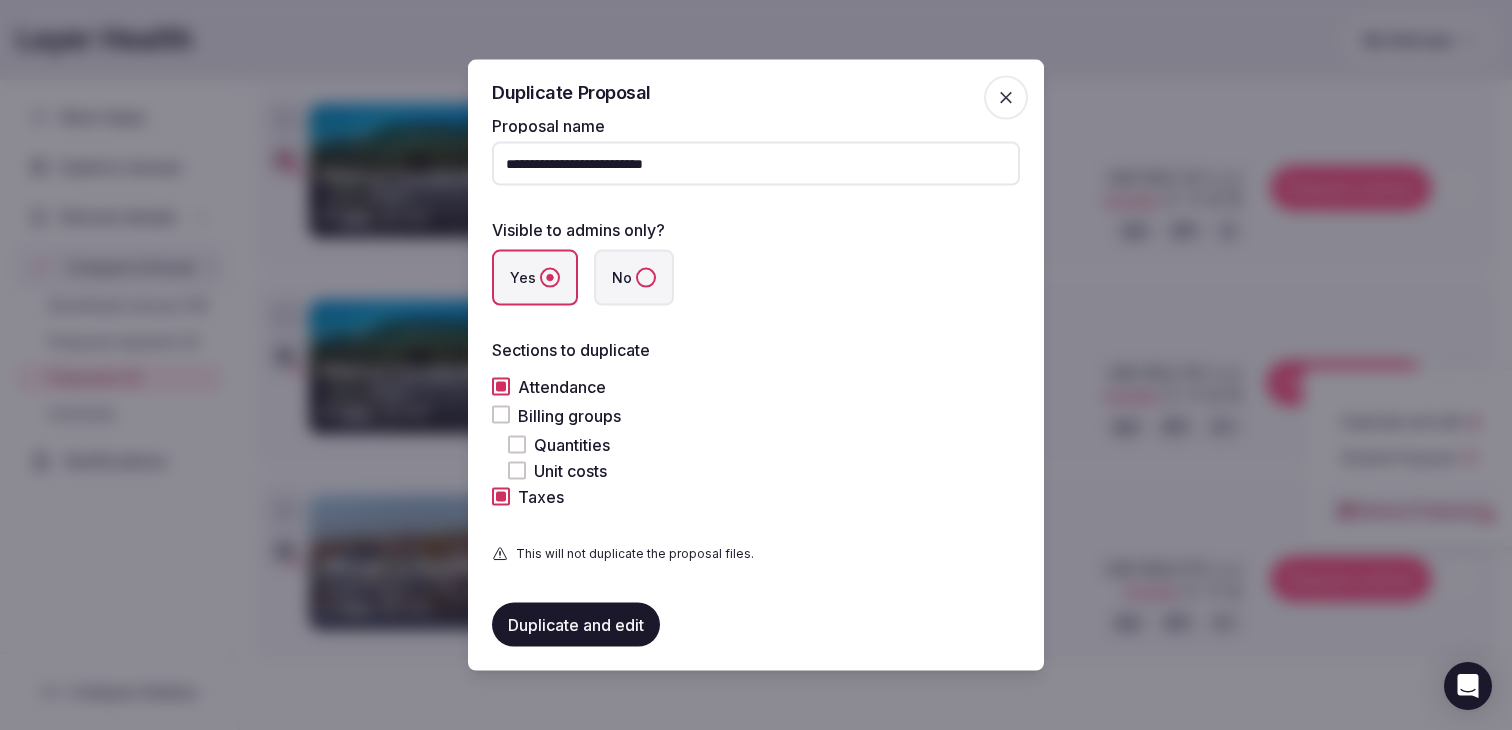 type on "**********" 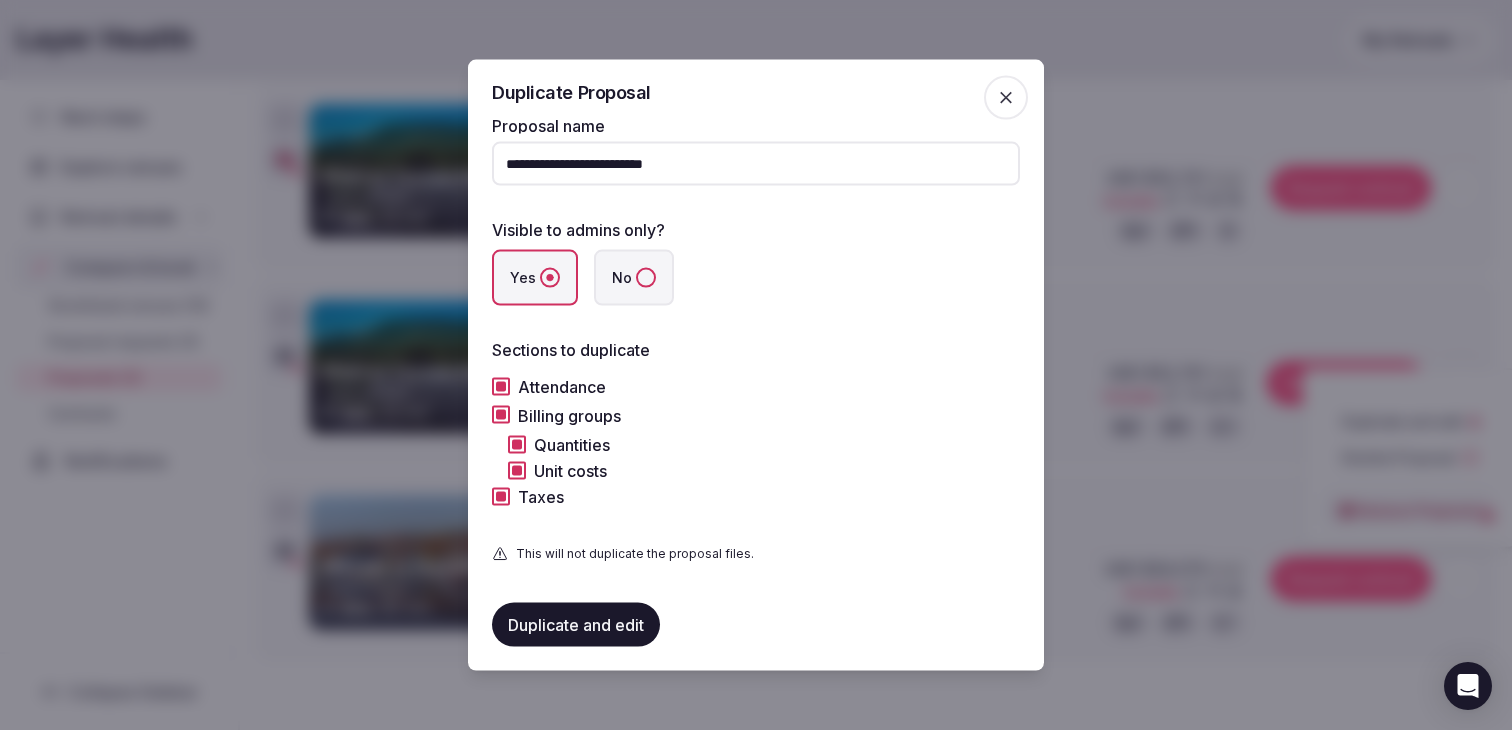 click on "Duplicate and edit" at bounding box center [576, 624] 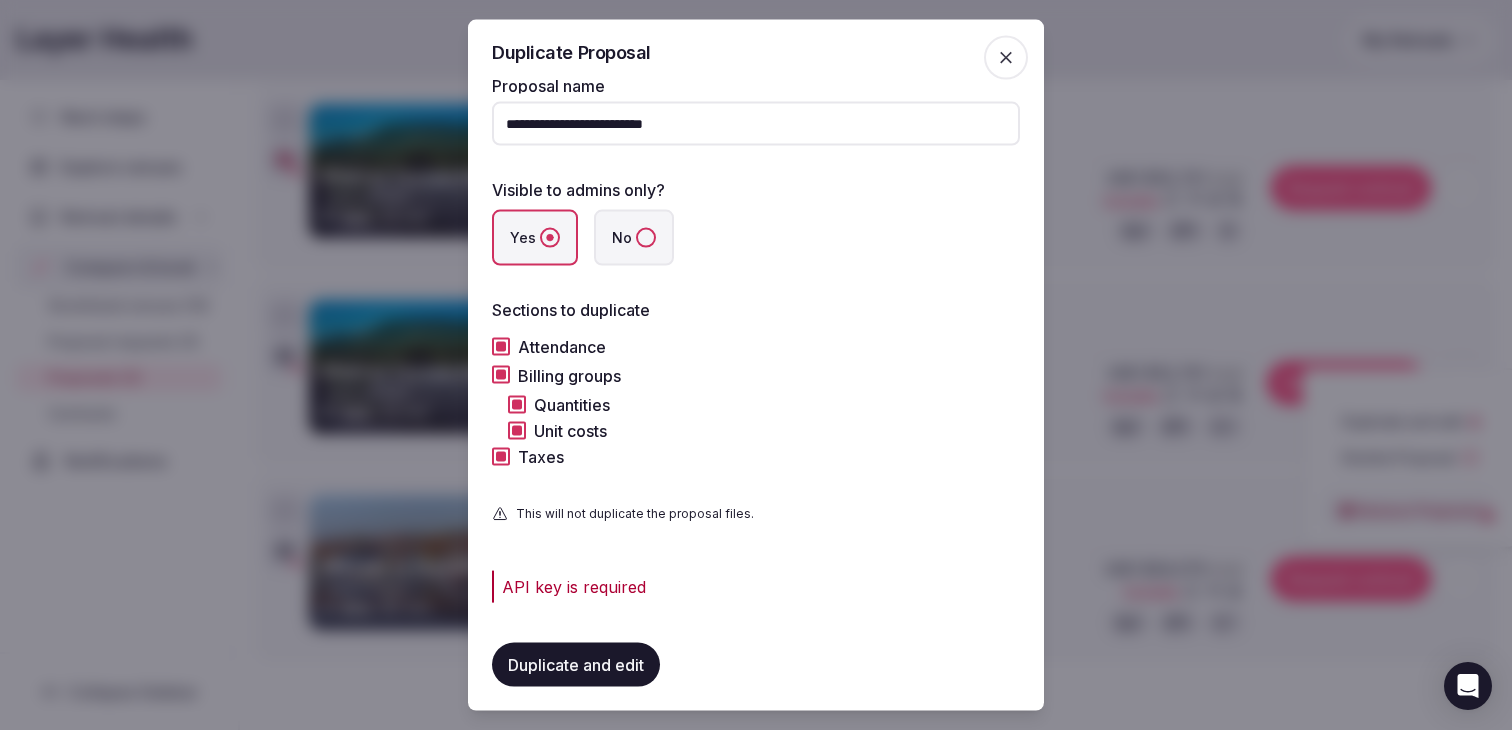 click on "Duplicate and edit" at bounding box center (576, 664) 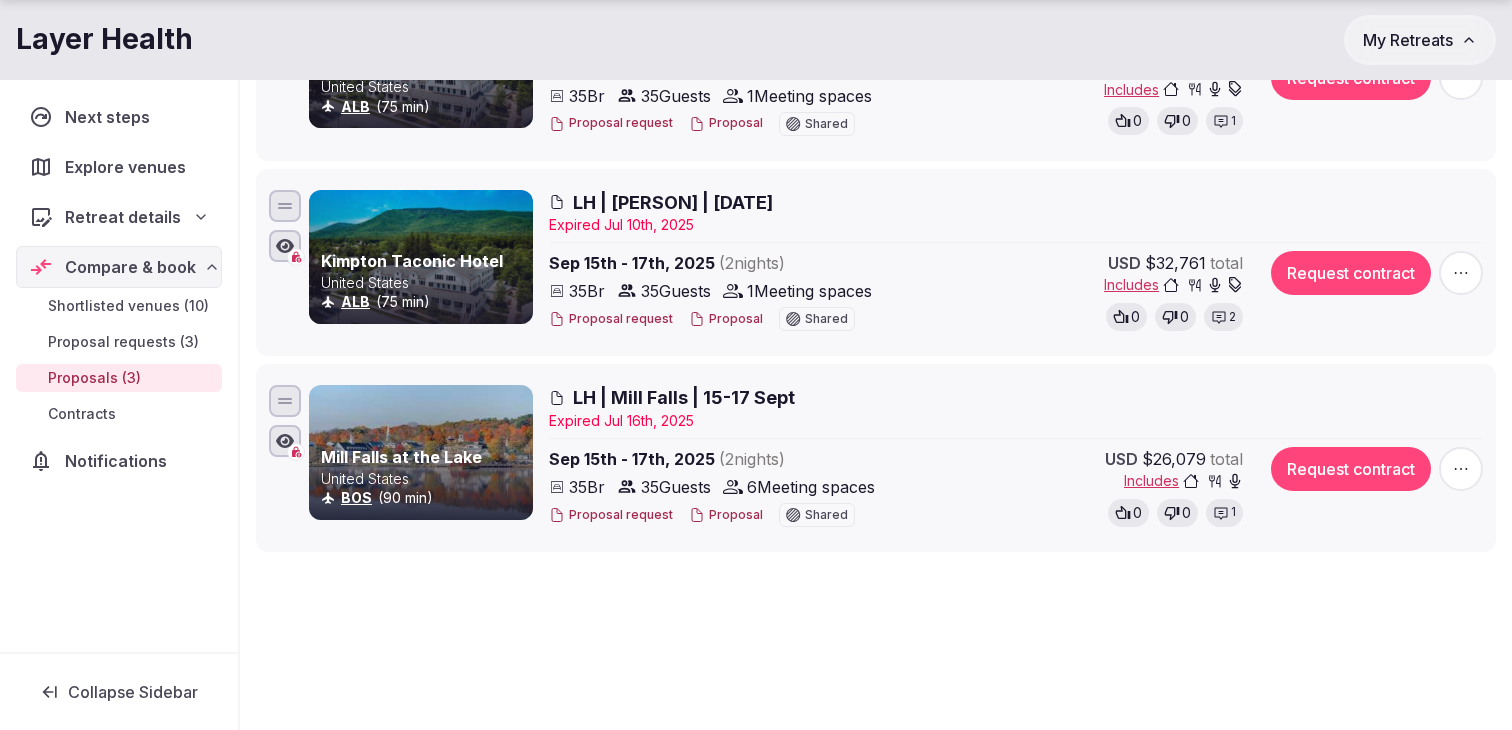 scroll, scrollTop: 438, scrollLeft: 0, axis: vertical 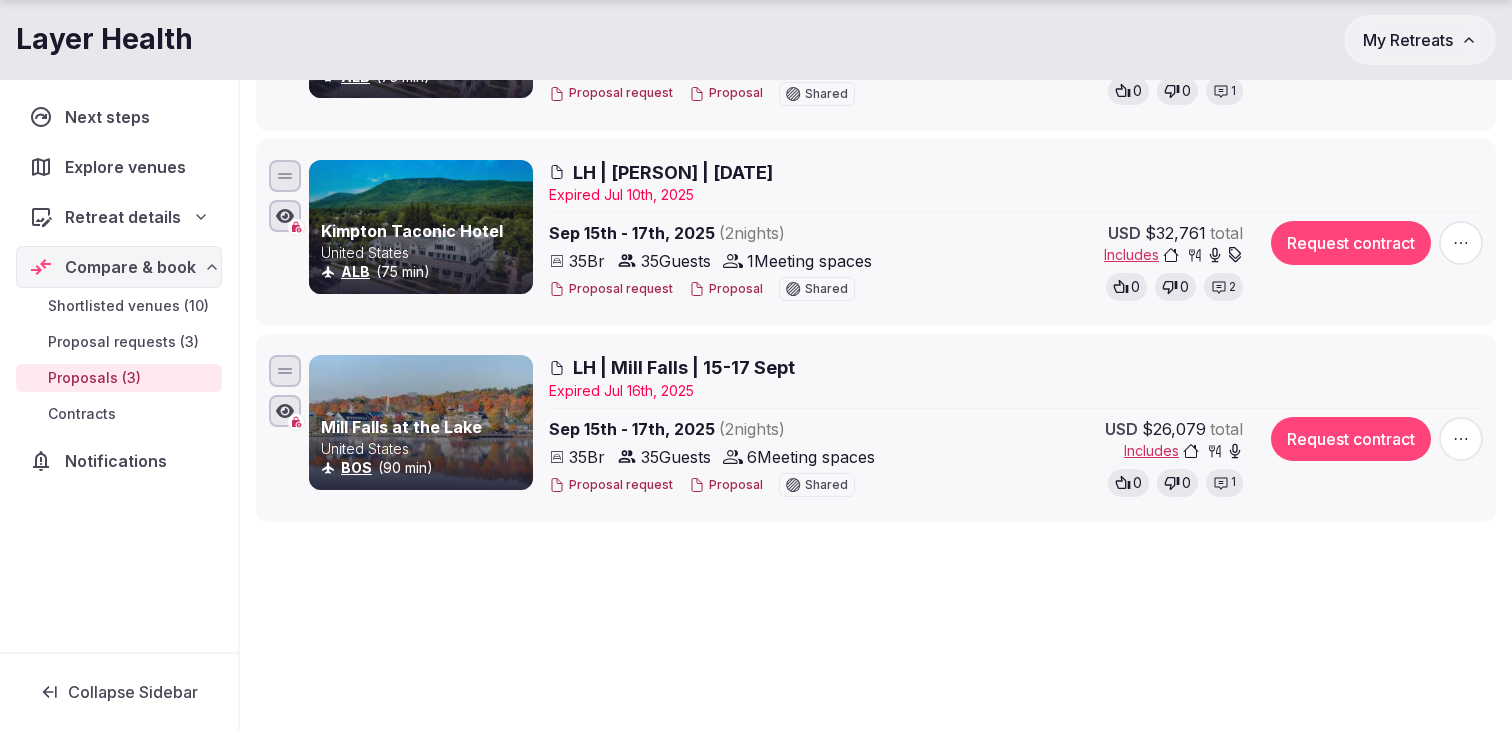 click at bounding box center [1461, 439] 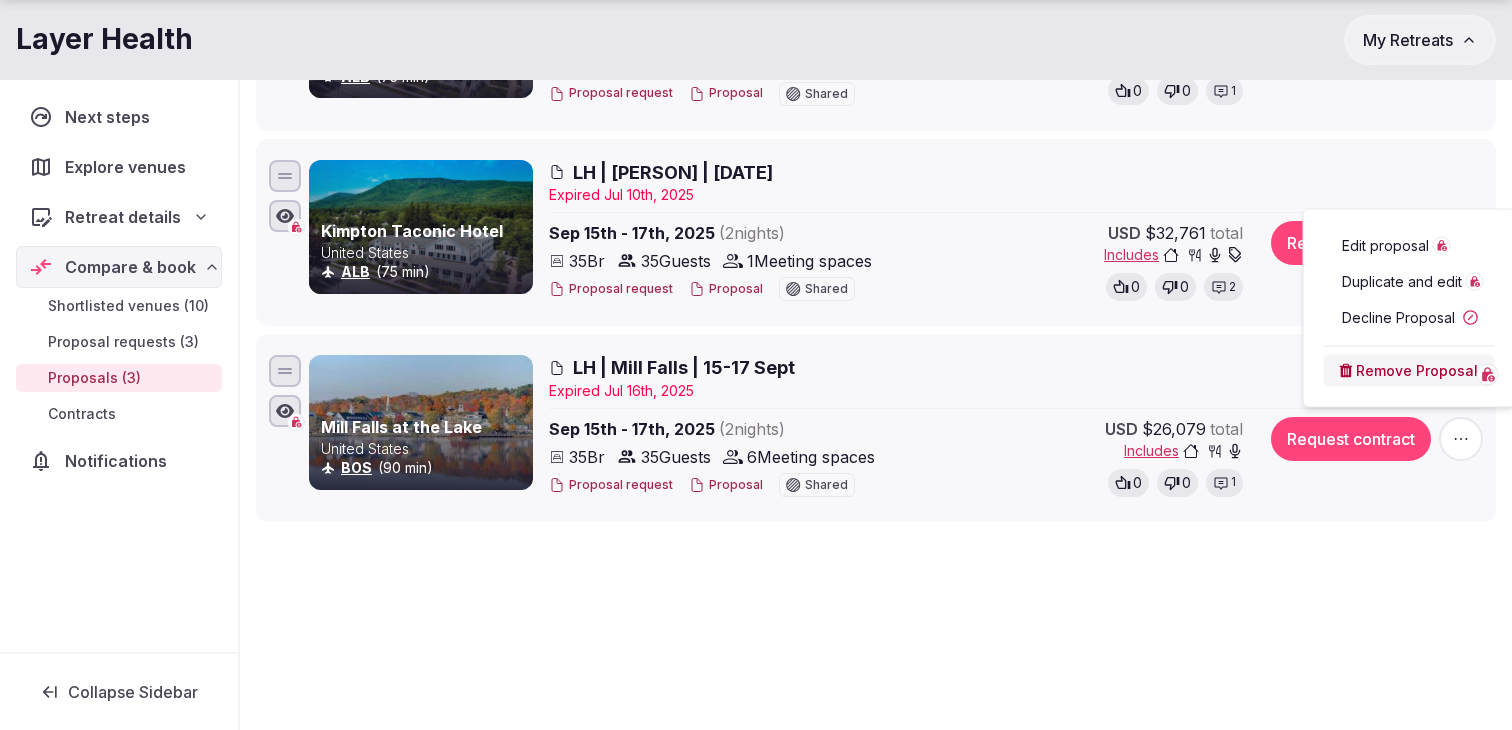 click on "Duplicate and edit" at bounding box center (1409, 282) 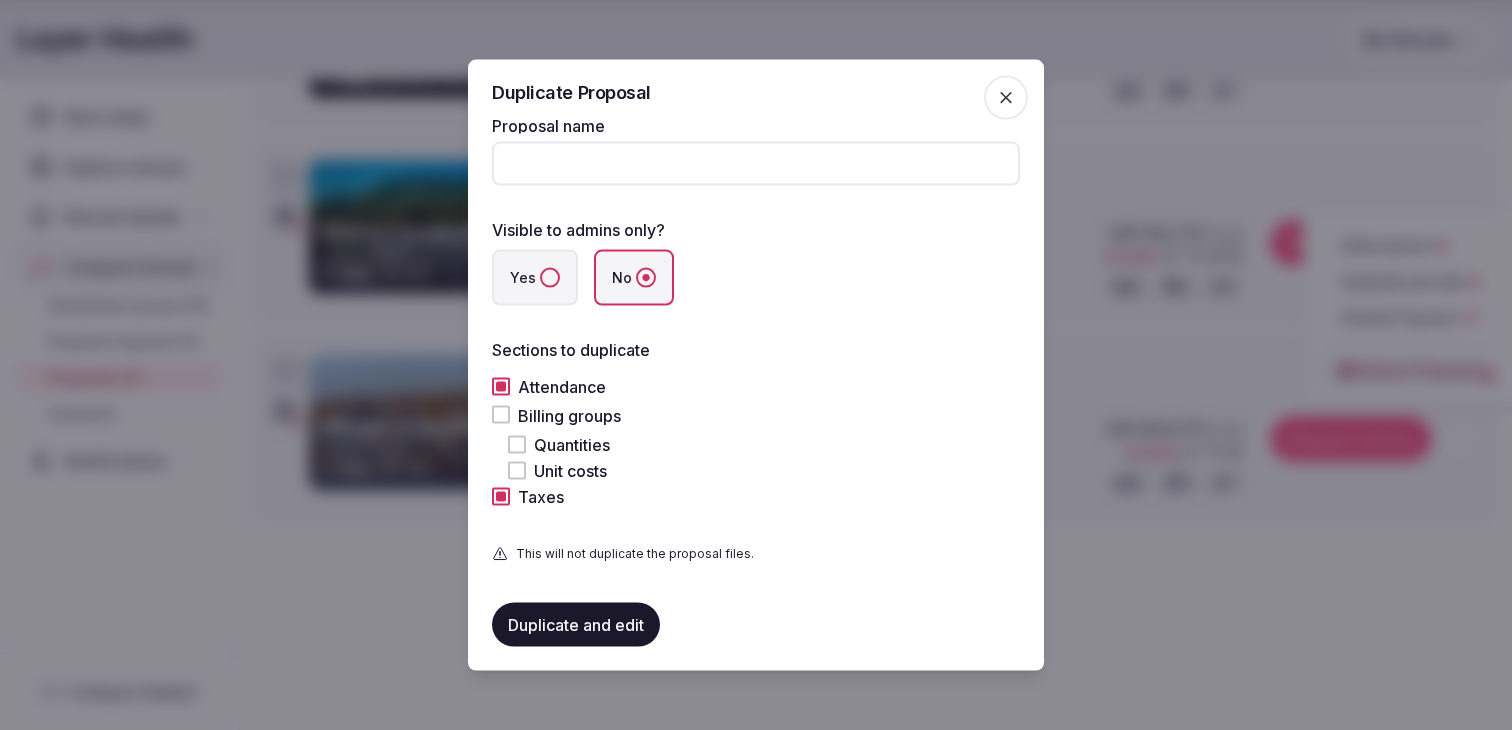 click on "Proposal name" at bounding box center [756, 164] 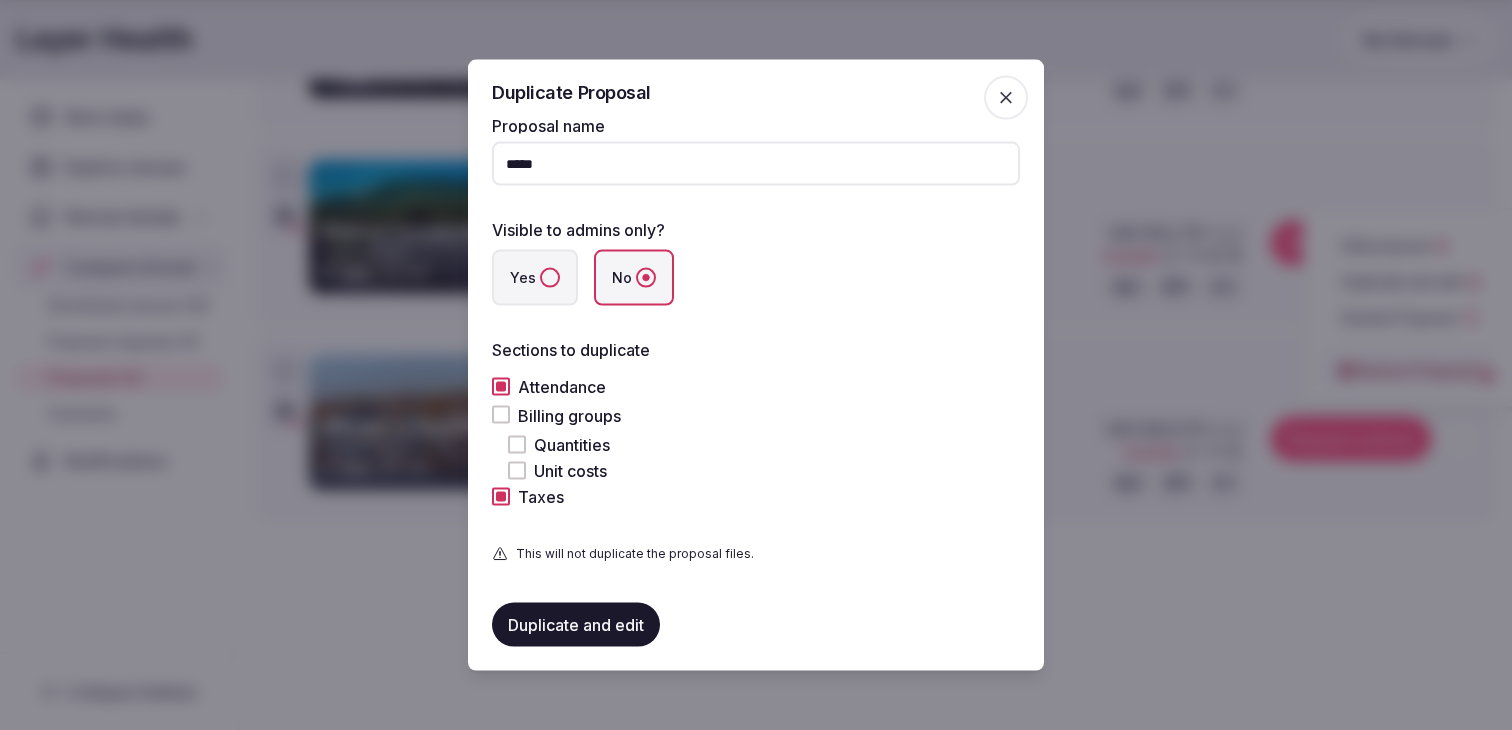 type on "**********" 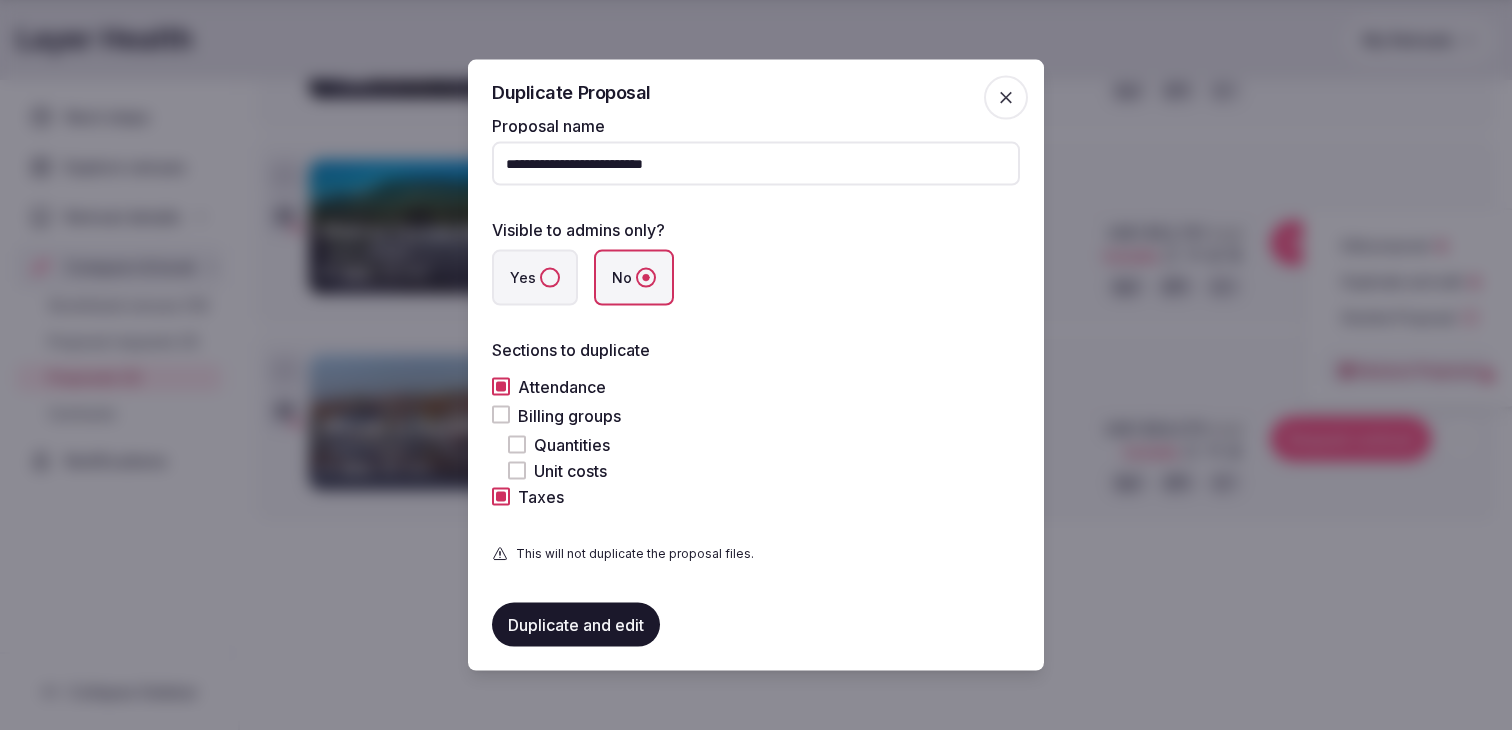 click on "Yes" at bounding box center (535, 278) 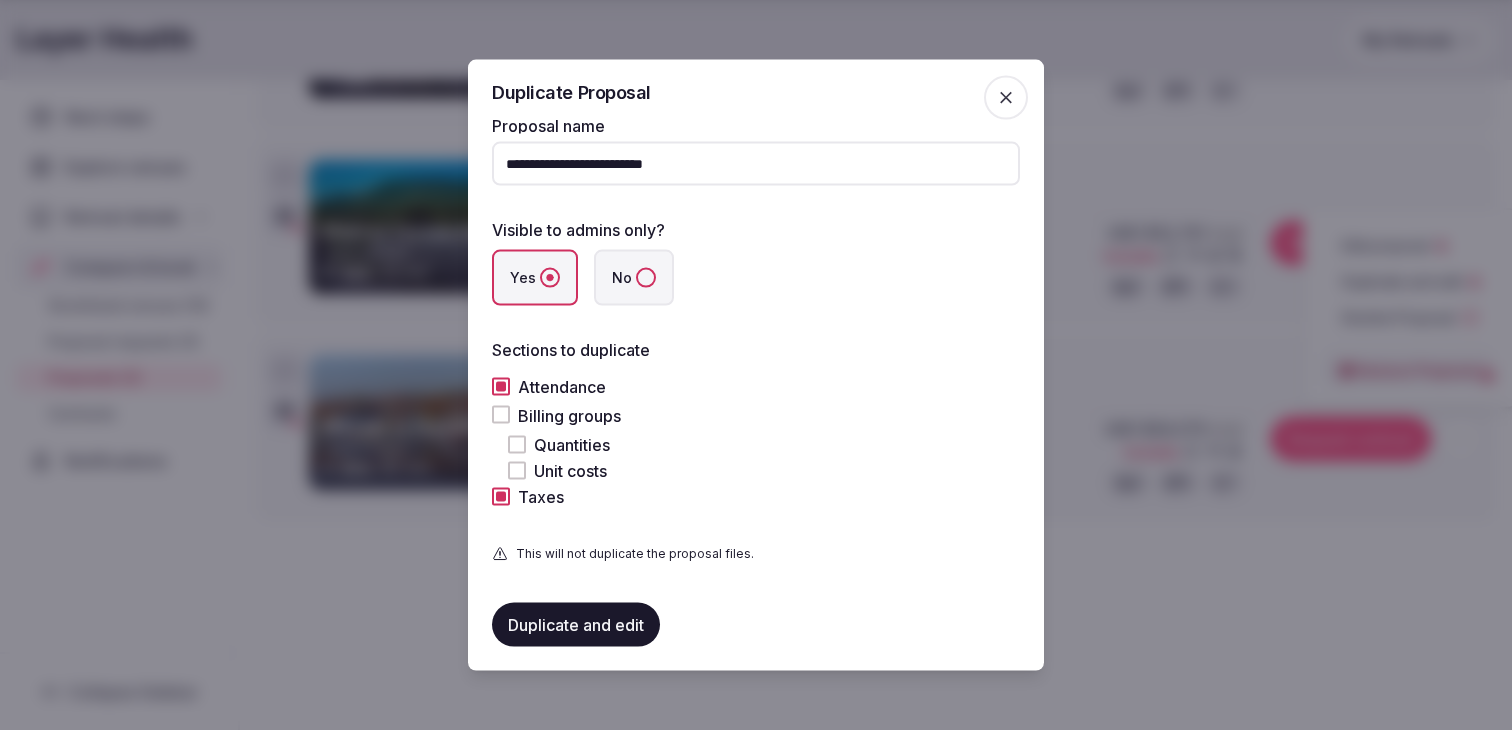 click on "Billing groups" at bounding box center (501, 415) 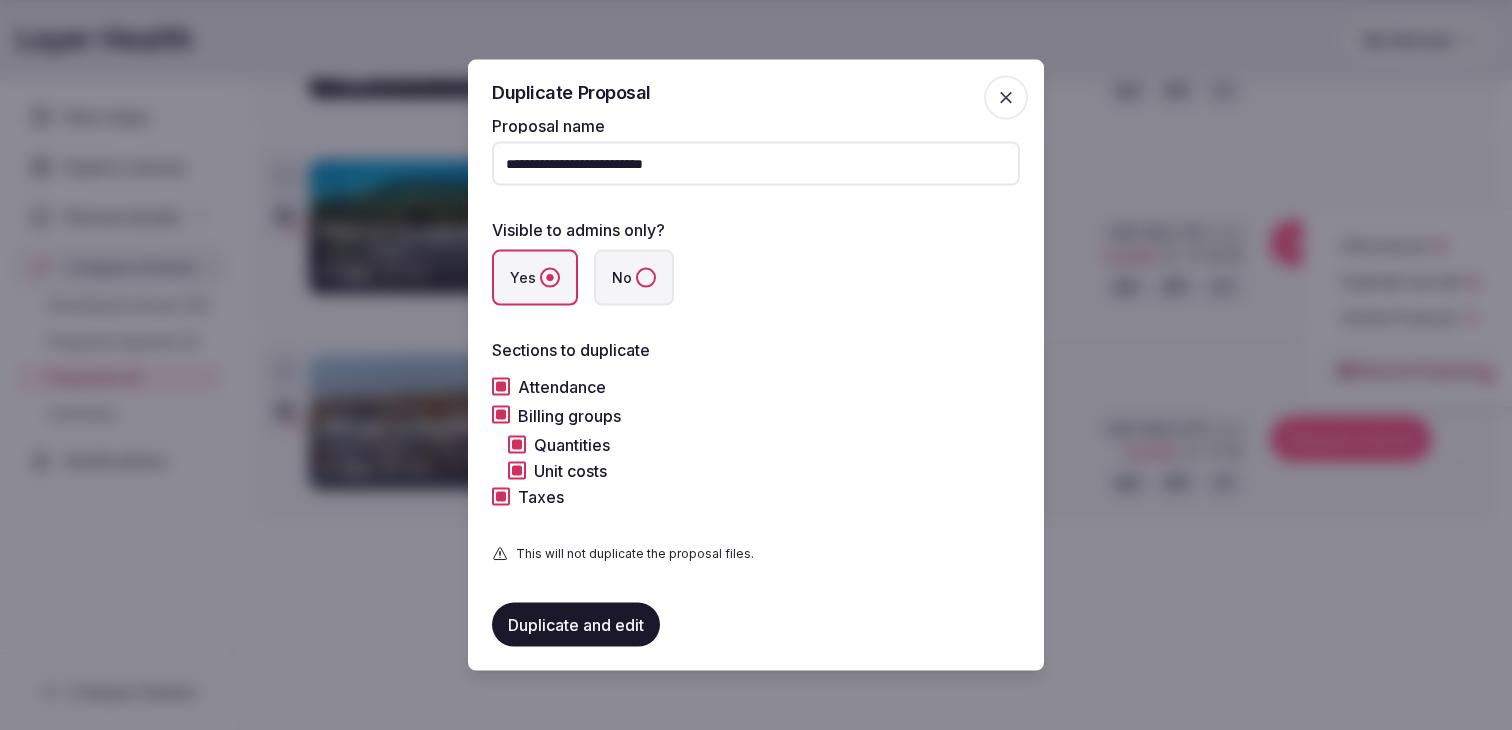 click on "Duplicate and edit" at bounding box center (576, 624) 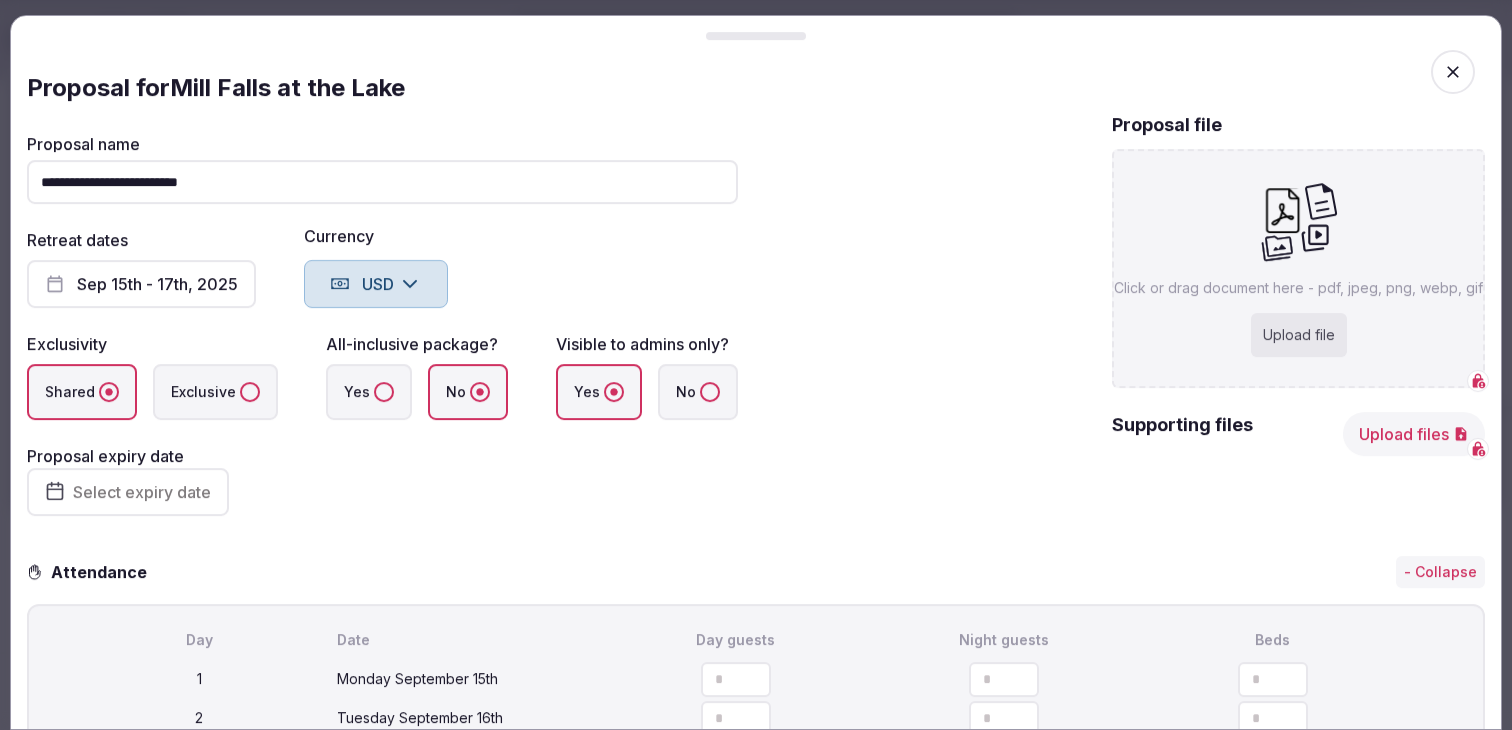 click on "Click or drag document here - pdf, jpeg, png, webp, gif Upload file" at bounding box center (1298, 268) 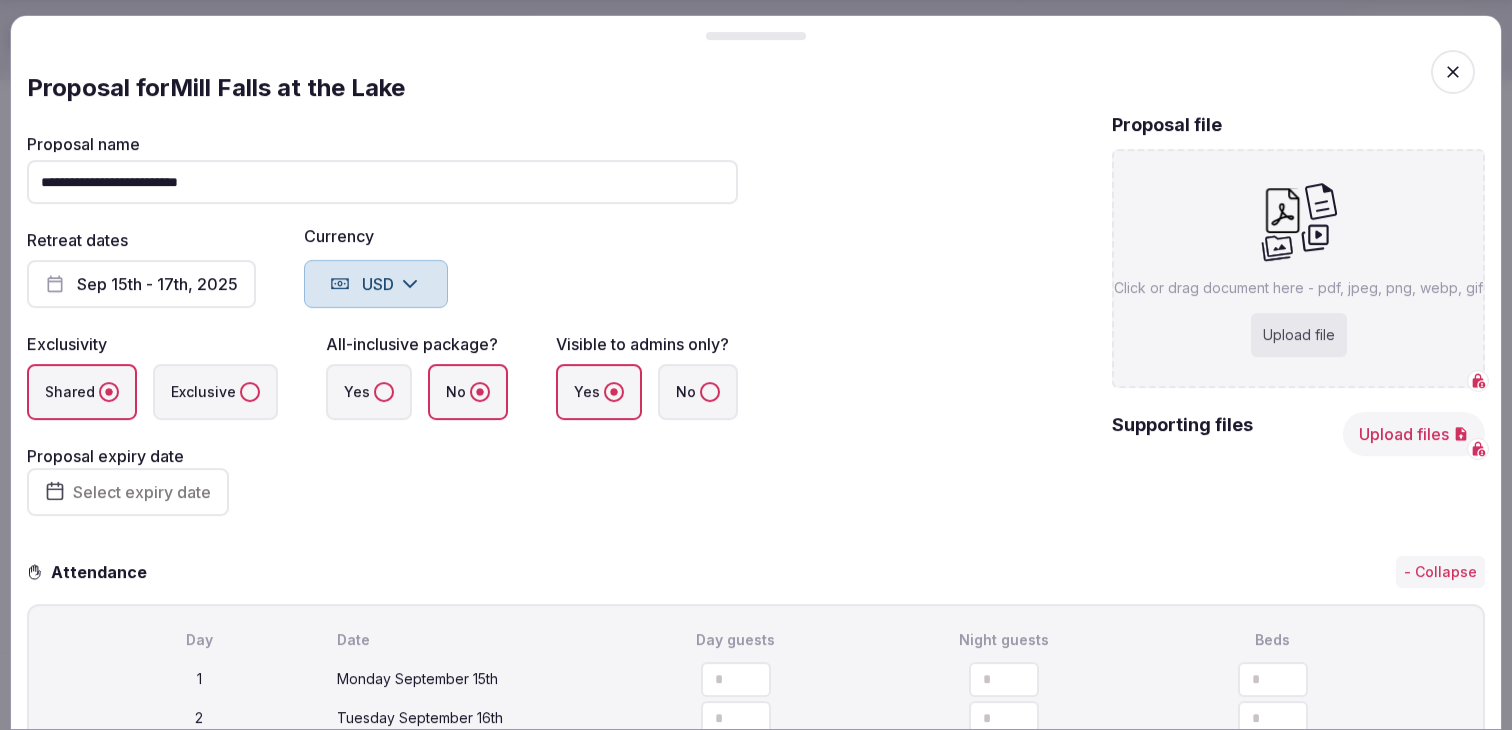 type on "**********" 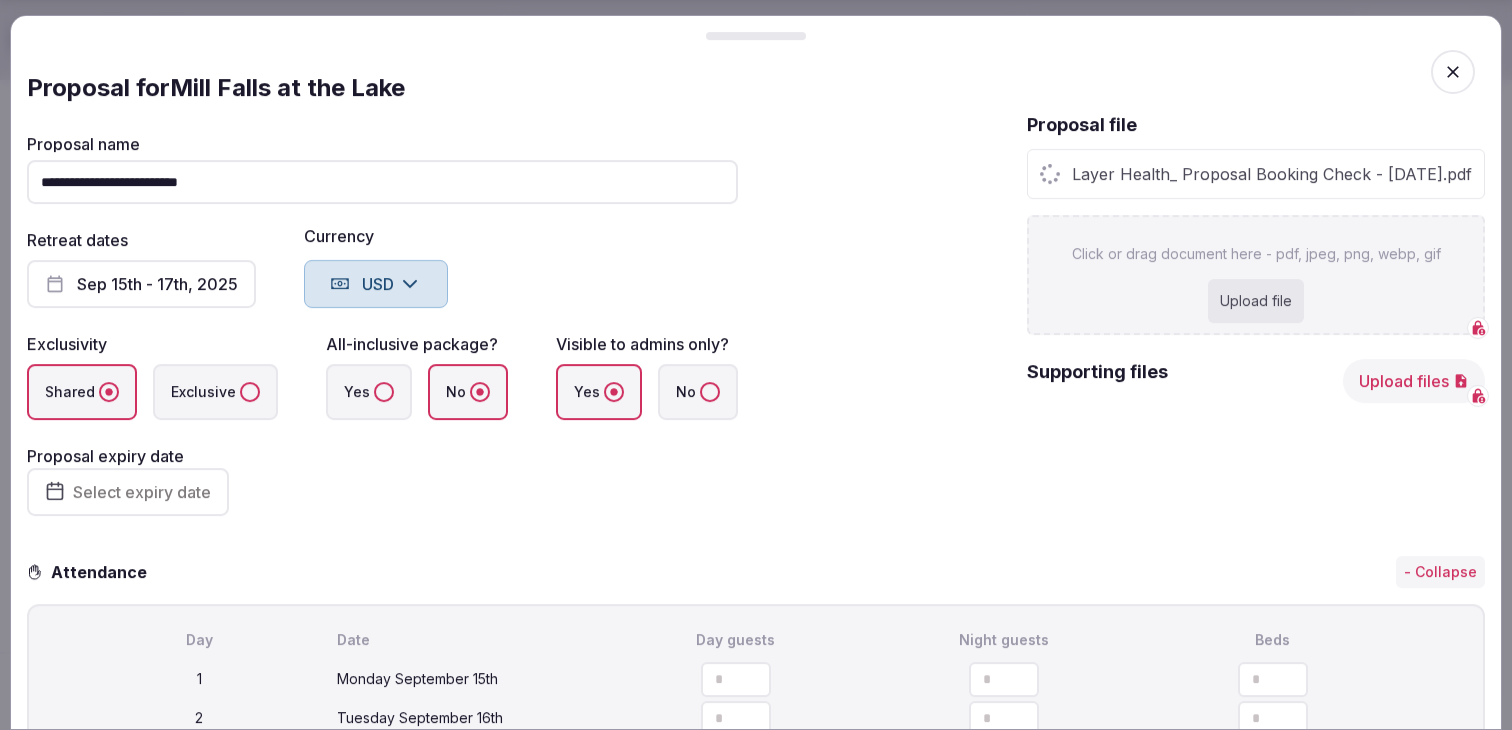 click on "Upload files" at bounding box center [1414, 381] 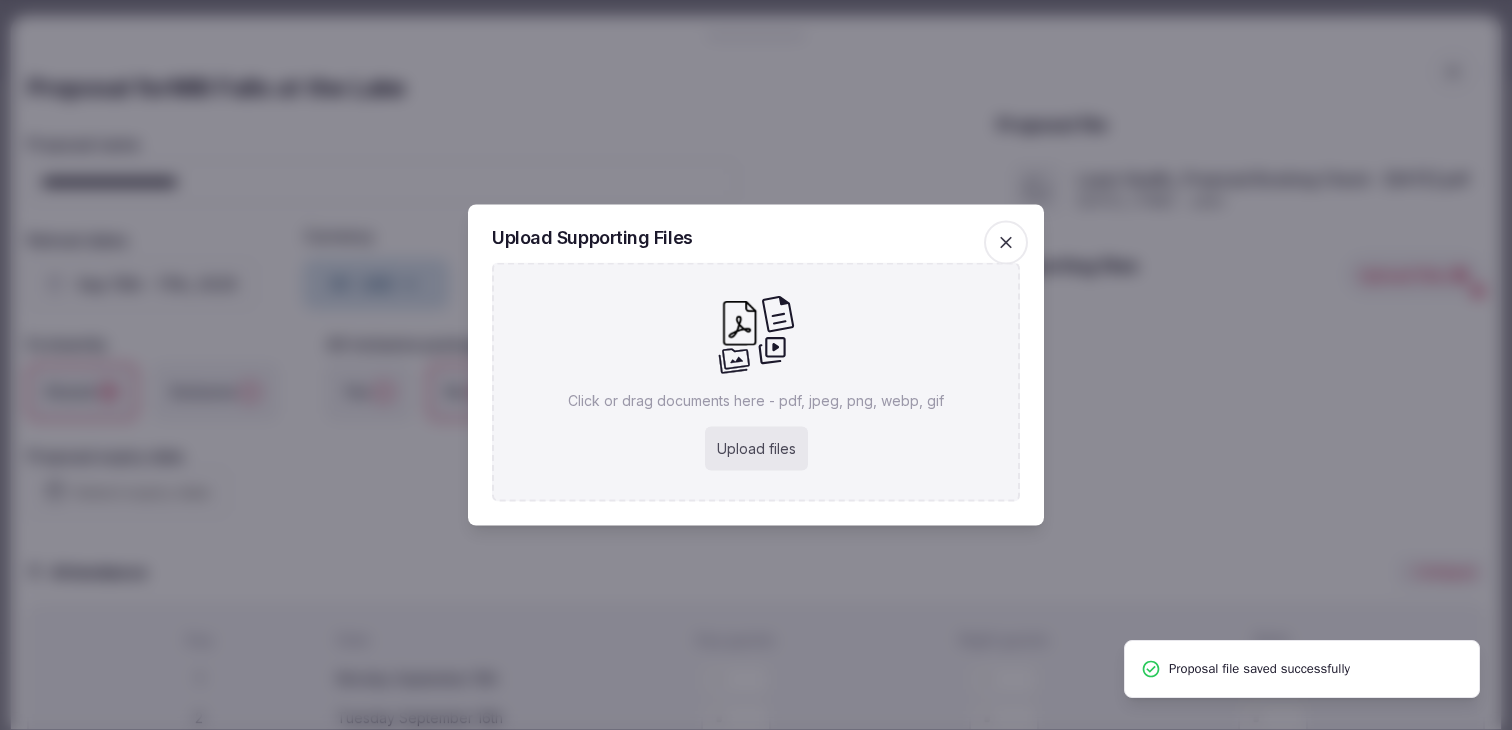 click on "Upload files" at bounding box center (756, 449) 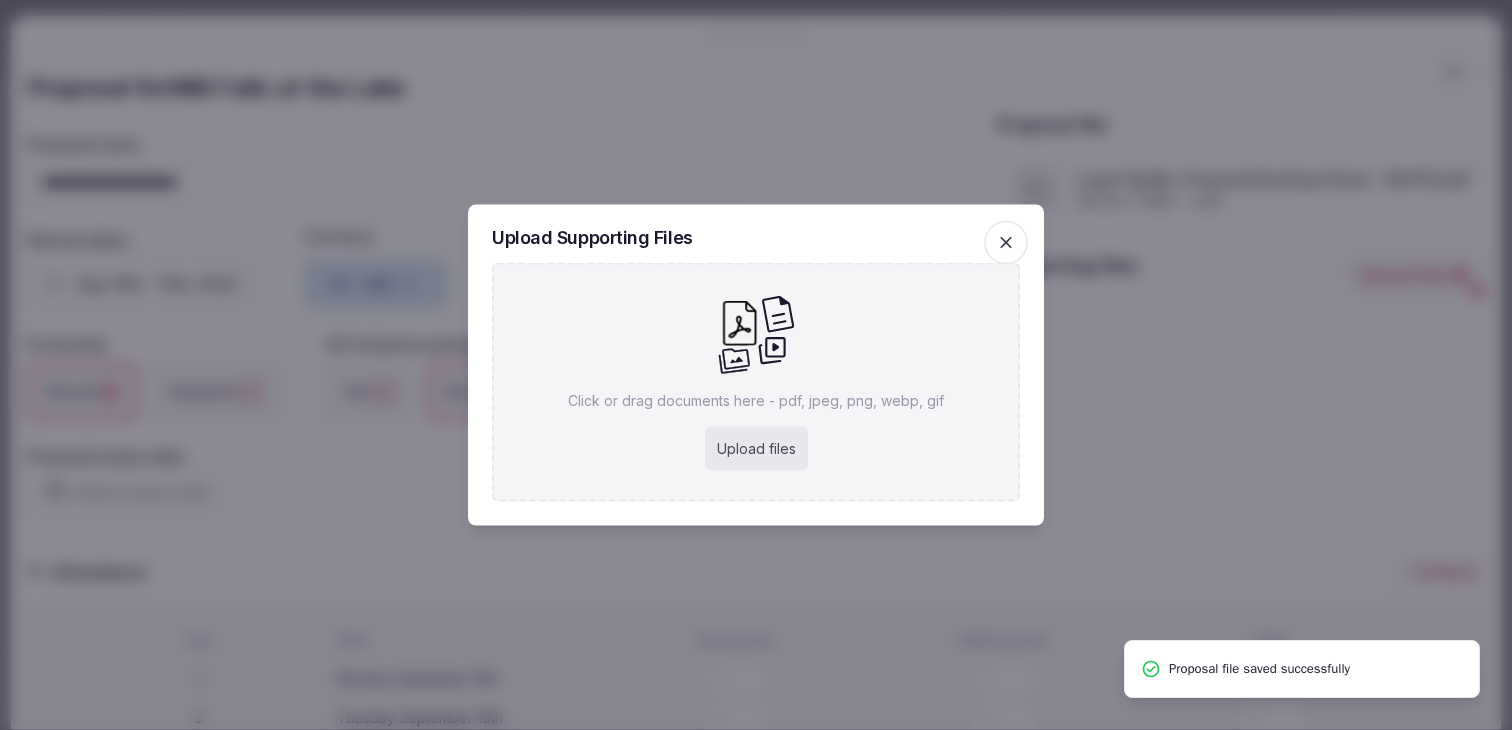 type on "**********" 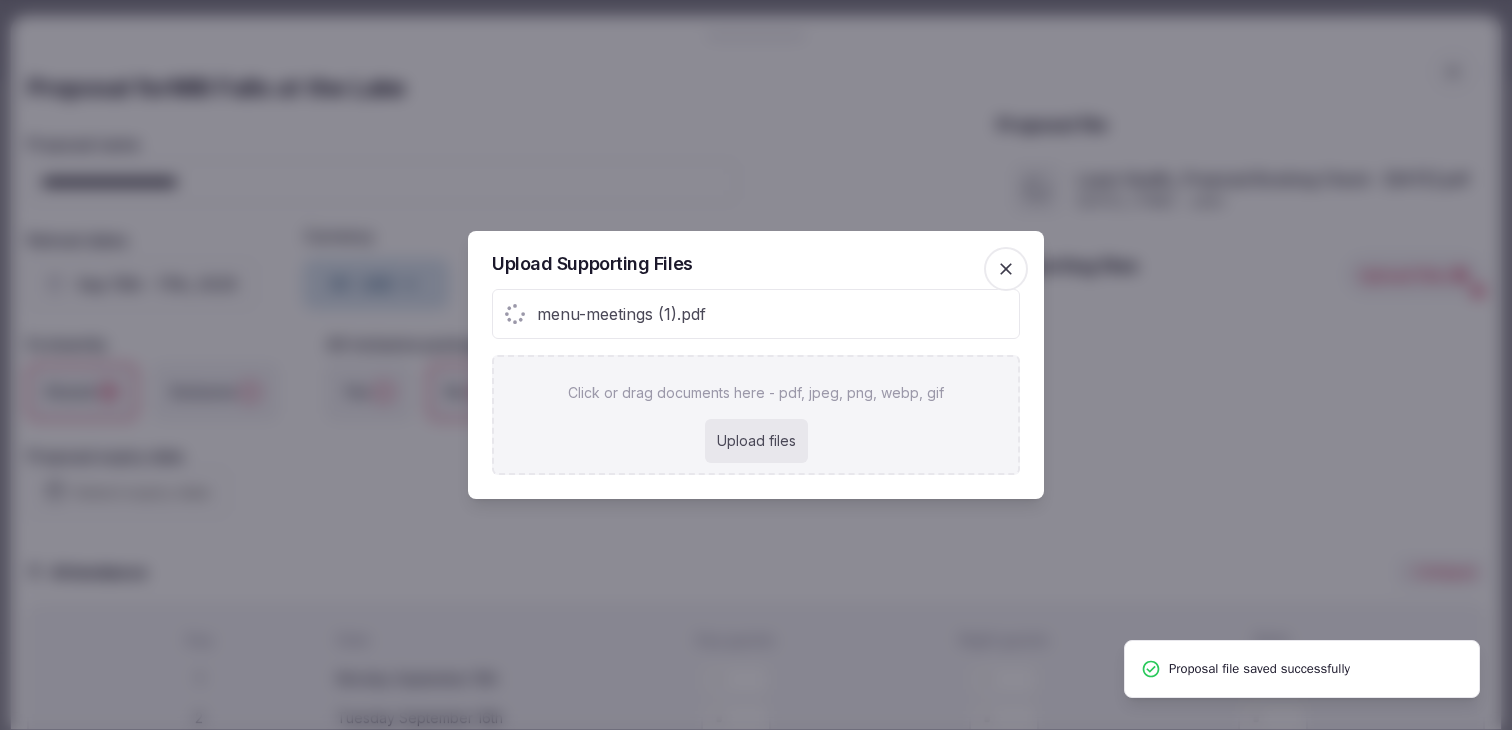 click on "Upload files" at bounding box center (756, 441) 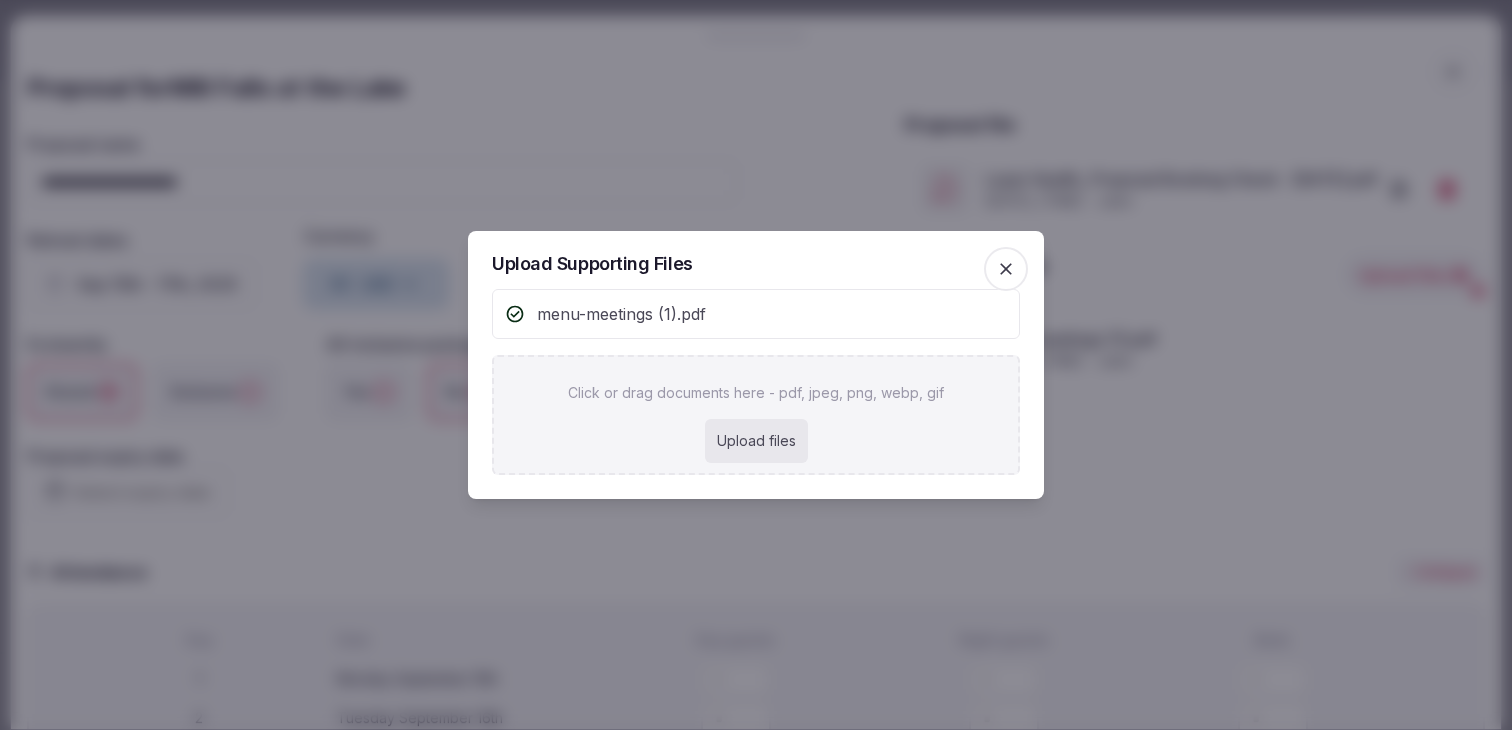 type on "**********" 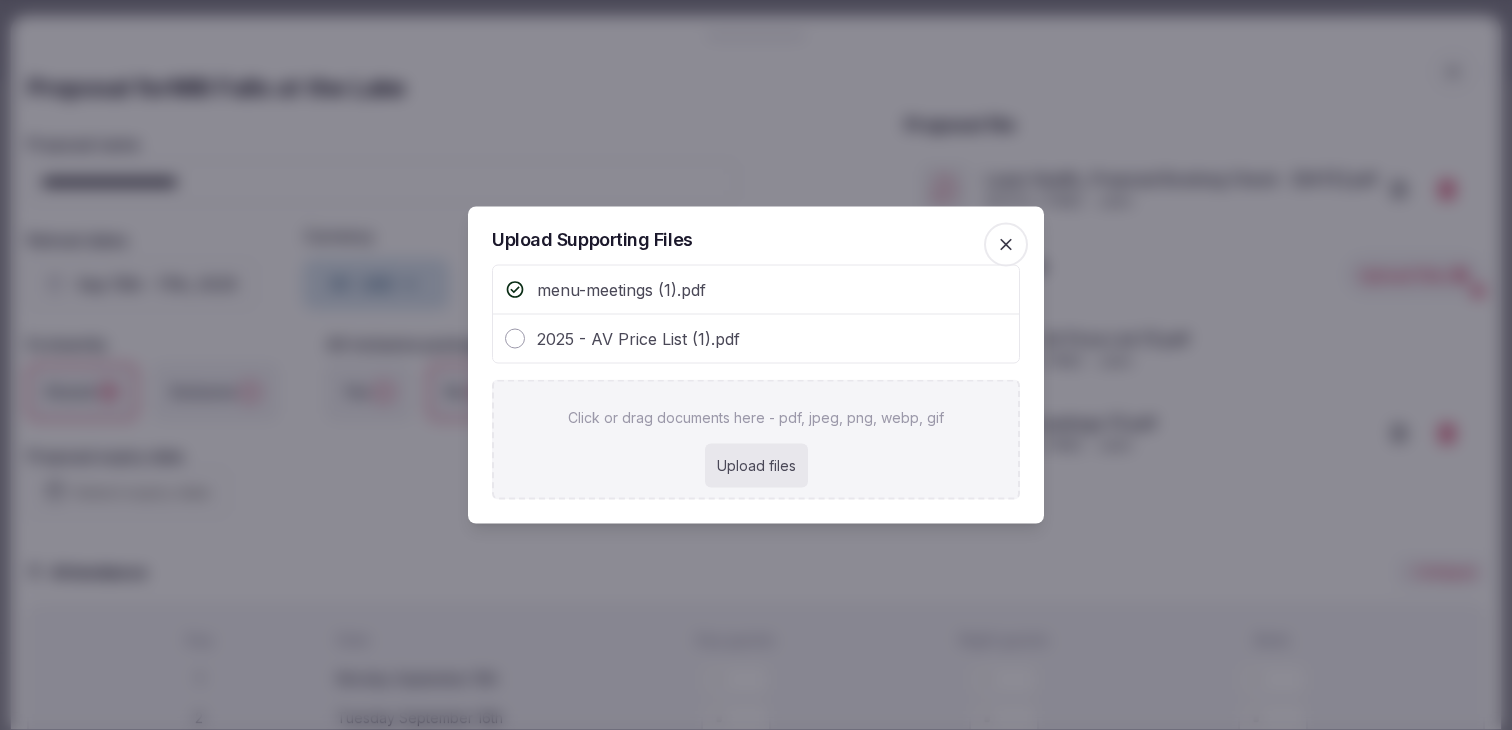 click 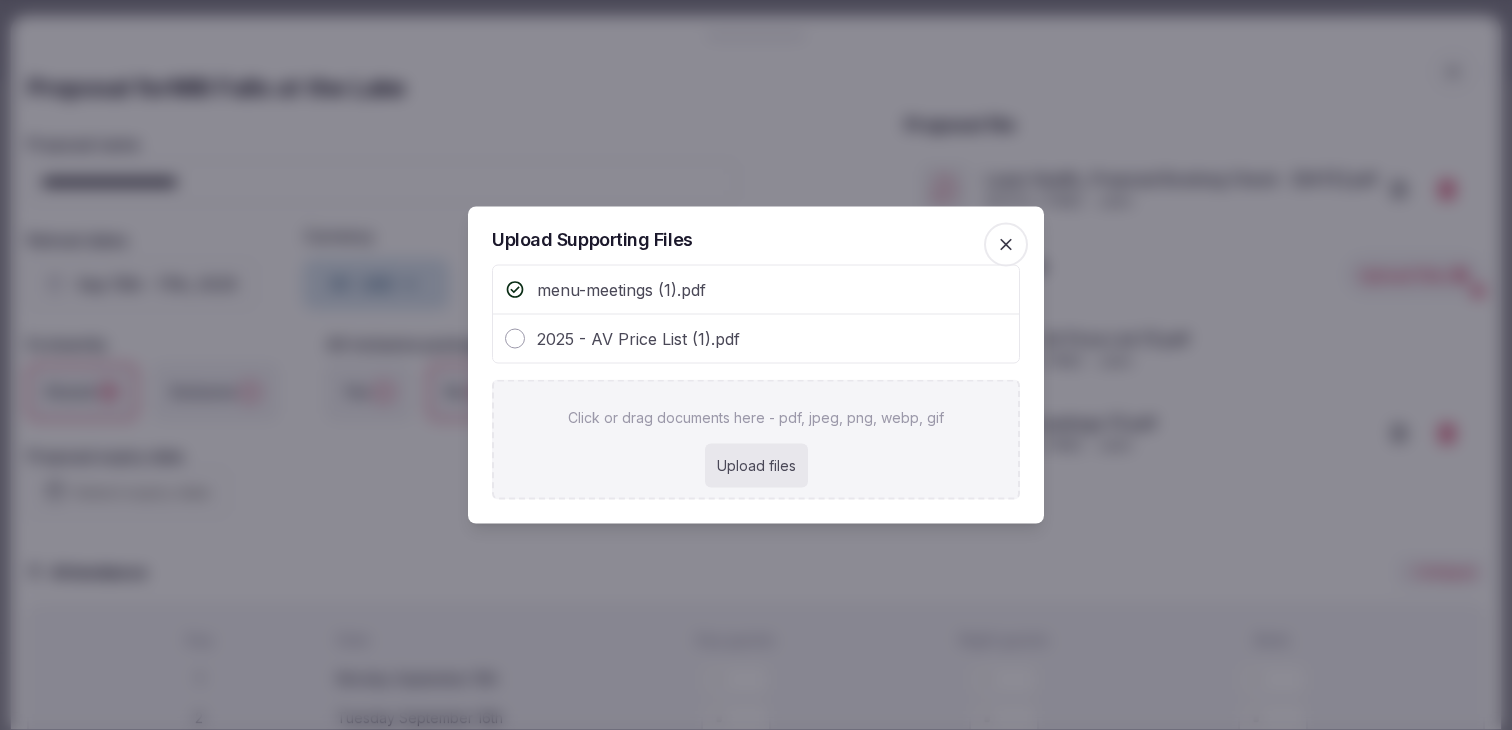 click 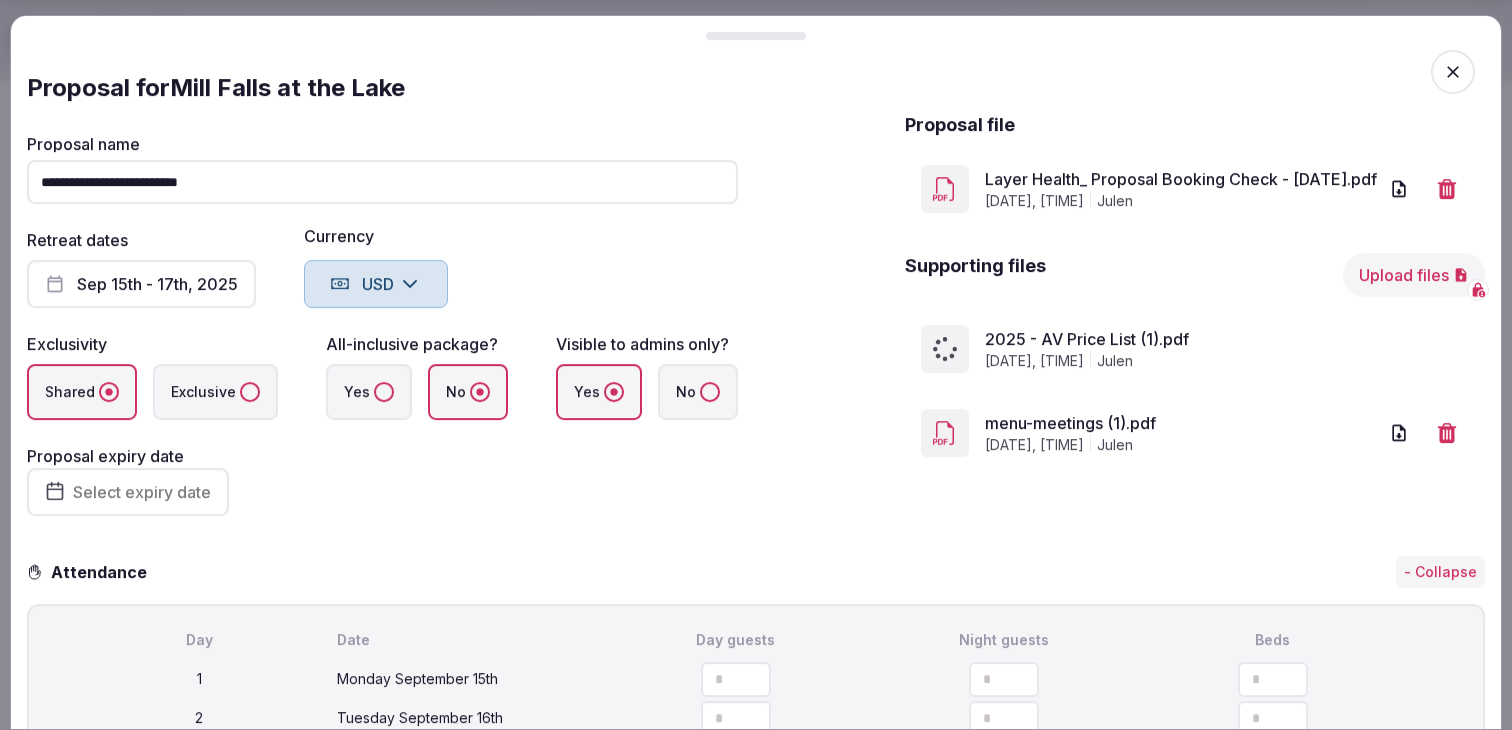 click on "**********" at bounding box center (756, 326) 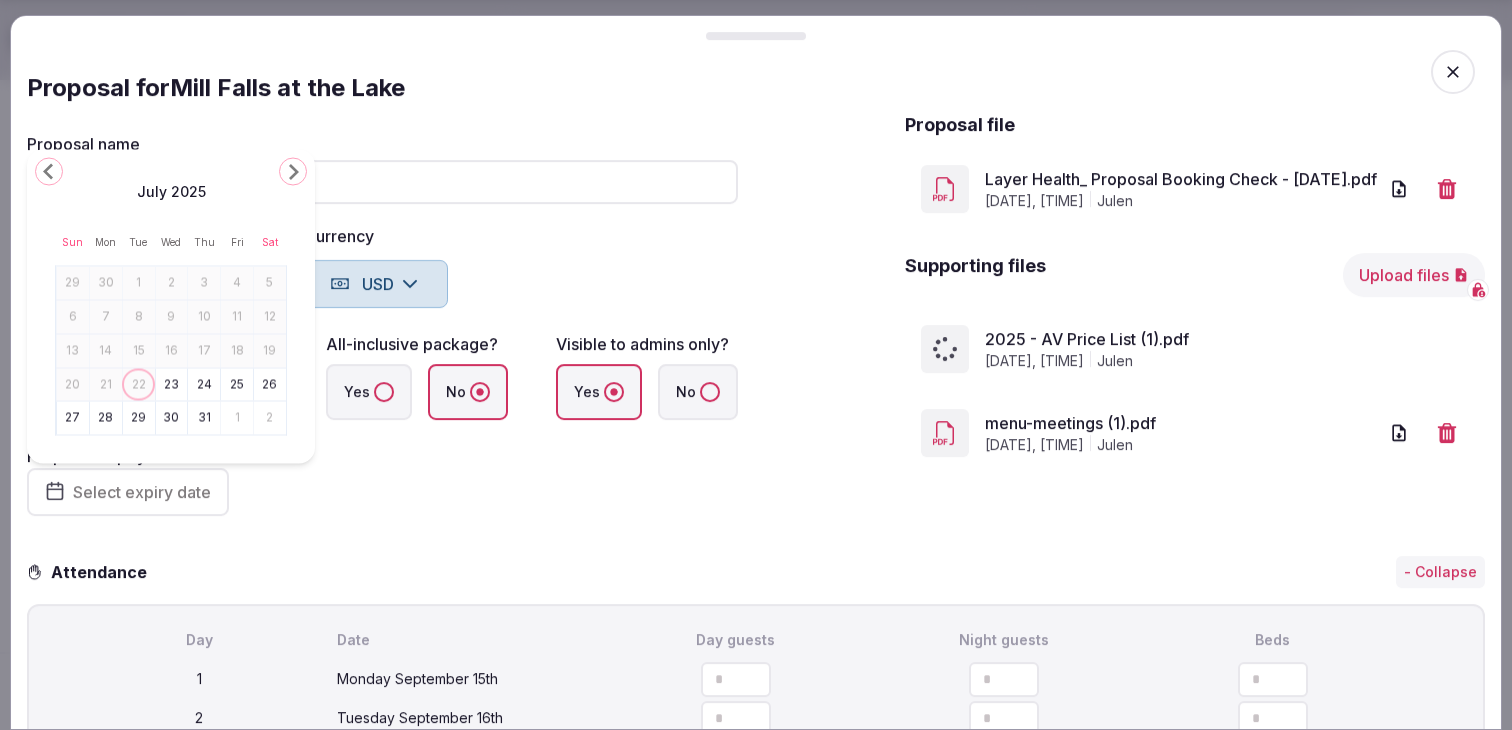 scroll, scrollTop: 150, scrollLeft: 0, axis: vertical 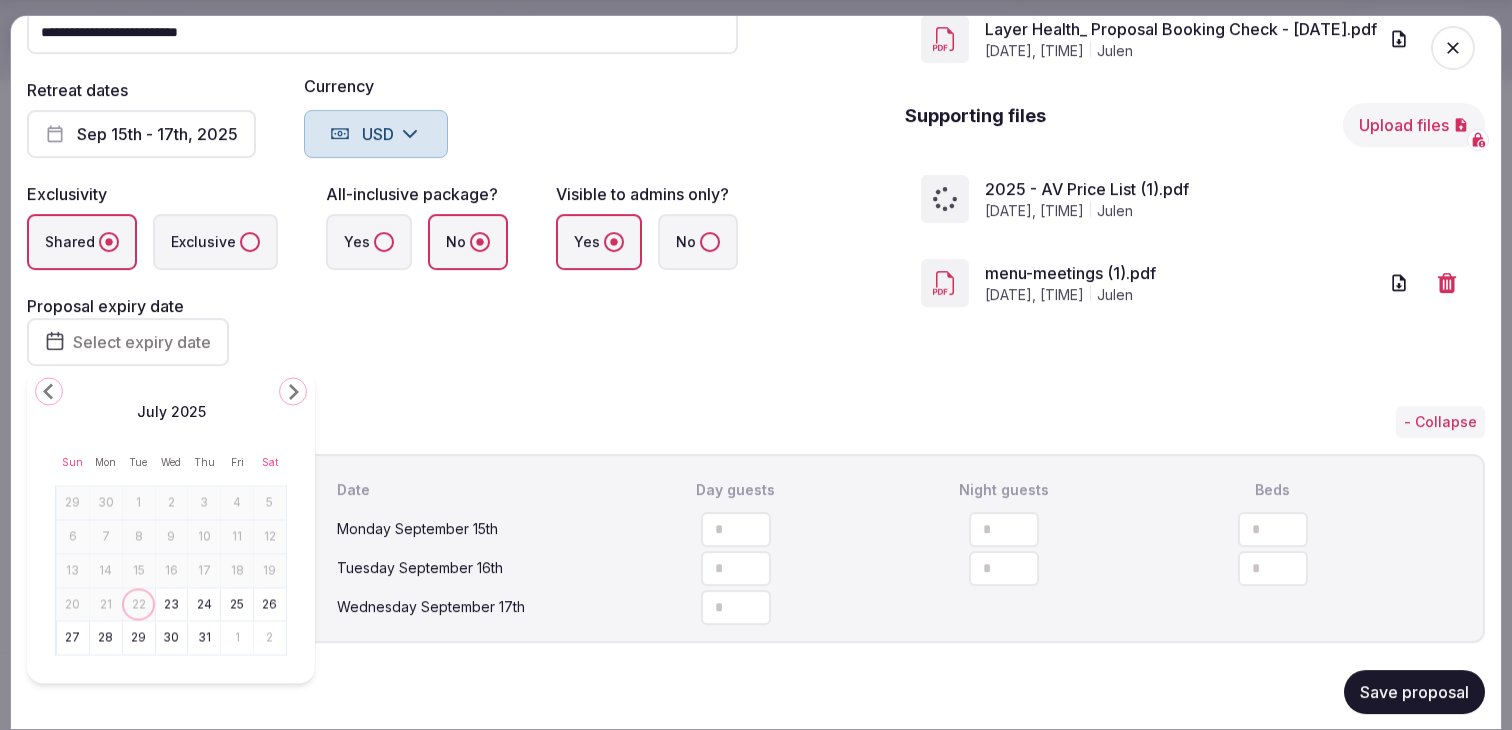 click on "30" at bounding box center [172, 638] 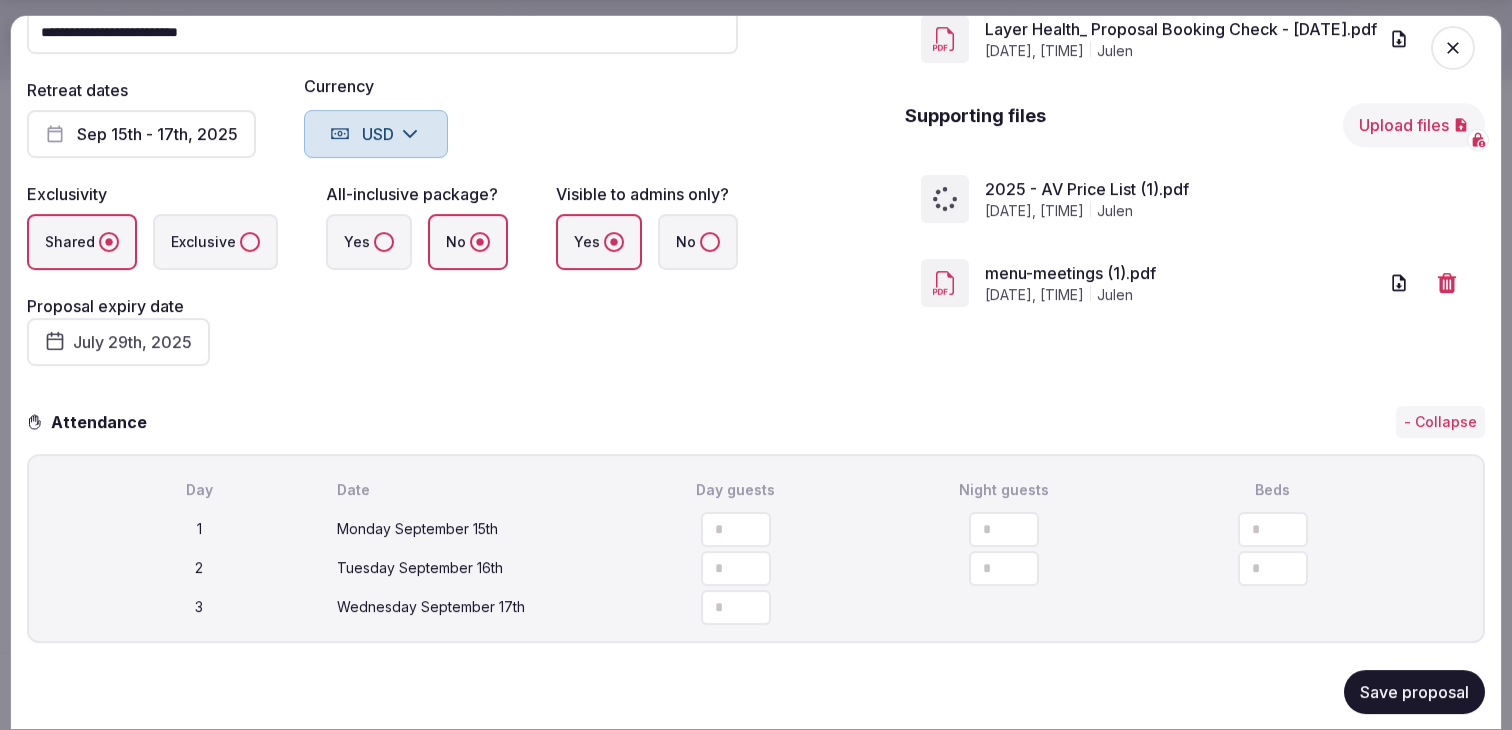 click on "**********" at bounding box center [382, 176] 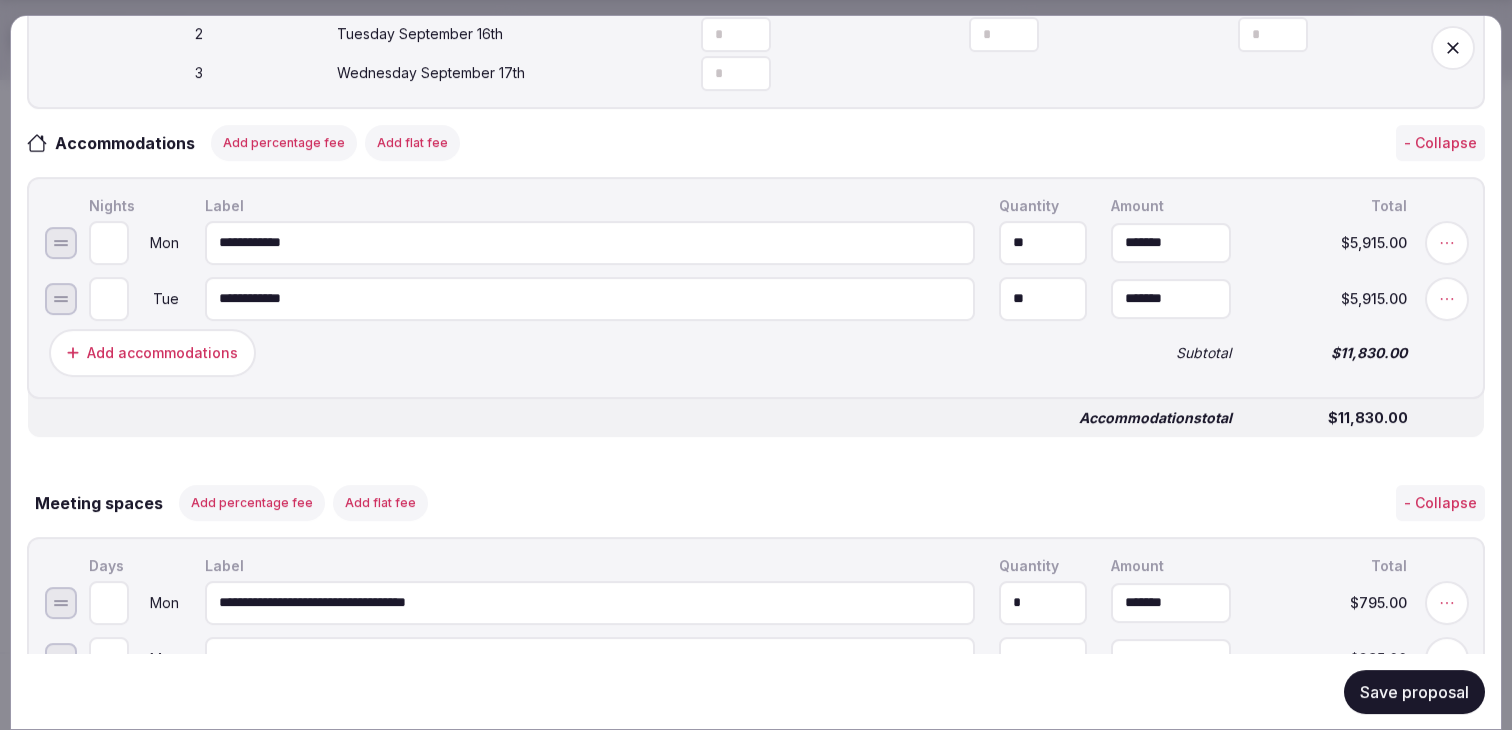 scroll, scrollTop: 692, scrollLeft: 0, axis: vertical 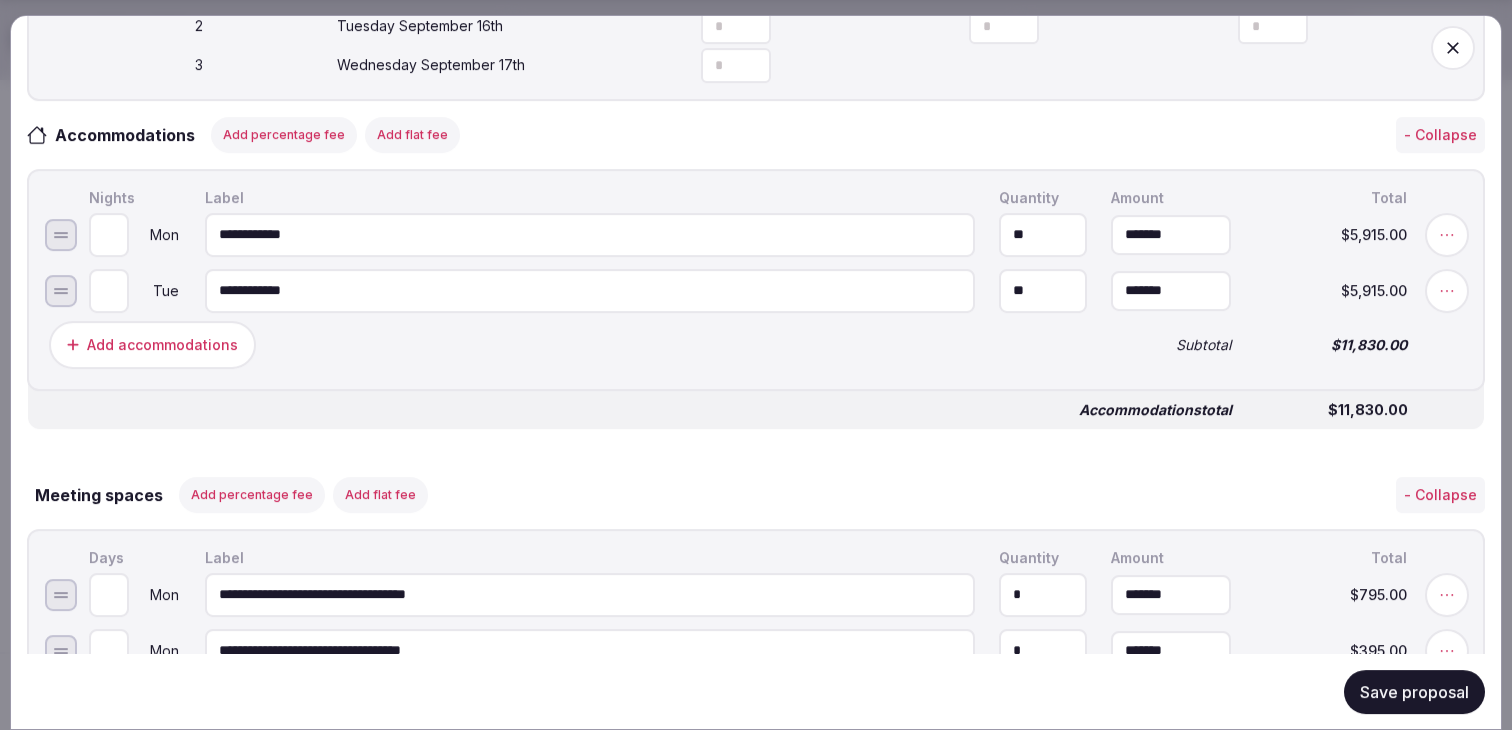 click on "*******" at bounding box center [1171, 234] 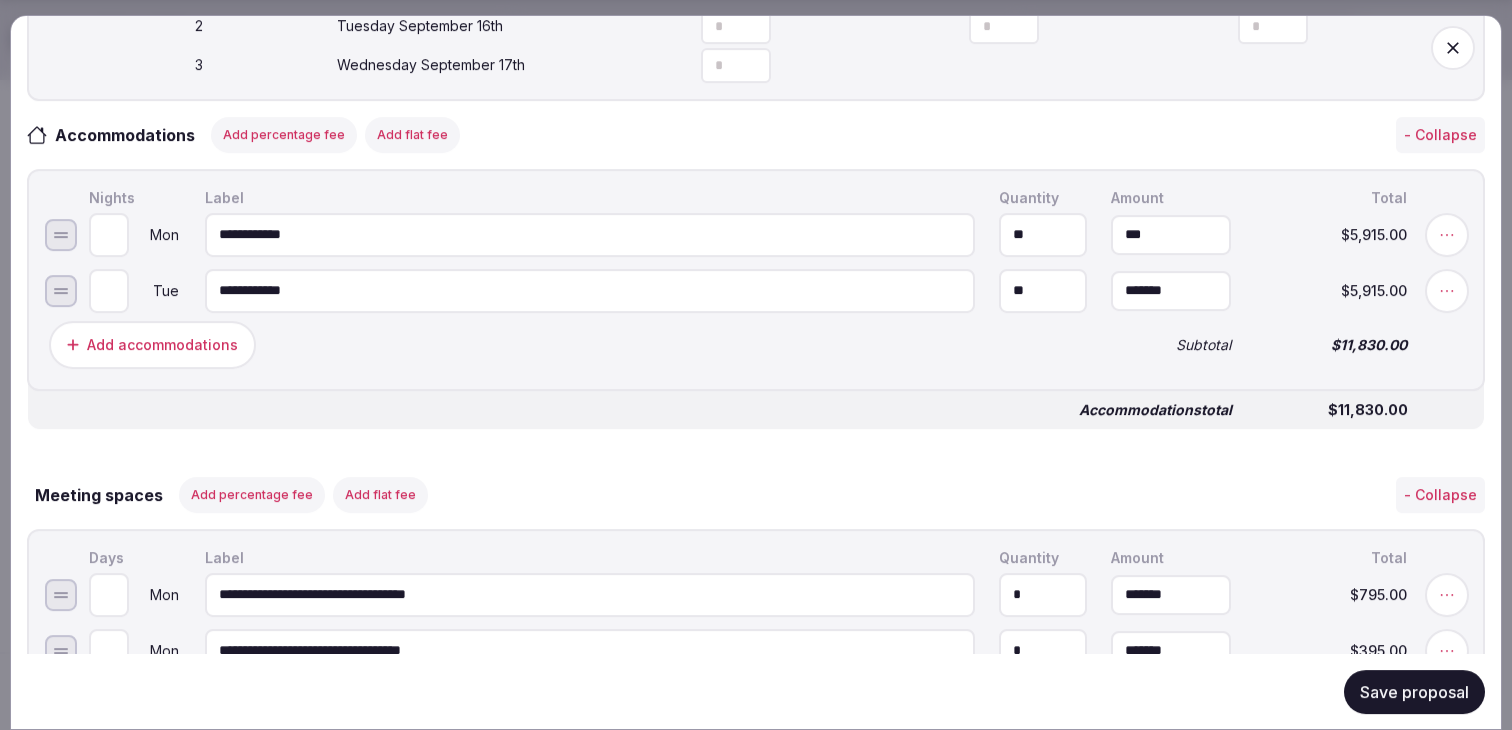 click on "***" at bounding box center (1171, 234) 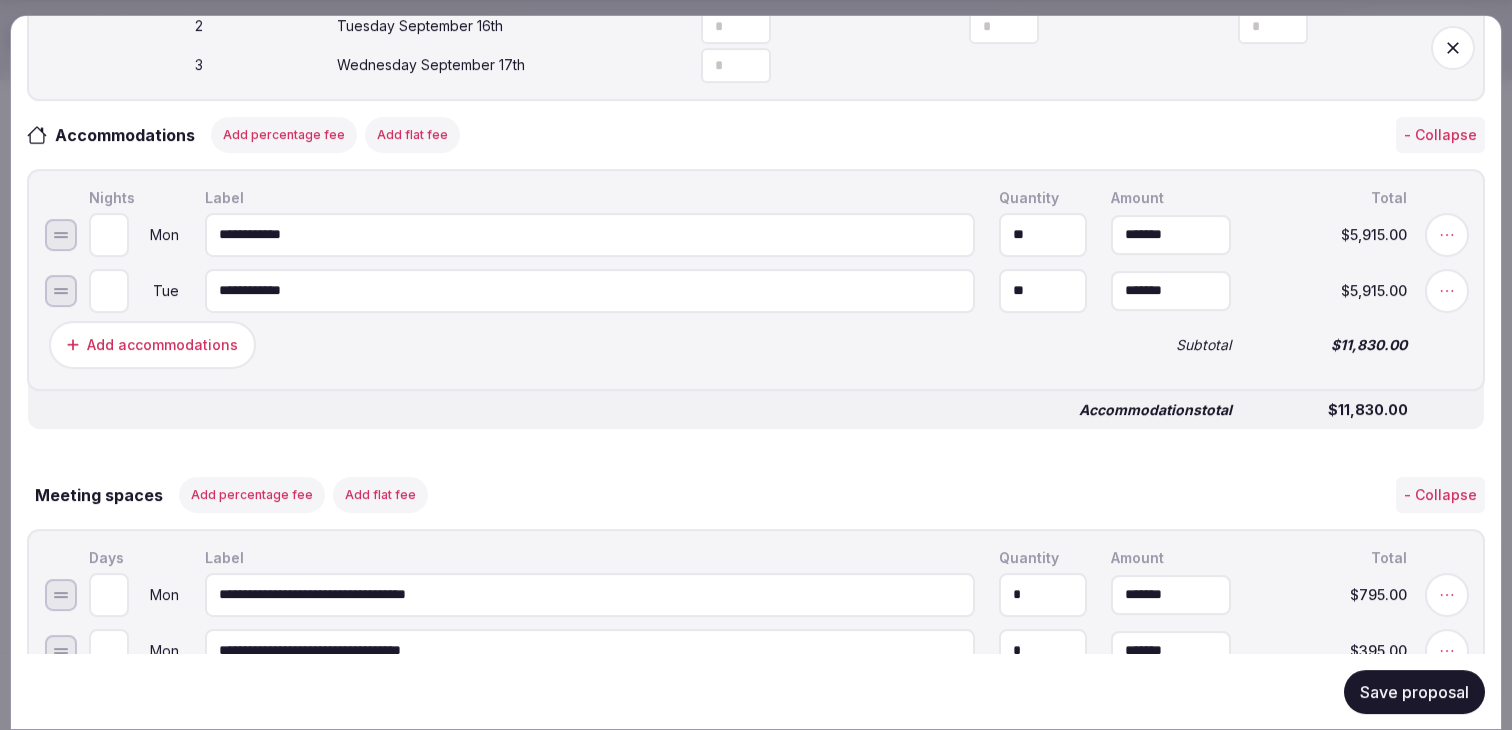 click on "**********" at bounding box center [590, 234] 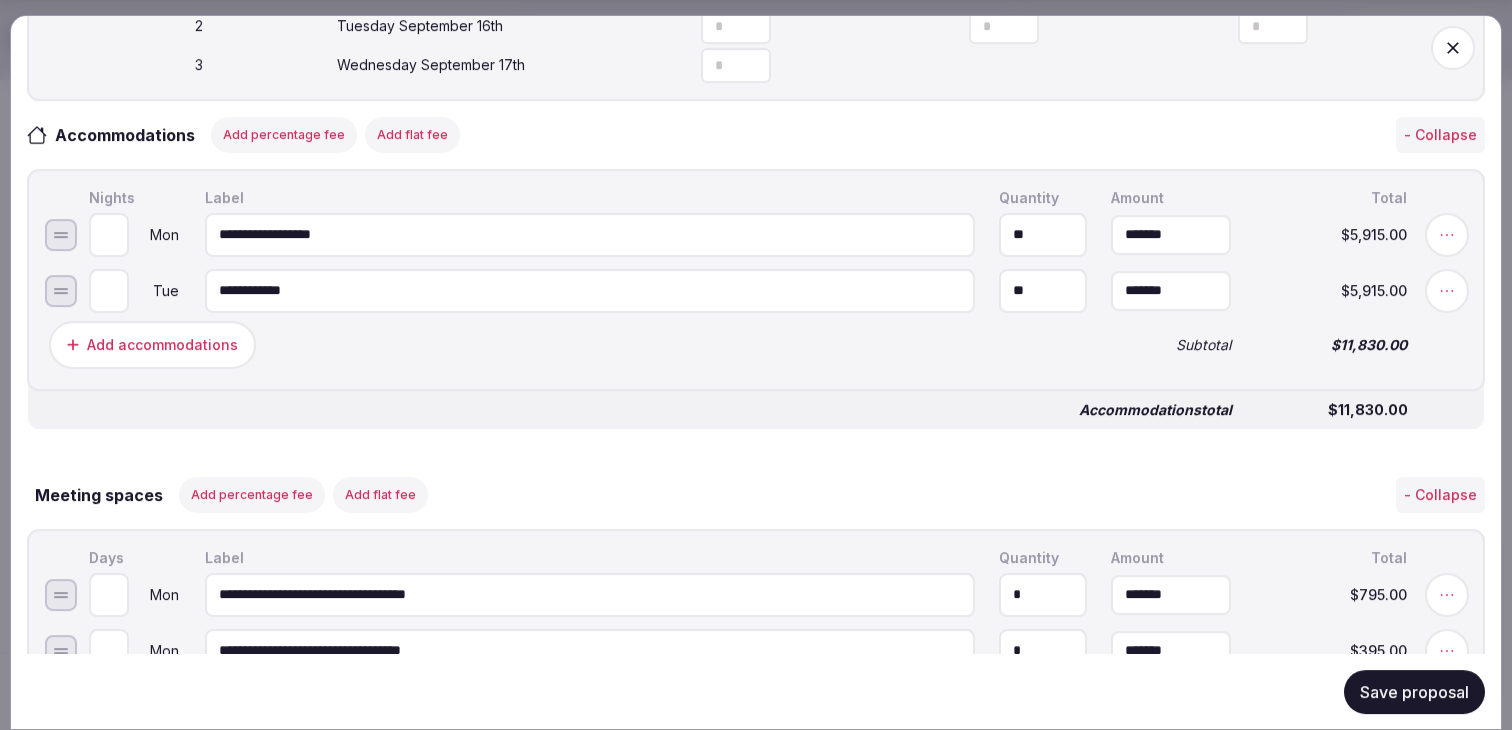 type on "**********" 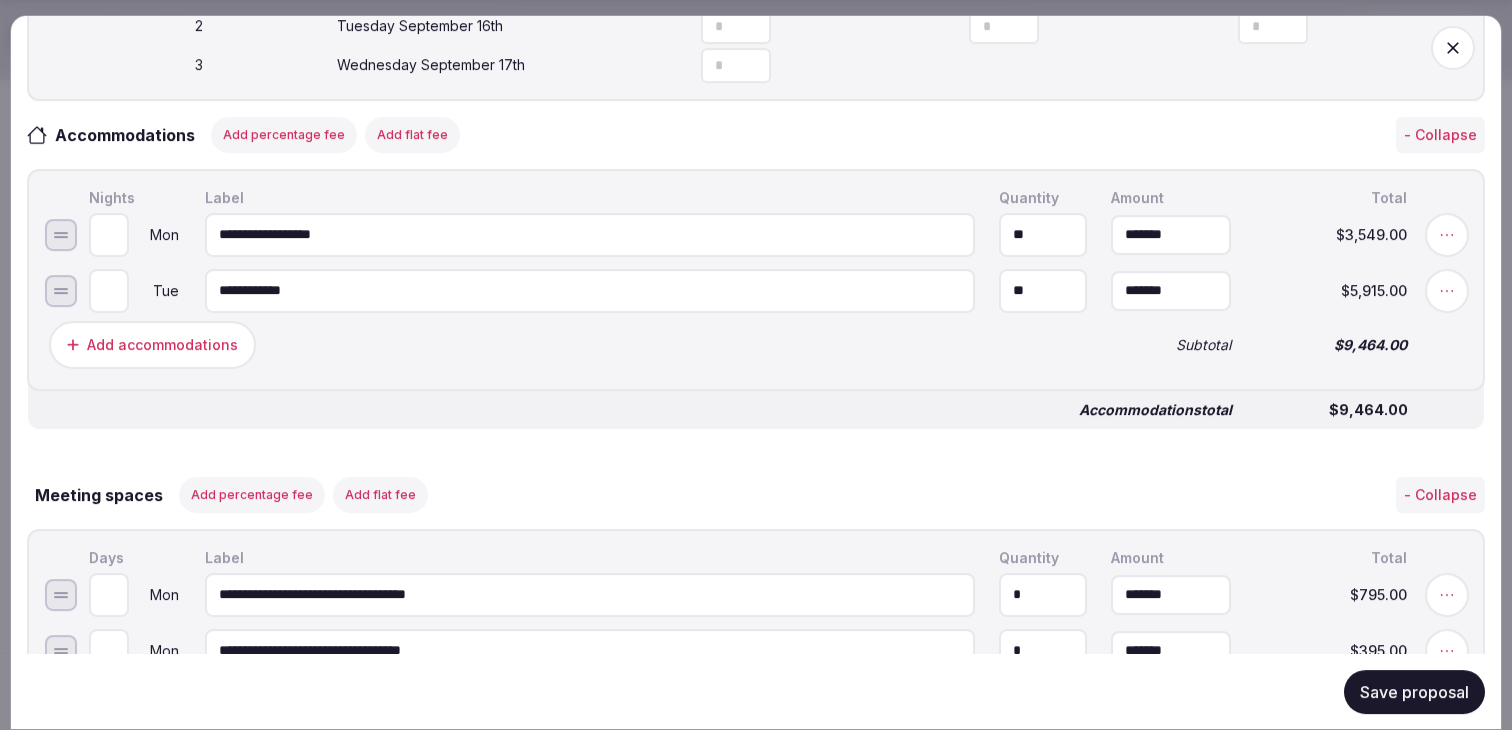 type on "**" 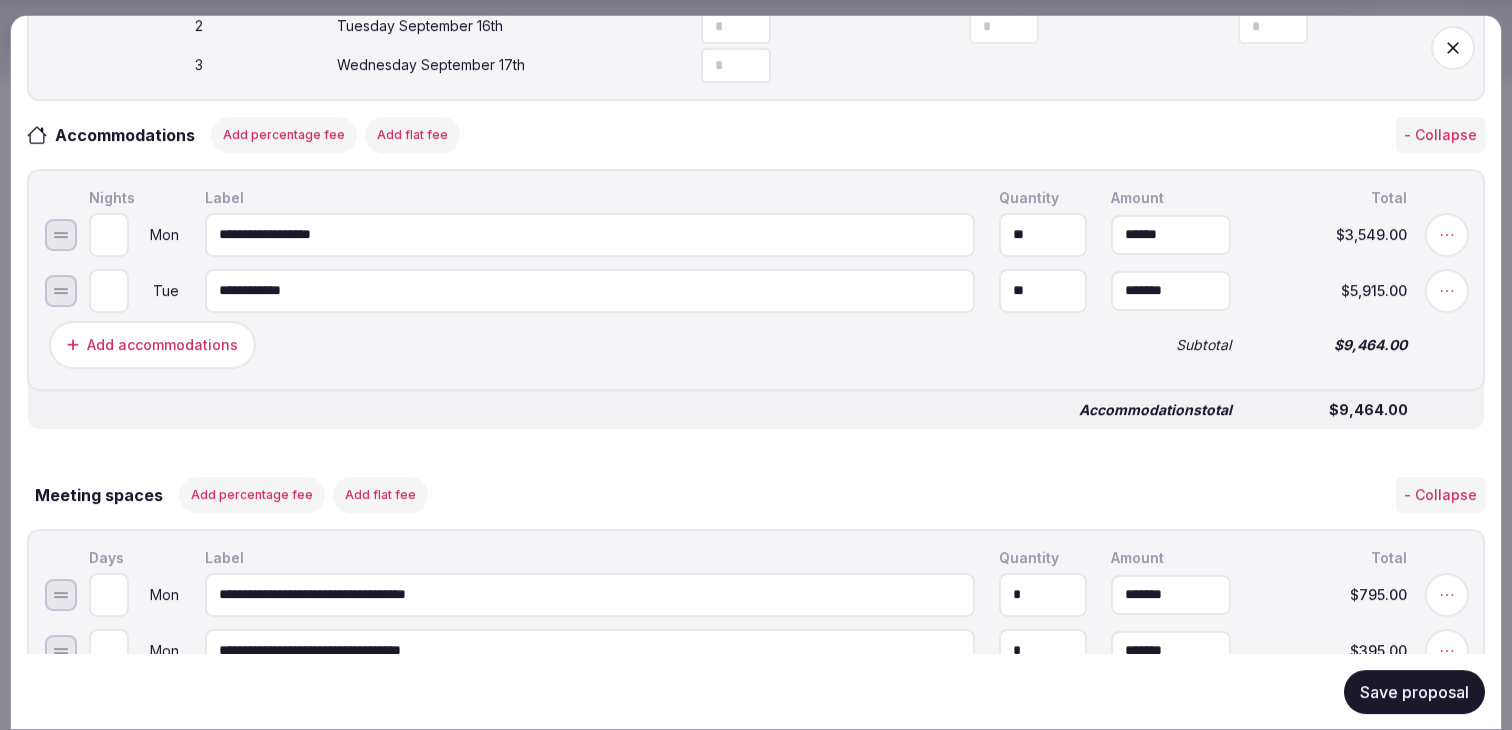 click on "******" at bounding box center (1171, 234) 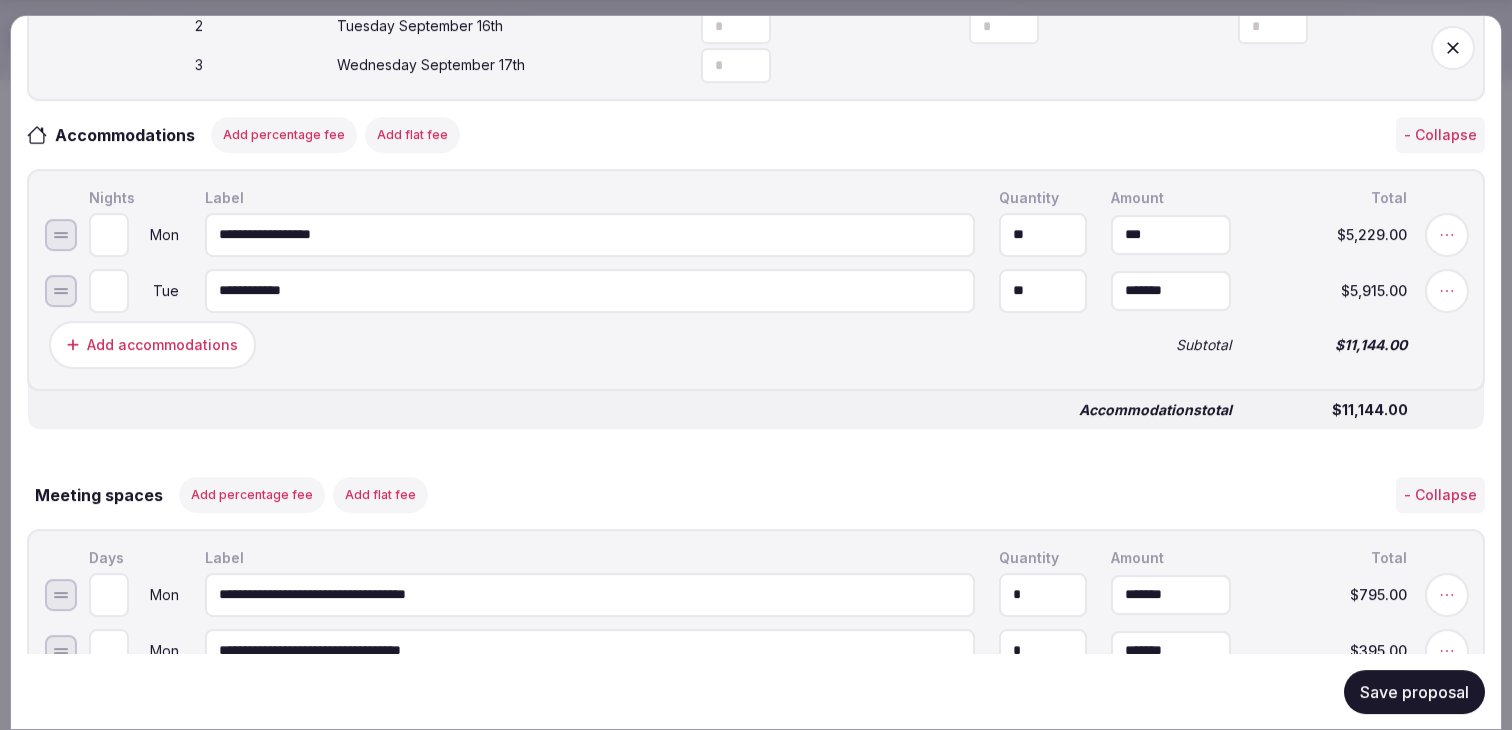 type on "*******" 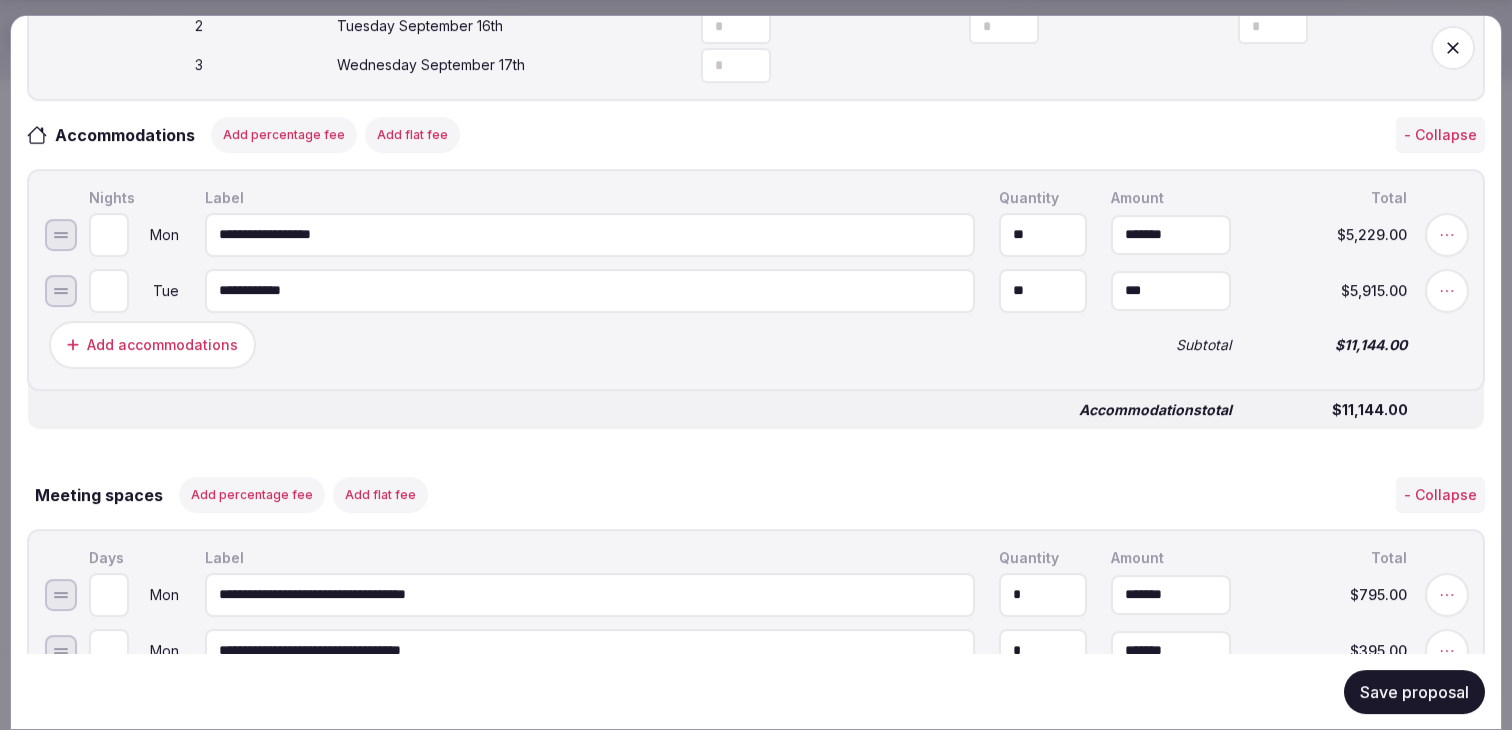 click on "***" at bounding box center [1171, 290] 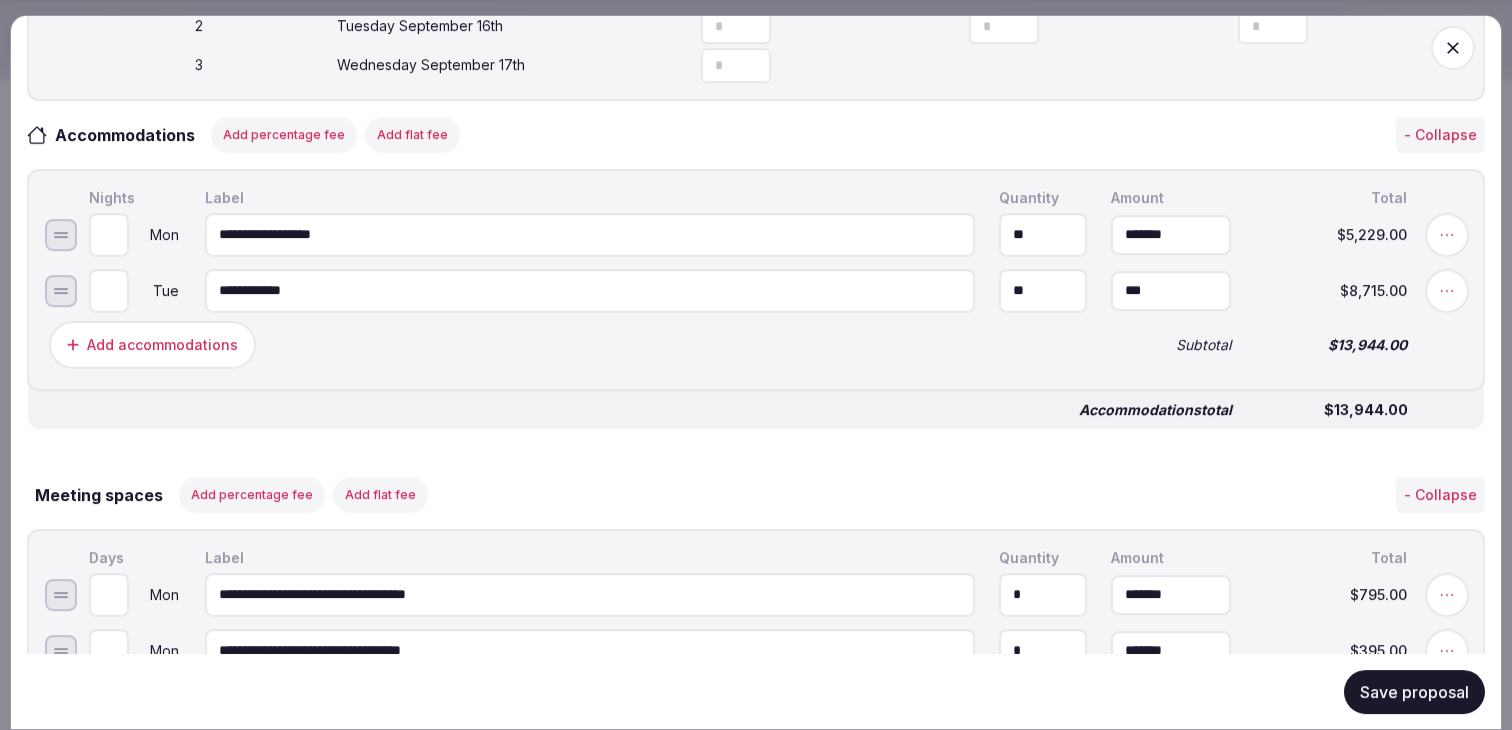 type on "*******" 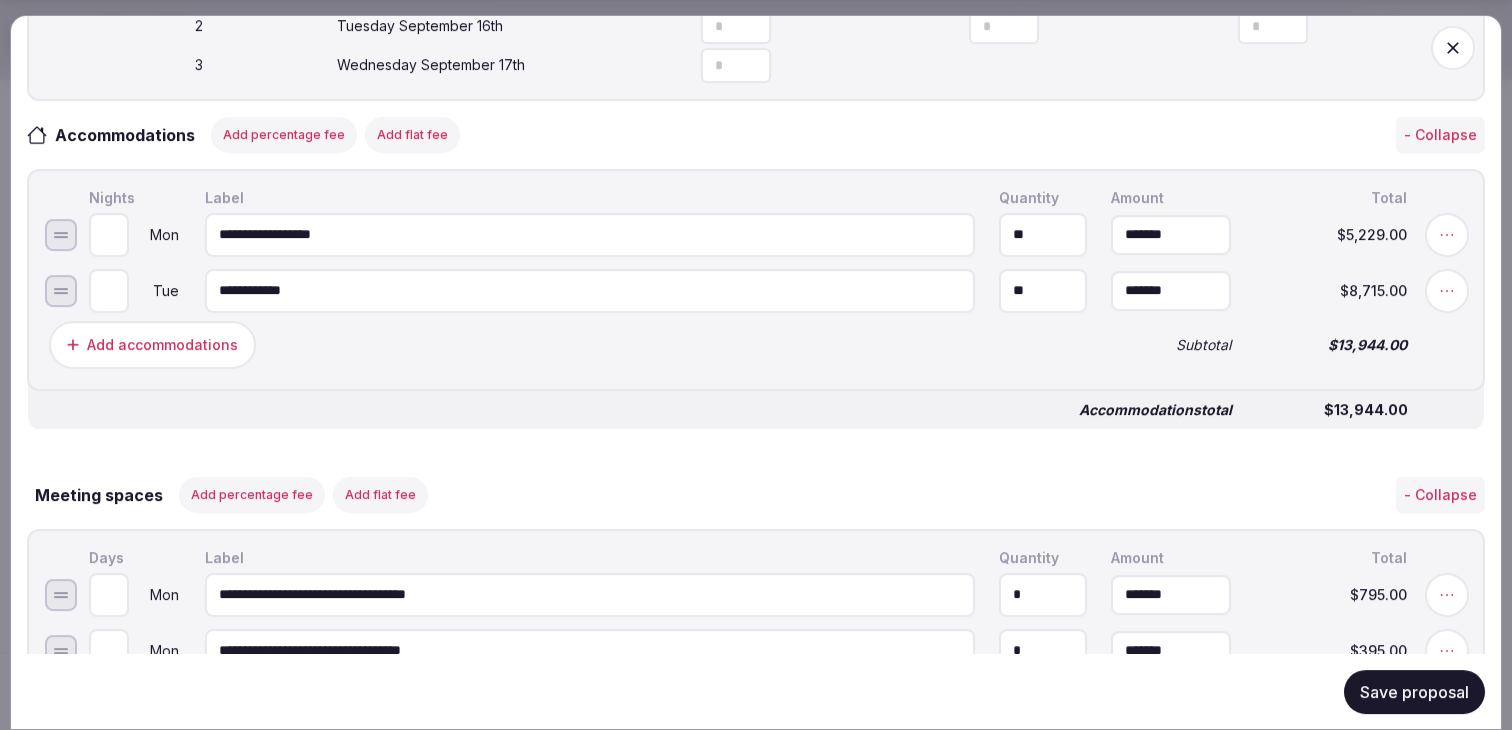 click on "Subtotal" at bounding box center [1171, 344] 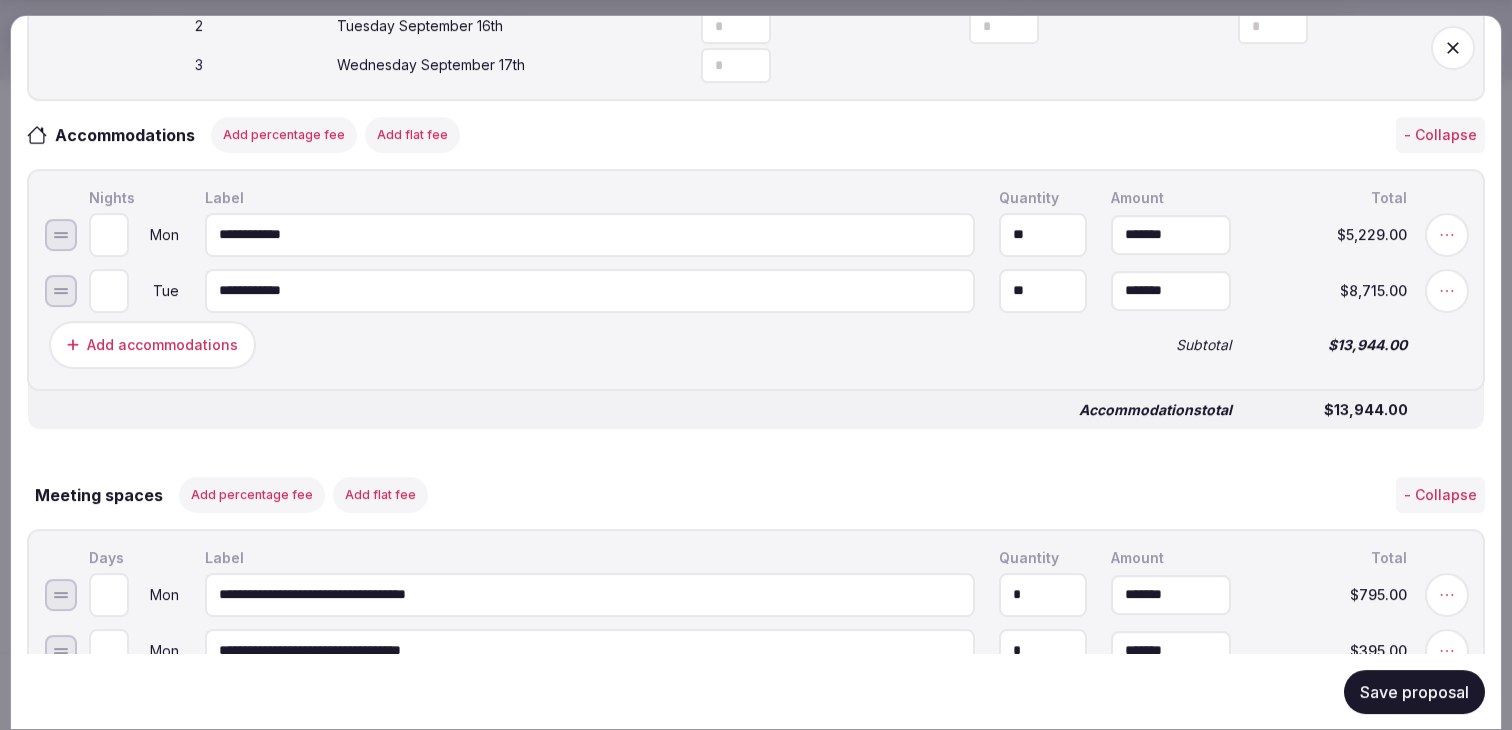 type on "**********" 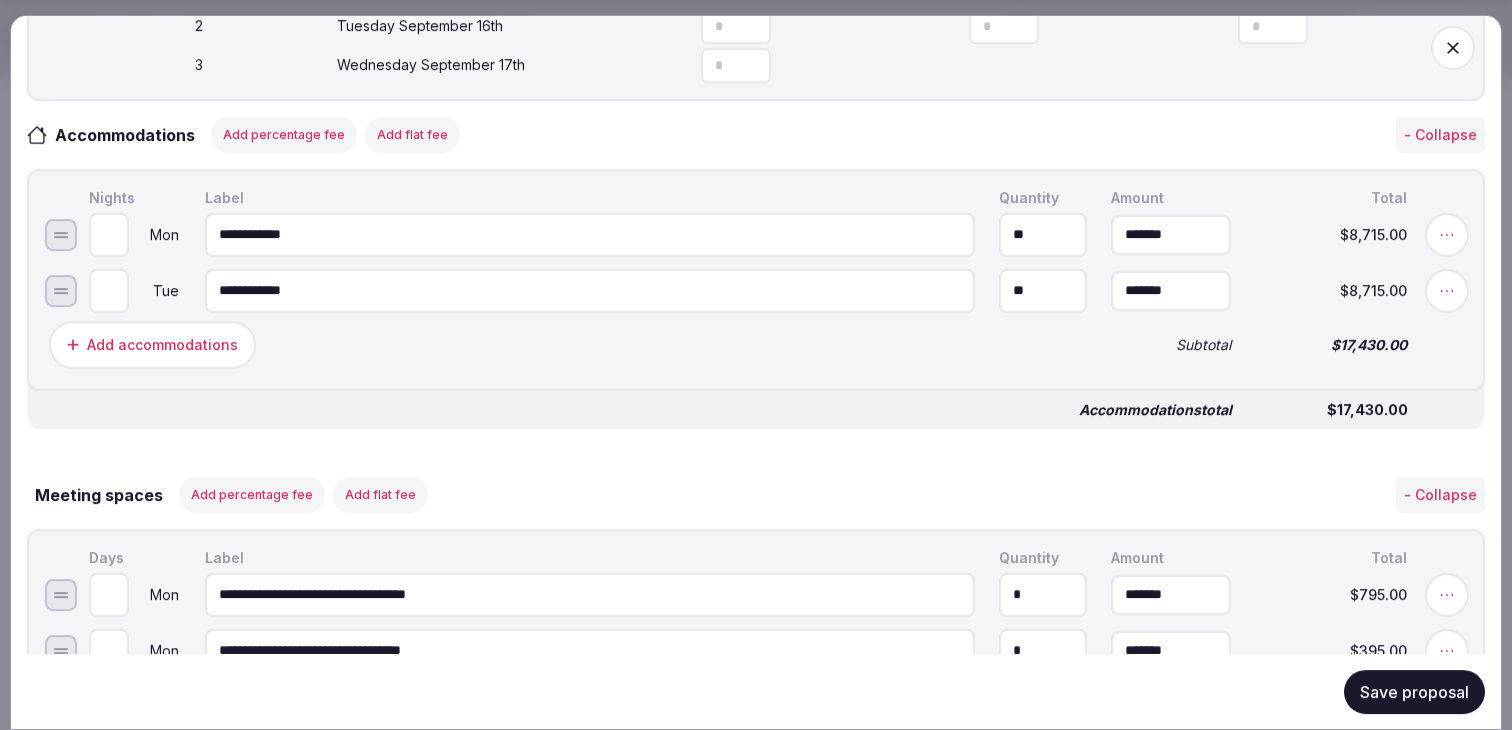 type on "**" 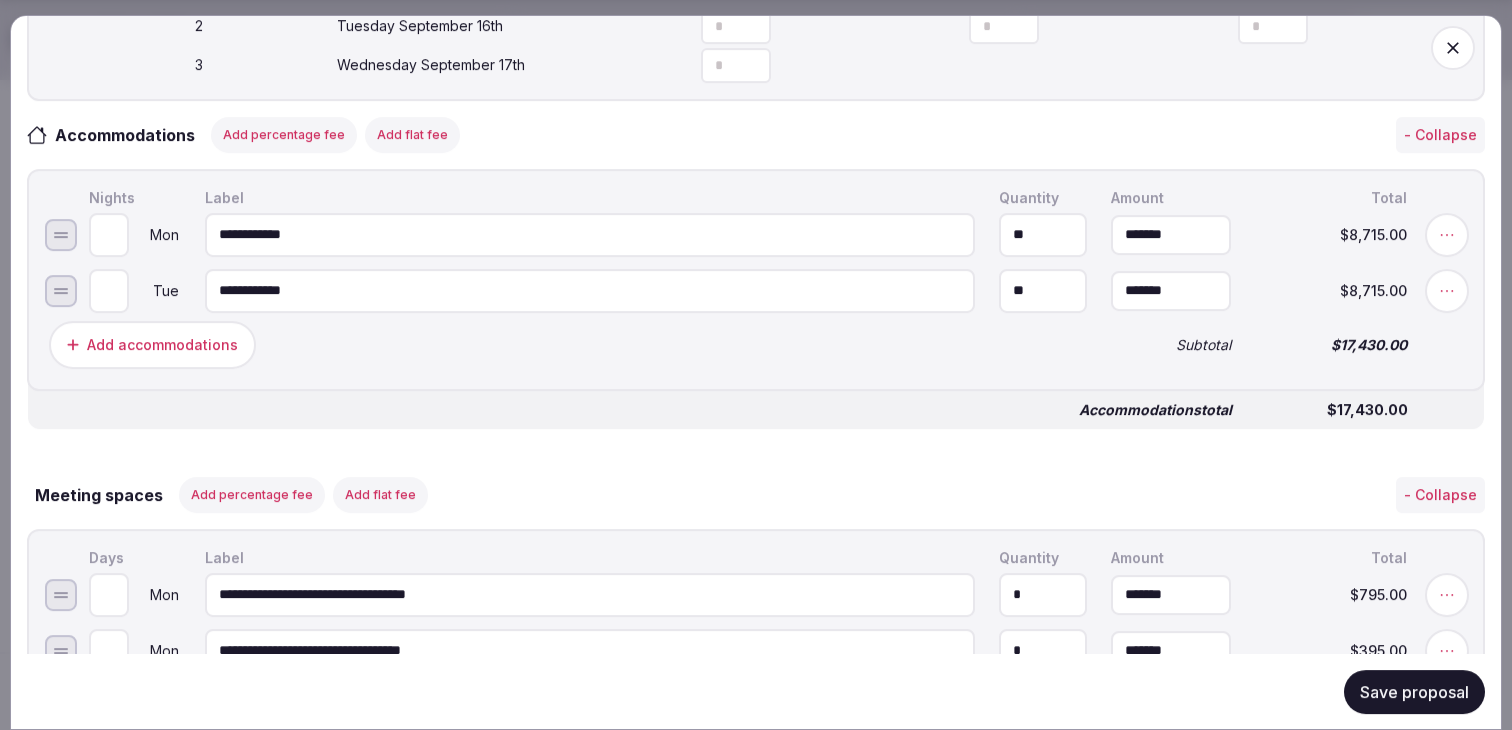 click on "Add percentage fee" at bounding box center (284, 134) 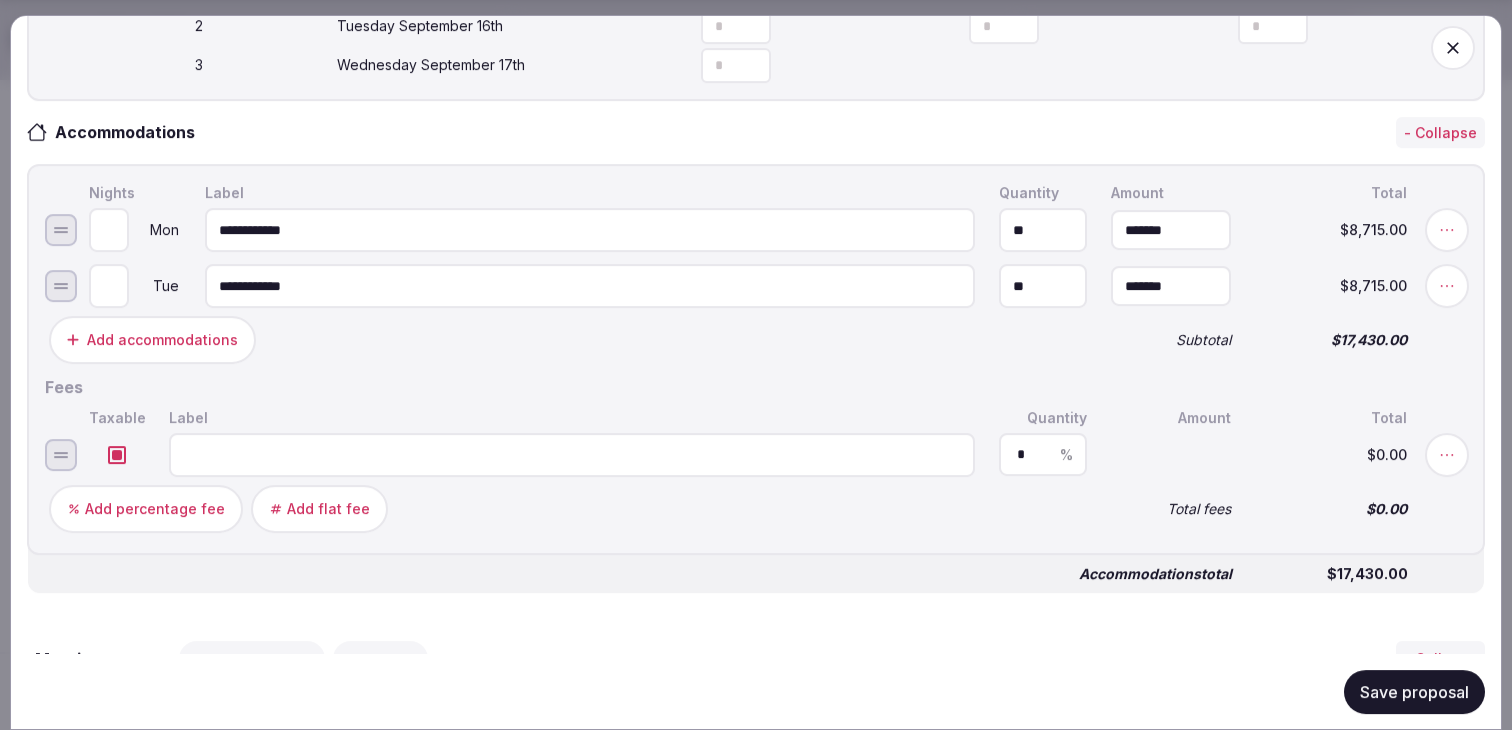 click at bounding box center (572, 454) 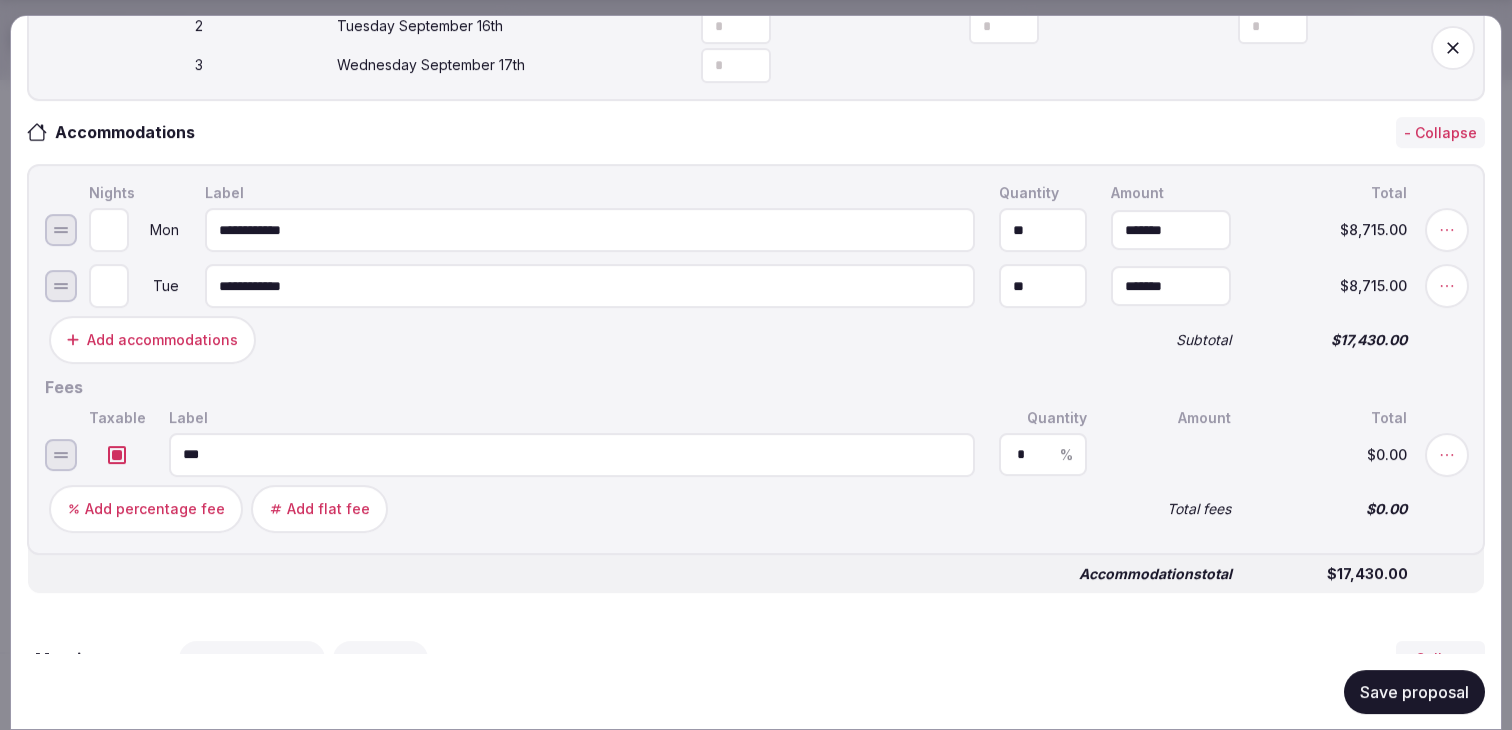 type on "***" 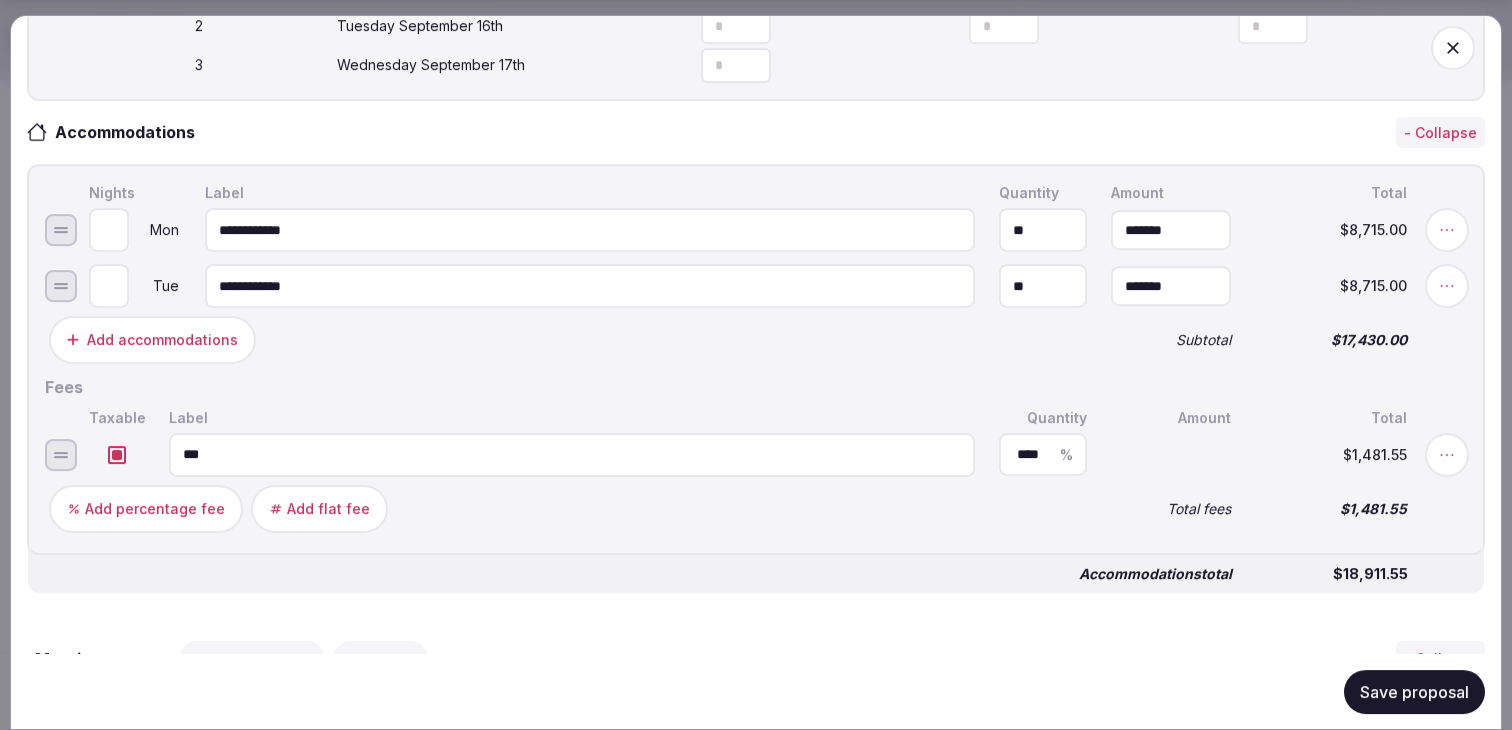 type on "***" 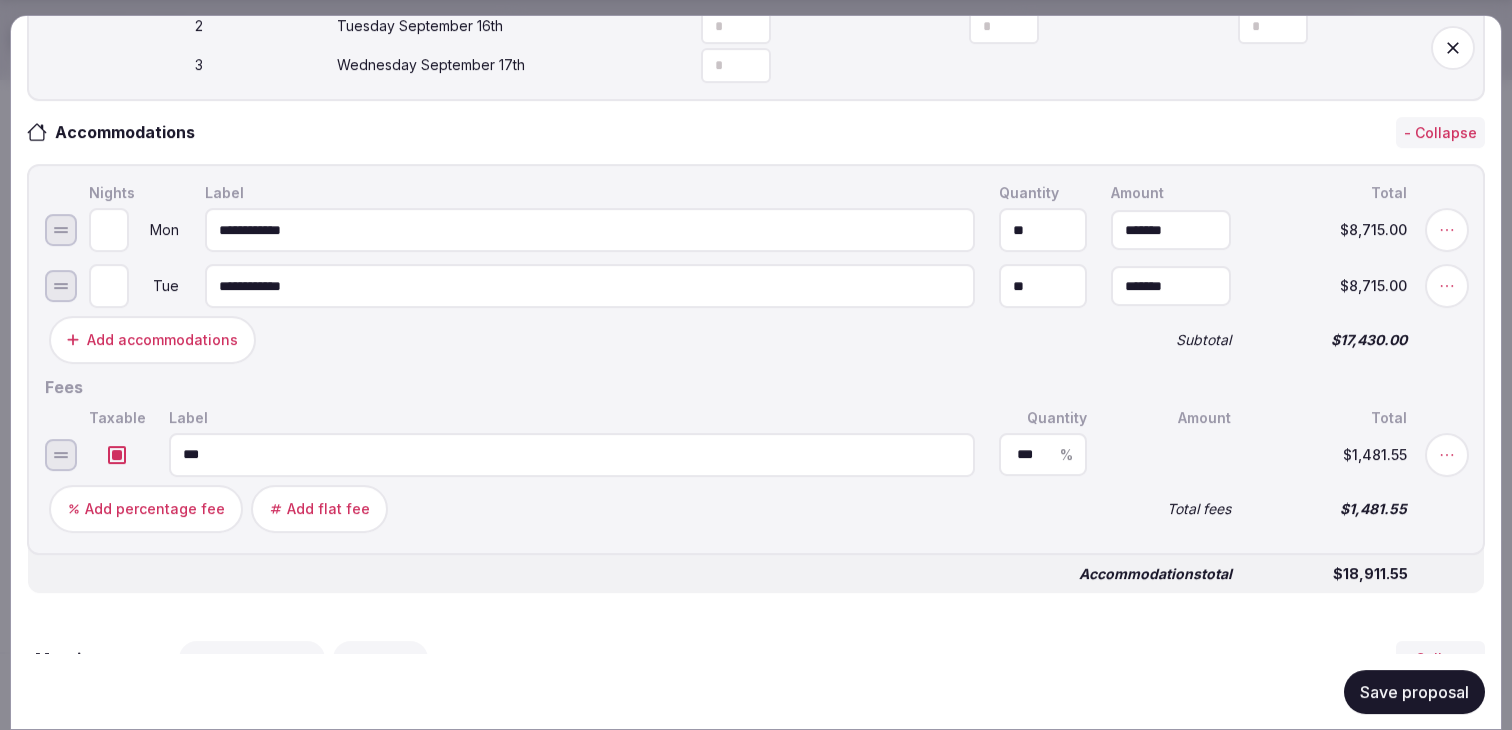 click on "Accommodations  total" at bounding box center [640, 573] 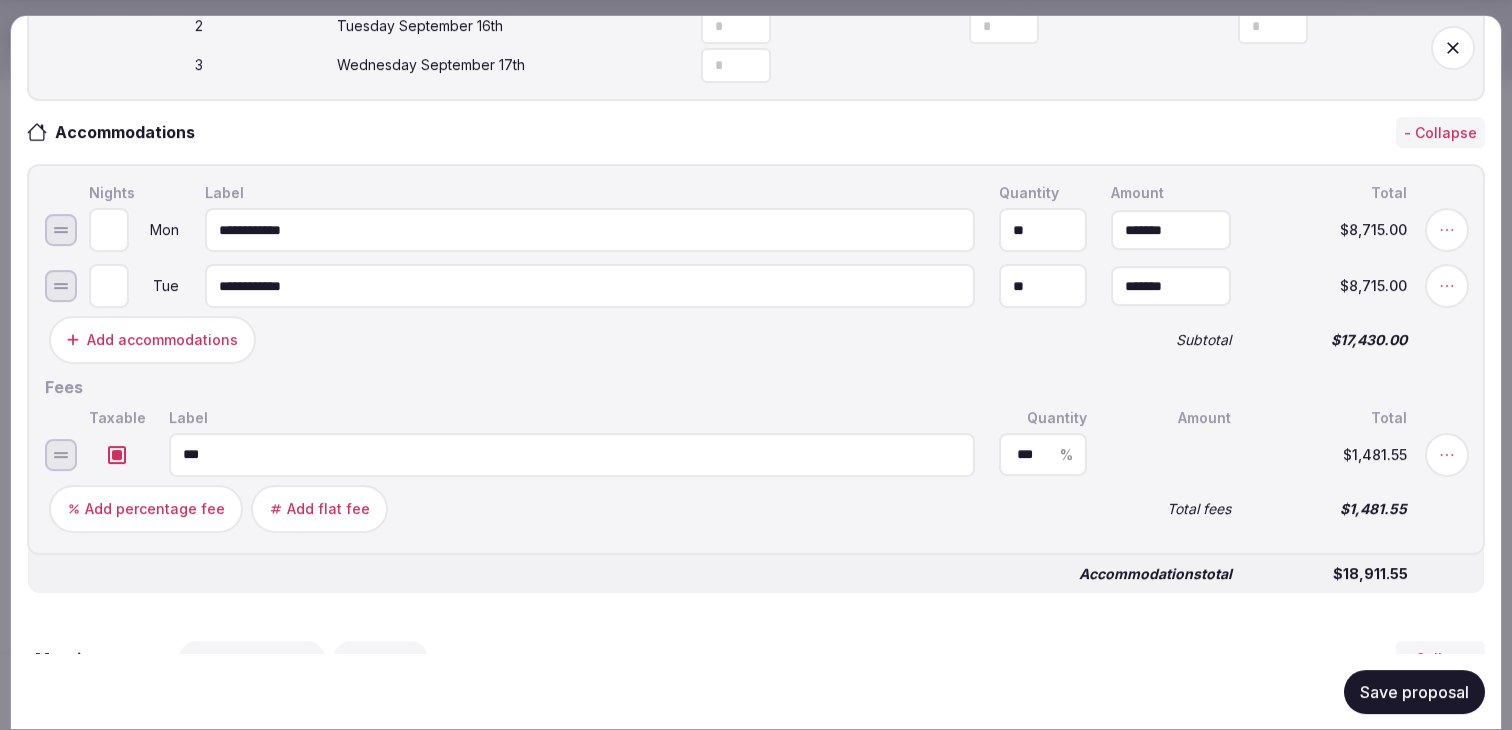 click on "Save proposal" at bounding box center (1414, 691) 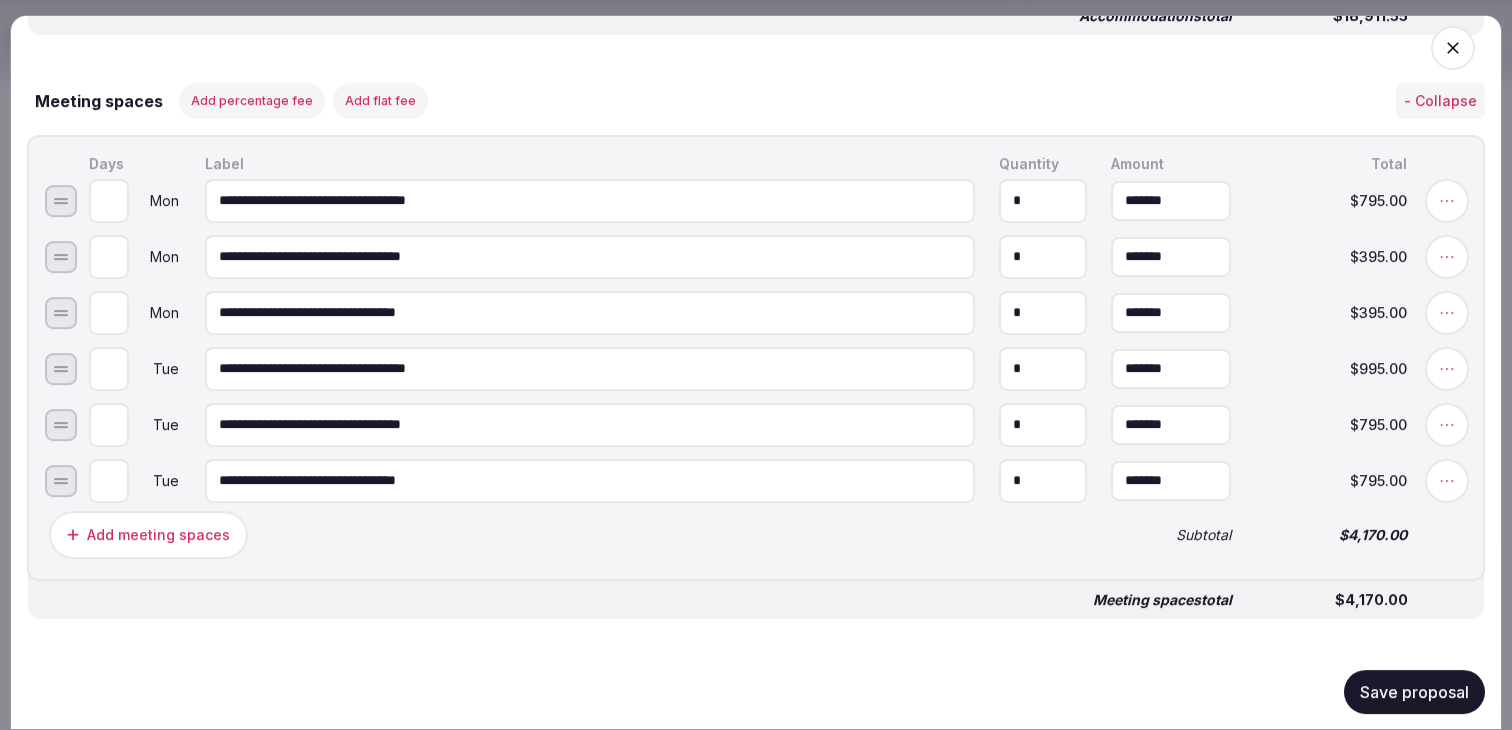 scroll, scrollTop: 1259, scrollLeft: 0, axis: vertical 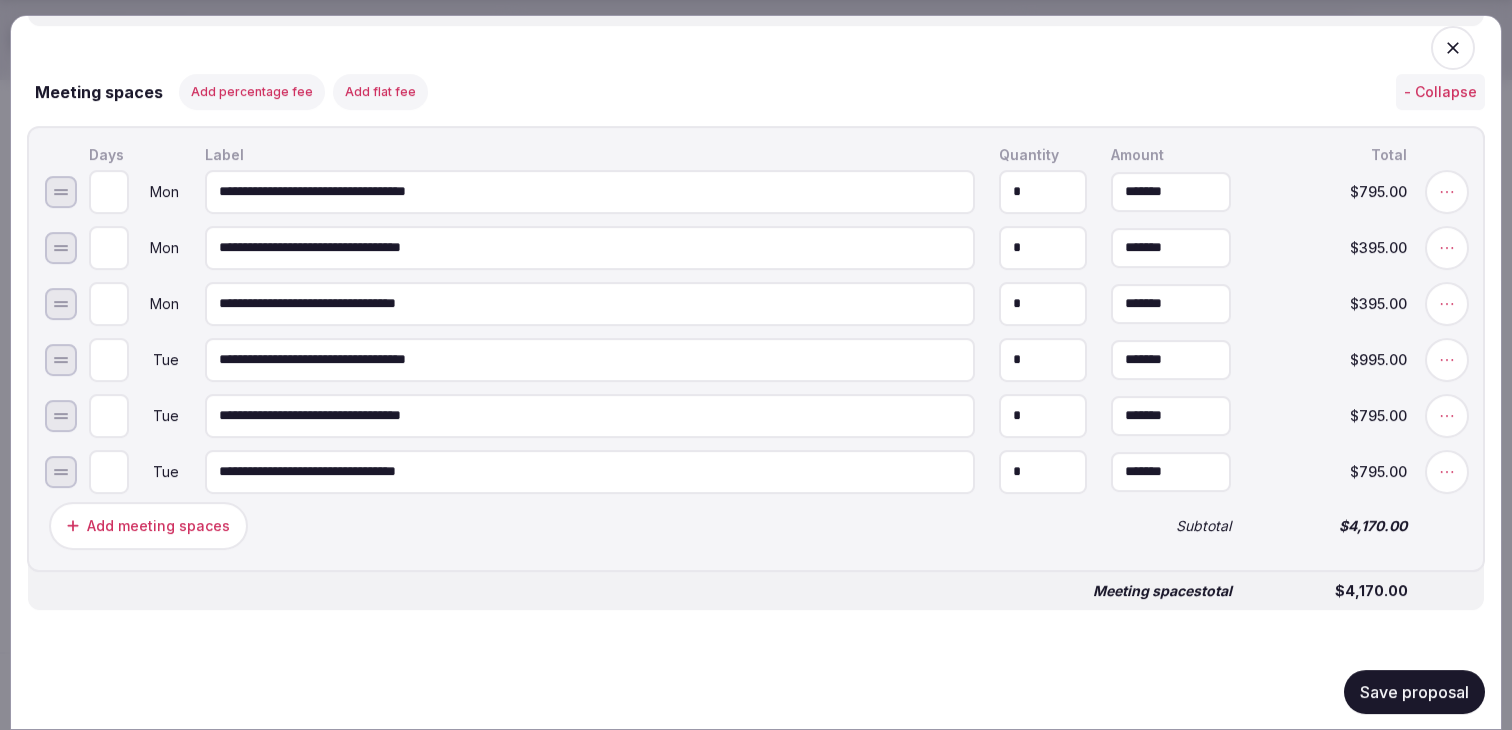 drag, startPoint x: 409, startPoint y: 198, endPoint x: 369, endPoint y: 198, distance: 40 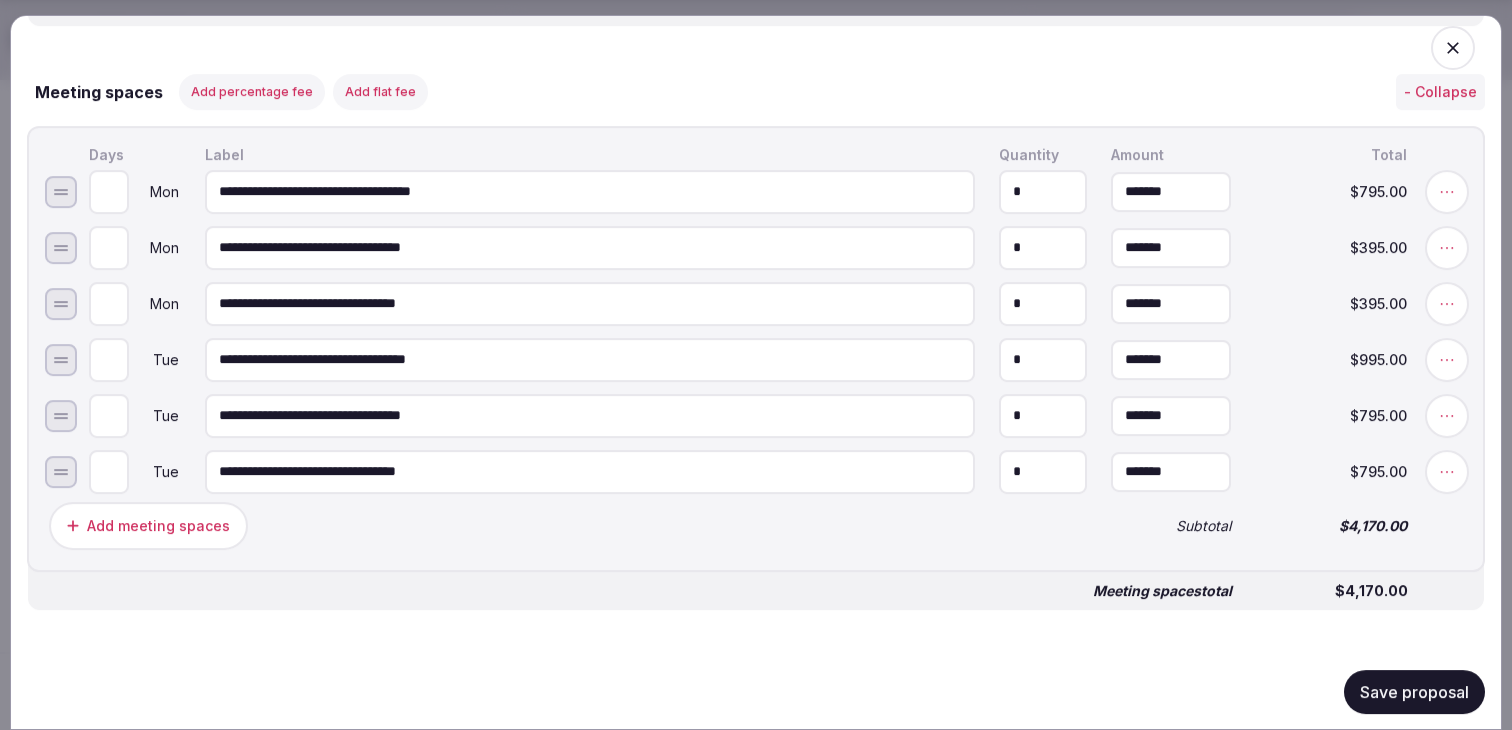 drag, startPoint x: 489, startPoint y: 199, endPoint x: 419, endPoint y: 197, distance: 70.028564 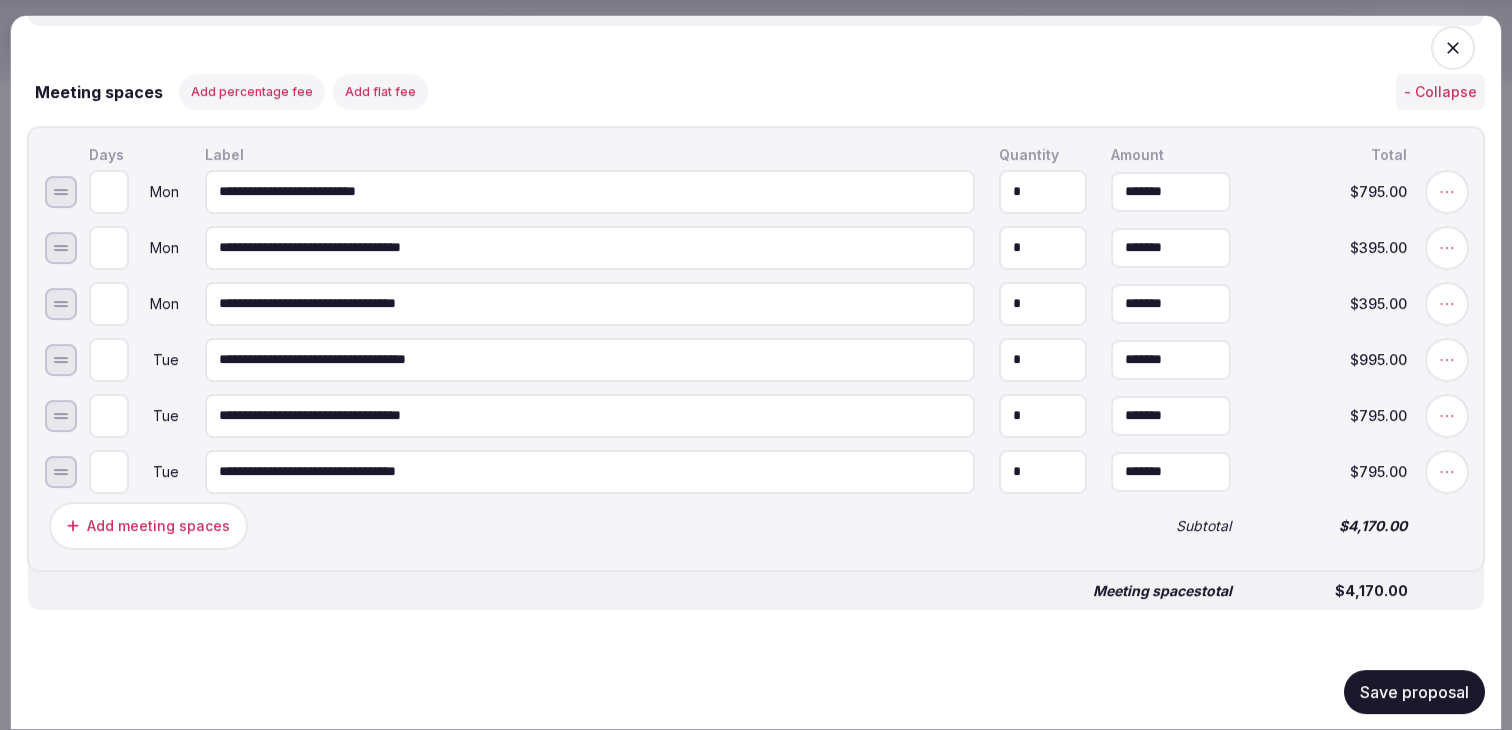type on "**********" 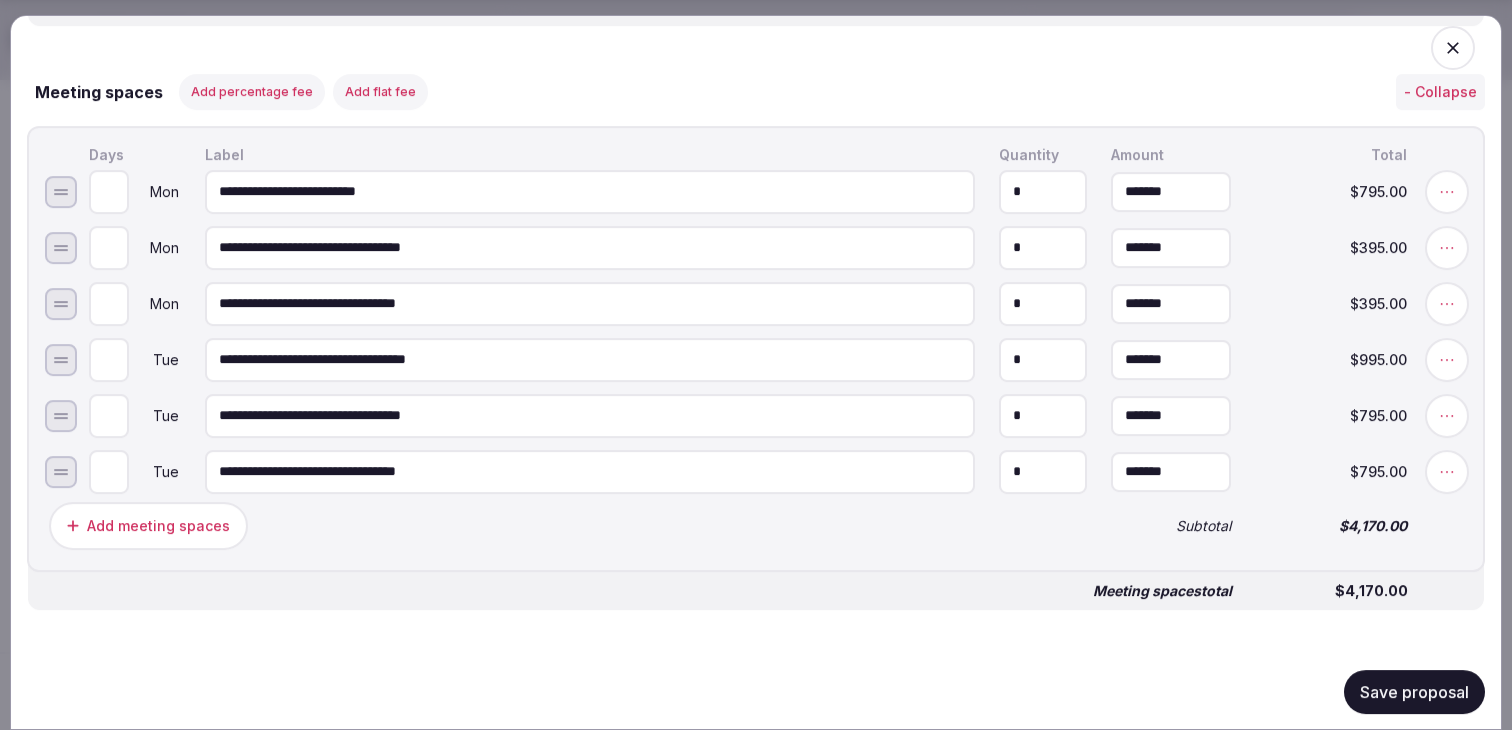 drag, startPoint x: 488, startPoint y: 253, endPoint x: 401, endPoint y: 253, distance: 87 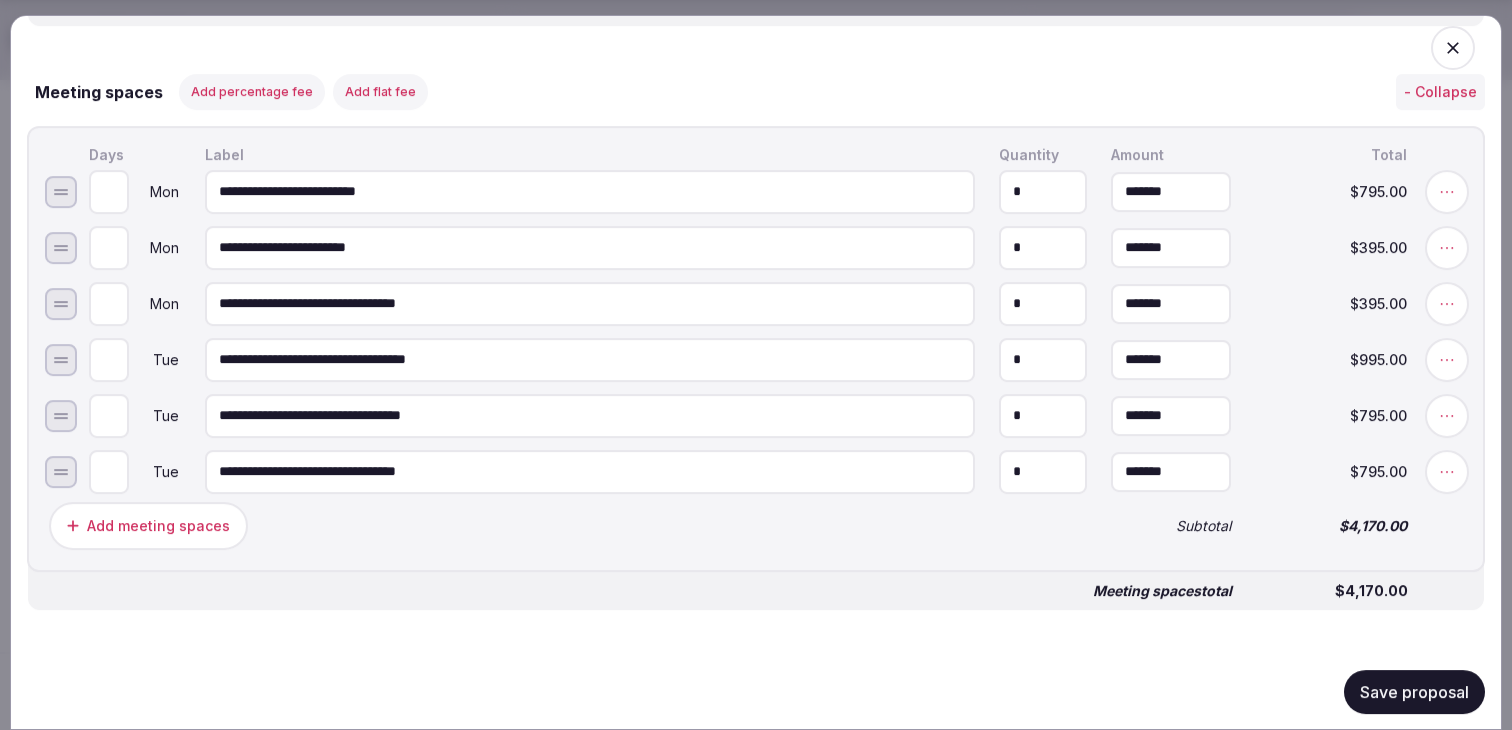 type on "**********" 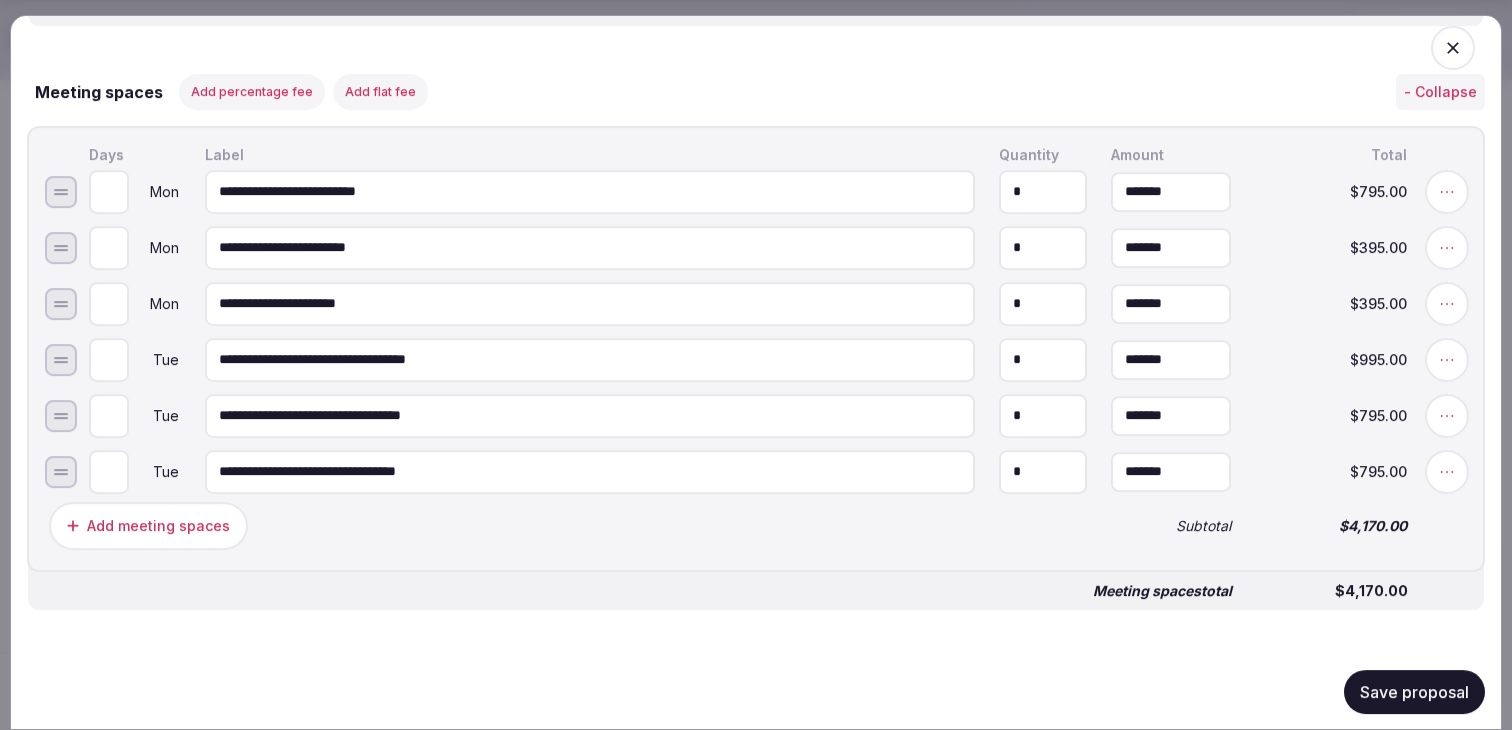 type on "**********" 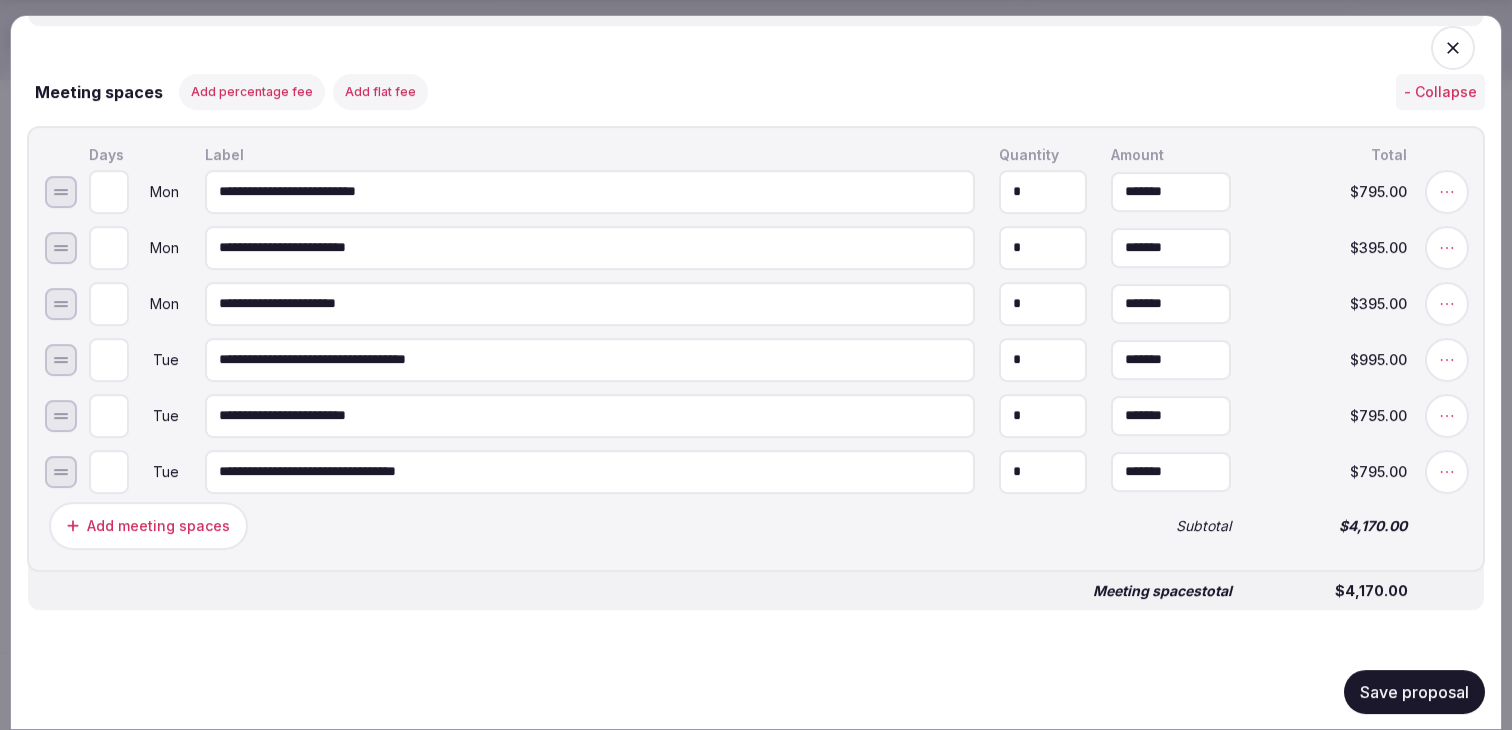type on "**********" 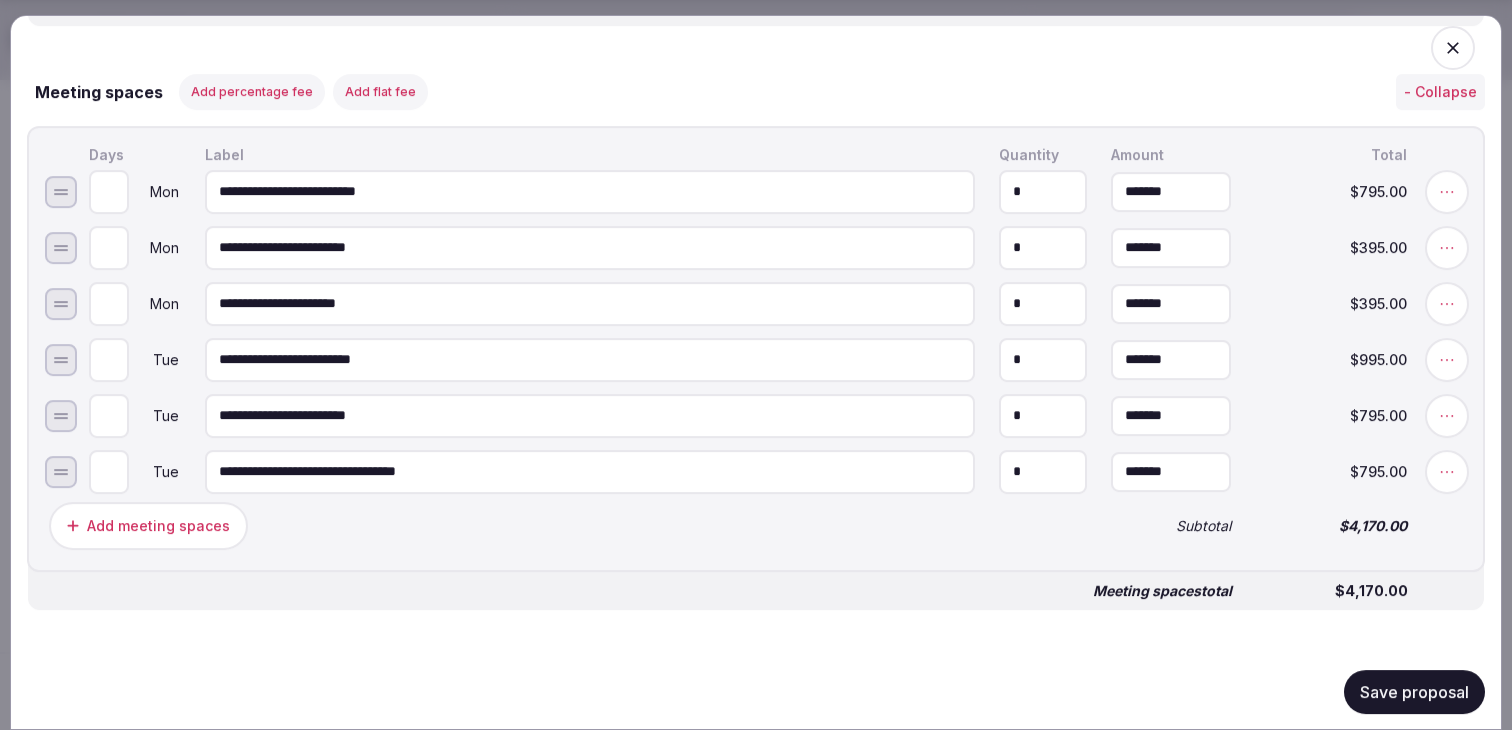 type on "**********" 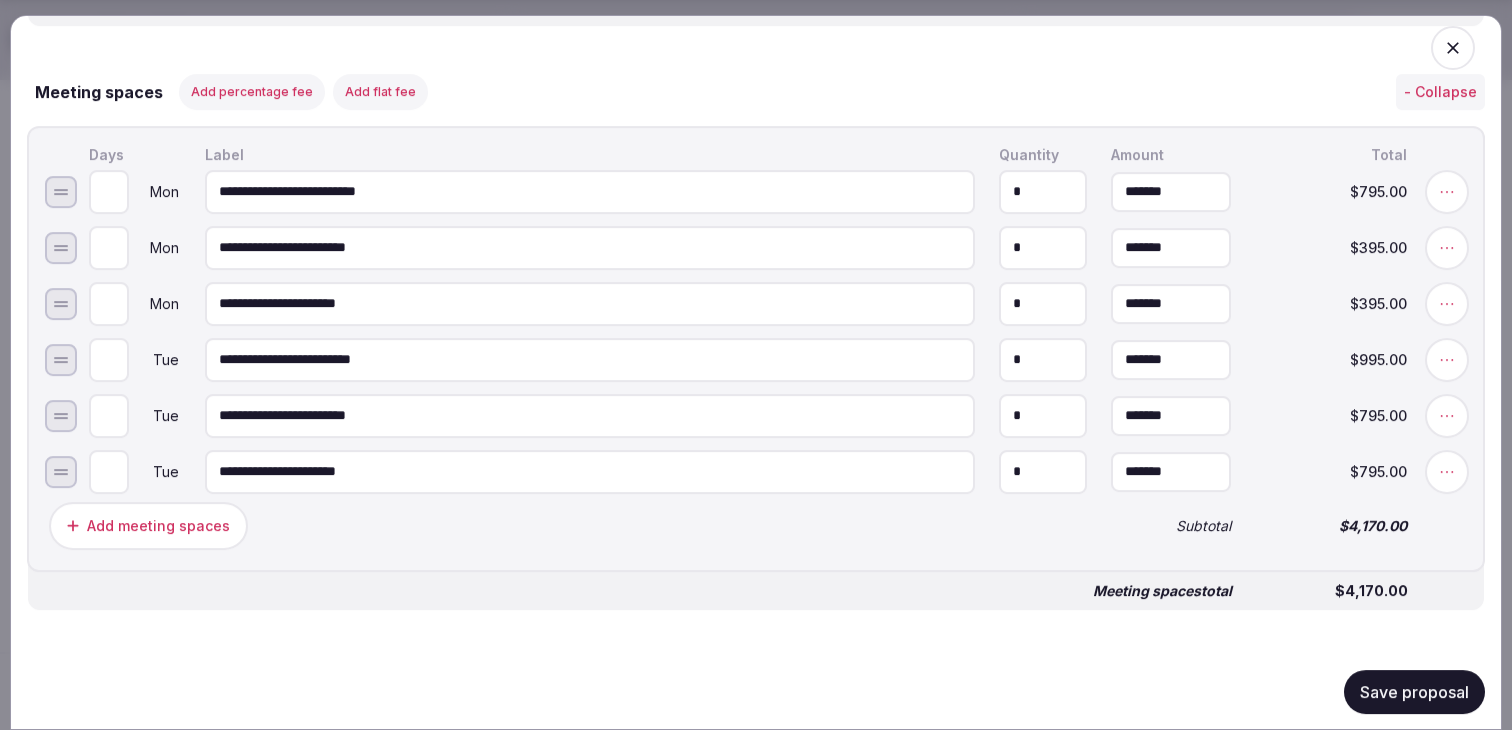 type on "**********" 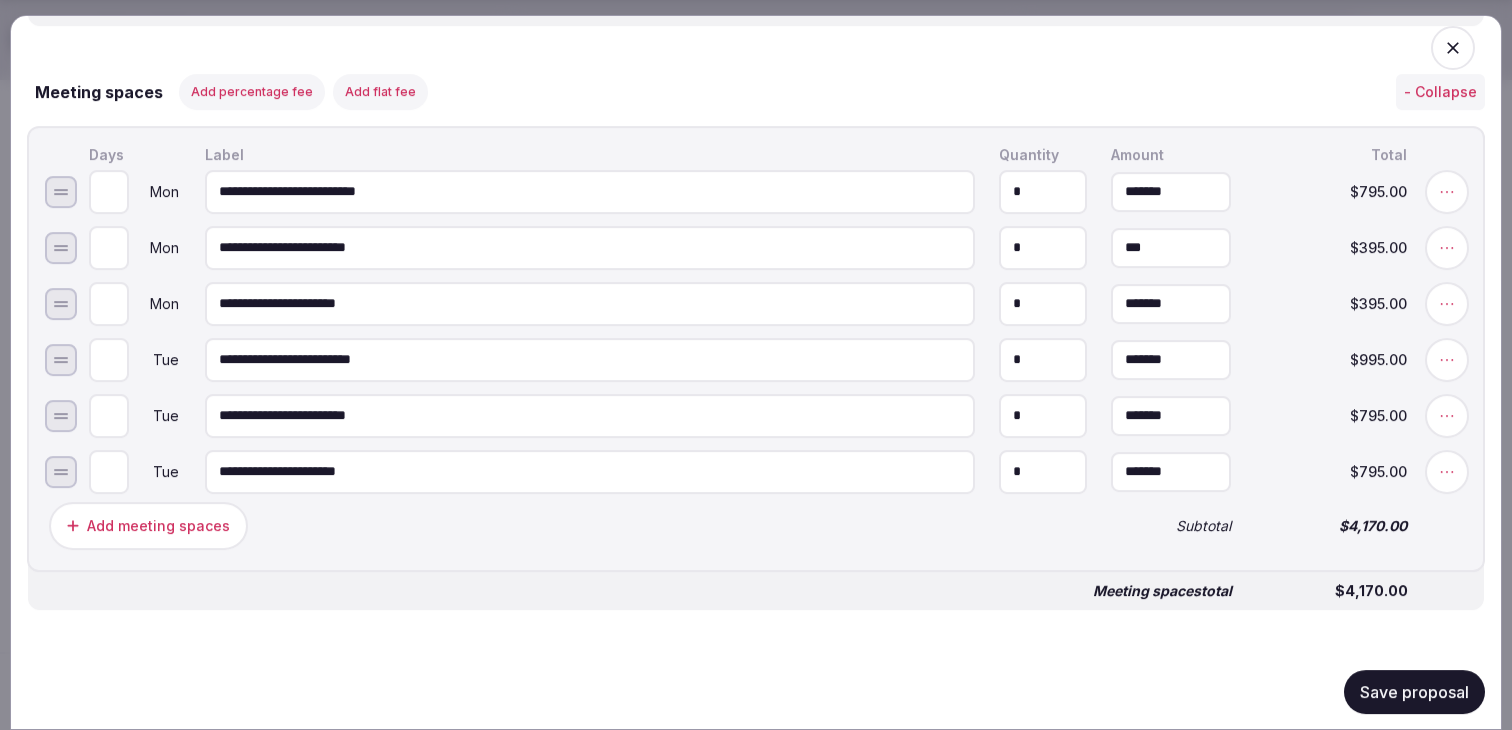 click on "***" at bounding box center (1171, 247) 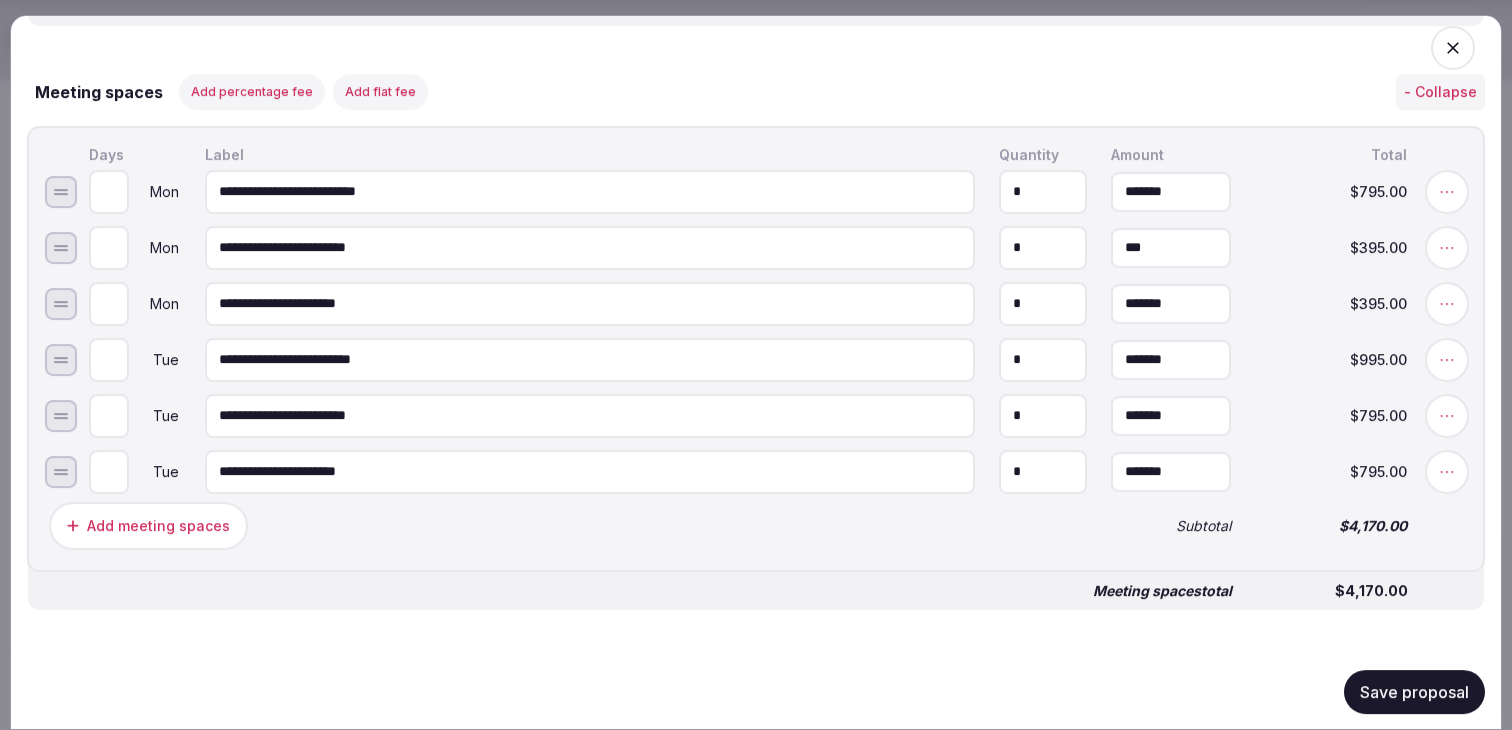 click on "***" at bounding box center [1171, 247] 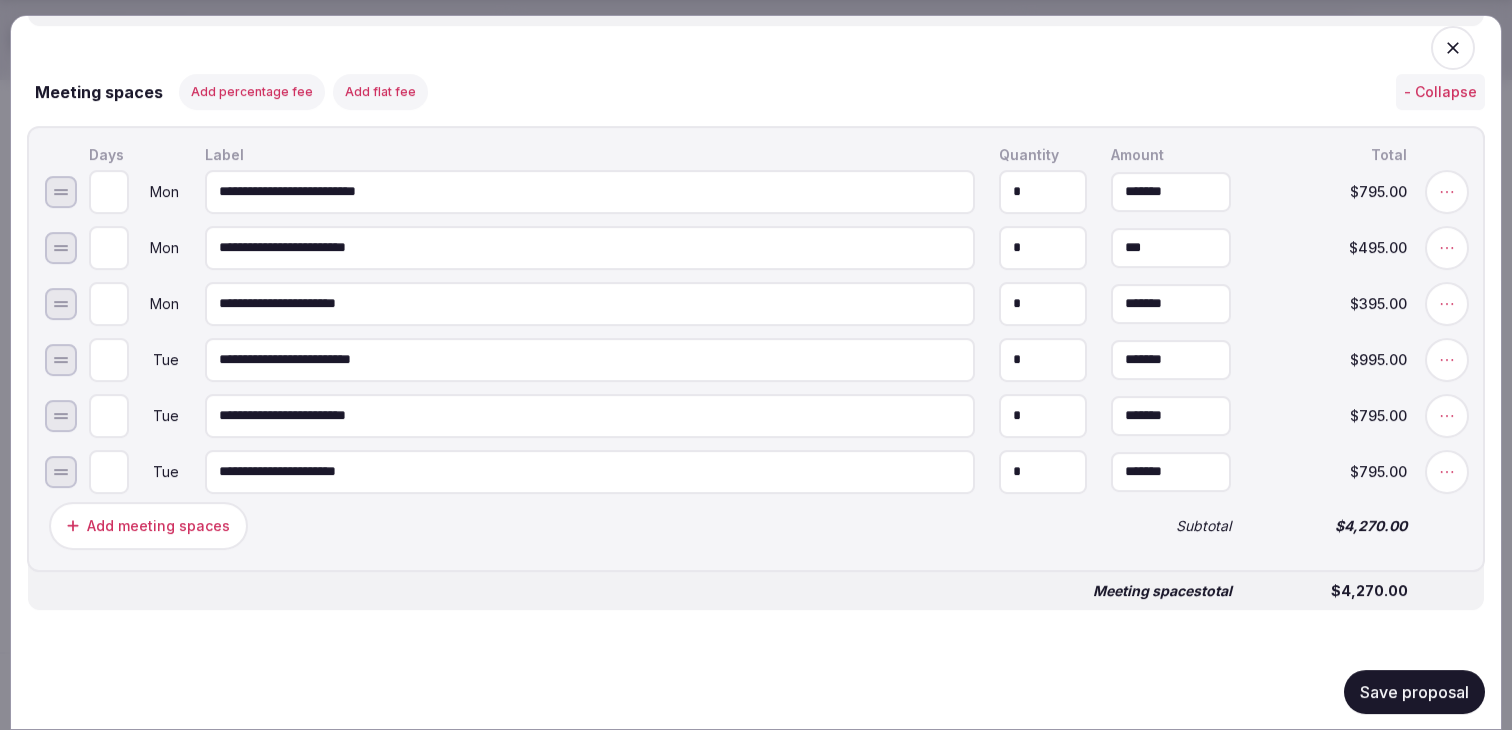 type on "*******" 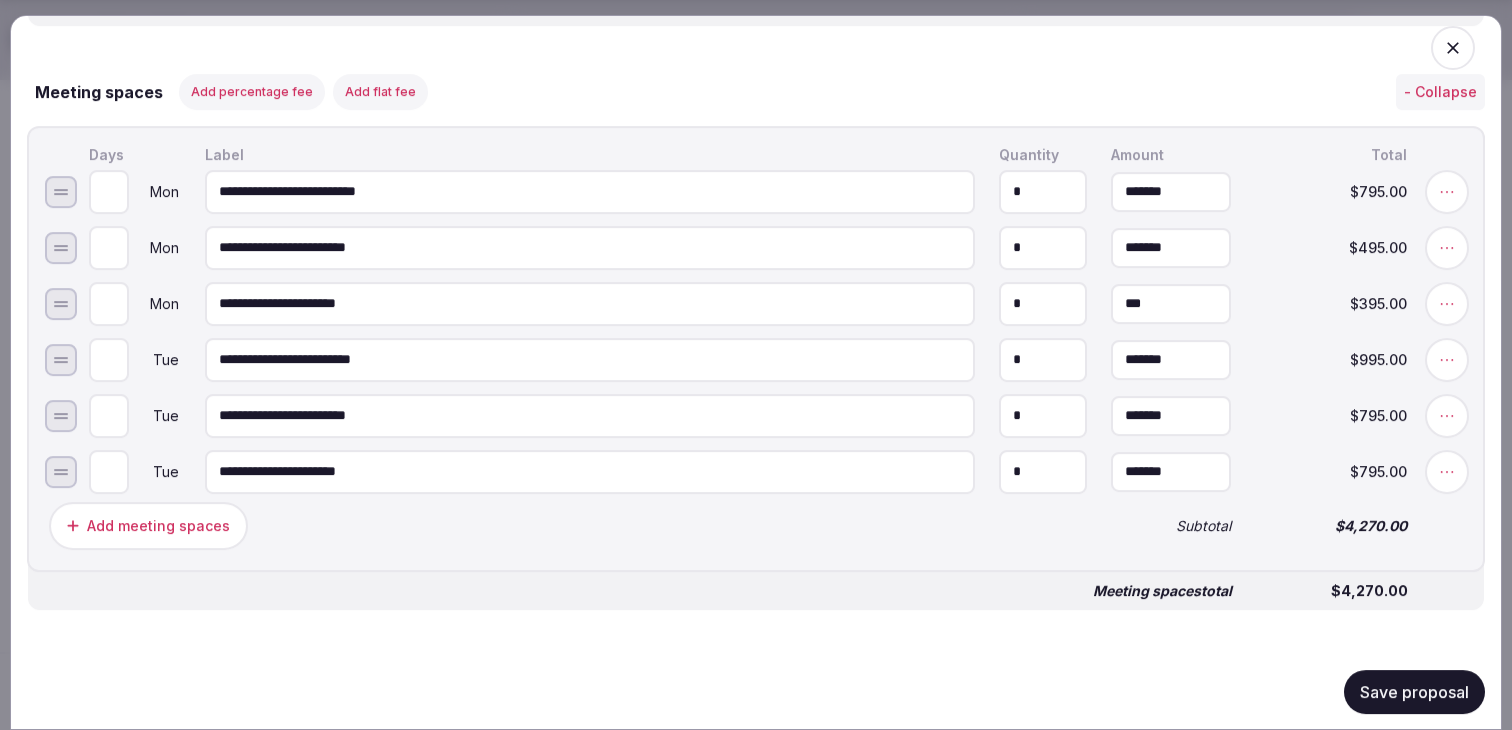click on "***" at bounding box center [1171, 303] 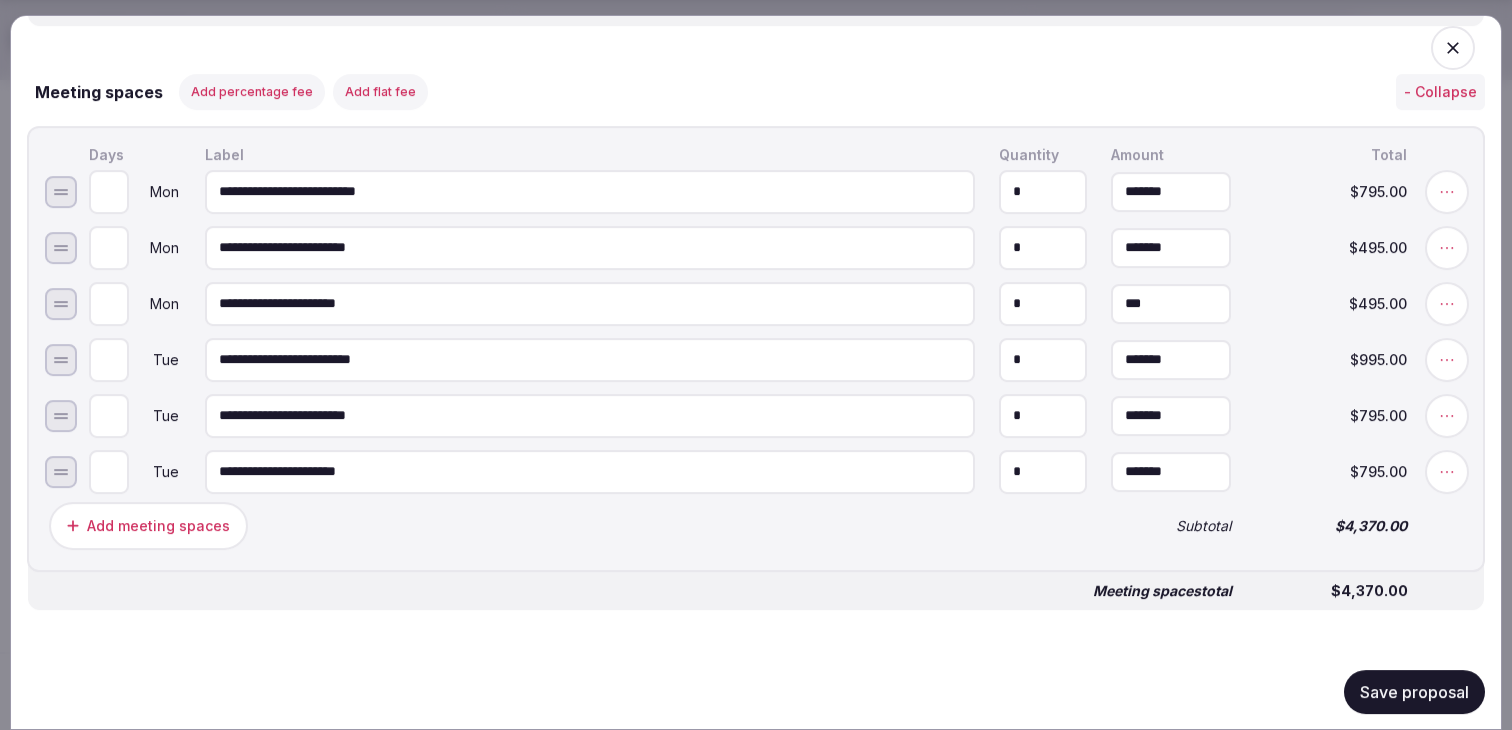 type on "*******" 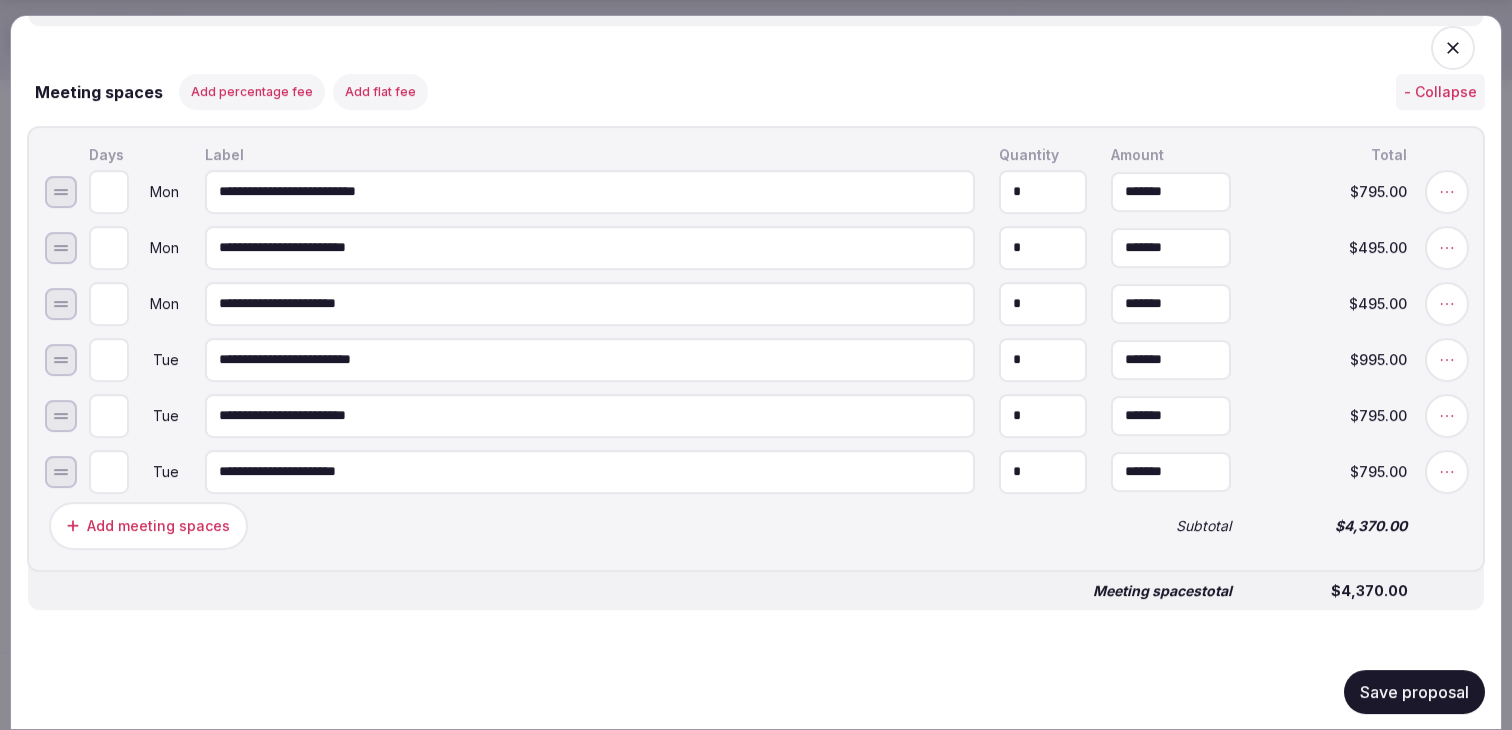 click on "**********" at bounding box center [756, 348] 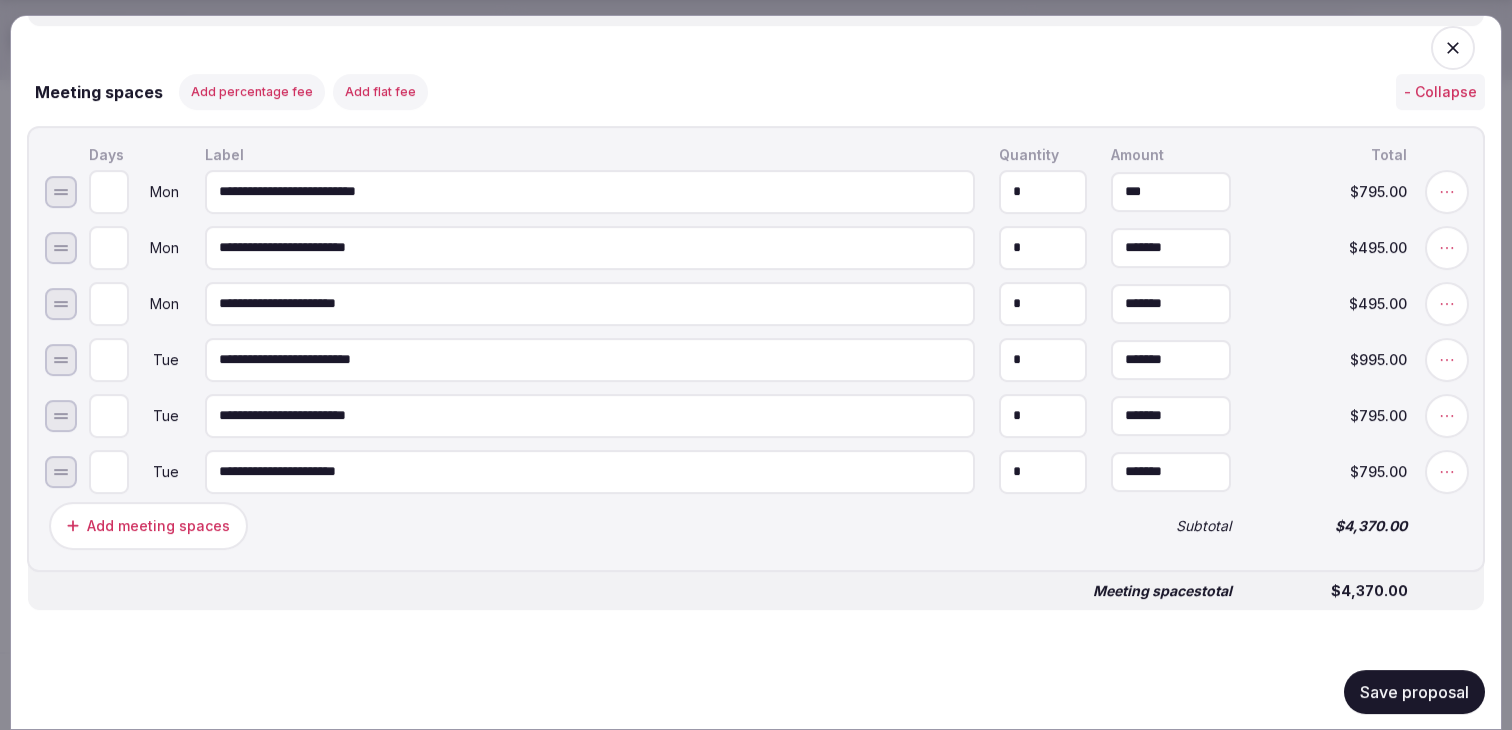click on "***" at bounding box center (1171, 191) 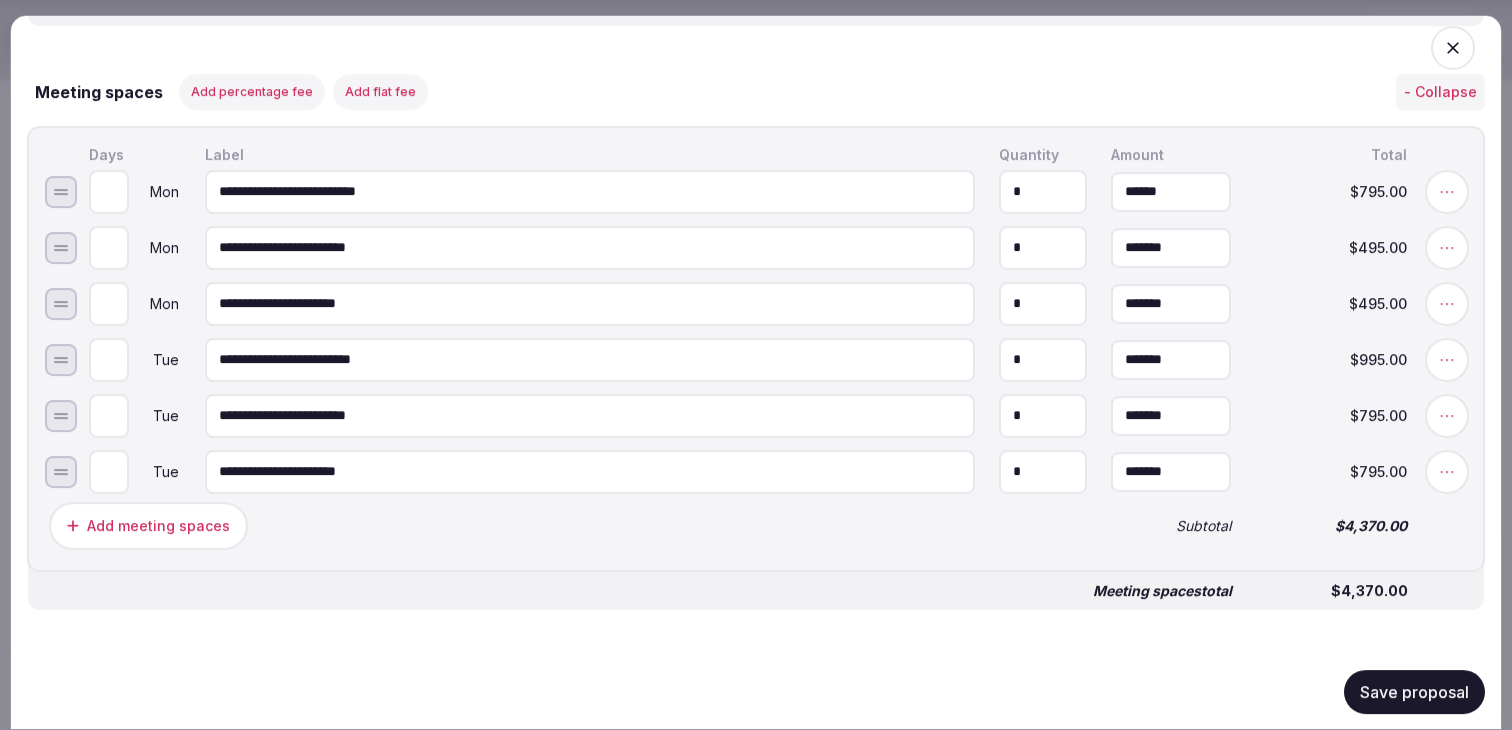 click on "******" at bounding box center [1171, 191] 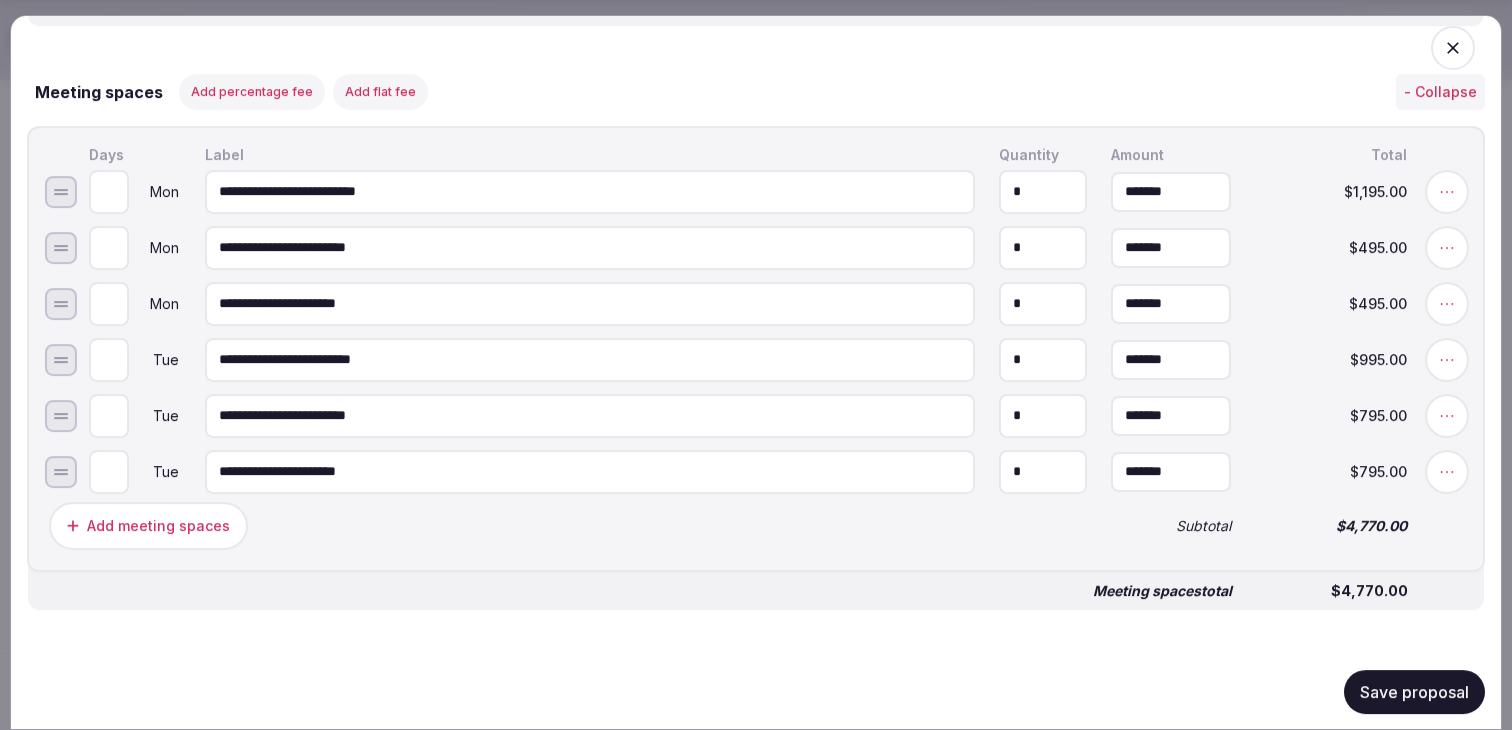 type on "*********" 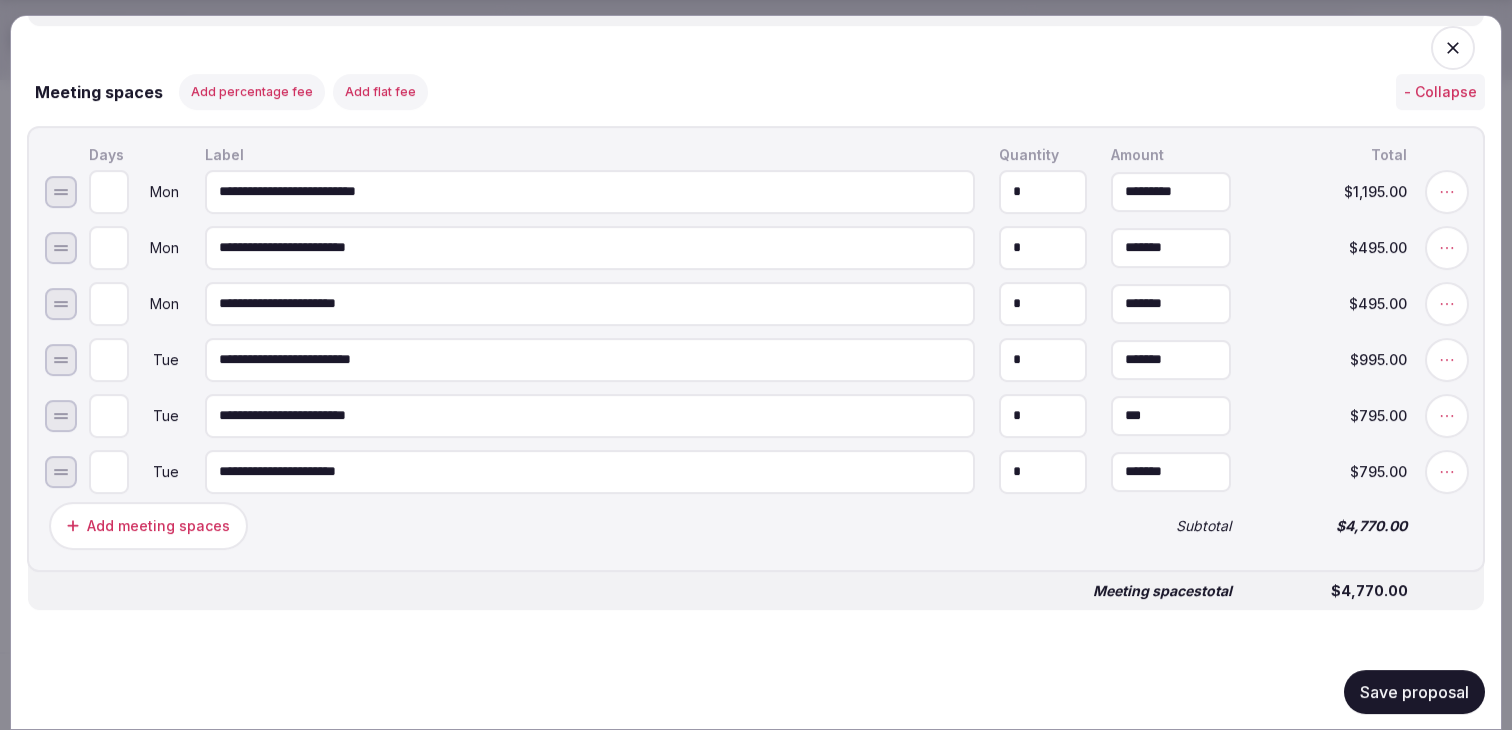 click on "***" at bounding box center [1171, 415] 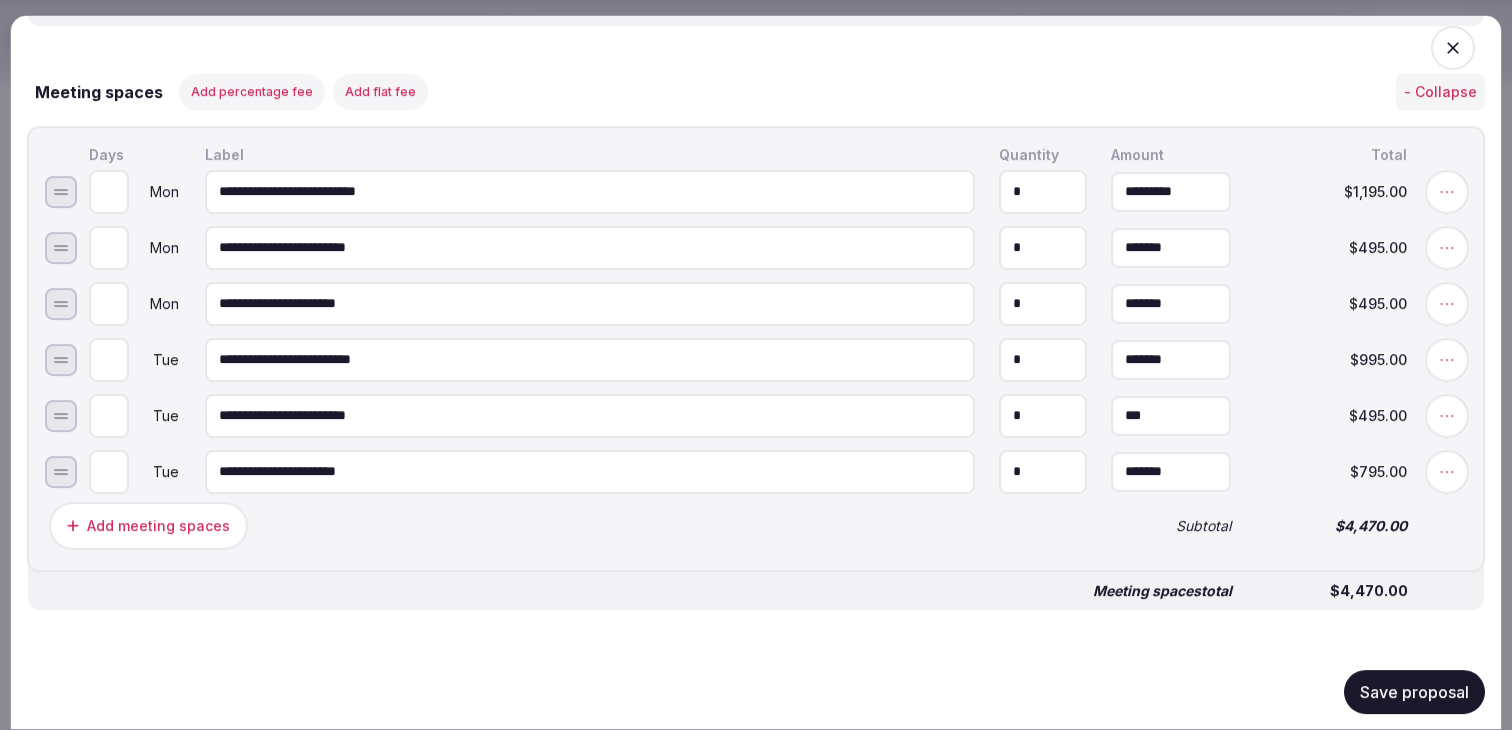 type on "***" 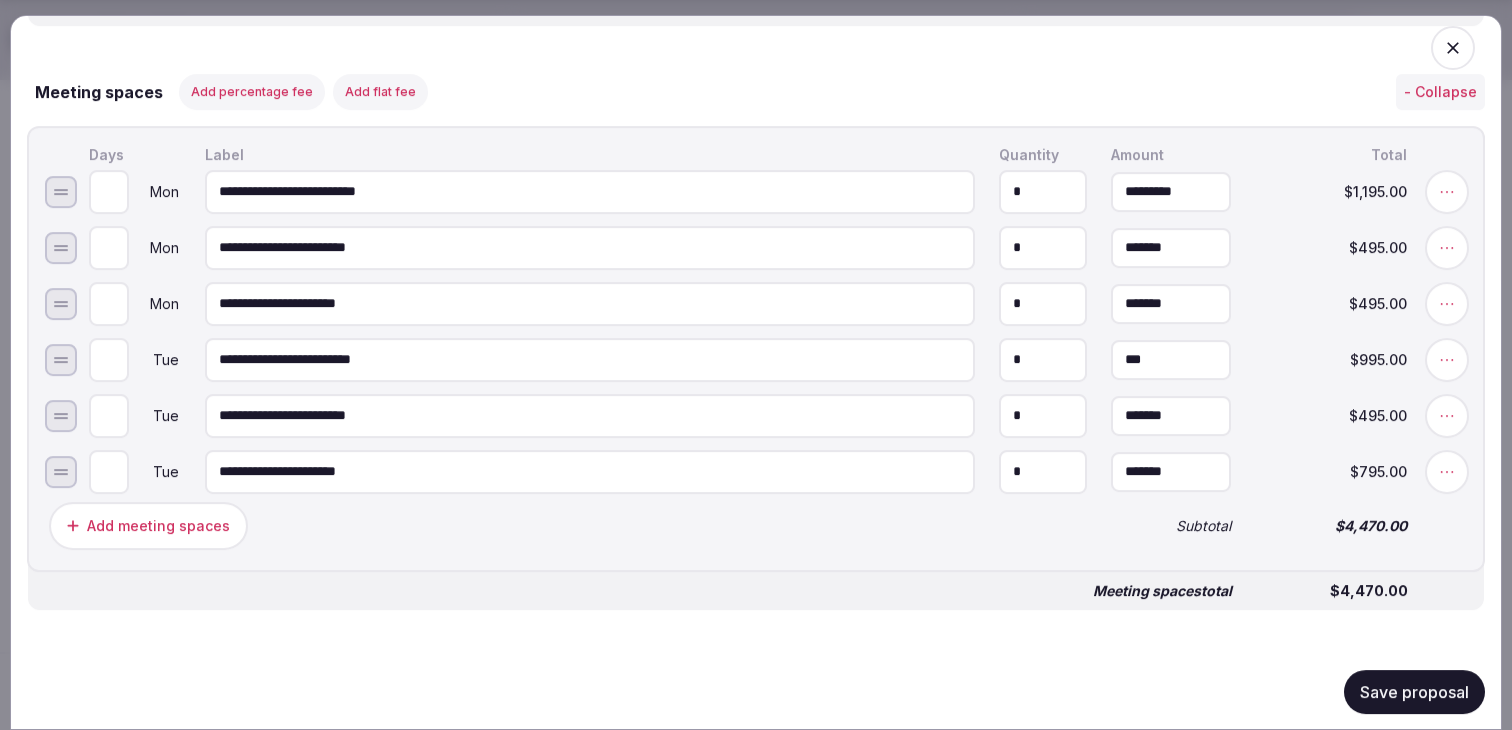 click on "***" at bounding box center (1171, 359) 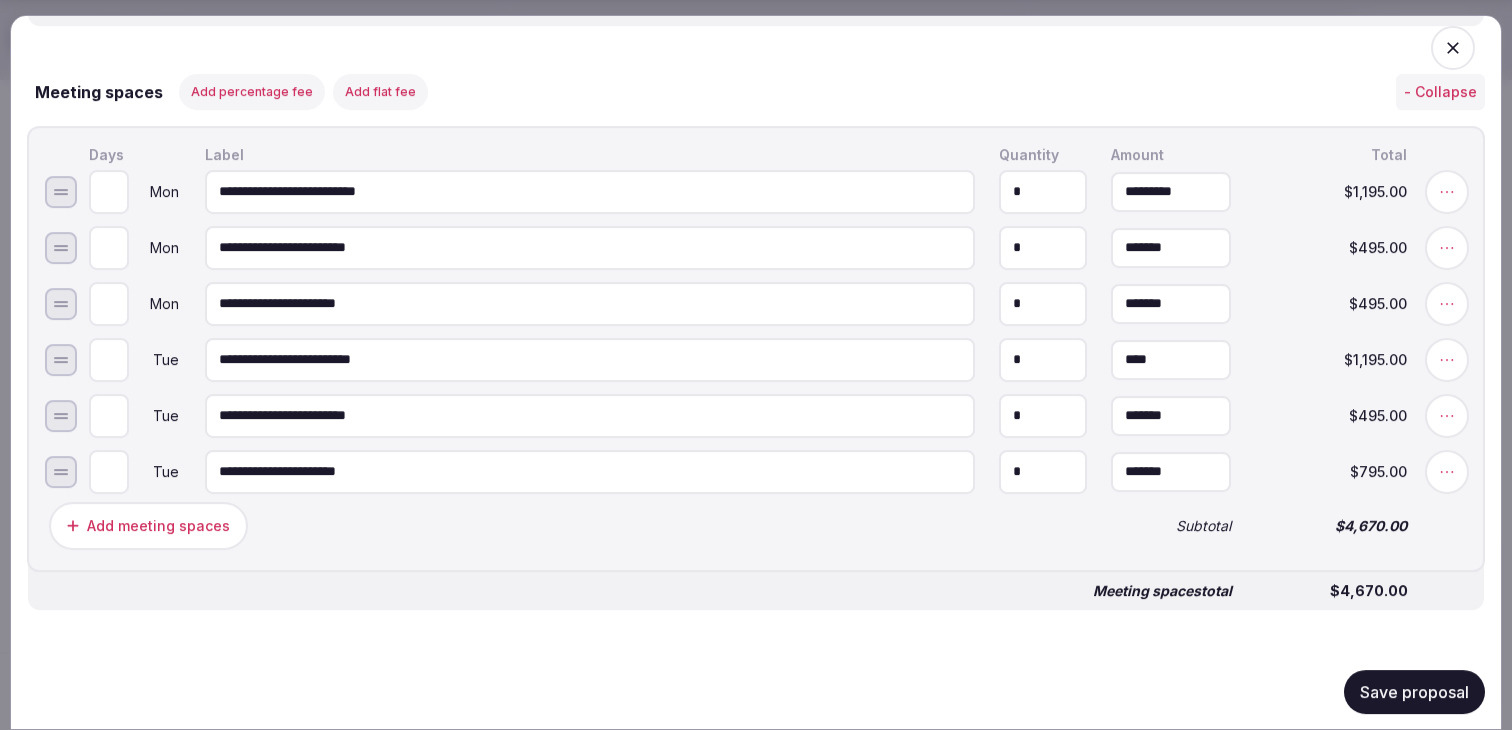 type on "*********" 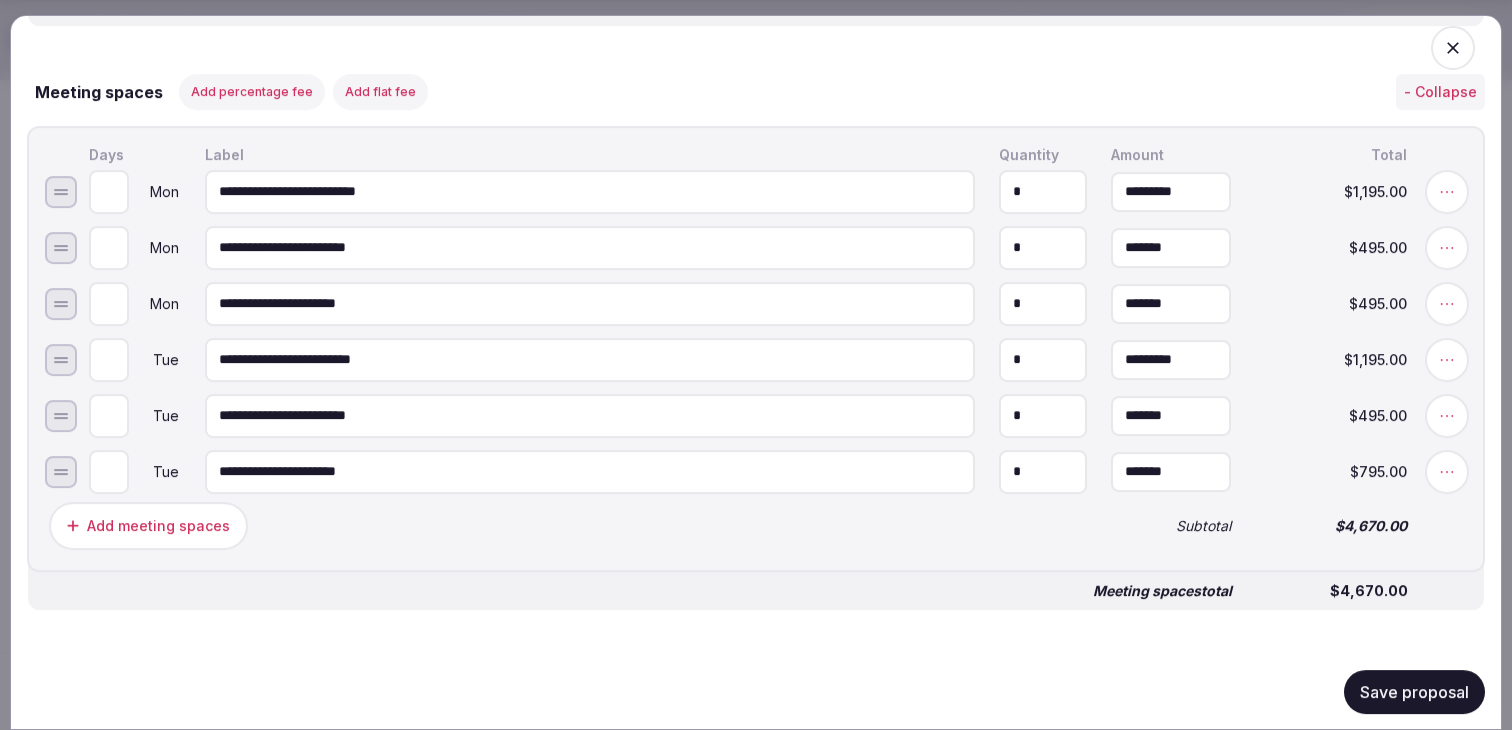 click on "**********" at bounding box center [756, 348] 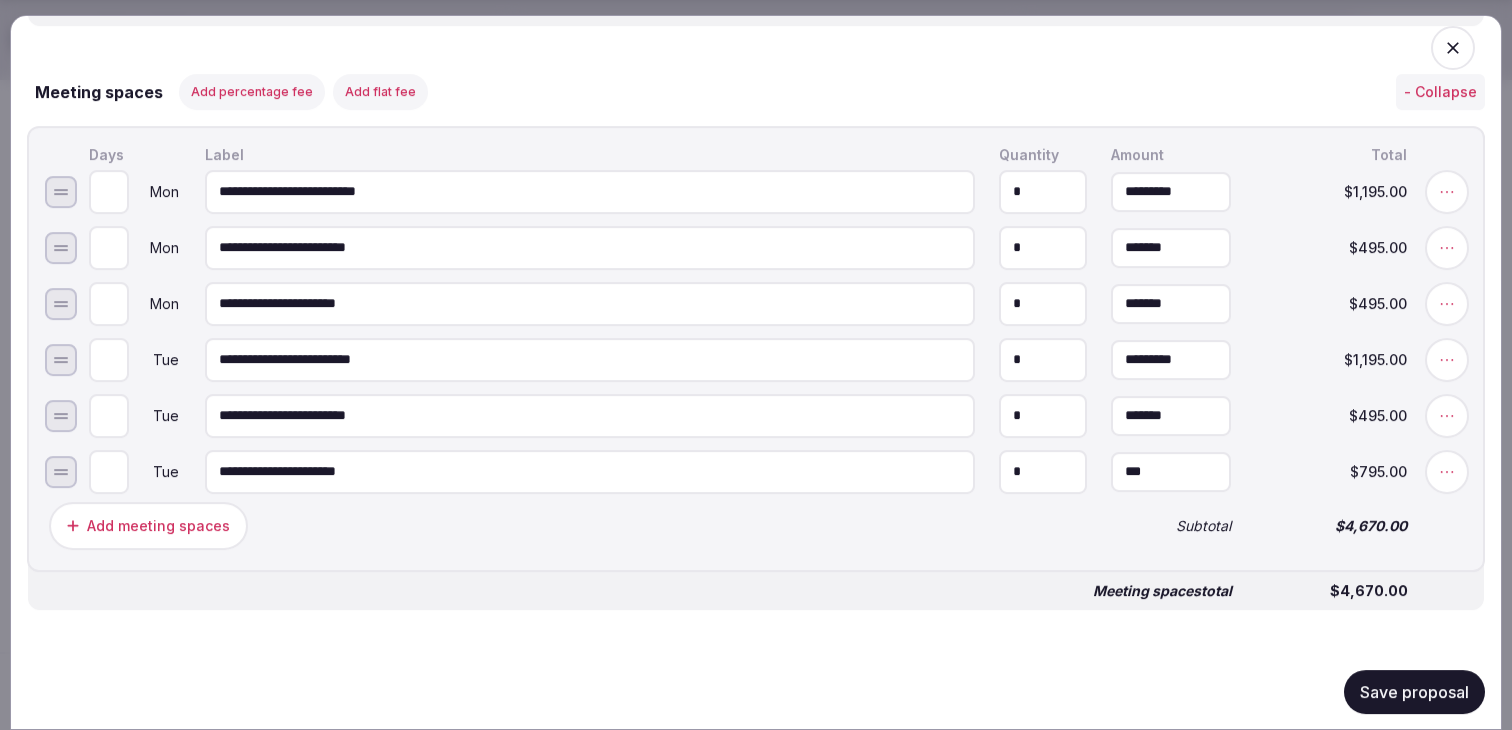 click on "***" at bounding box center [1171, 471] 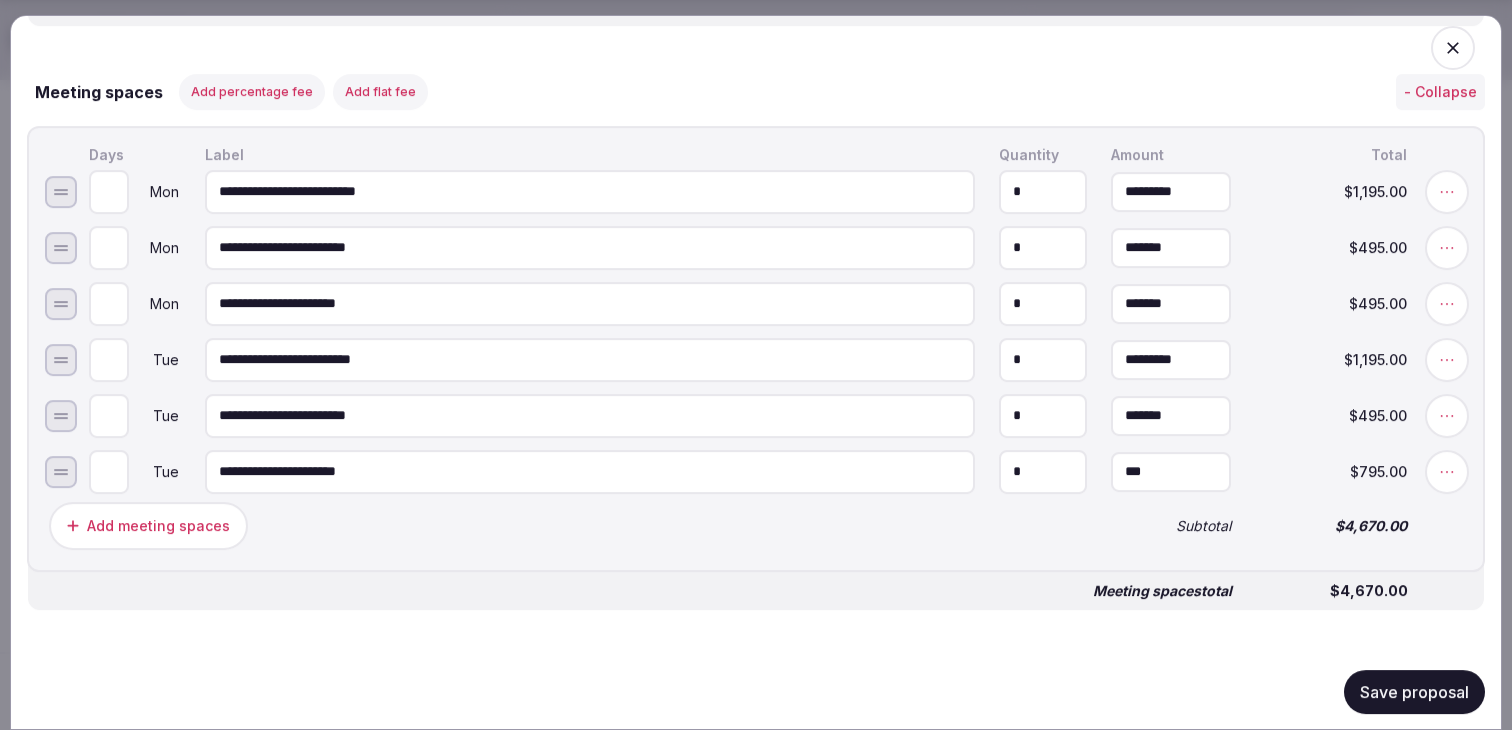 click on "***" at bounding box center [1171, 471] 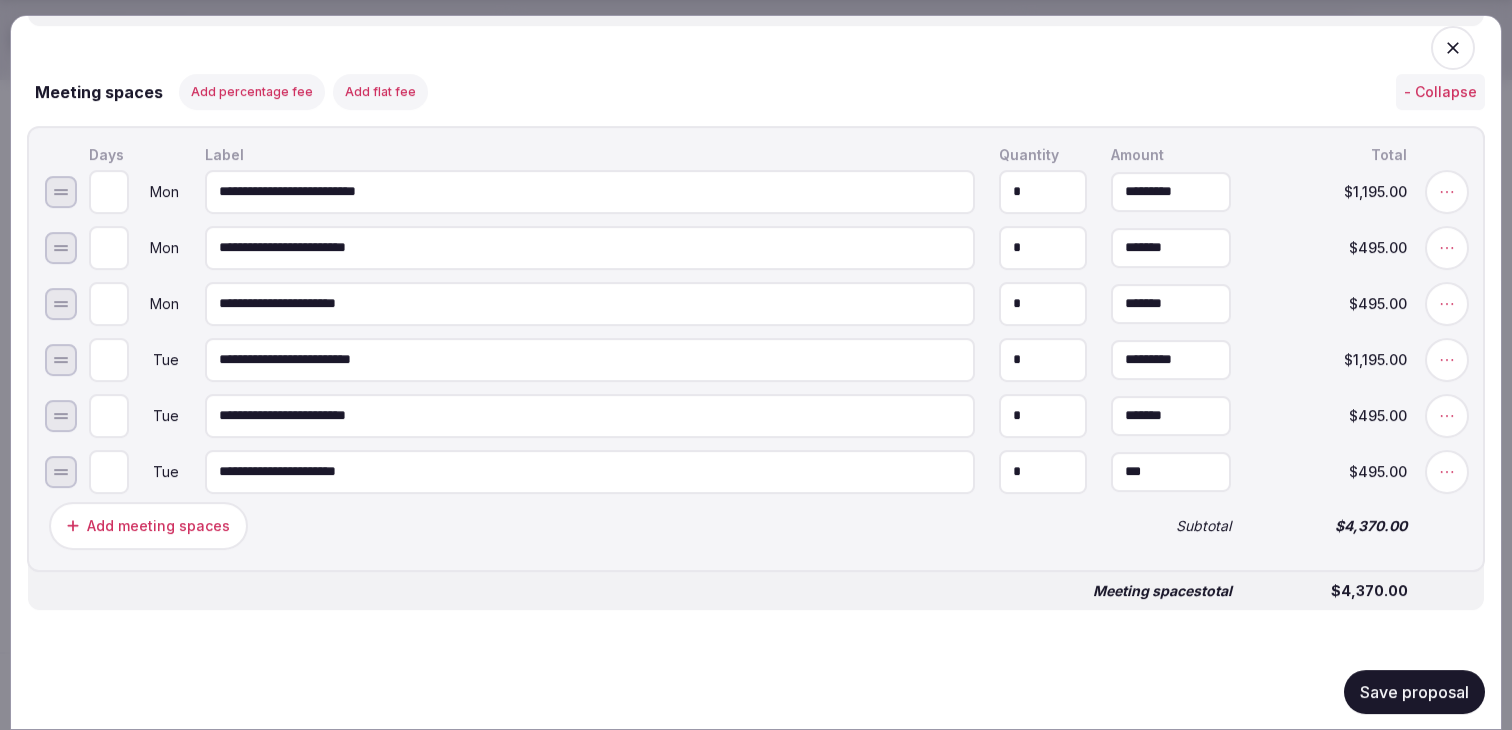 type on "*******" 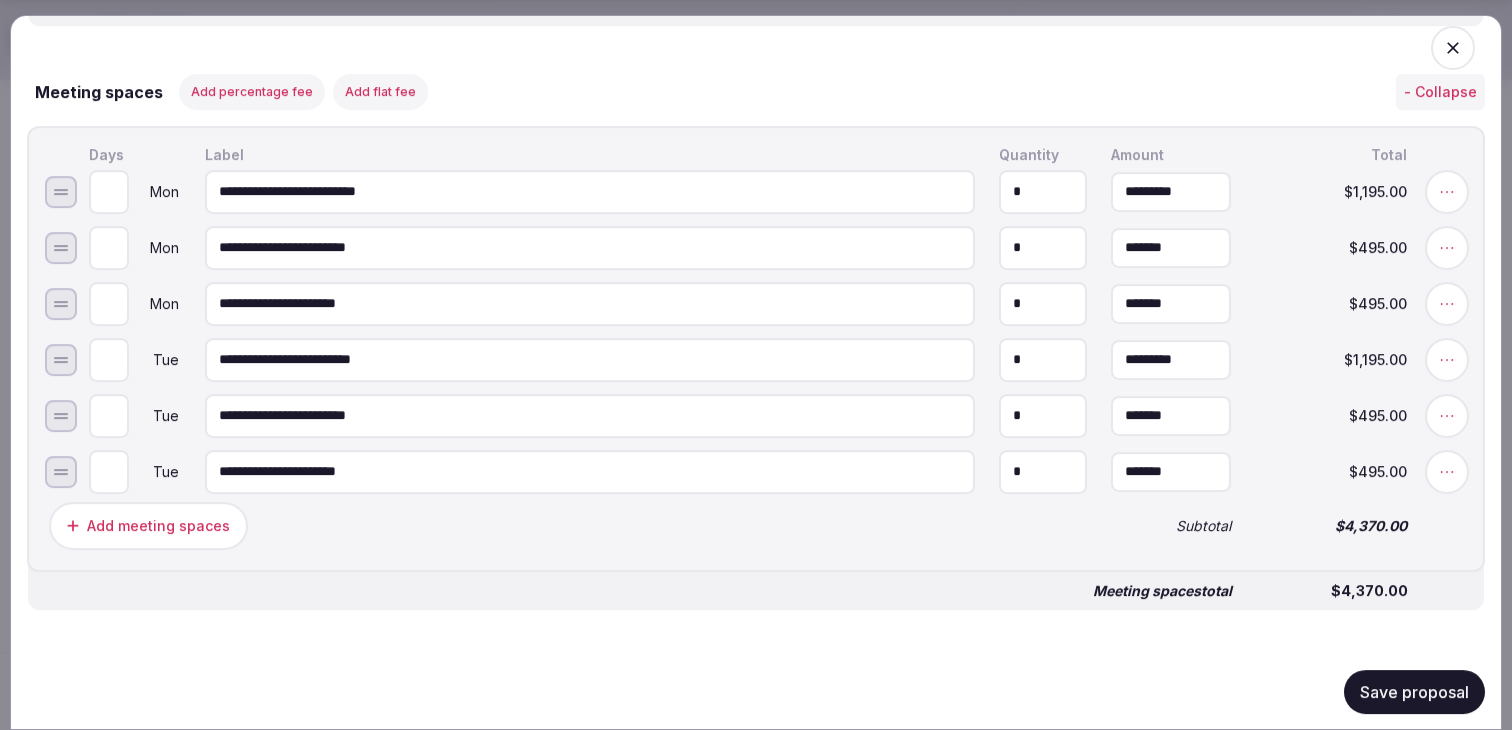 click on "Add meeting spaces Subtotal $4,370.00" at bounding box center (756, 525) 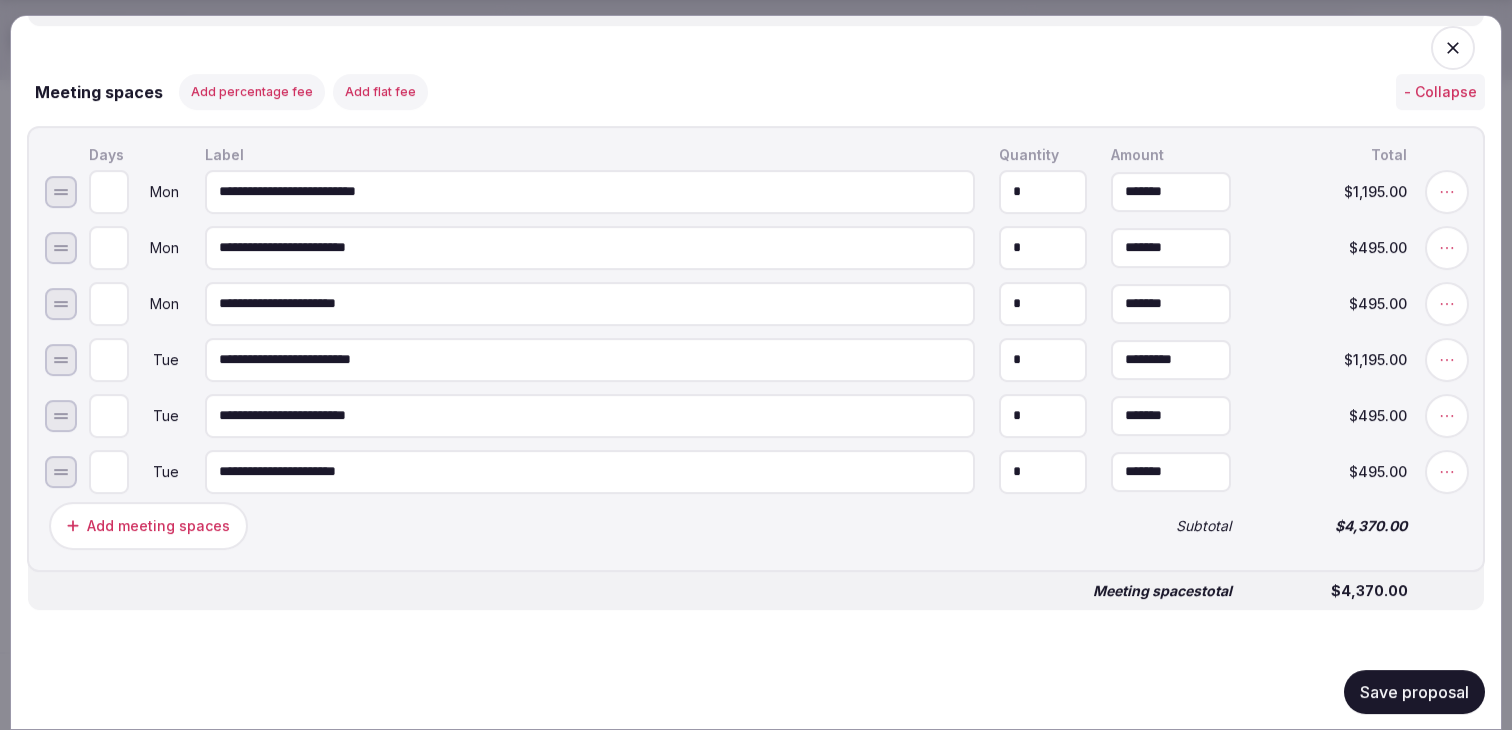 click on "*******" at bounding box center (1171, 191) 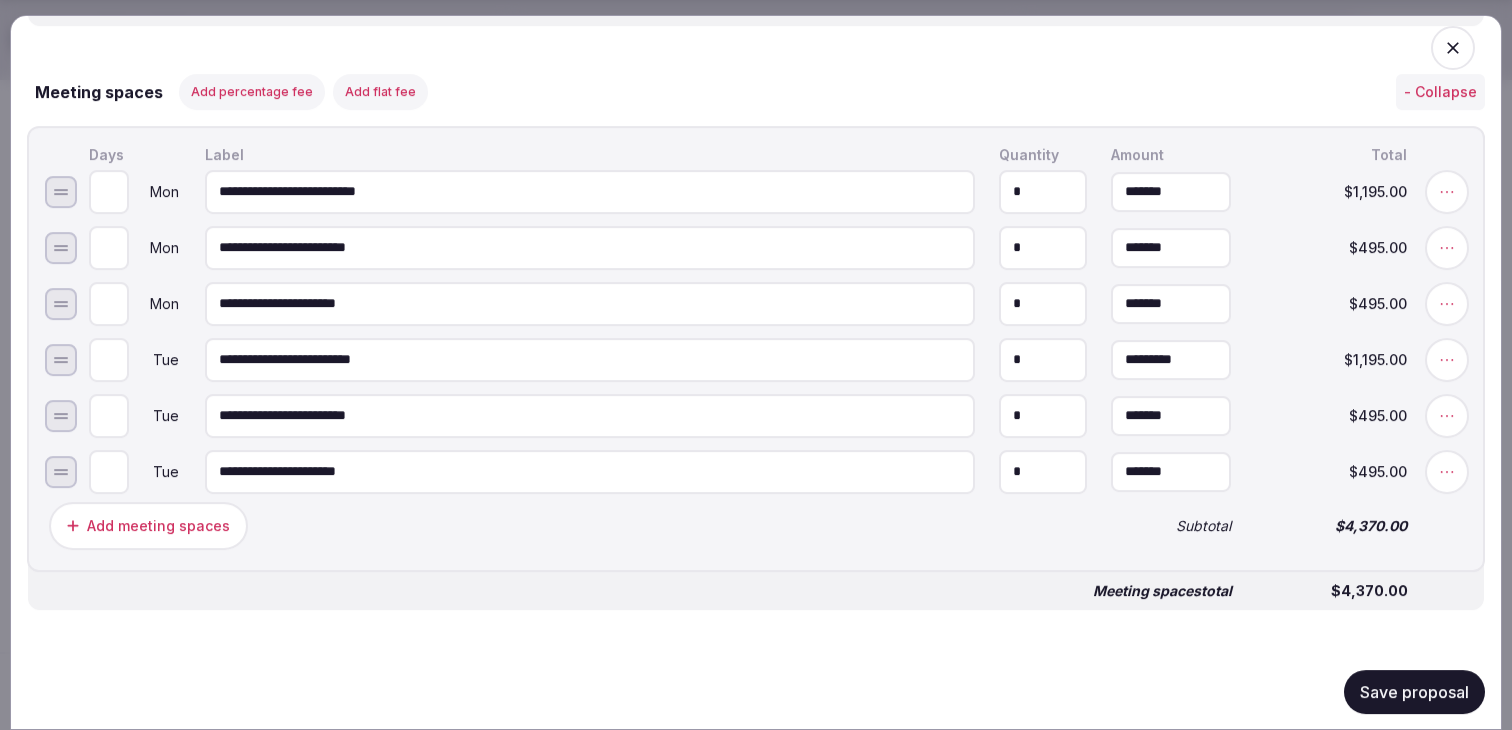 click on "*******" at bounding box center (1171, 191) 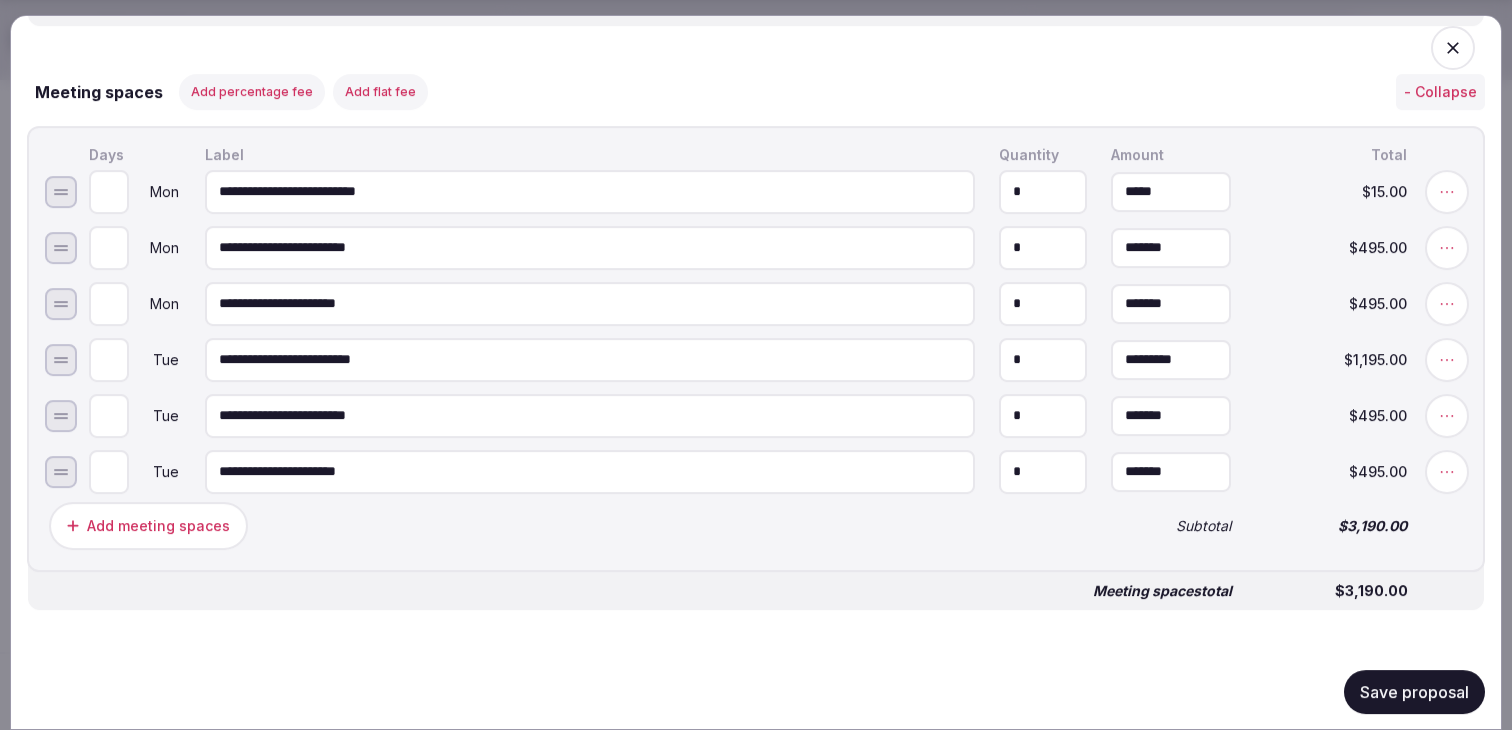 click on "*****" at bounding box center [1171, 191] 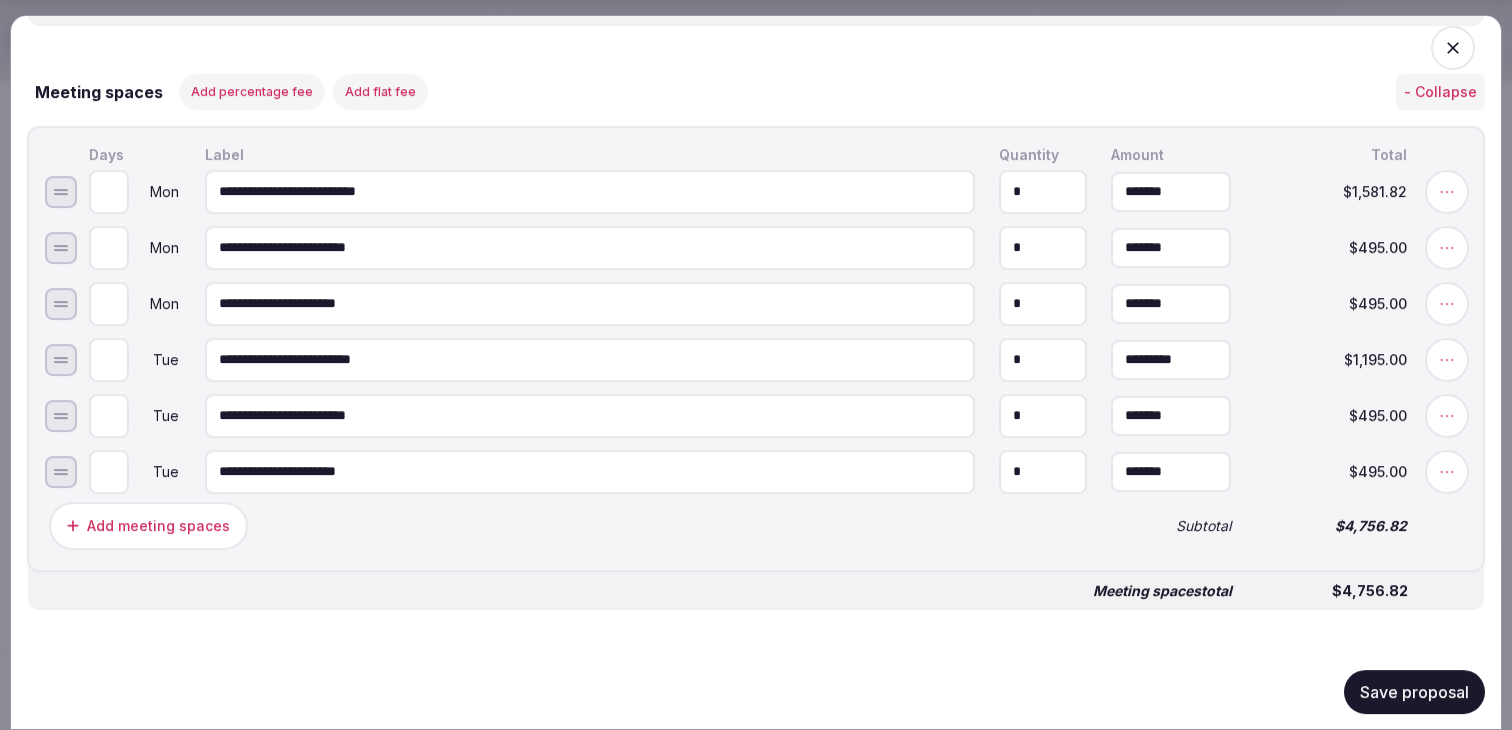 click on "*******" at bounding box center [1171, 247] 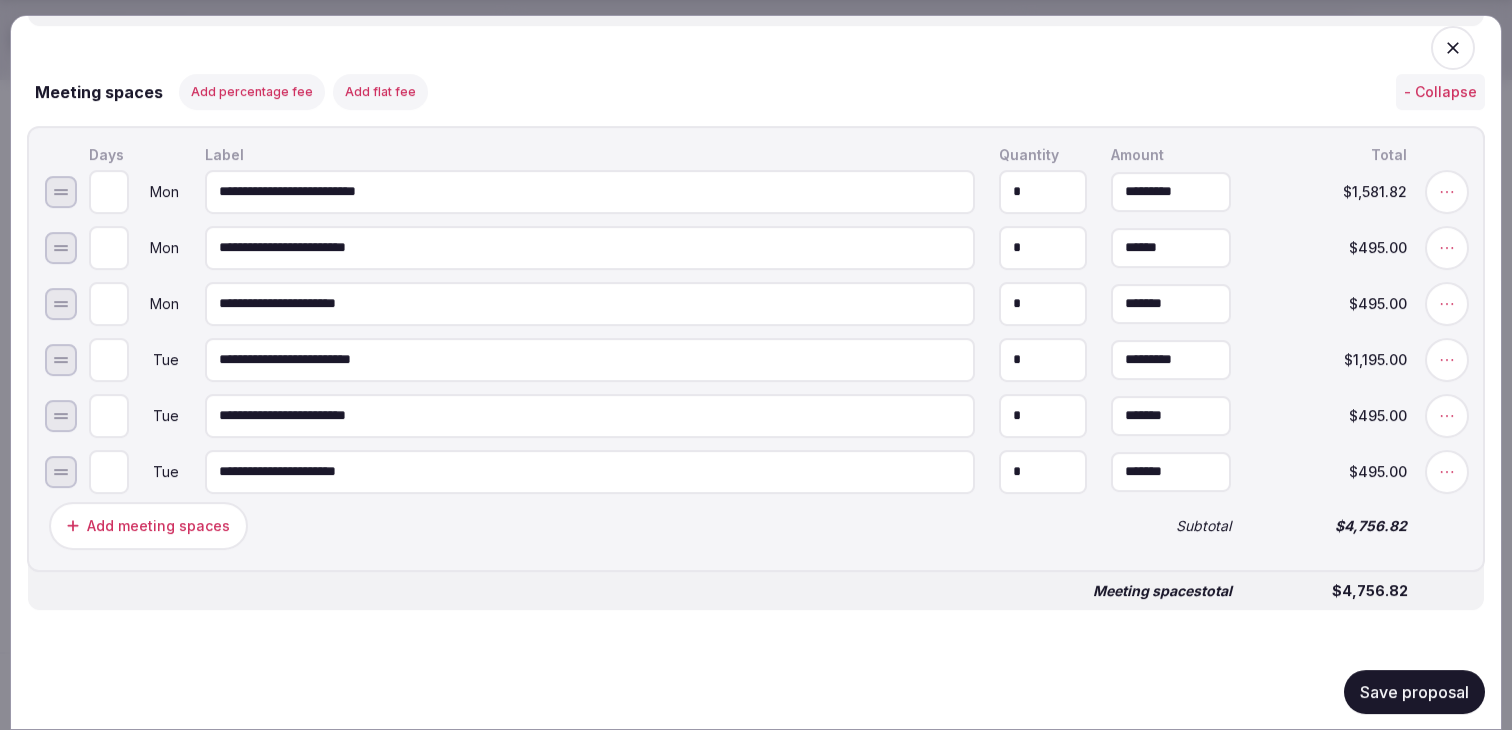 click on "******" at bounding box center (1171, 247) 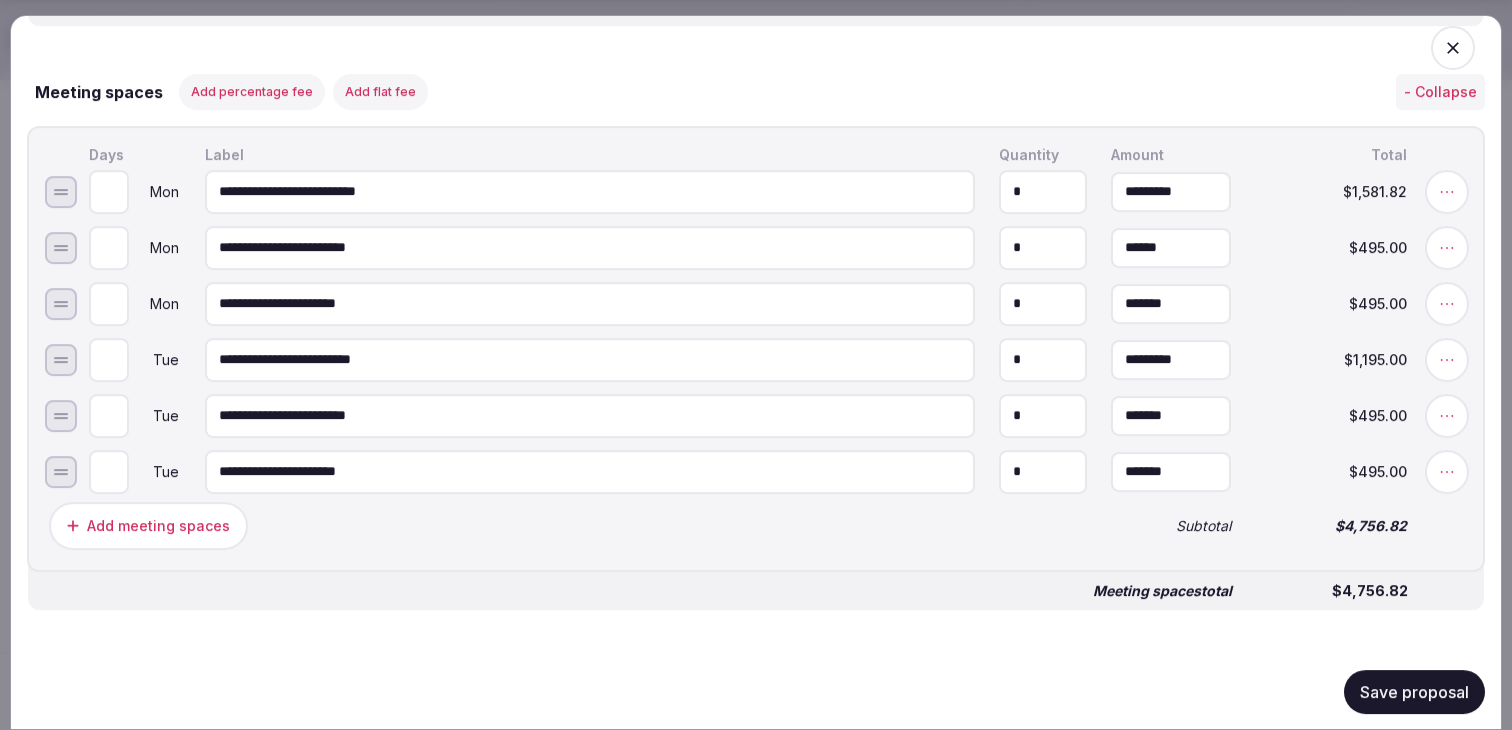 click on "******" at bounding box center [1171, 247] 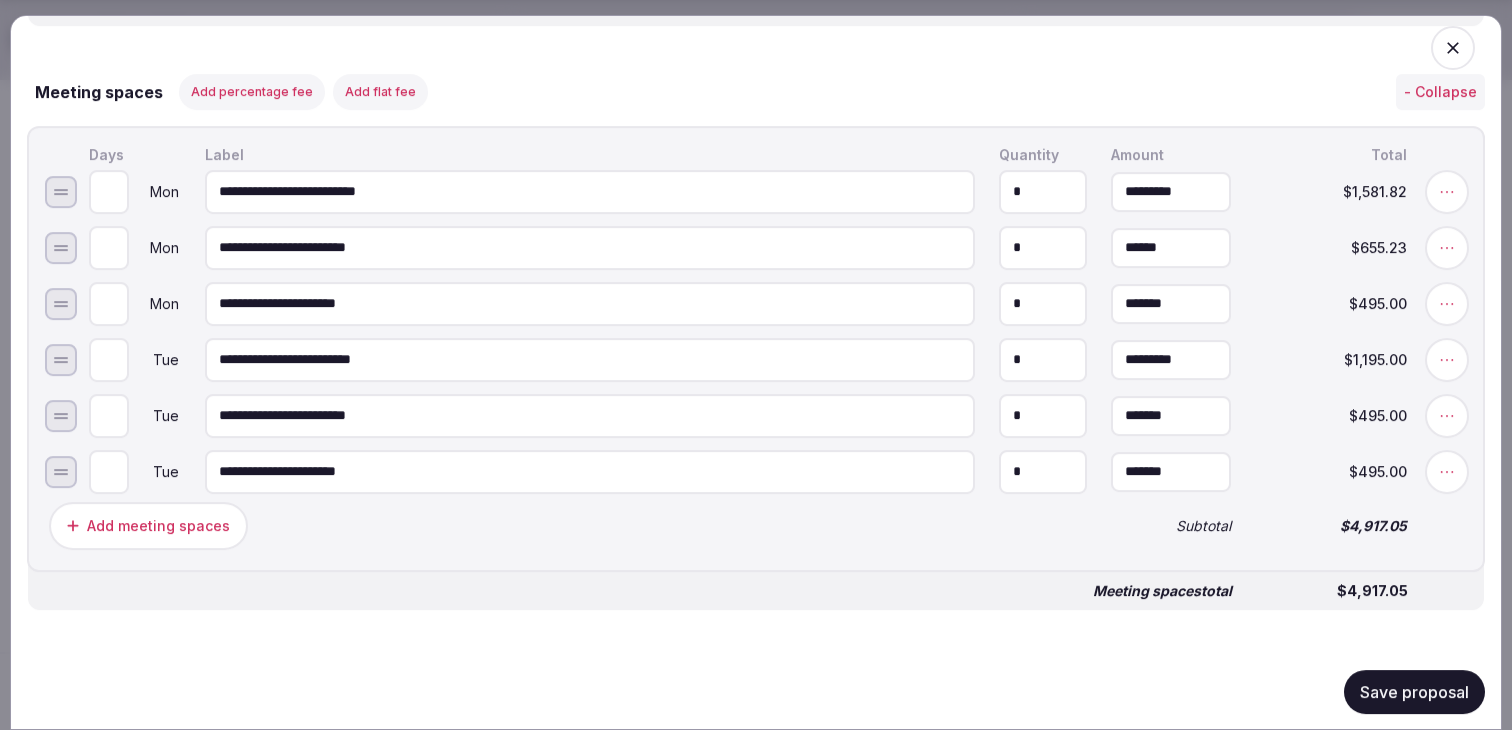 click on "*******" at bounding box center (1171, 303) 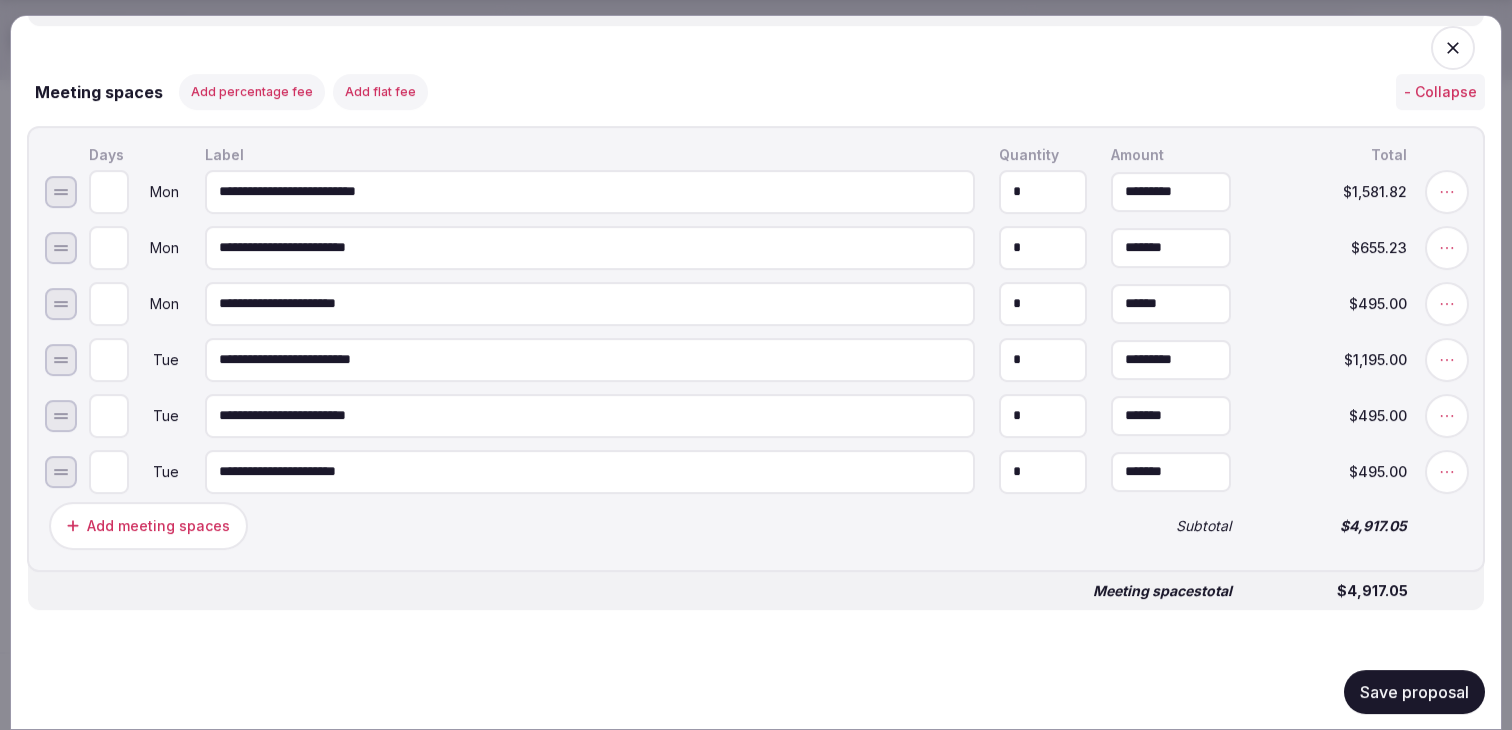 click on "******" at bounding box center [1171, 303] 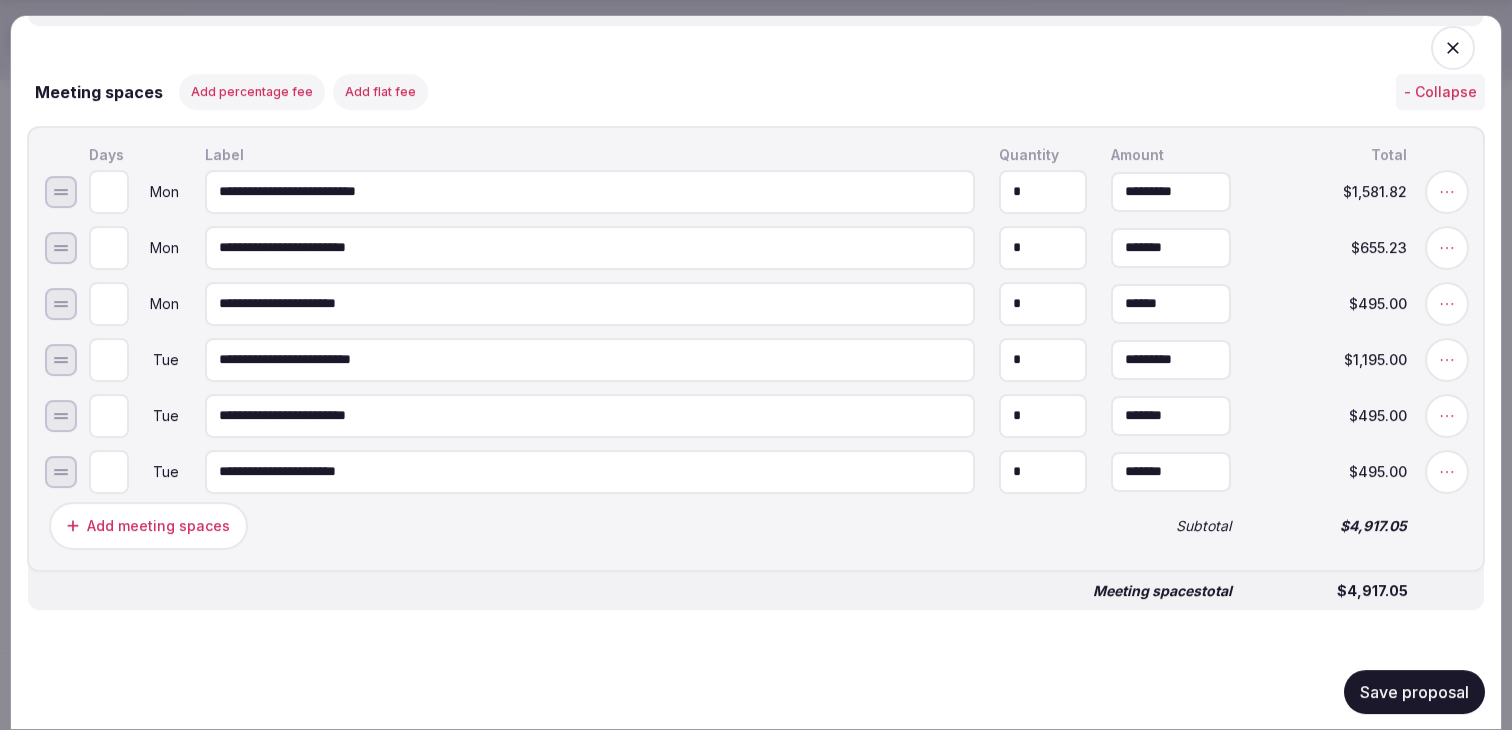 click on "******" at bounding box center [1171, 303] 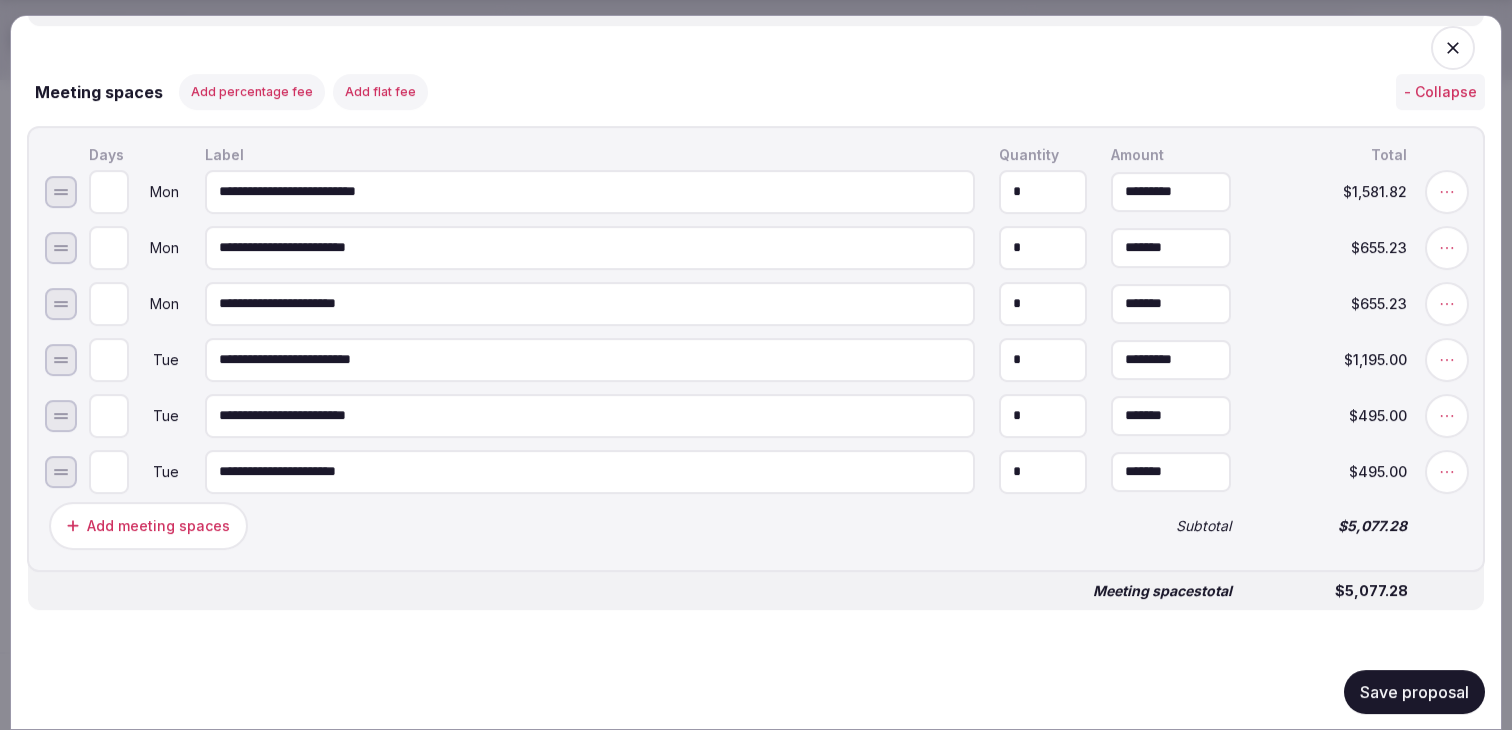 click on "**********" at bounding box center [776, 359] 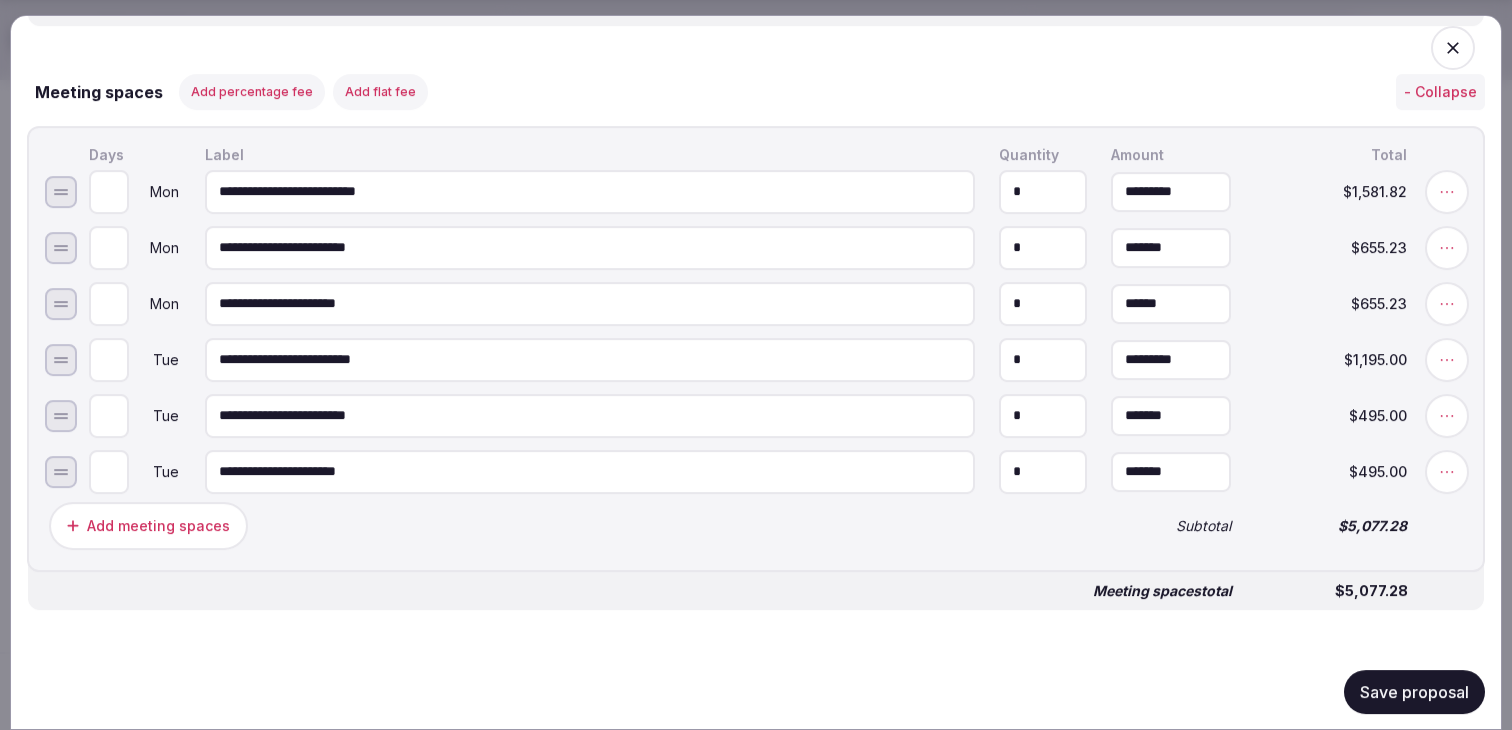 click on "******" at bounding box center (1171, 303) 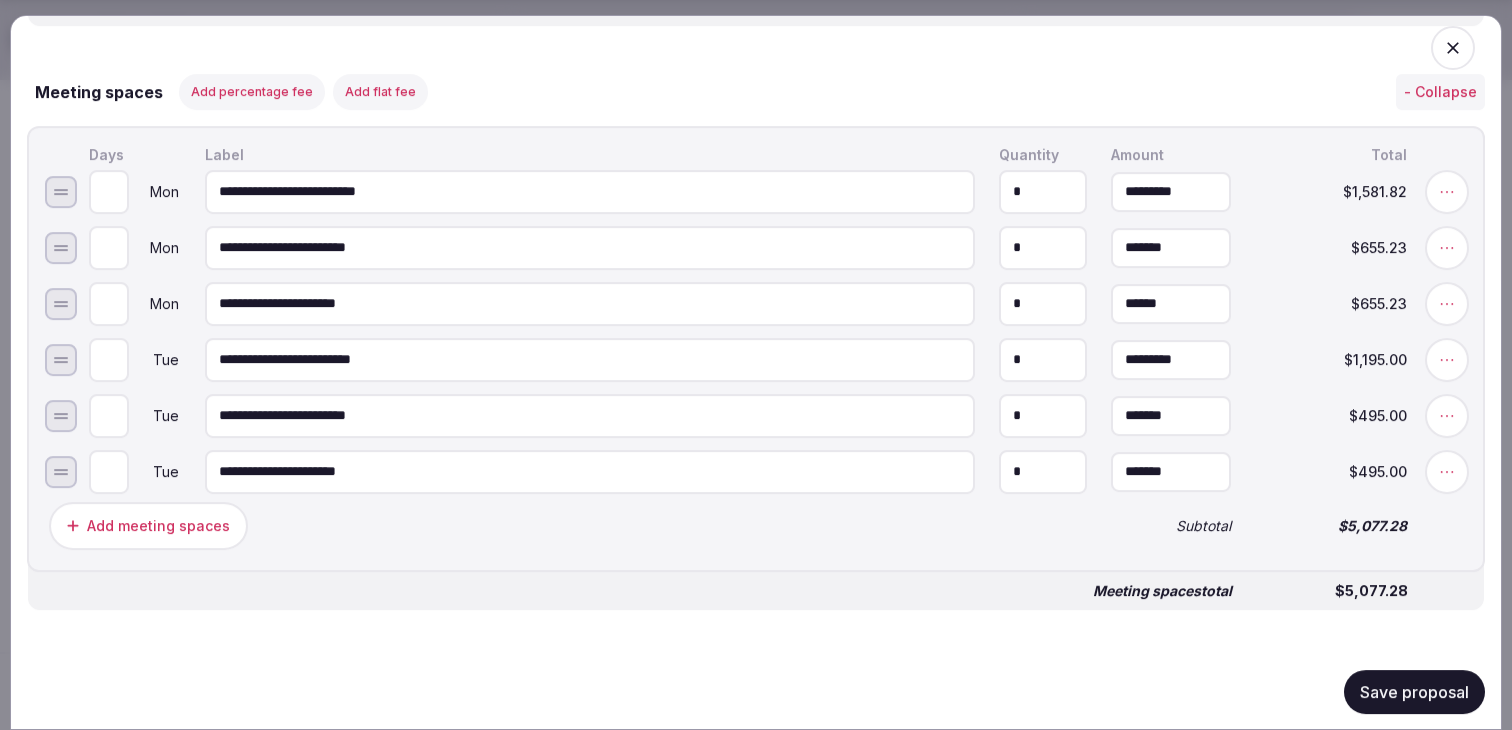 type on "*******" 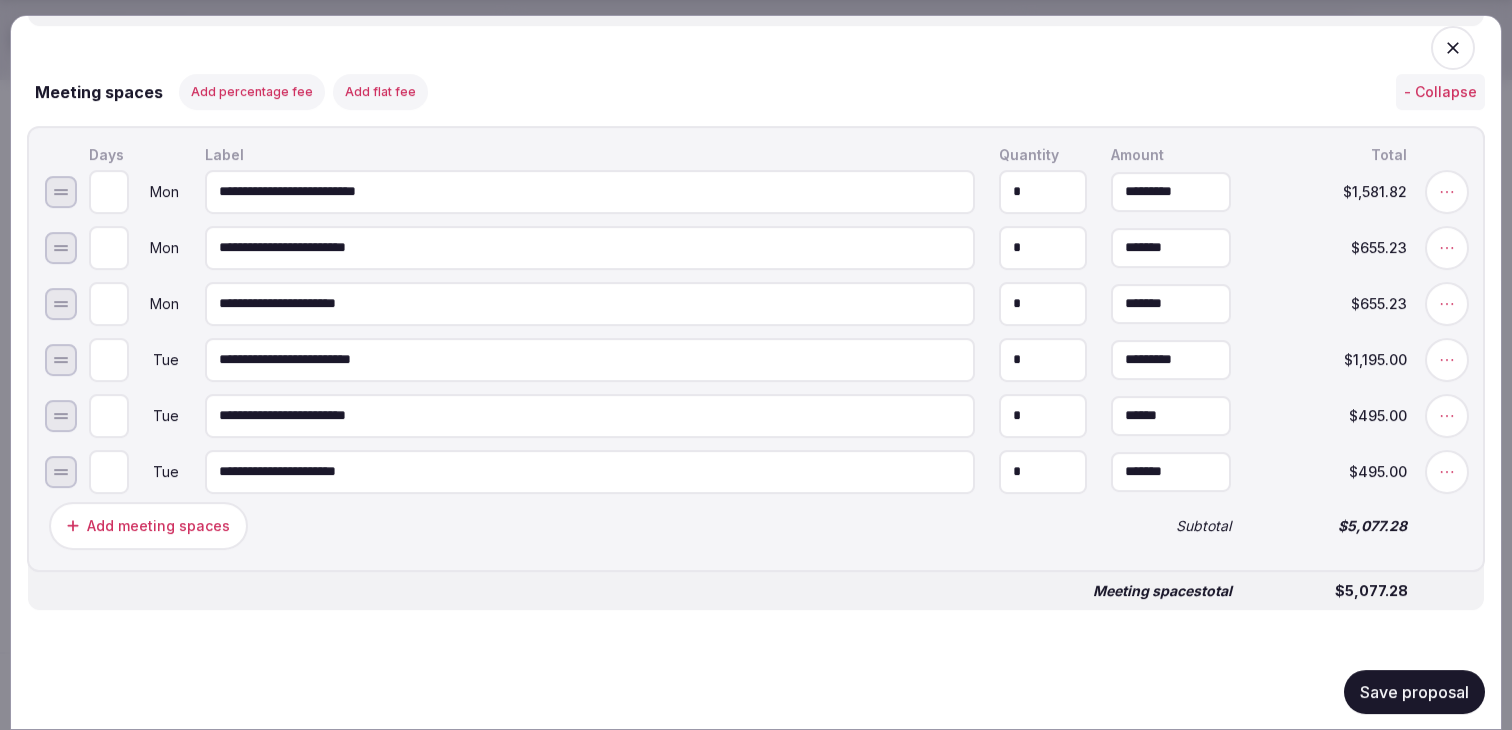 click on "******" at bounding box center (1171, 415) 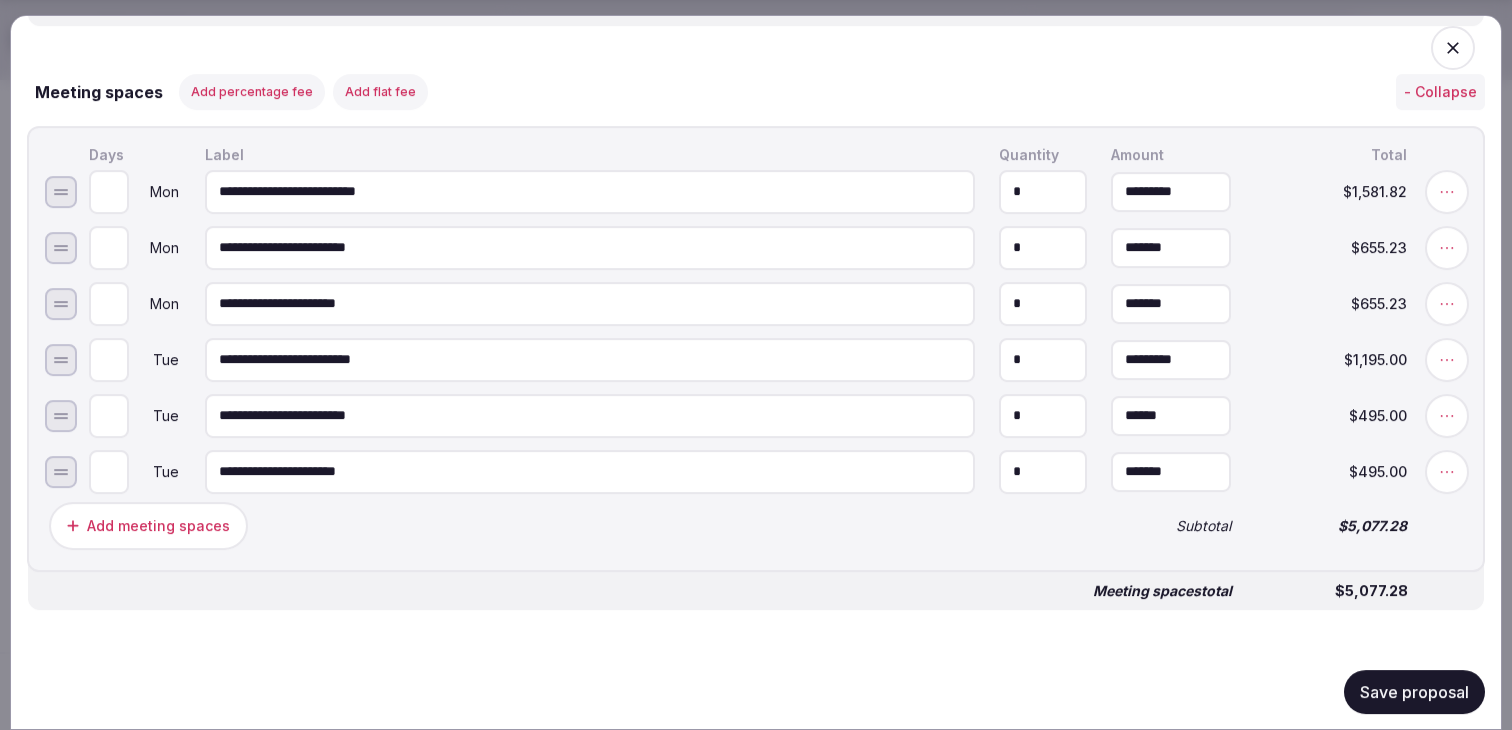 click on "******" at bounding box center [1171, 415] 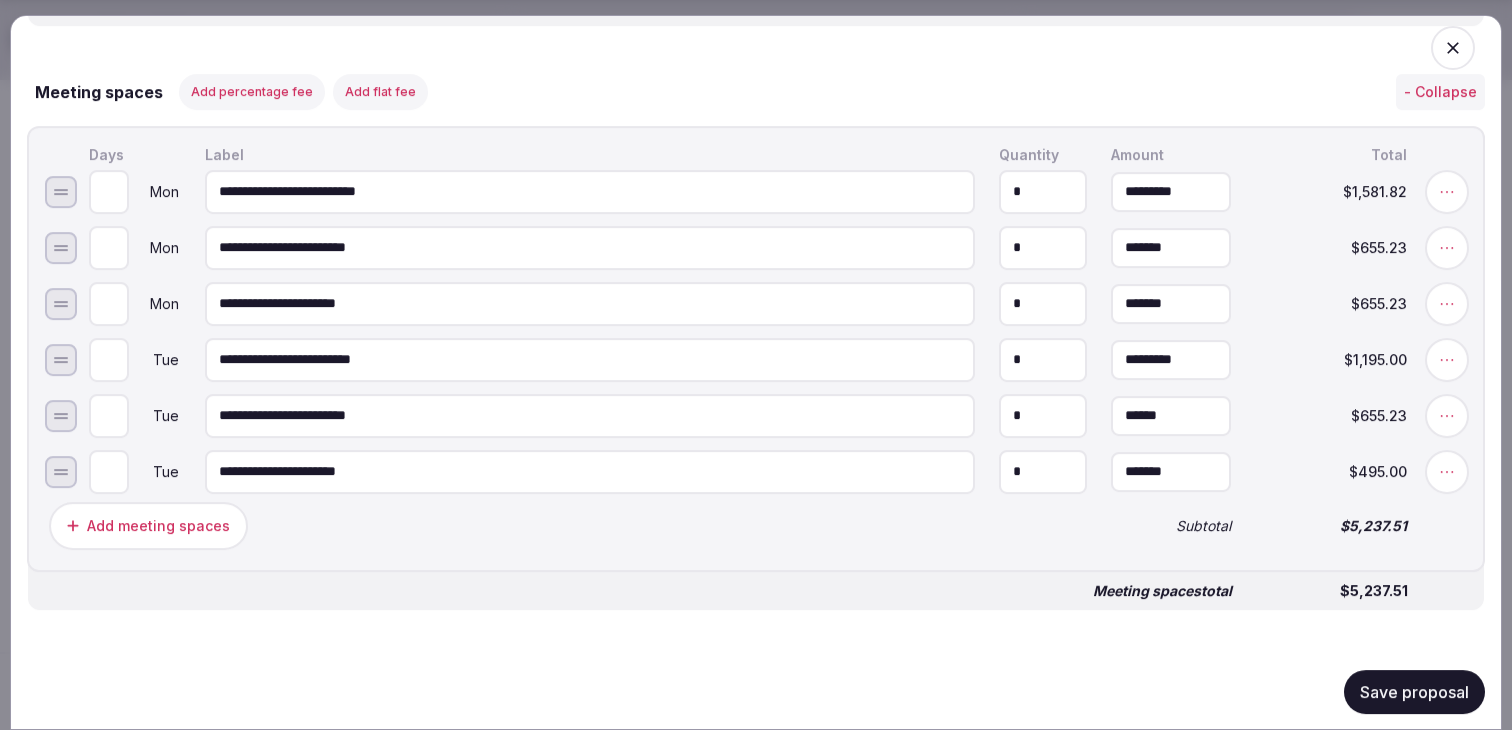 type on "*******" 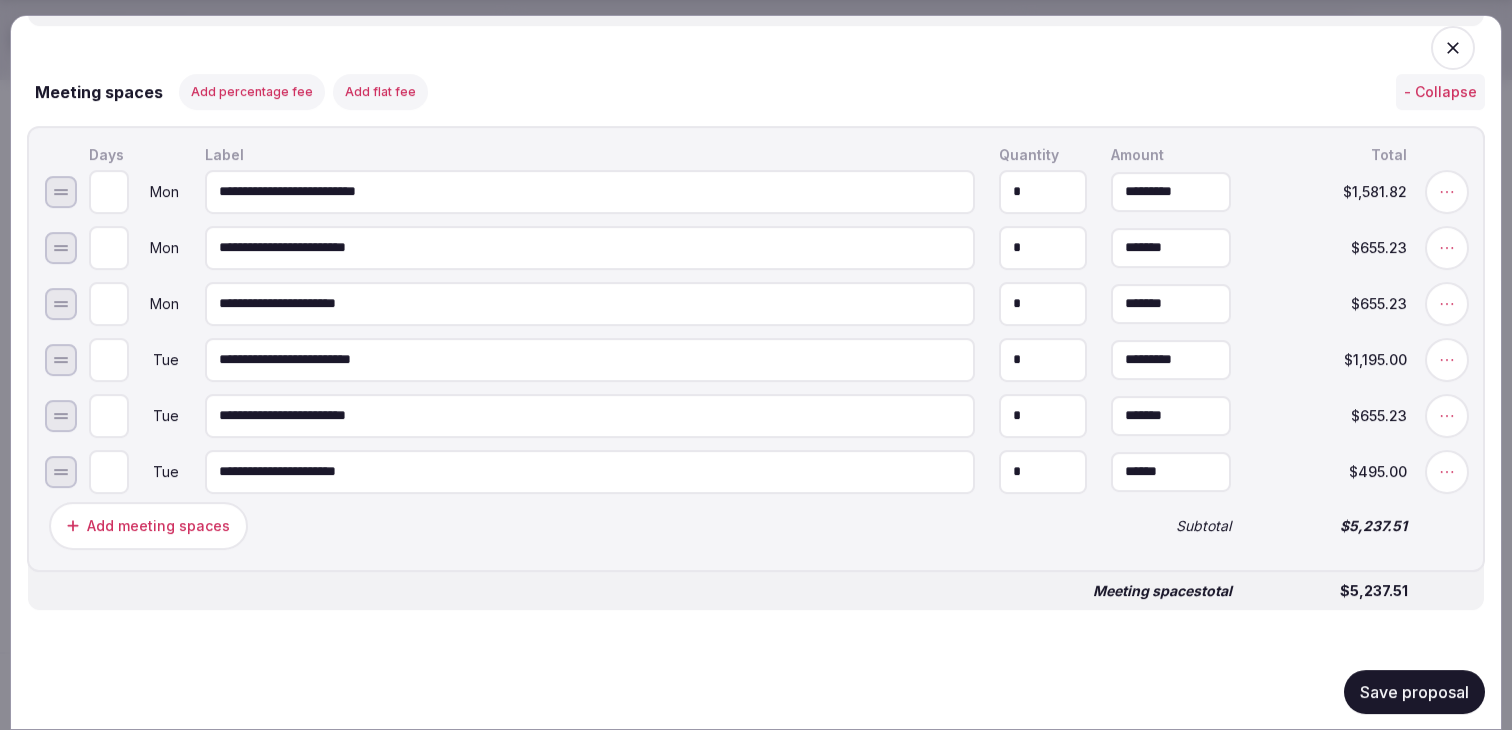 click on "******" at bounding box center [1171, 471] 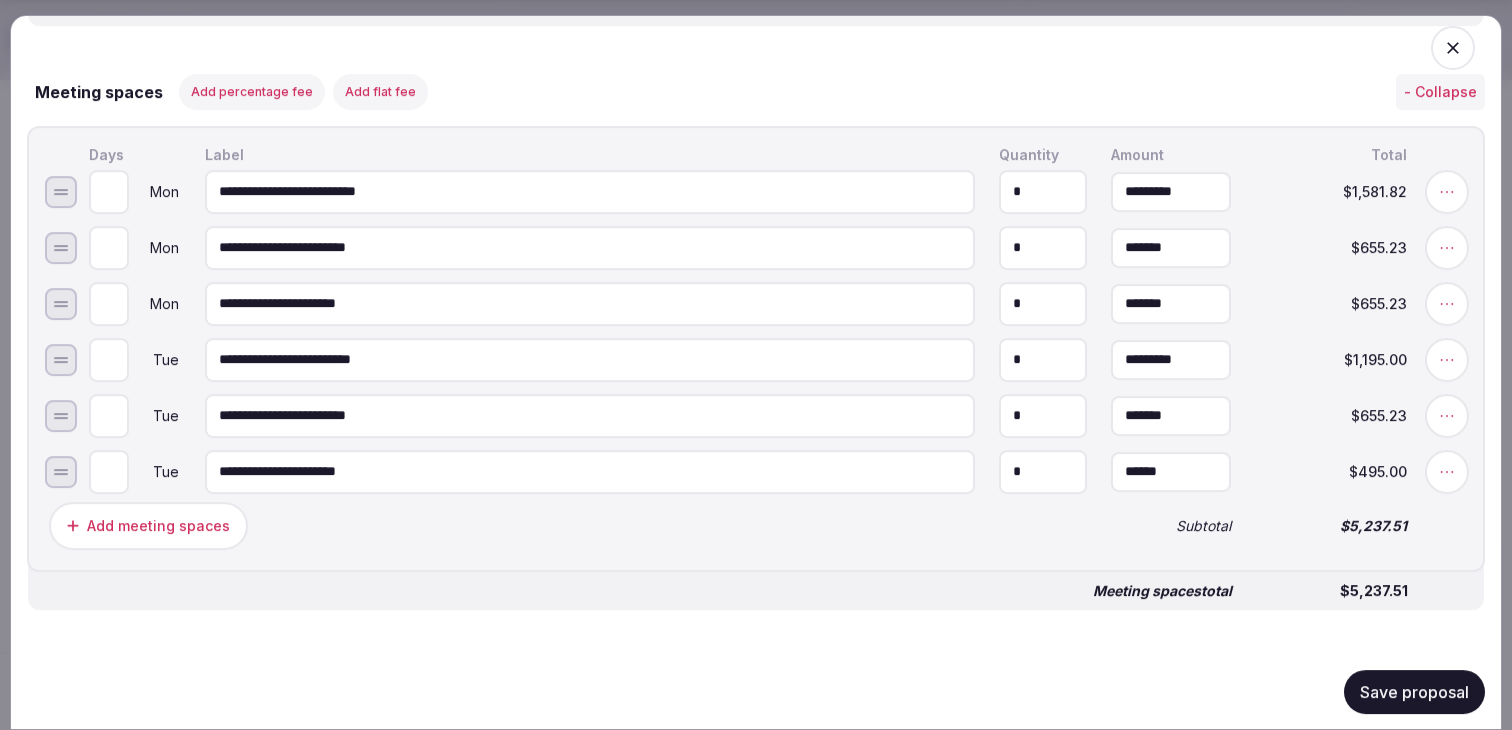 click on "******" at bounding box center [1171, 471] 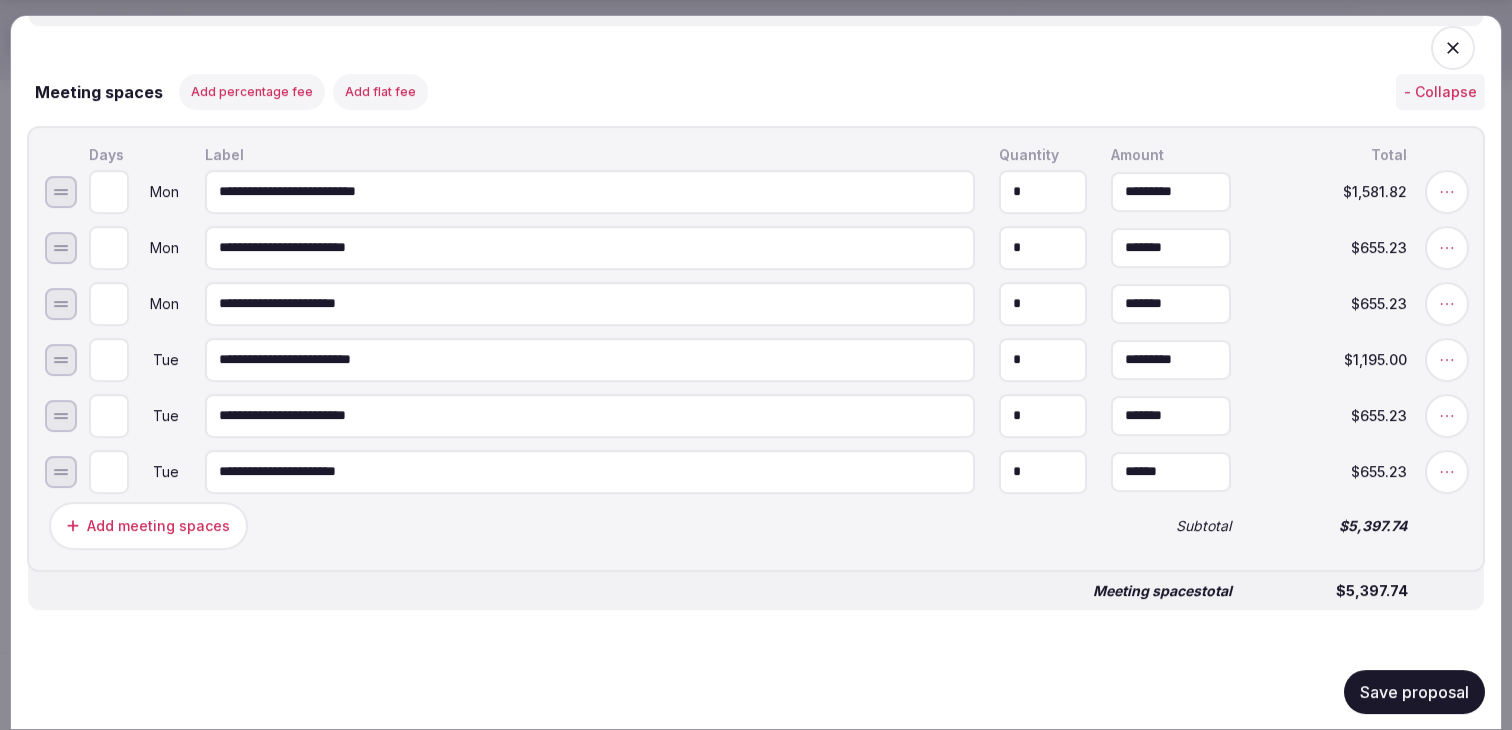 type on "******" 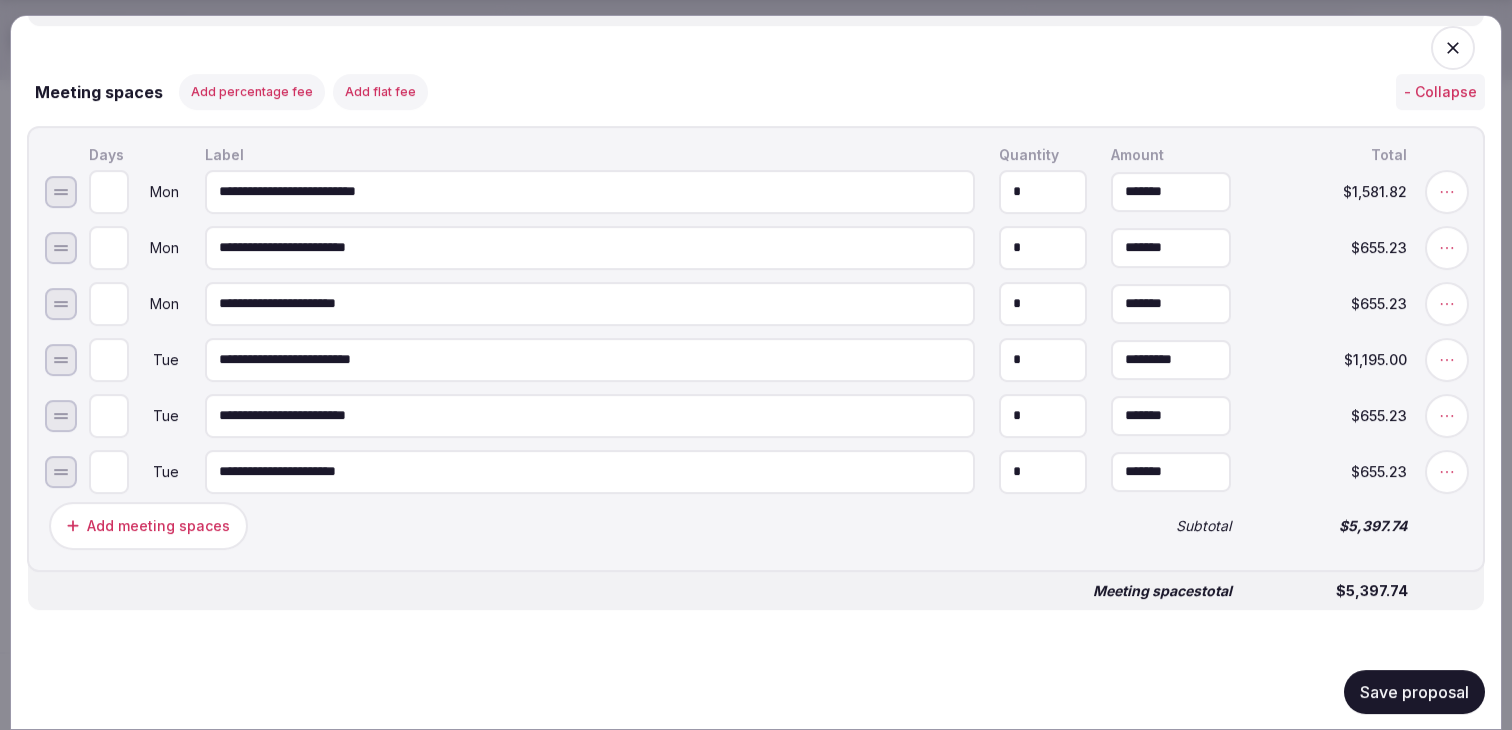 click on "*******" at bounding box center [1171, 191] 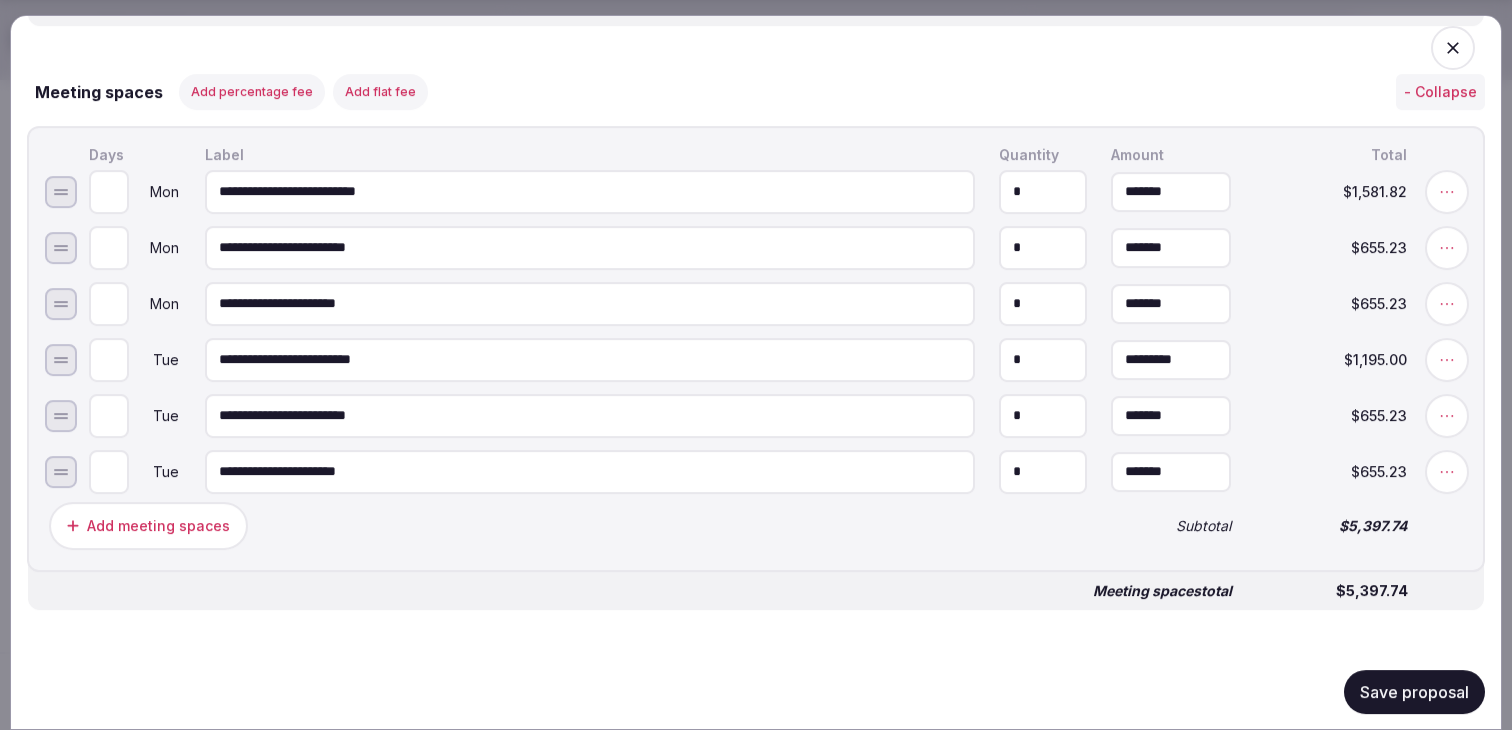 click on "*******" at bounding box center (1171, 191) 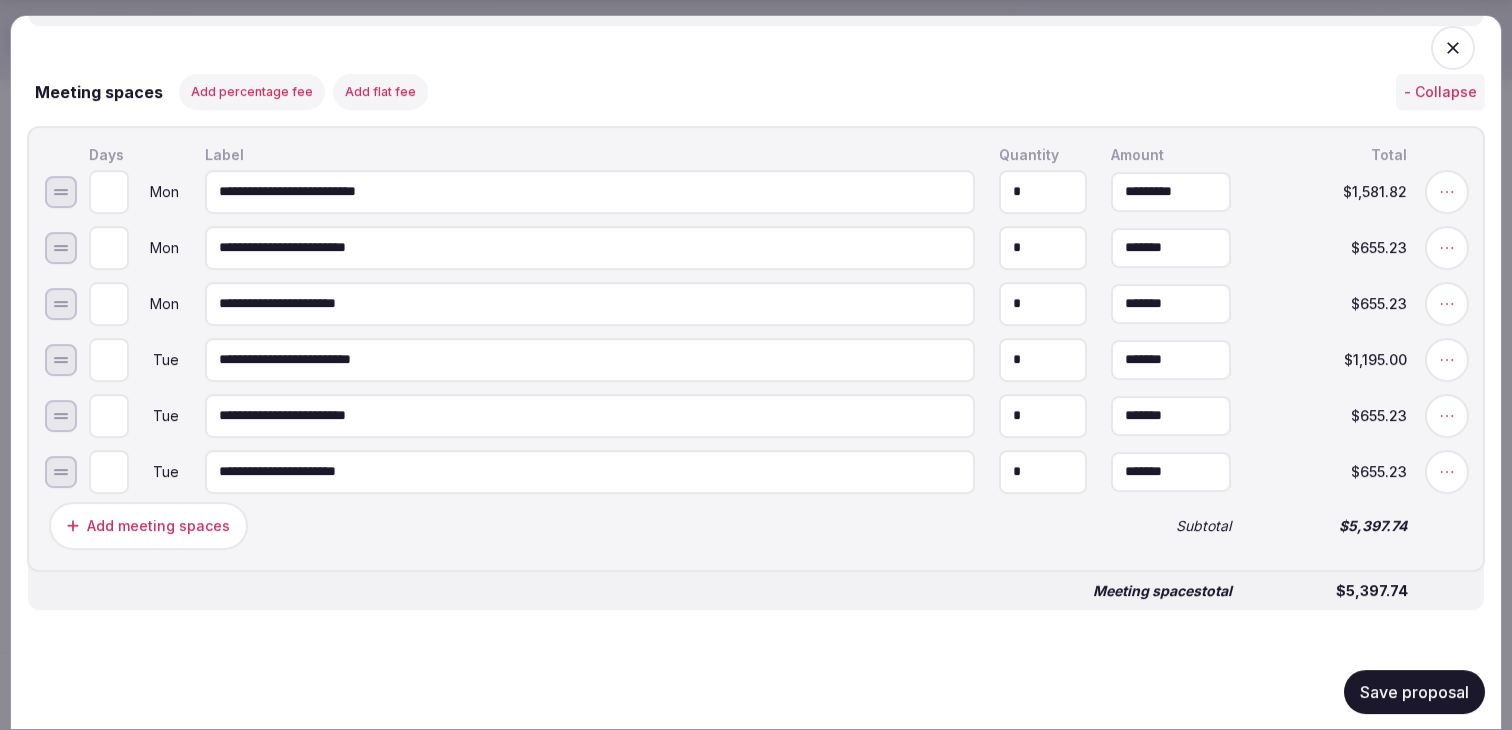 click on "*******" at bounding box center [1171, 359] 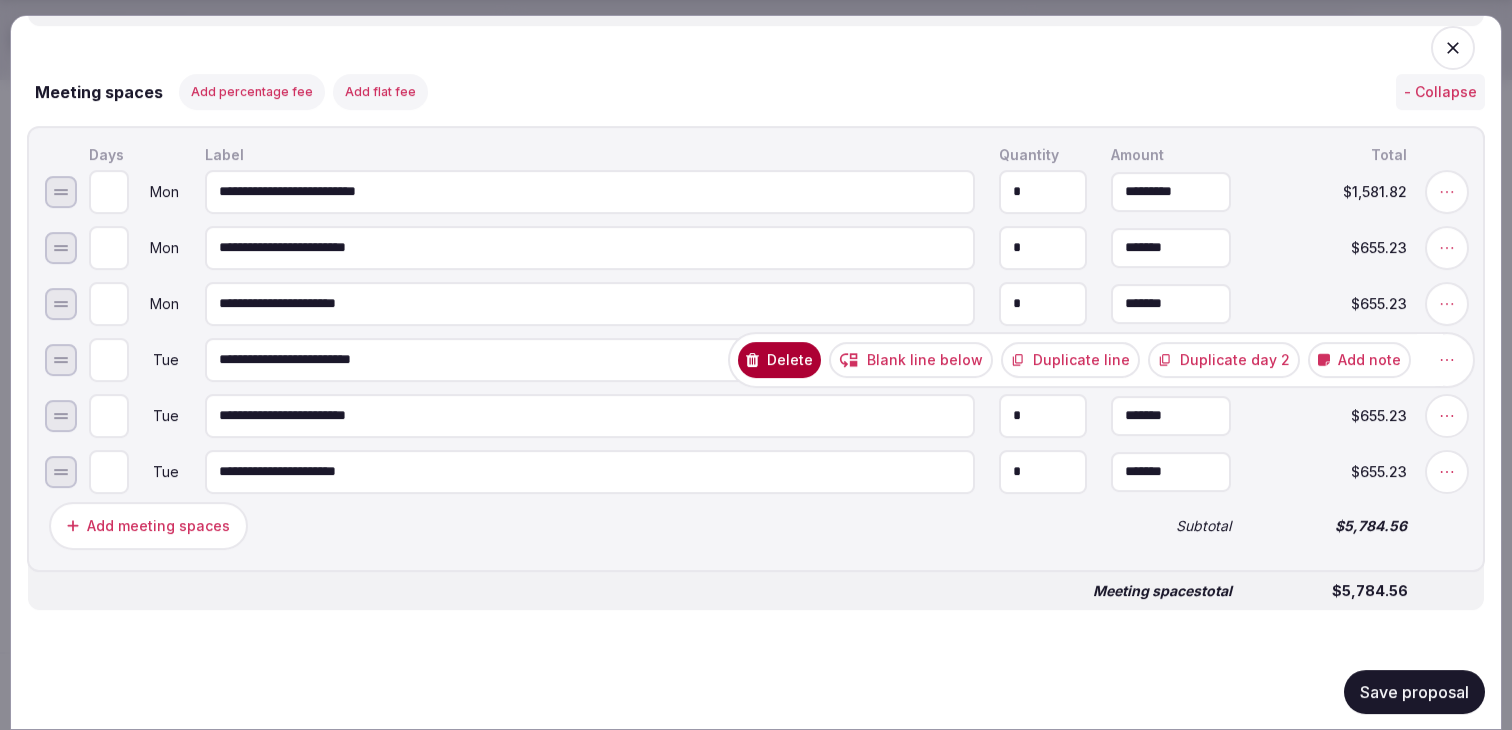 click on "Delete" at bounding box center (779, 359) 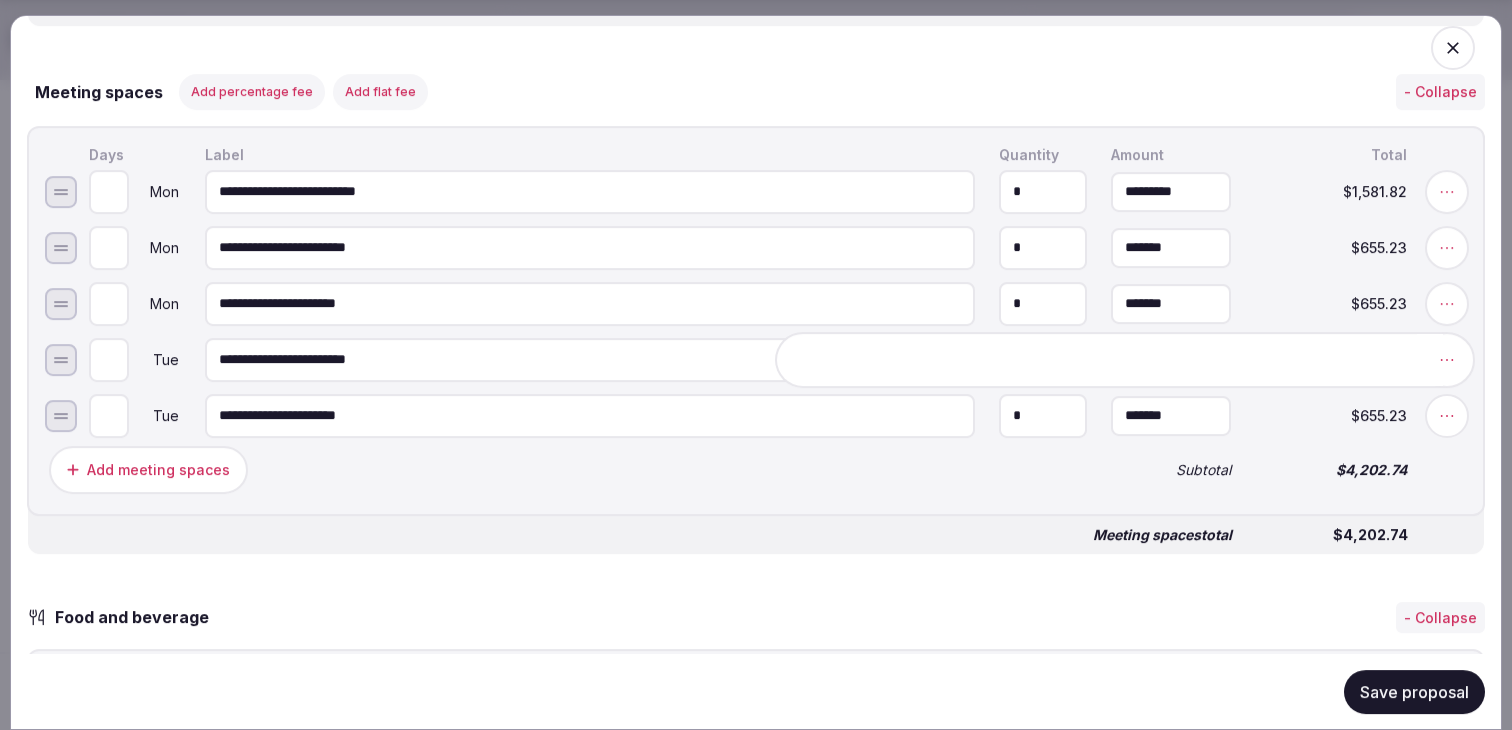 click 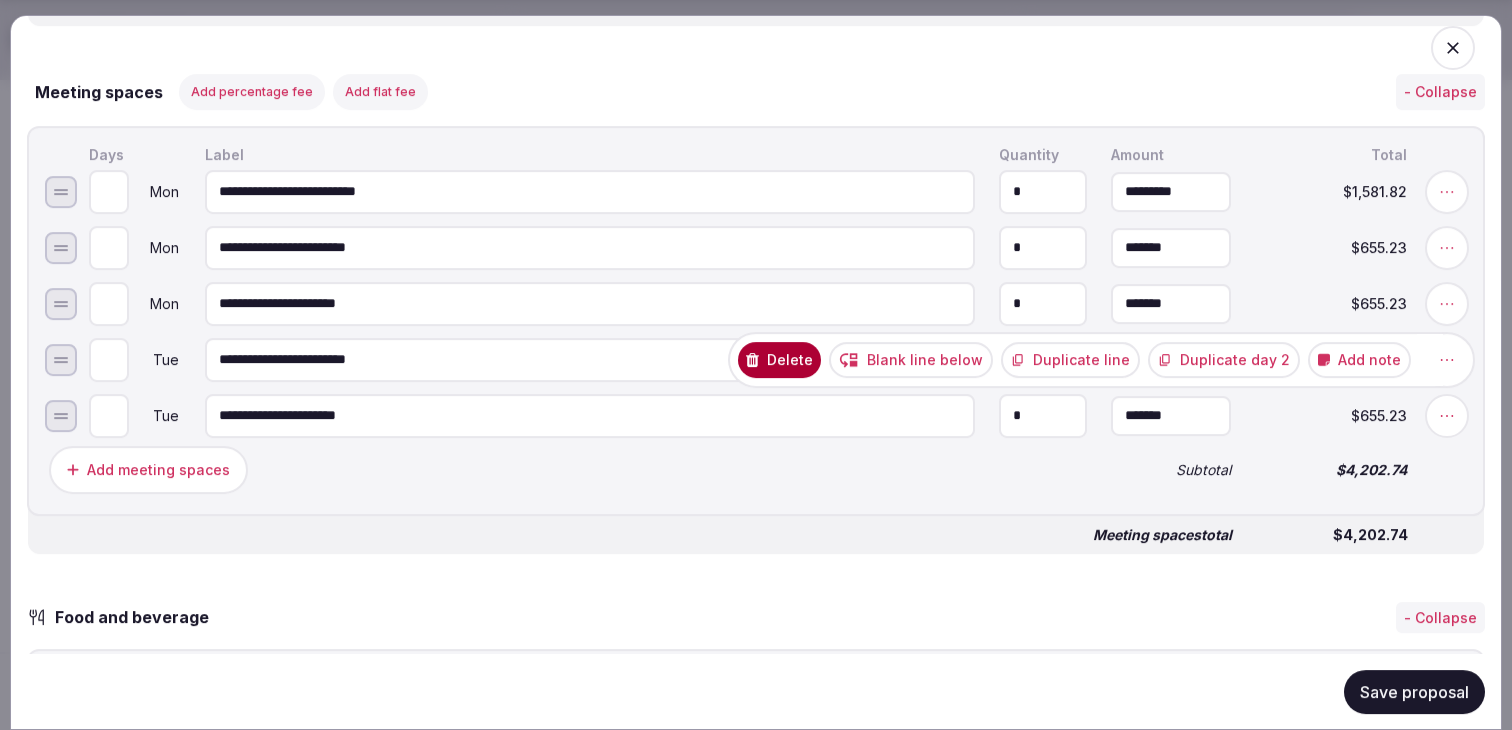 click on "Delete" at bounding box center (779, 359) 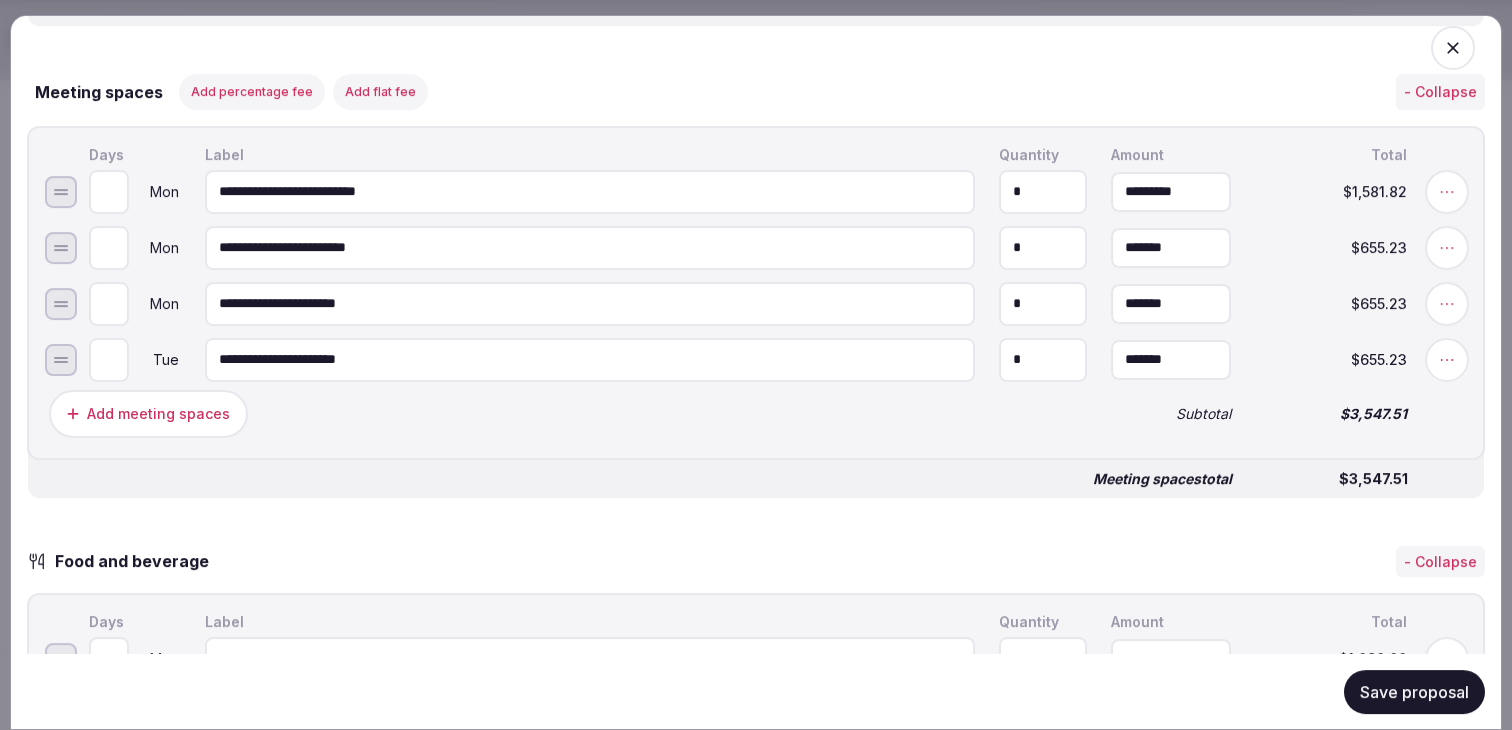 click 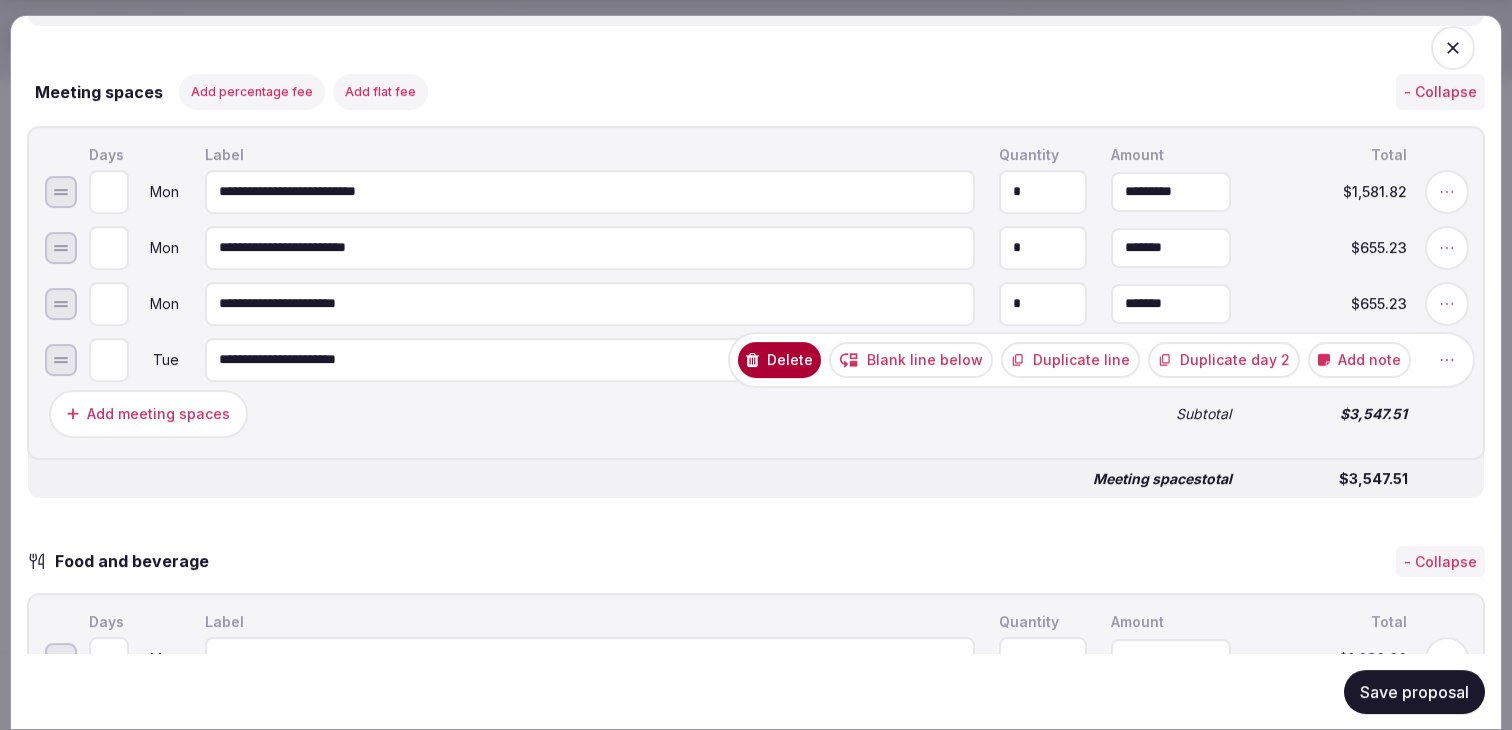 click on "Delete" at bounding box center (779, 359) 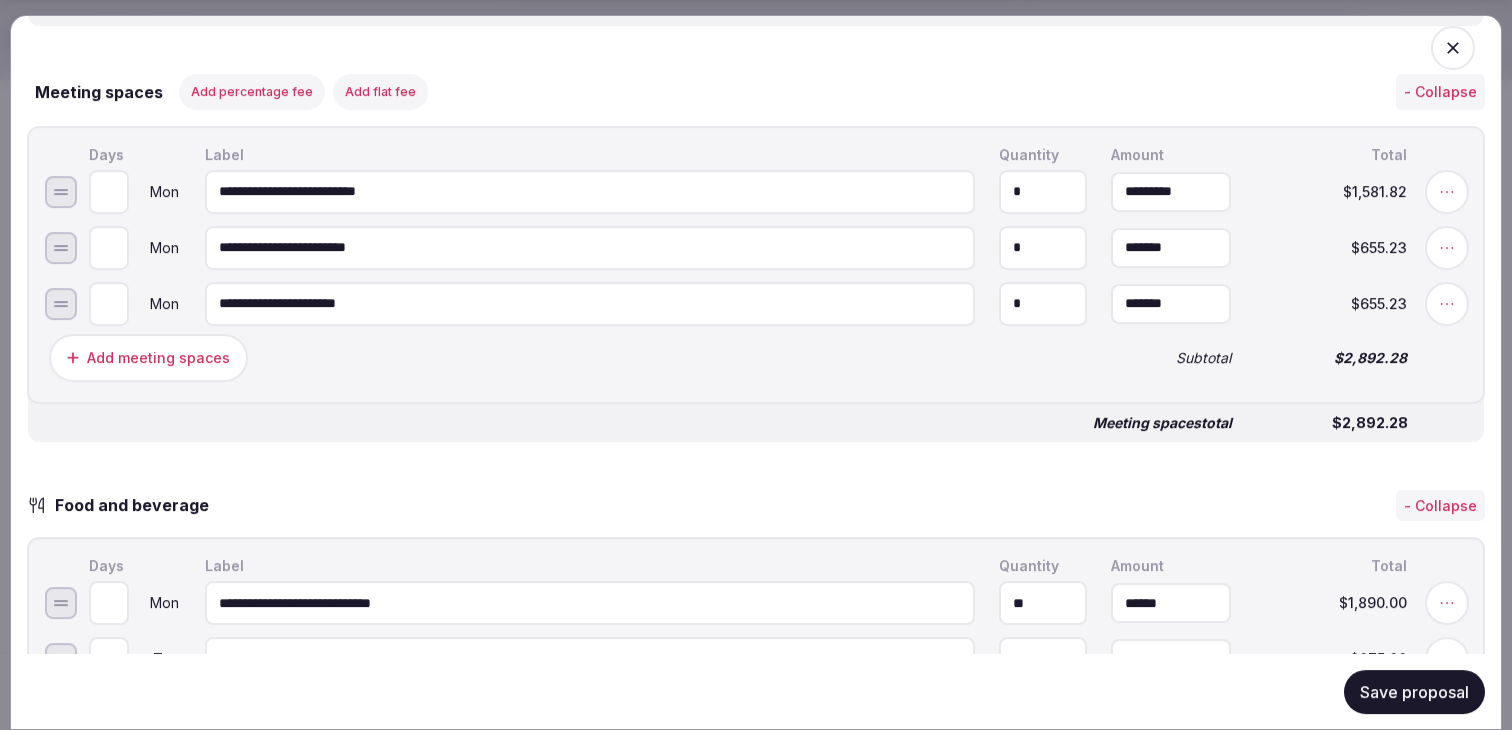 click on "**********" at bounding box center (590, 191) 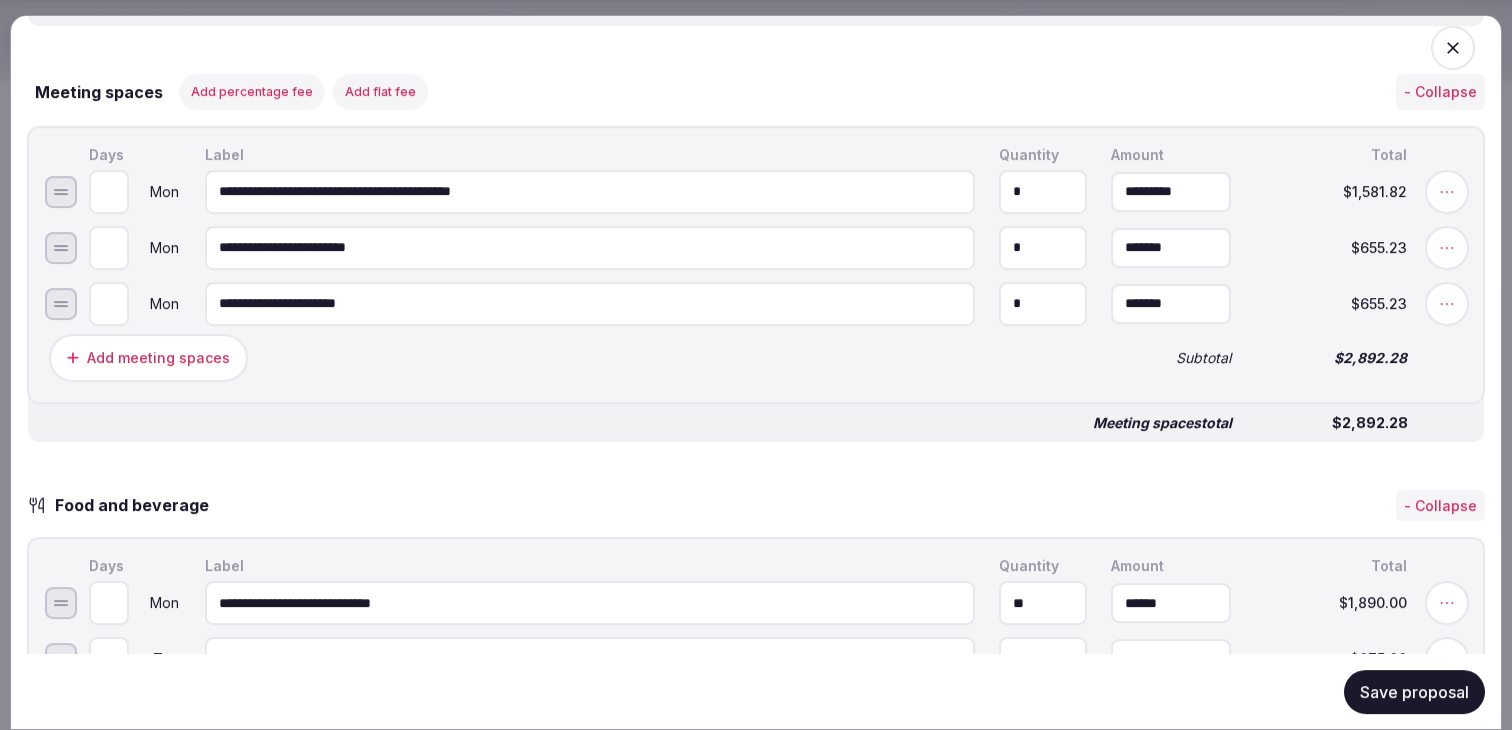 drag, startPoint x: 580, startPoint y: 207, endPoint x: 418, endPoint y: 194, distance: 162.52077 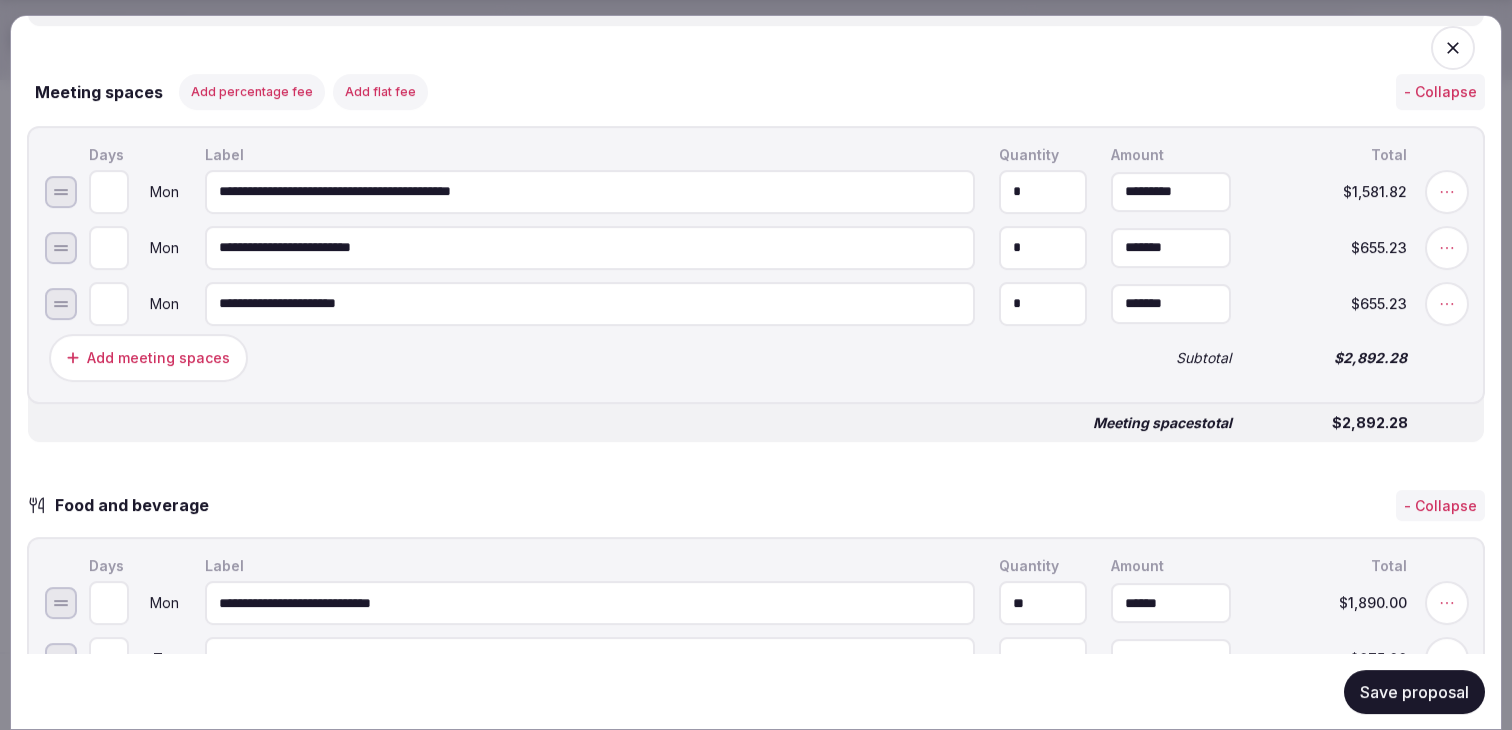 paste on "**********" 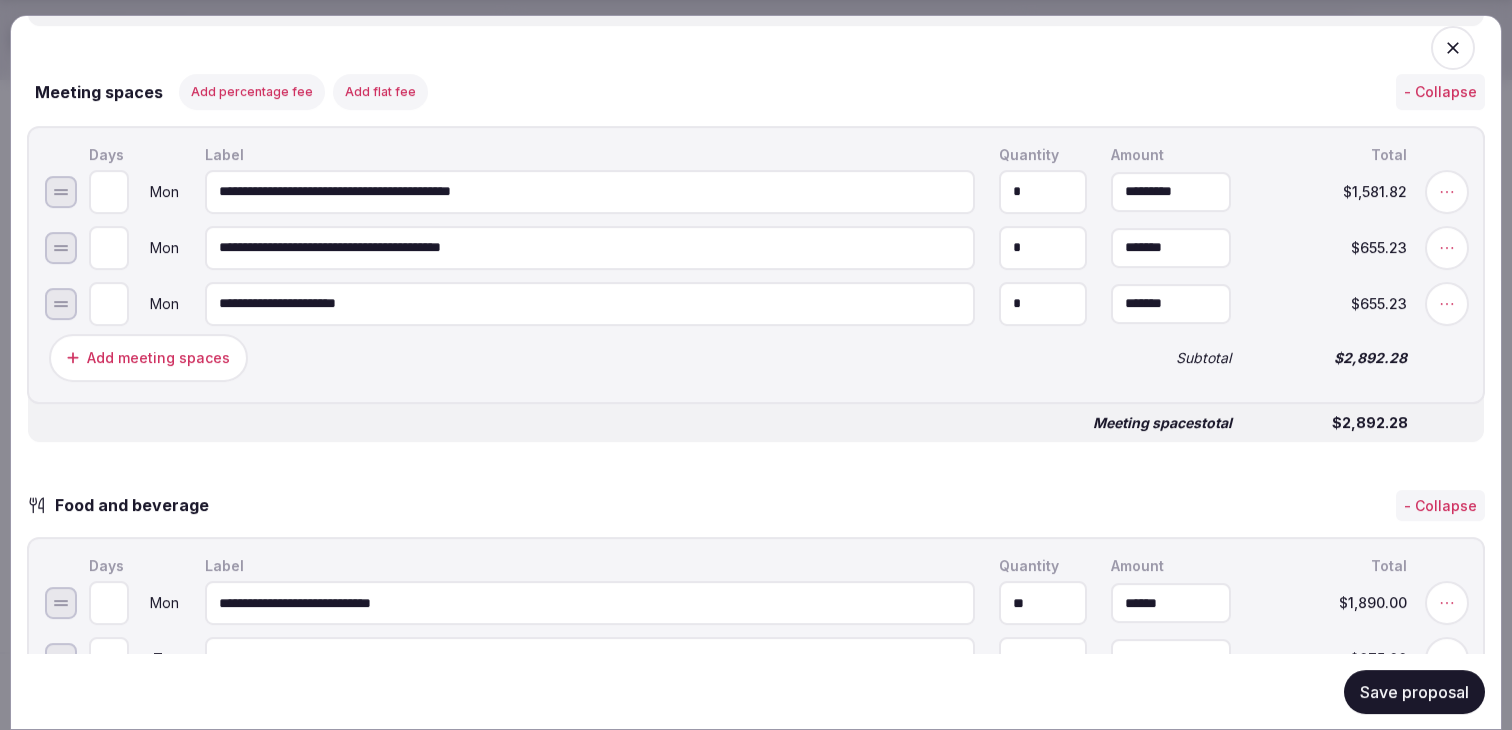 type on "**********" 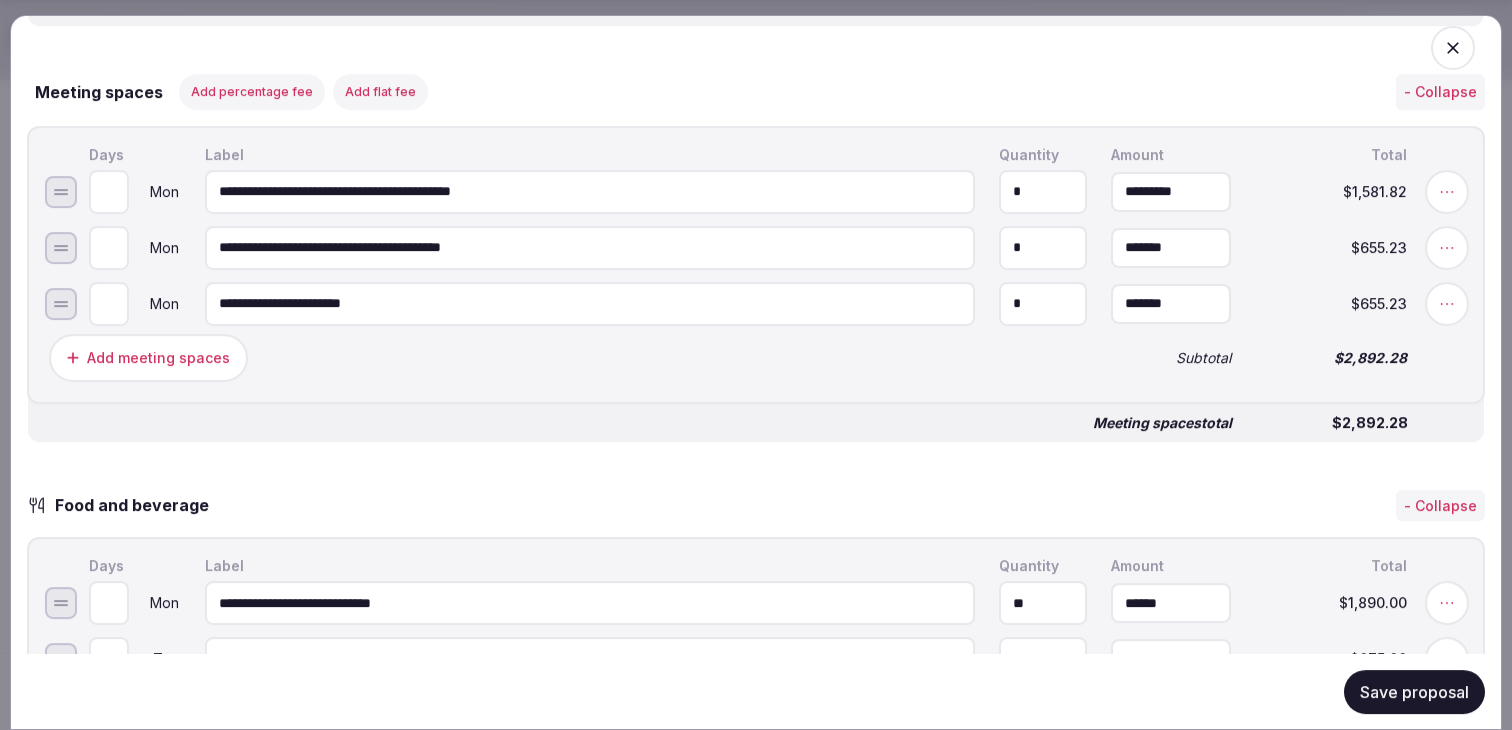 paste on "**********" 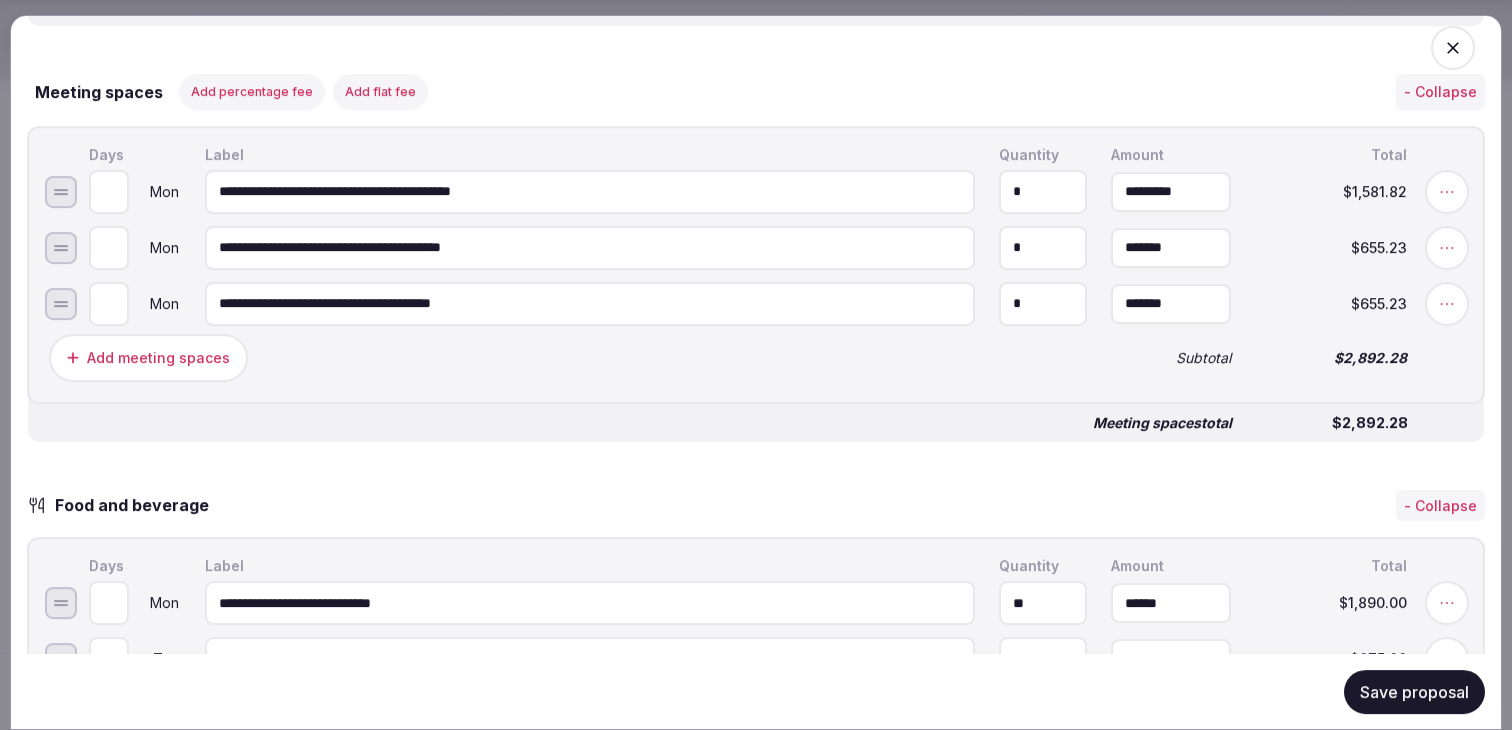 type on "**********" 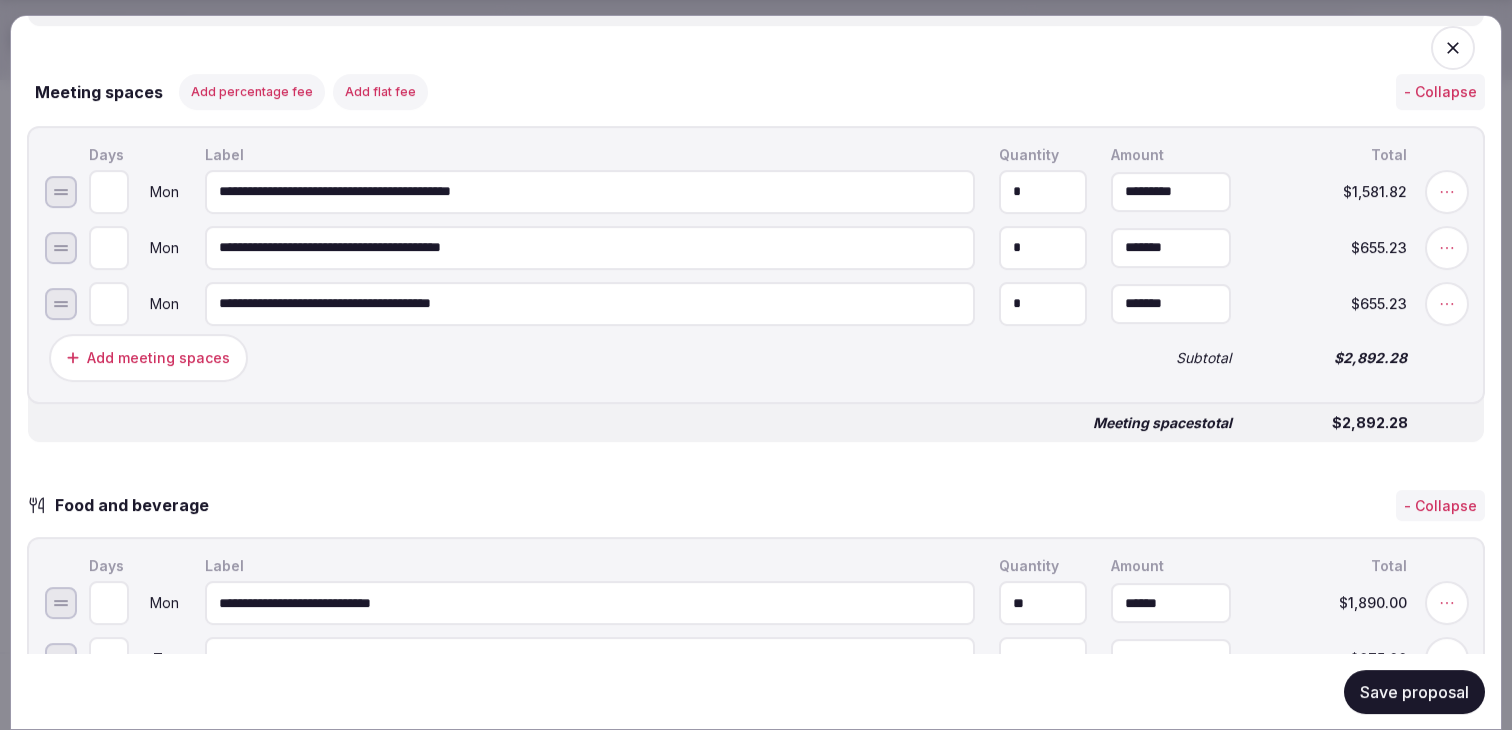 click on "Food and beverage - Collapse" at bounding box center [756, 505] 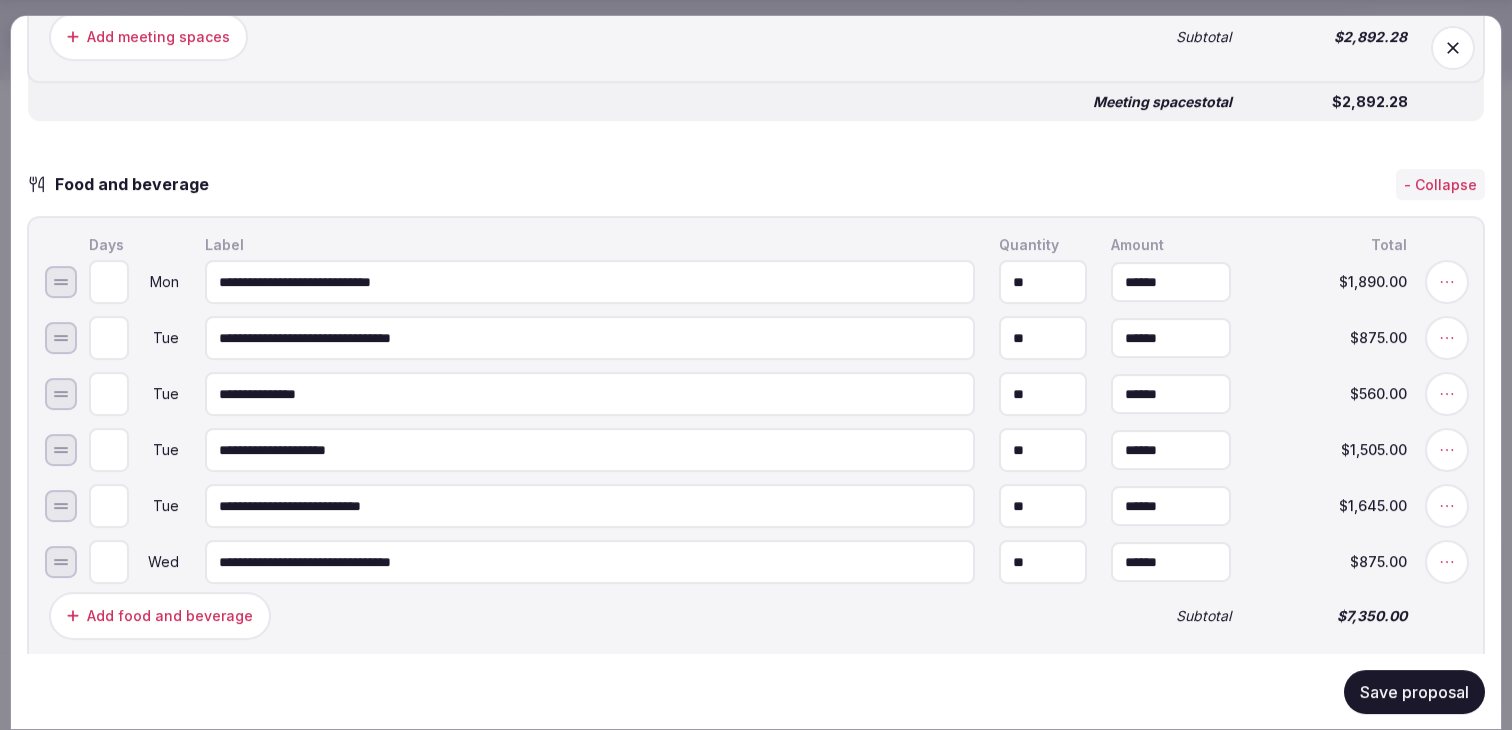 scroll, scrollTop: 1598, scrollLeft: 0, axis: vertical 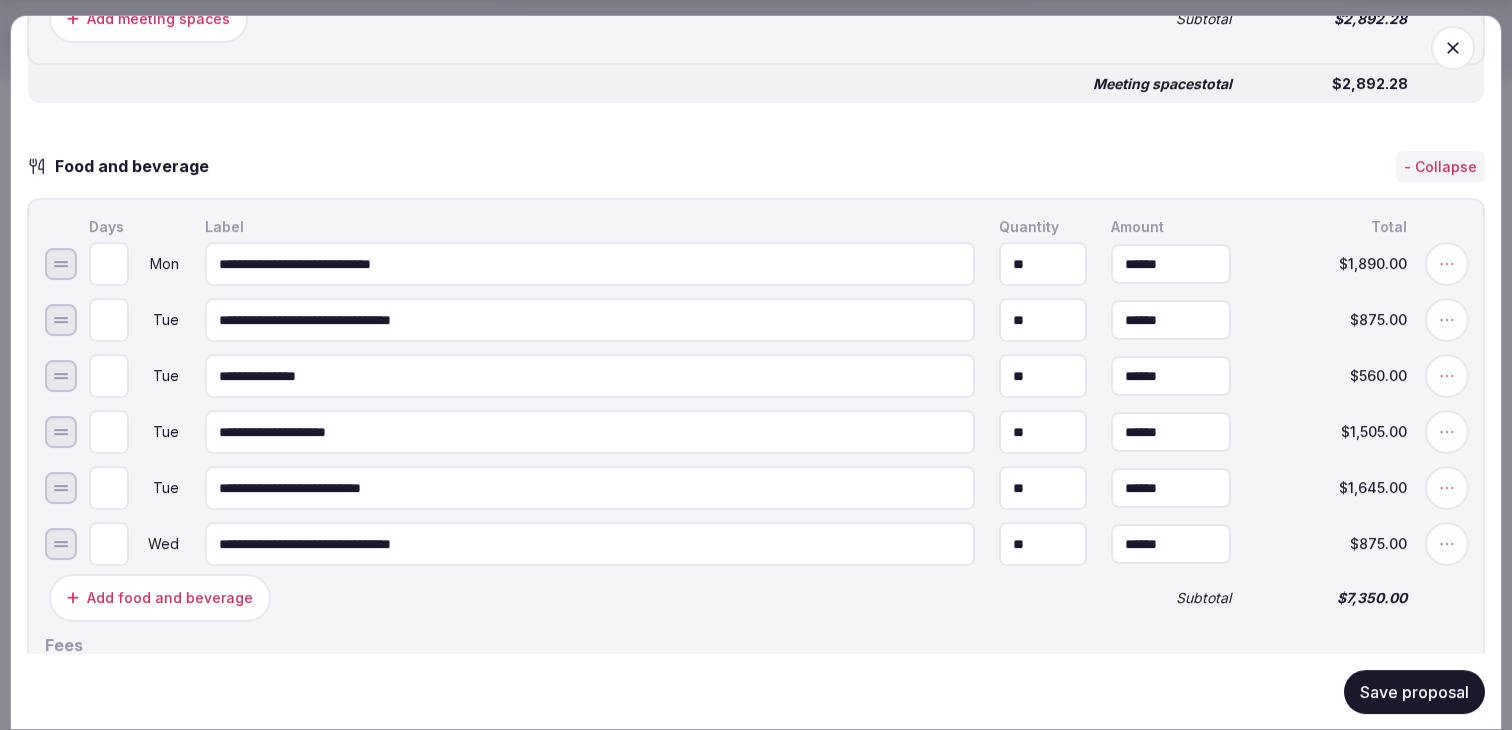 click on "**********" at bounding box center [590, 320] 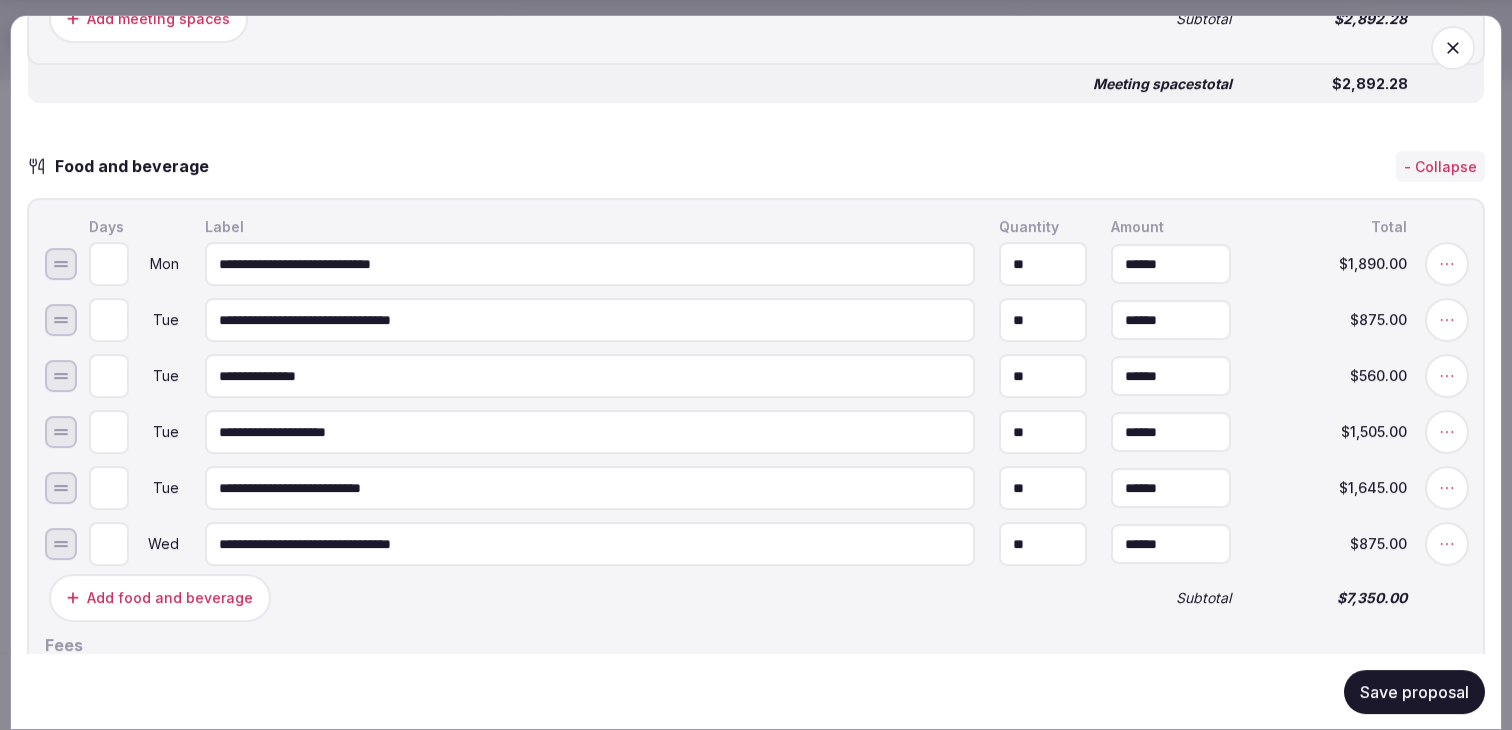 drag, startPoint x: 462, startPoint y: 326, endPoint x: 205, endPoint y: 322, distance: 257.03113 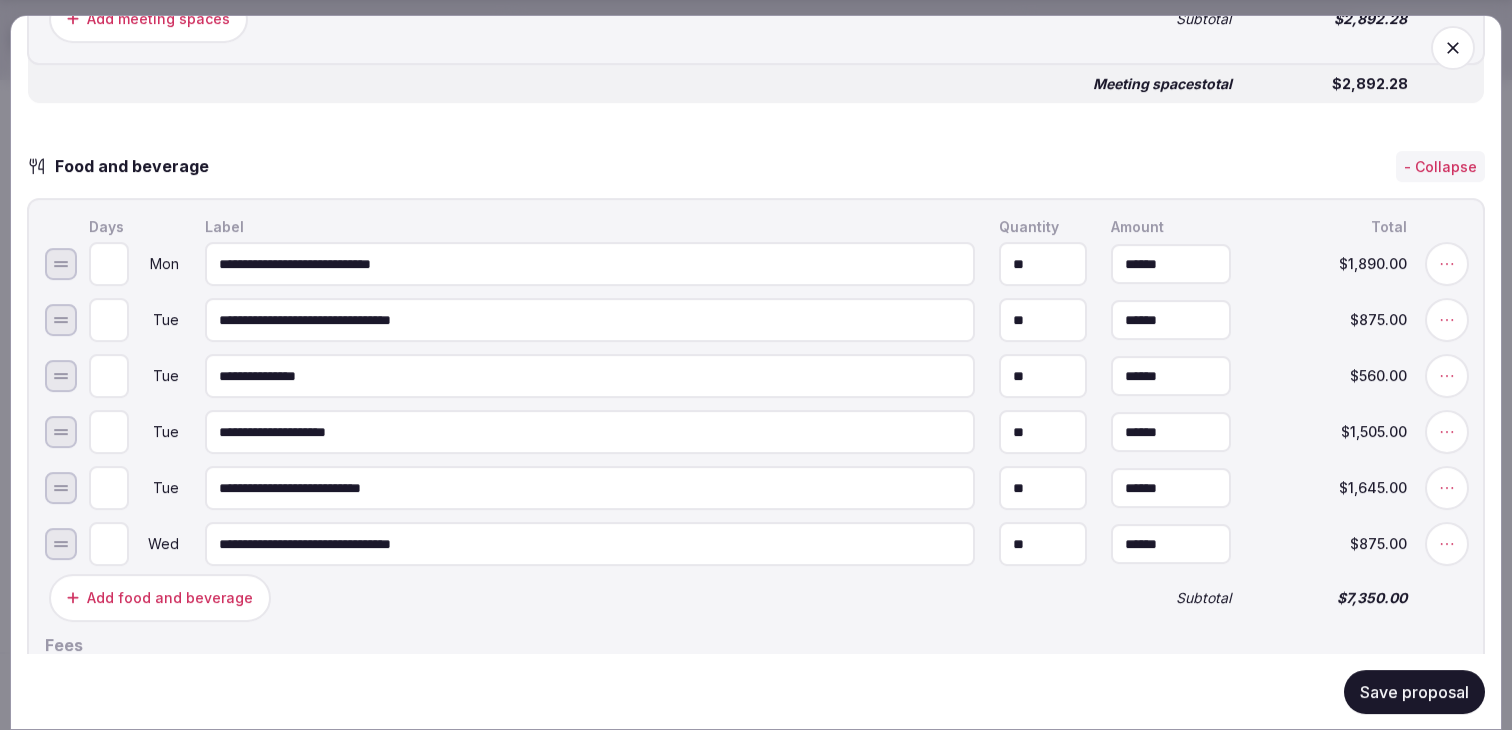 click on "**********" at bounding box center [590, 320] 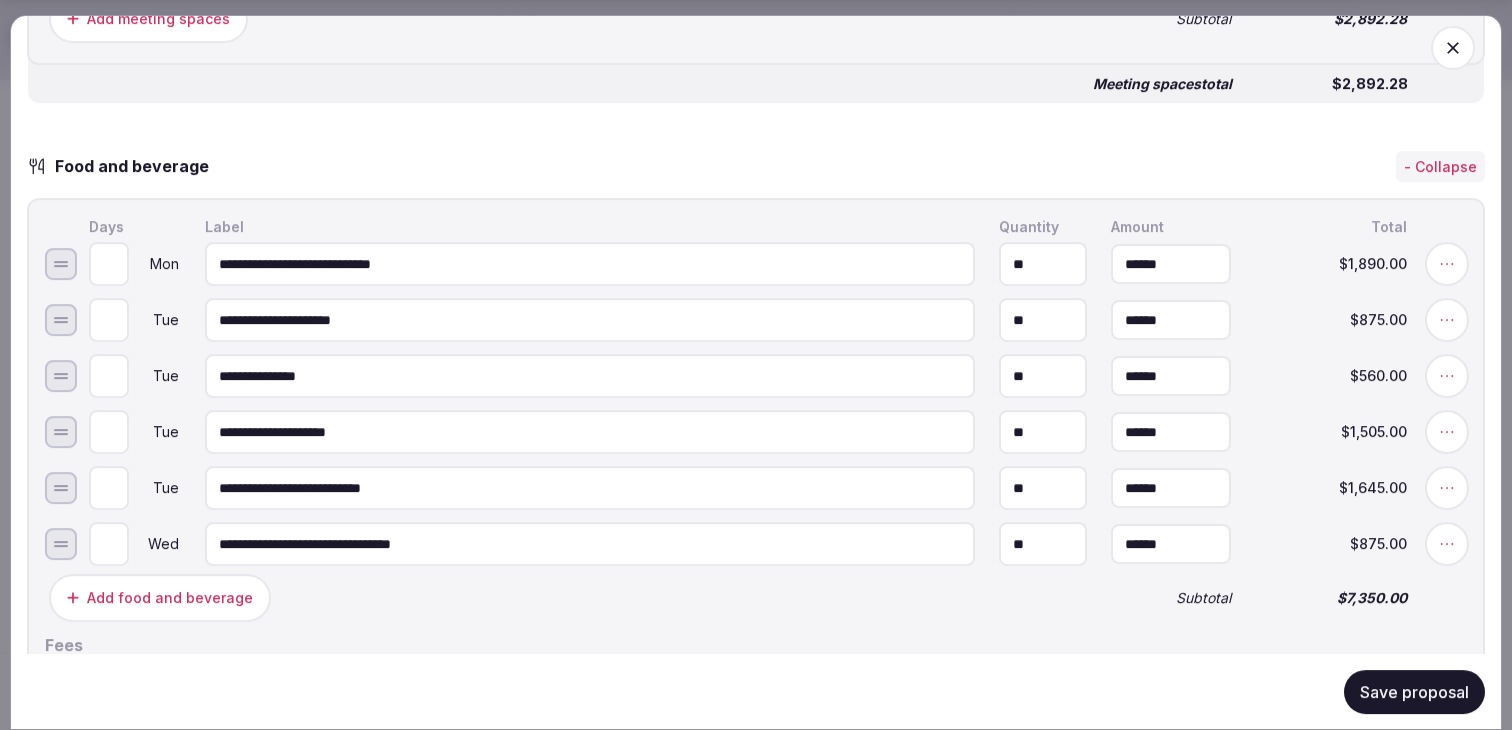 type on "**********" 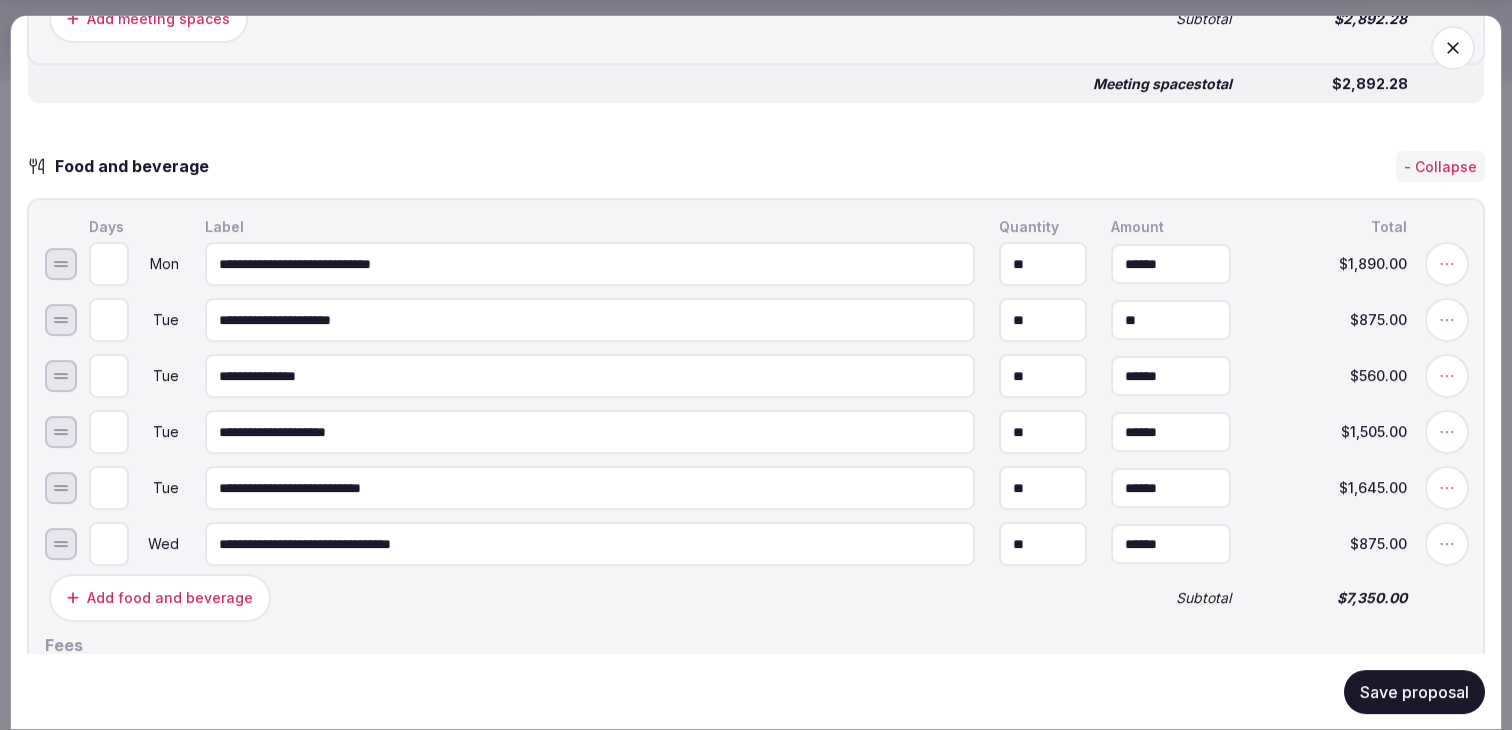 click on "**" at bounding box center [1171, 320] 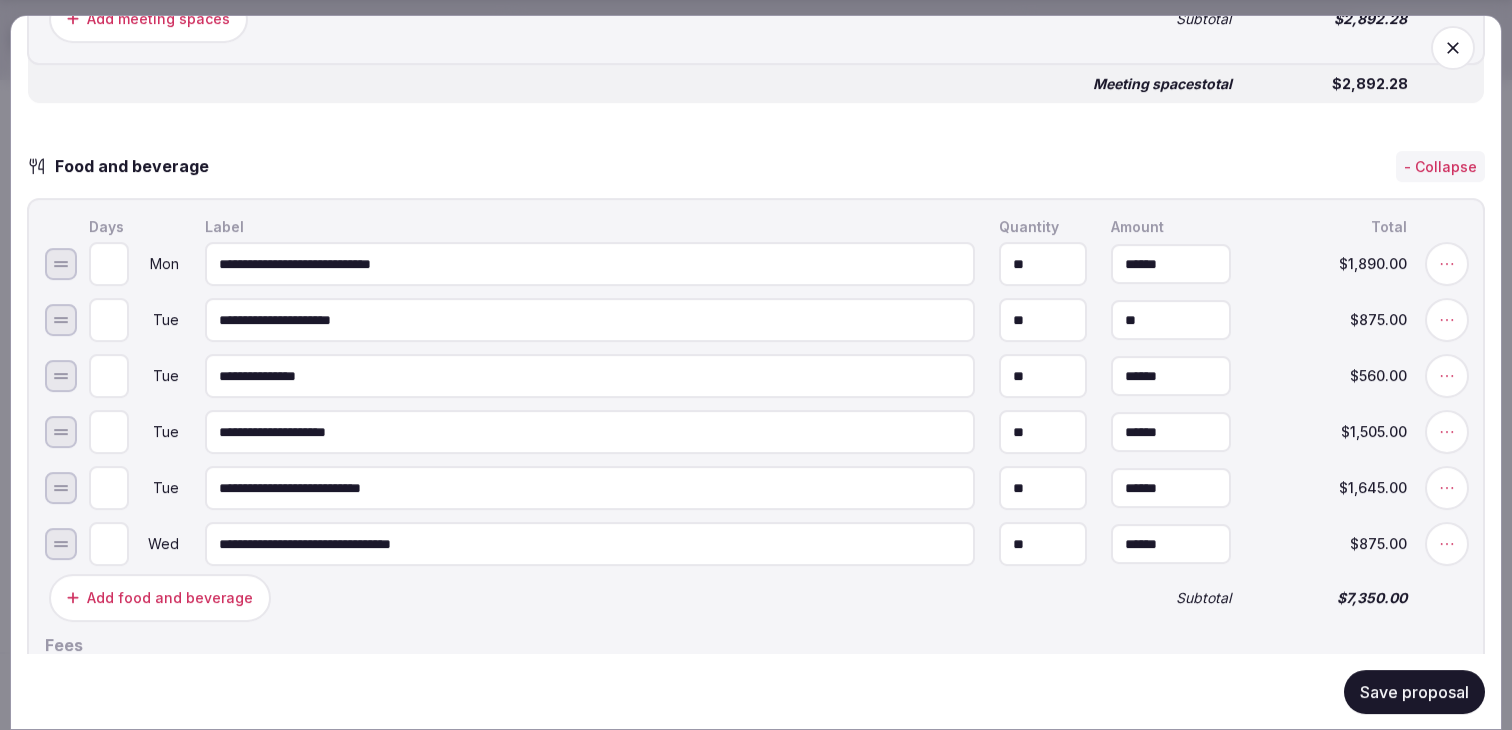 type on "*" 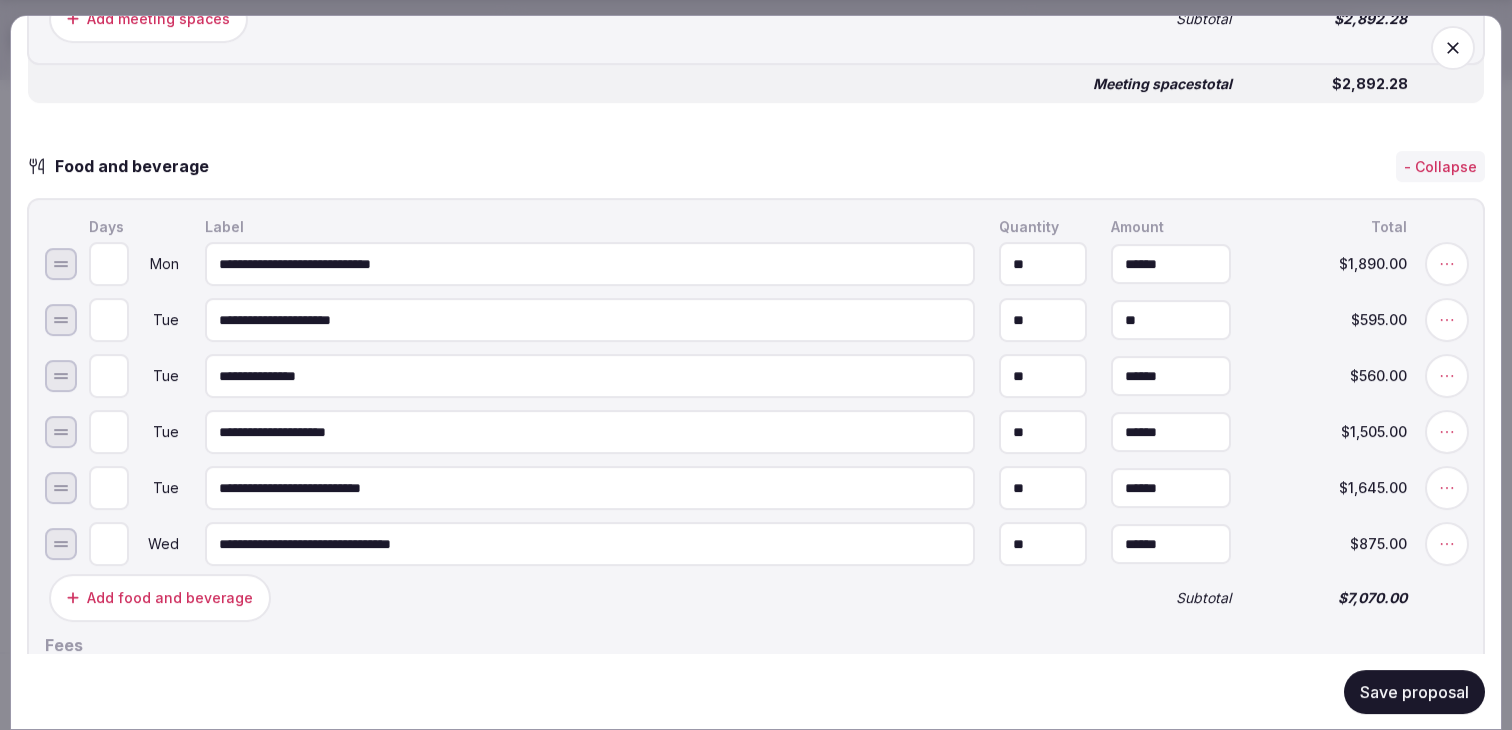type on "******" 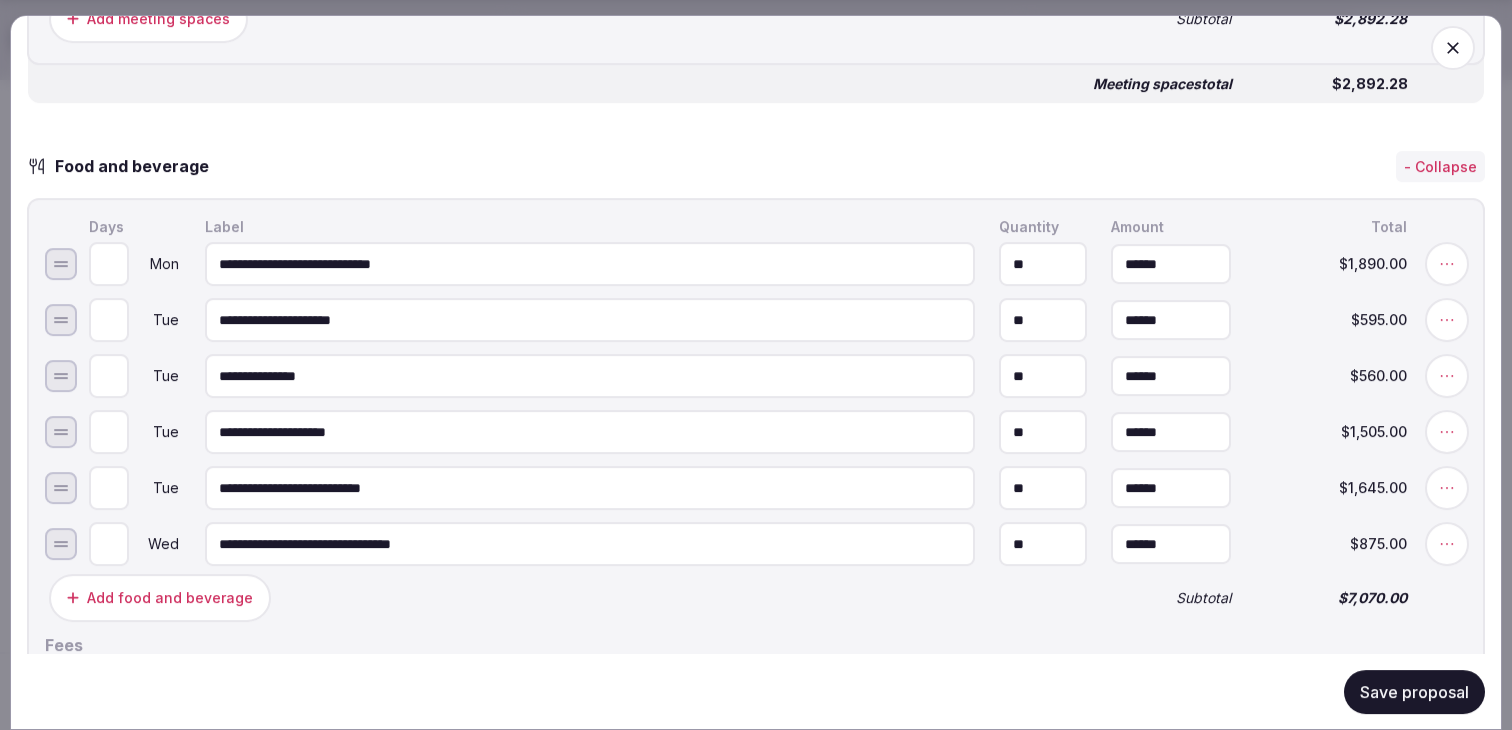 click on "Add food and beverage" at bounding box center (568, 598) 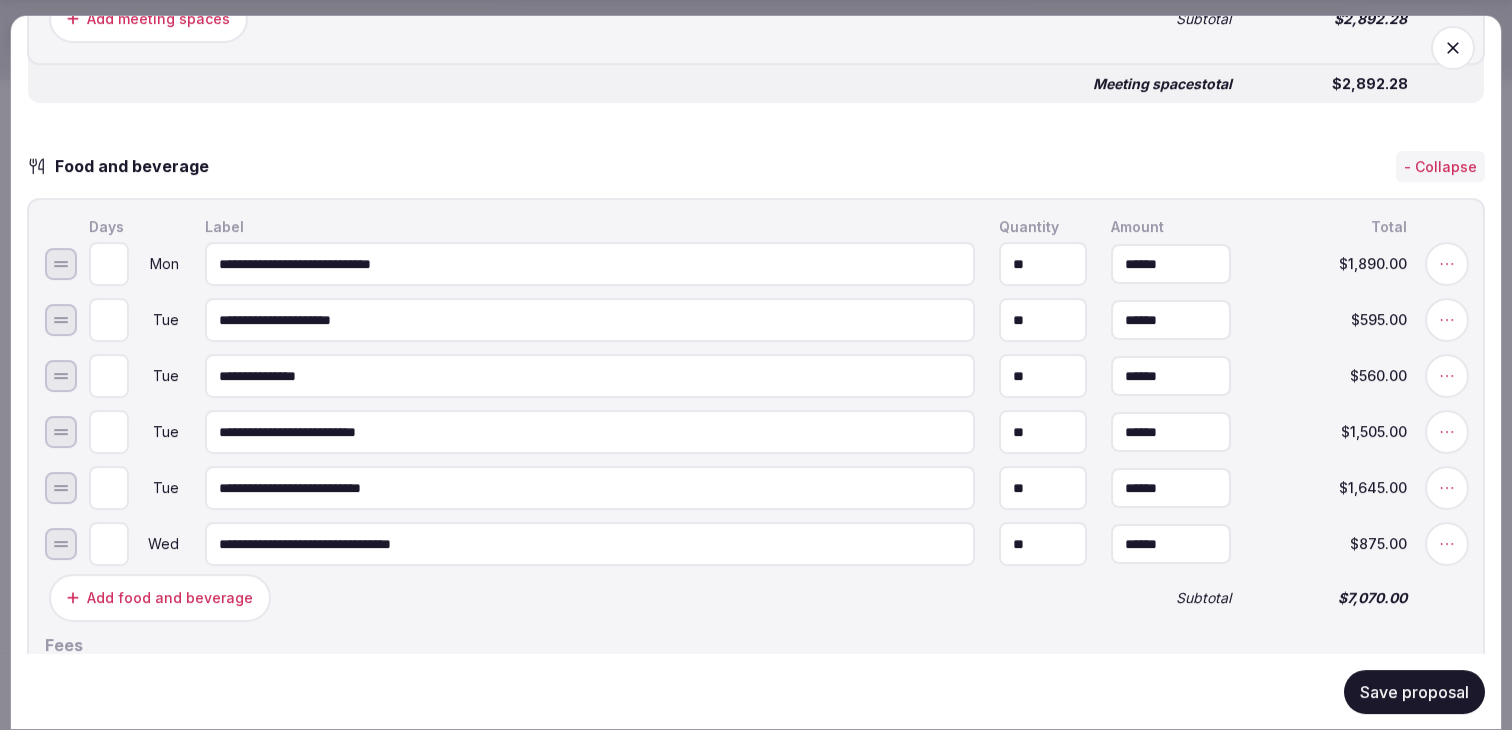 click on "**********" at bounding box center [590, 432] 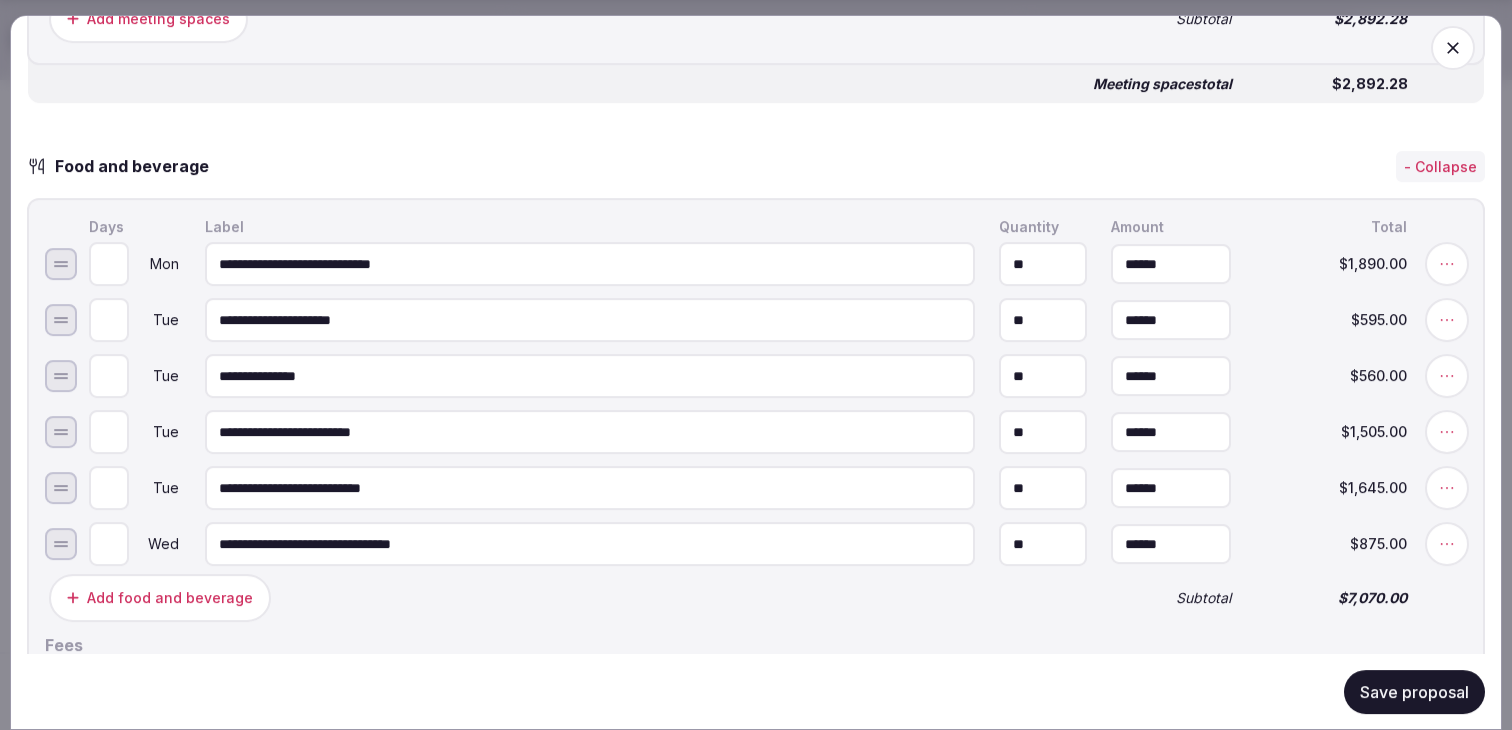 click on "**********" at bounding box center [590, 432] 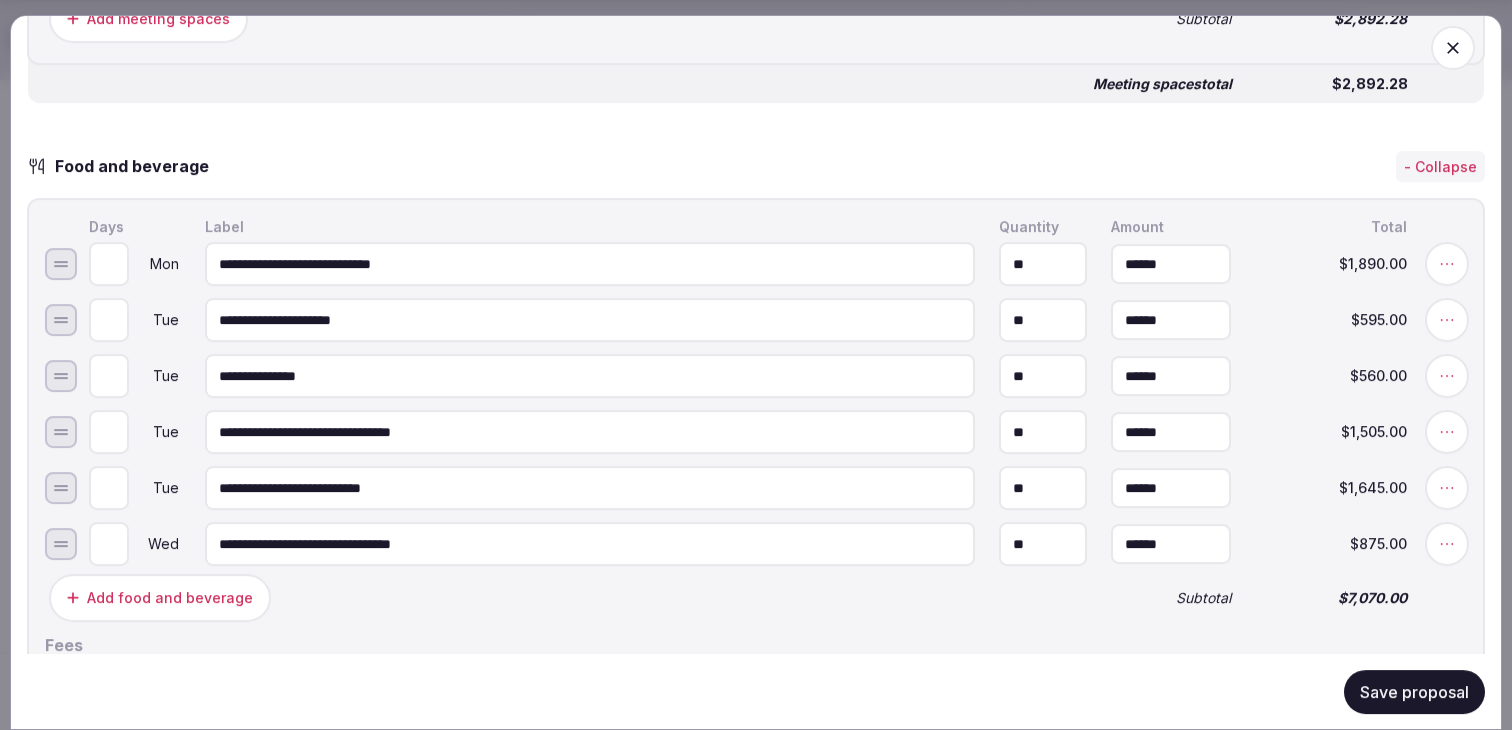 type on "**********" 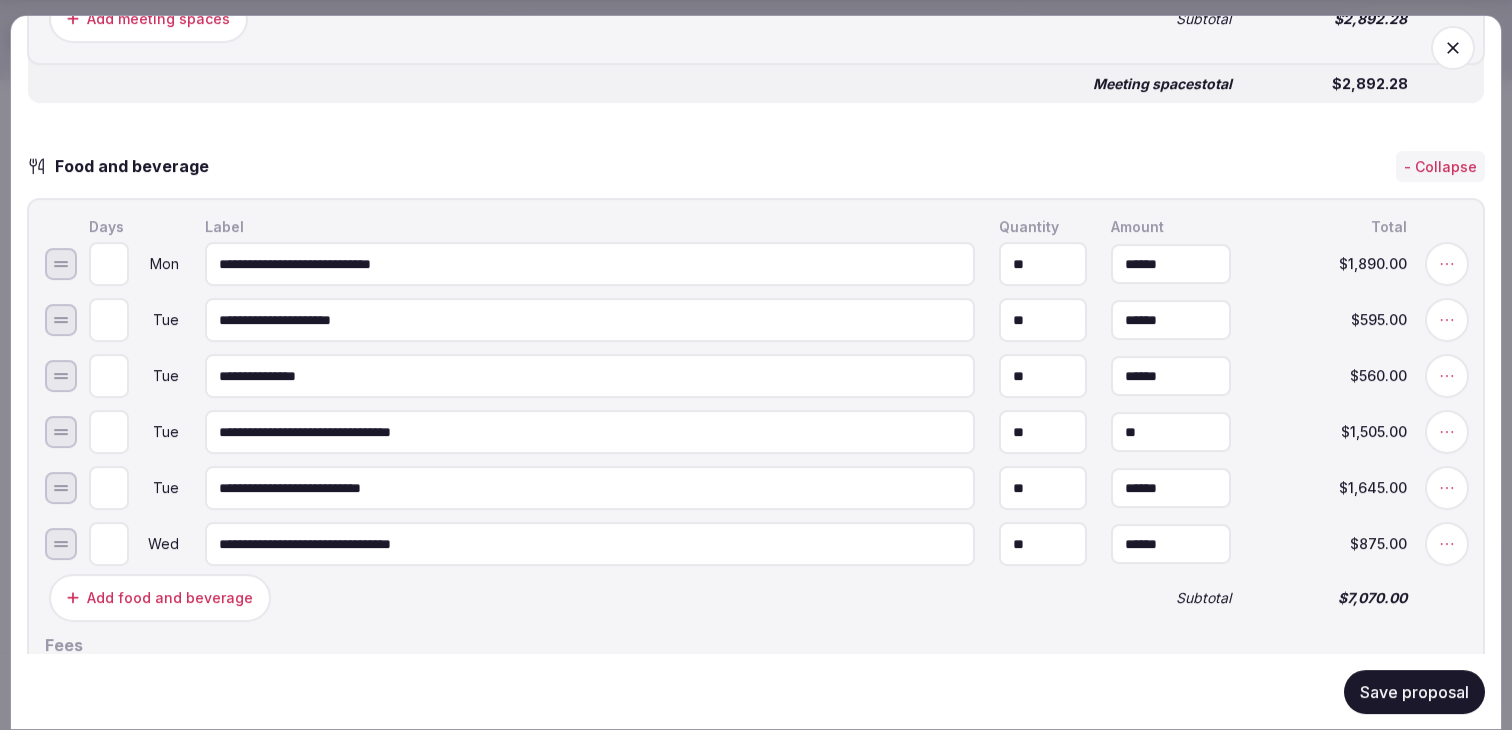 click on "**" at bounding box center (1171, 432) 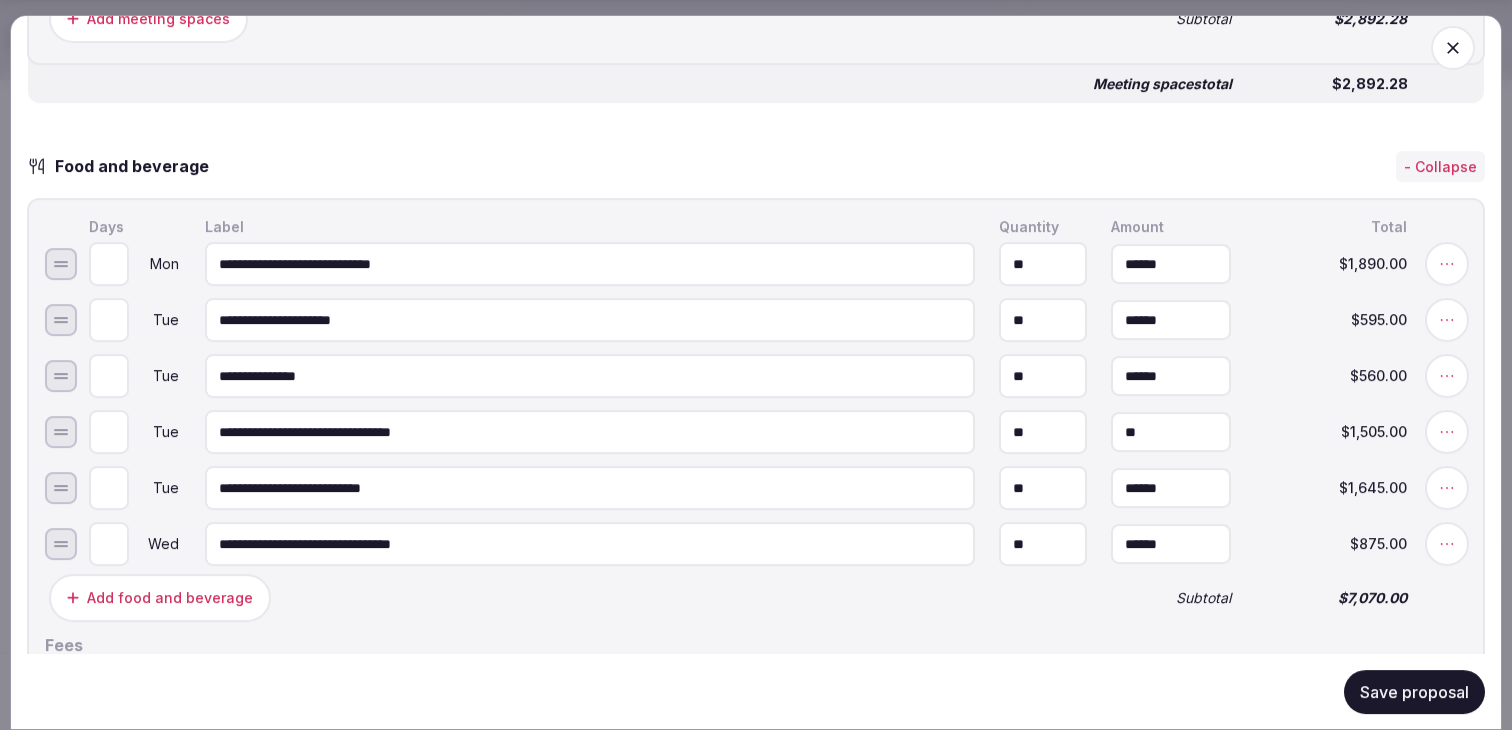 click on "**" at bounding box center [1171, 432] 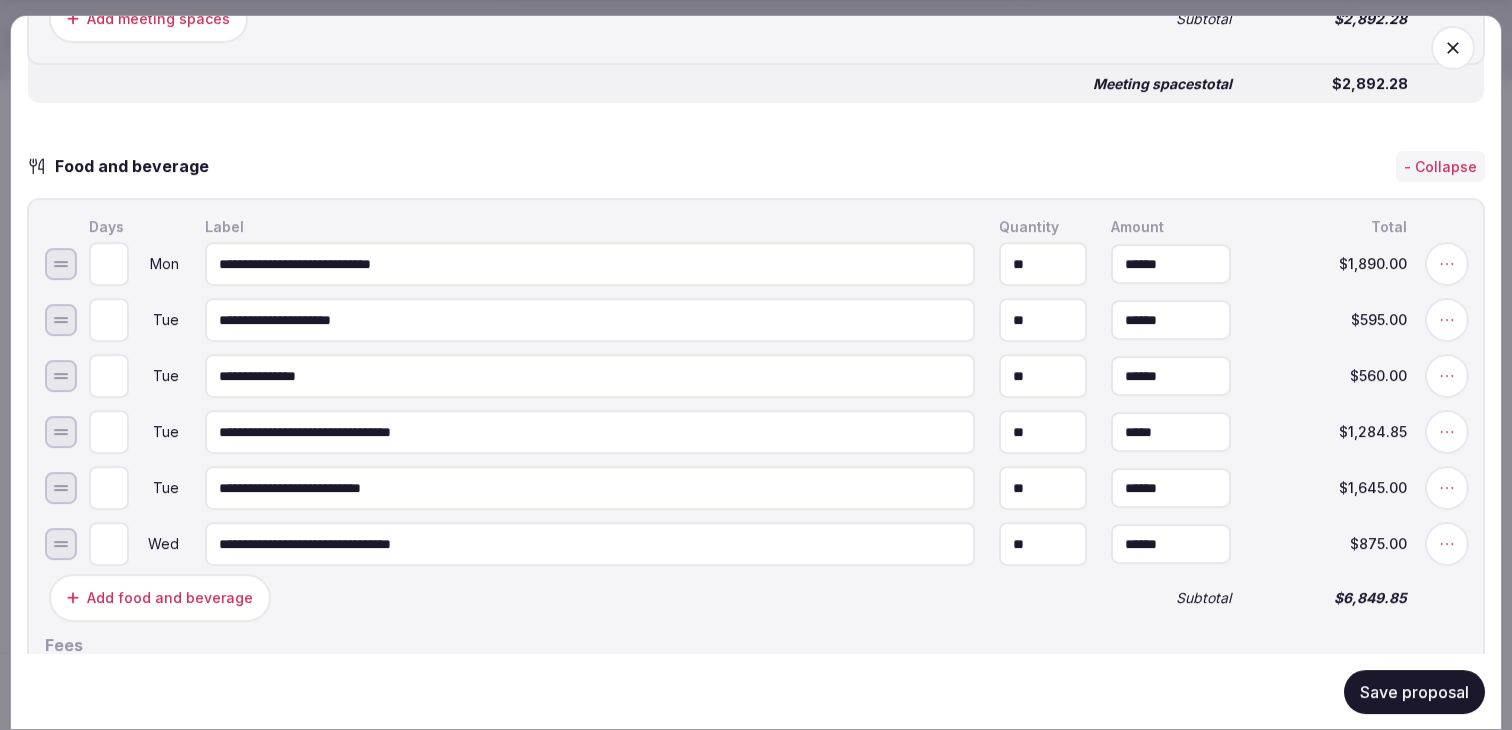 type on "******" 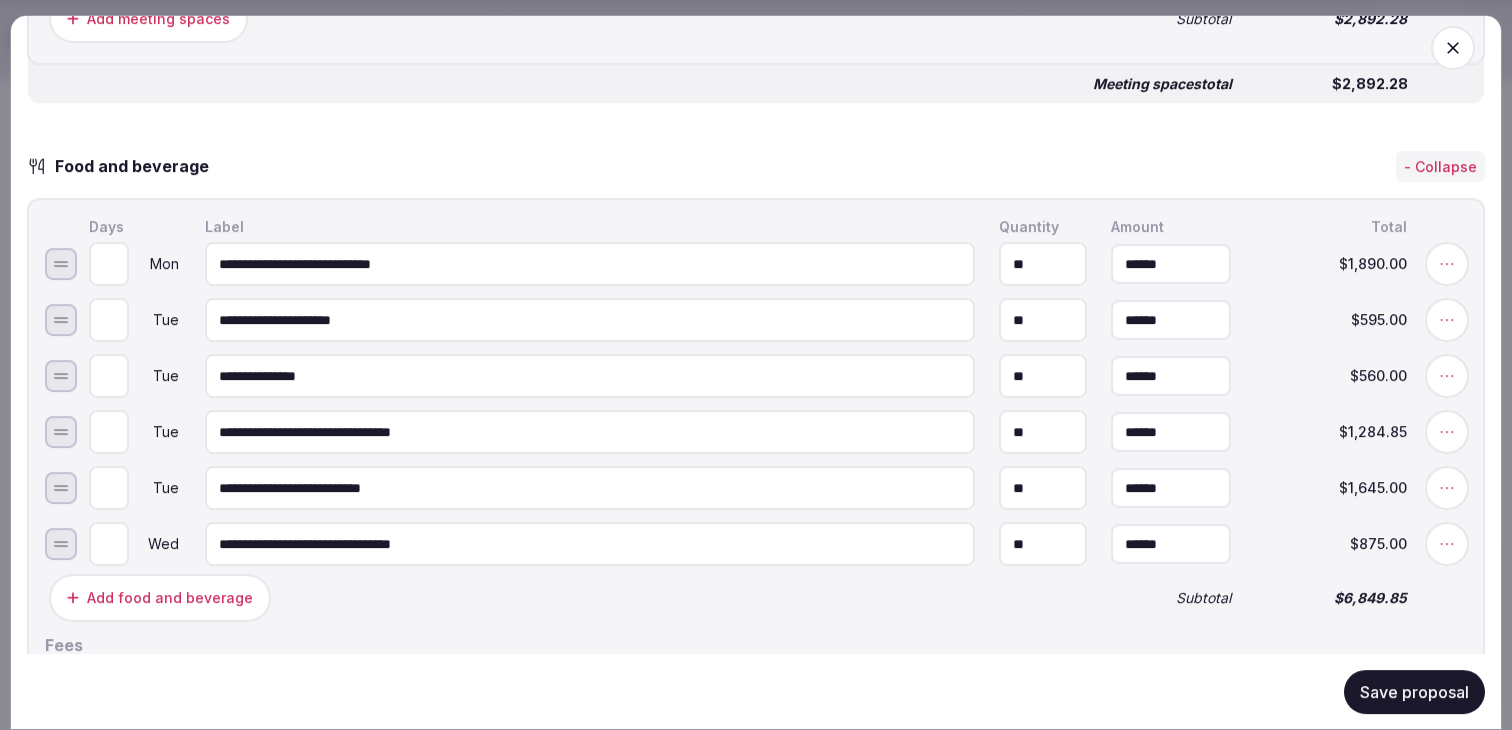 click on "Fees" at bounding box center [756, 645] 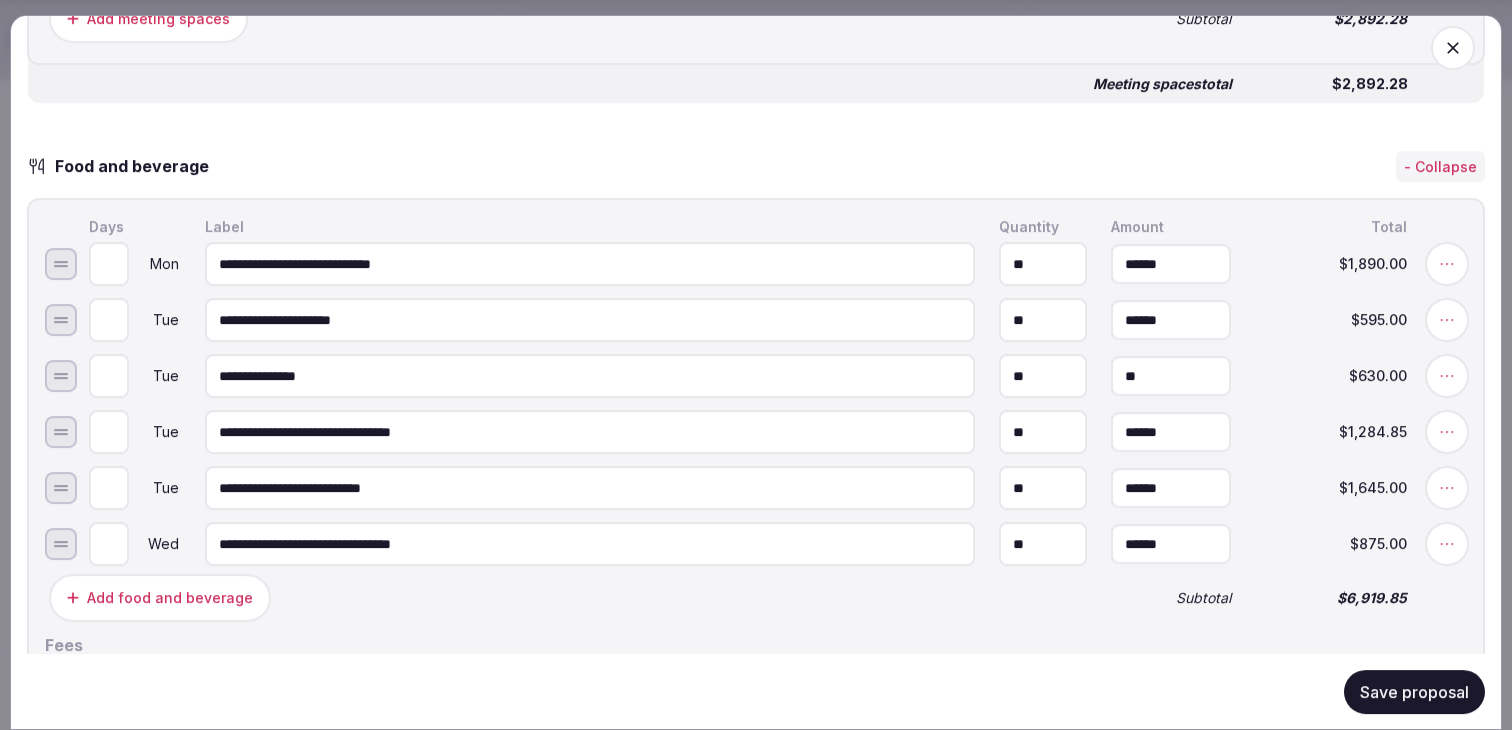 type on "******" 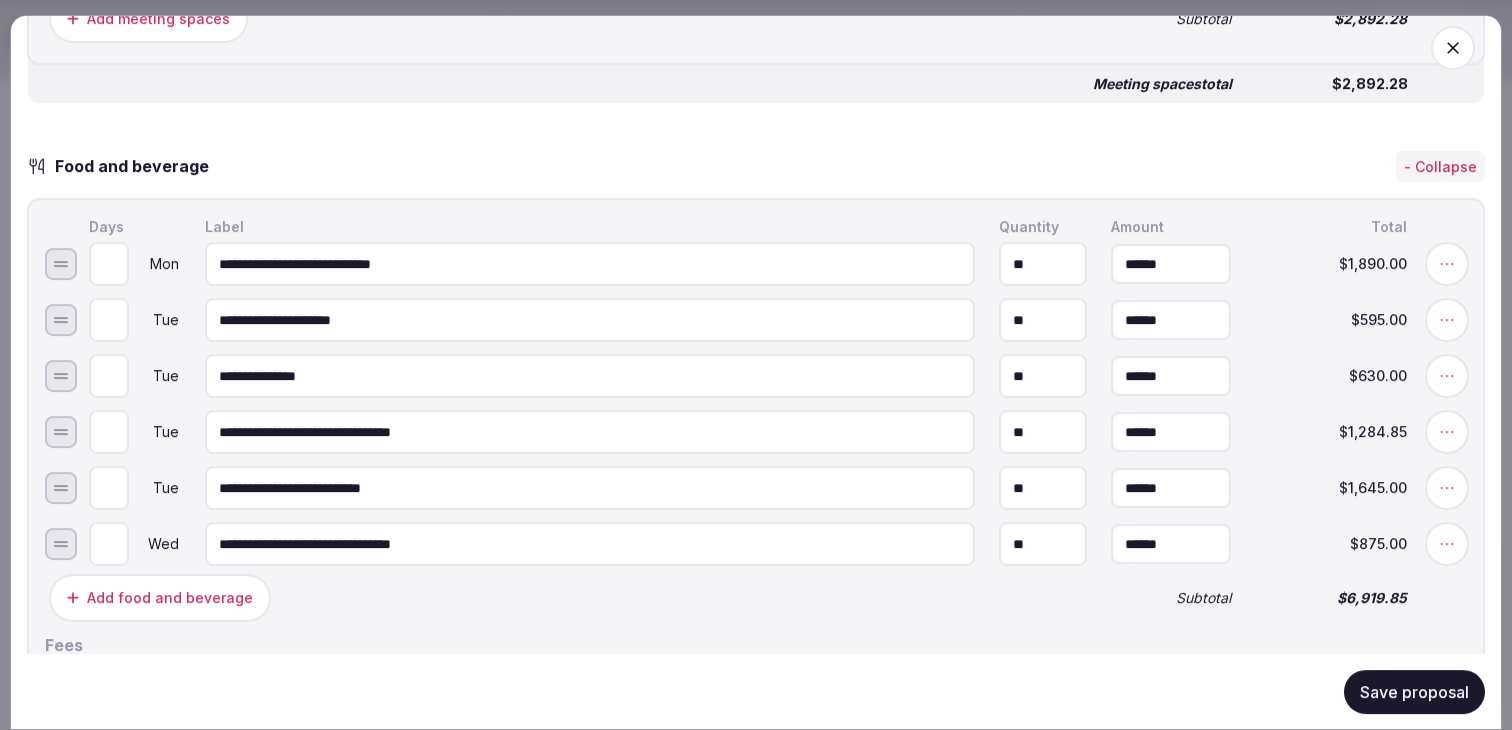 click on "Subtotal" at bounding box center [1171, 598] 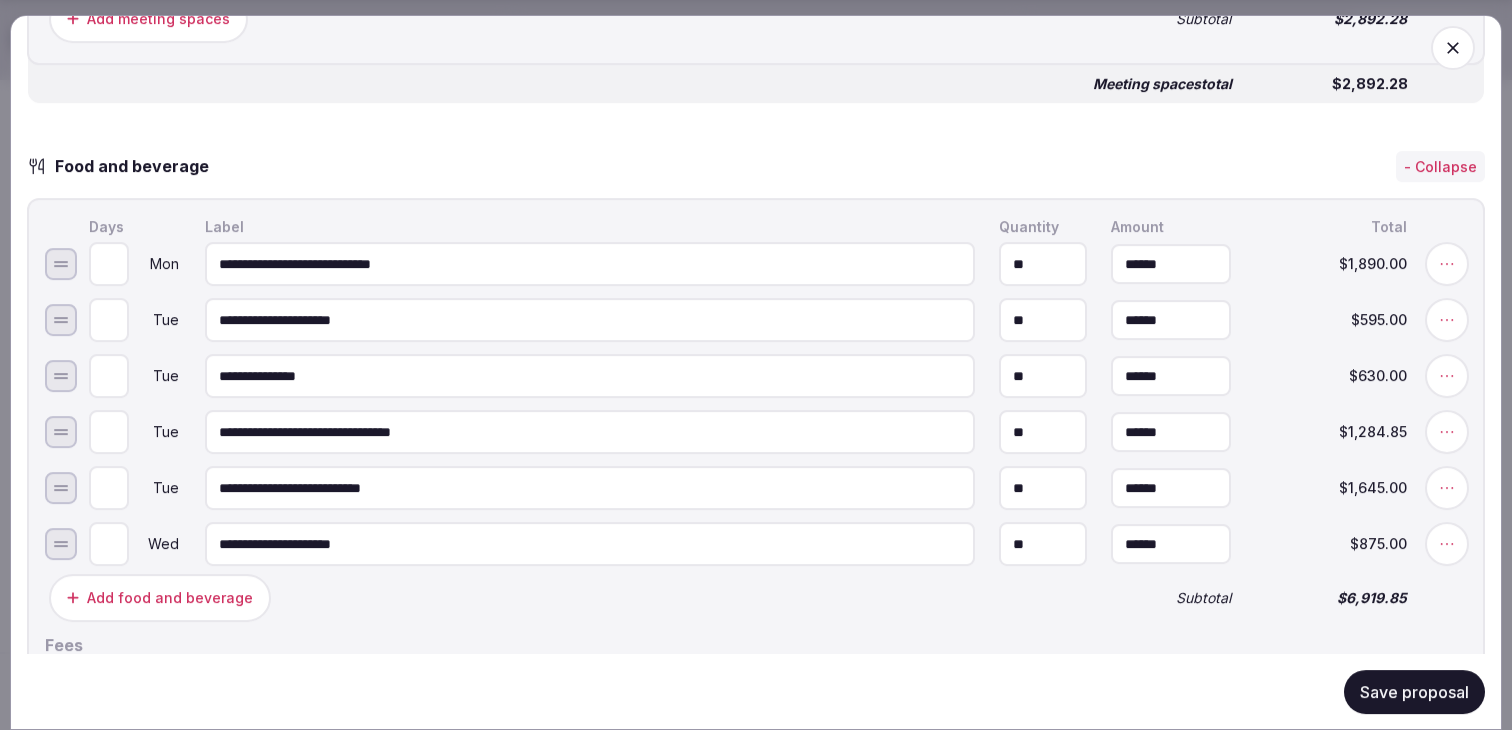 type on "**********" 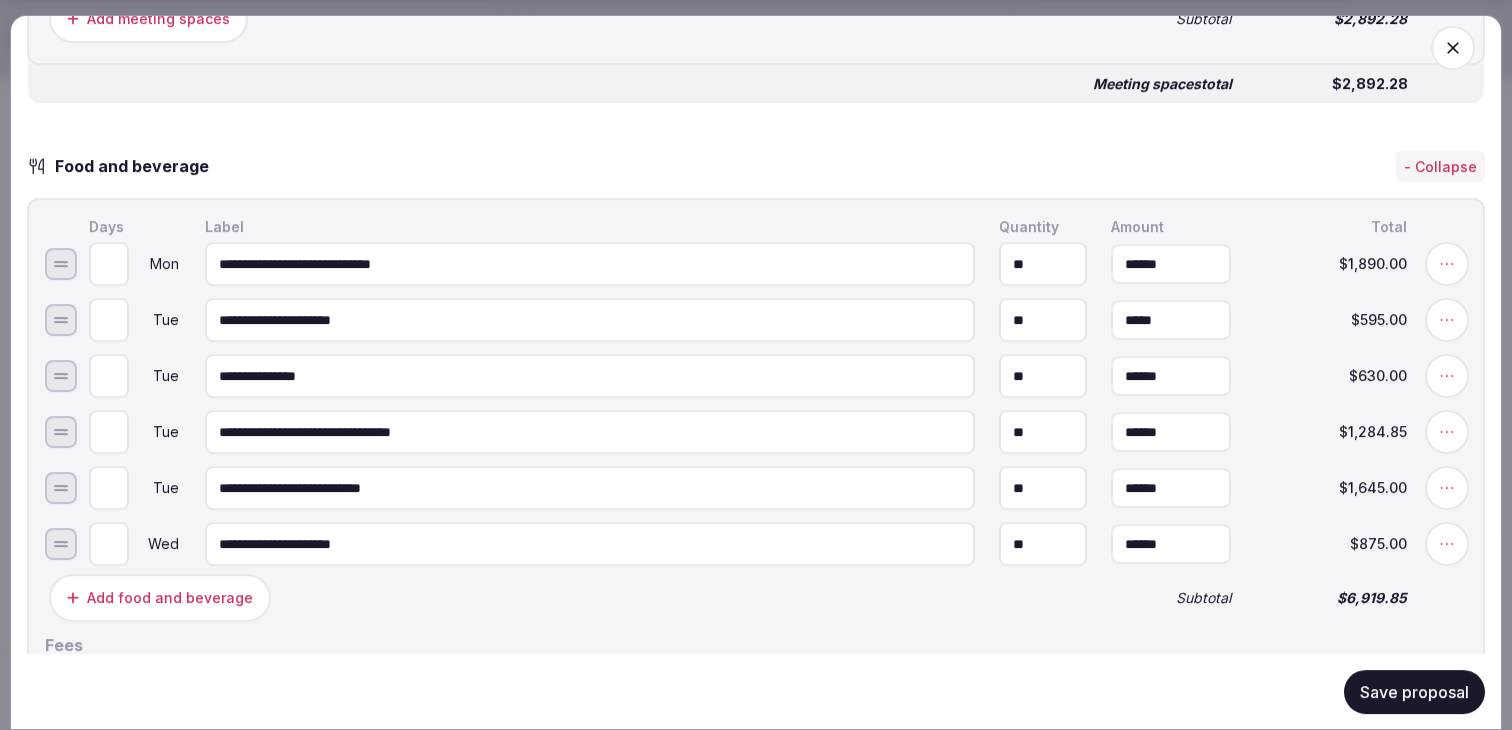 click on "*****" at bounding box center [1171, 320] 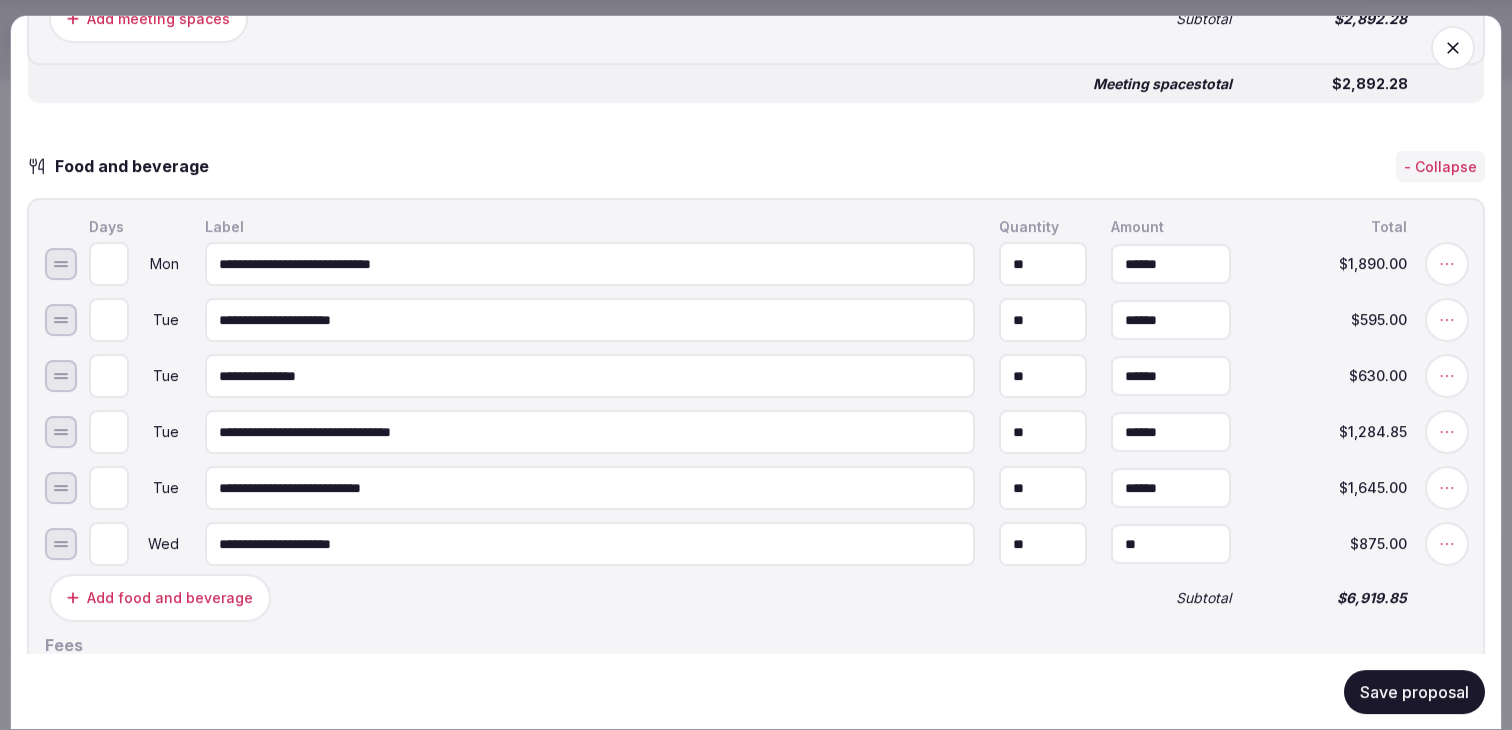 click on "**" at bounding box center [1171, 544] 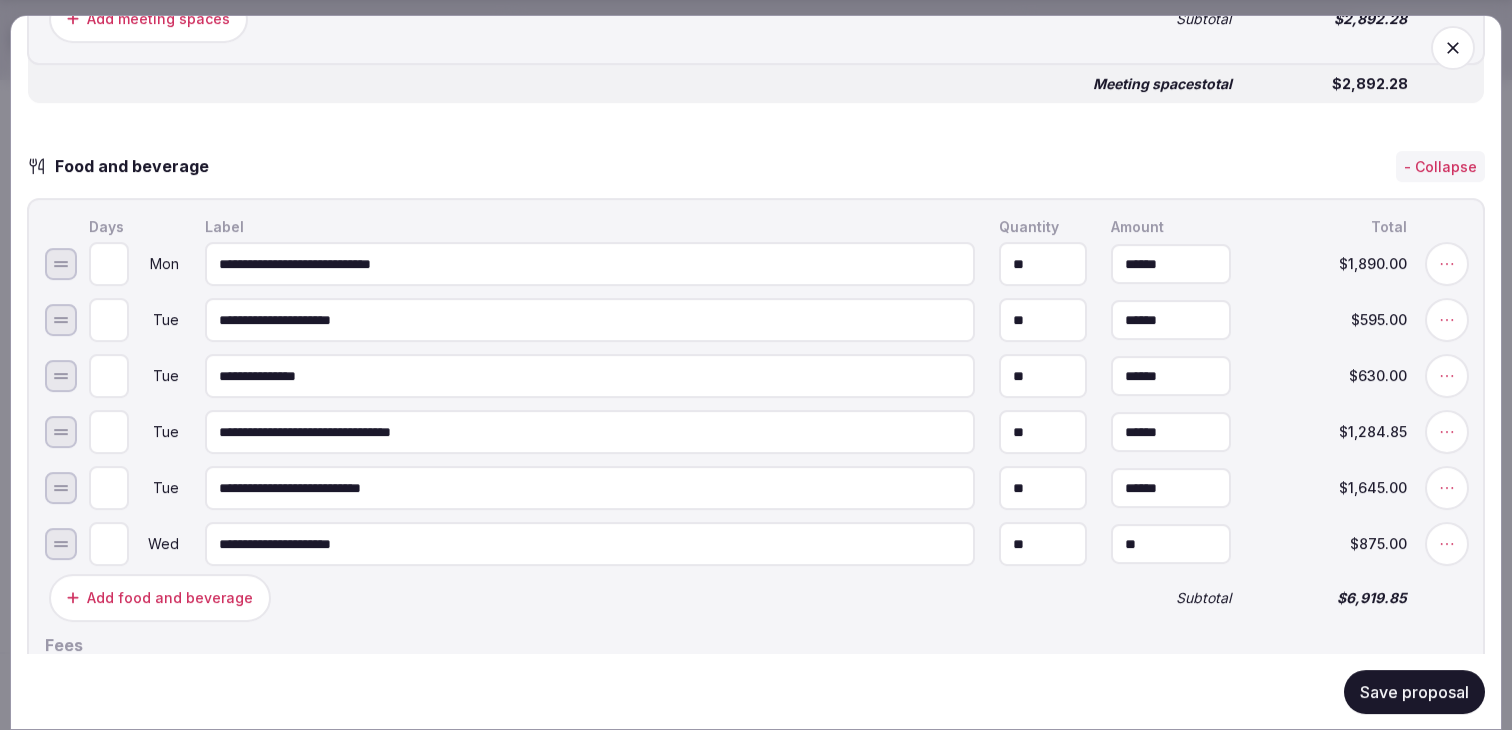 click on "**" at bounding box center [1171, 544] 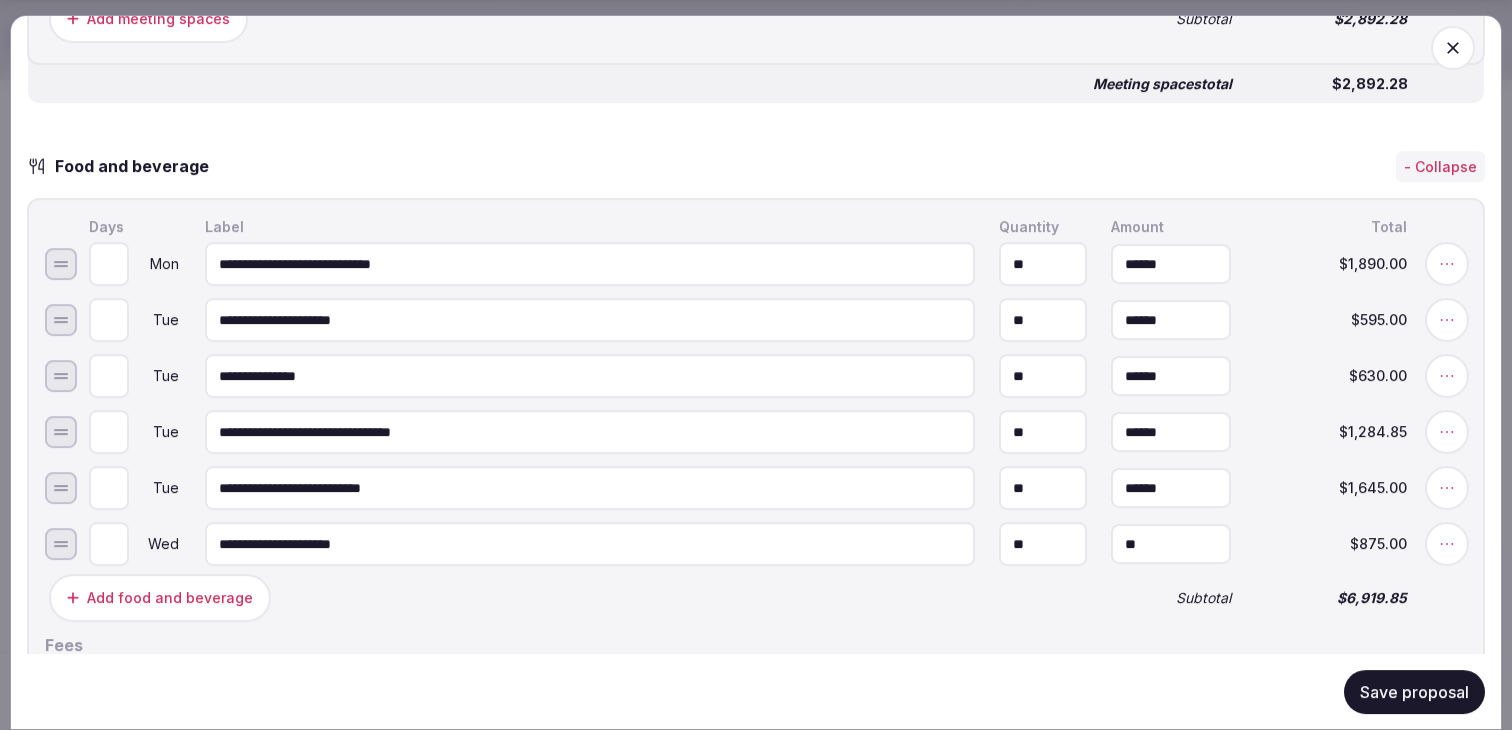 click on "**" at bounding box center (1171, 544) 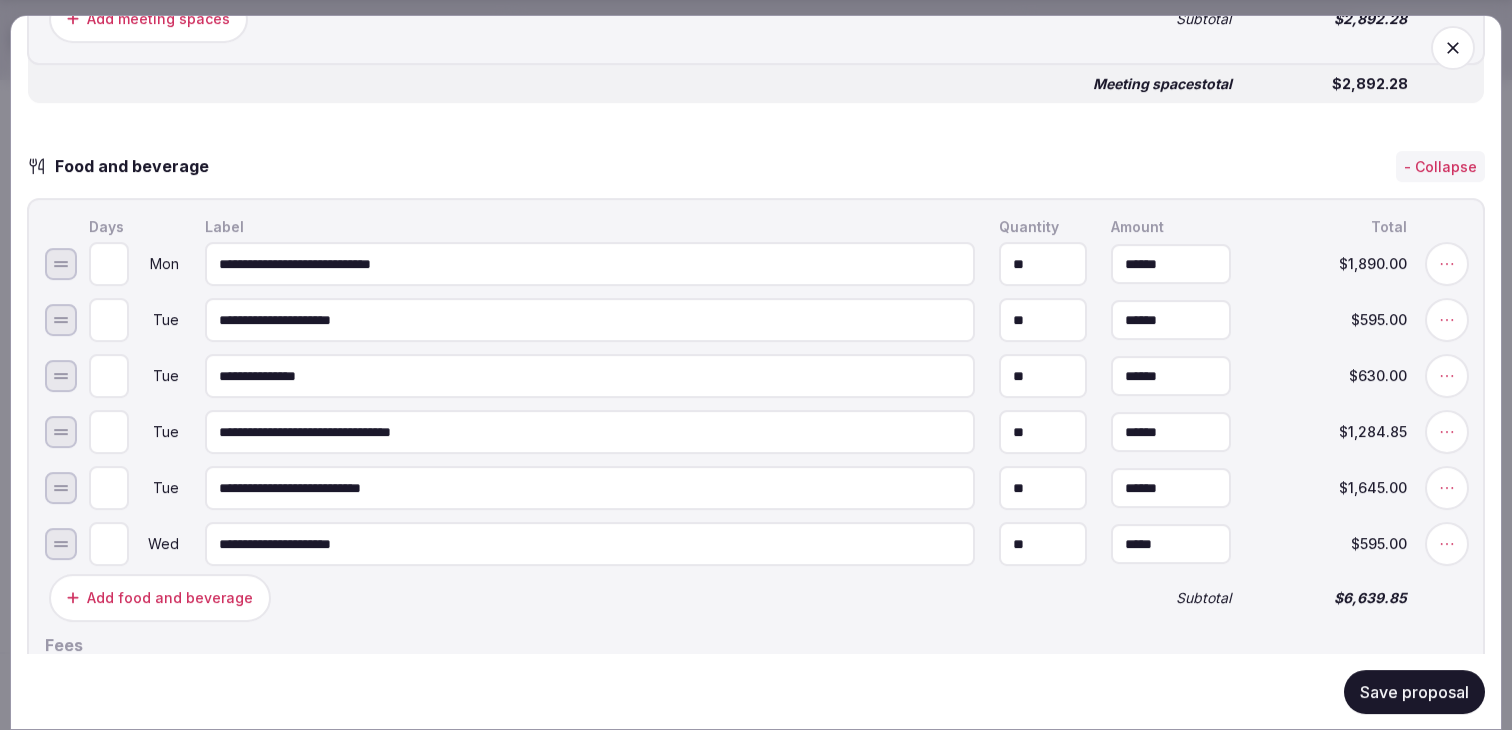 type on "******" 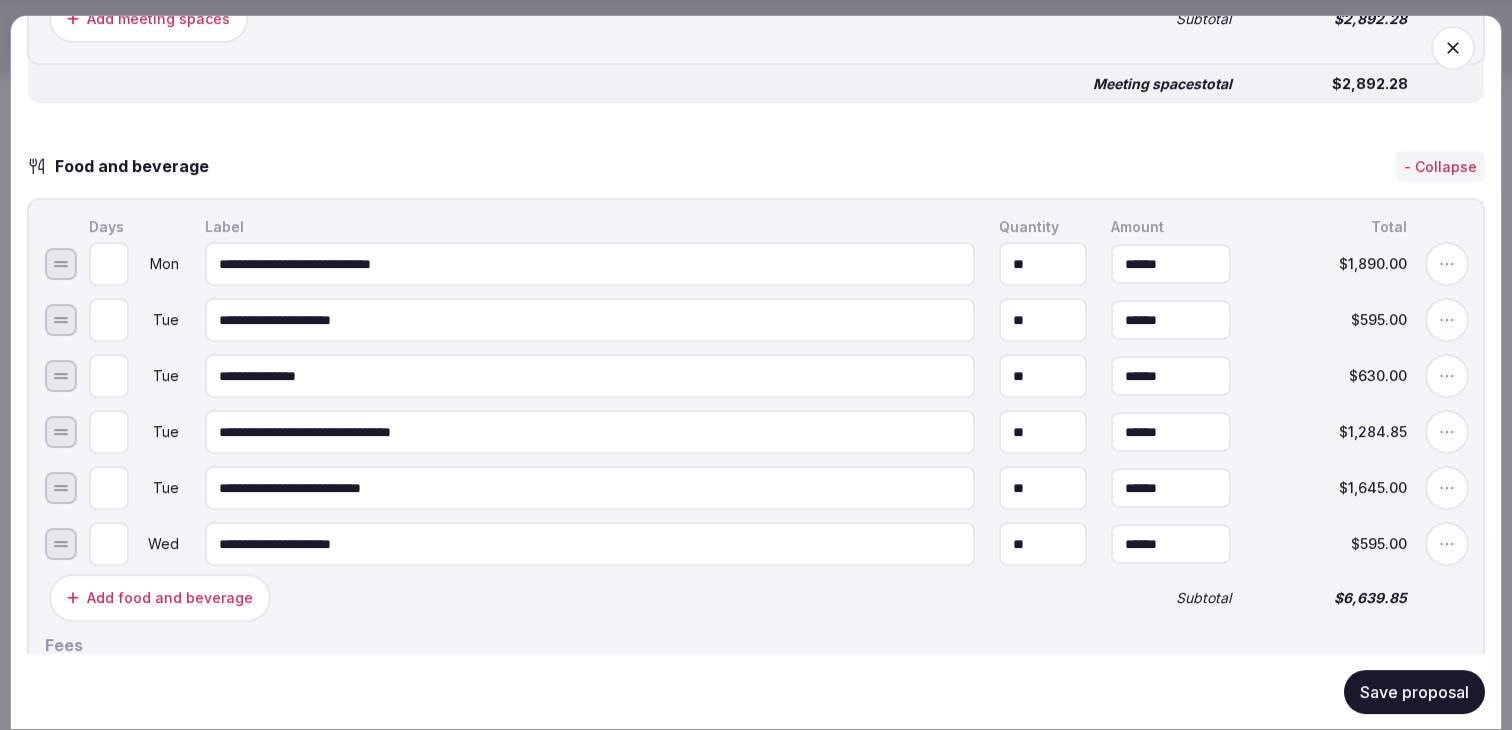 click on "Add food and beverage Subtotal $6,639.85" at bounding box center (756, 598) 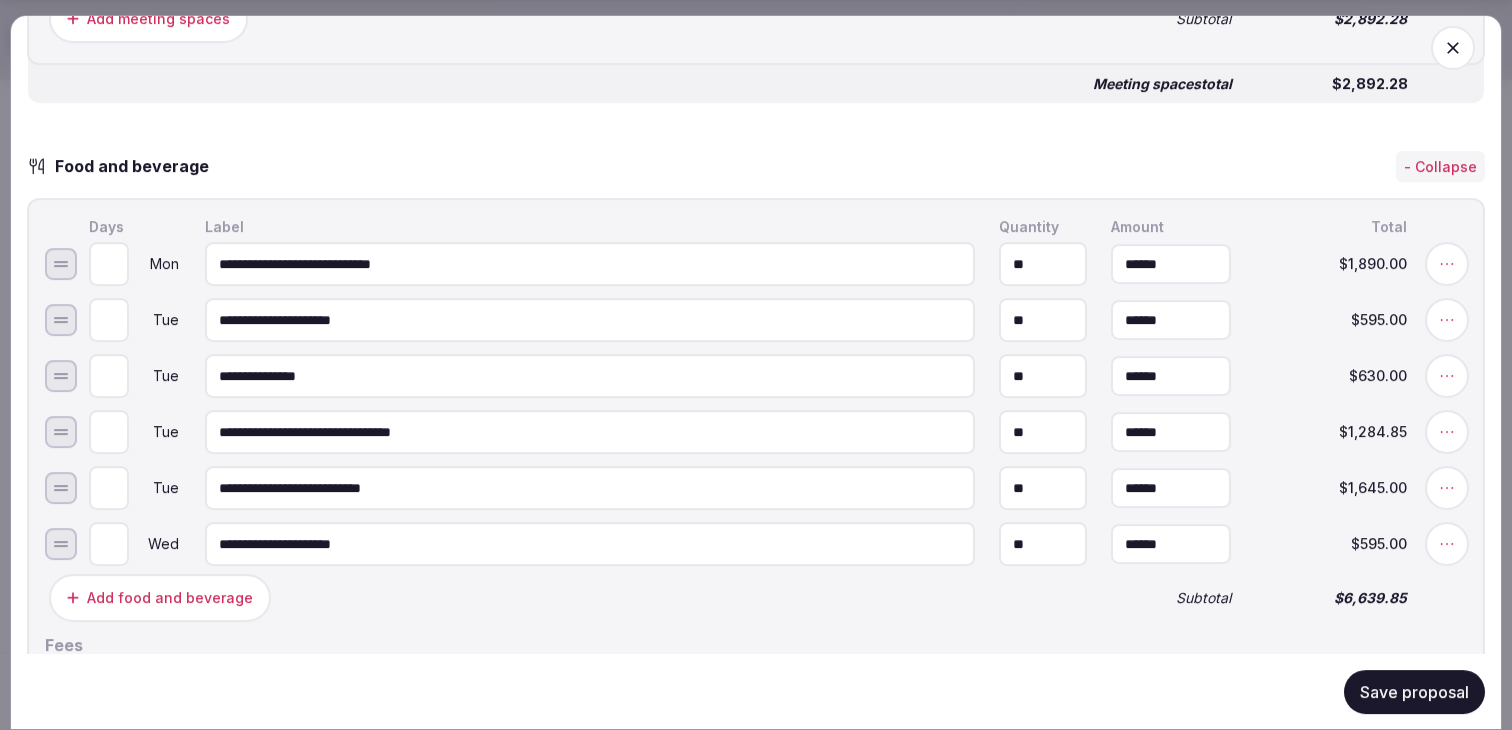 click on "**********" at bounding box center (590, 488) 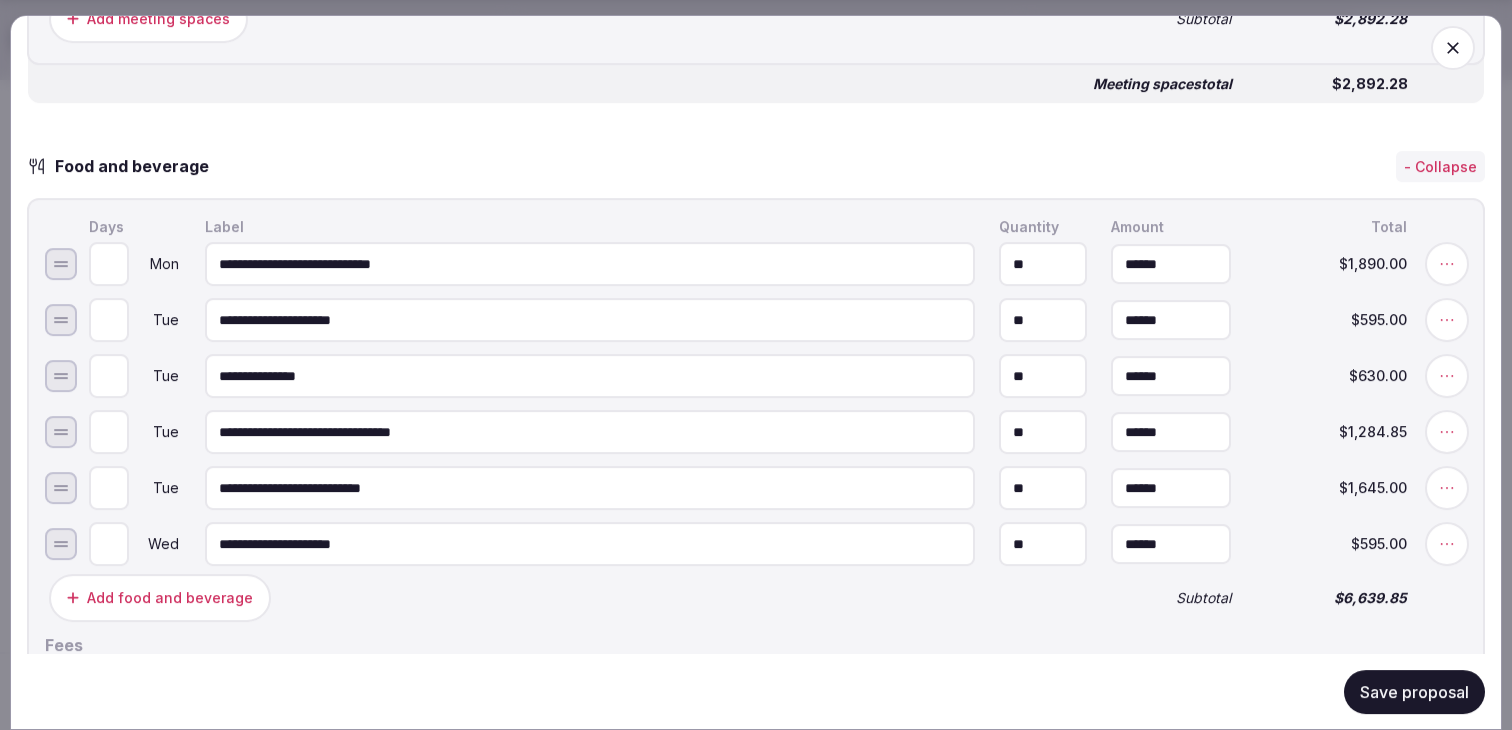 drag, startPoint x: 427, startPoint y: 494, endPoint x: 279, endPoint y: 492, distance: 148.01352 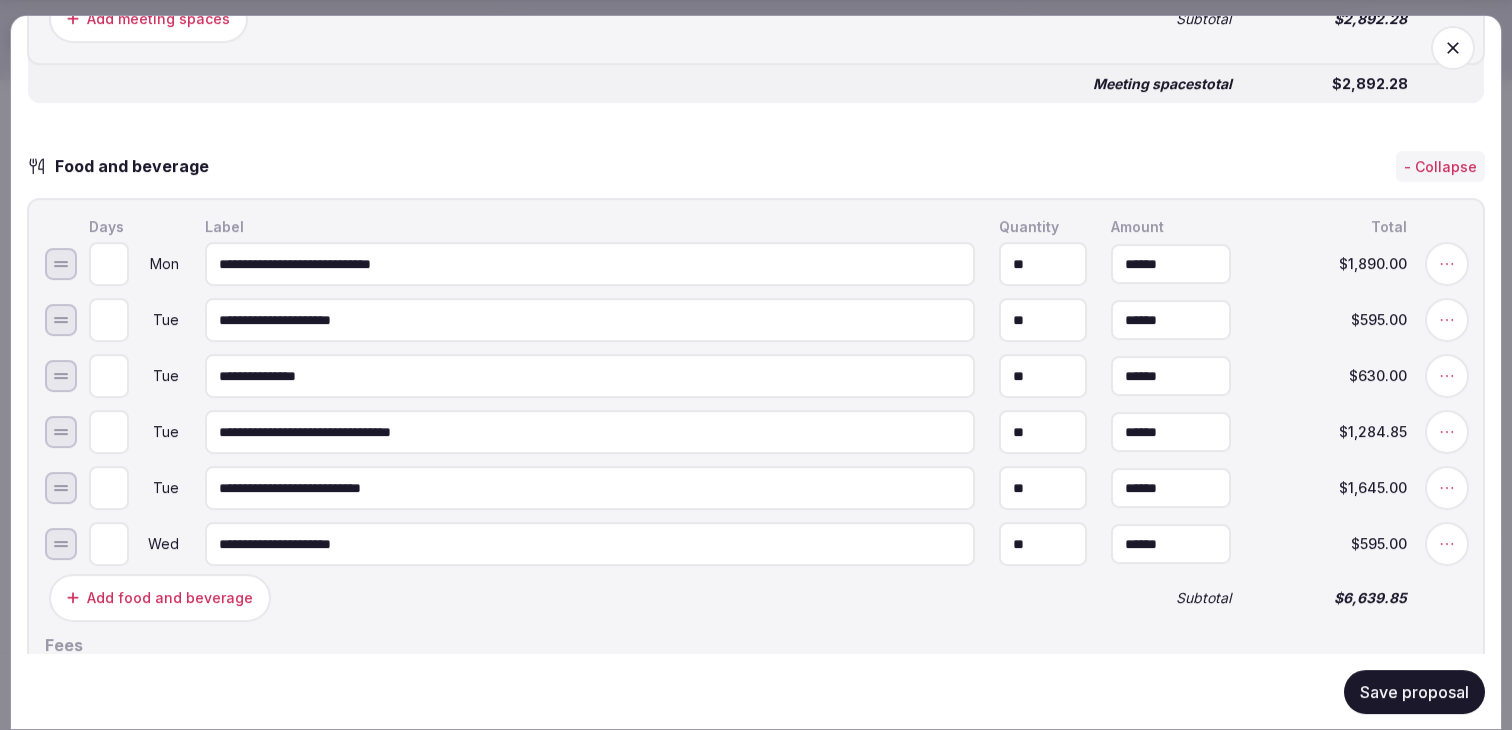 click on "**********" at bounding box center (590, 488) 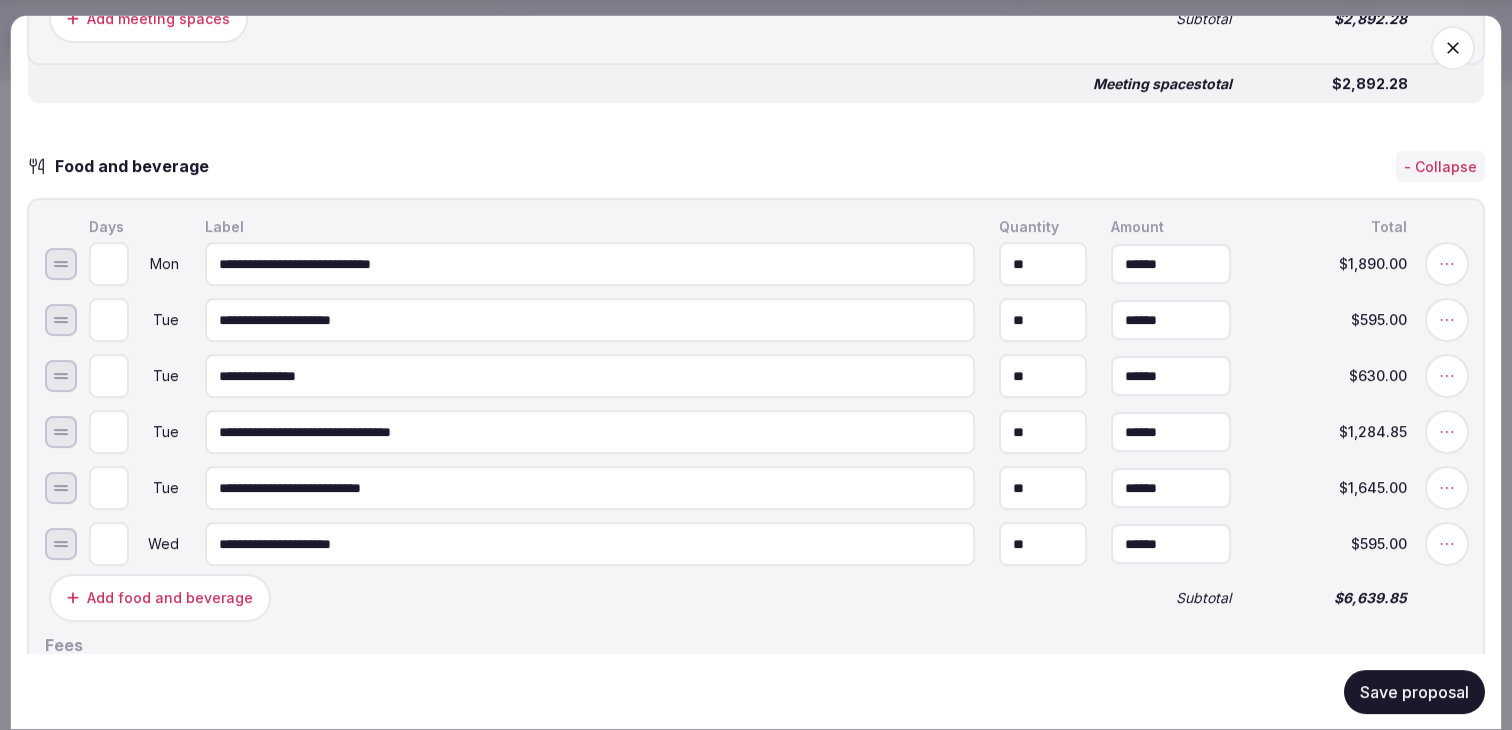 drag, startPoint x: 414, startPoint y: 499, endPoint x: 275, endPoint y: 493, distance: 139.12944 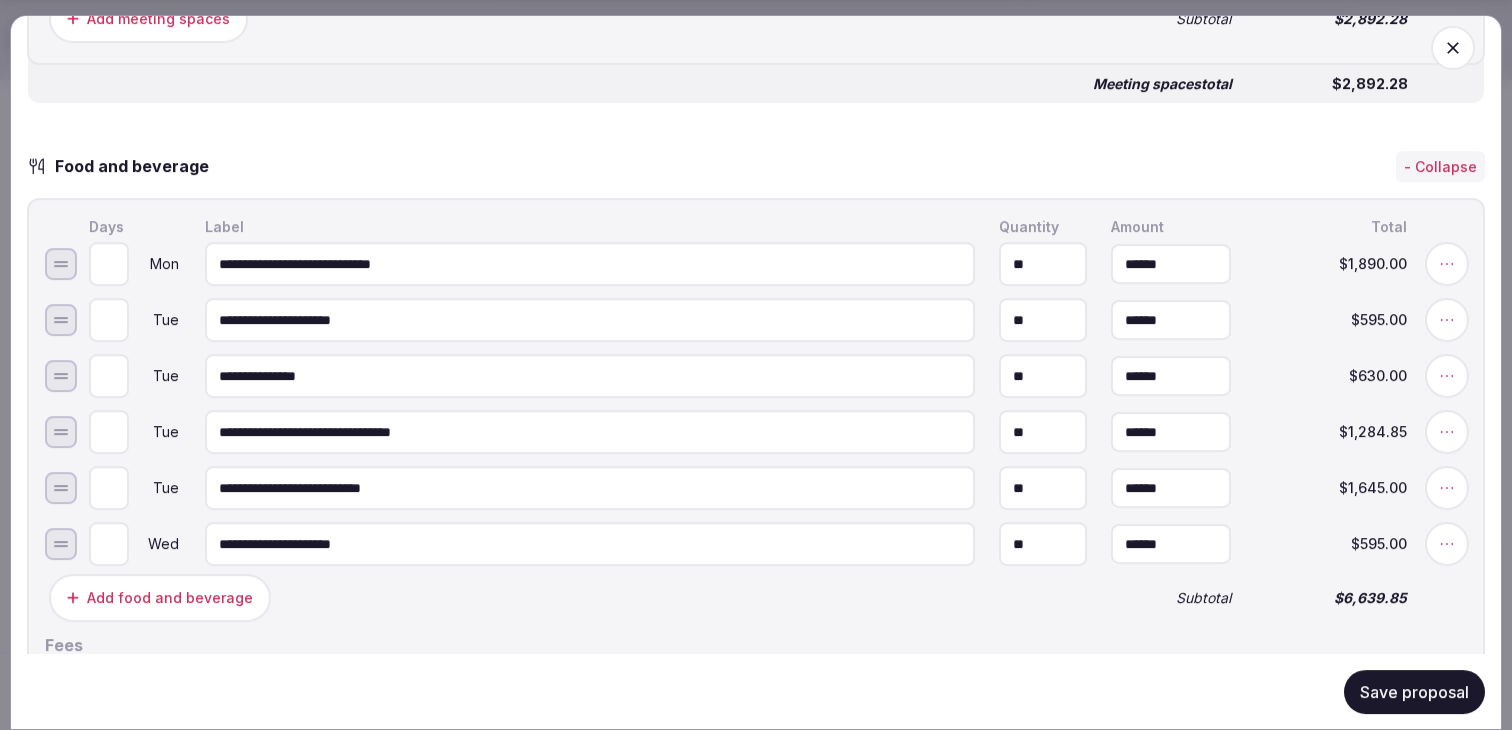 click on "**********" at bounding box center (590, 488) 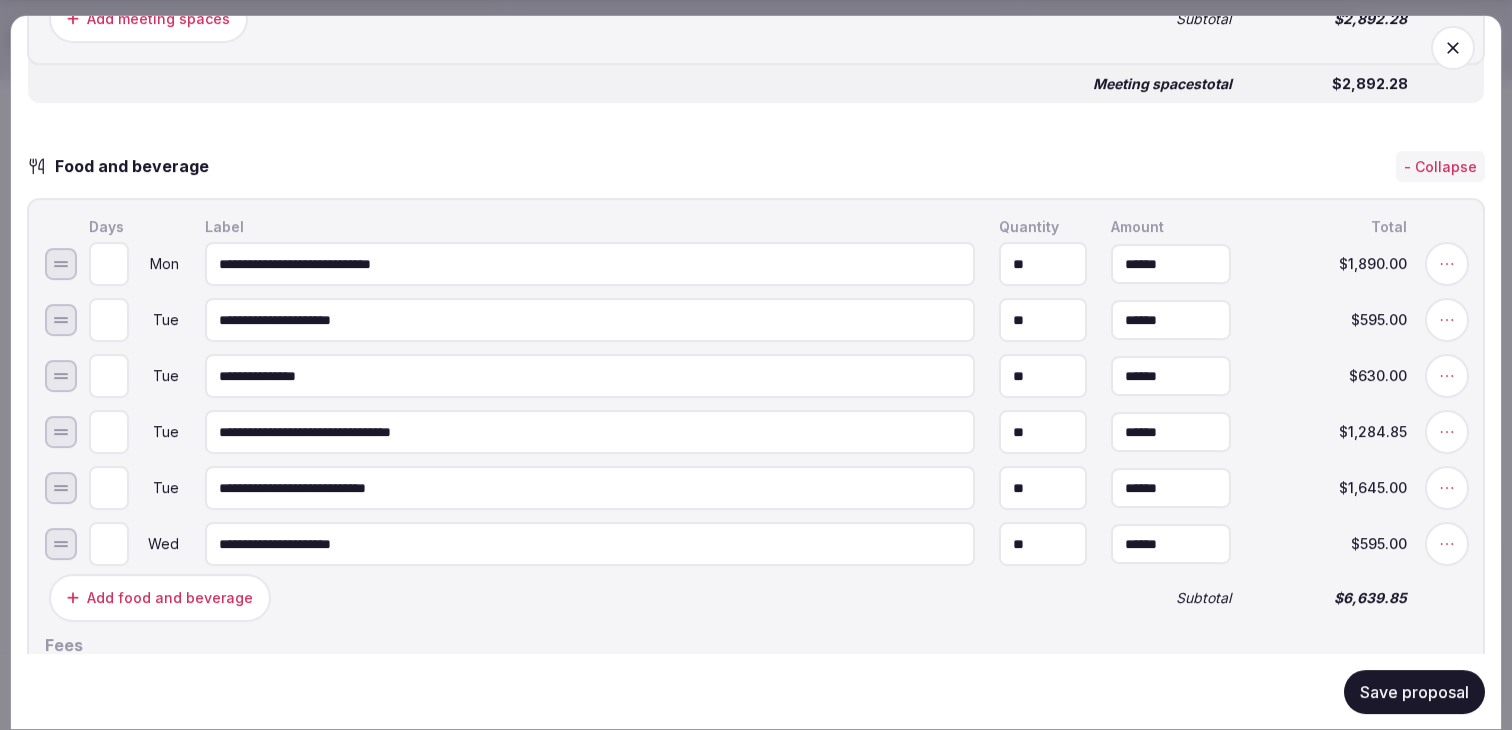type on "**********" 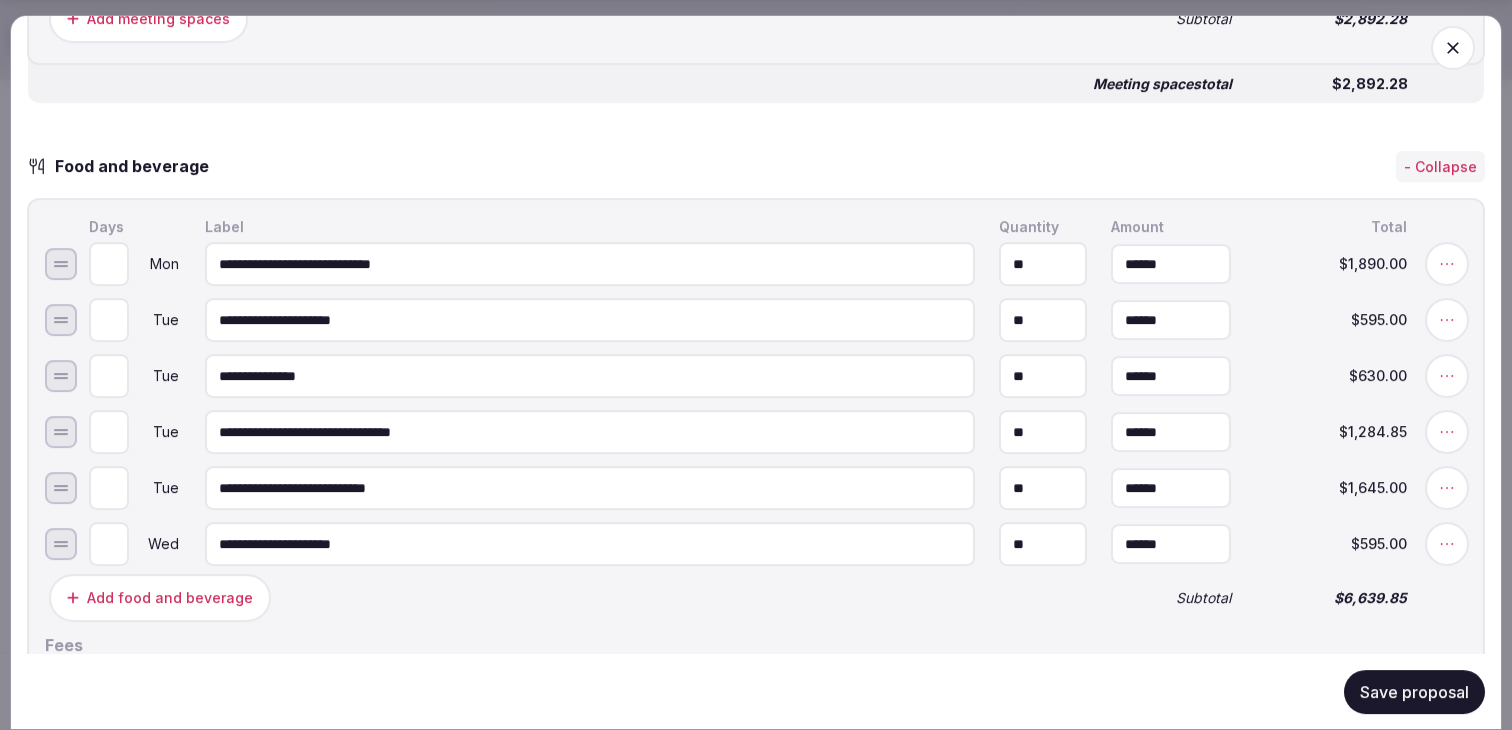 drag, startPoint x: 427, startPoint y: 266, endPoint x: 276, endPoint y: 268, distance: 151.01324 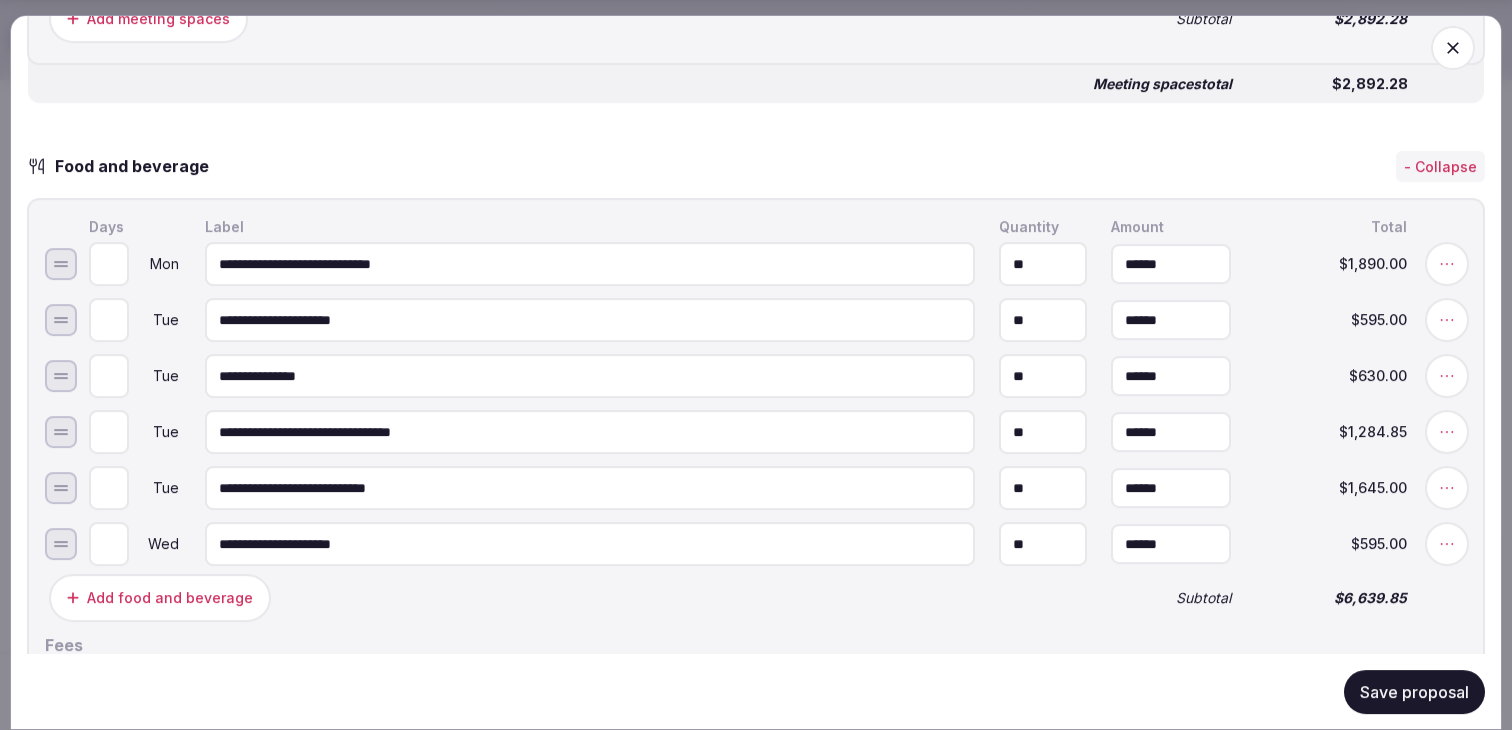 click on "**********" at bounding box center [590, 264] 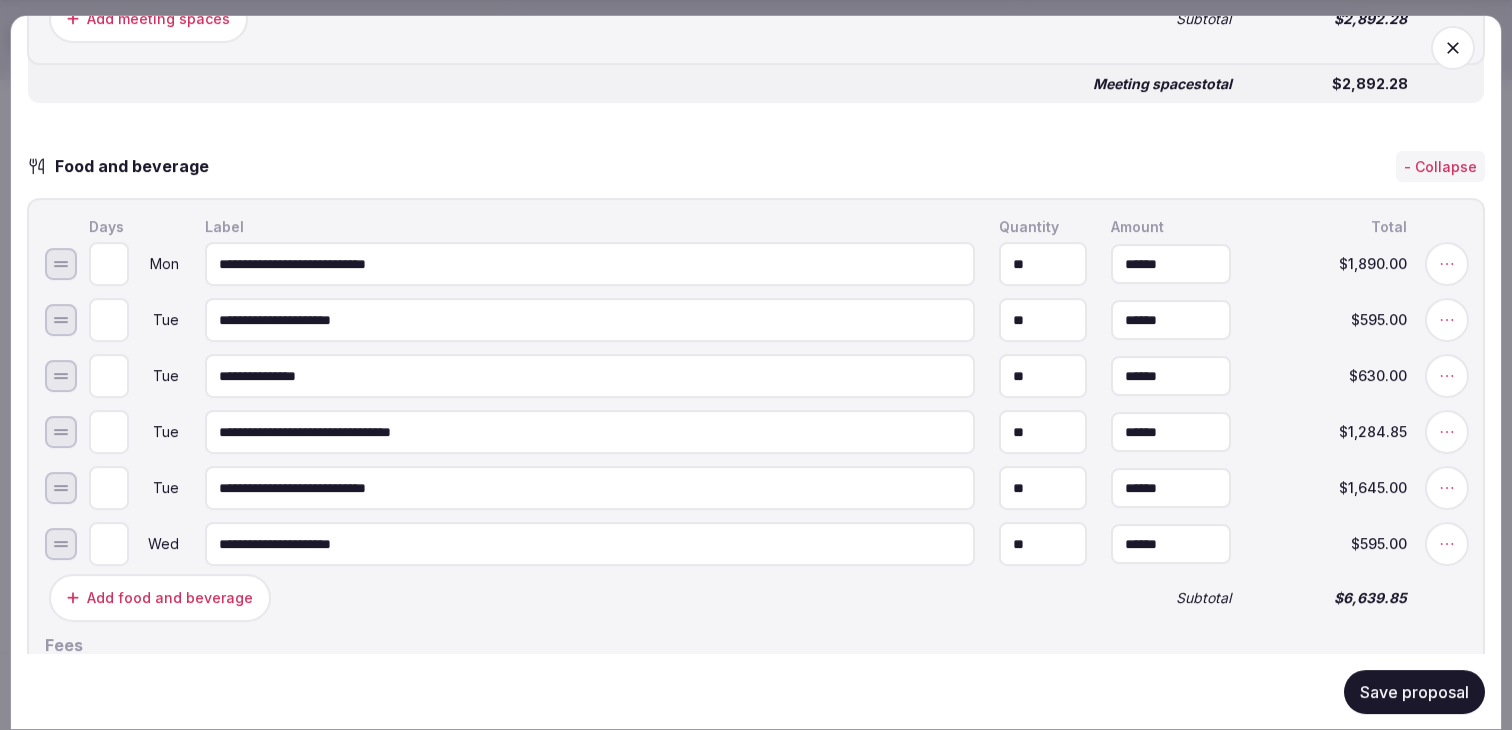 type on "**********" 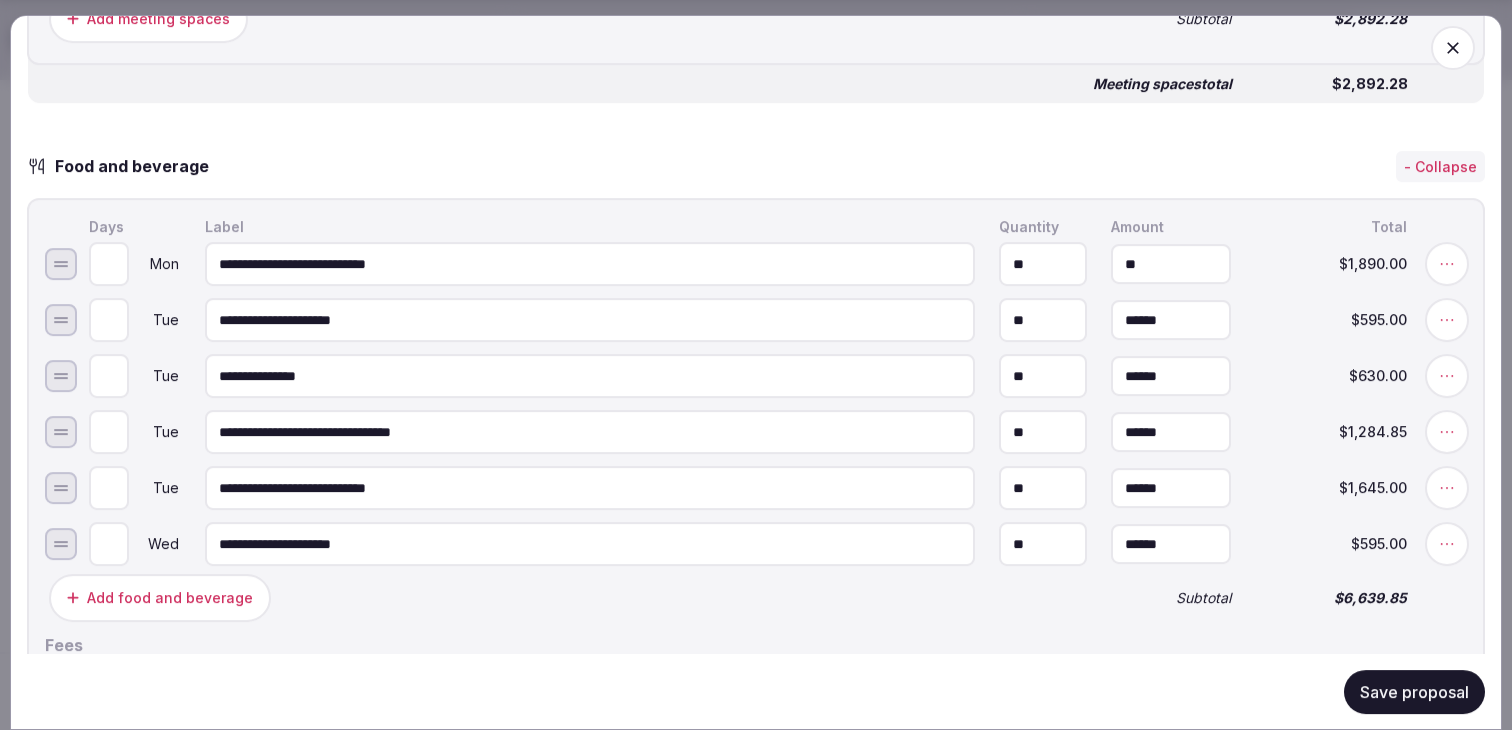 click on "**" at bounding box center (1171, 264) 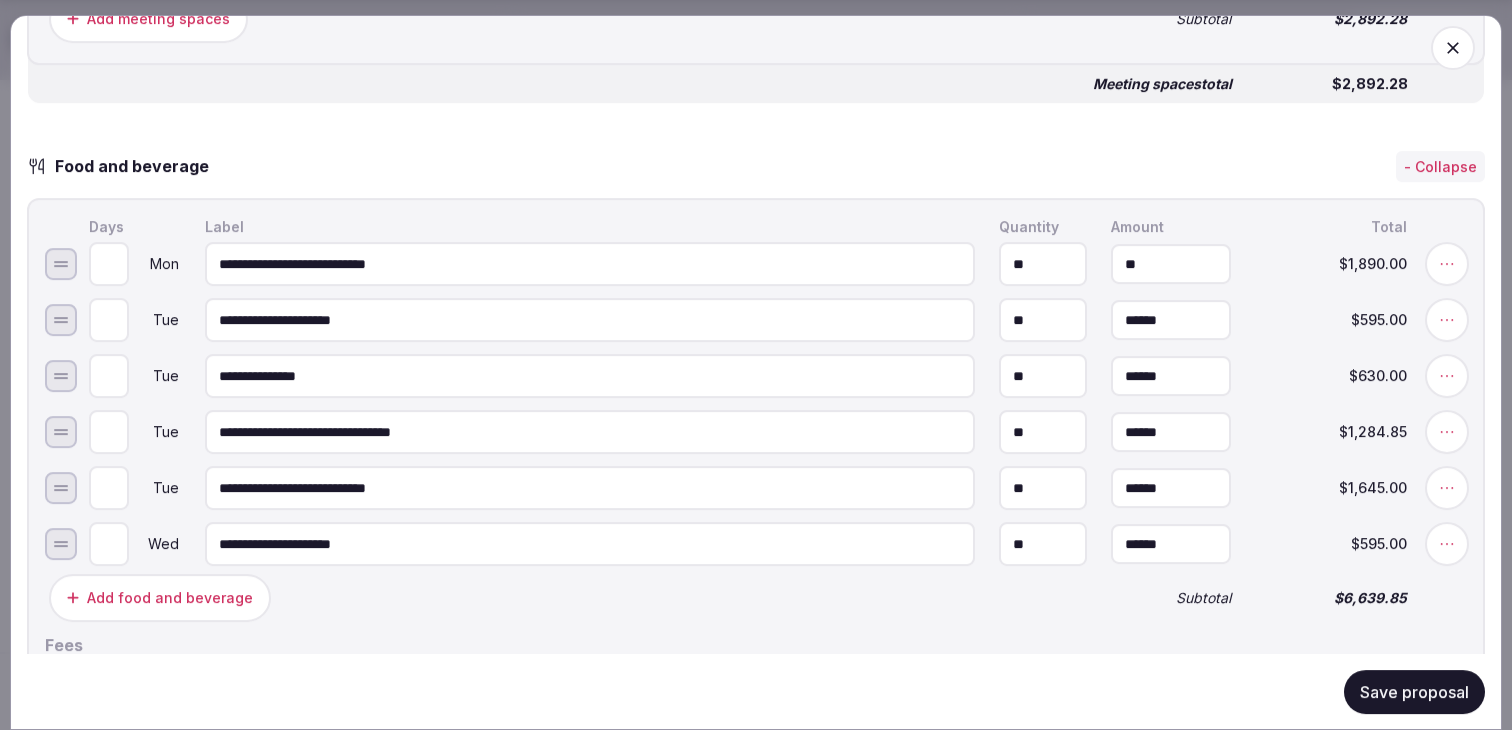 click on "**" at bounding box center [1171, 264] 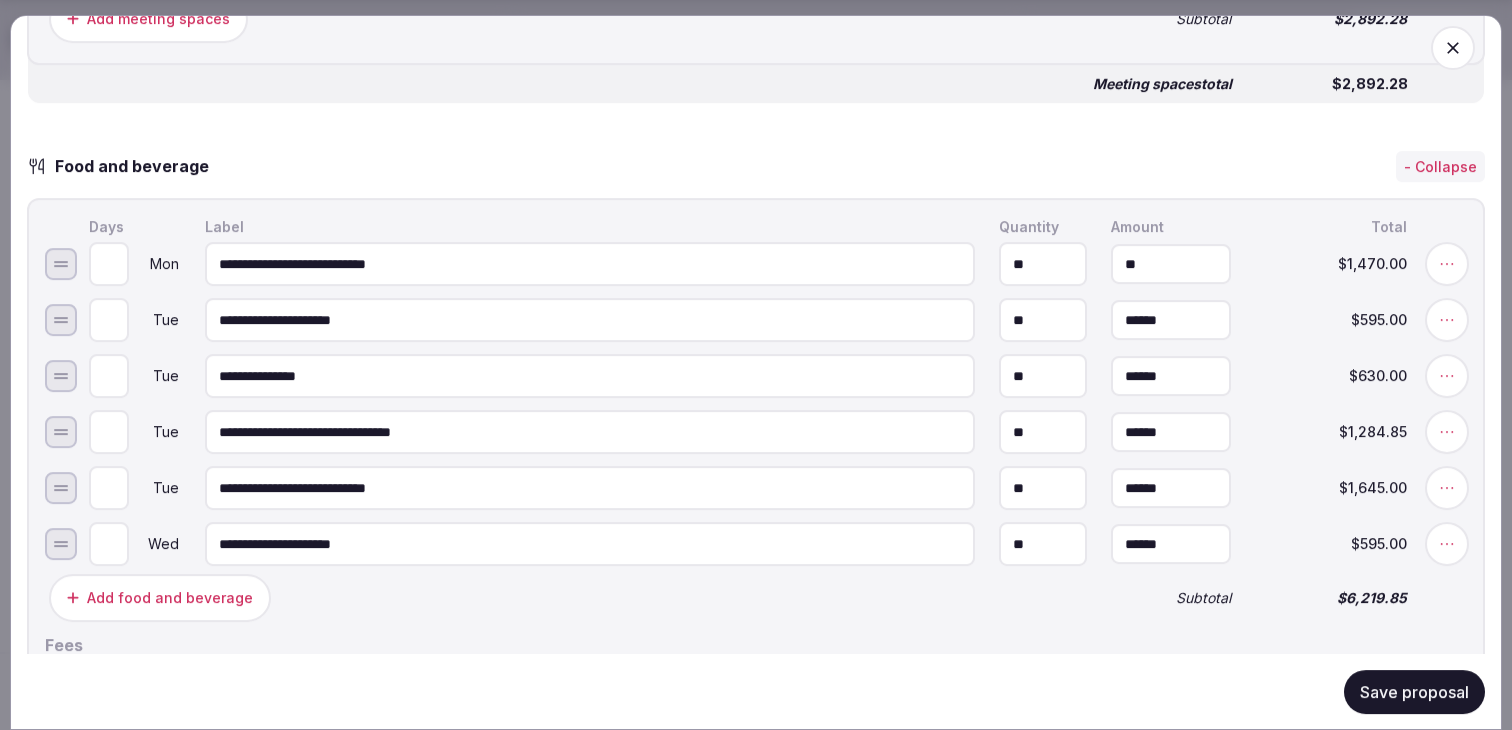 type on "******" 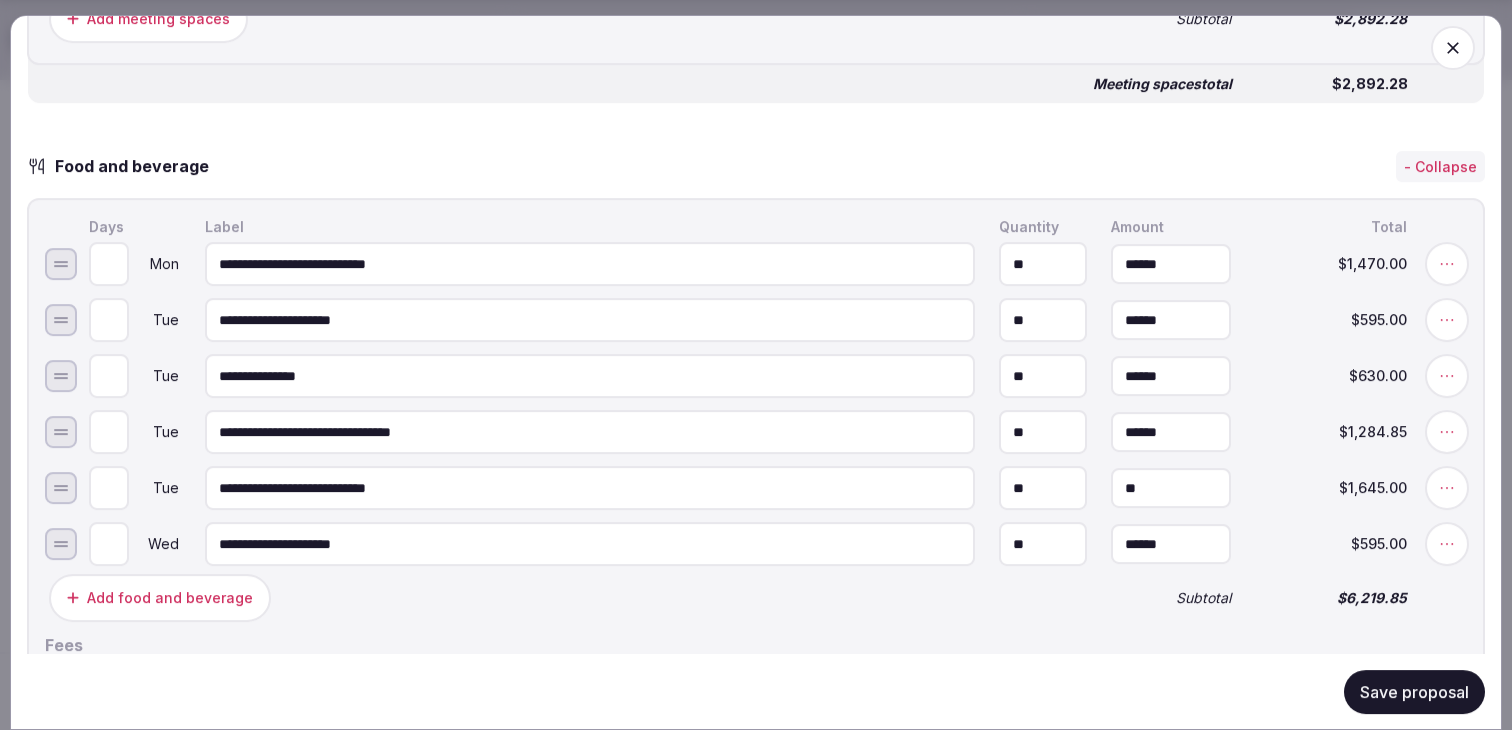 click on "**" at bounding box center (1171, 488) 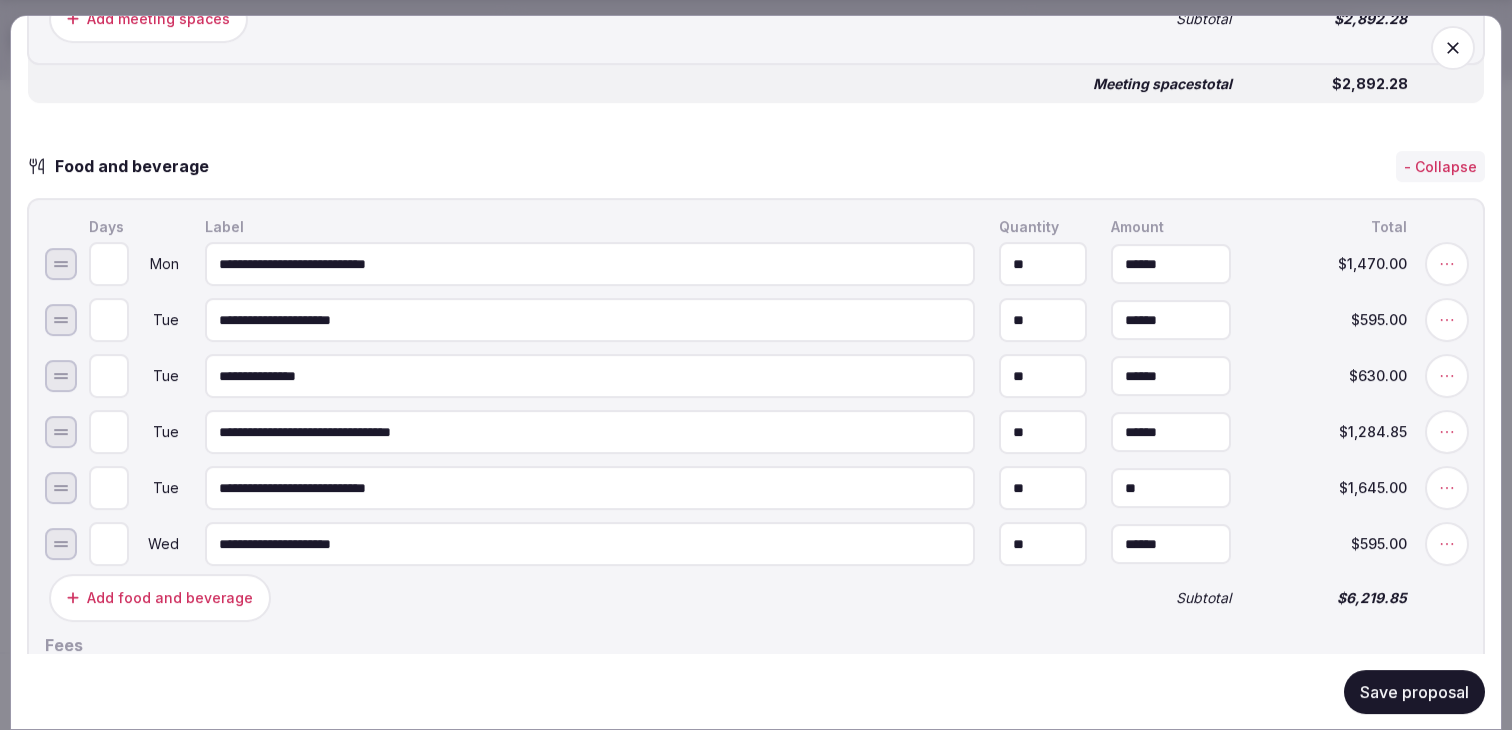 click on "**" at bounding box center [1171, 488] 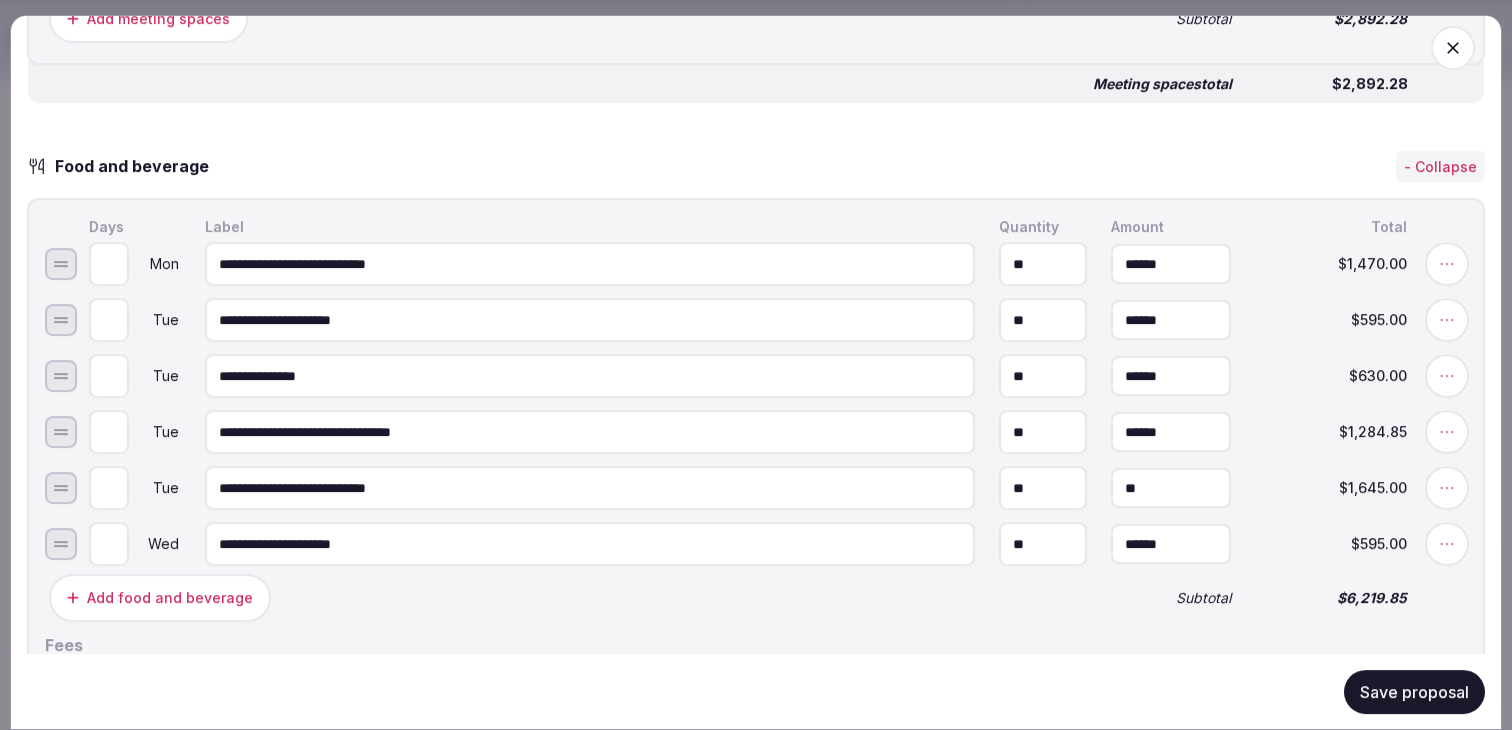 click on "**" at bounding box center (1171, 488) 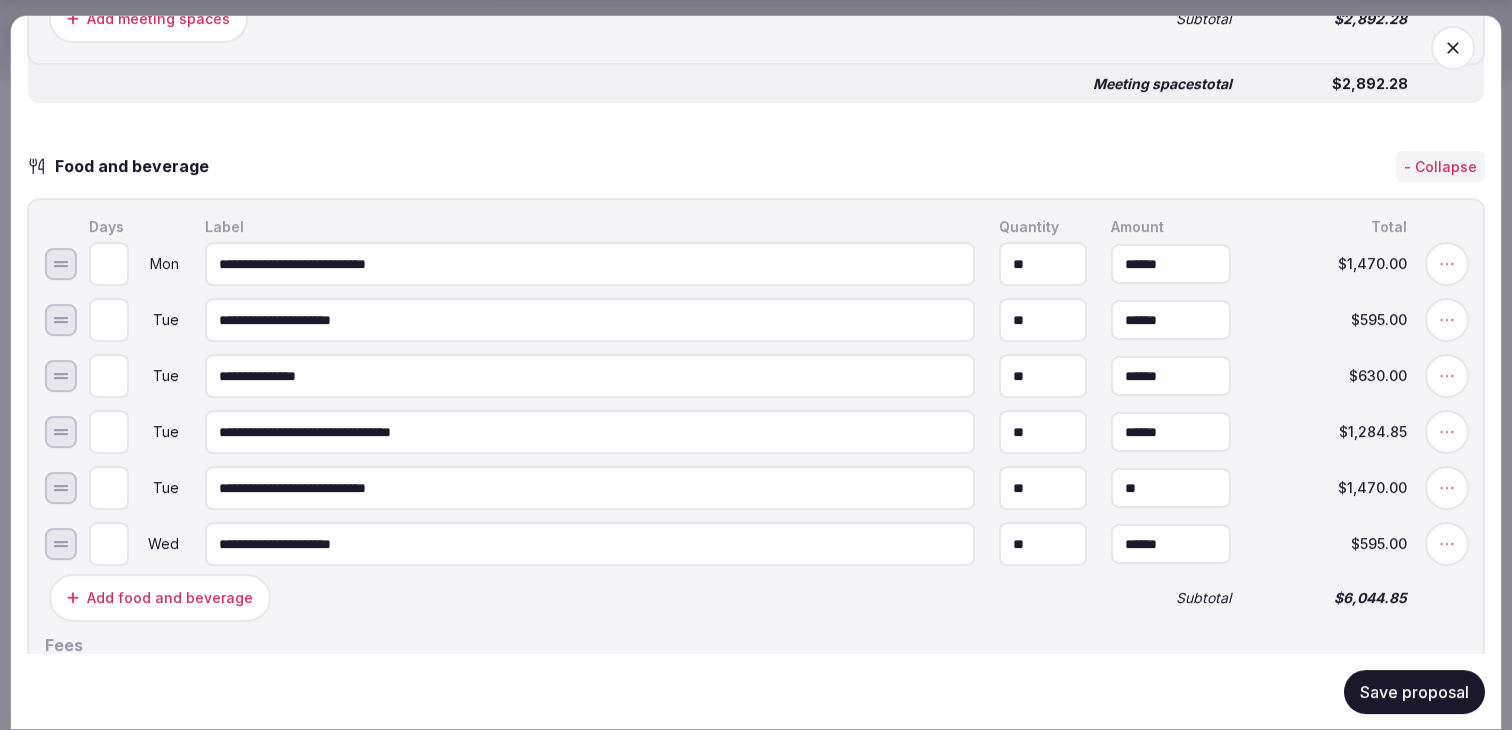 type on "******" 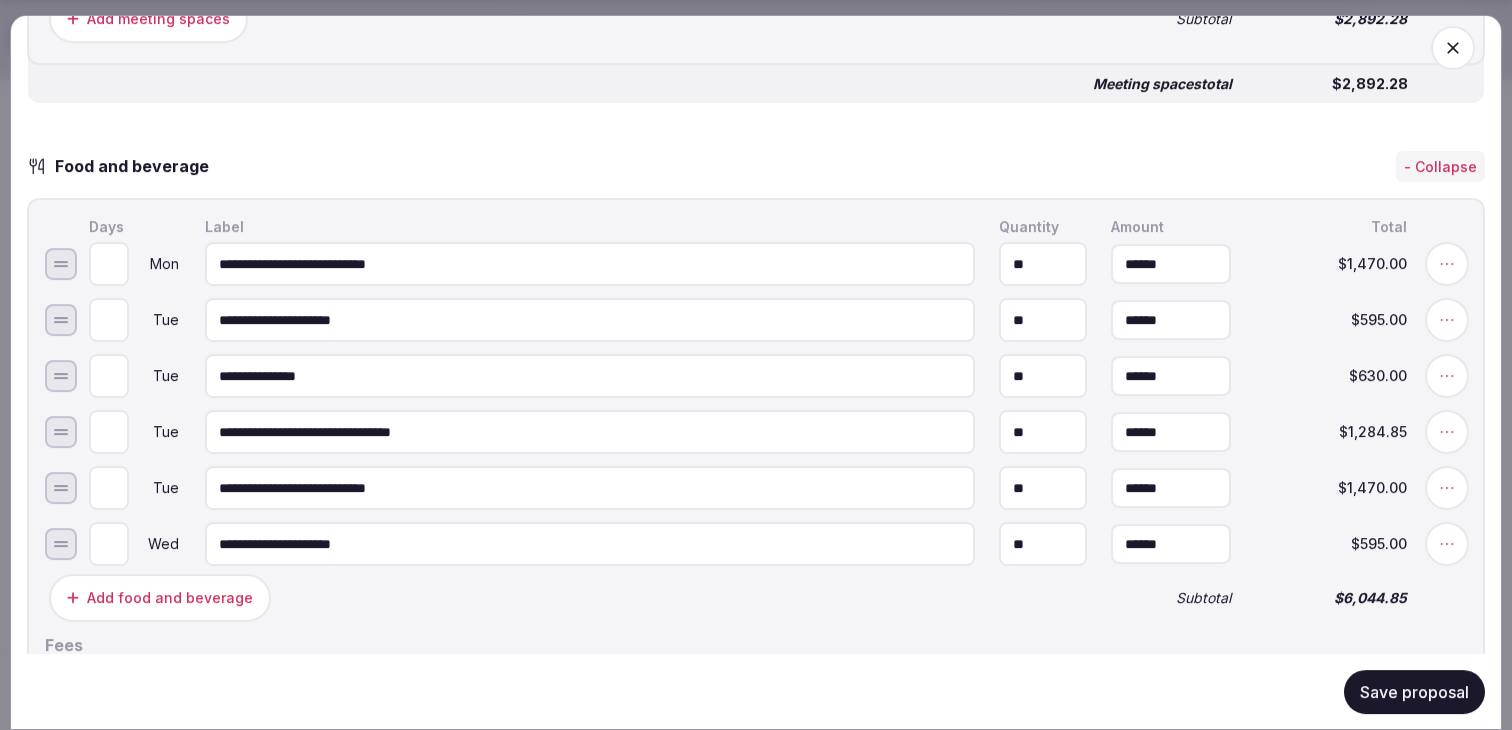 click on "Add food and beverage Subtotal $6,044.85" at bounding box center (756, 598) 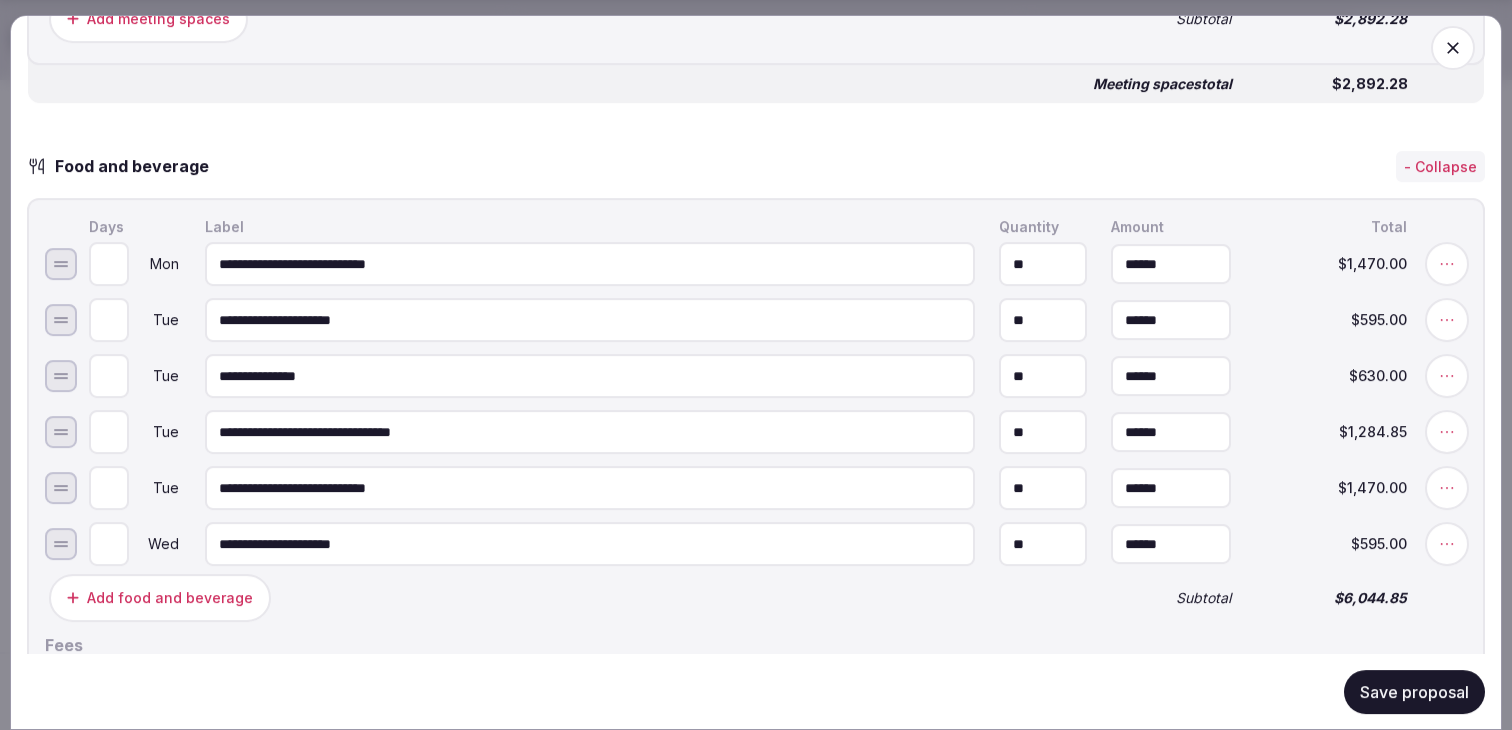 click on "Save proposal" at bounding box center (1414, 691) 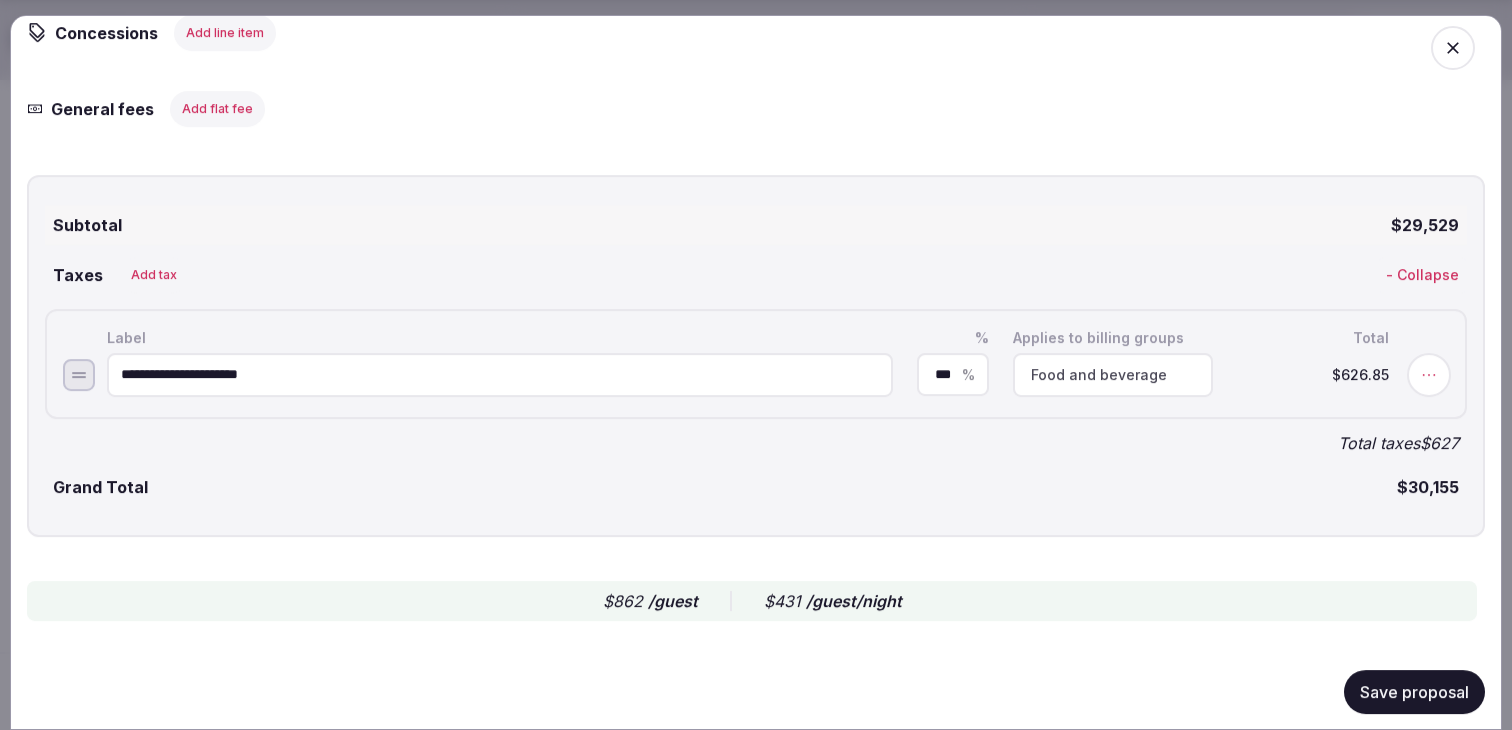 scroll, scrollTop: 3114, scrollLeft: 0, axis: vertical 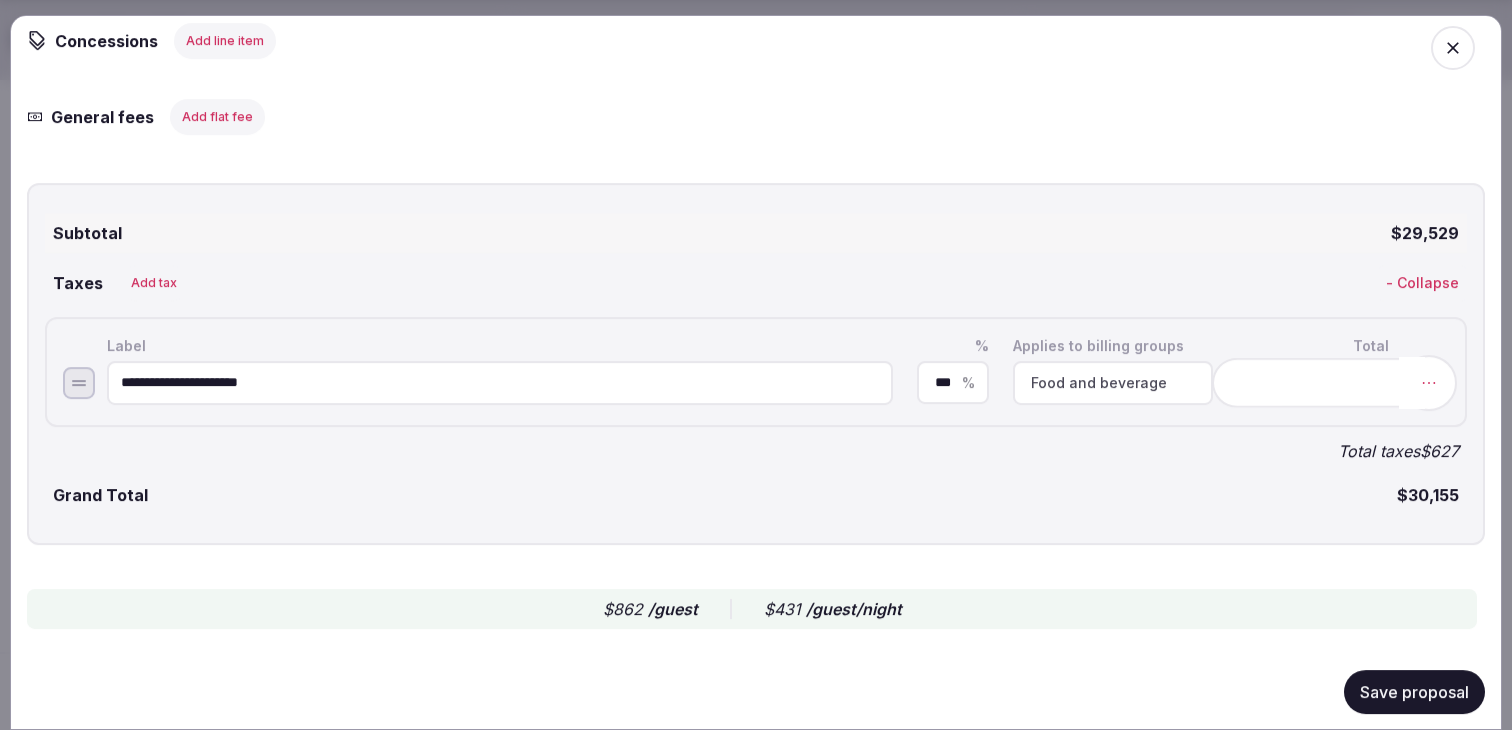 click 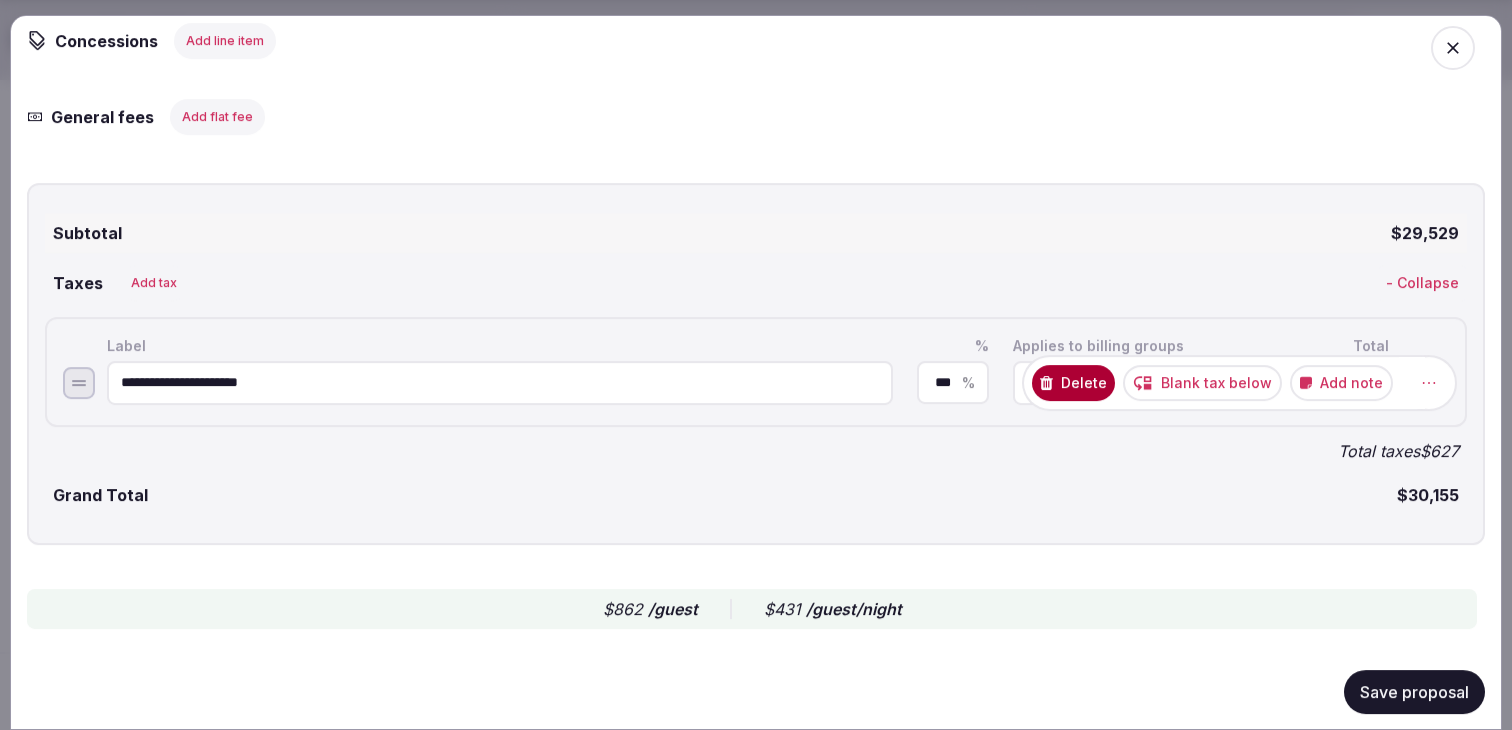 click on "Delete" at bounding box center (1073, 382) 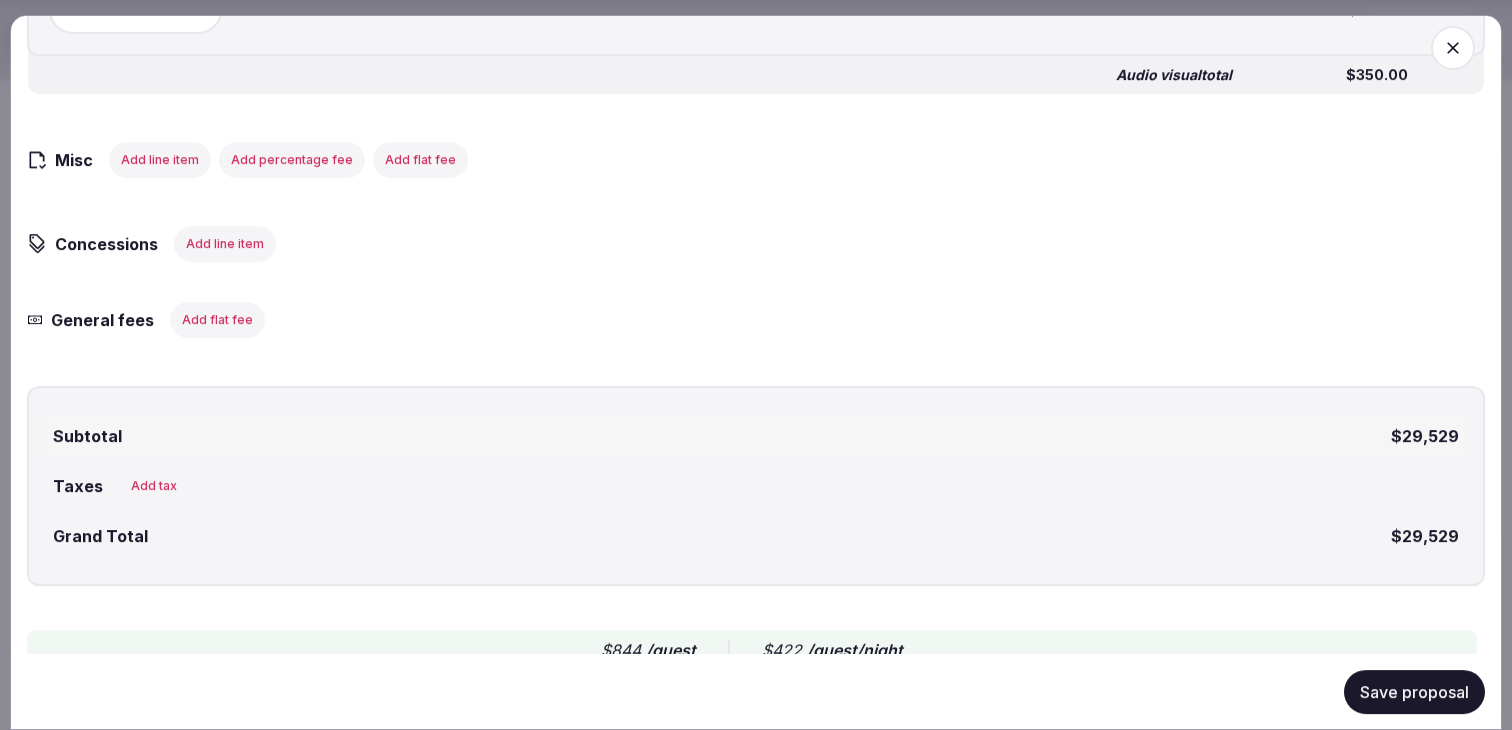 scroll, scrollTop: 2860, scrollLeft: 0, axis: vertical 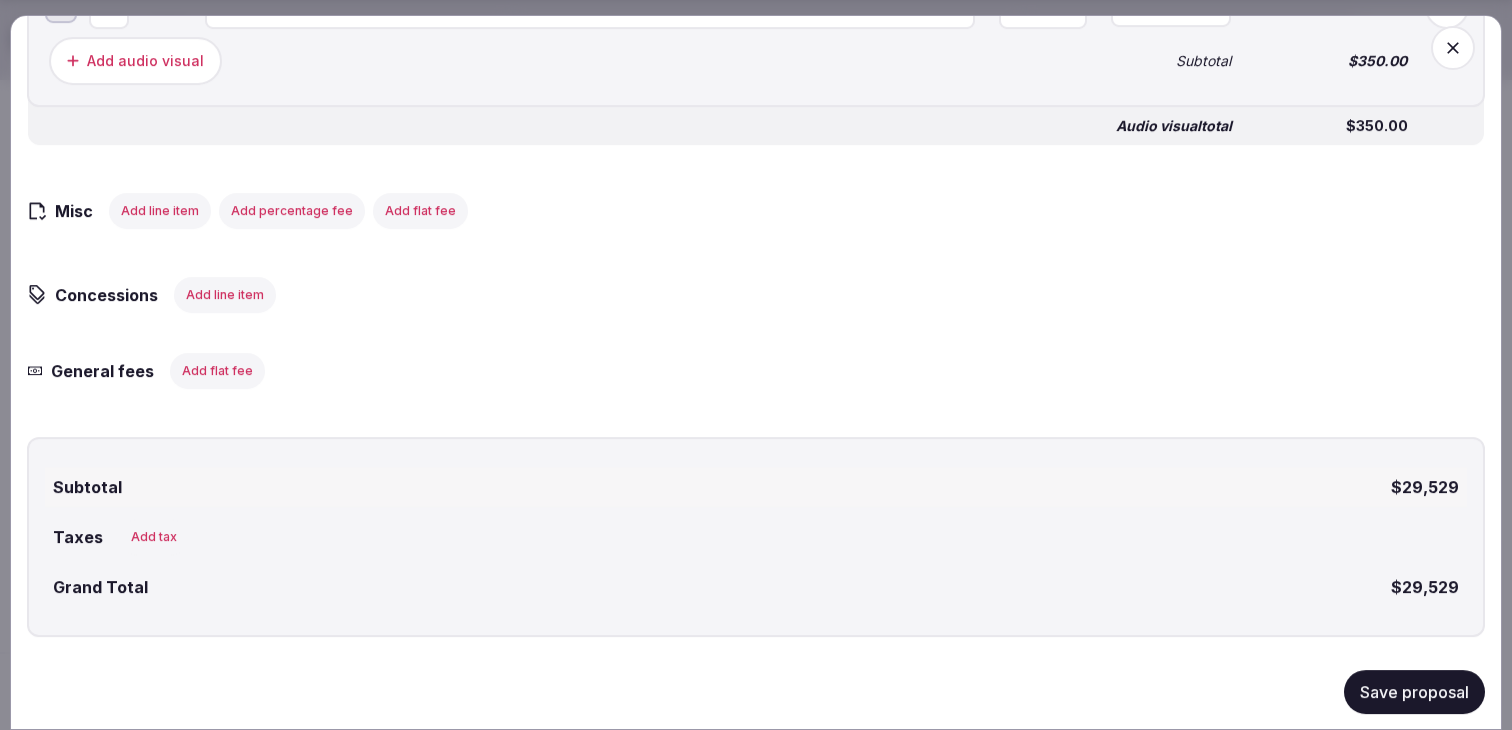 click on "Save proposal" at bounding box center (1414, 691) 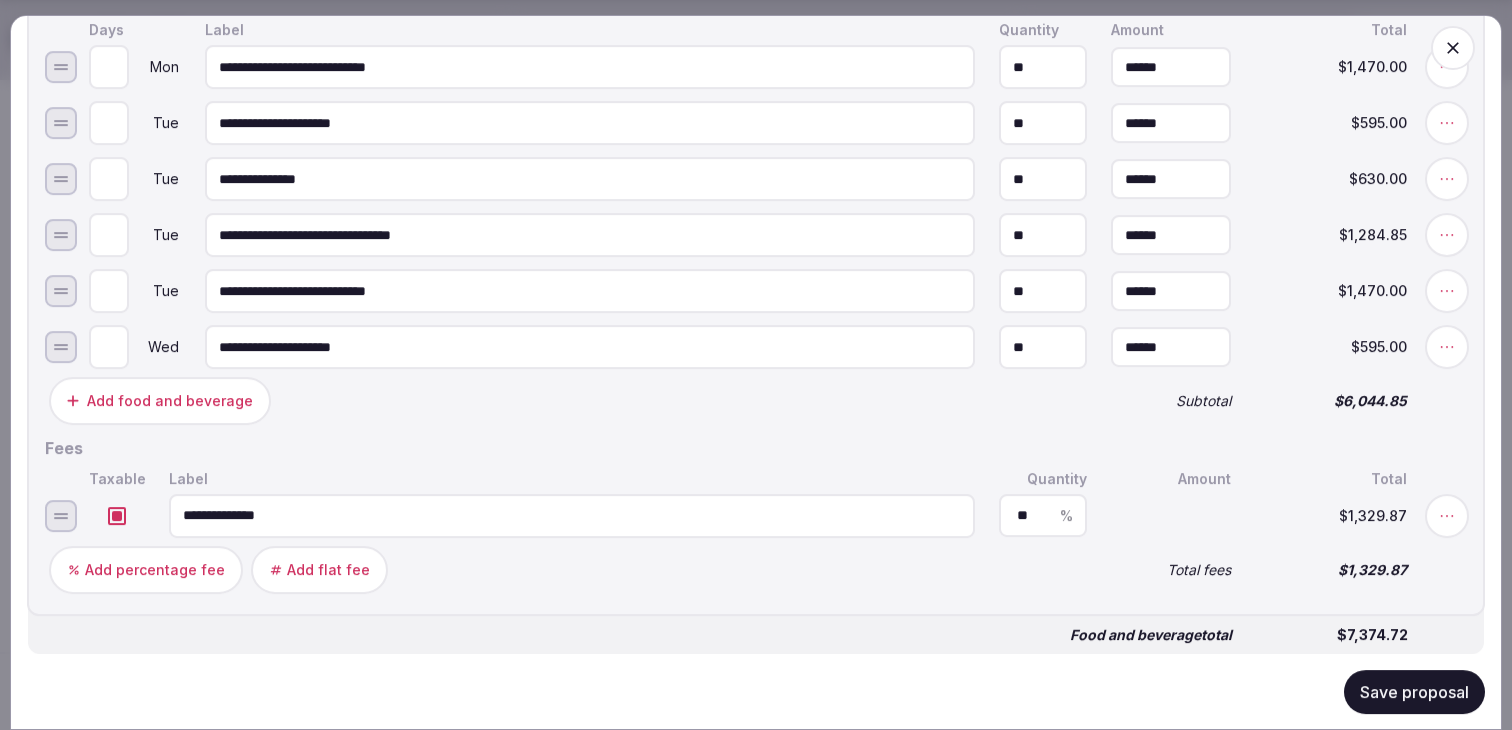 scroll, scrollTop: 1747, scrollLeft: 0, axis: vertical 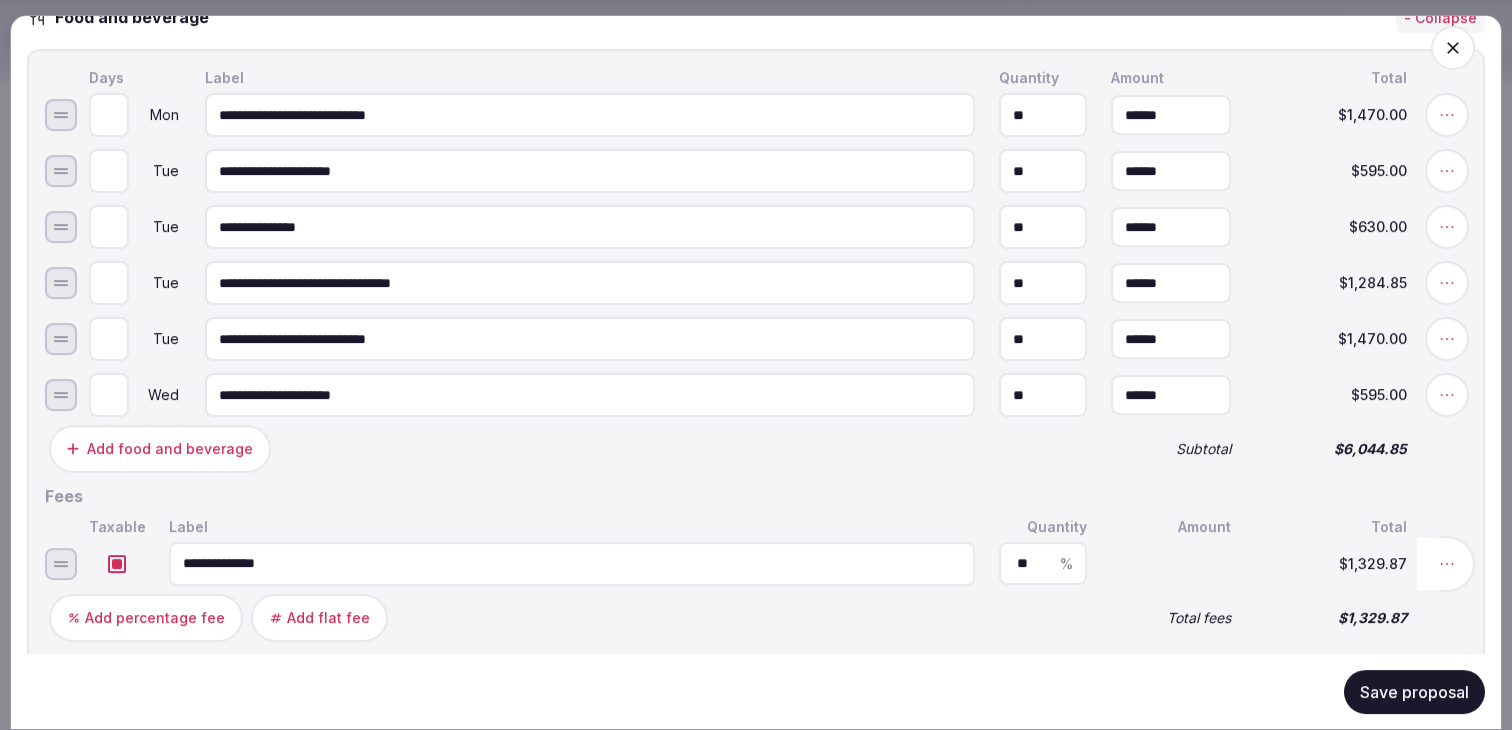click at bounding box center [1447, 563] 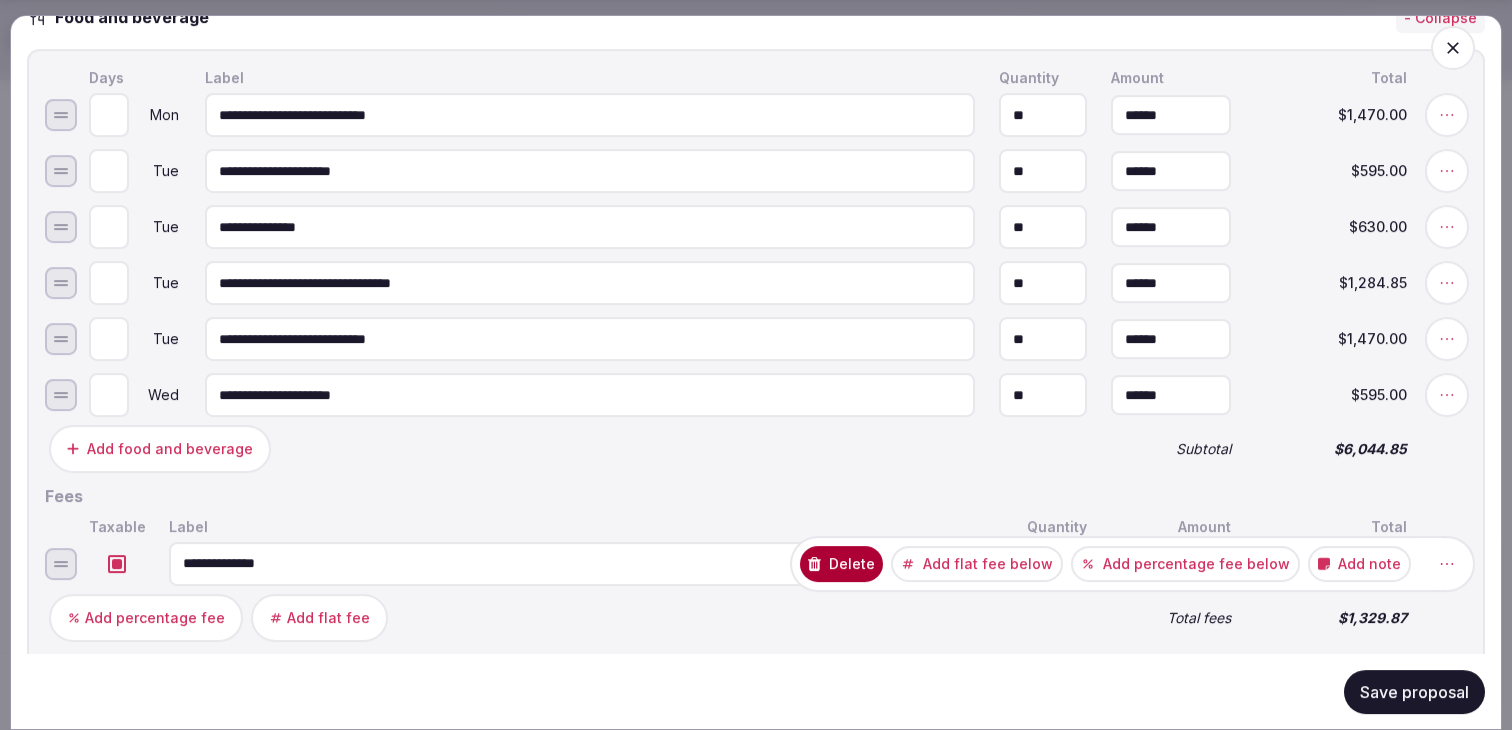 click on "Delete" at bounding box center (841, 563) 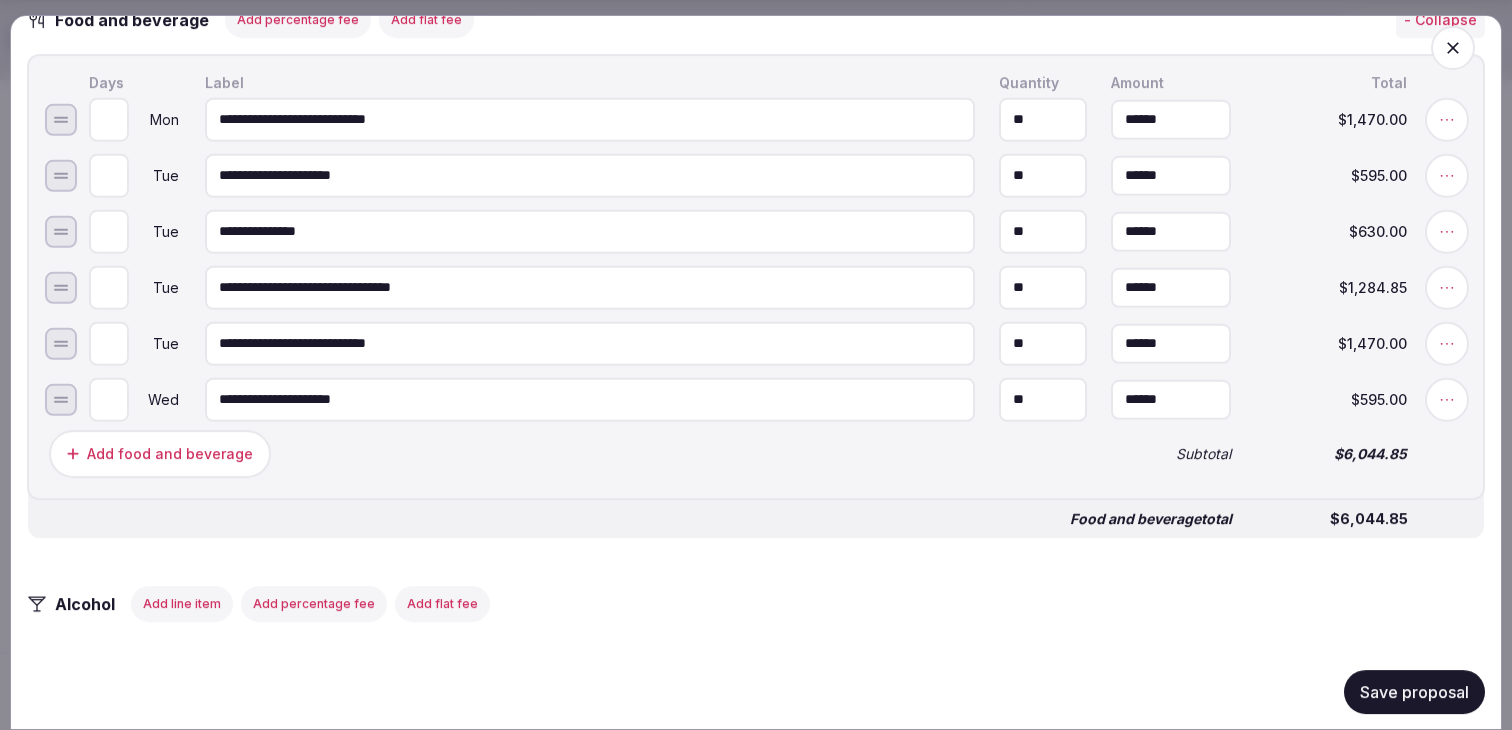 scroll, scrollTop: 1749, scrollLeft: 0, axis: vertical 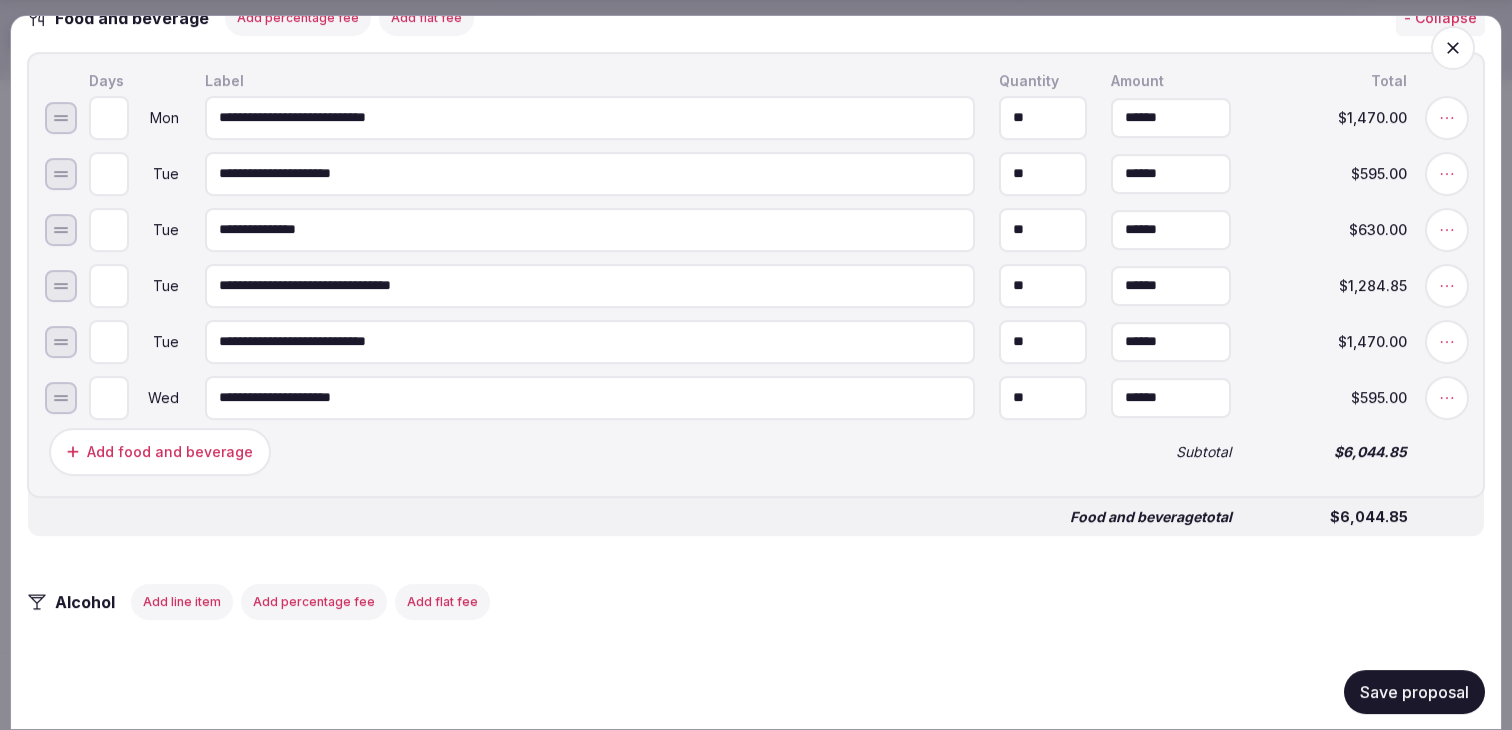 click on "Save proposal" at bounding box center [1414, 691] 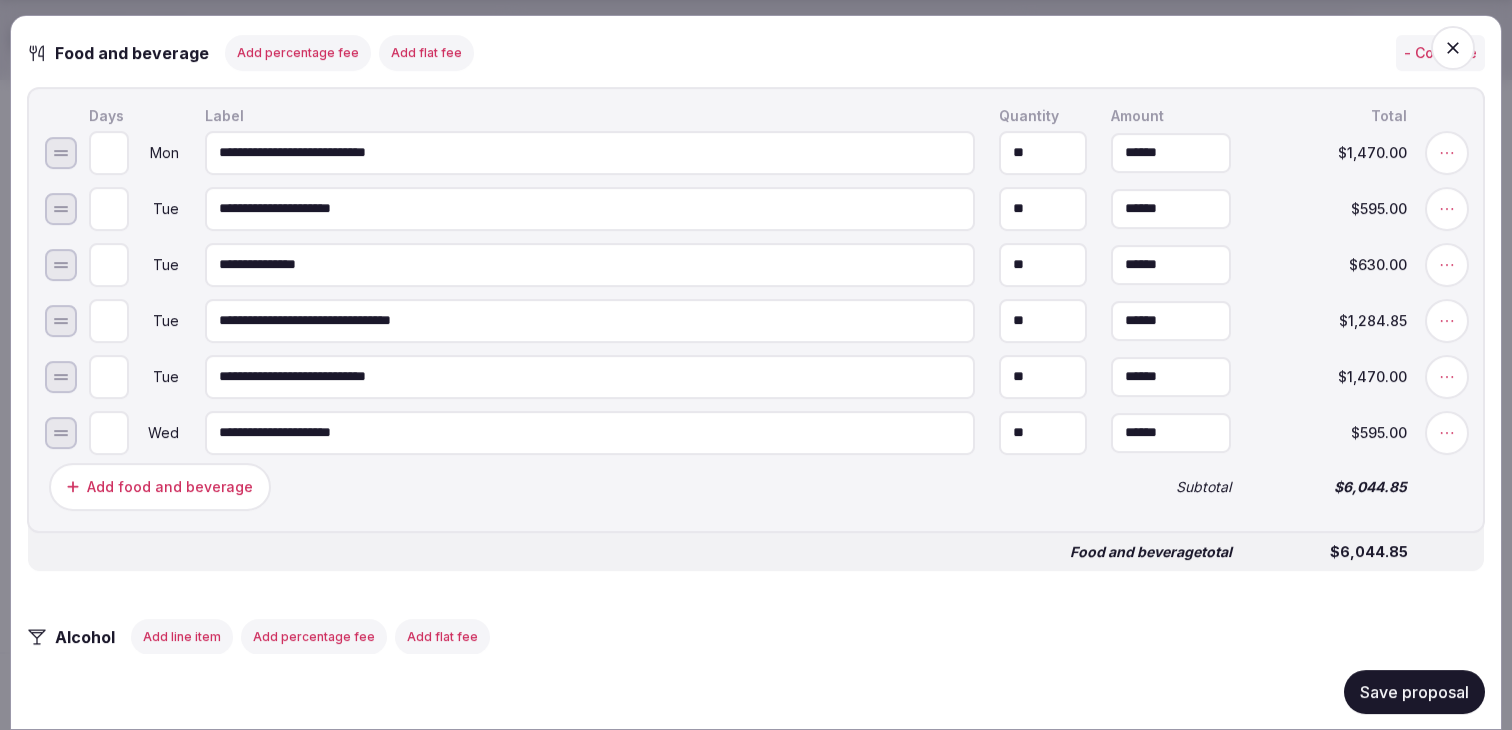 scroll, scrollTop: 1716, scrollLeft: 0, axis: vertical 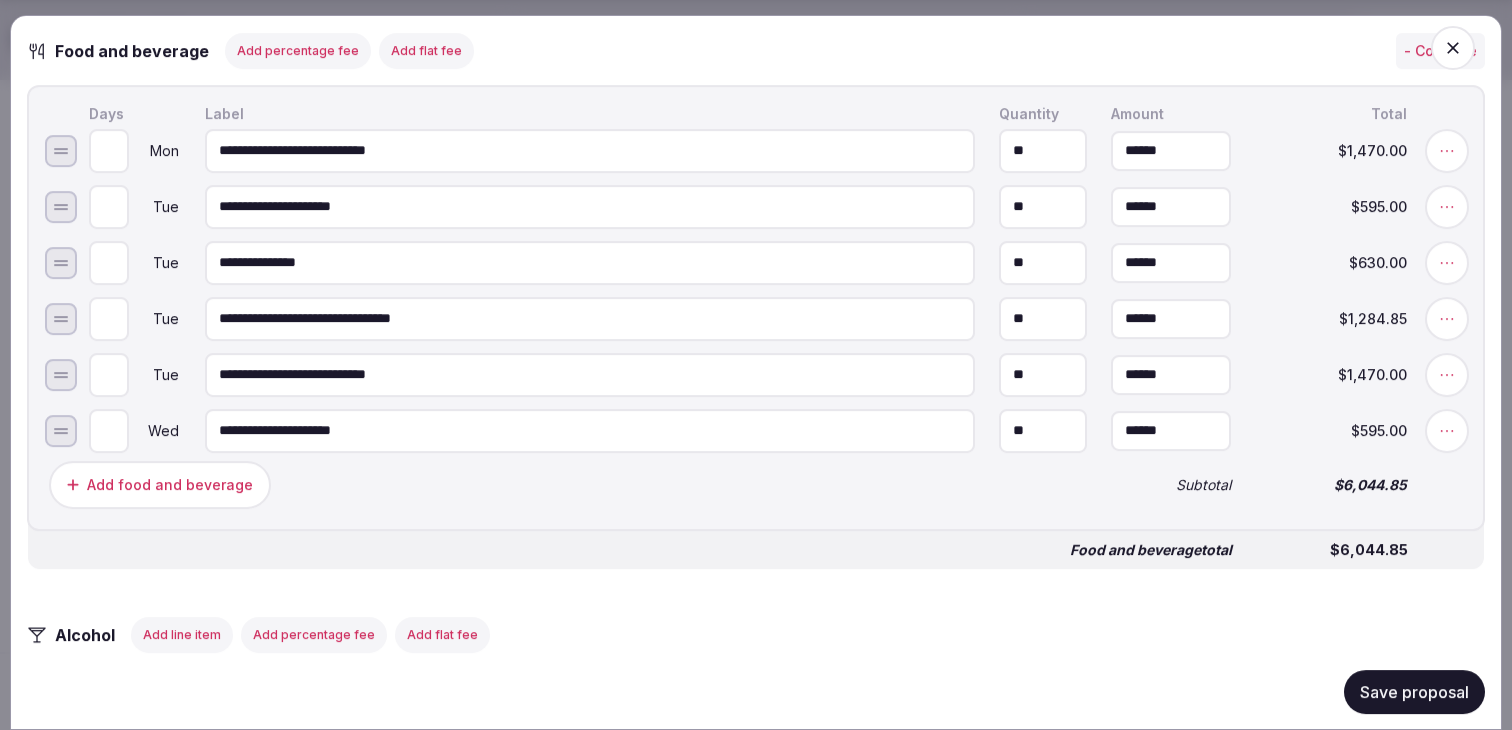 click on "Save proposal" at bounding box center (1414, 691) 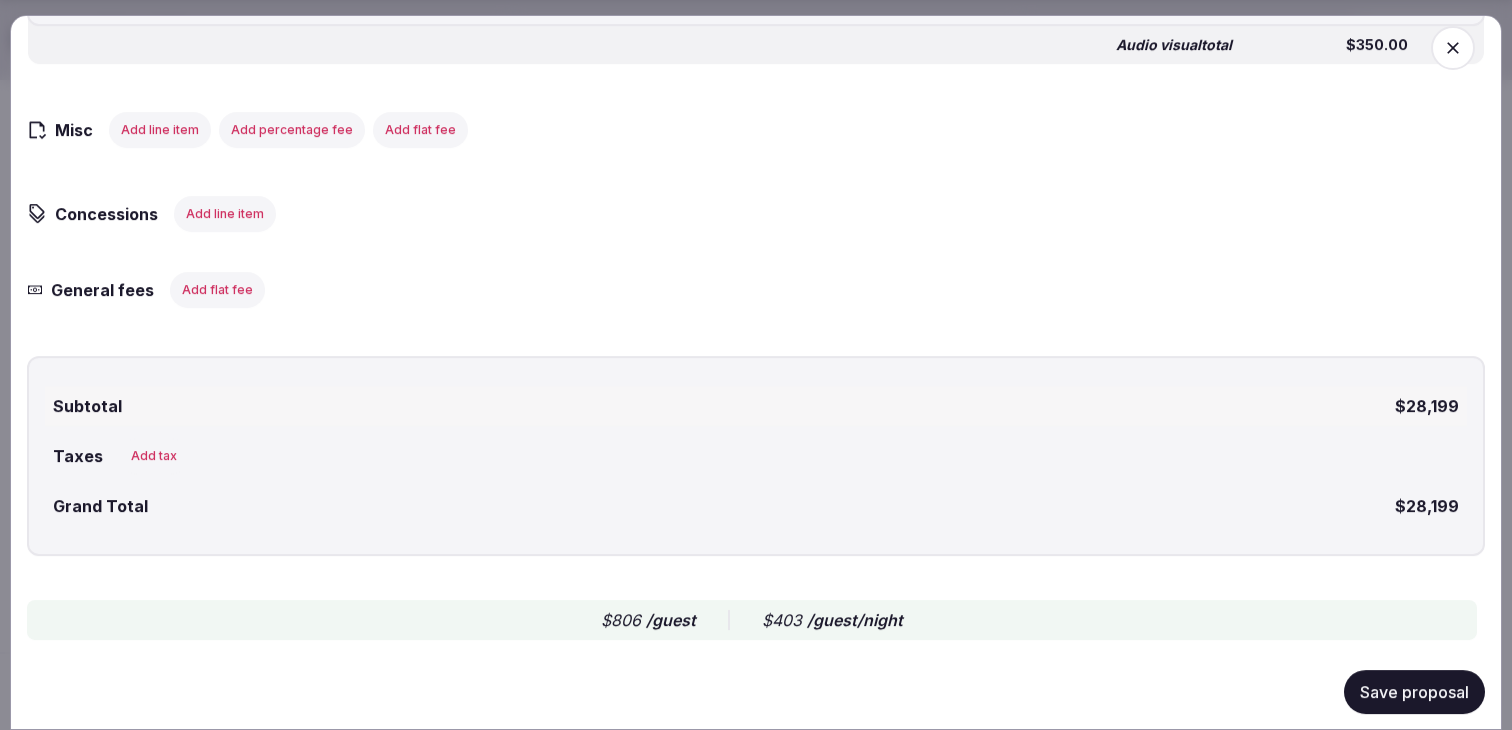 scroll, scrollTop: 2836, scrollLeft: 0, axis: vertical 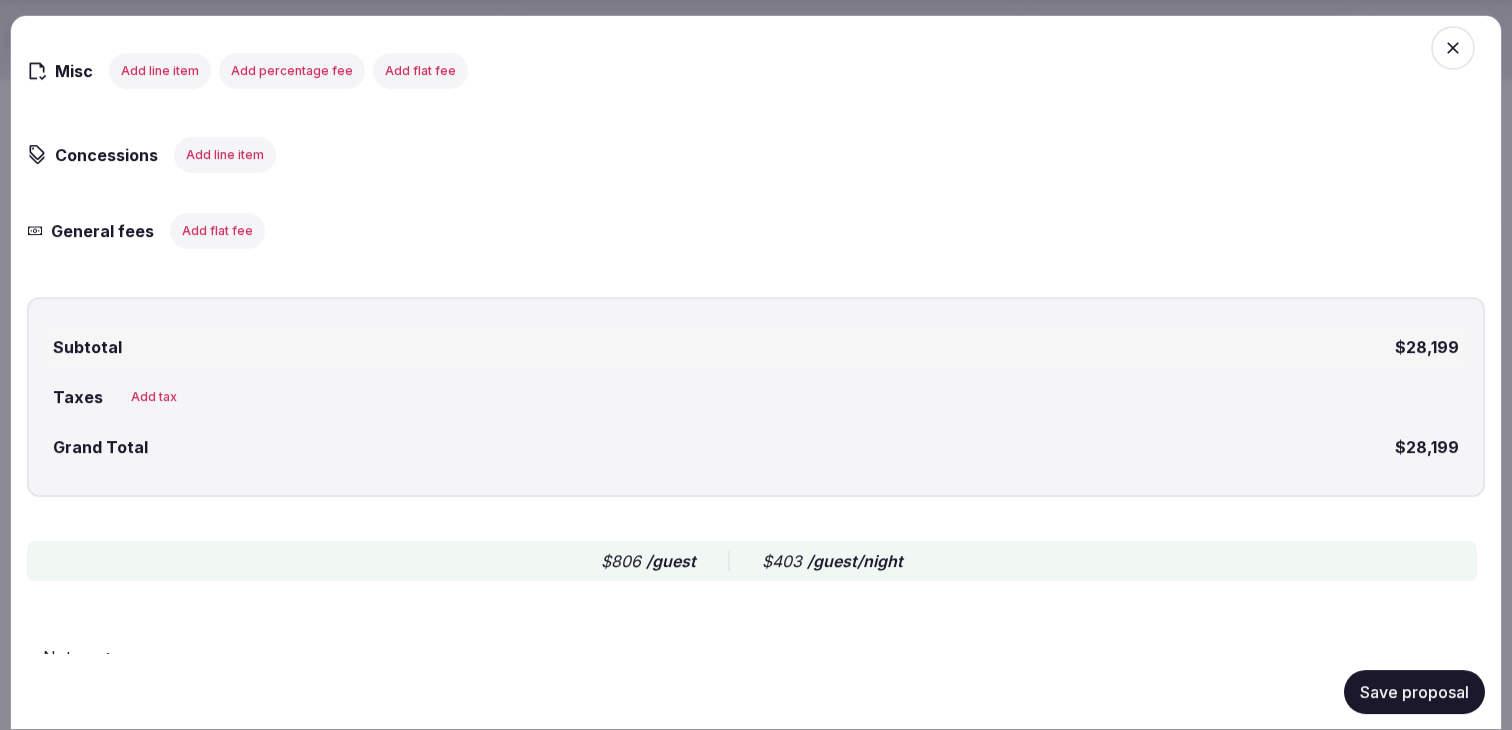 click on "Save proposal" at bounding box center (1414, 691) 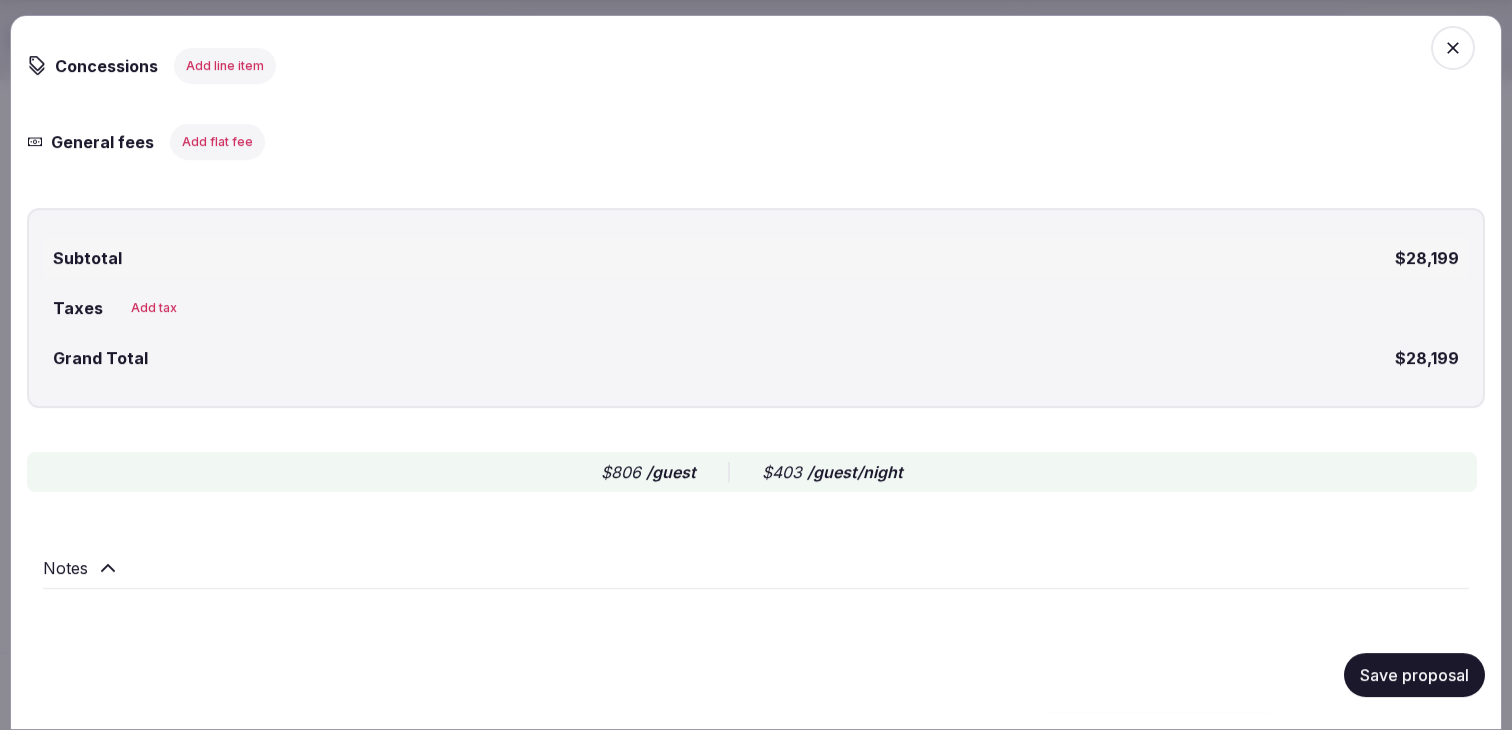 click 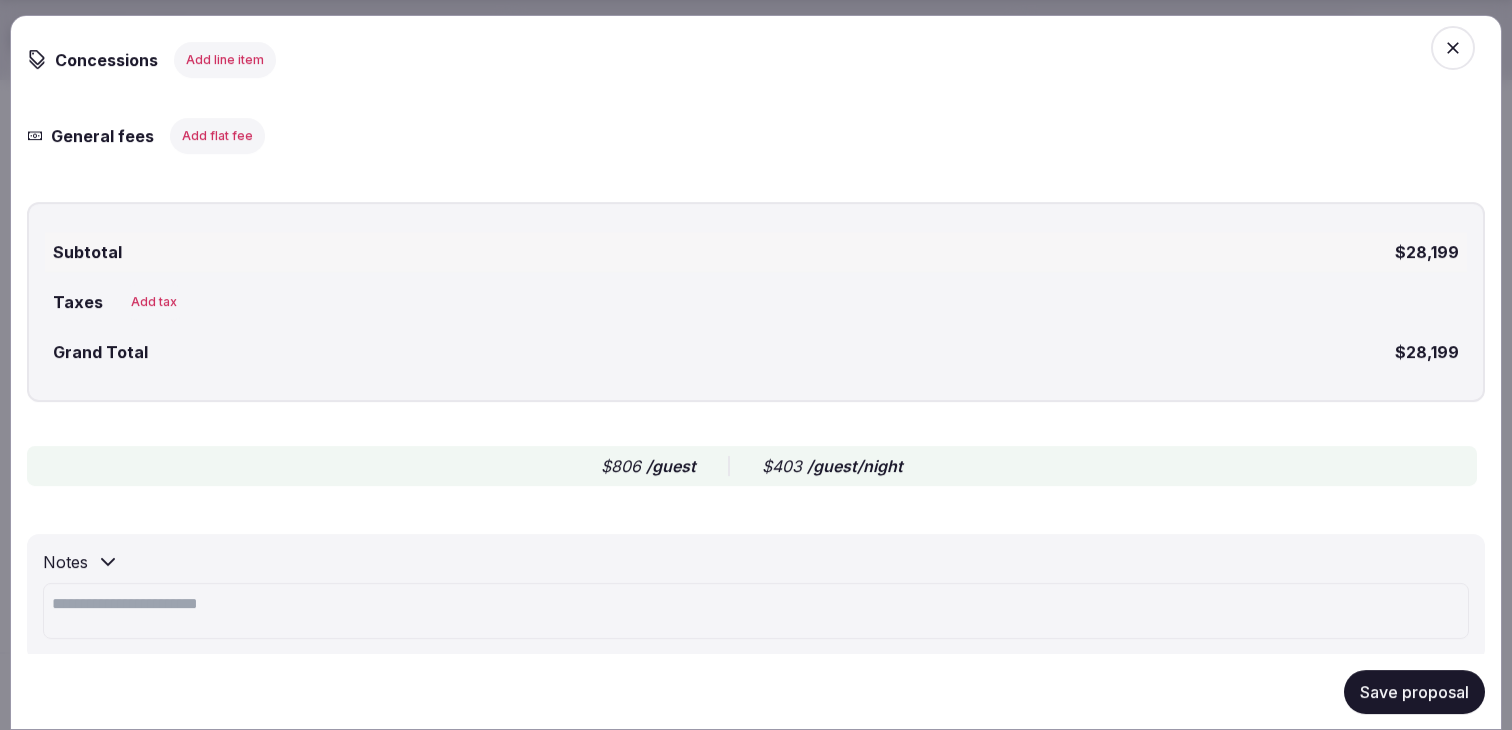 click 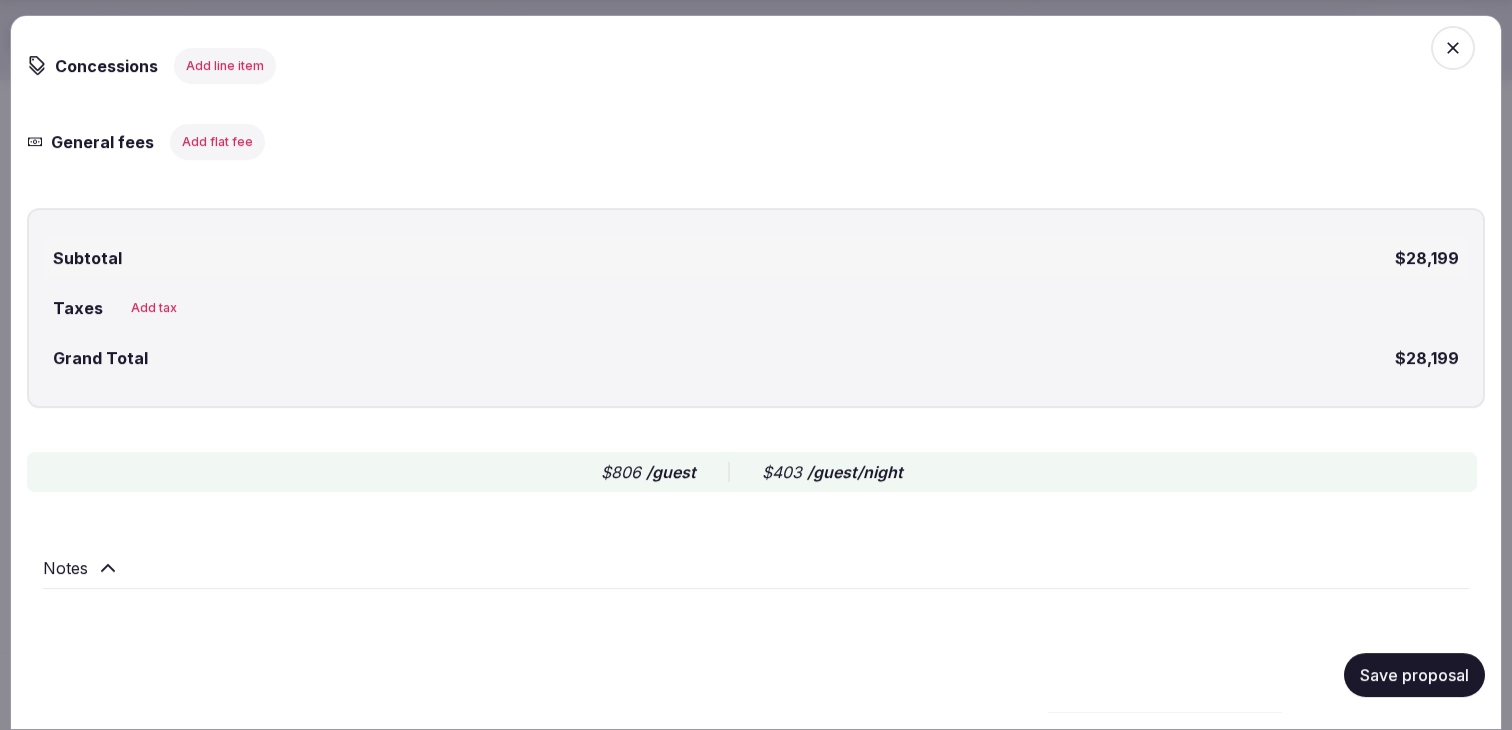 click on "Save proposal" at bounding box center (1414, 674) 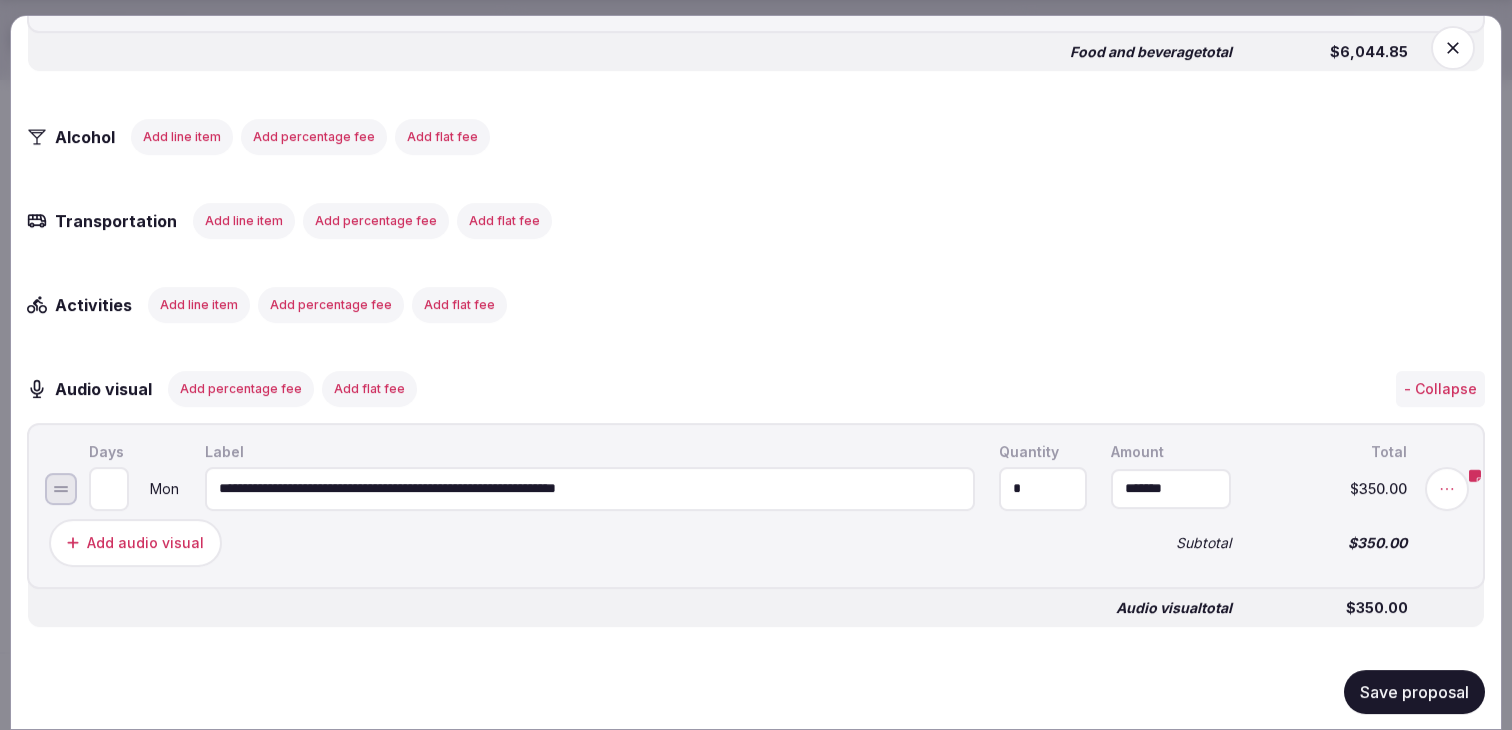 scroll, scrollTop: 2931, scrollLeft: 0, axis: vertical 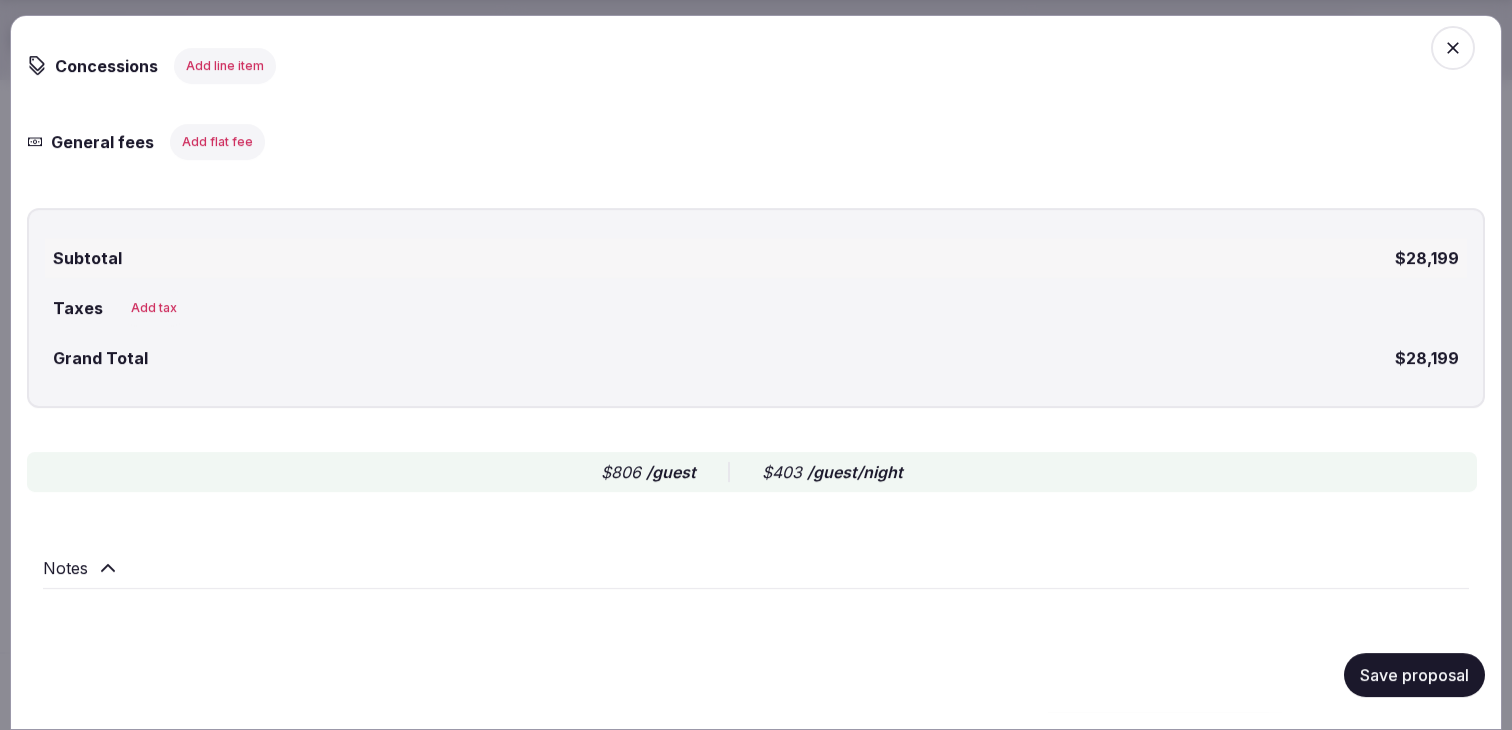 click 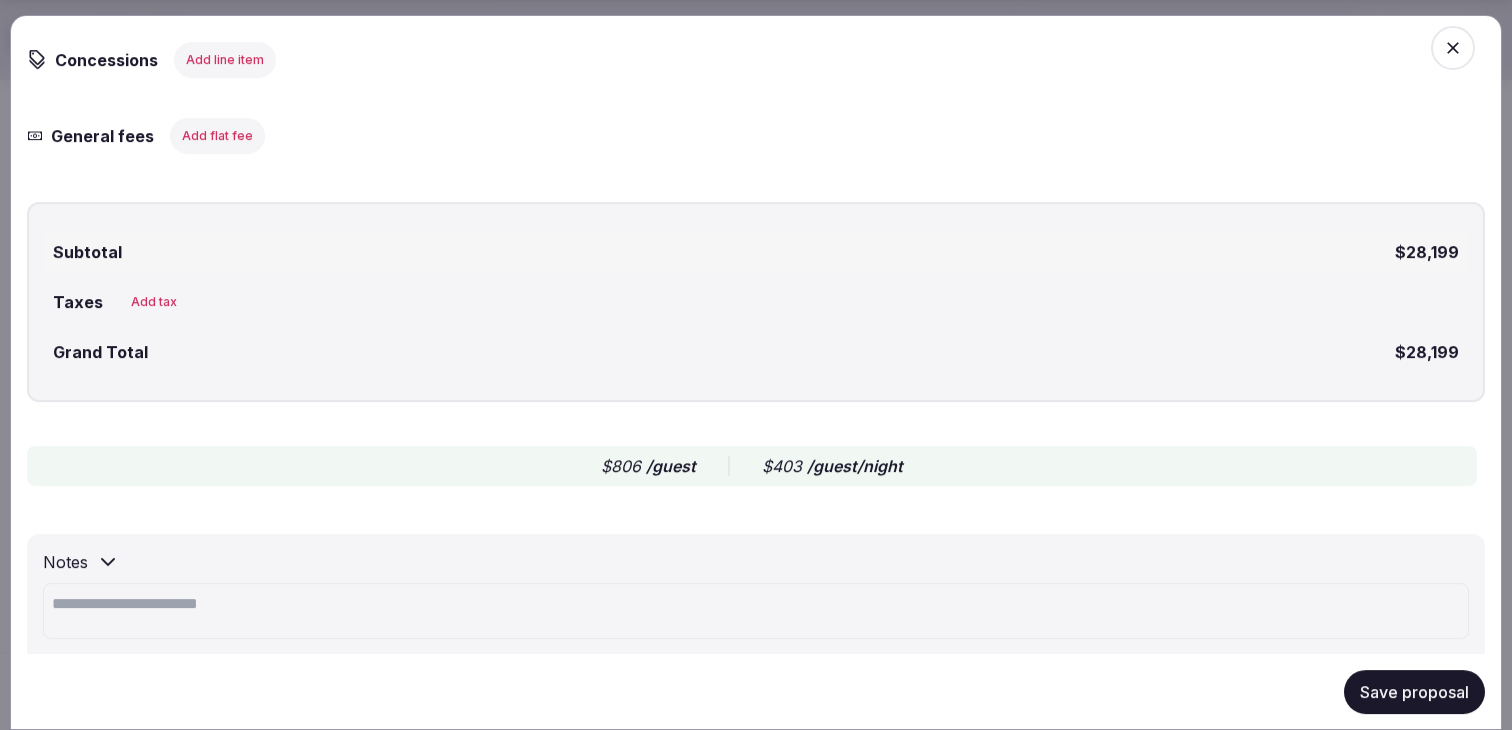 click at bounding box center (756, 610) 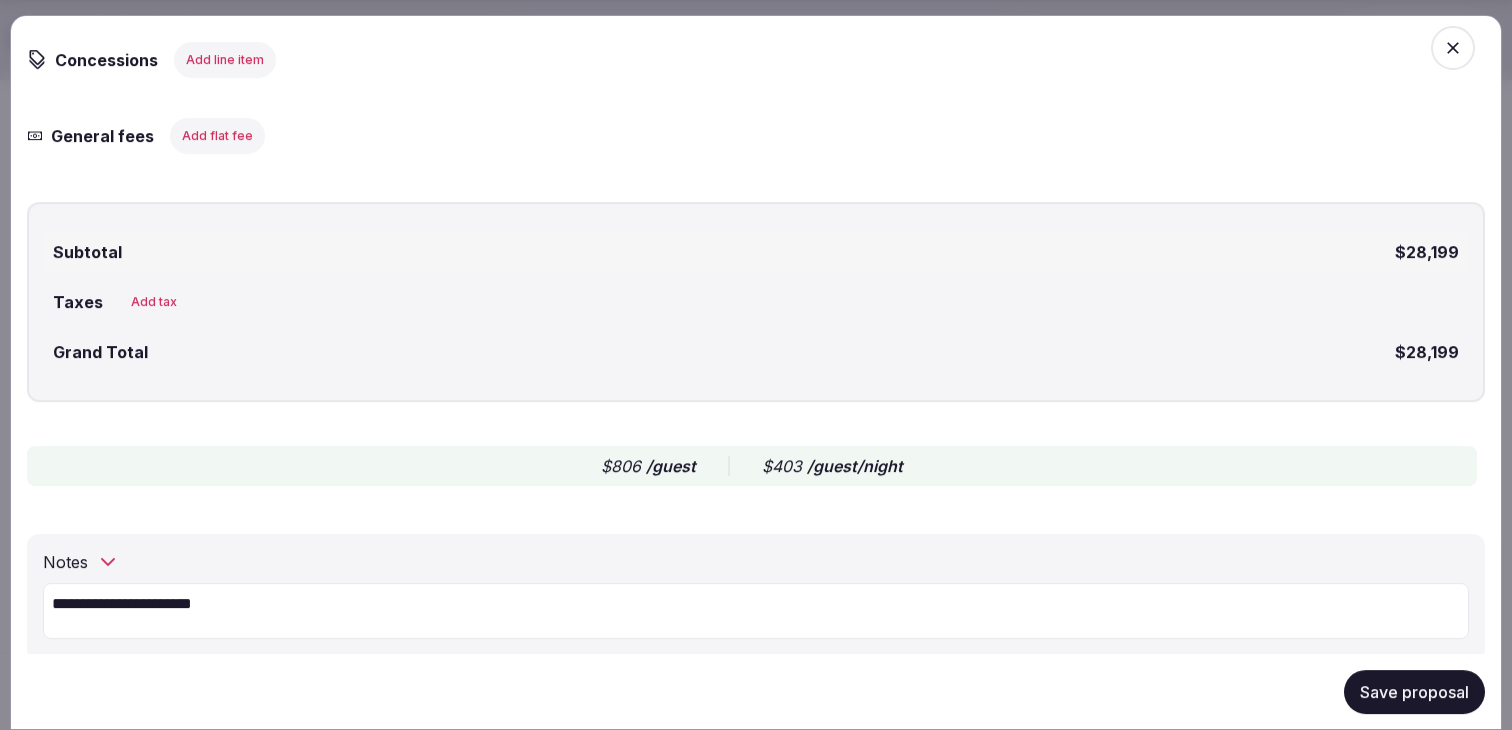 type on "**********" 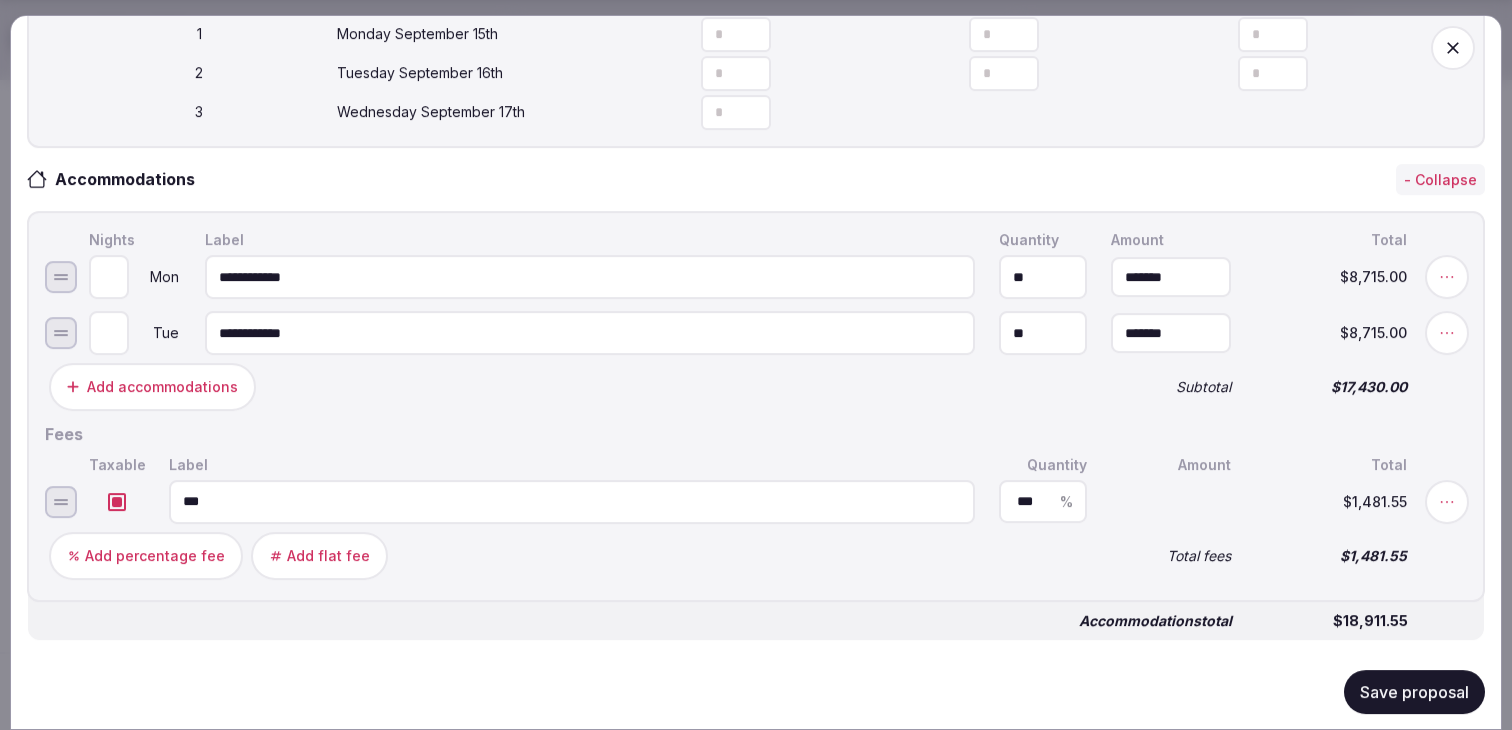 scroll, scrollTop: 0, scrollLeft: 0, axis: both 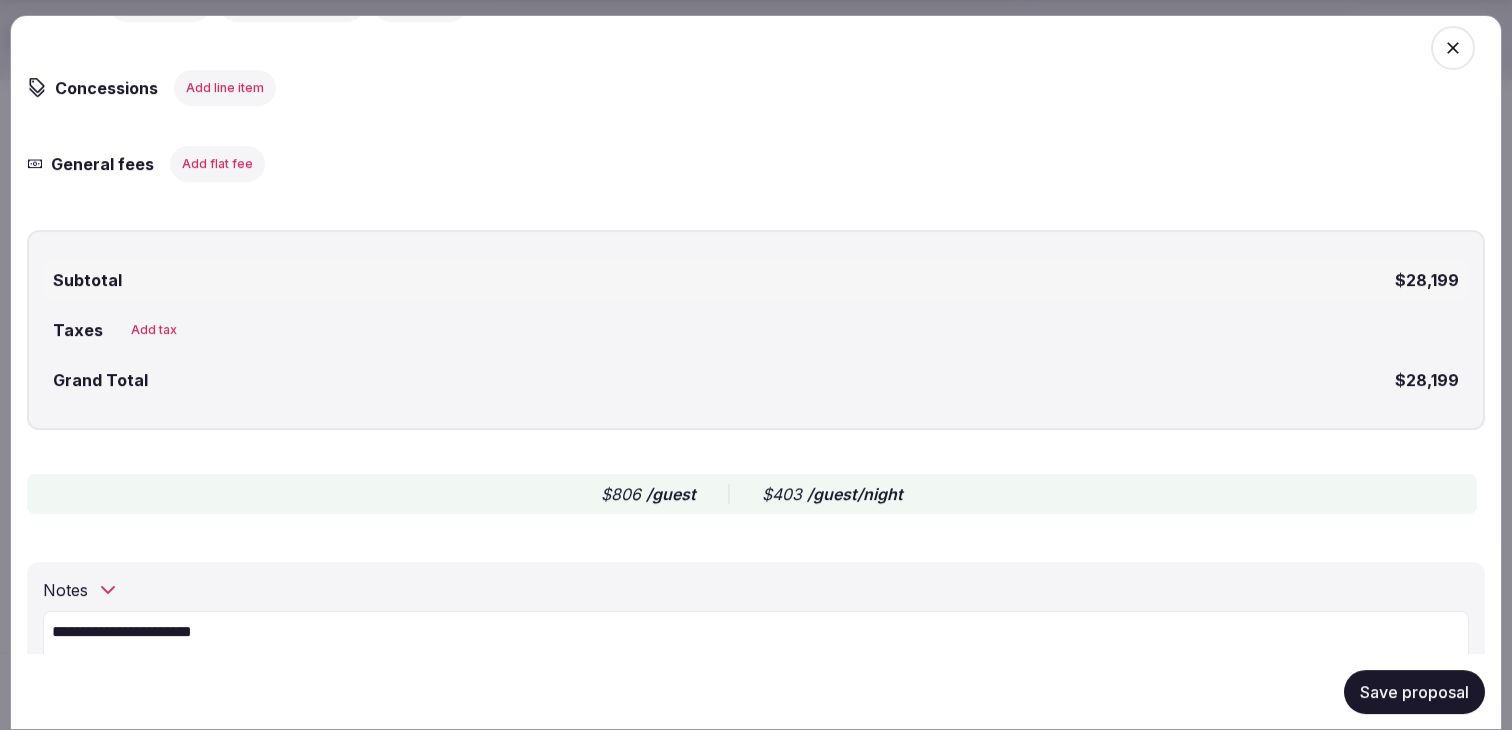 click on "Save proposal" at bounding box center (1414, 691) 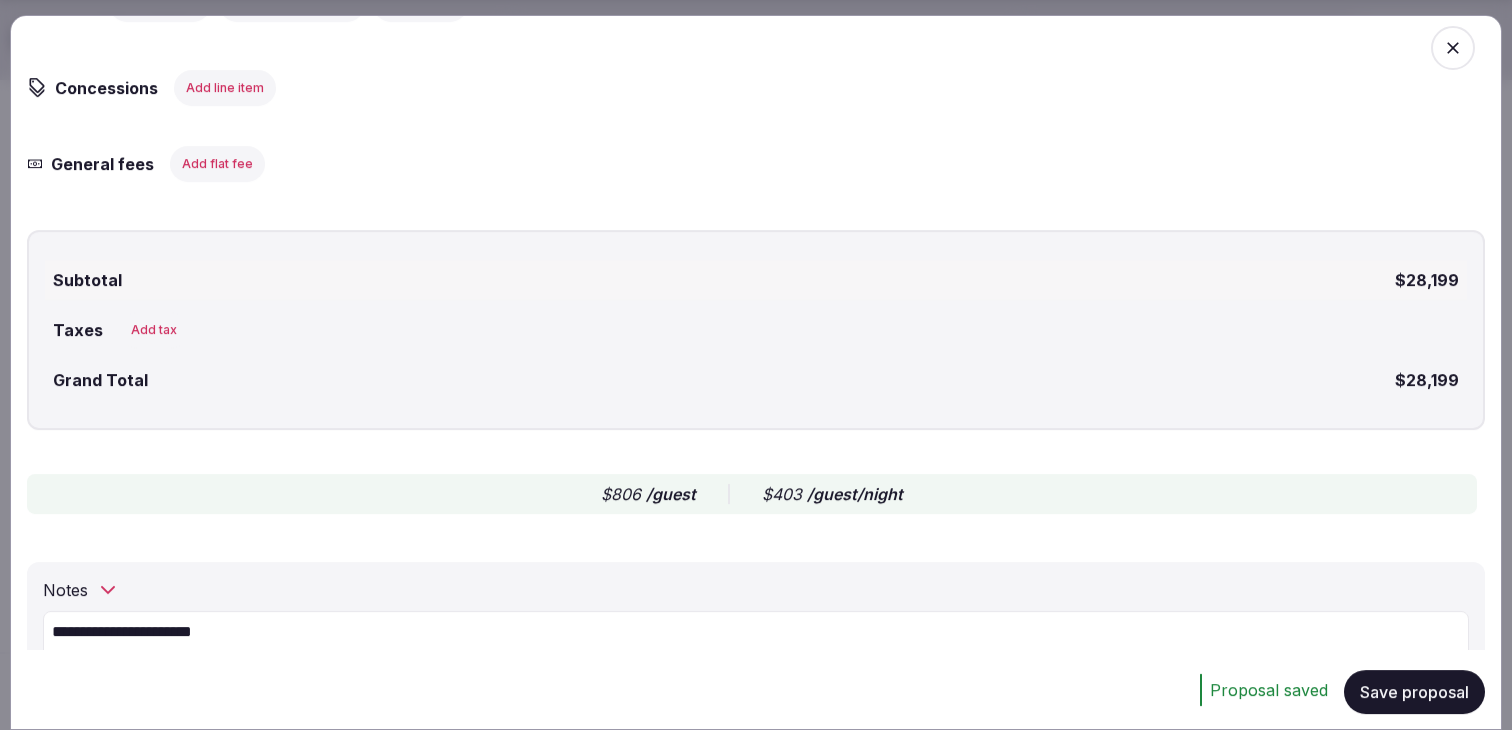 click at bounding box center (1453, 48) 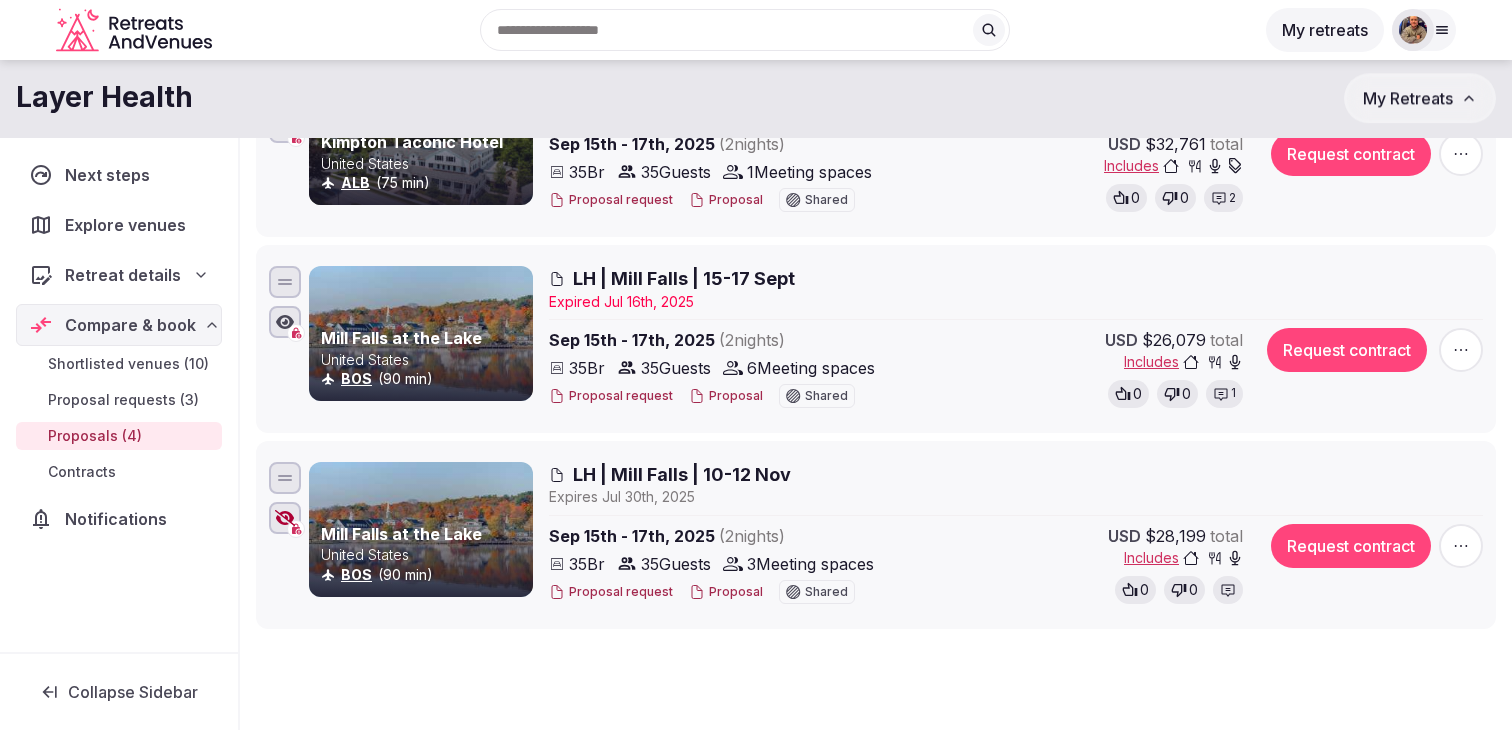 scroll, scrollTop: 501, scrollLeft: 0, axis: vertical 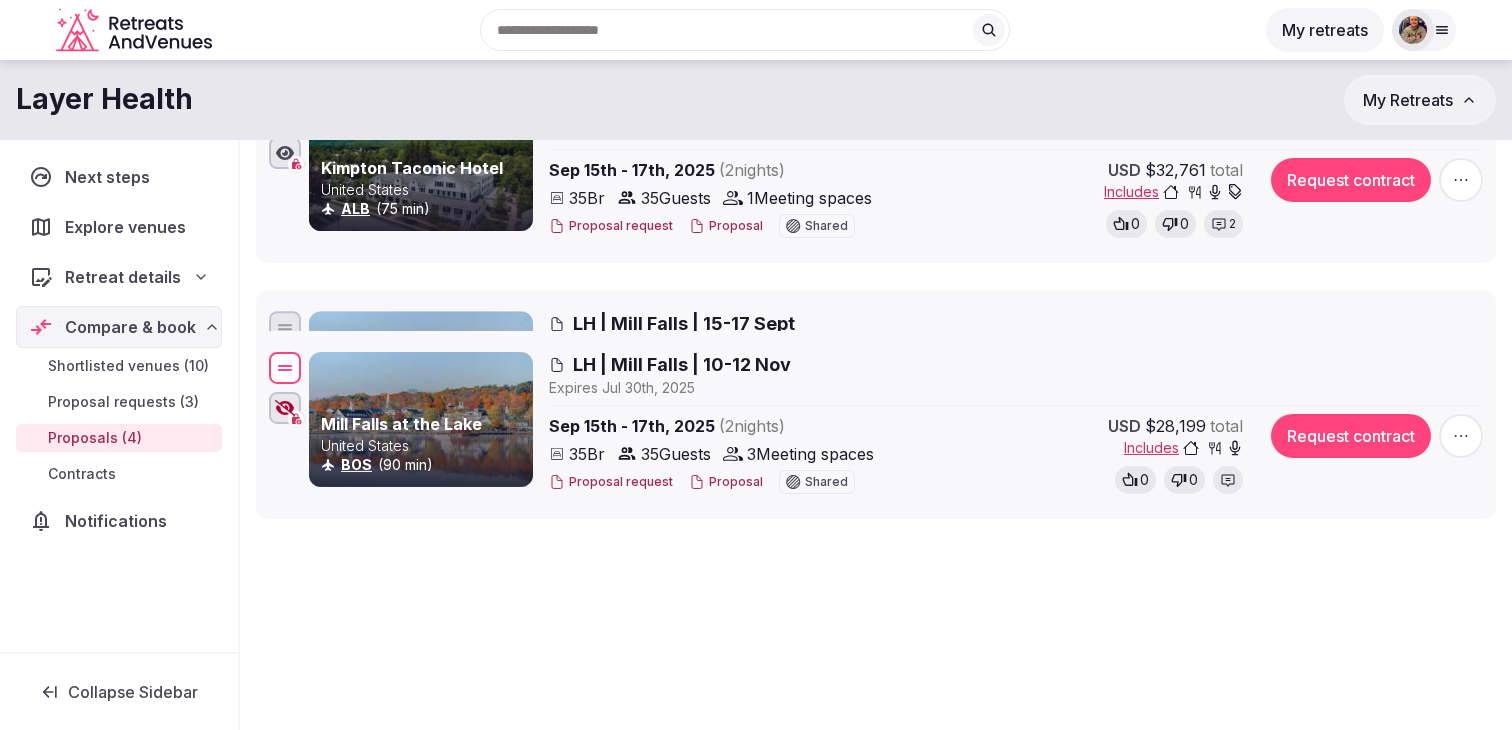 drag, startPoint x: 280, startPoint y: 502, endPoint x: 278, endPoint y: 304, distance: 198.0101 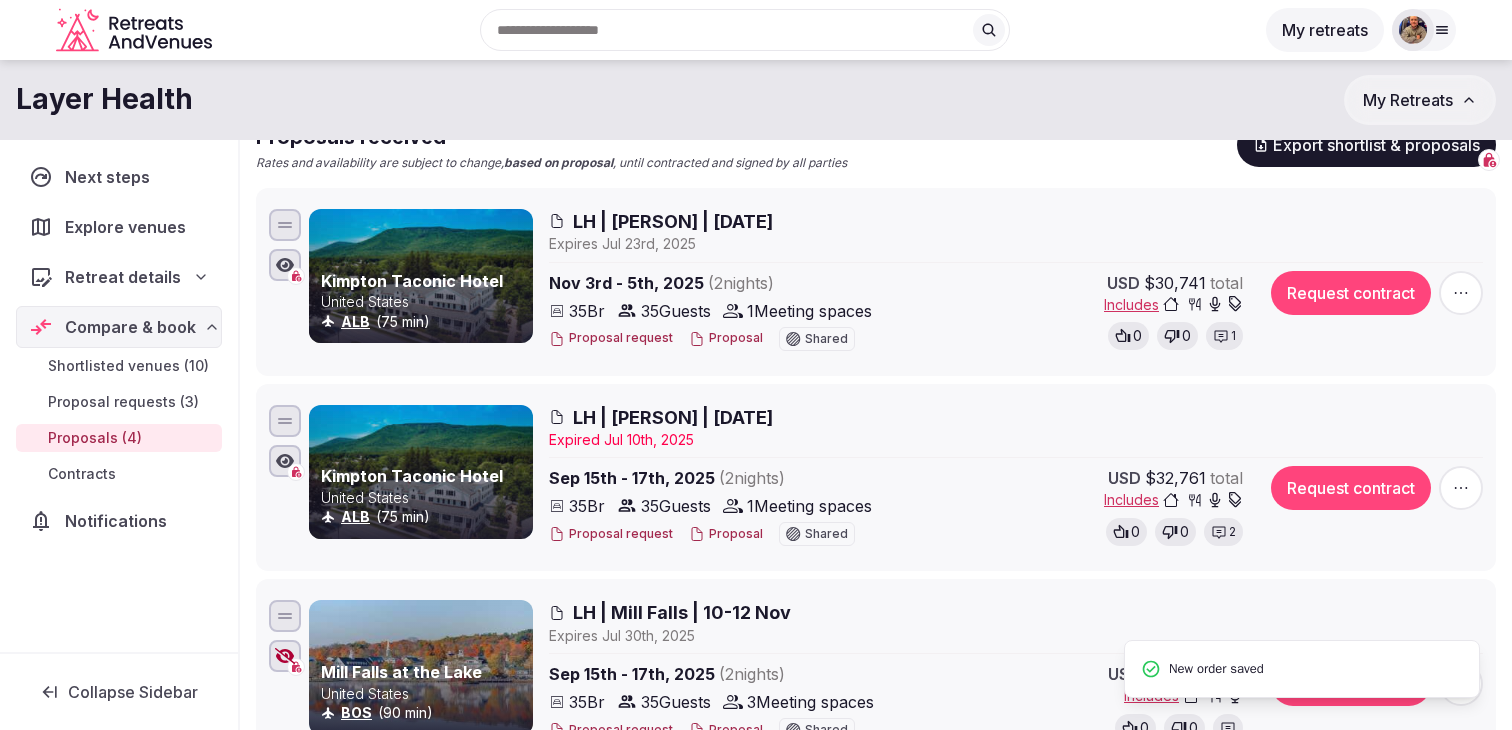 scroll, scrollTop: 184, scrollLeft: 0, axis: vertical 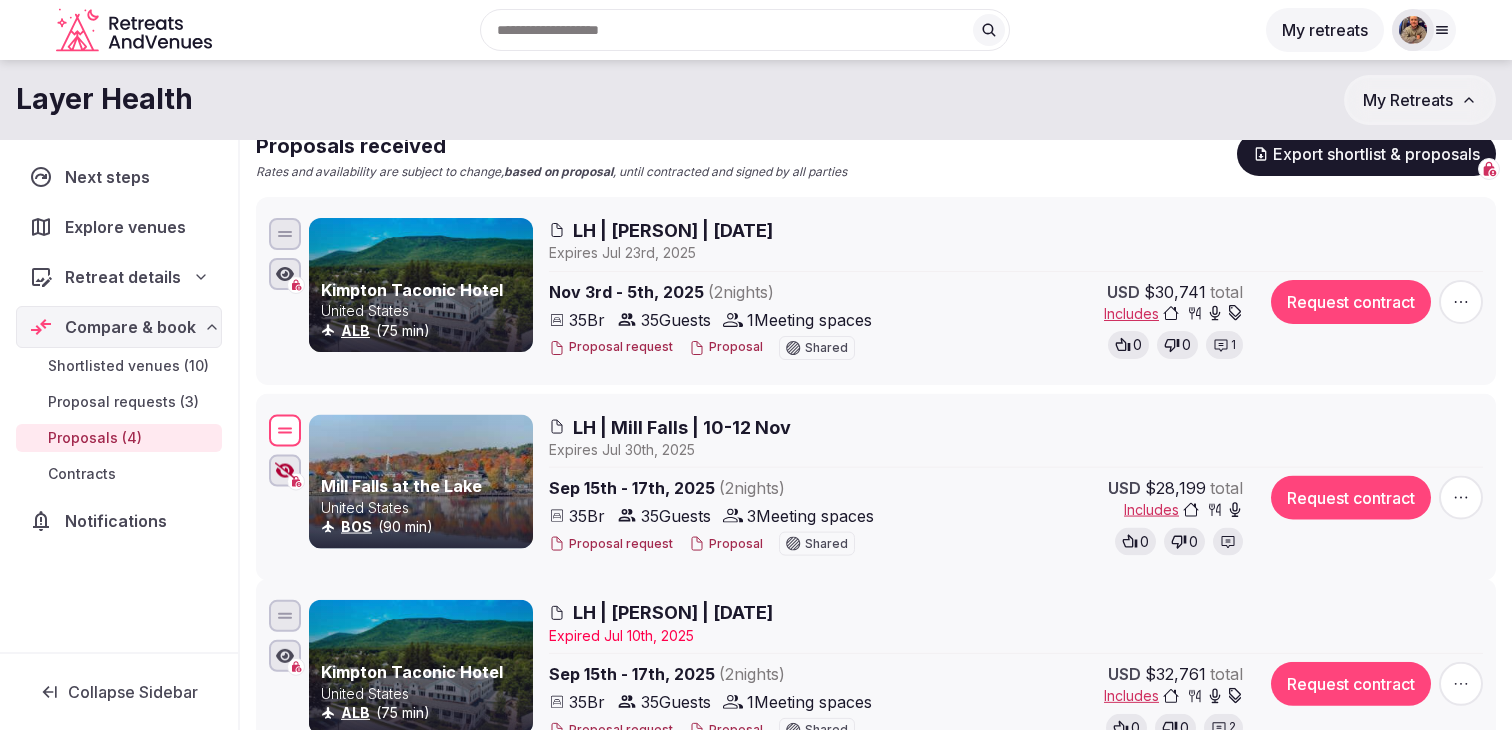 drag, startPoint x: 290, startPoint y: 627, endPoint x: 289, endPoint y: 422, distance: 205.00244 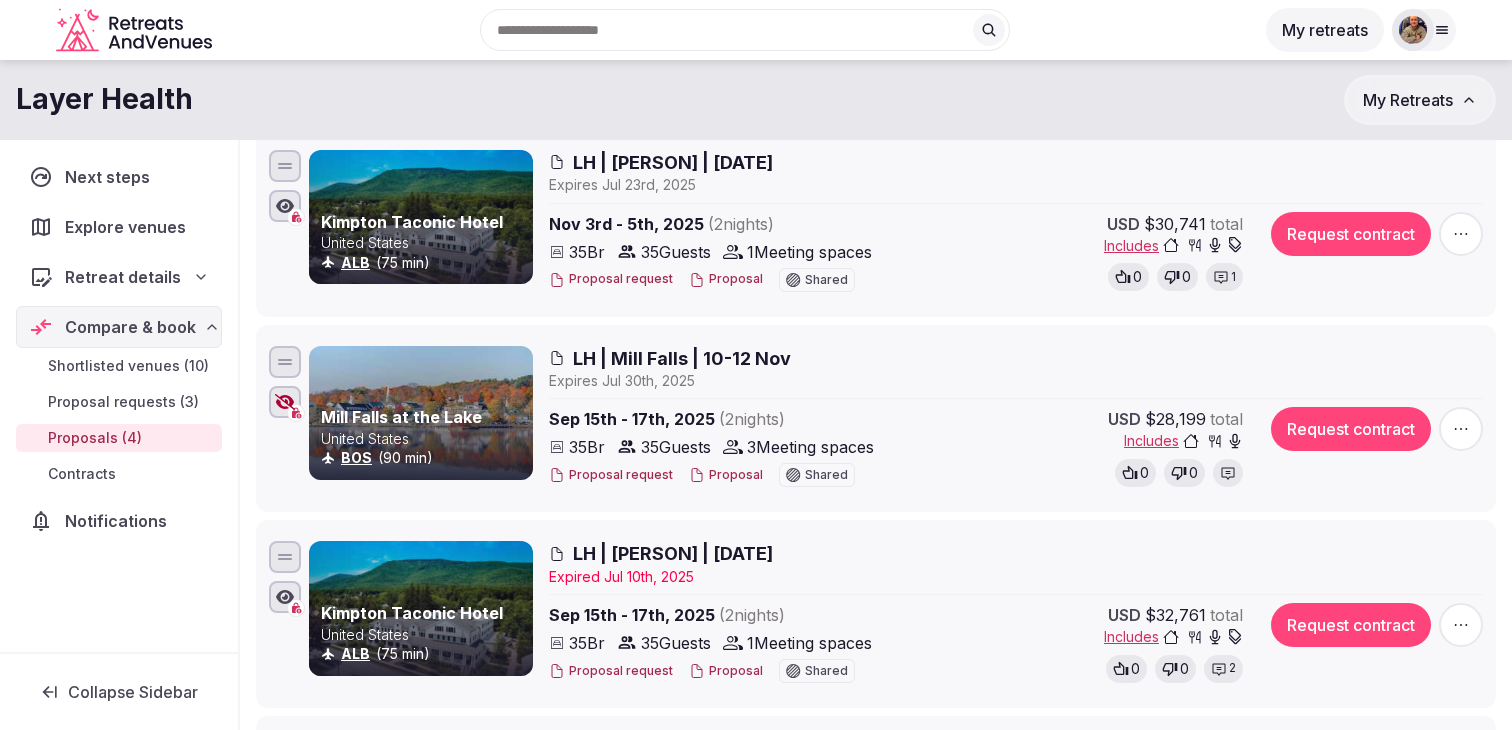 scroll, scrollTop: 234, scrollLeft: 0, axis: vertical 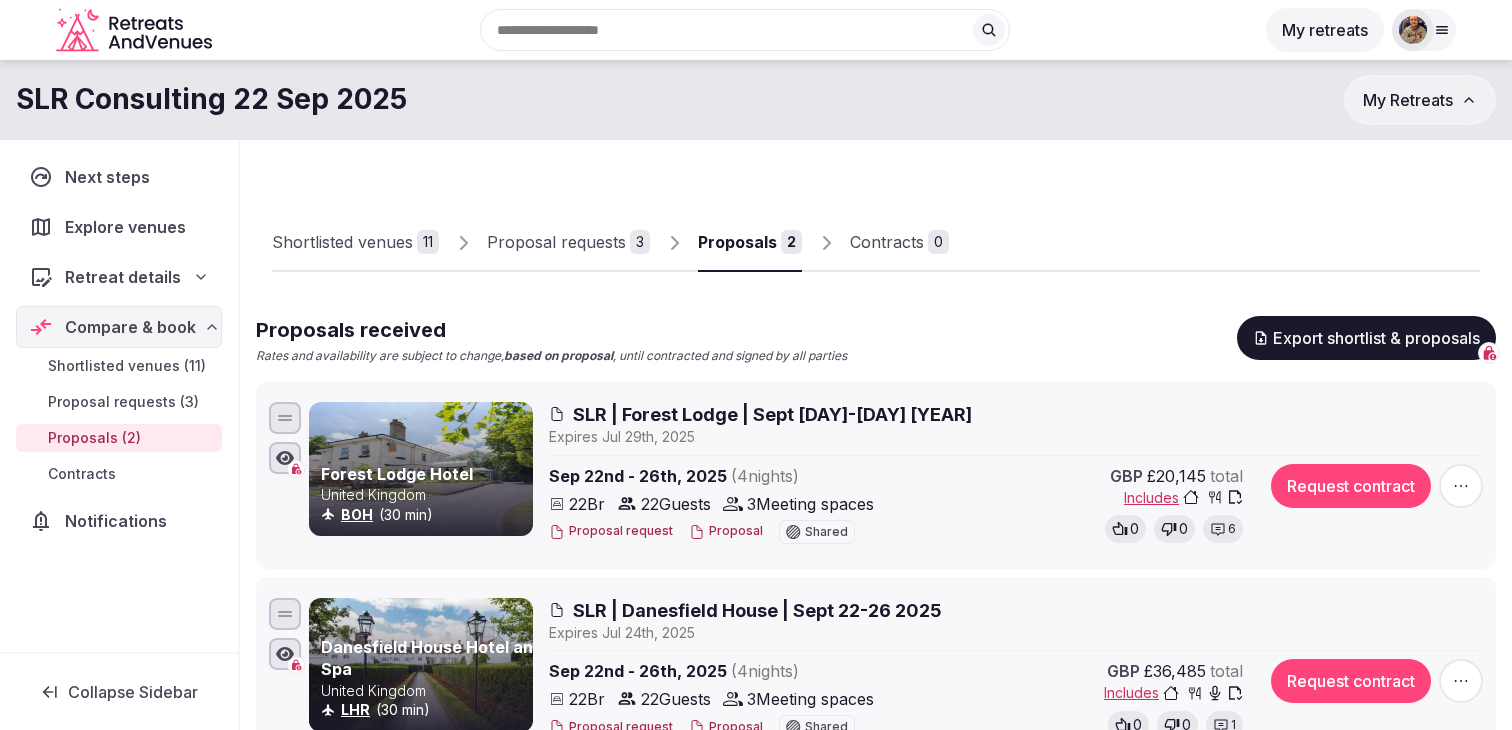 click on "Proposal requests" at bounding box center (556, 242) 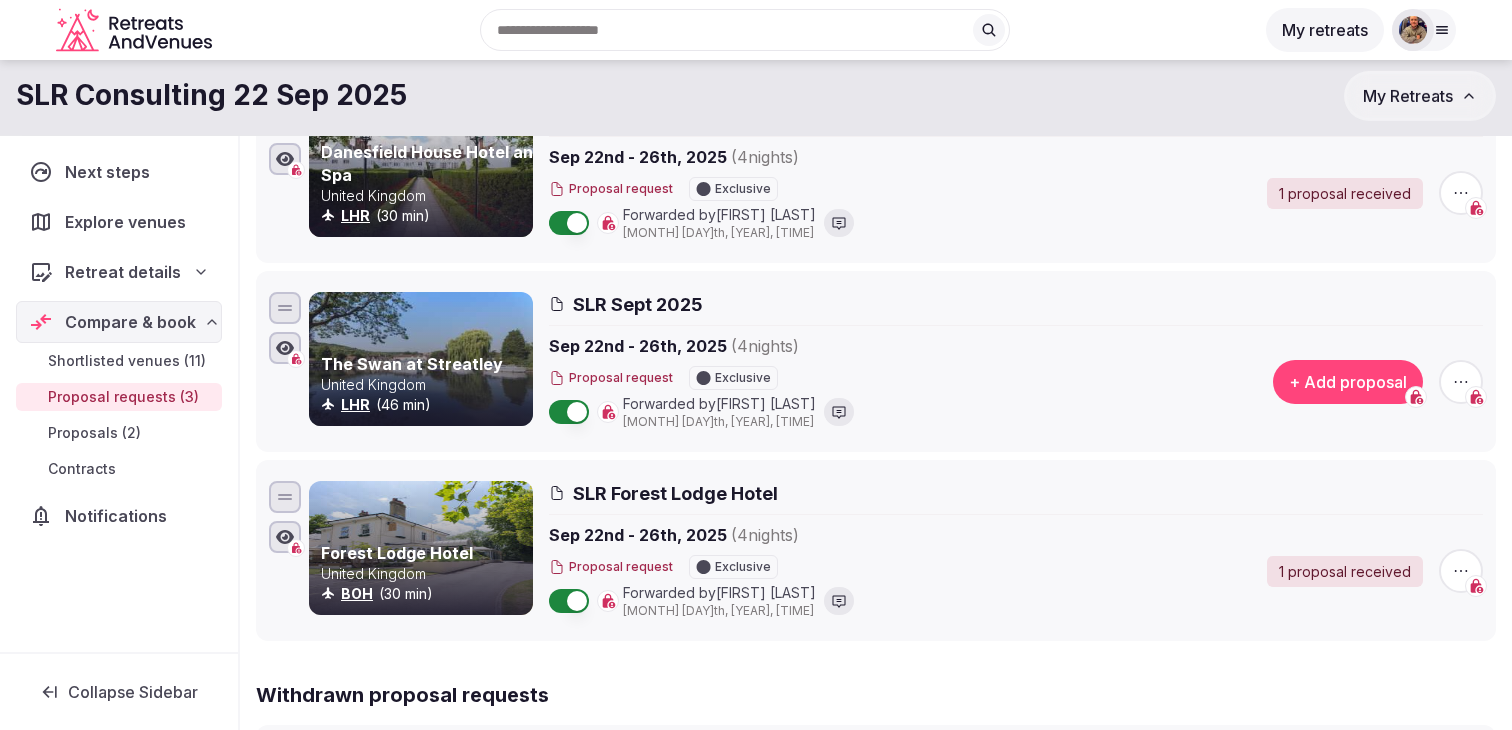 scroll, scrollTop: 232, scrollLeft: 0, axis: vertical 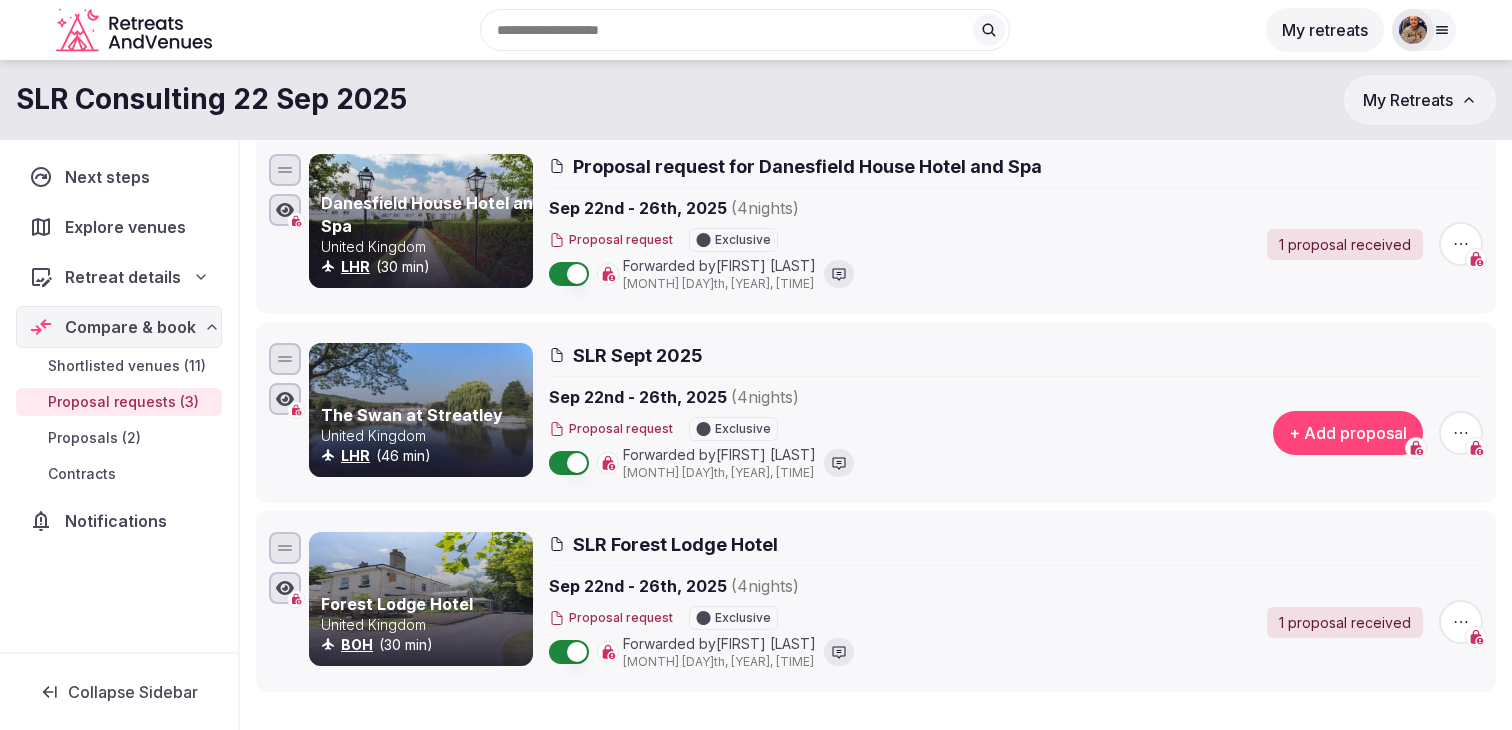 click on "+ Add proposal" at bounding box center (1348, 433) 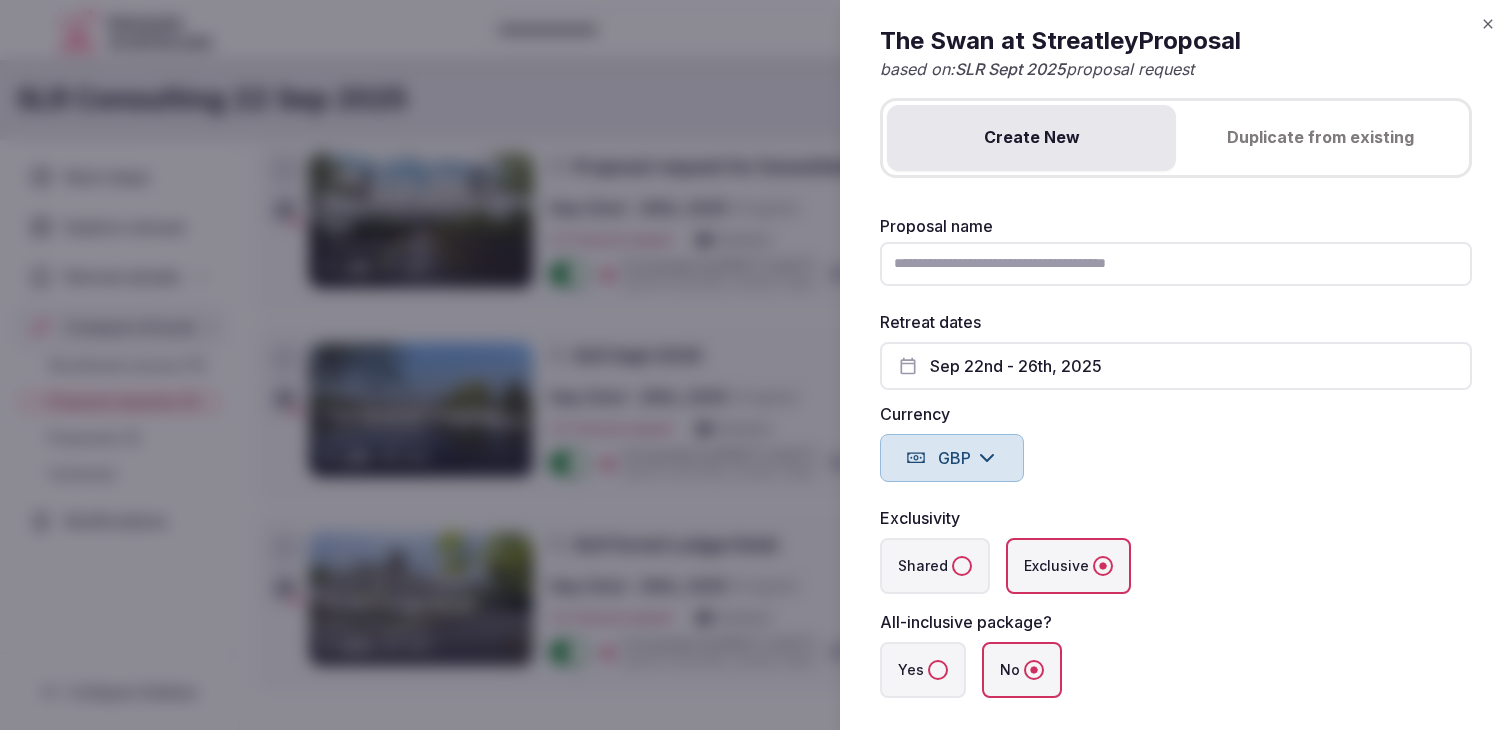 click on "Proposal name" at bounding box center [1176, 264] 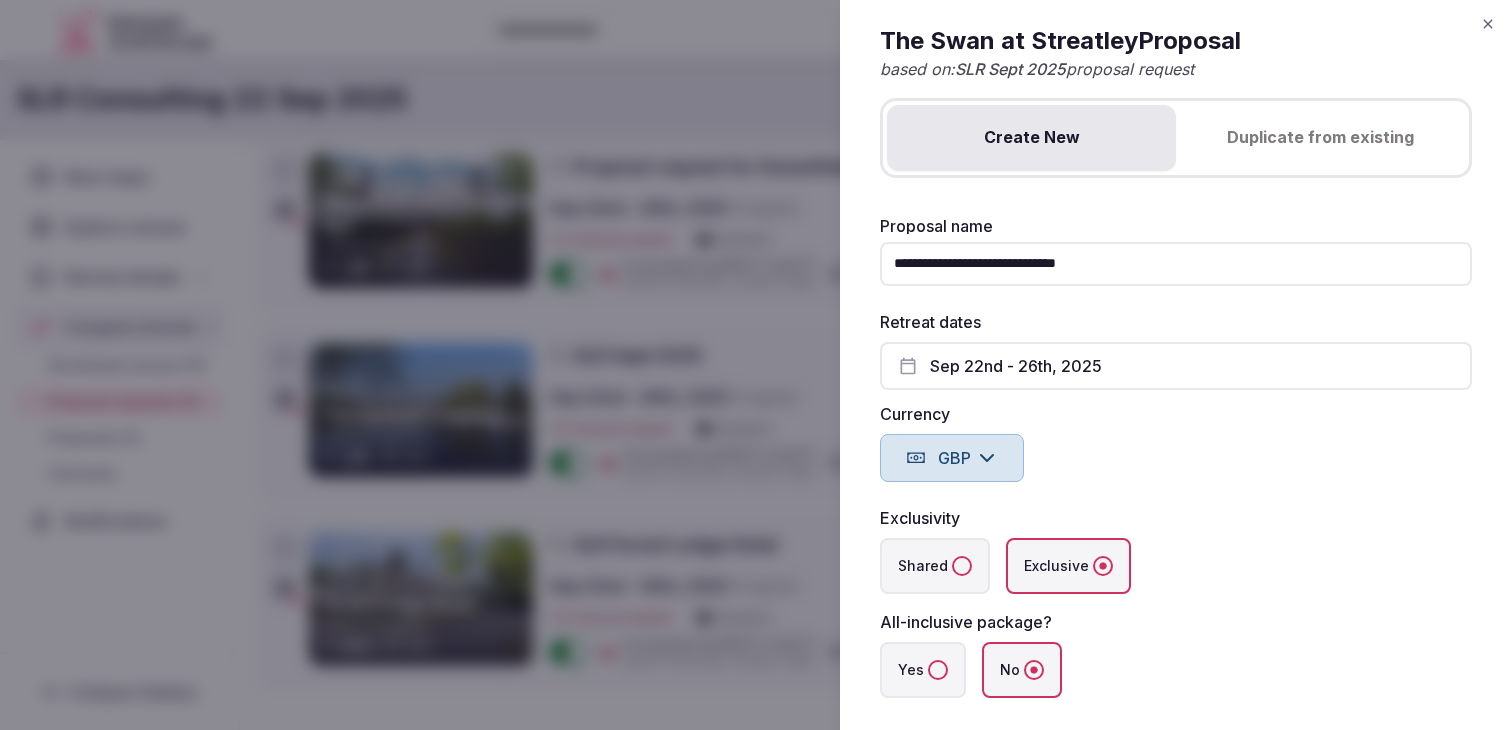 type on "**********" 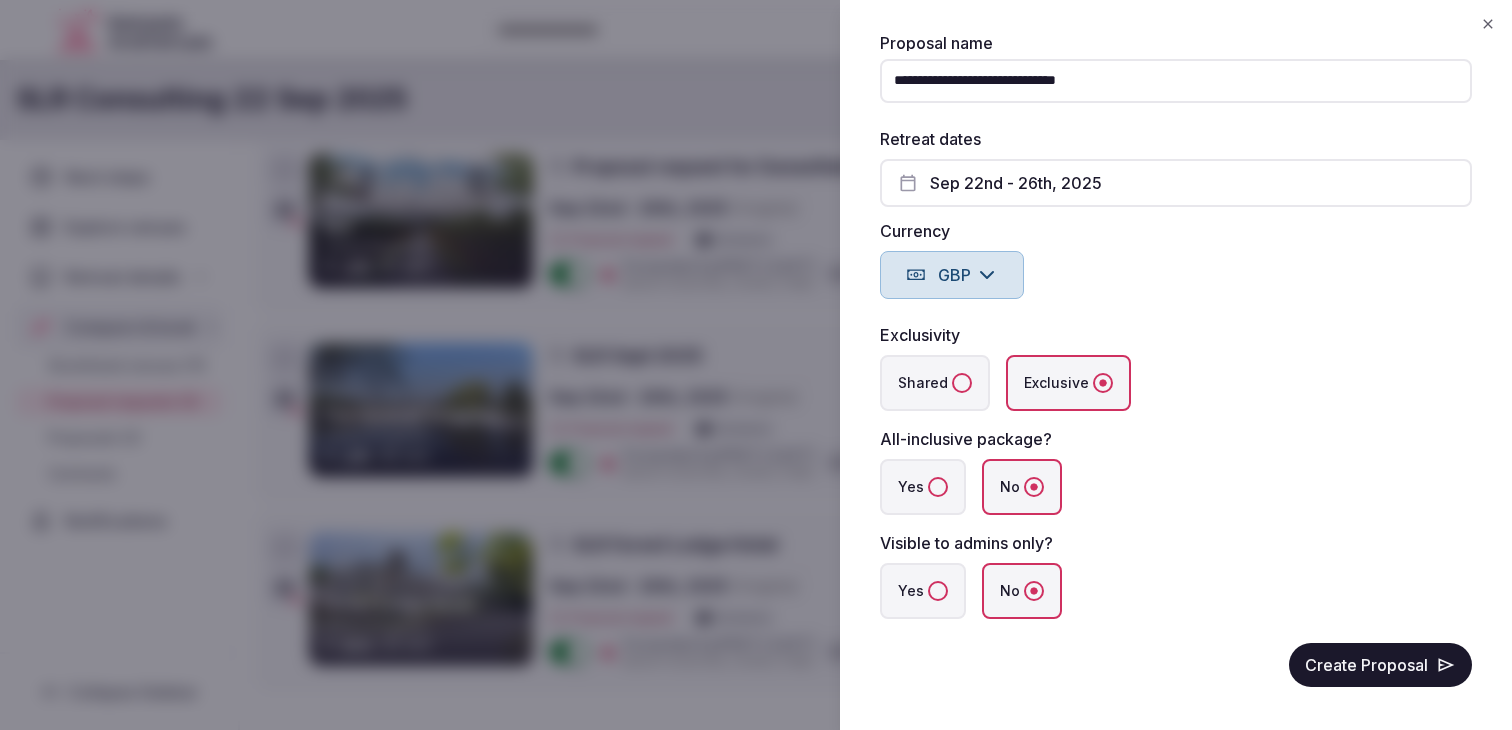 click on "Shared" at bounding box center (962, 383) 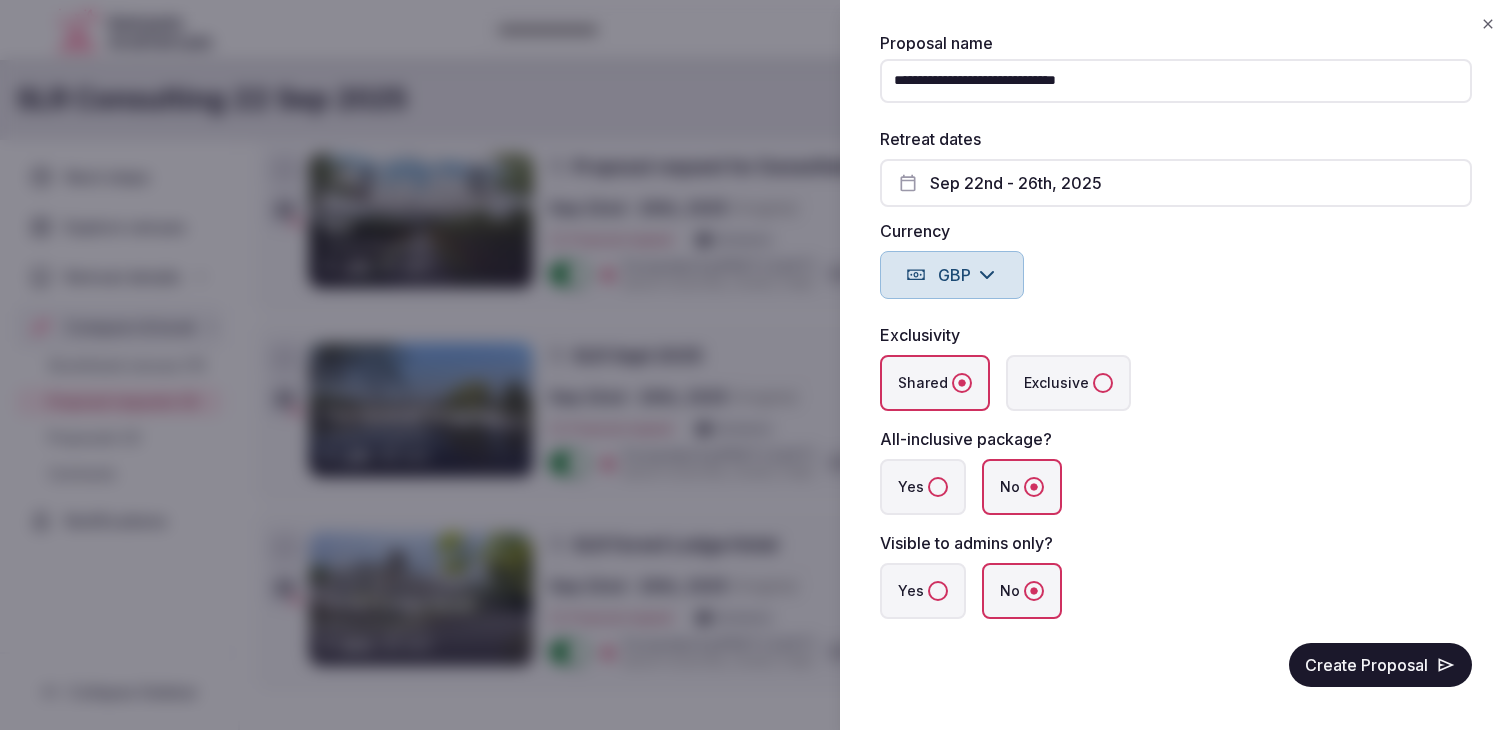 click on "Yes" at bounding box center [923, 487] 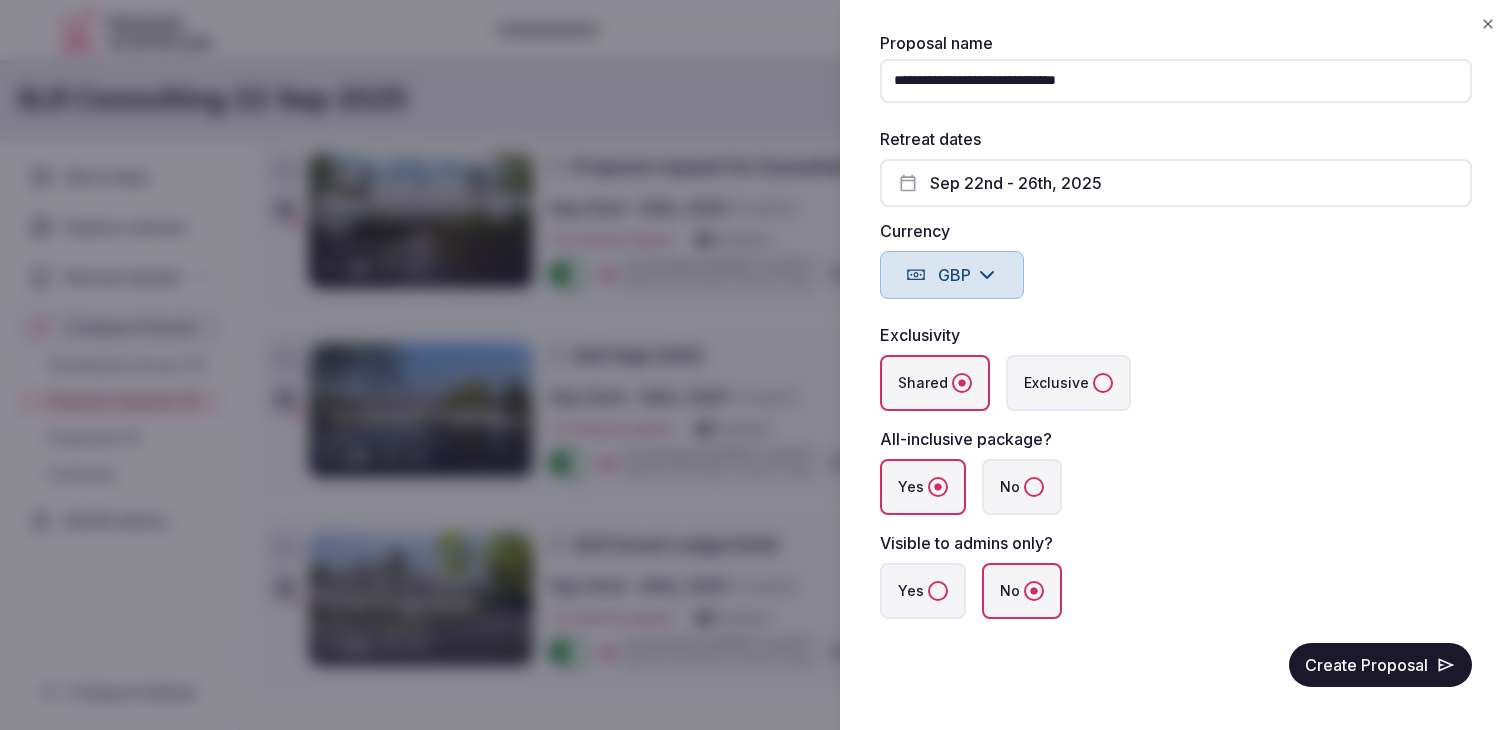 click on "Yes" at bounding box center [938, 591] 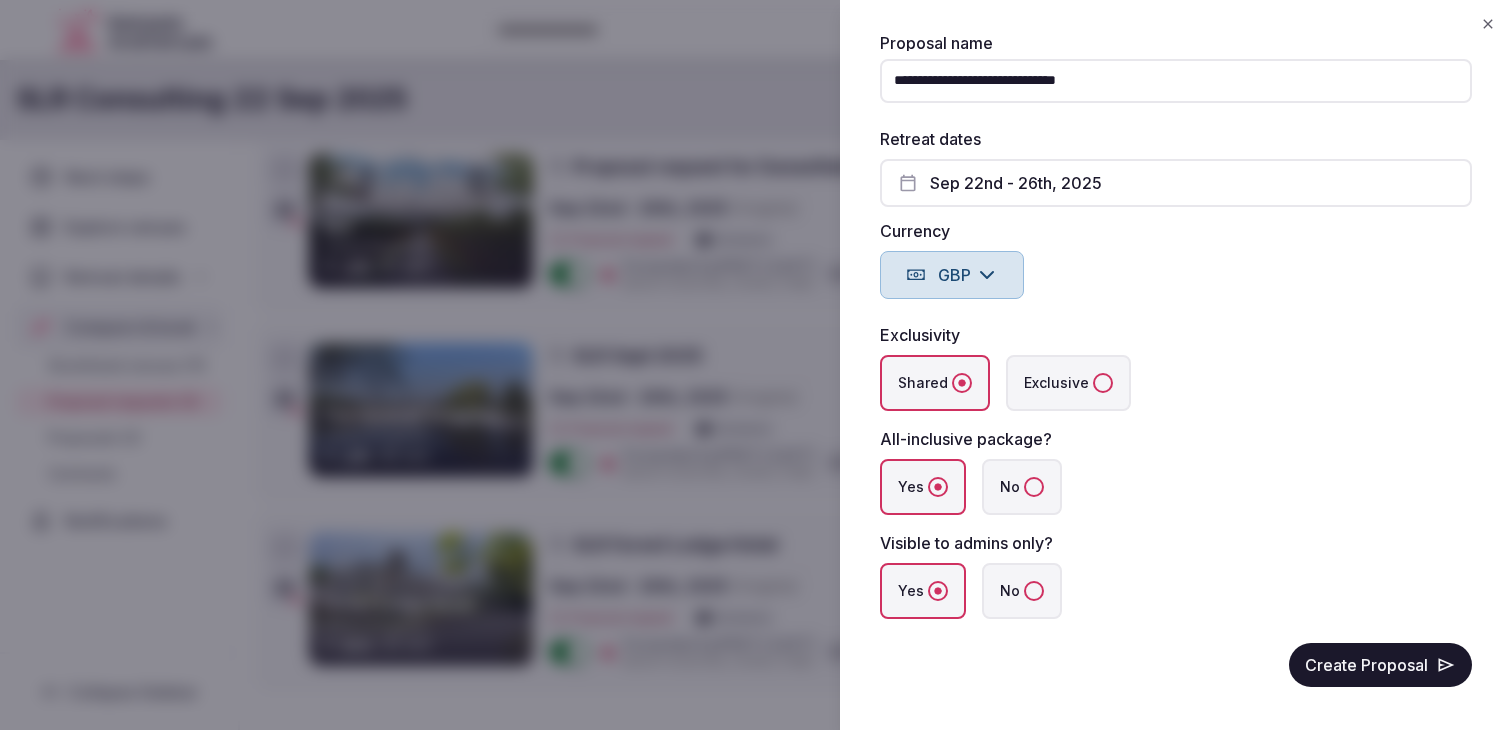 click on "No" at bounding box center [1022, 487] 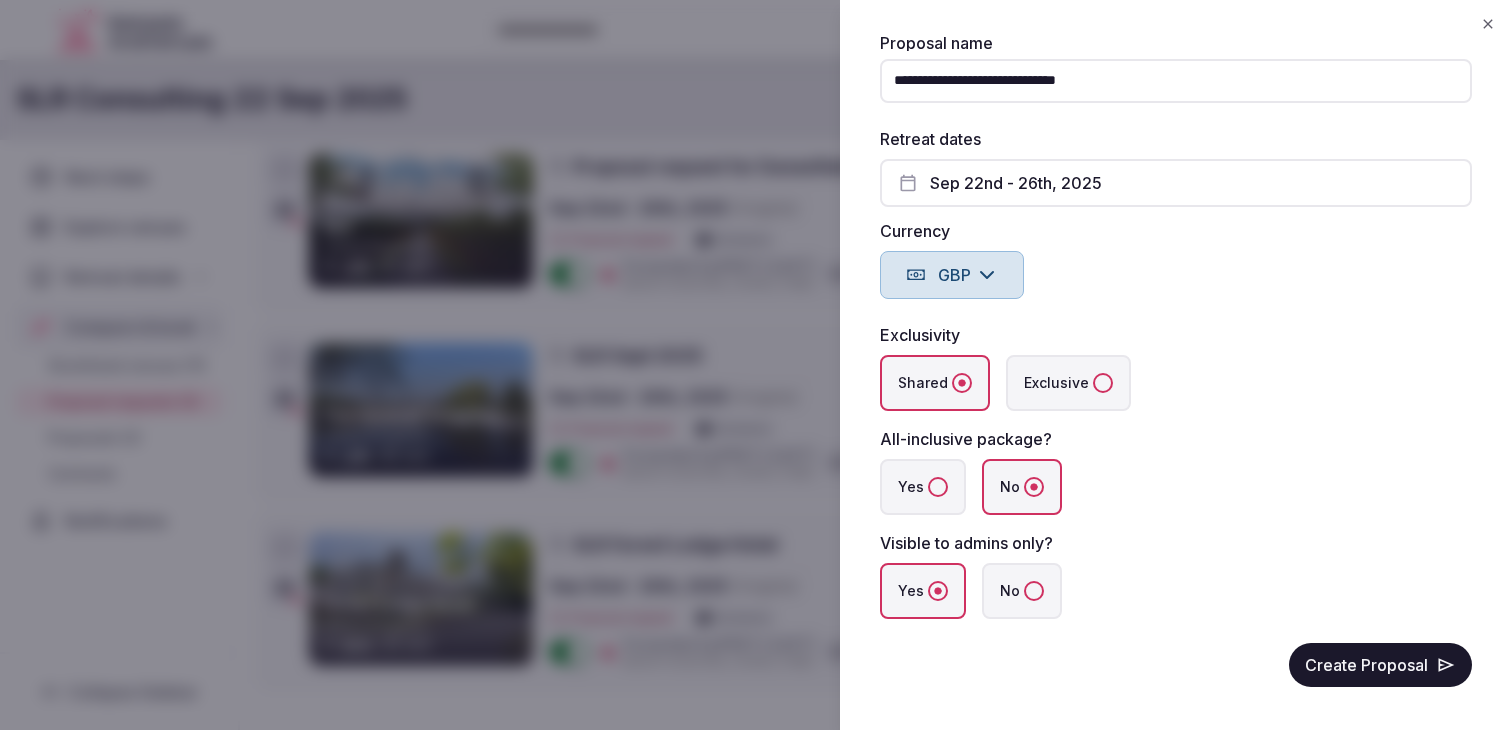 click on "Create Proposal" at bounding box center [1380, 665] 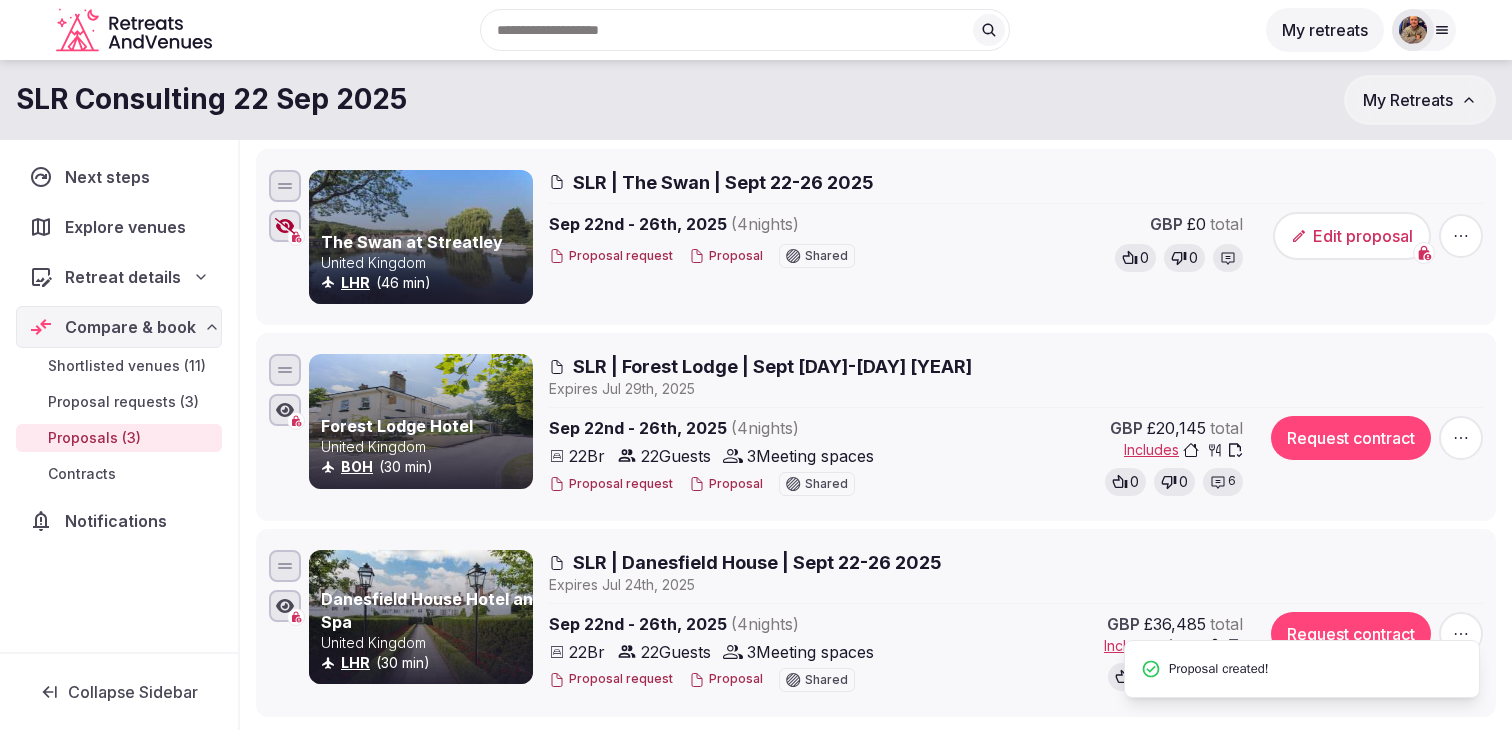 click on "Edit proposal" at bounding box center (1352, 236) 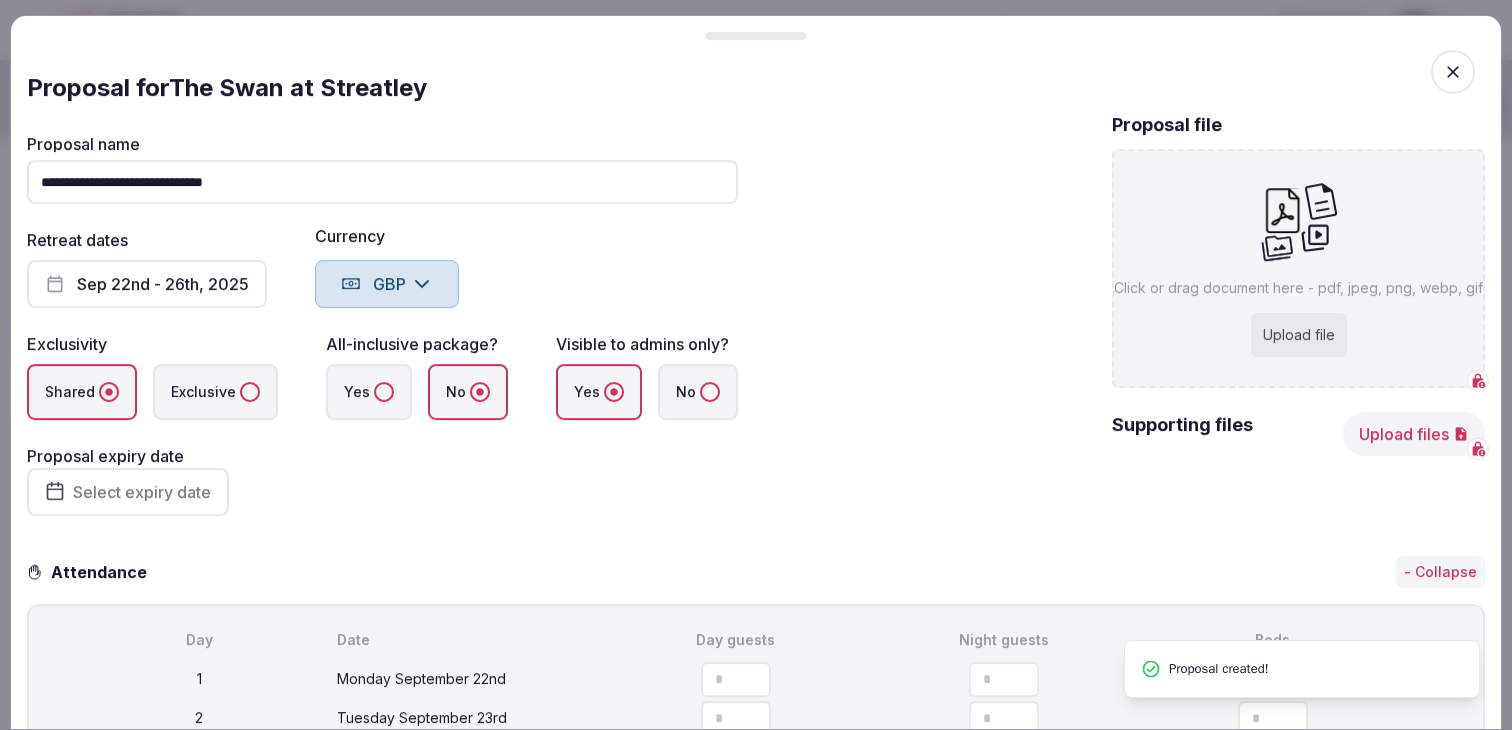 click on "Upload file" at bounding box center [1299, 335] 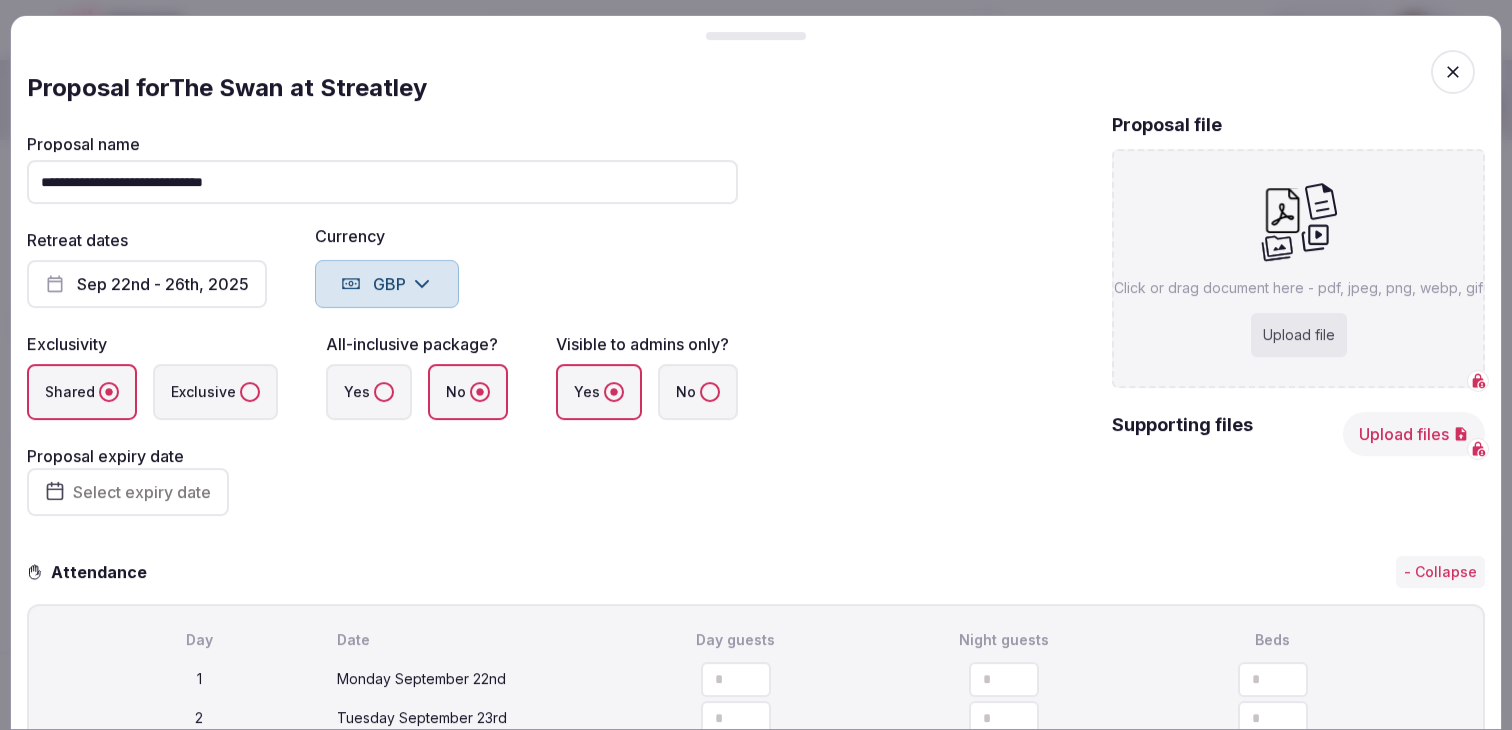type on "**********" 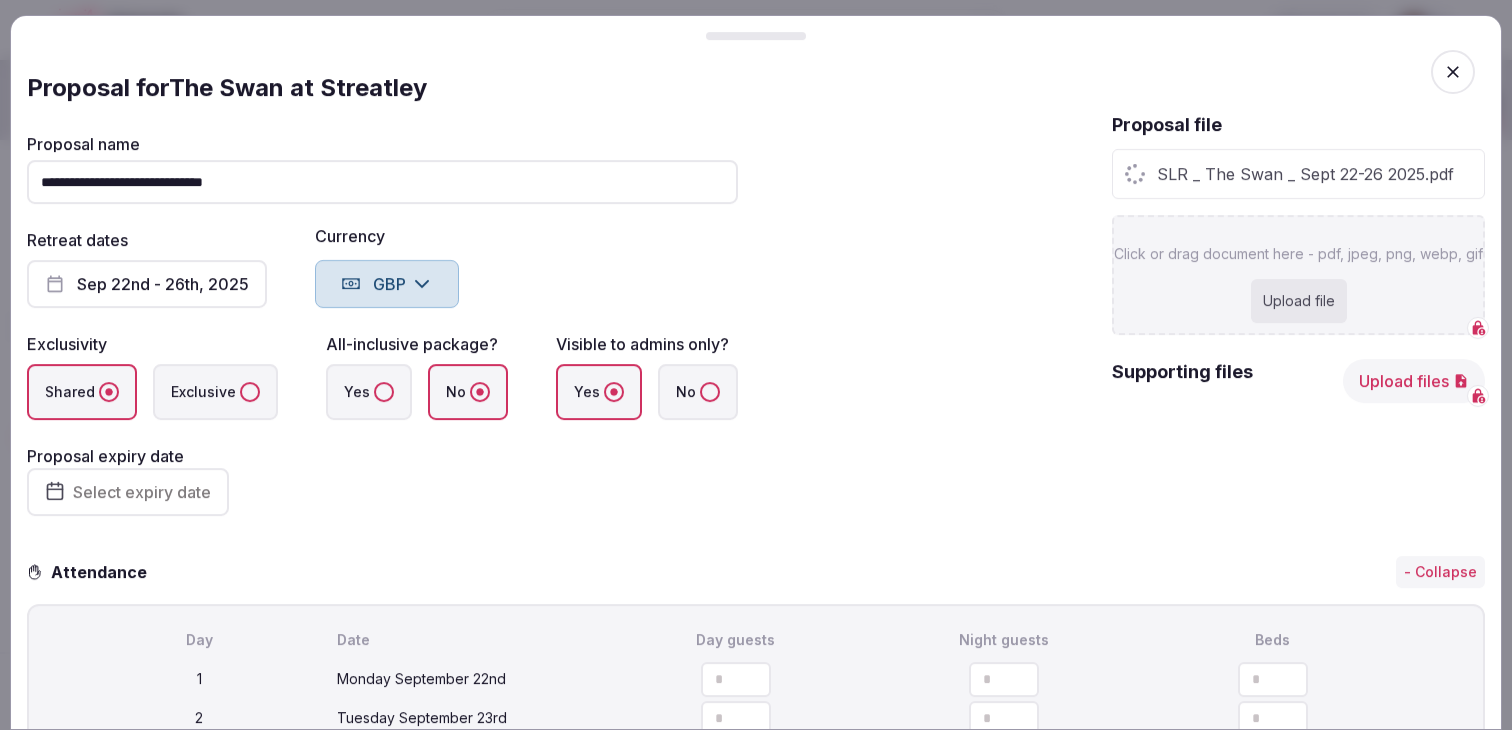 click on "Upload files" at bounding box center [1414, 381] 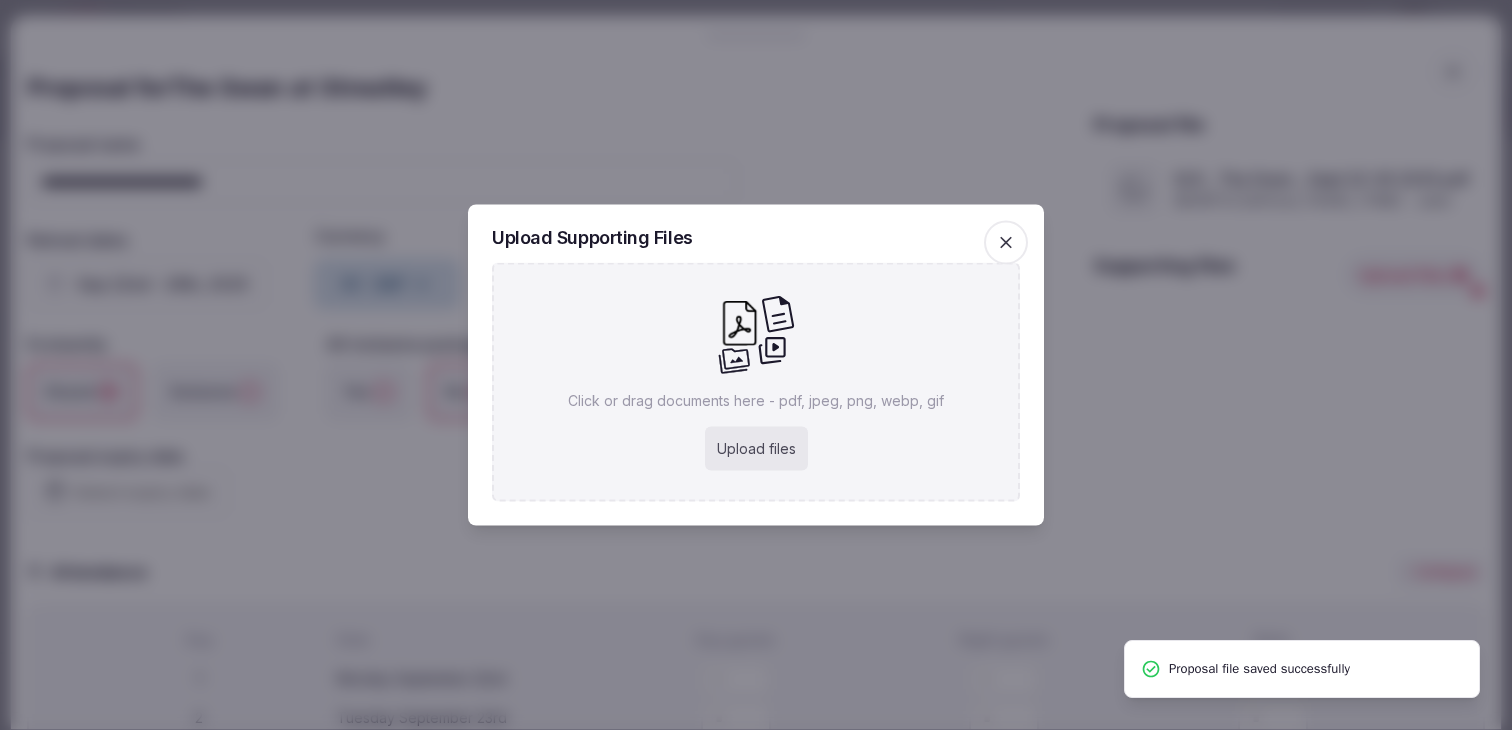 click on "Upload files" at bounding box center [756, 449] 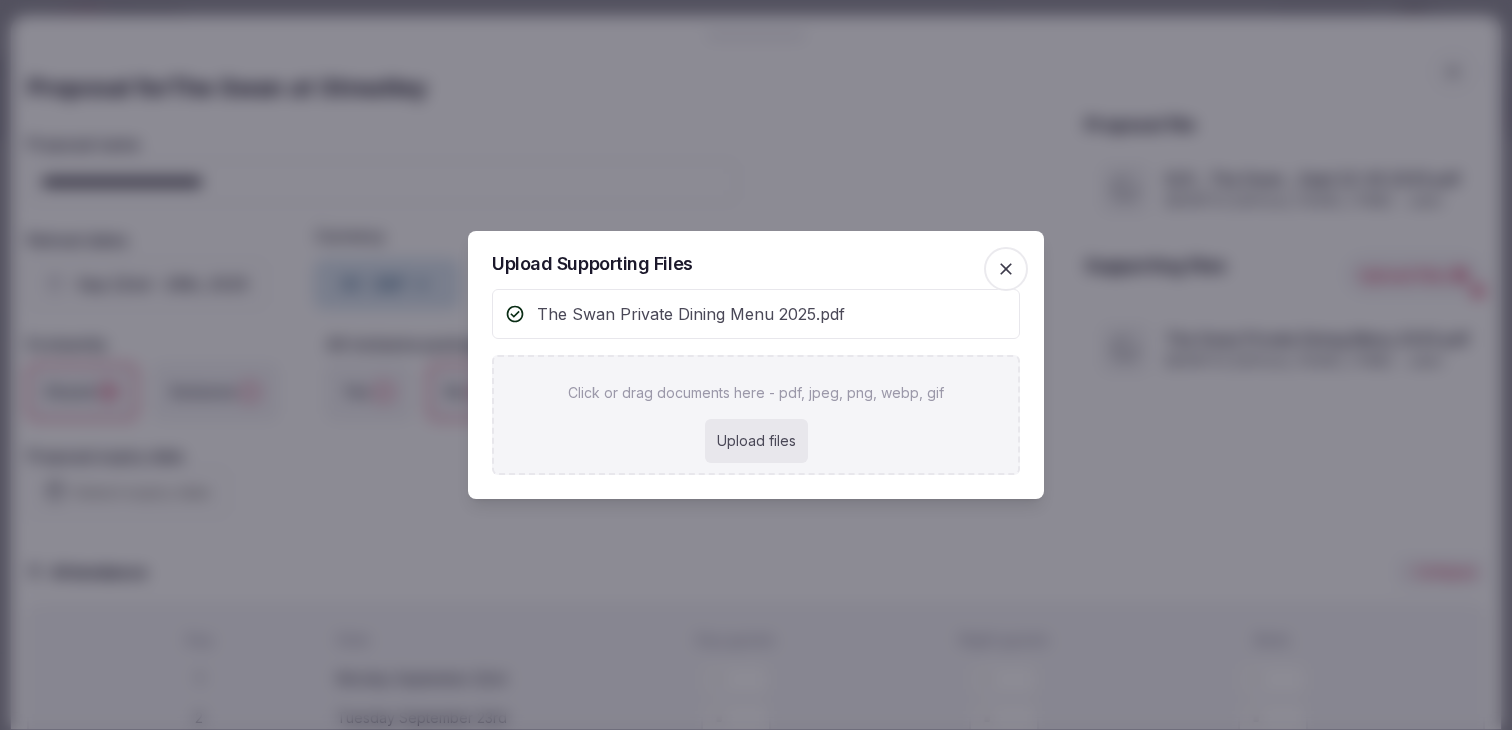 click on "Upload files" at bounding box center [756, 441] 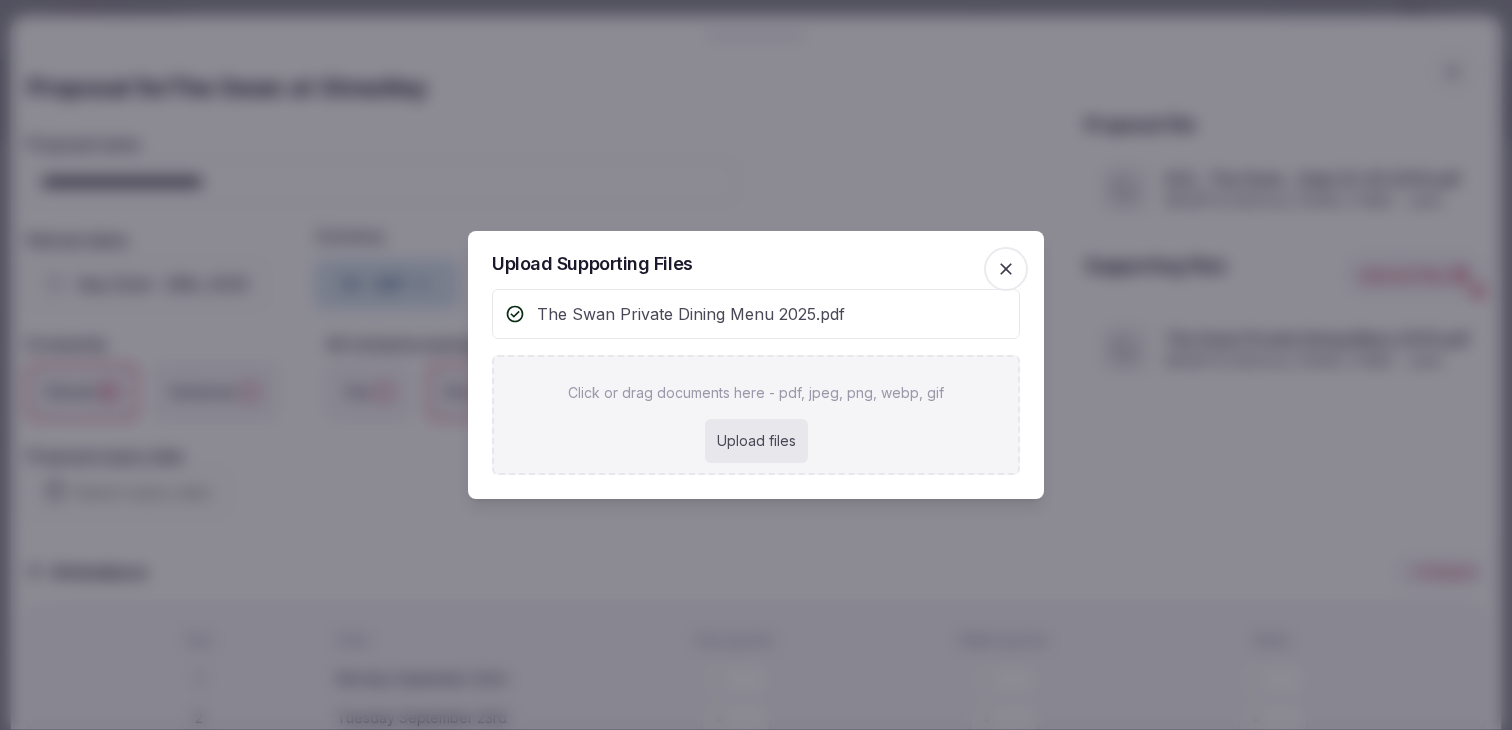 type on "**********" 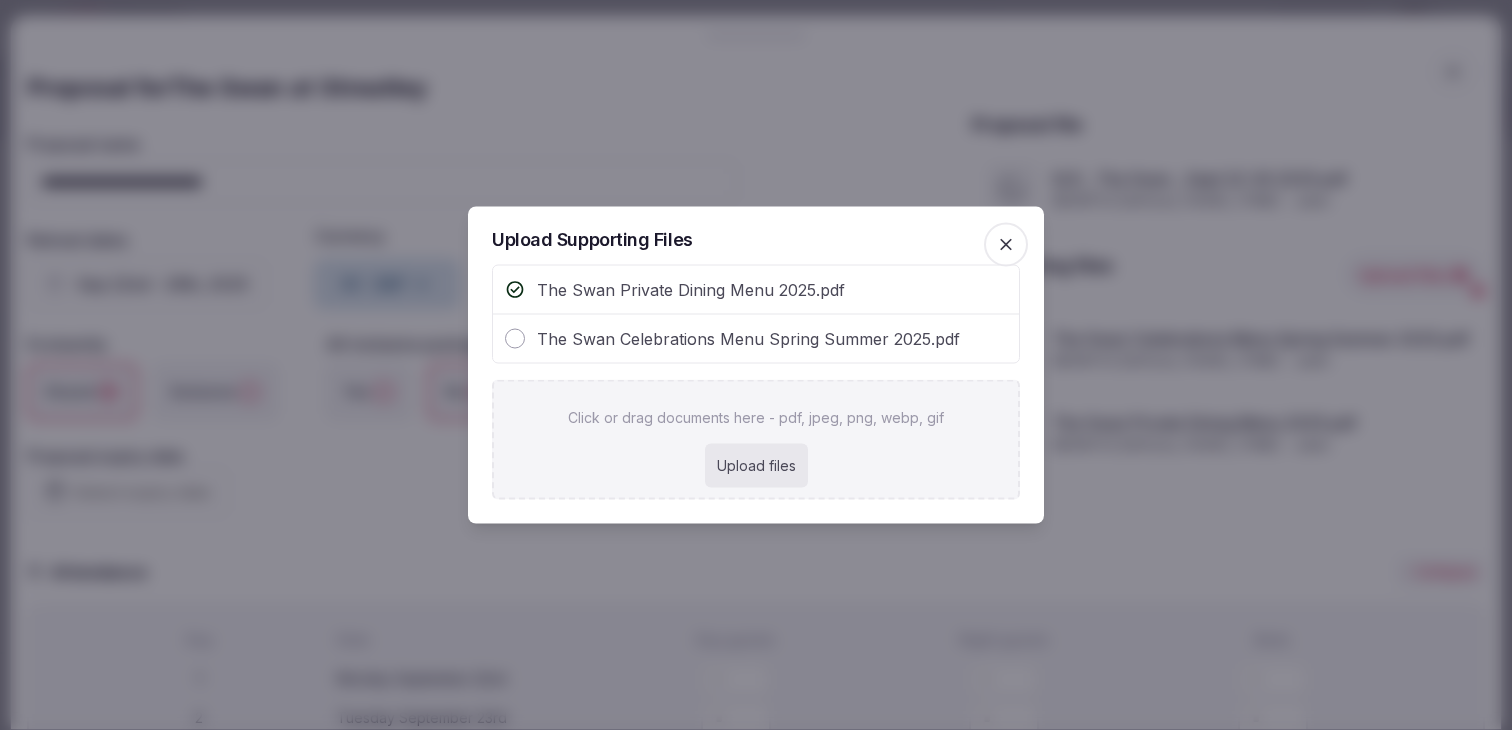 click on "Click or drag documents here - pdf, jpeg, png, webp, gif Upload files" at bounding box center (756, 440) 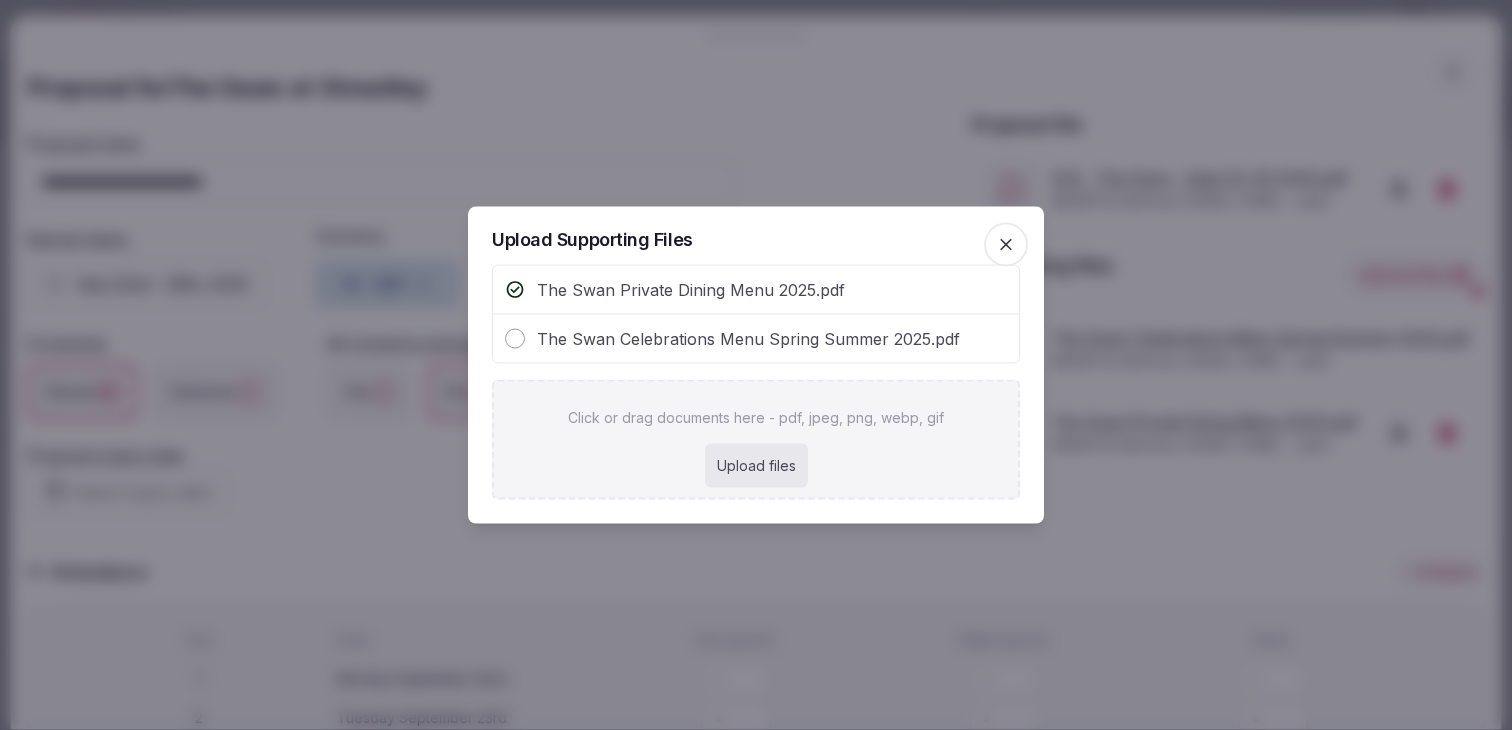 type on "**********" 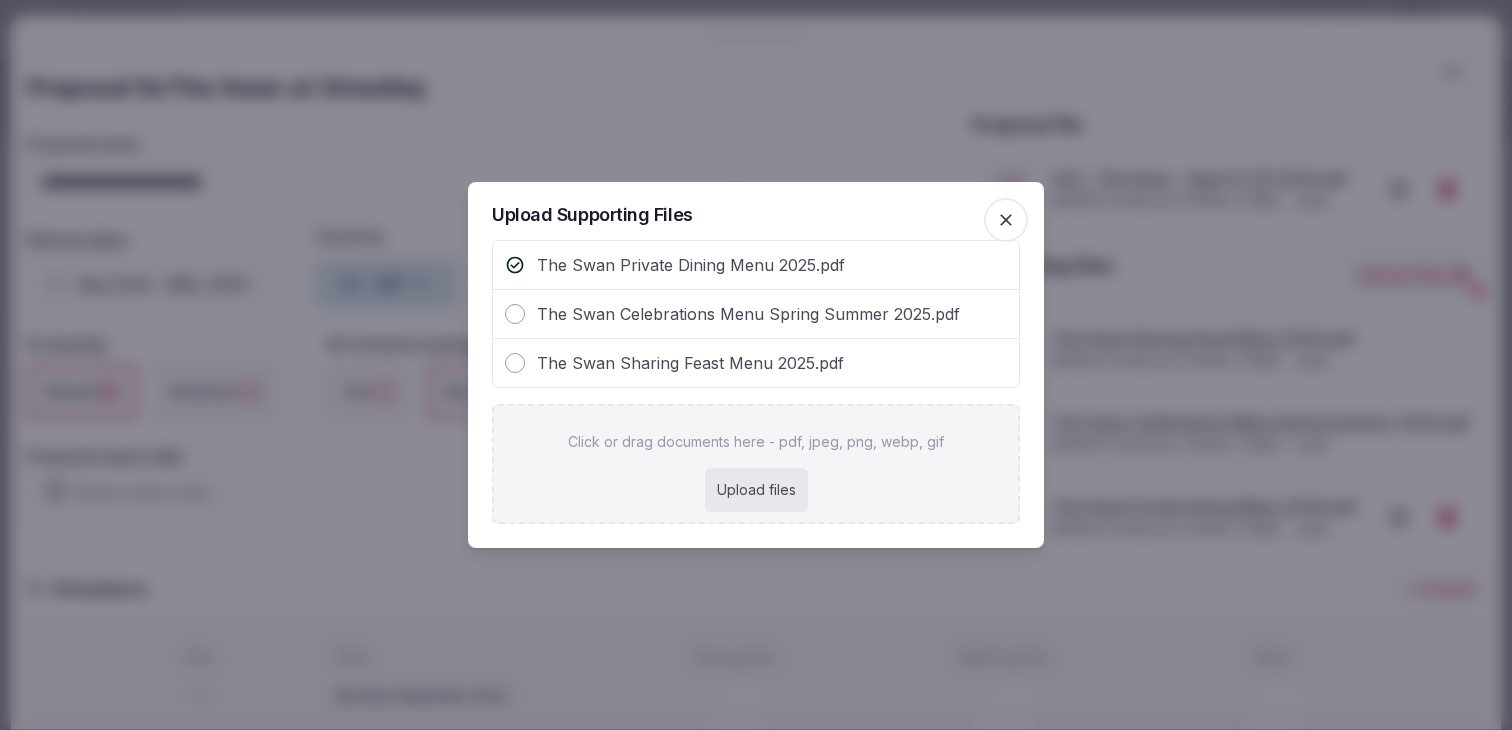 click 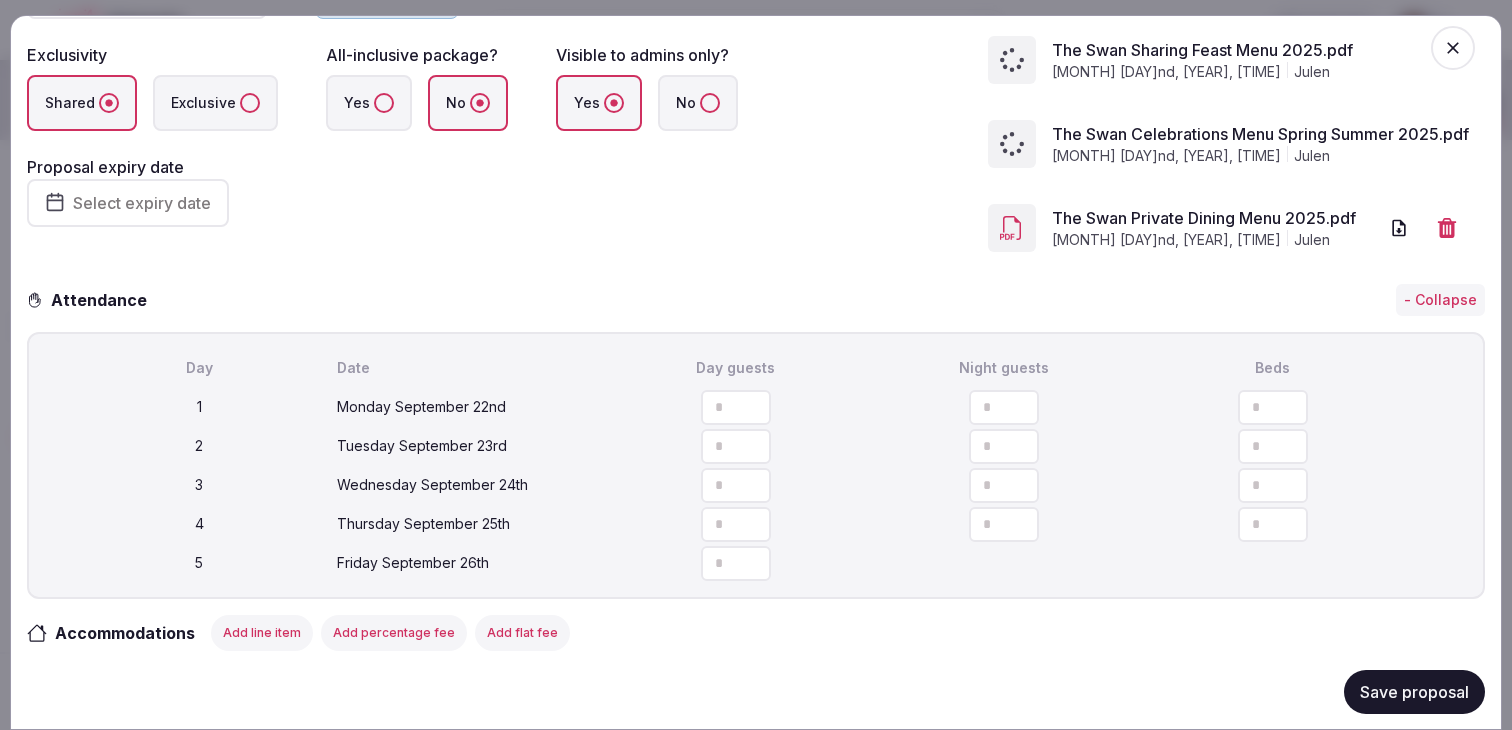 scroll, scrollTop: 319, scrollLeft: 0, axis: vertical 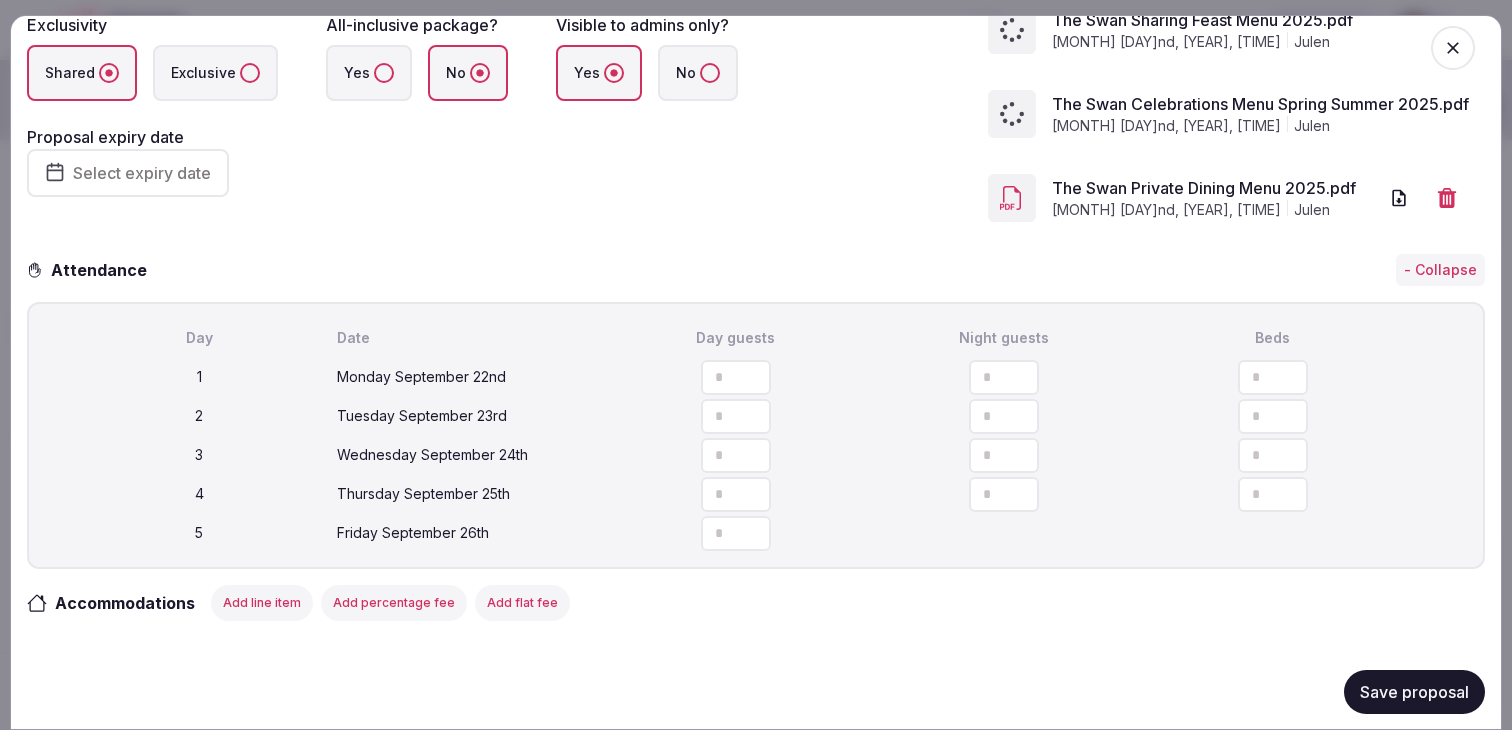 click on "Save proposal" at bounding box center [1414, 691] 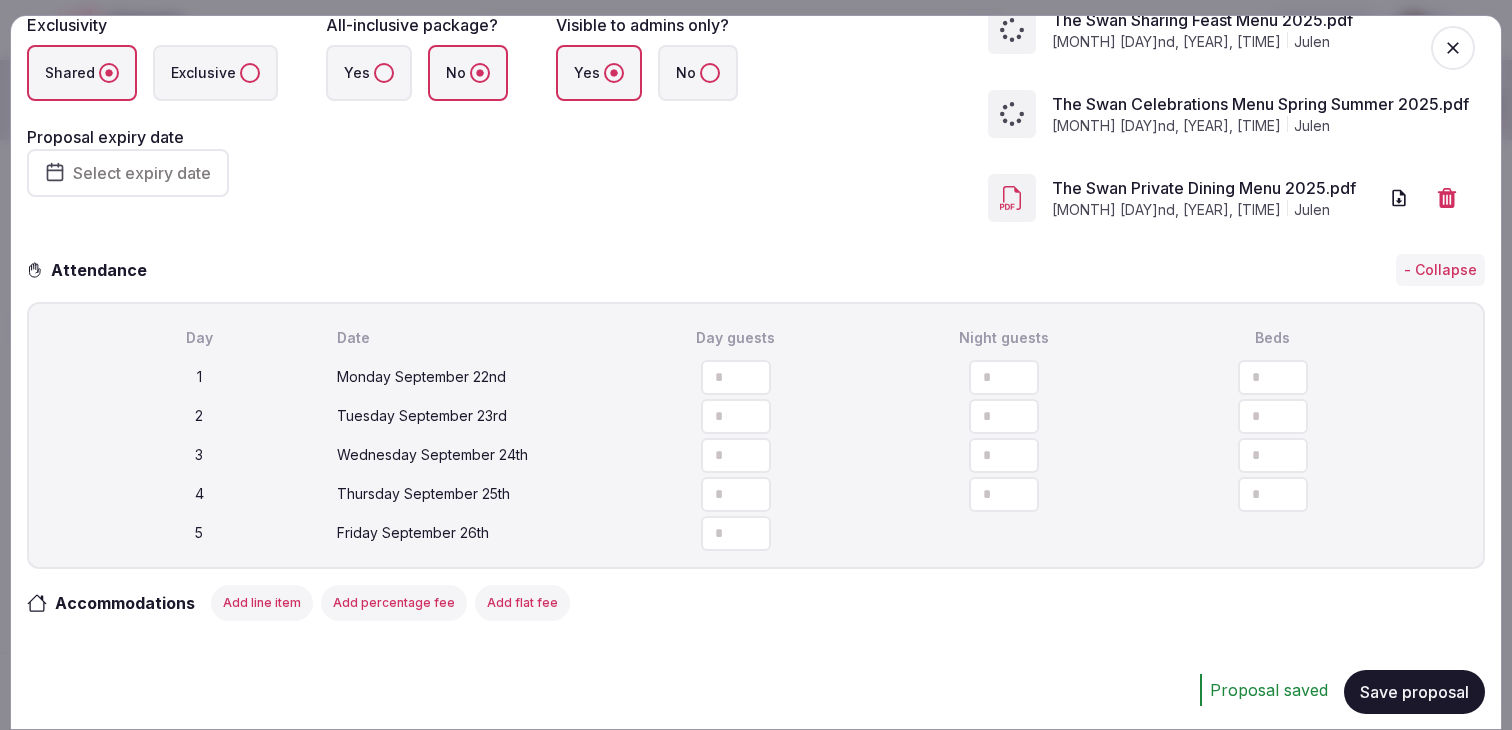 click at bounding box center [736, 376] 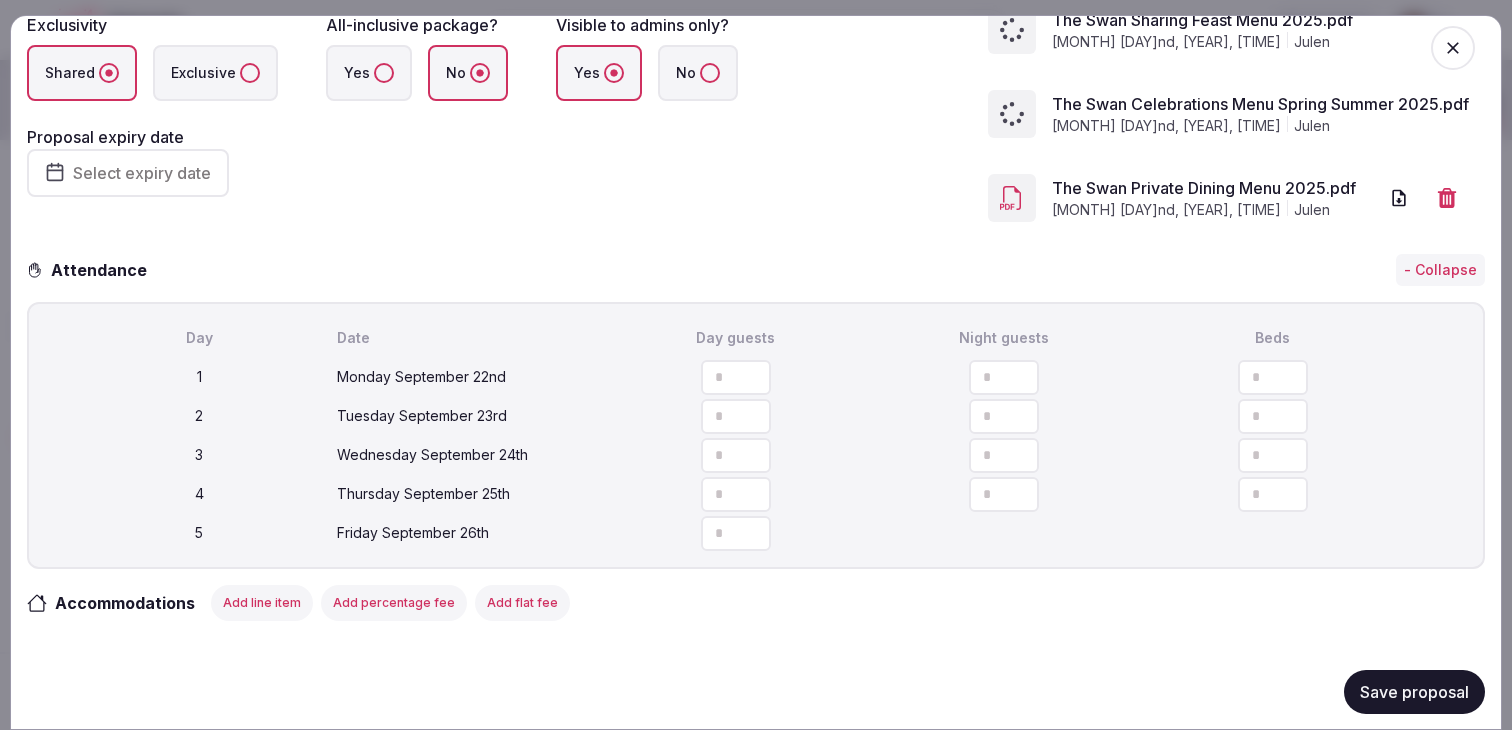 type on "**" 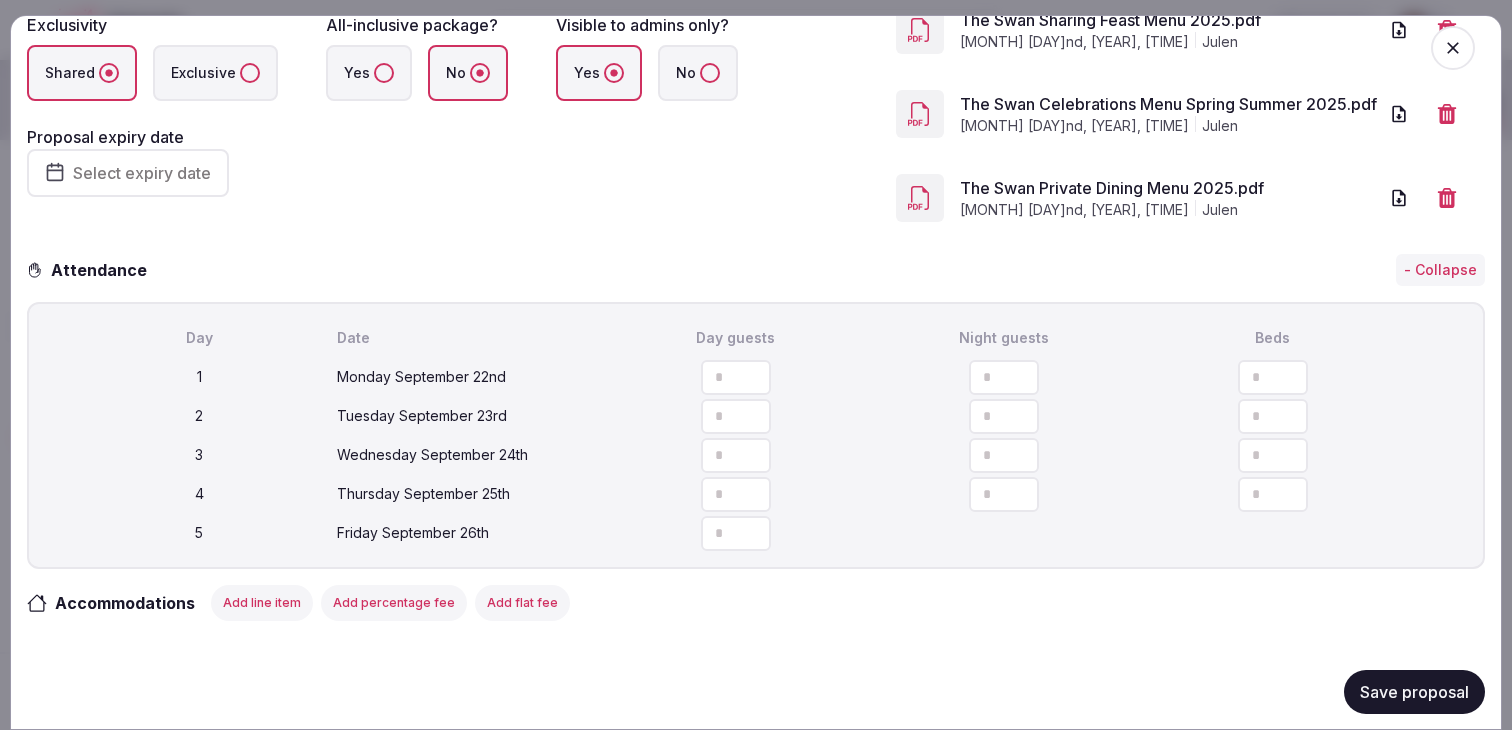 click on "Accommodations Add line item Add percentage fee Add flat fee" at bounding box center (756, 602) 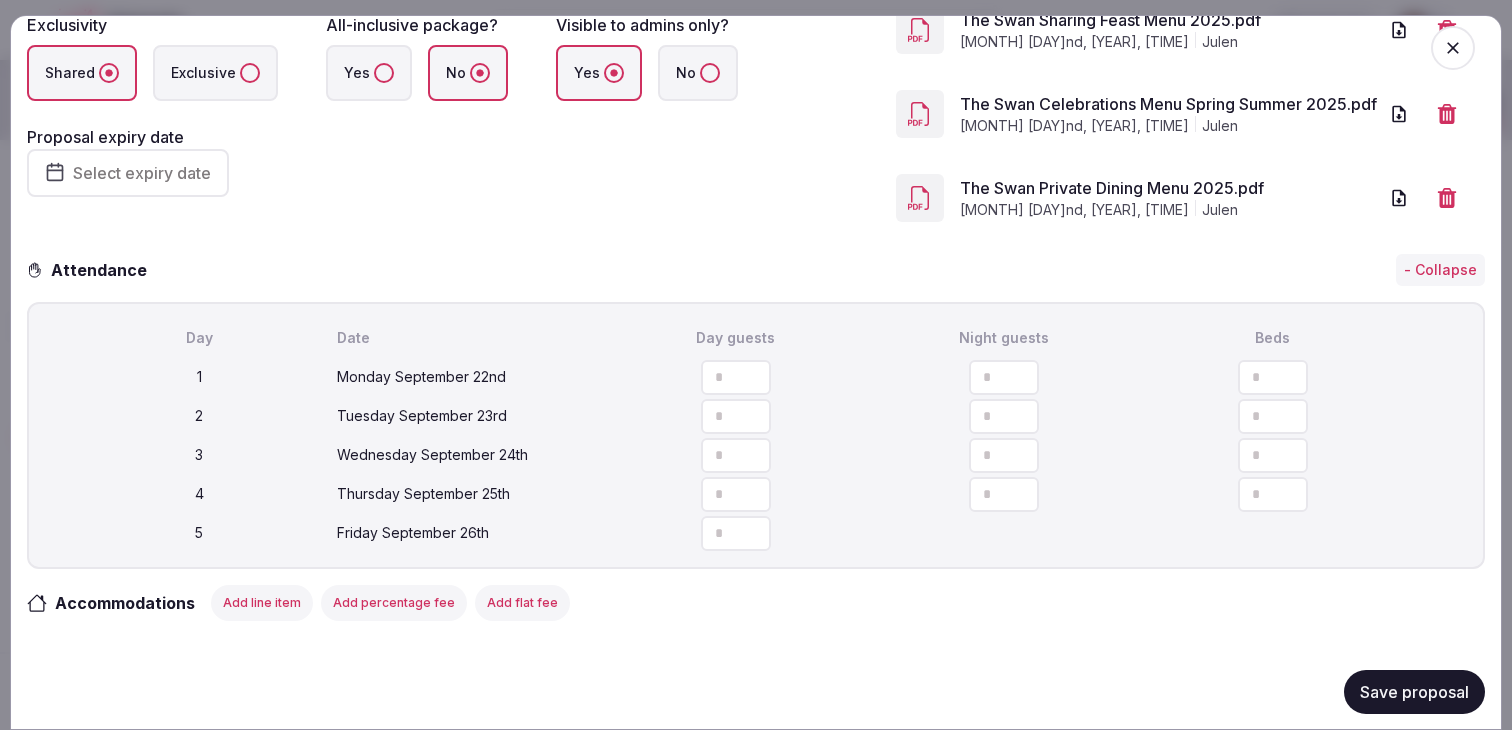 click on "Select expiry date" at bounding box center [142, 173] 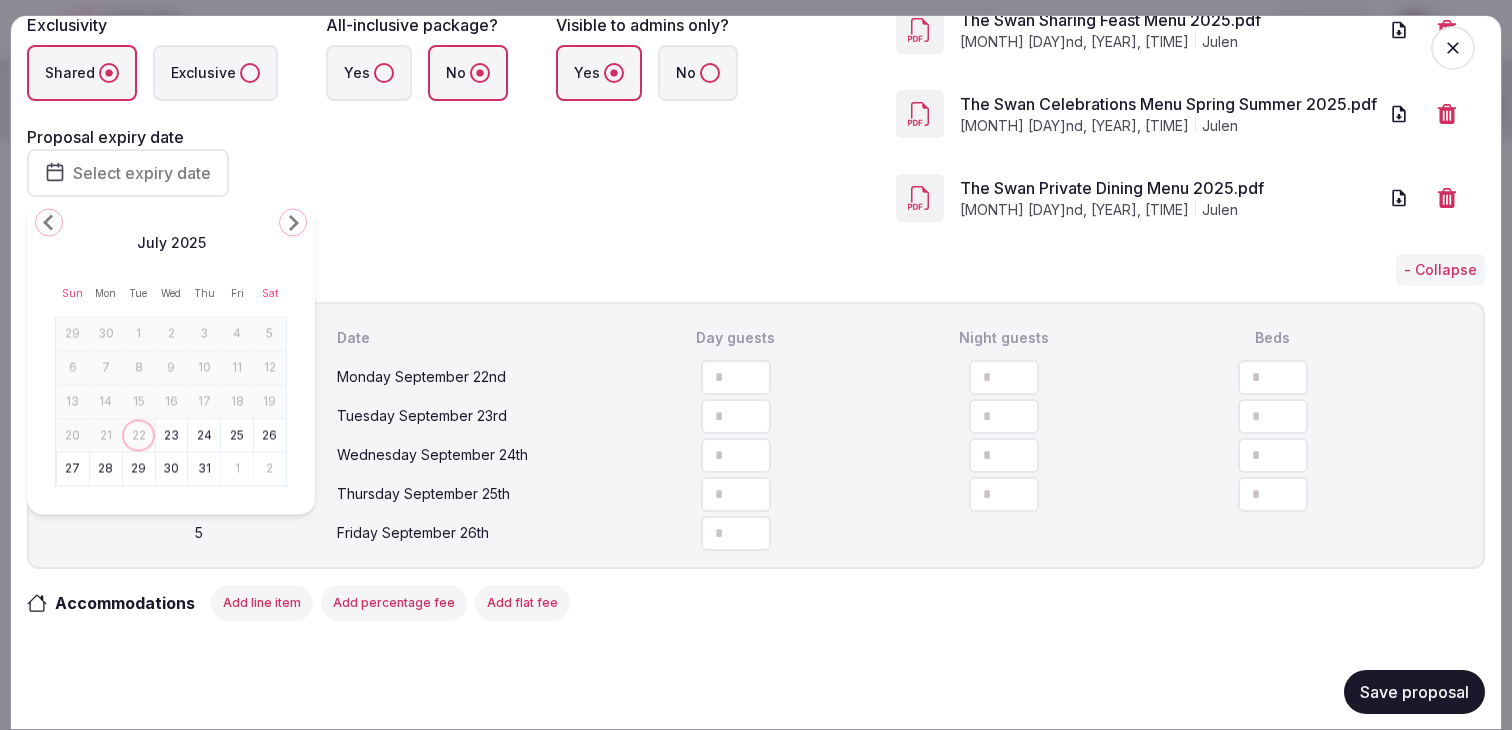 click on "30" at bounding box center [172, 469] 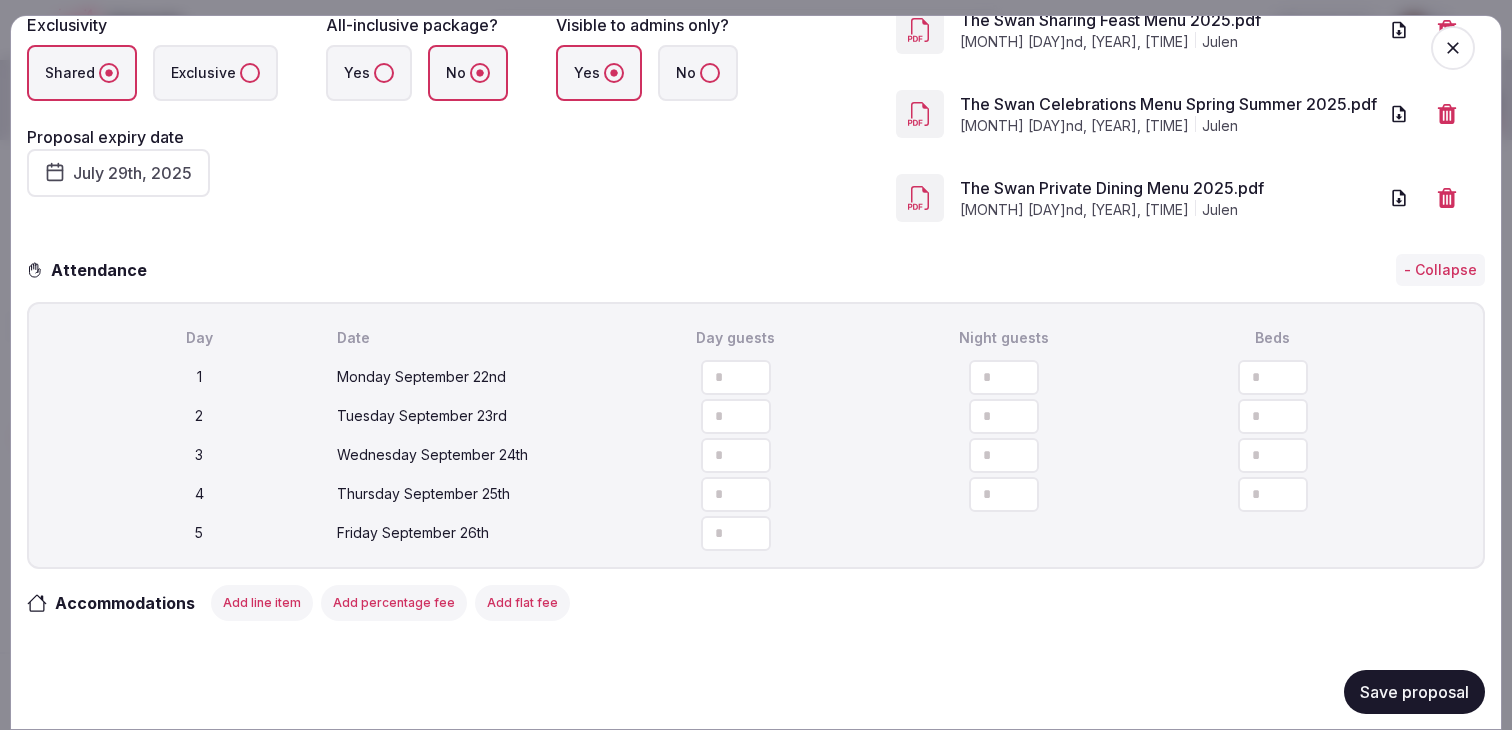 click on "**********" at bounding box center (756, 3) 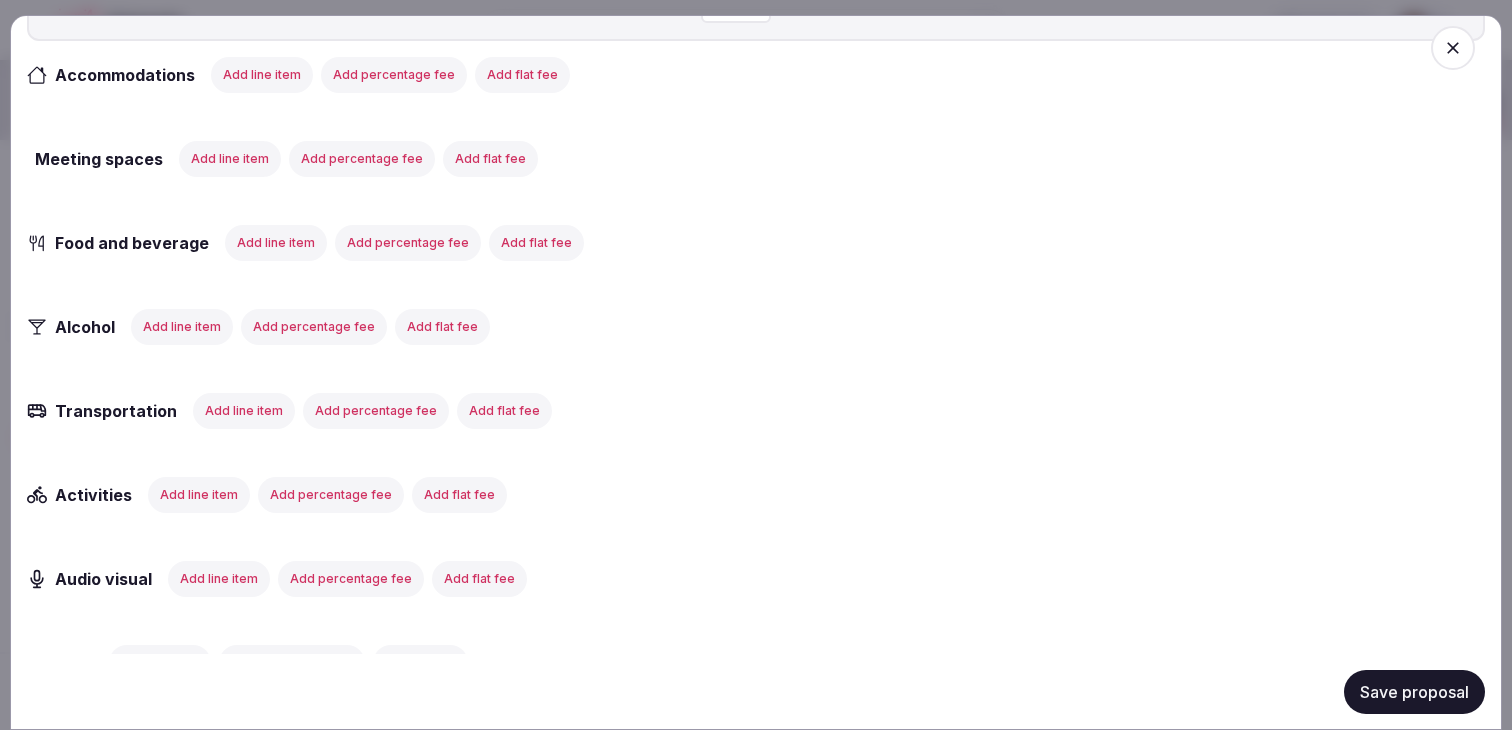 scroll, scrollTop: 839, scrollLeft: 0, axis: vertical 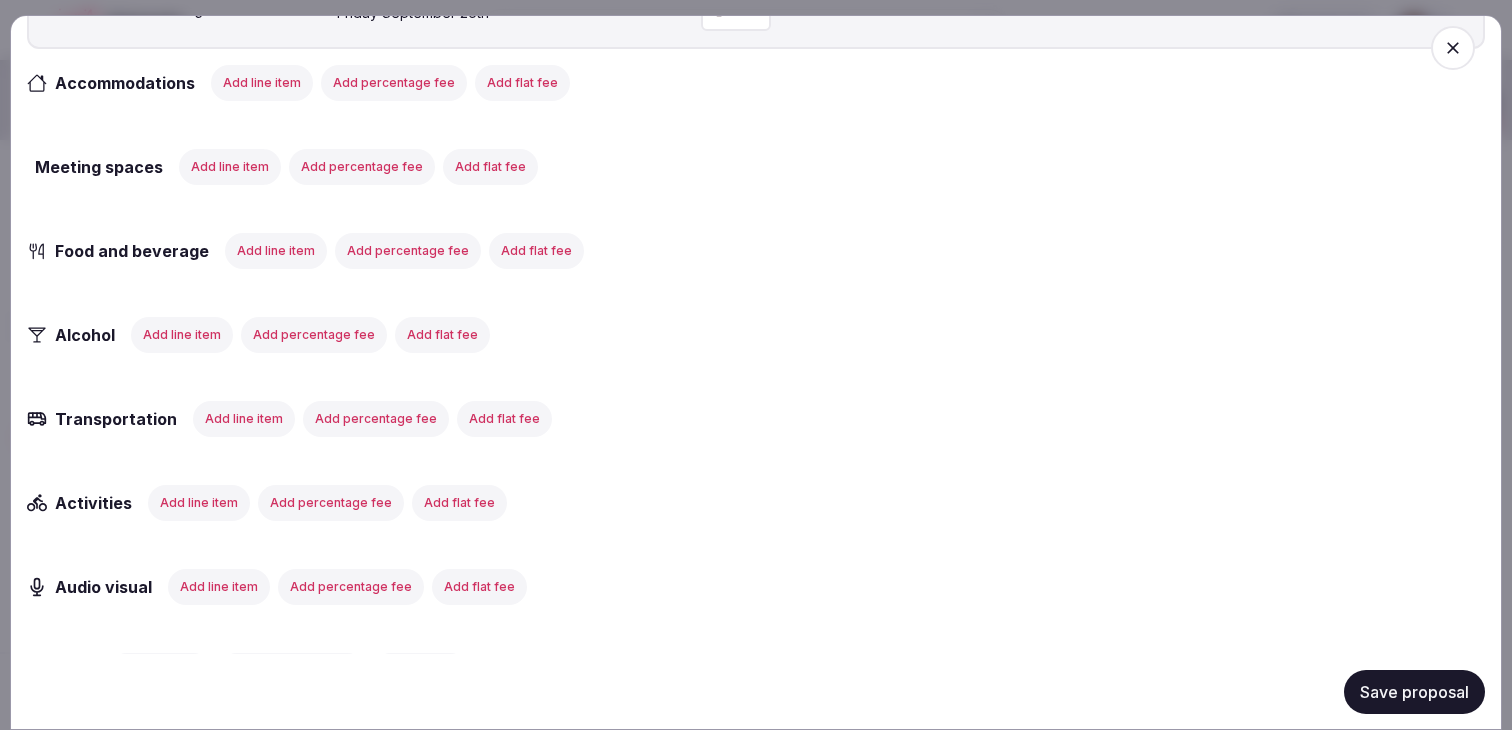 click on "Save proposal" at bounding box center (1414, 691) 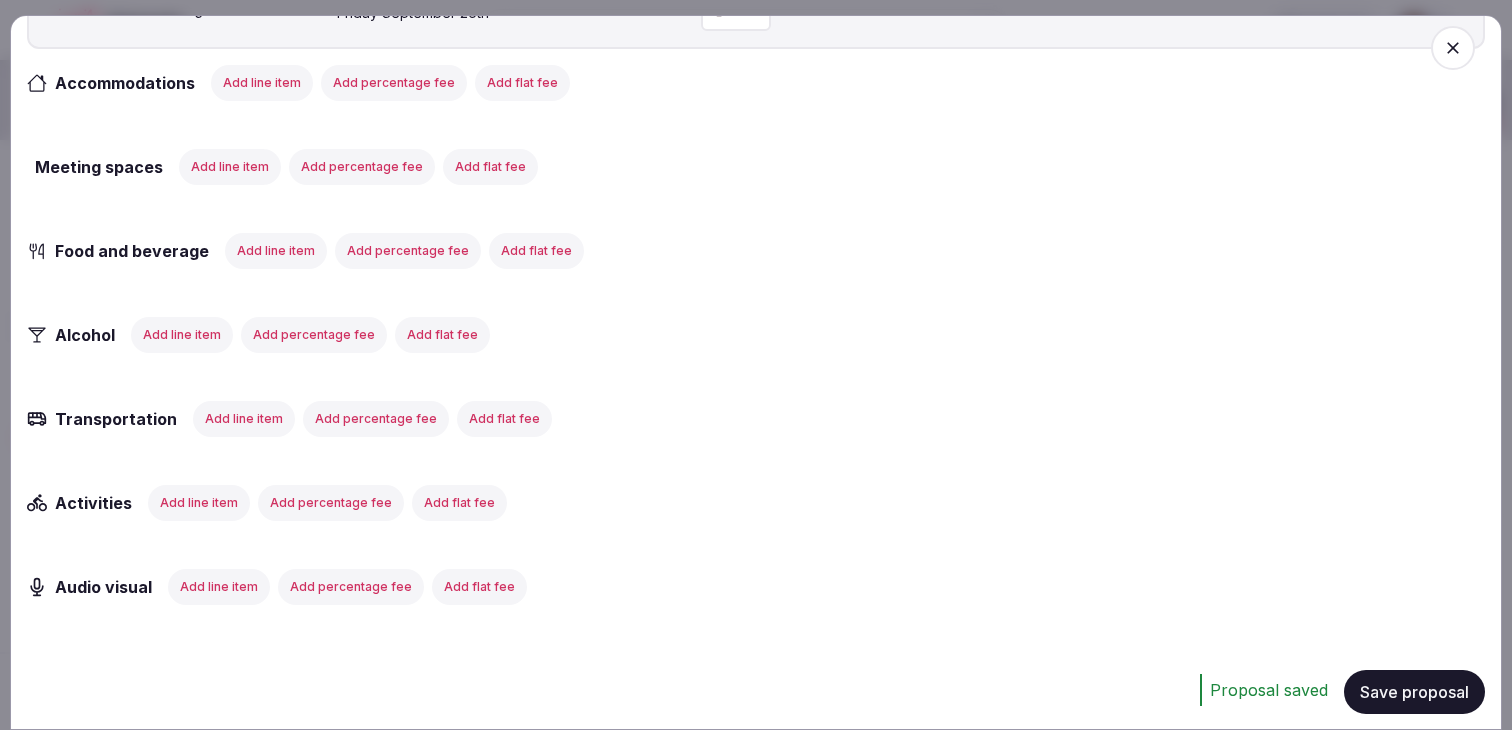 click on "Add line item" at bounding box center (262, 82) 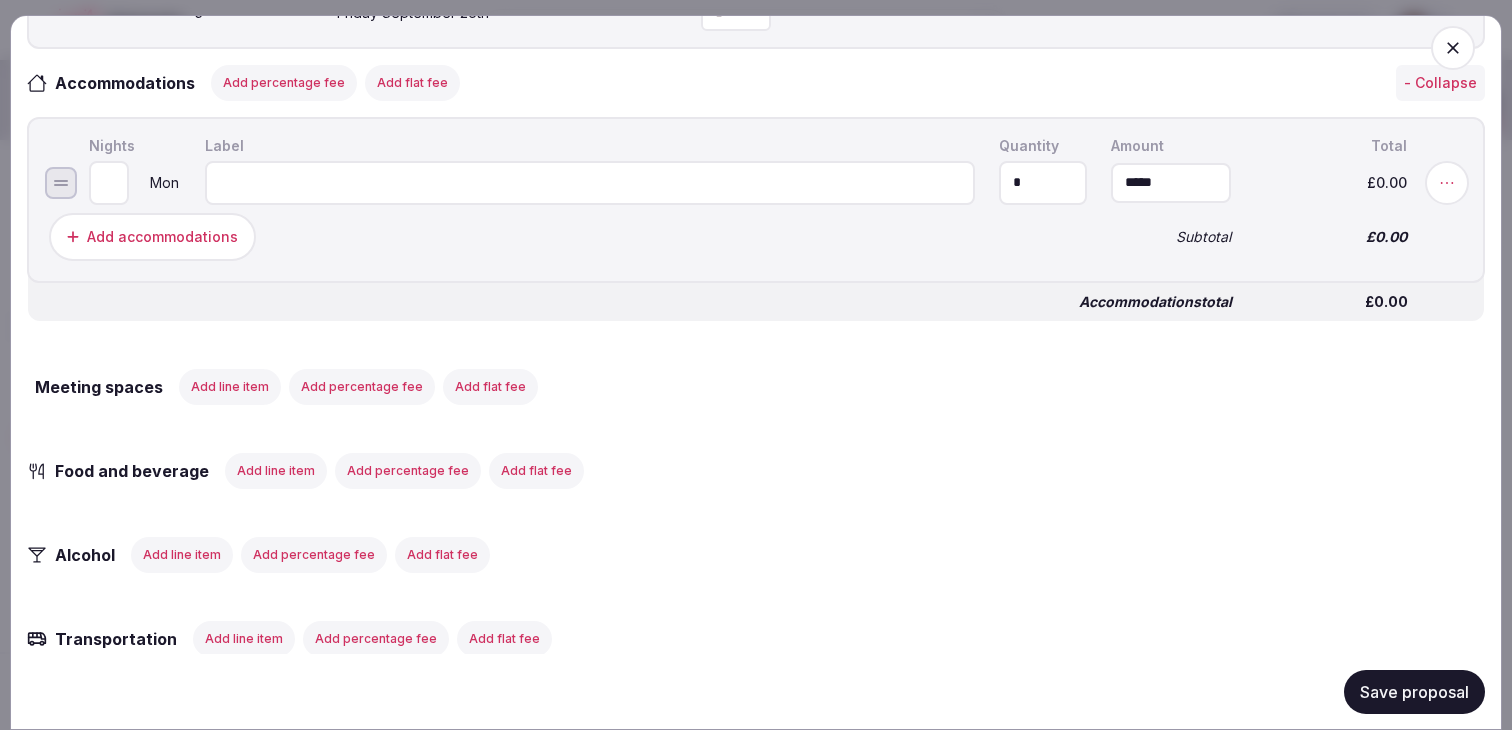click at bounding box center [590, 182] 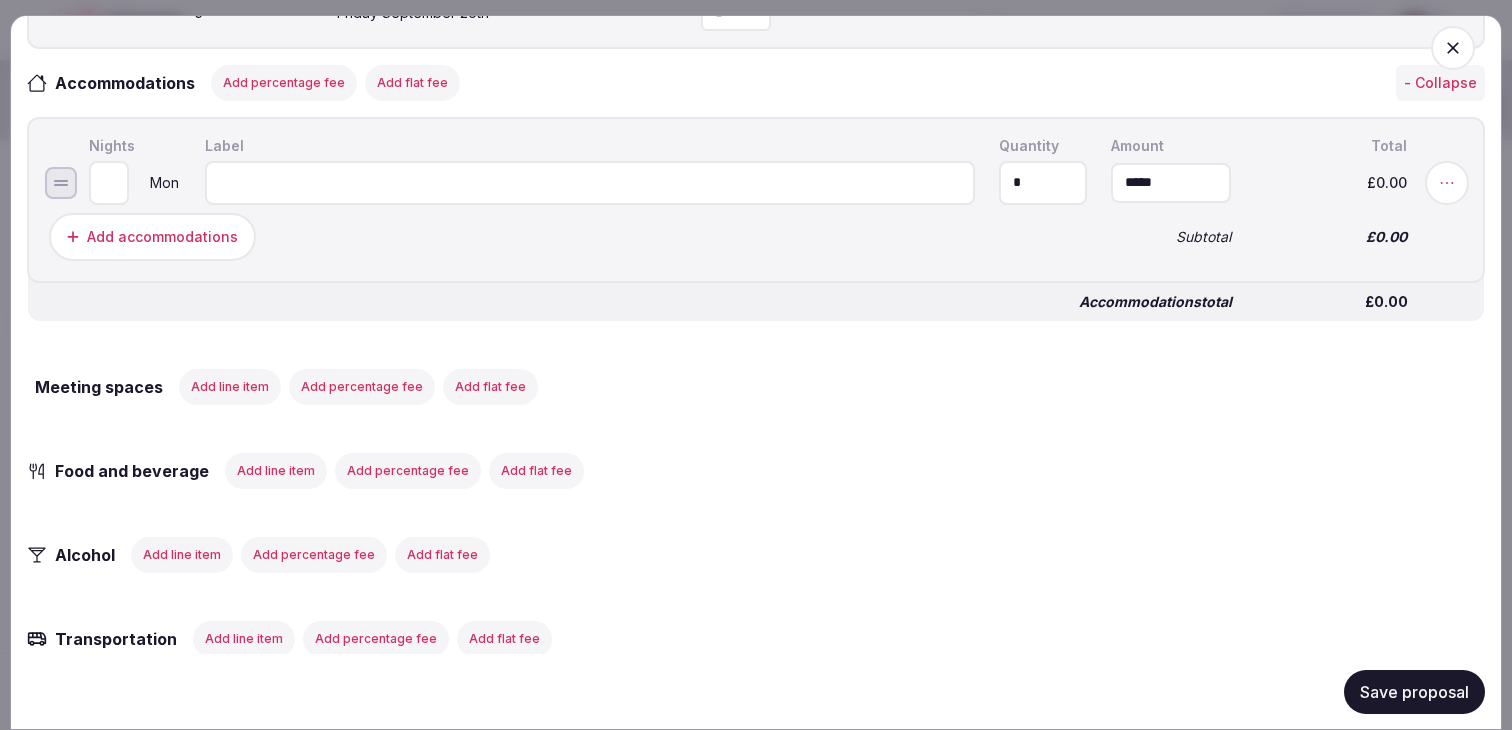 click at bounding box center (590, 182) 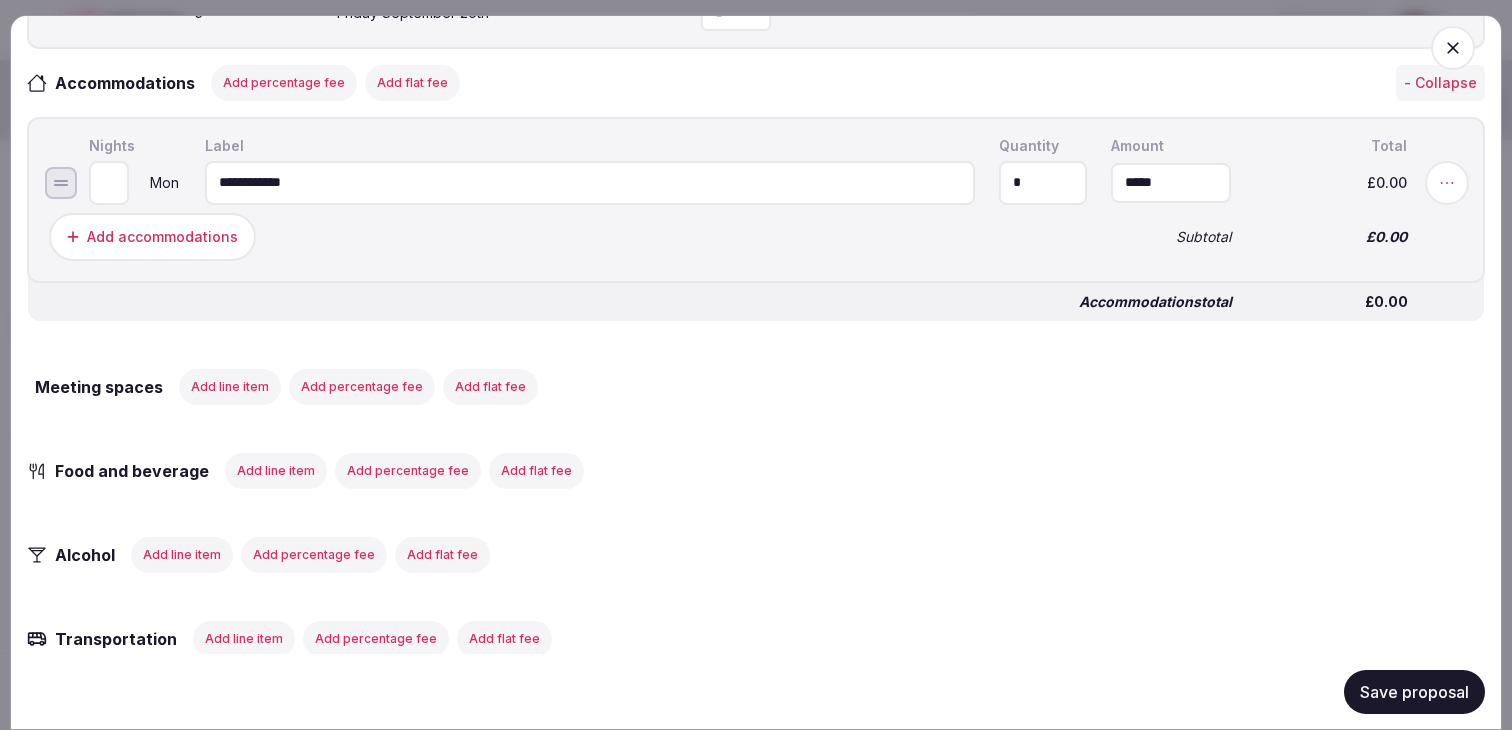 type on "**********" 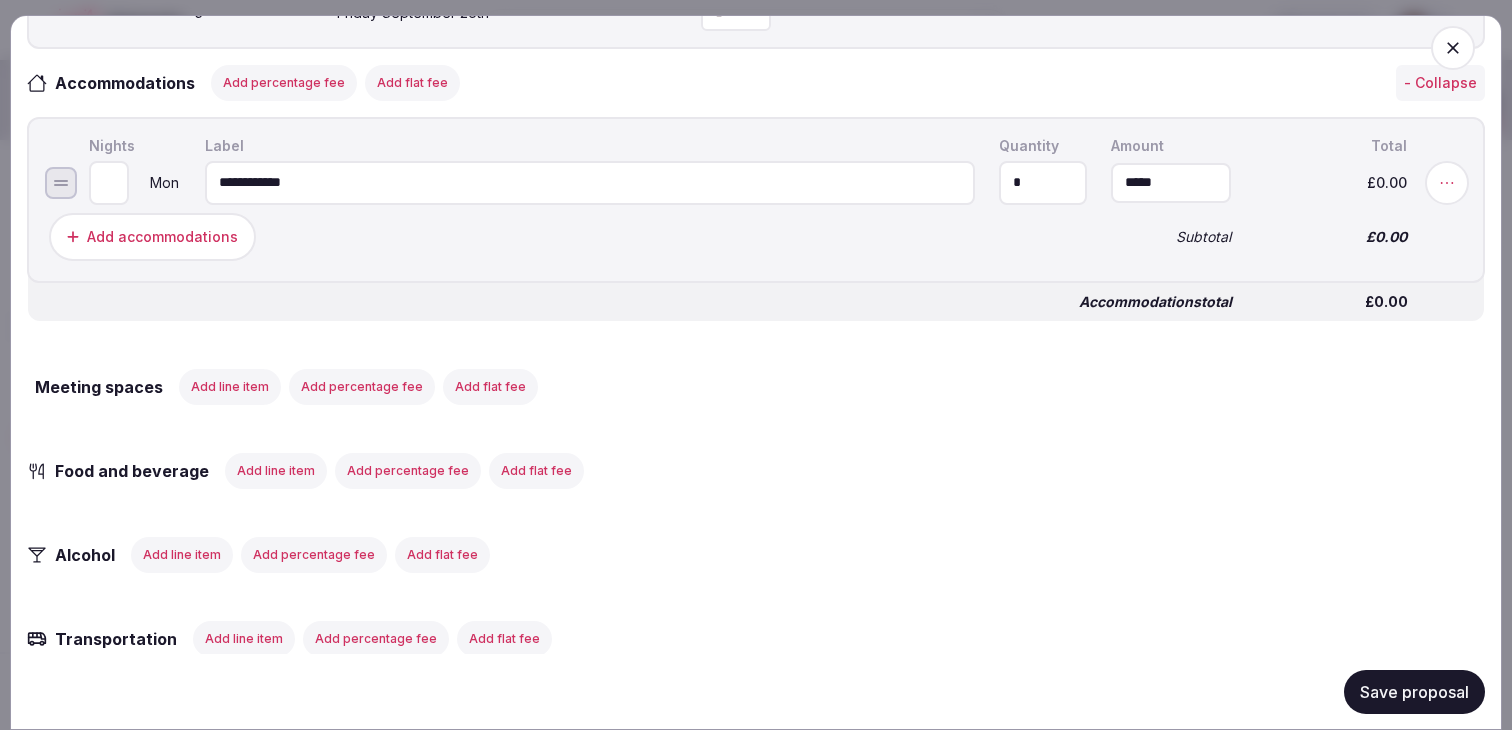type on "*" 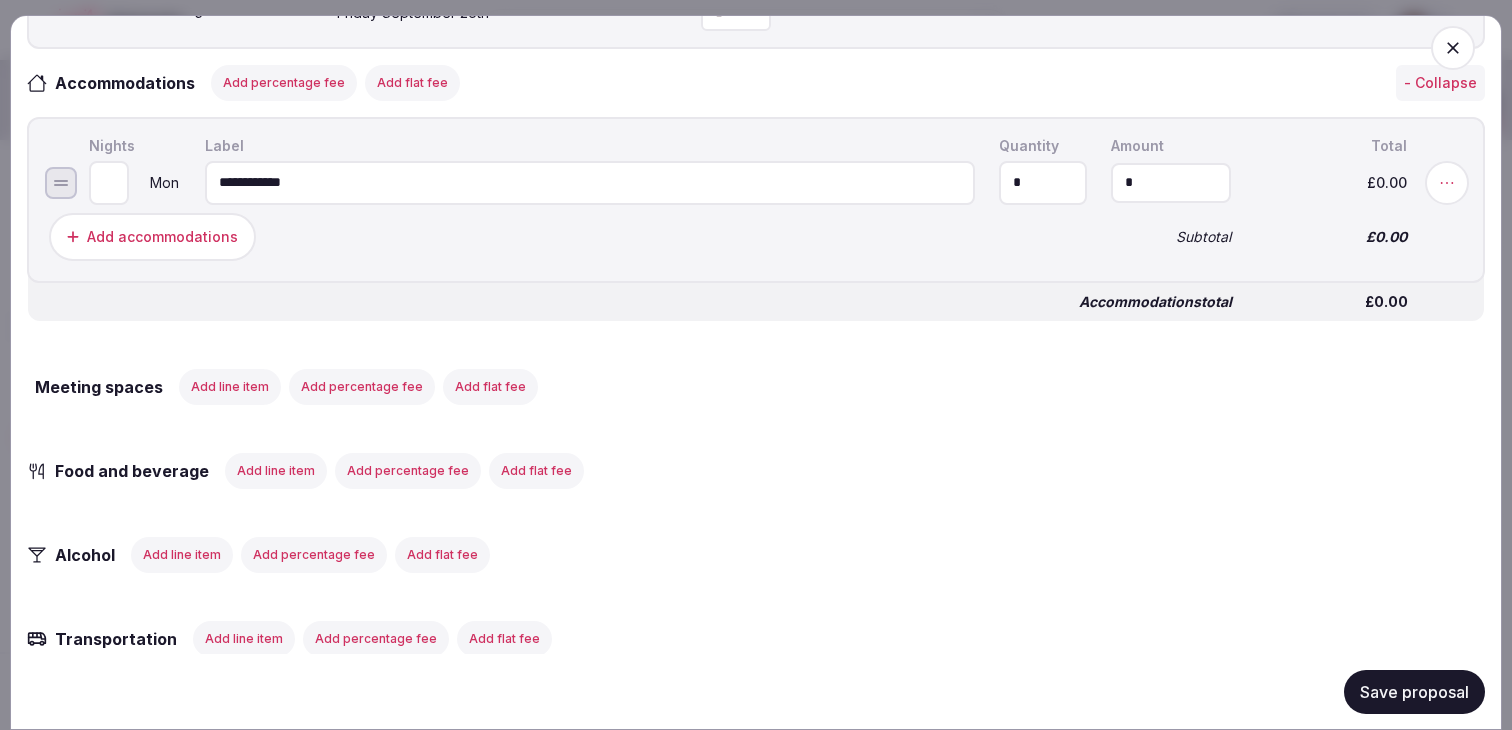 click on "*" at bounding box center [1171, 182] 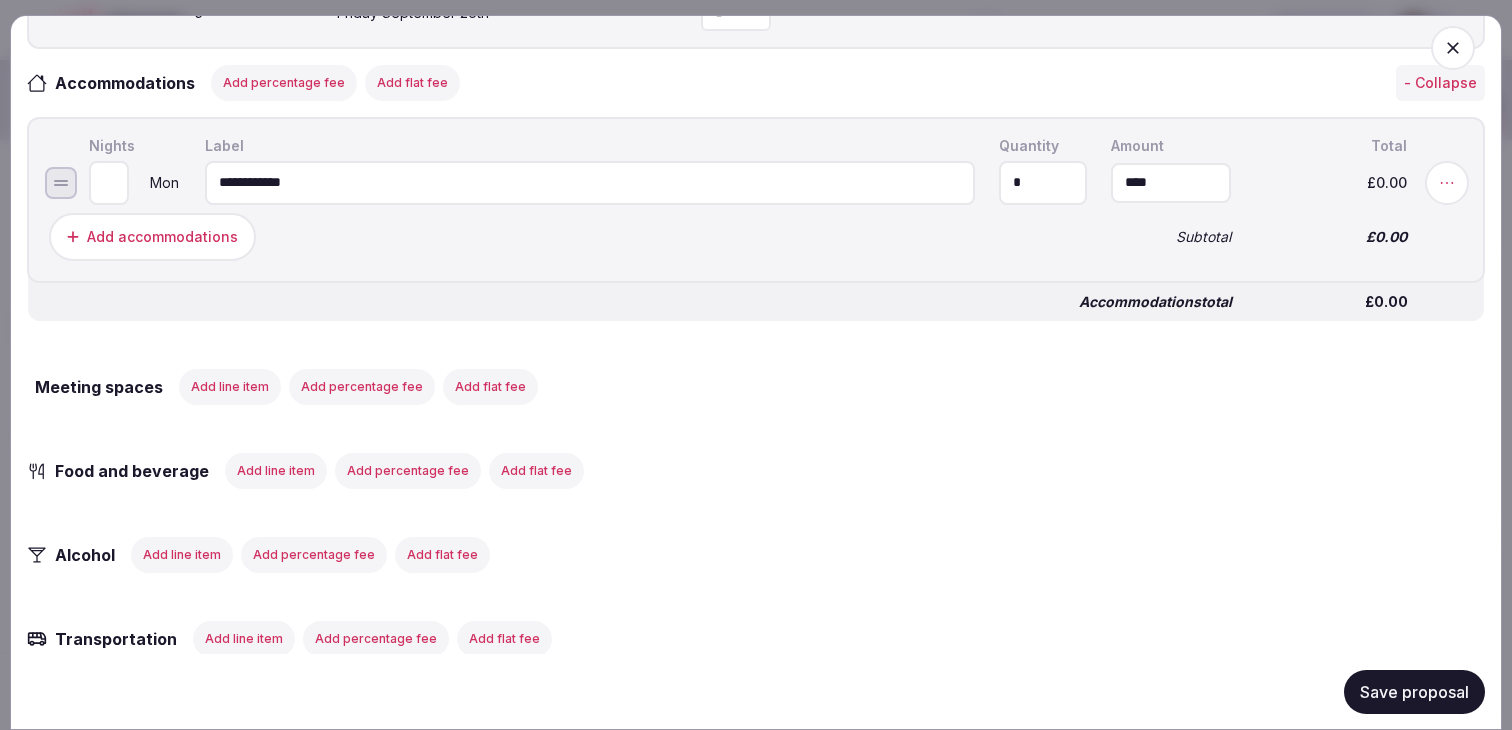 click on "****" at bounding box center [1171, 182] 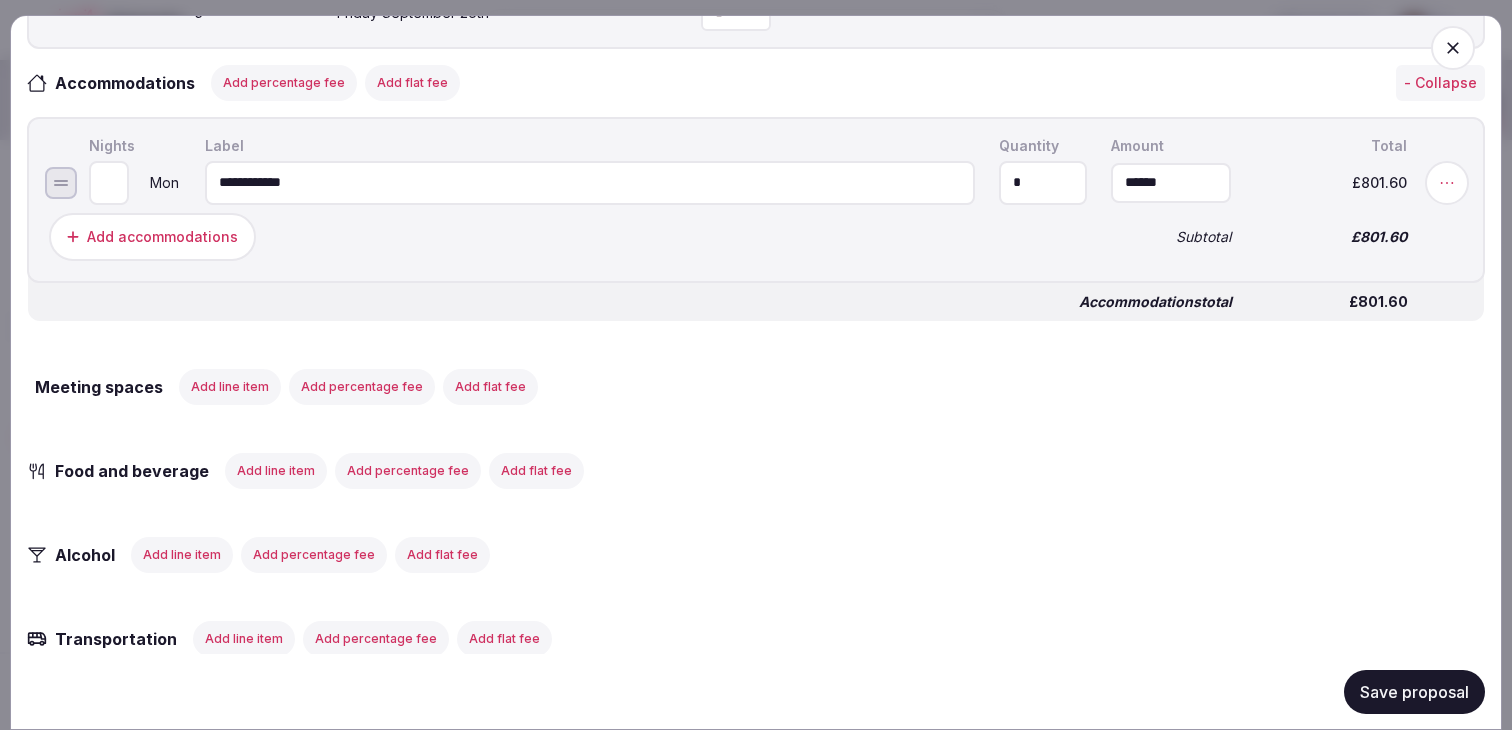 type on "*******" 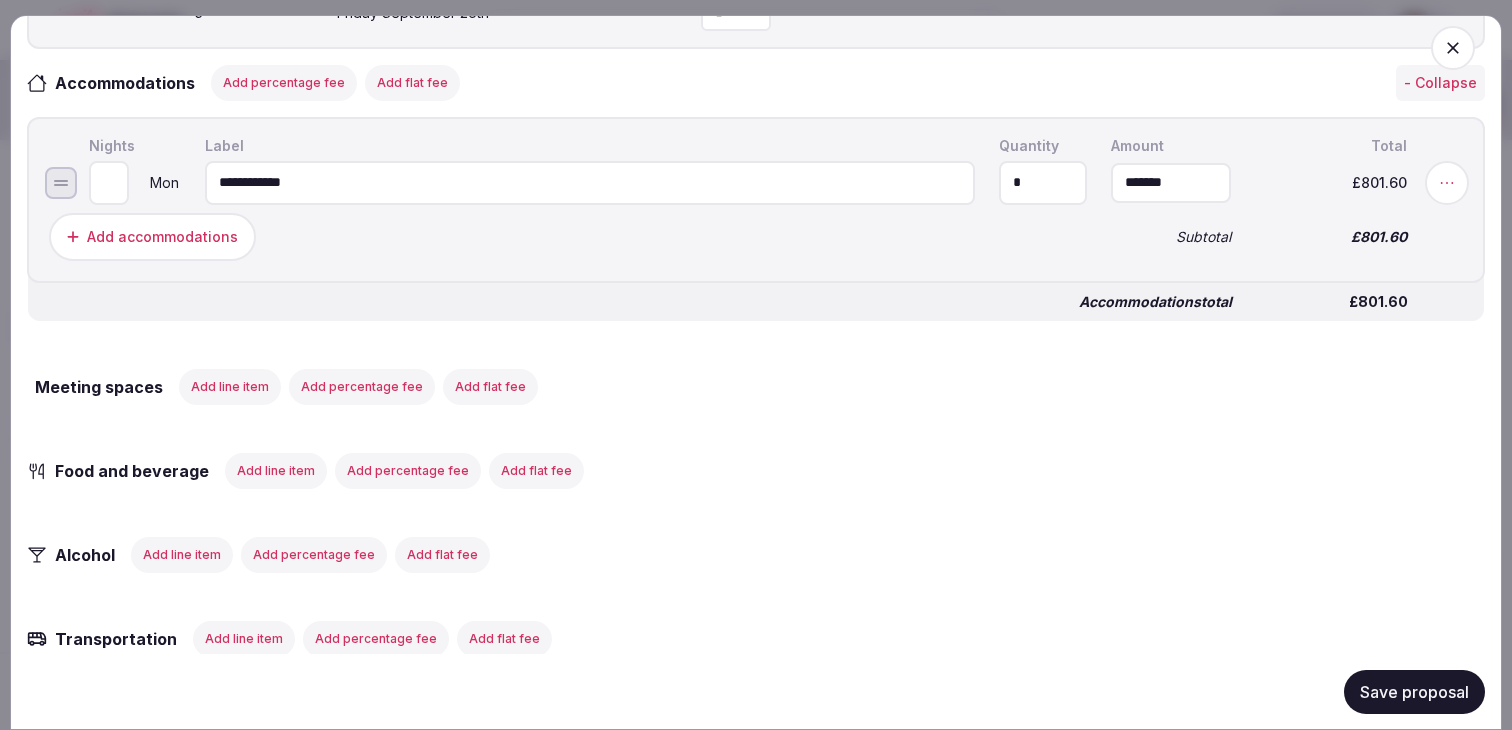 click on "**********" at bounding box center [756, 199] 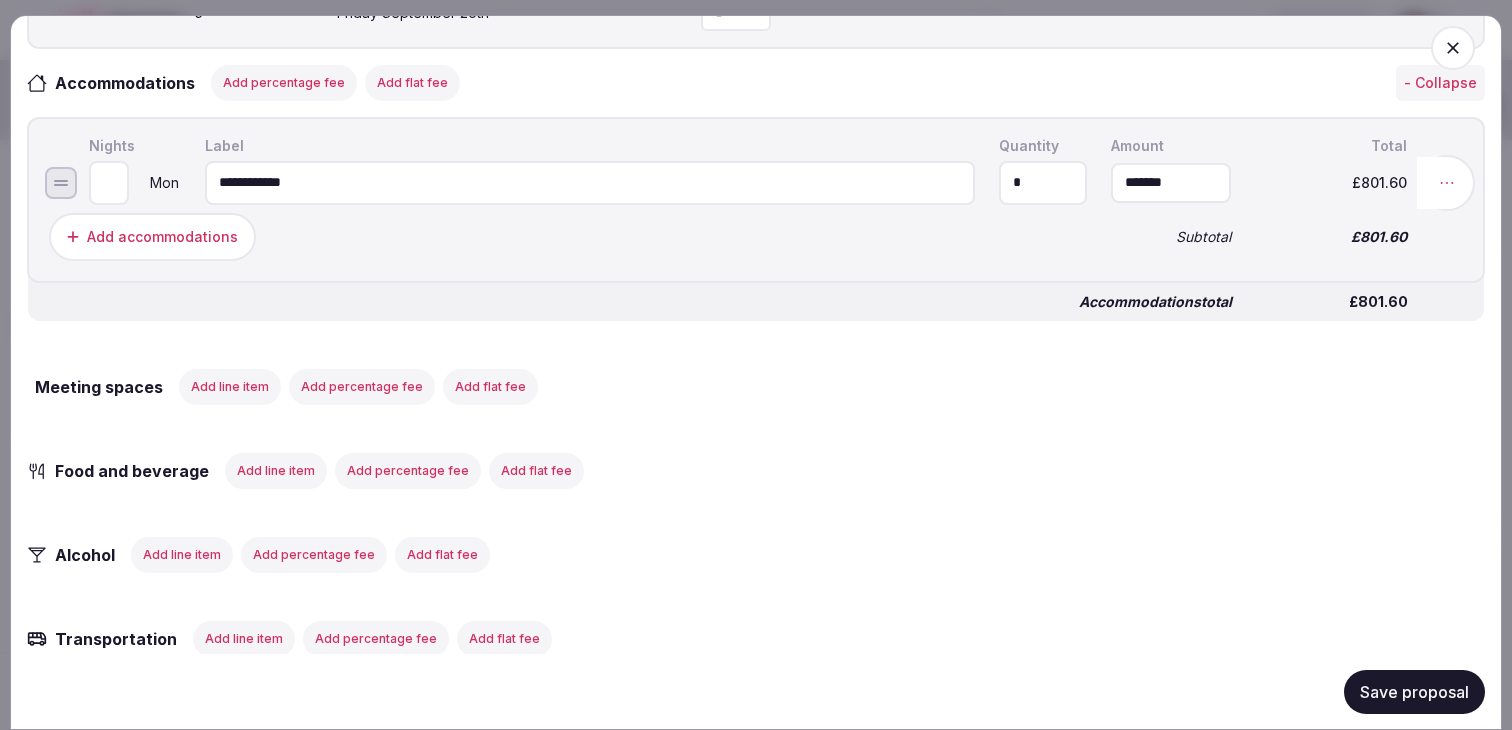 click at bounding box center (1447, 182) 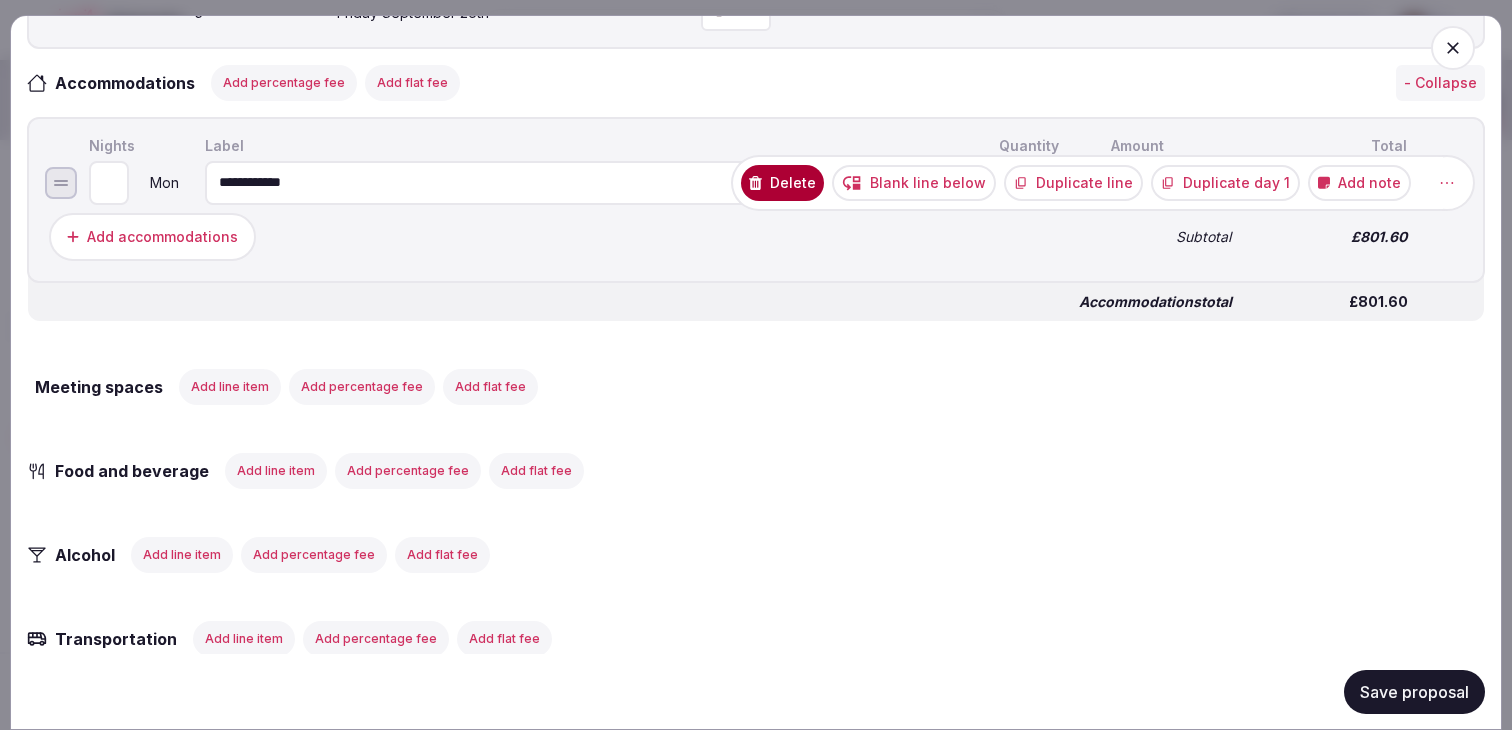 click on "Duplicate line" at bounding box center (1073, 182) 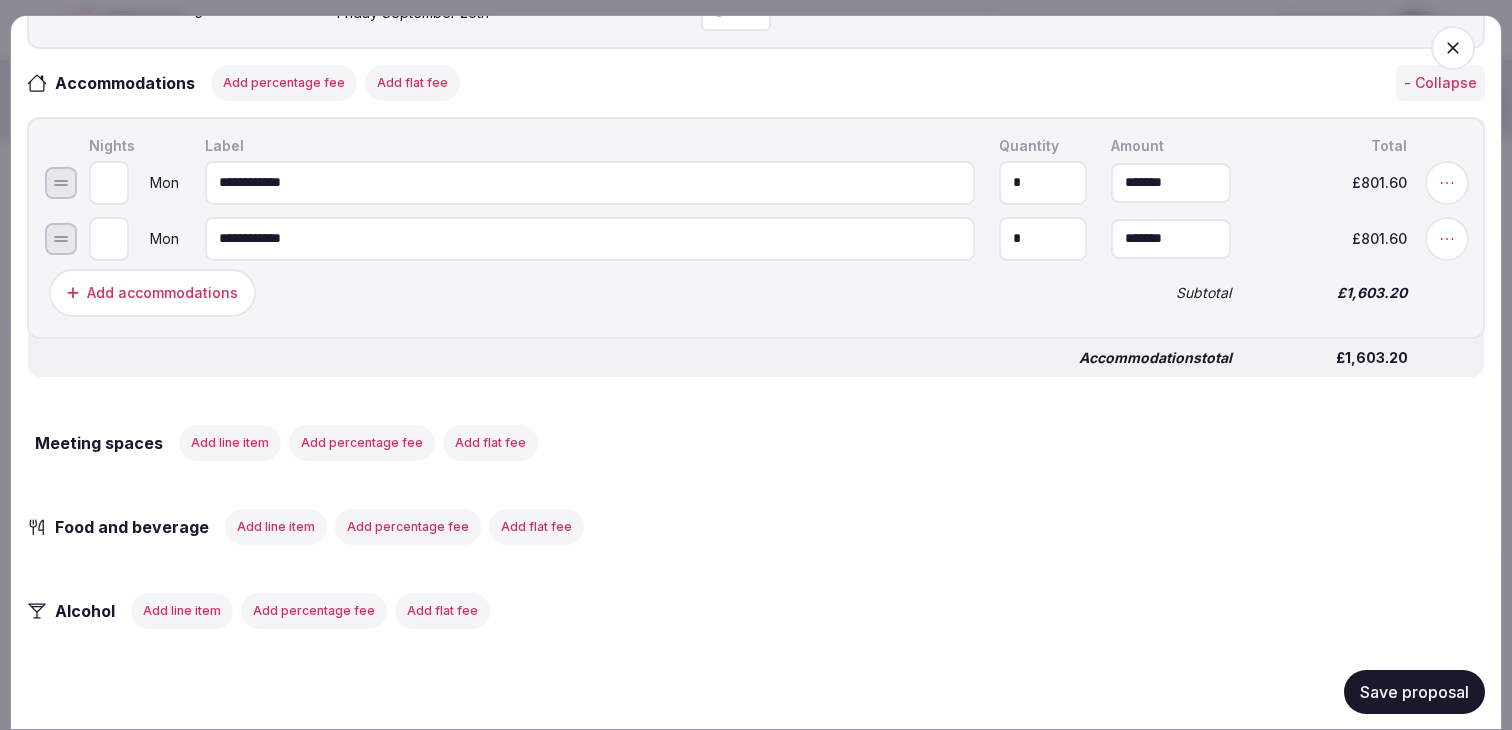 click on "**********" at bounding box center [590, 238] 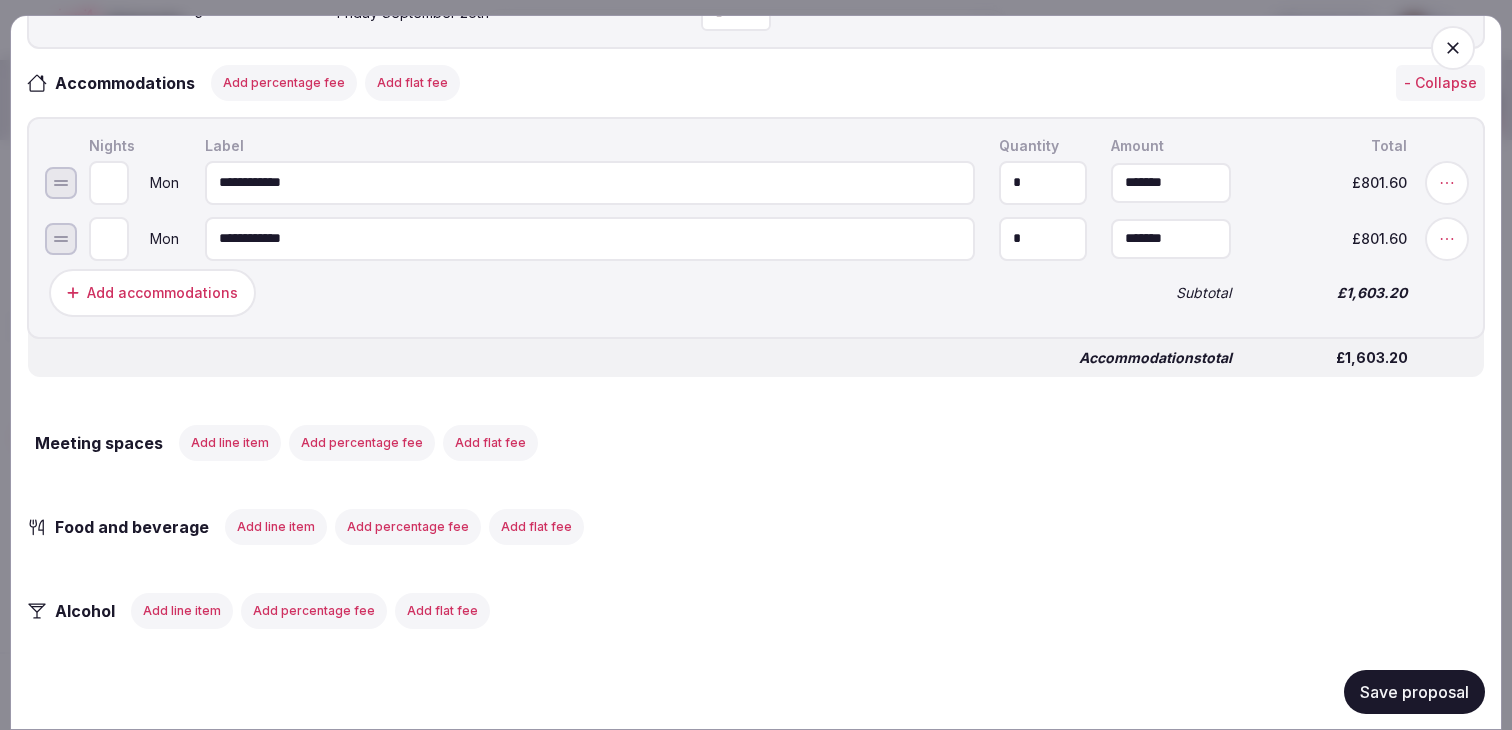 click on "**********" at bounding box center (590, 238) 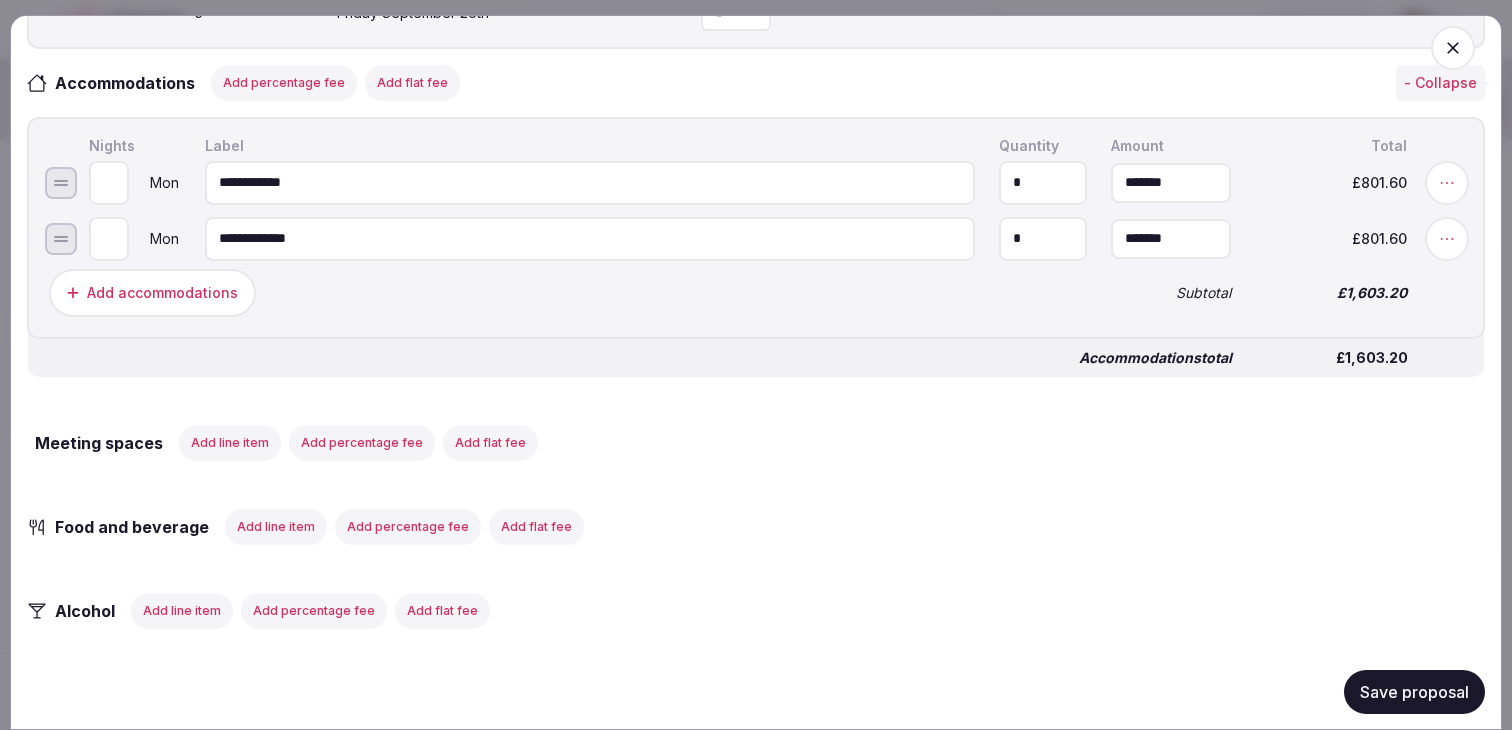type on "**********" 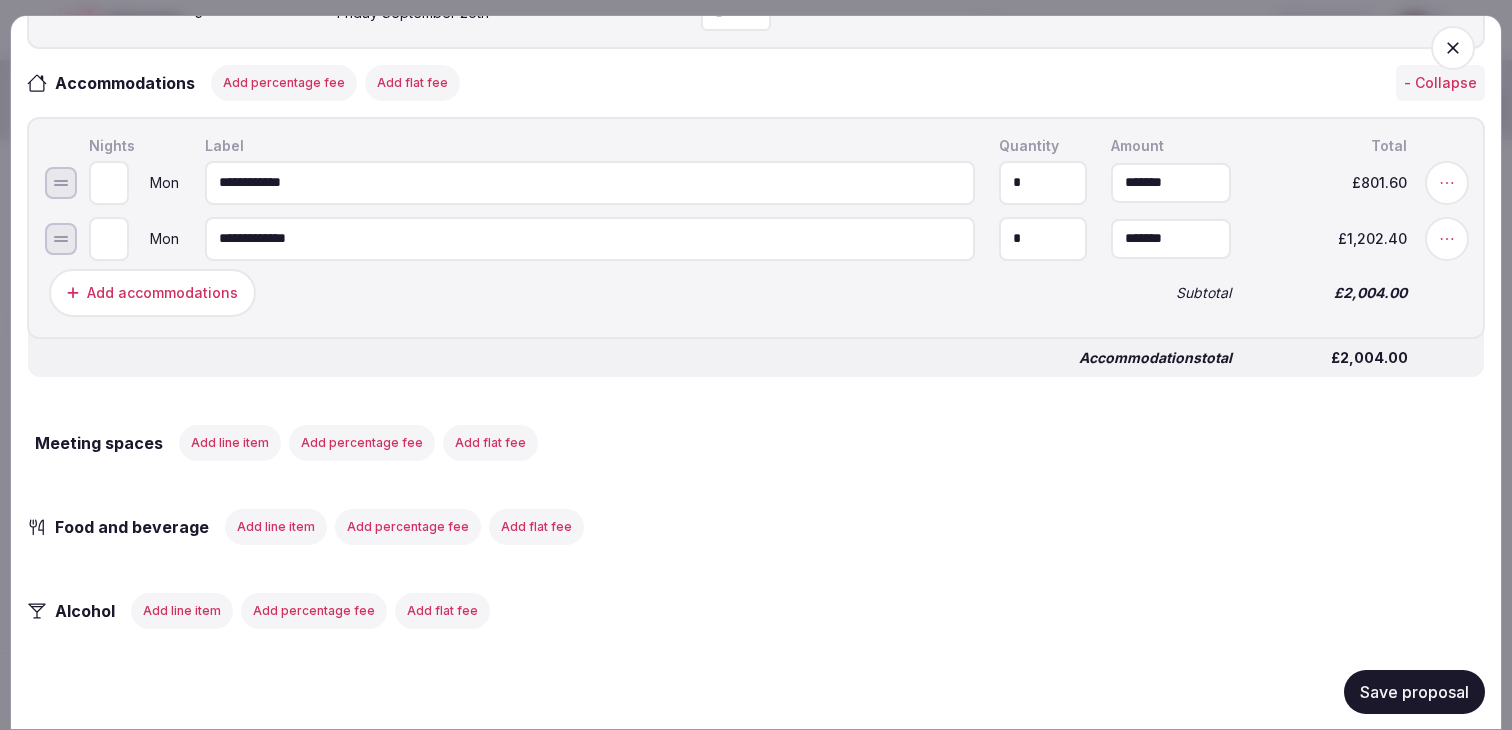 type on "*" 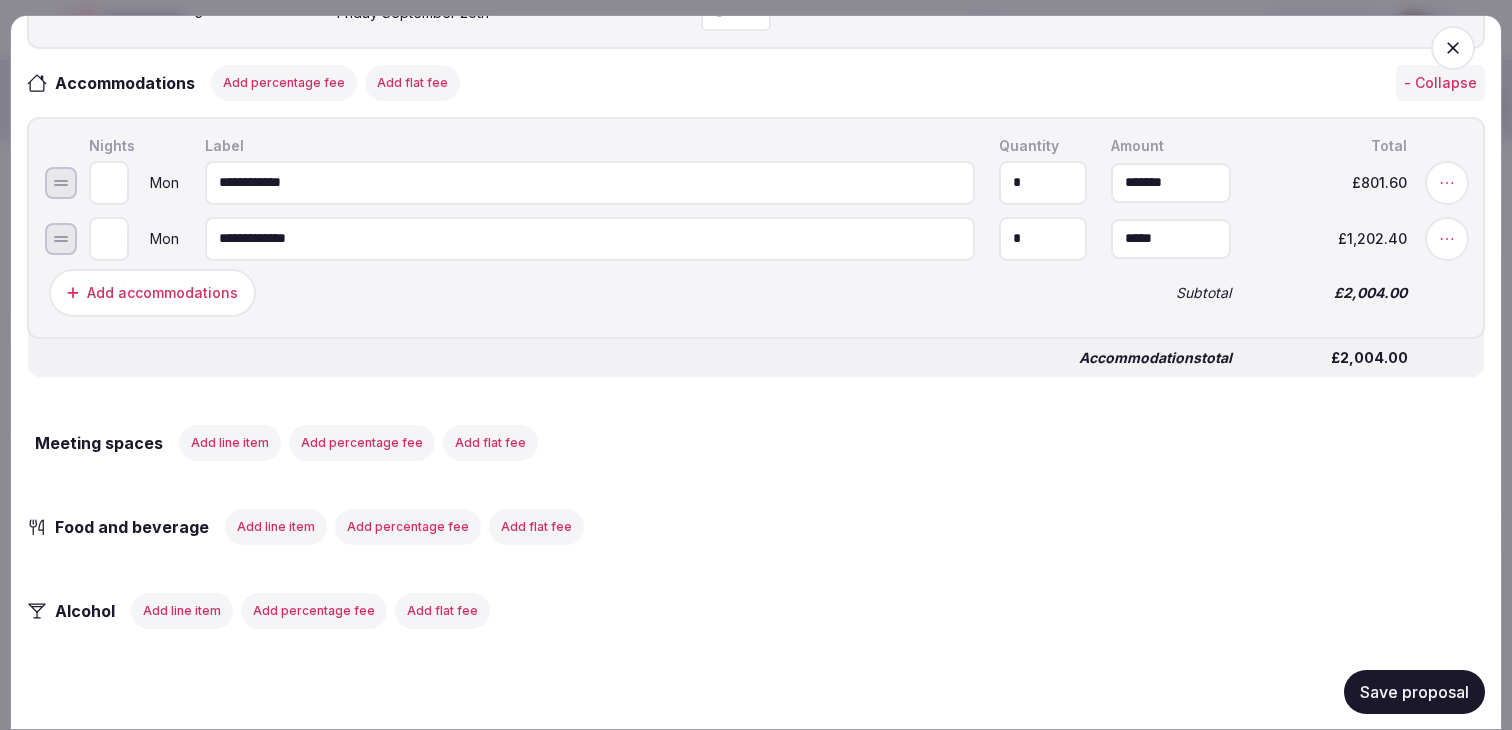 click on "*****" at bounding box center (1171, 238) 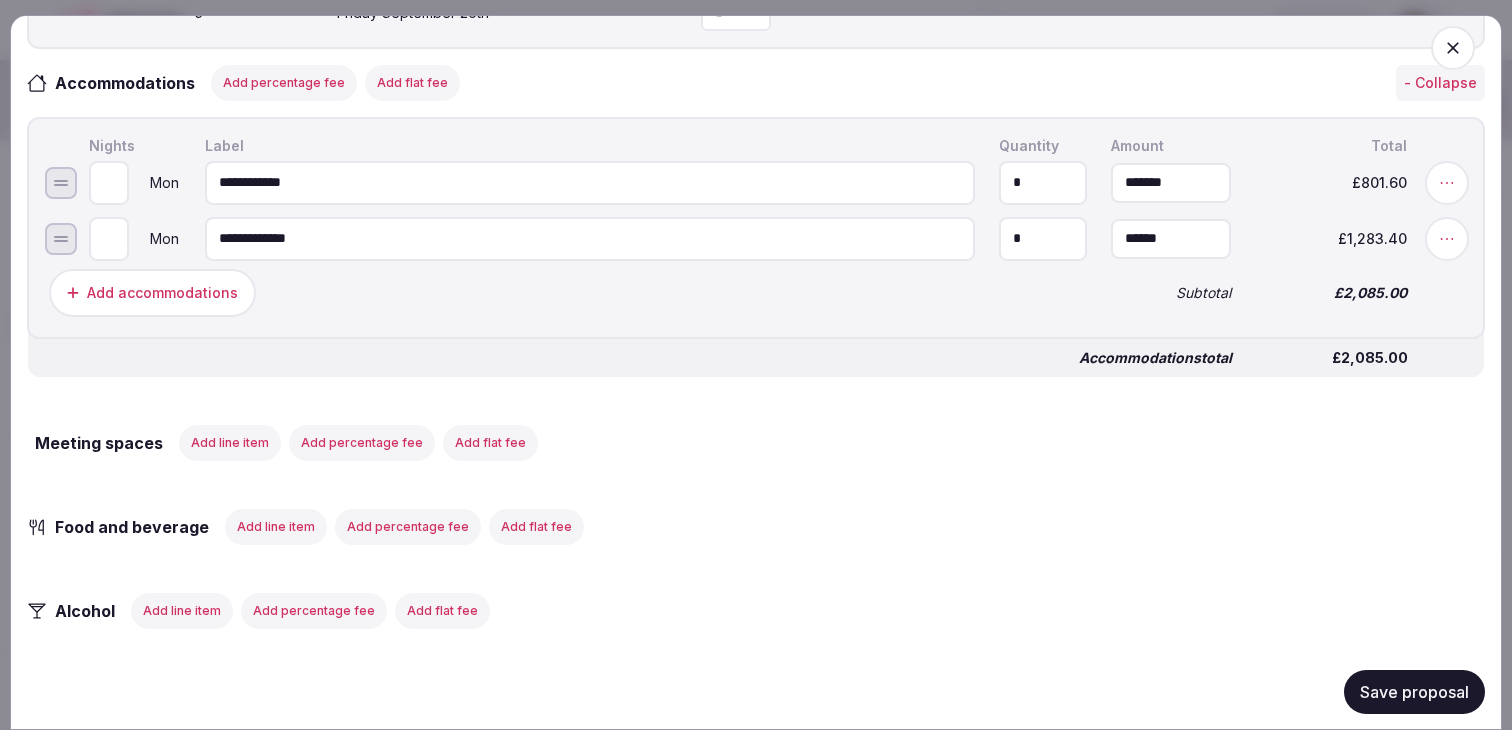 type on "*******" 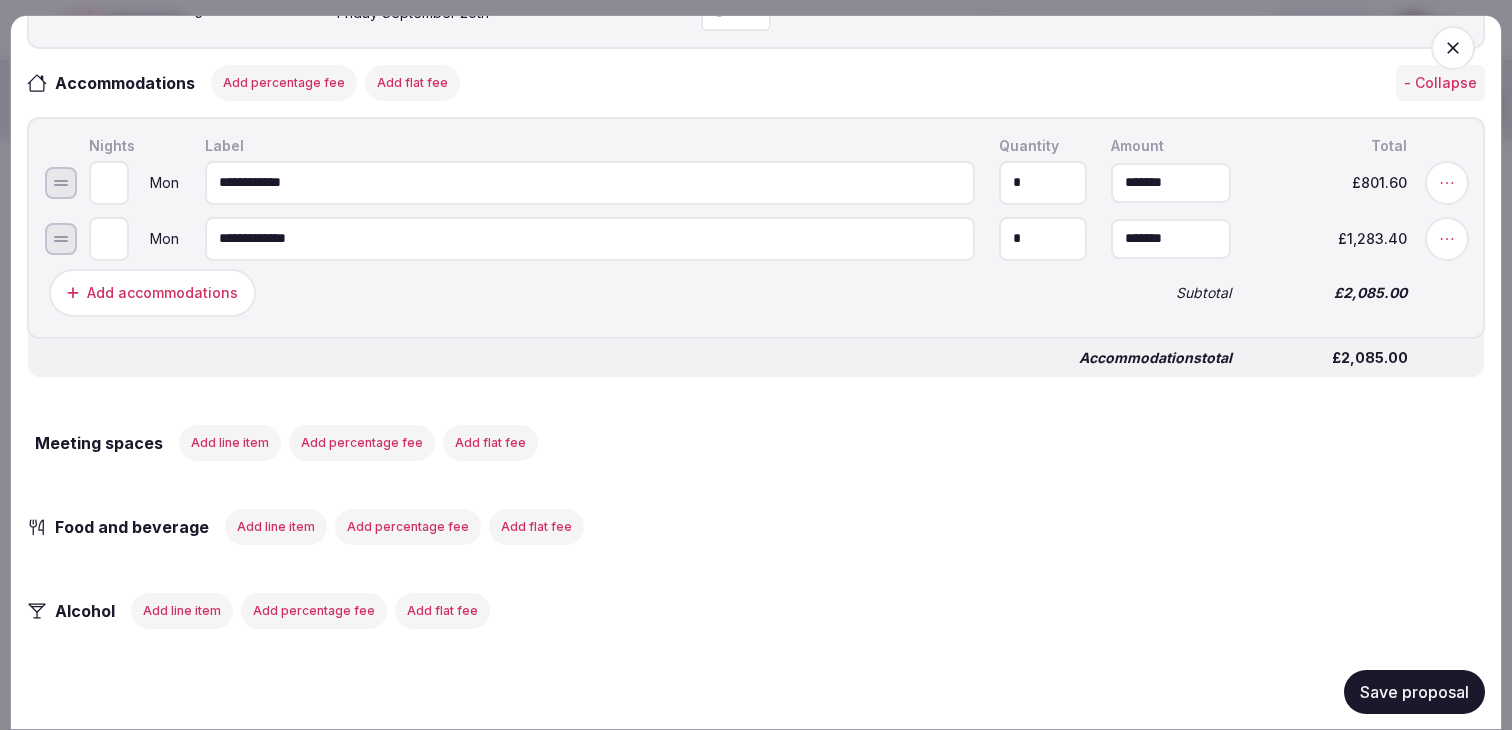 click on "Add accommodations" at bounding box center [568, 292] 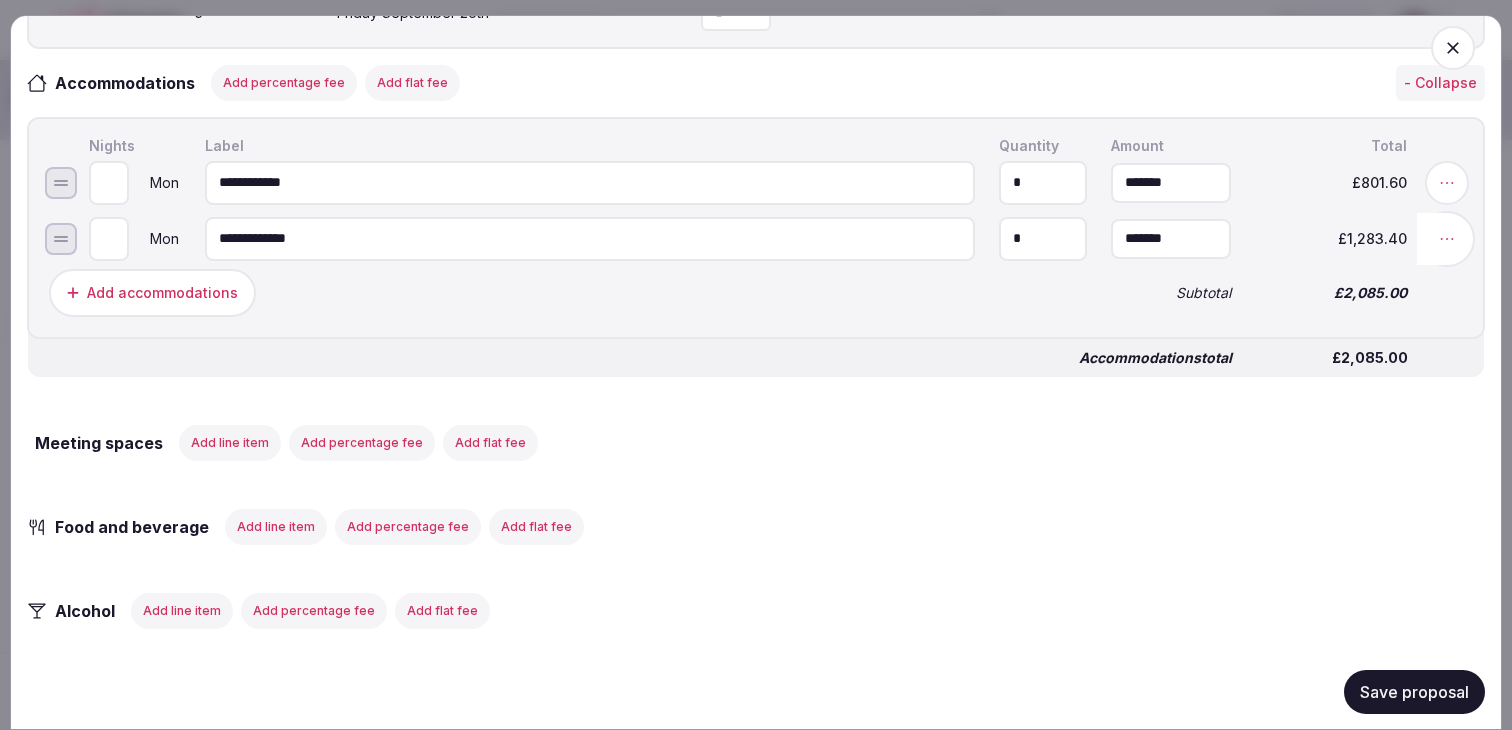 click 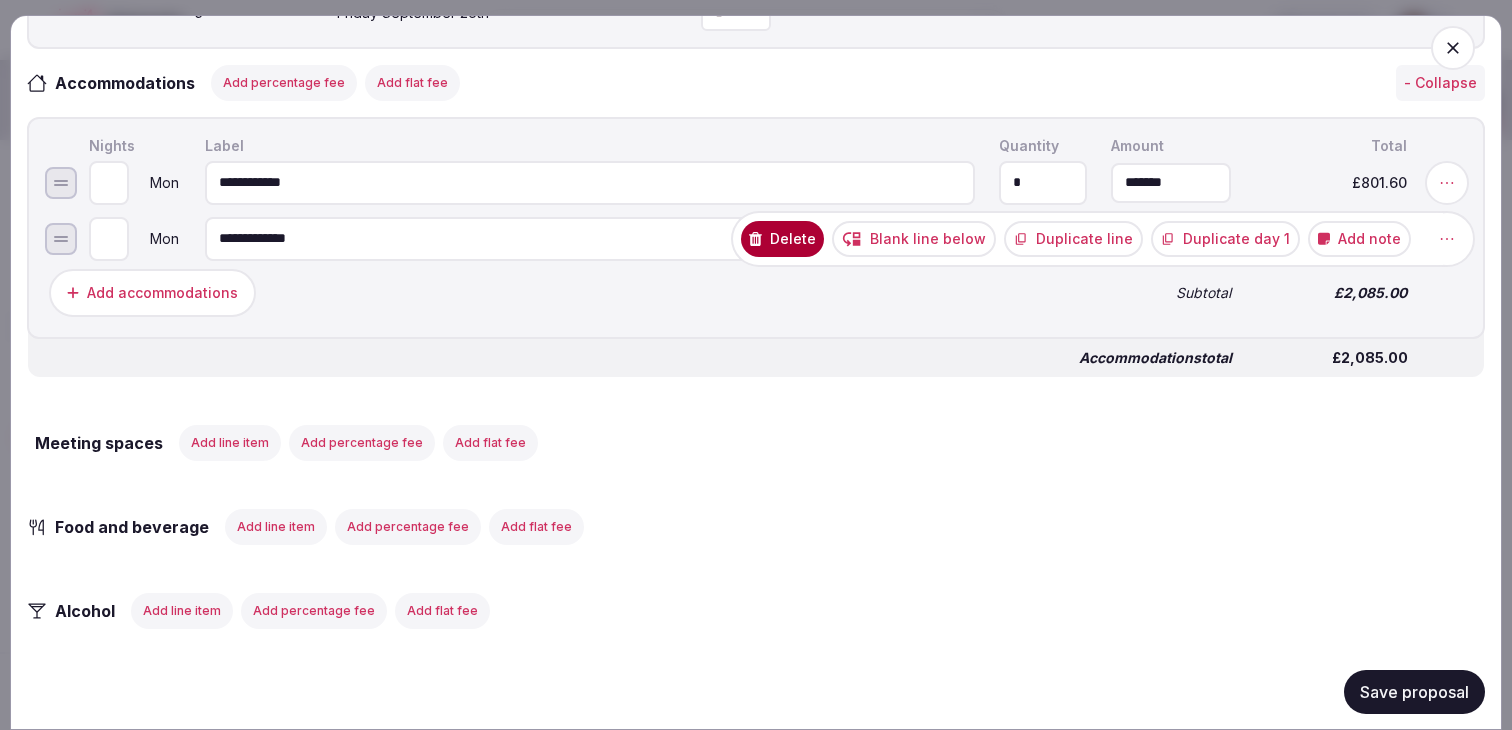 click on "Duplicate line" at bounding box center (1073, 238) 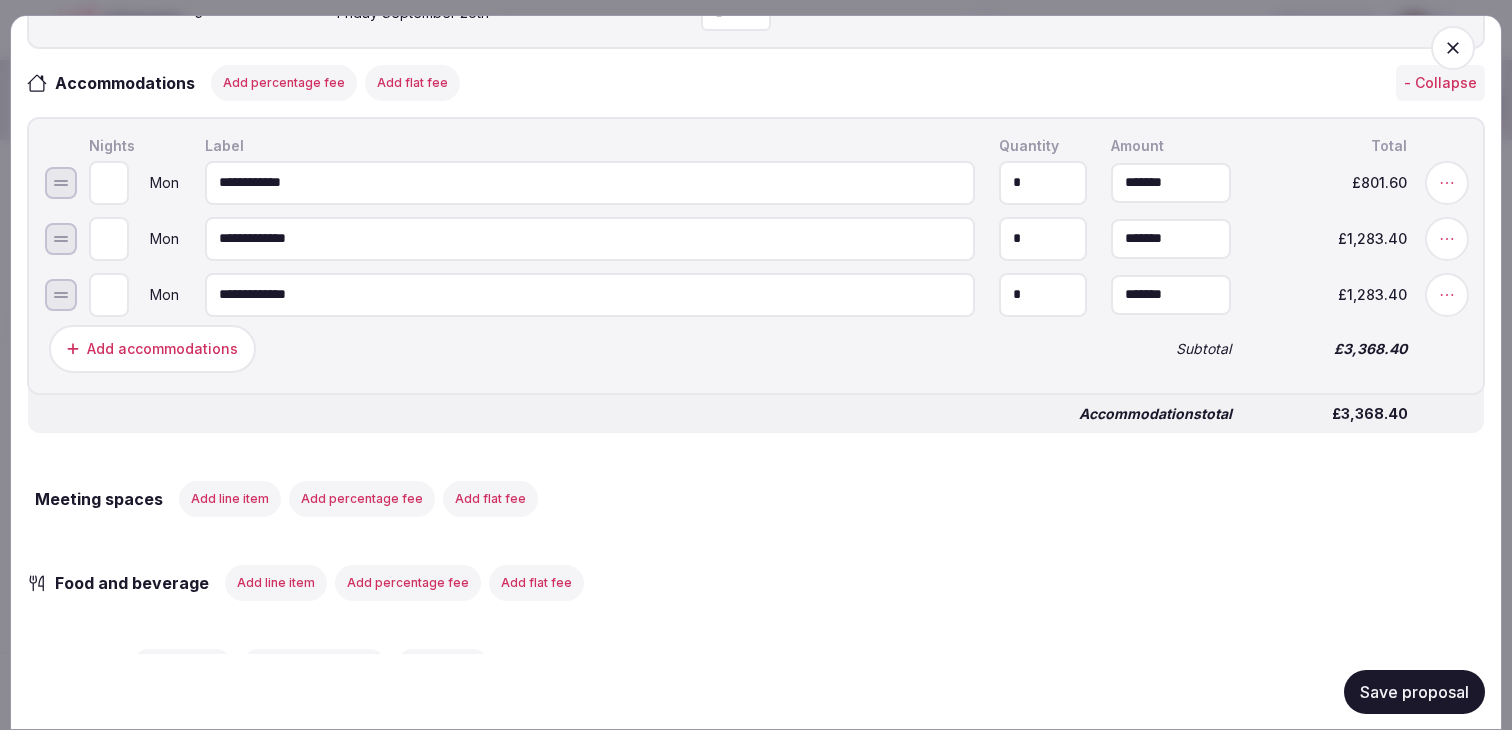 click on "**********" at bounding box center (590, 294) 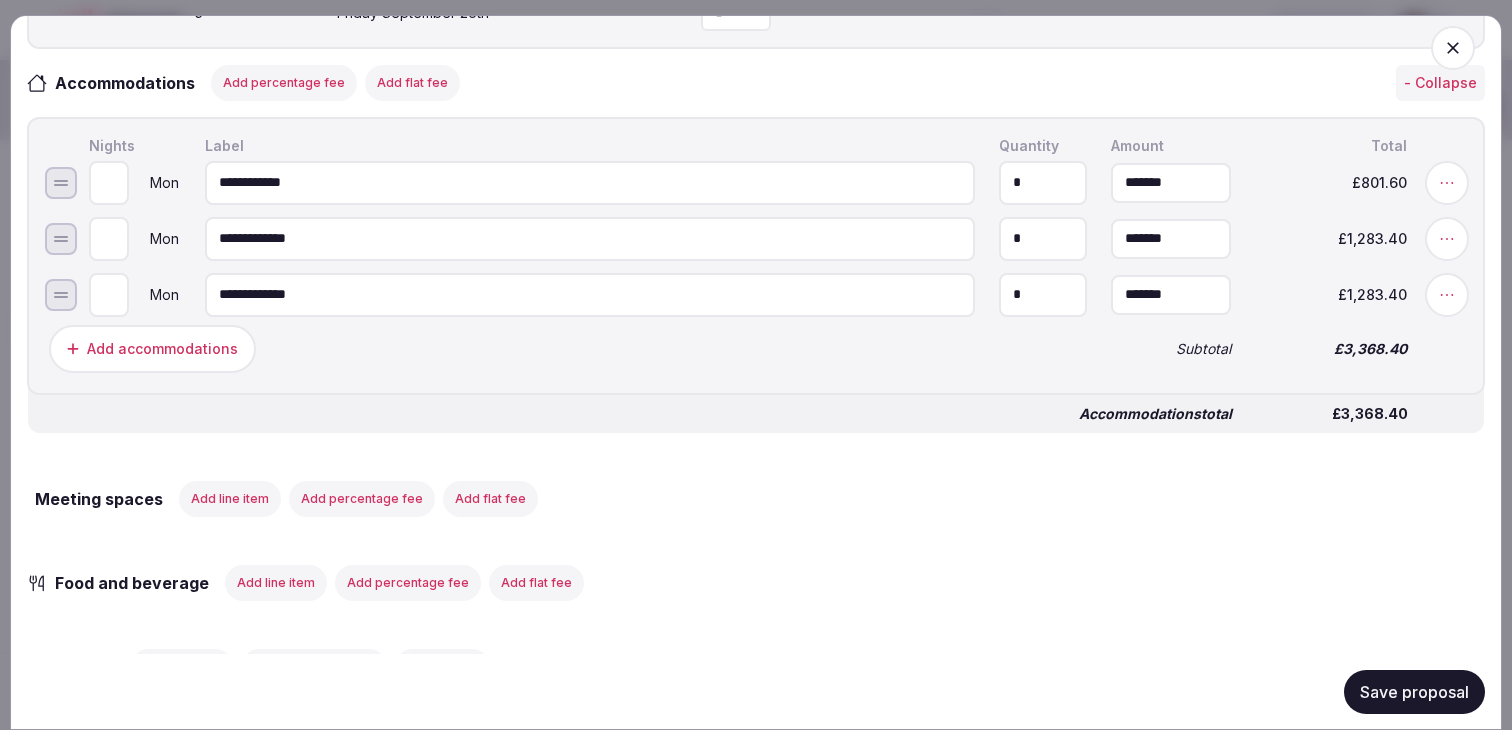 type on "**********" 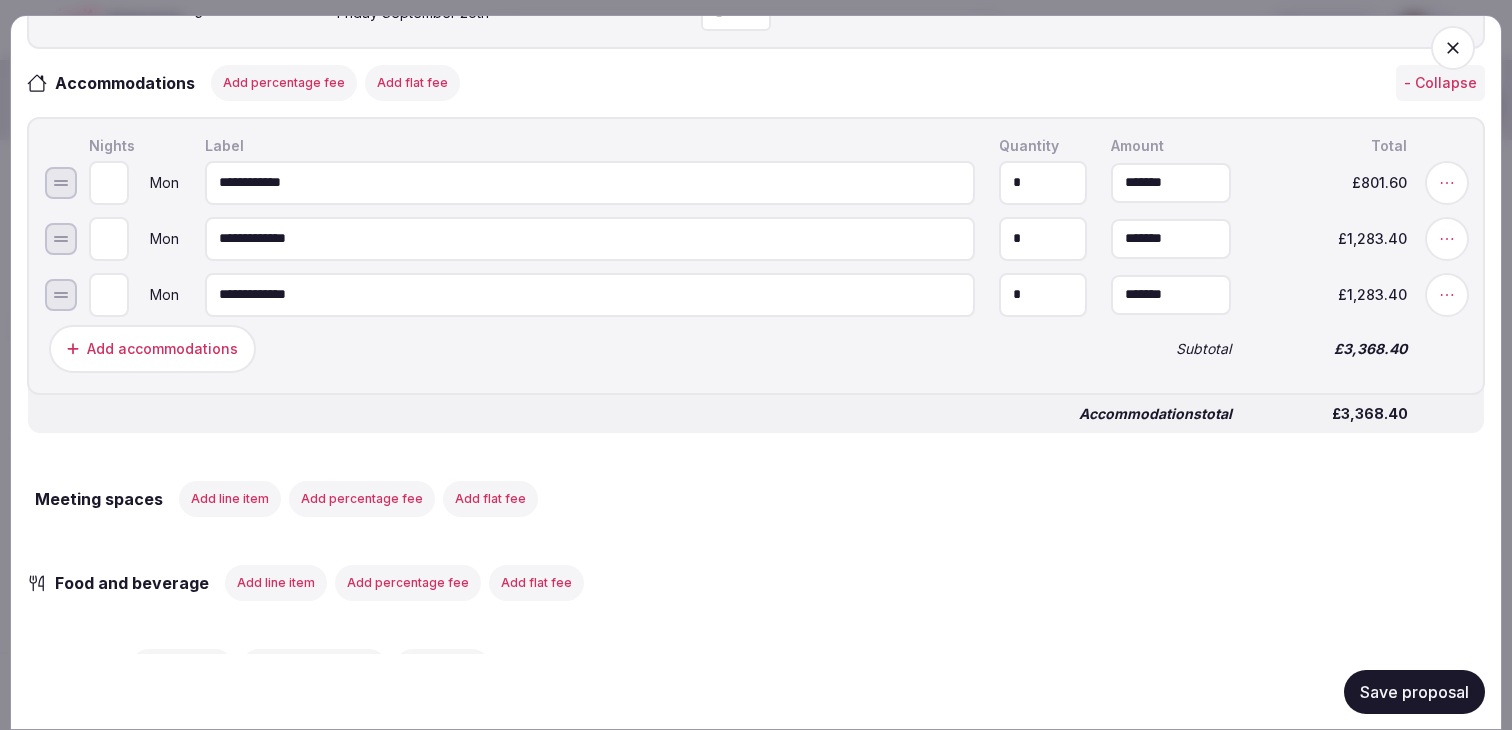 click on "*" at bounding box center [1043, 294] 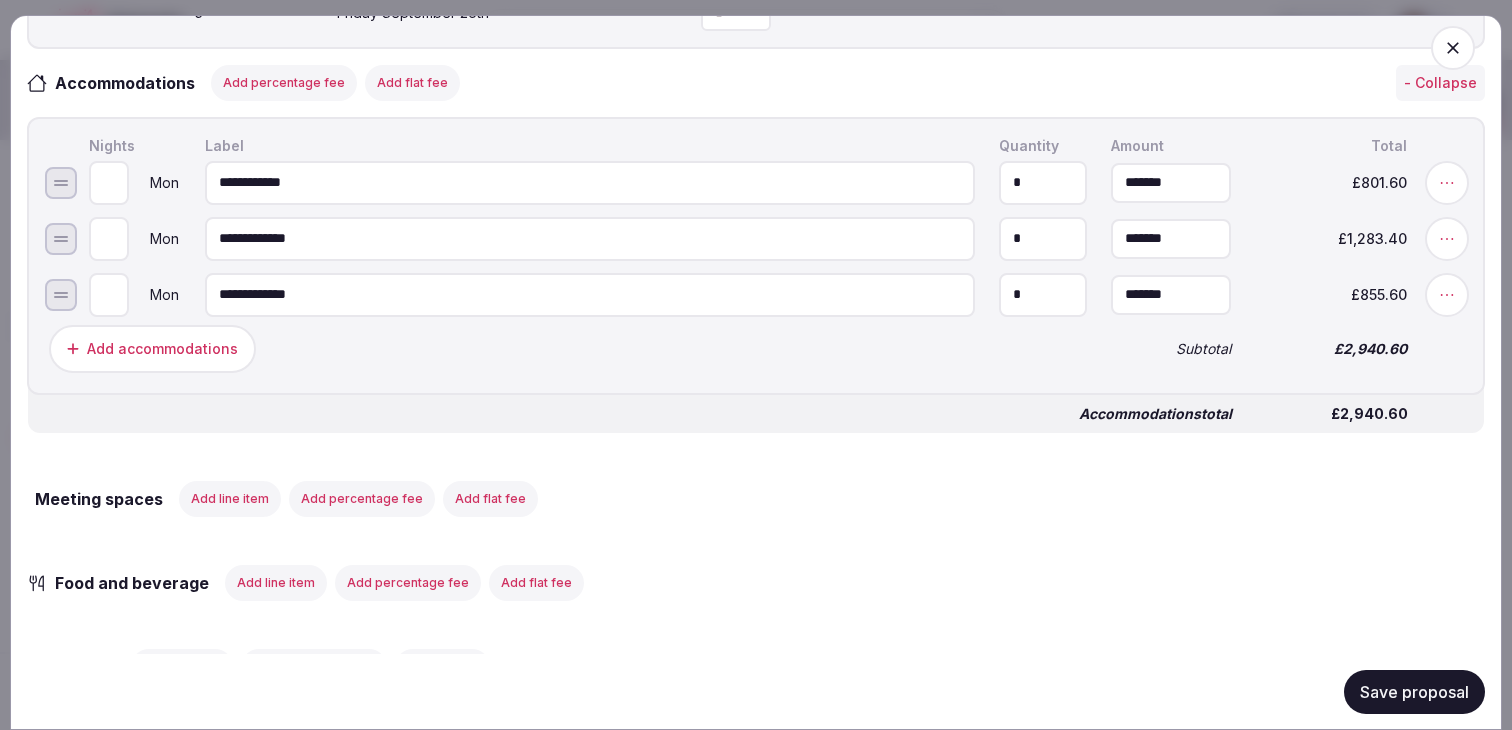 type on "*" 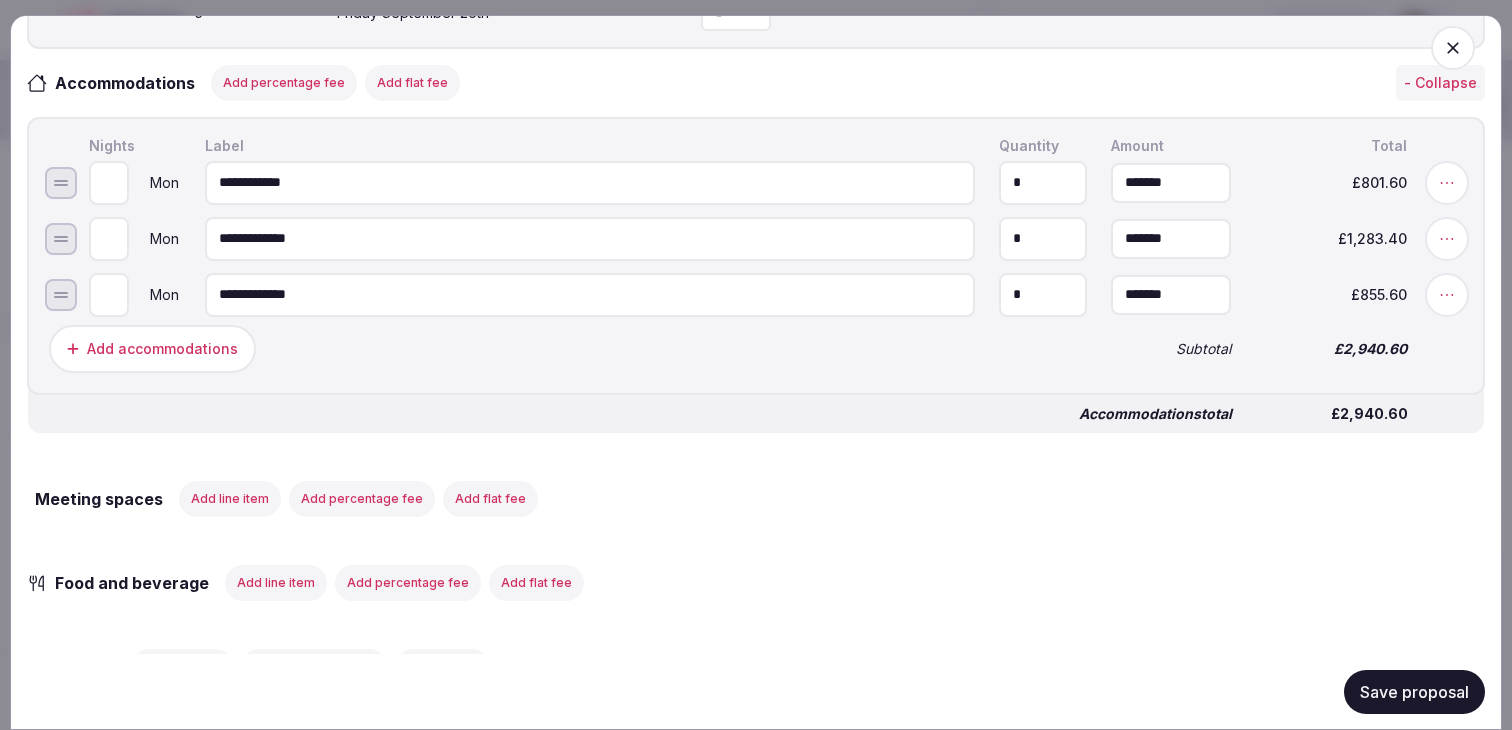 click on "Add accommodations" at bounding box center (568, 348) 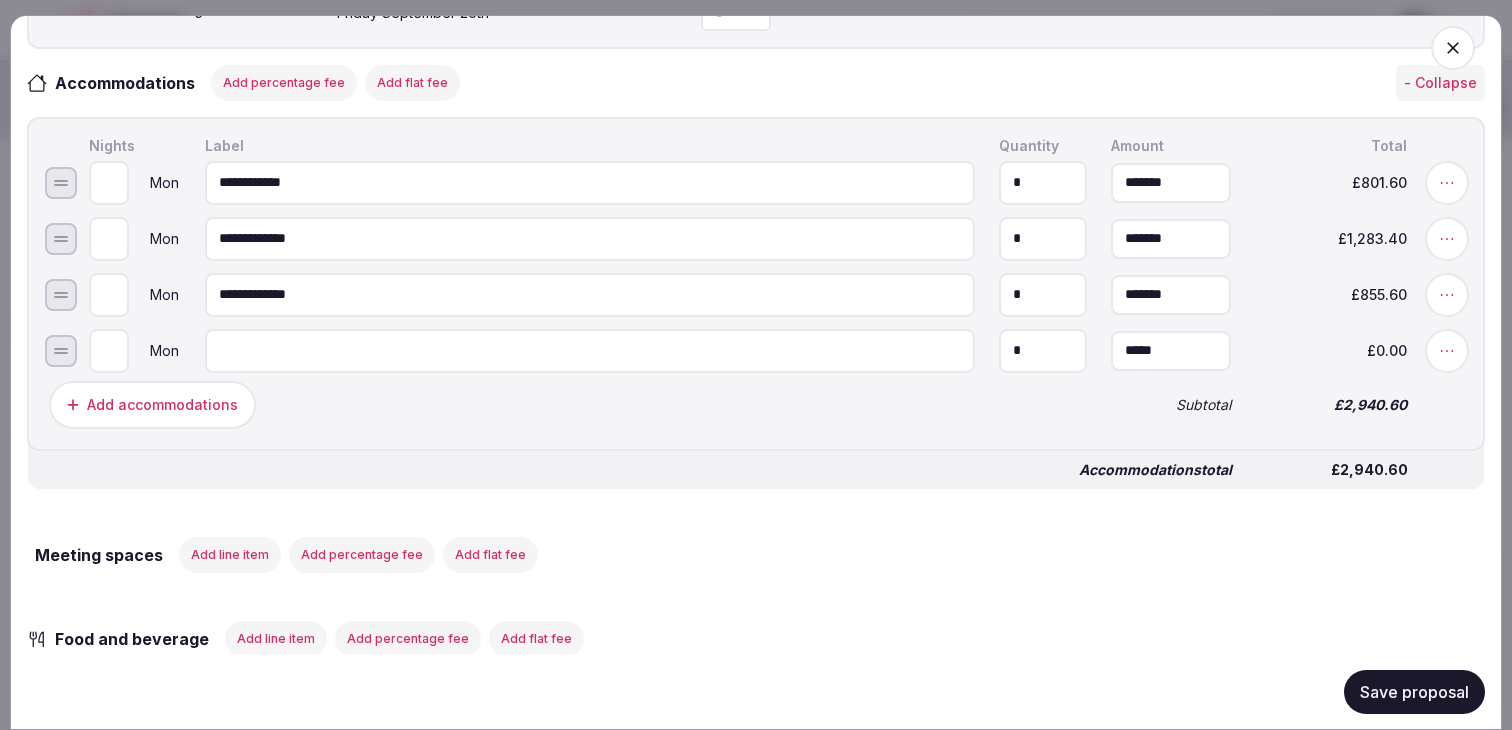 click at bounding box center (590, 350) 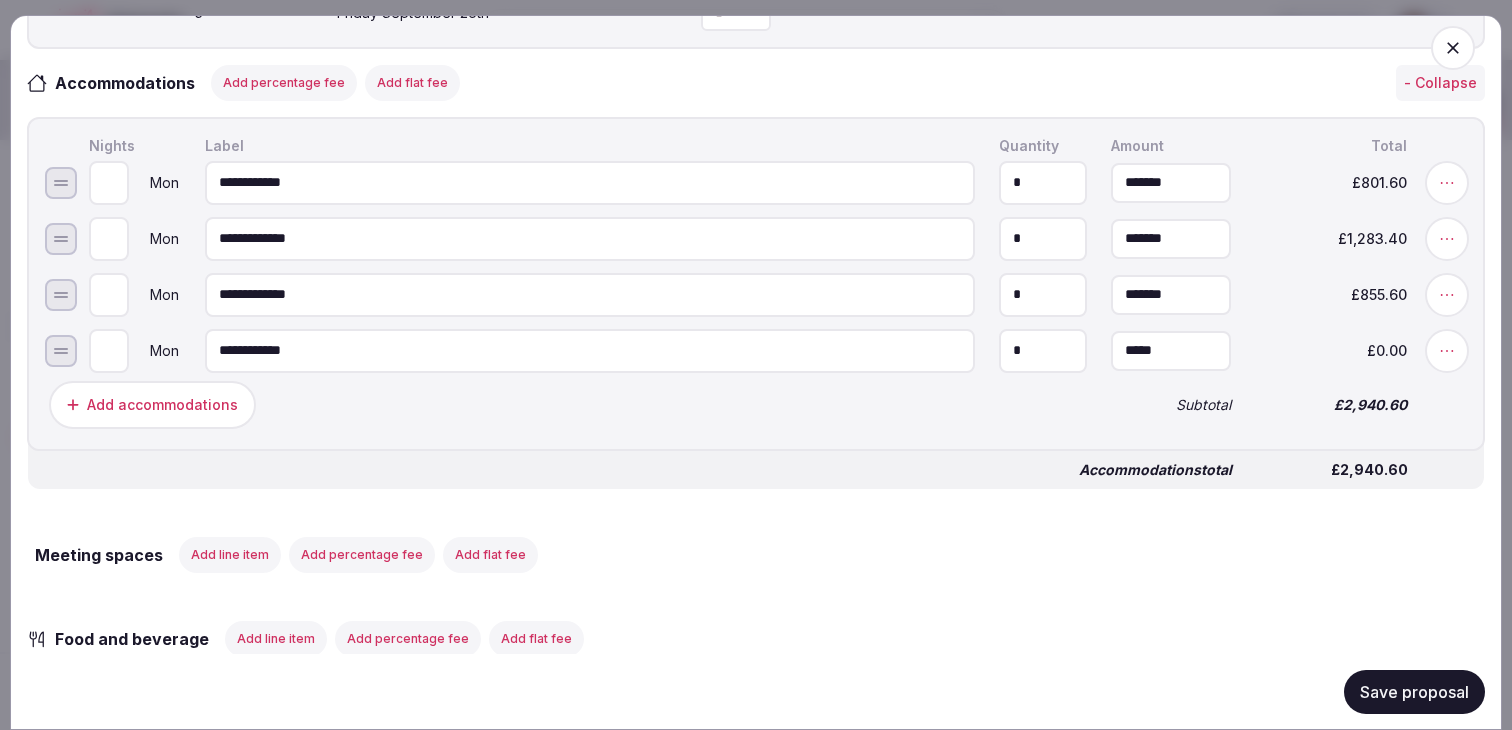 type on "**********" 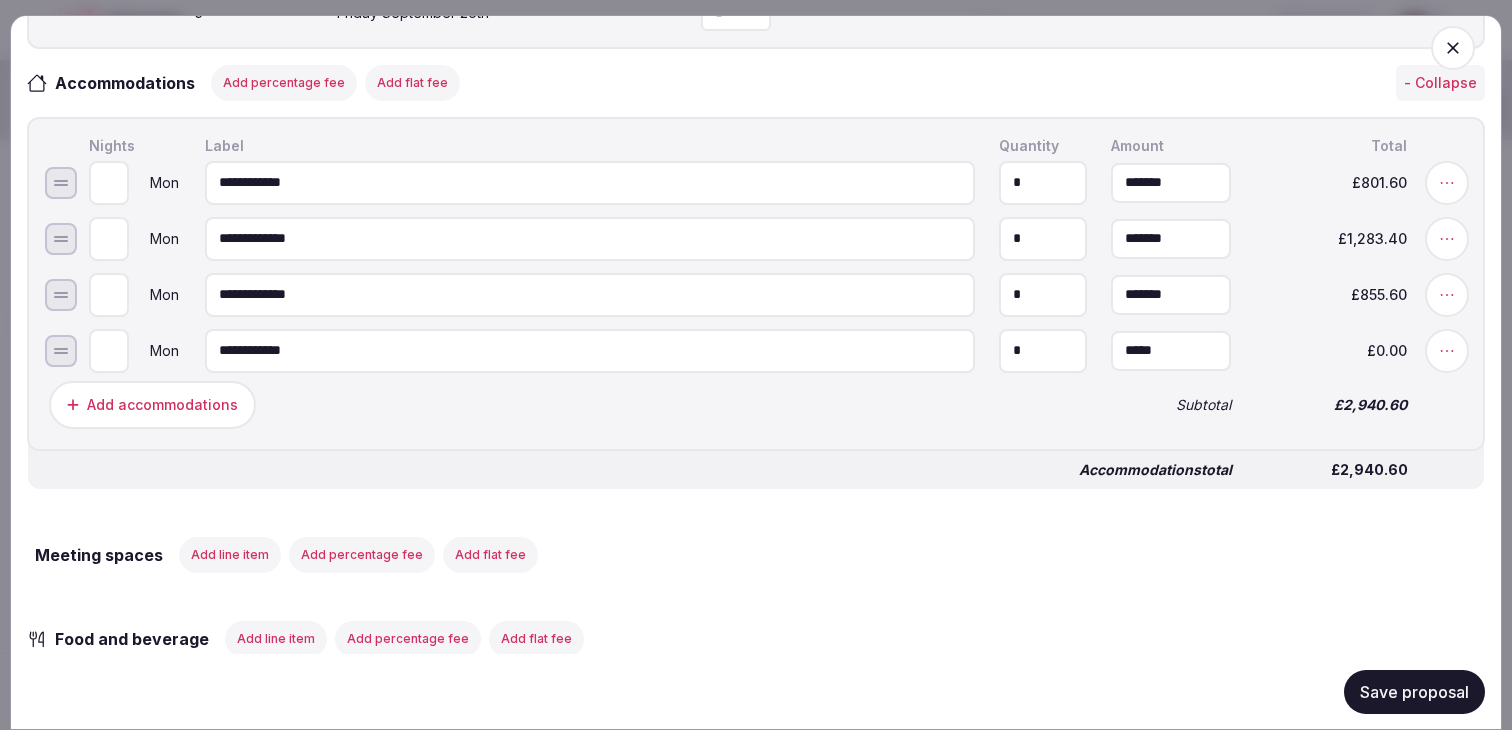 click on "*" at bounding box center (1043, 350) 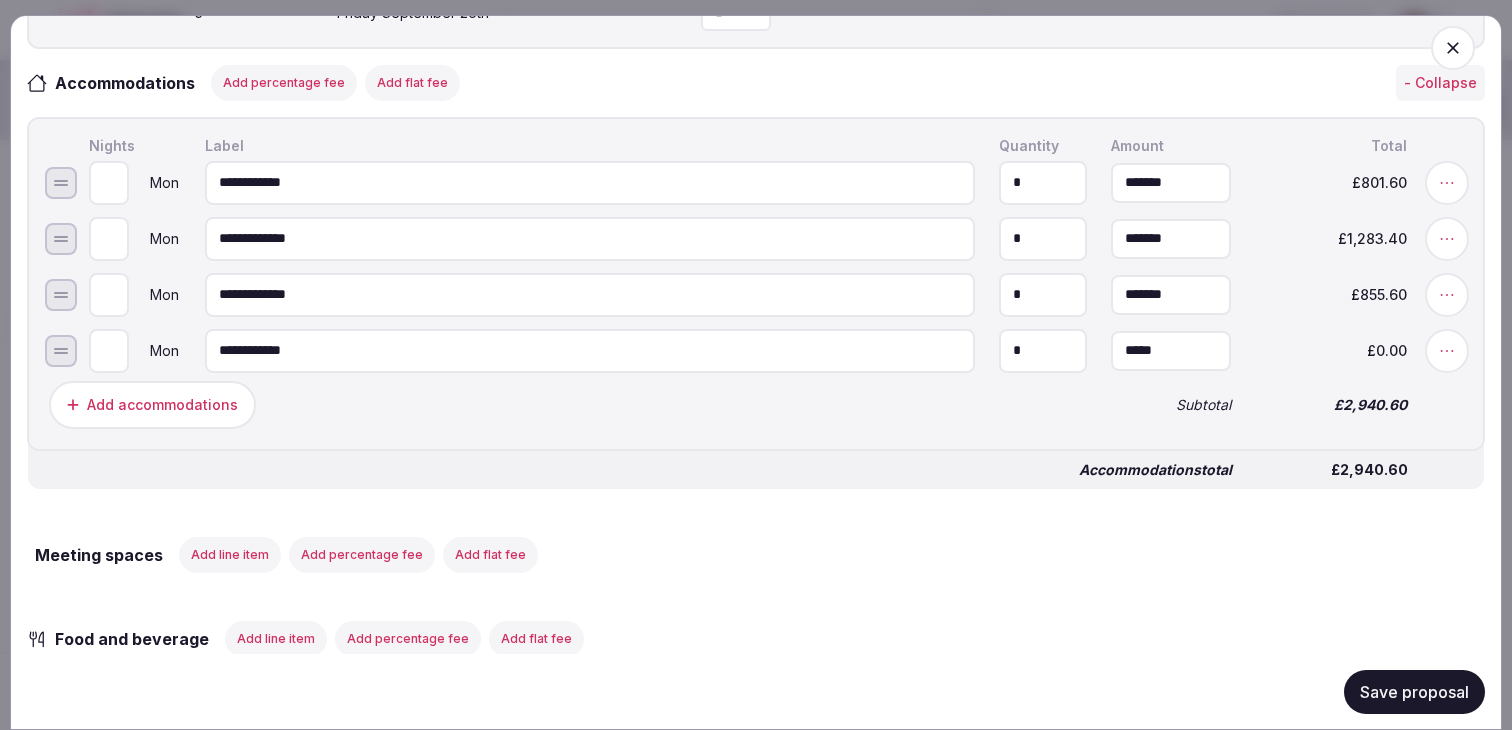 type on "*" 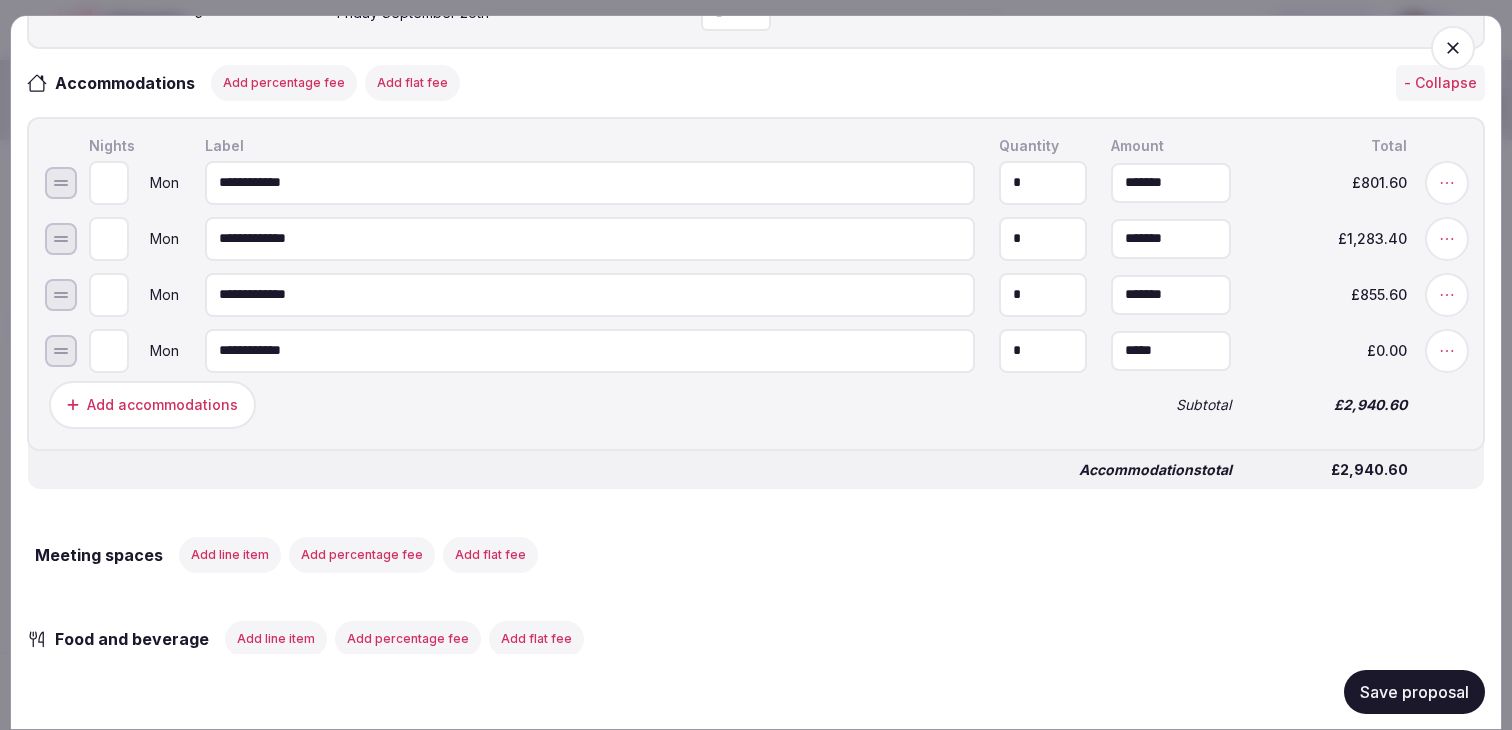 click on "**********" at bounding box center (756, 283) 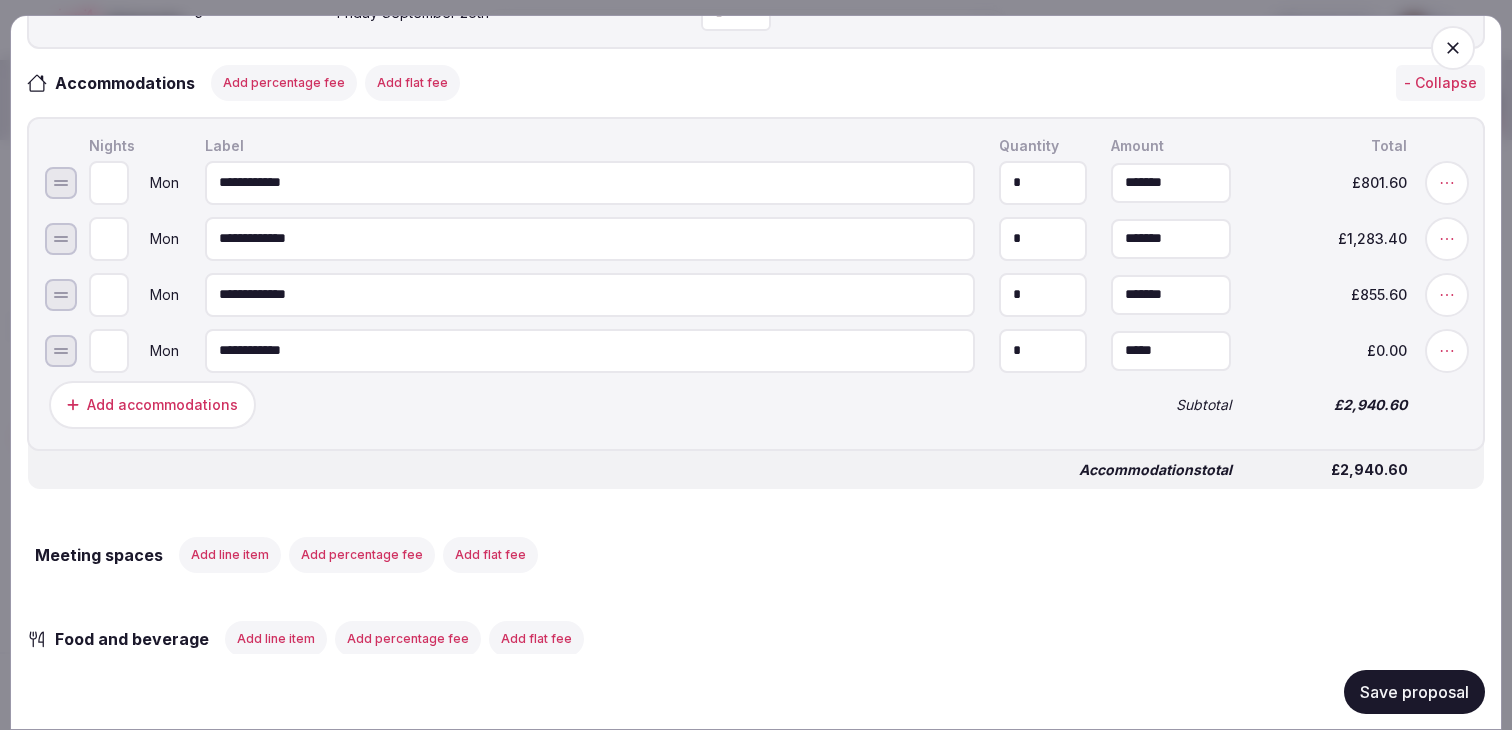click on "*****" at bounding box center [1171, 350] 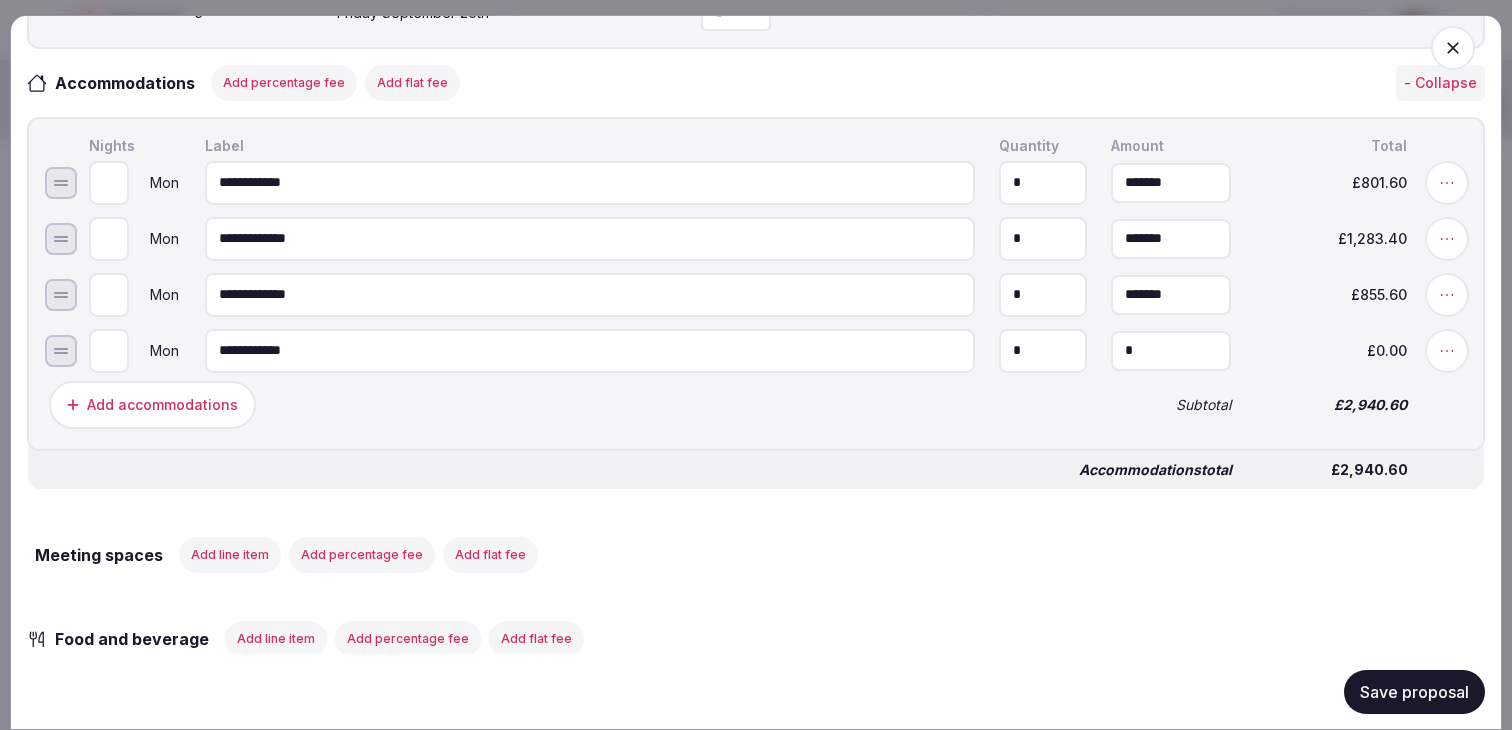 click on "*" at bounding box center (1171, 350) 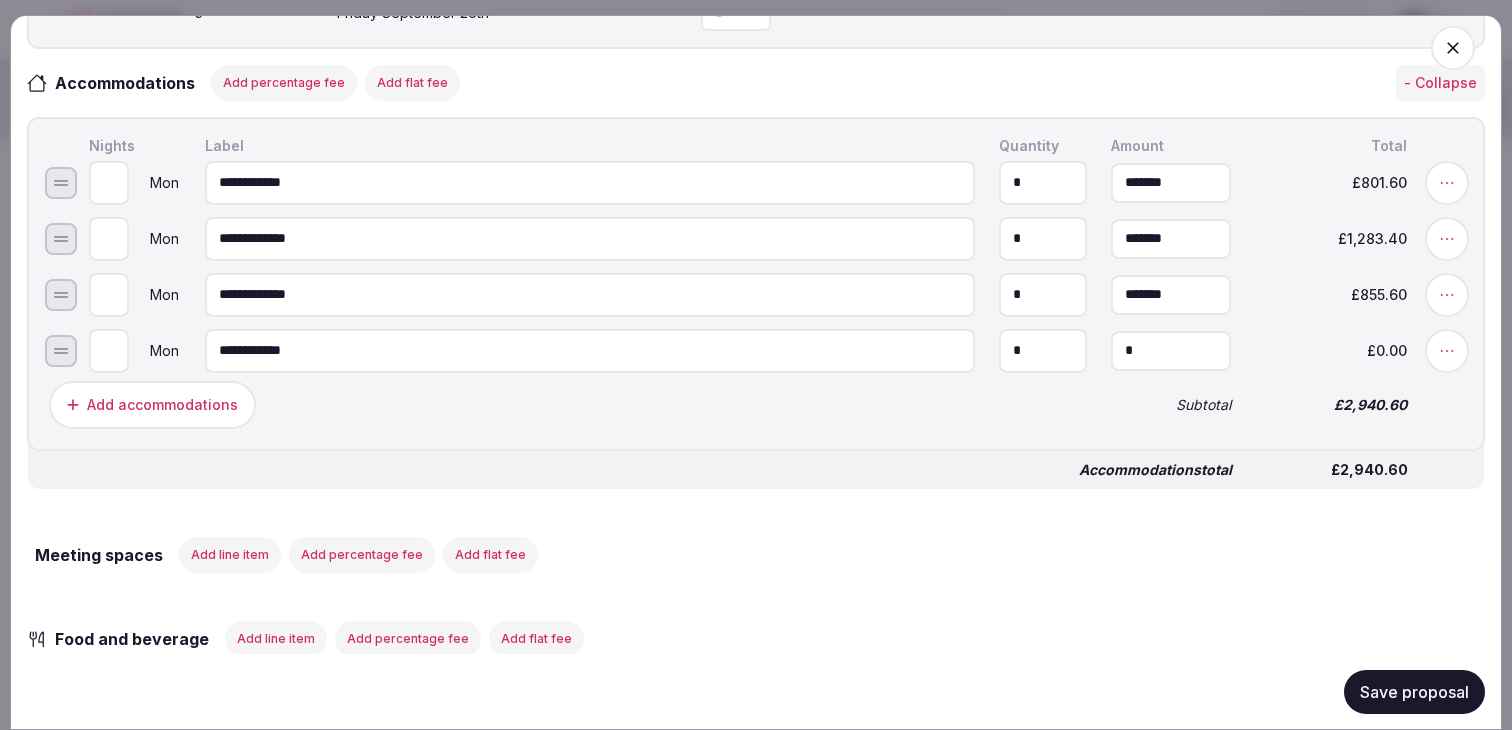 click on "*" at bounding box center [1171, 350] 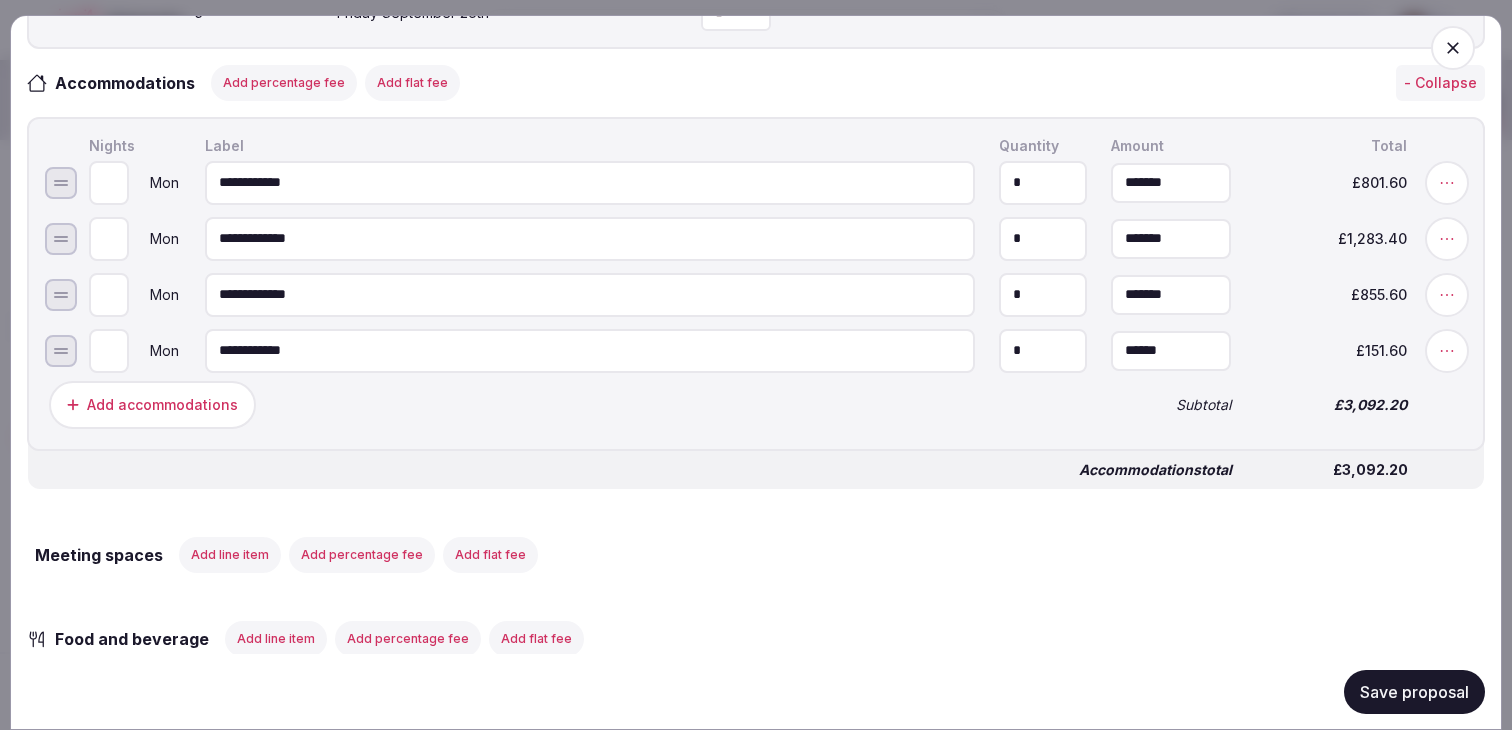 type on "*******" 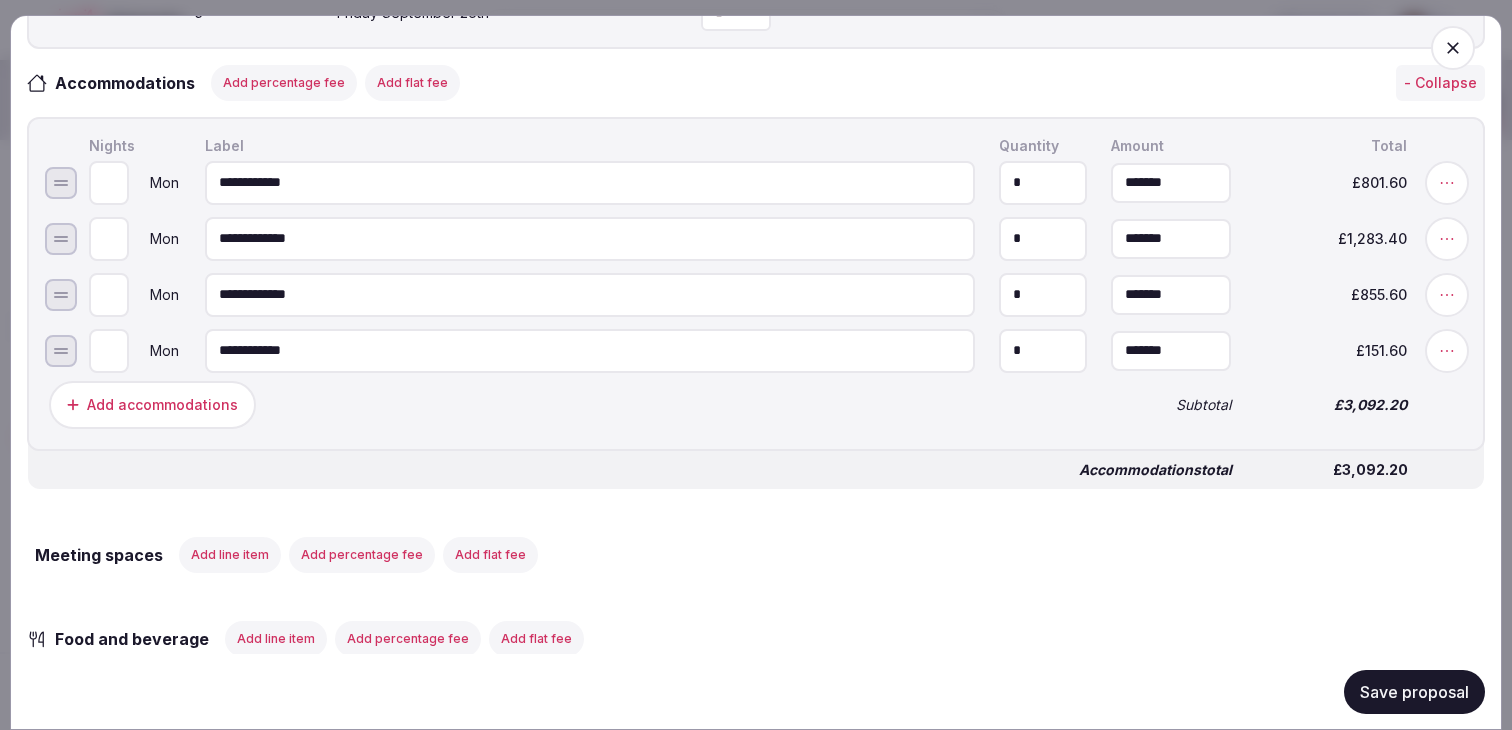 click on "Add accommodations" at bounding box center [568, 404] 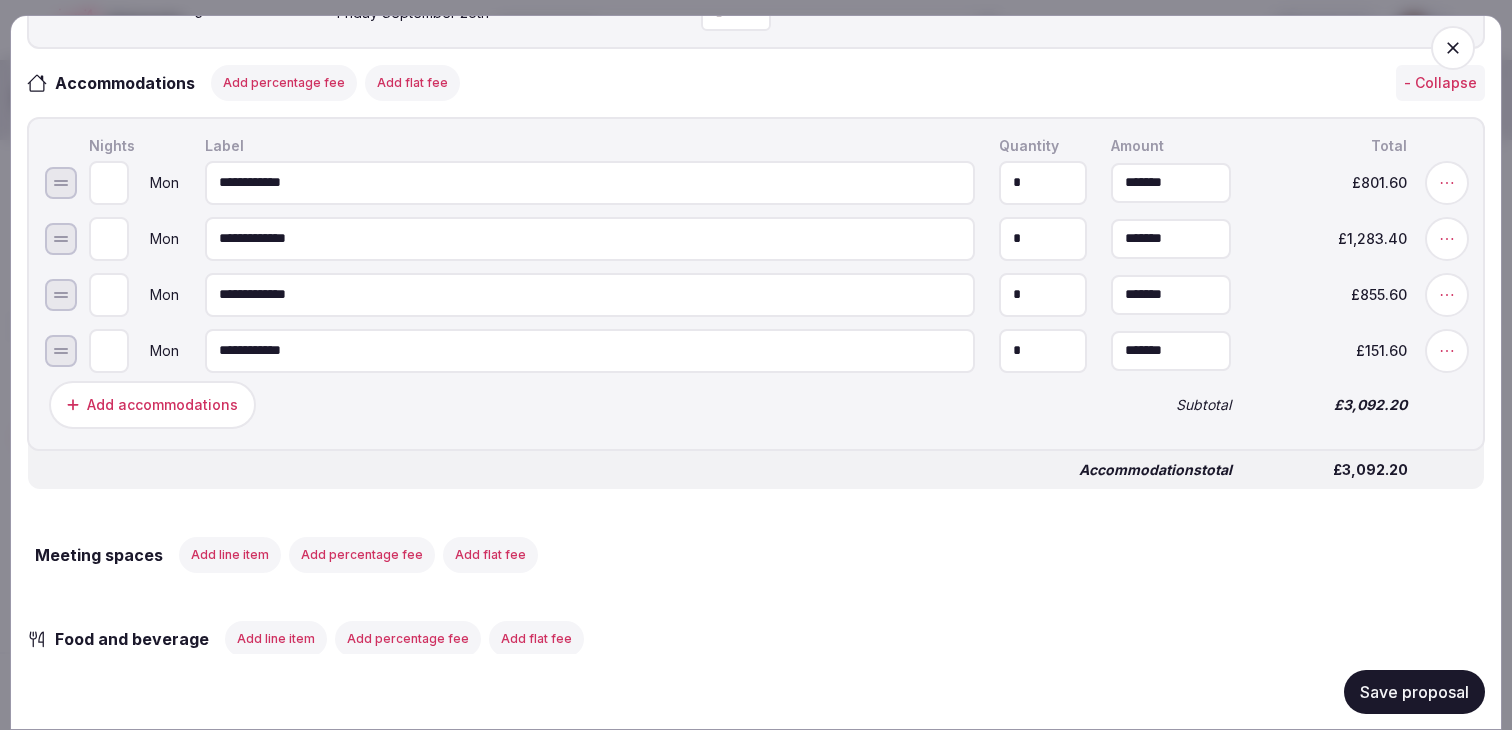 click at bounding box center (1447, 350) 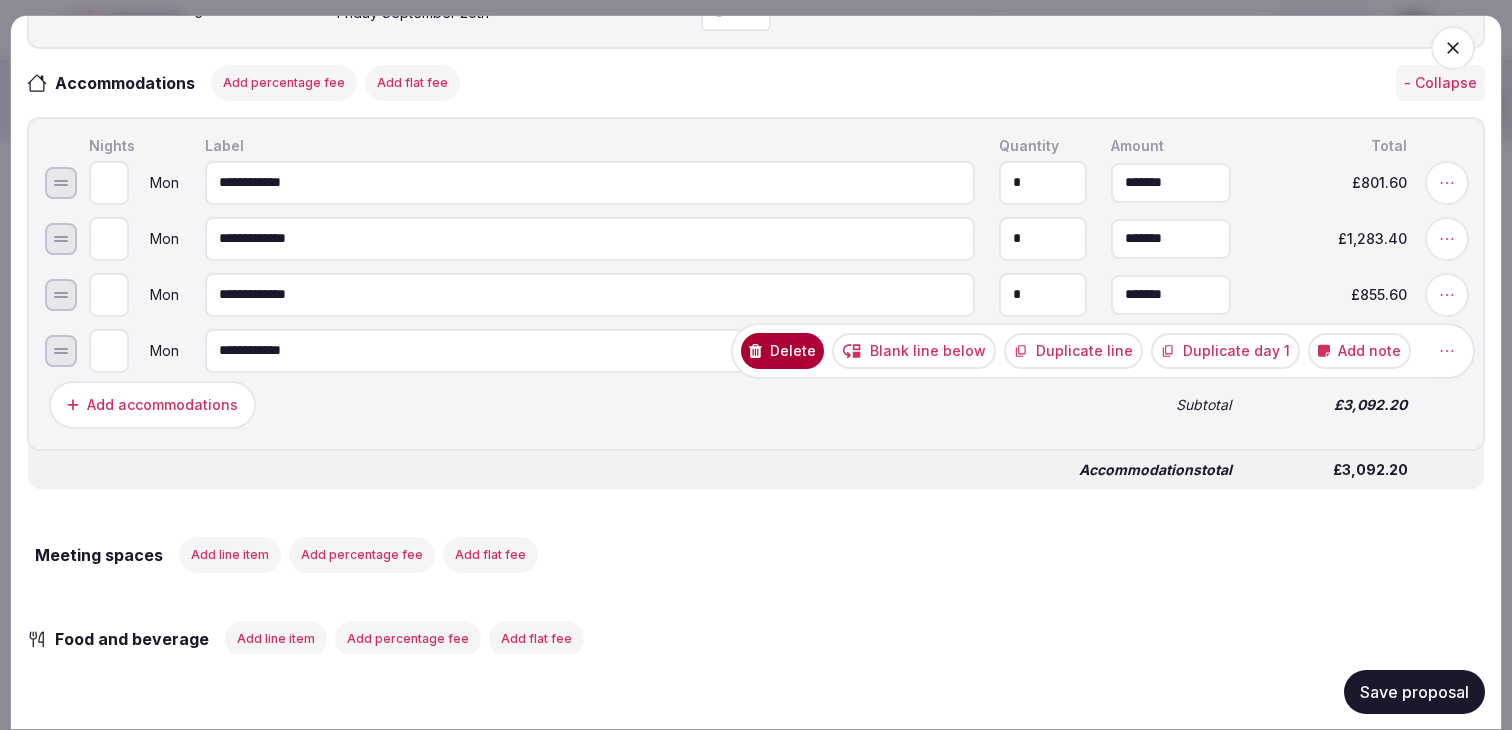 click on "Duplicate day 1" at bounding box center (1225, 350) 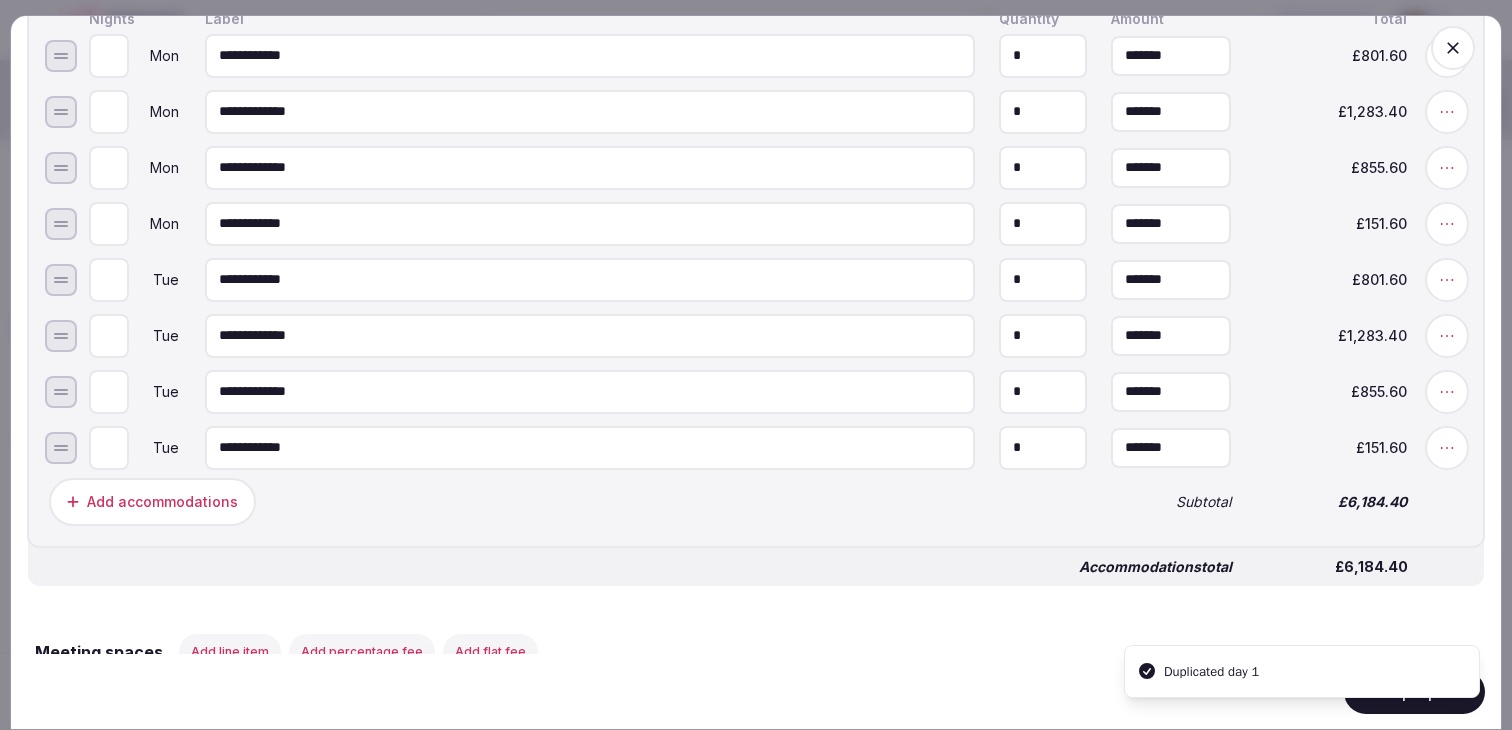 scroll, scrollTop: 968, scrollLeft: 0, axis: vertical 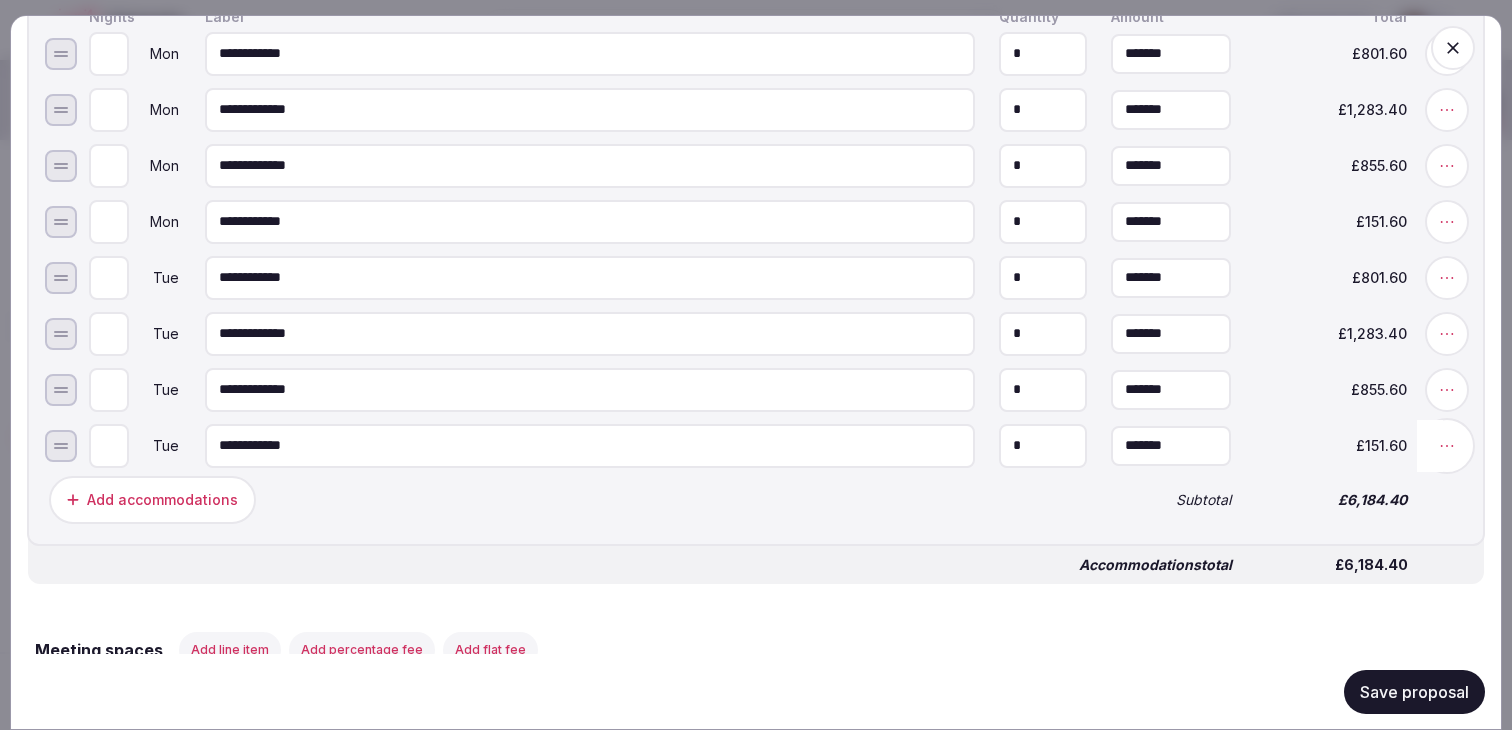 click 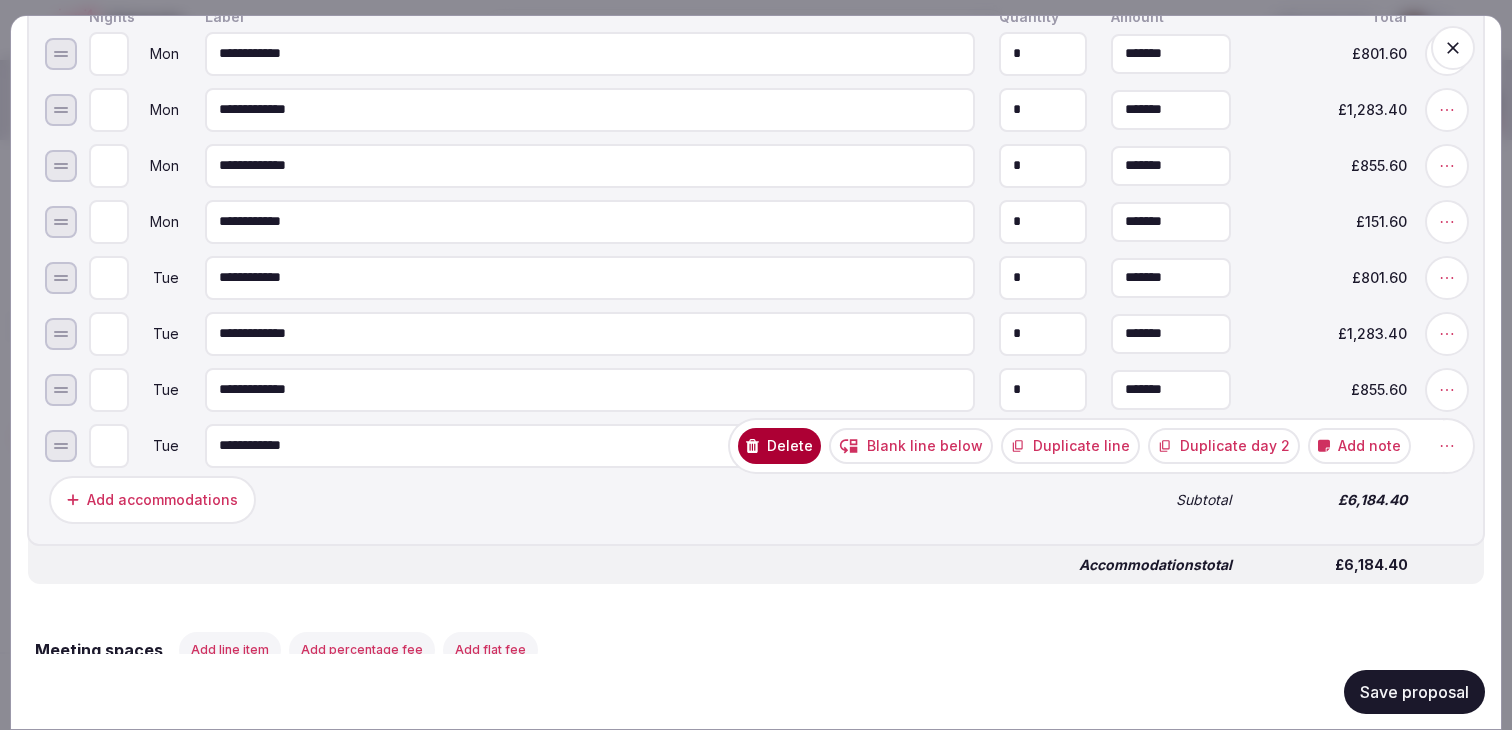 click on "Duplicate day 2" at bounding box center [1224, 445] 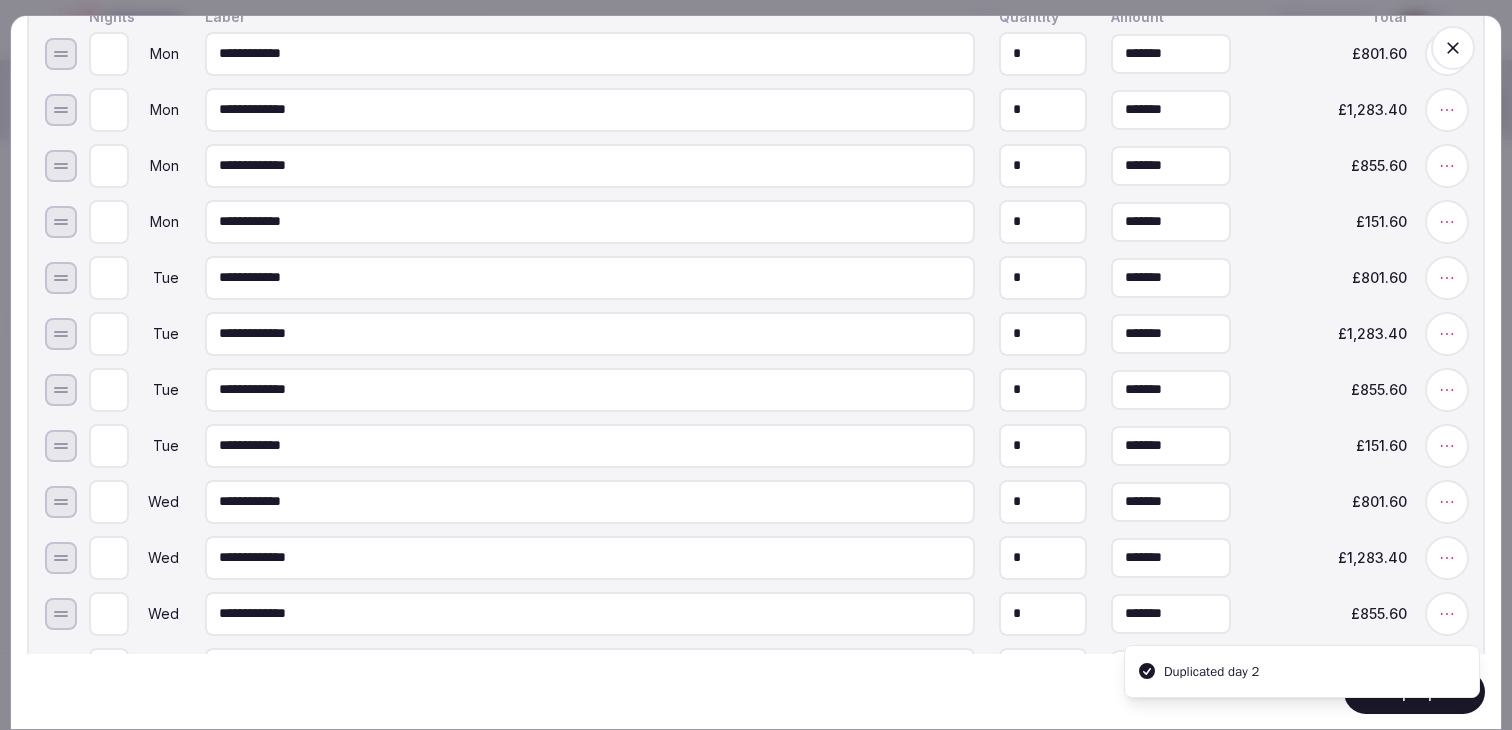 scroll, scrollTop: 1076, scrollLeft: 0, axis: vertical 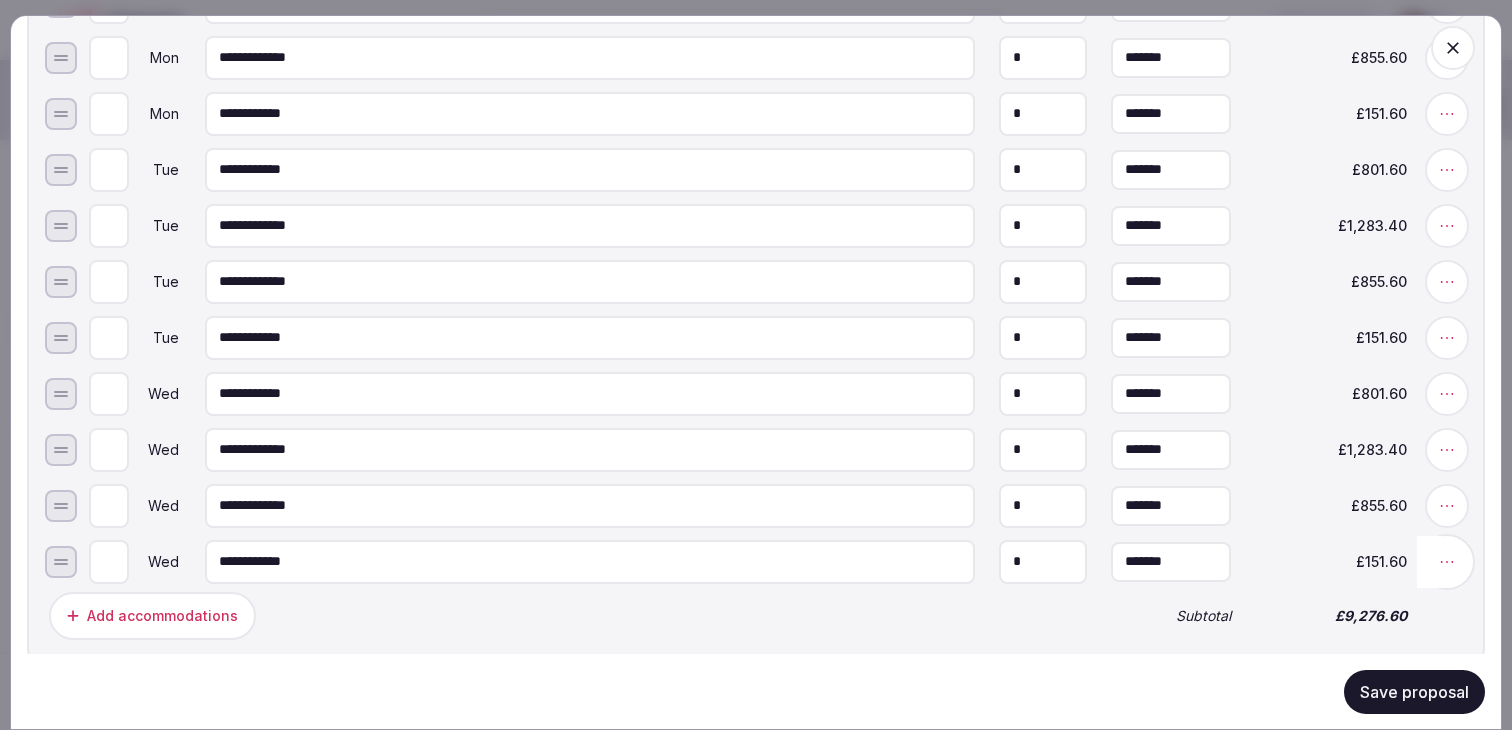 click at bounding box center [1447, 561] 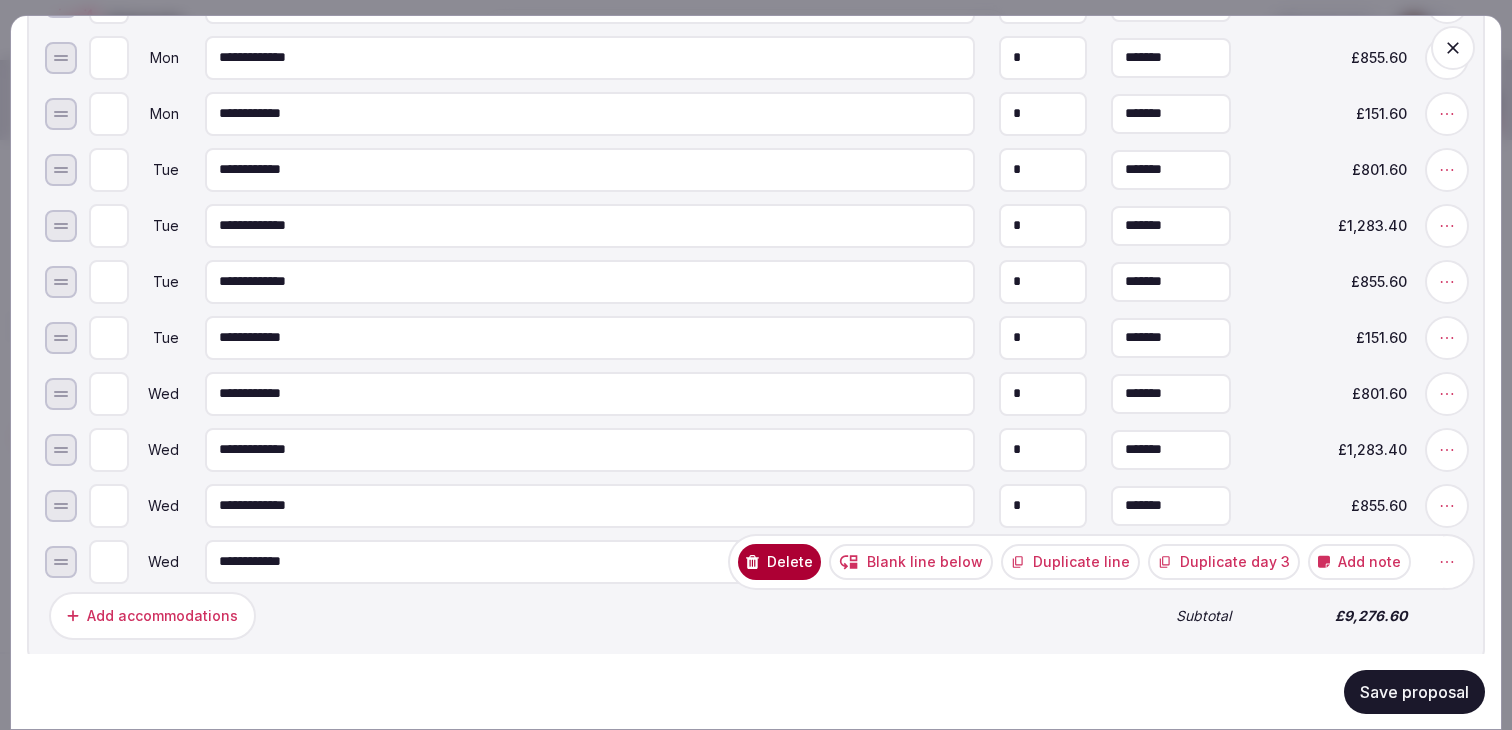 click on "Duplicate day 3" at bounding box center [1224, 561] 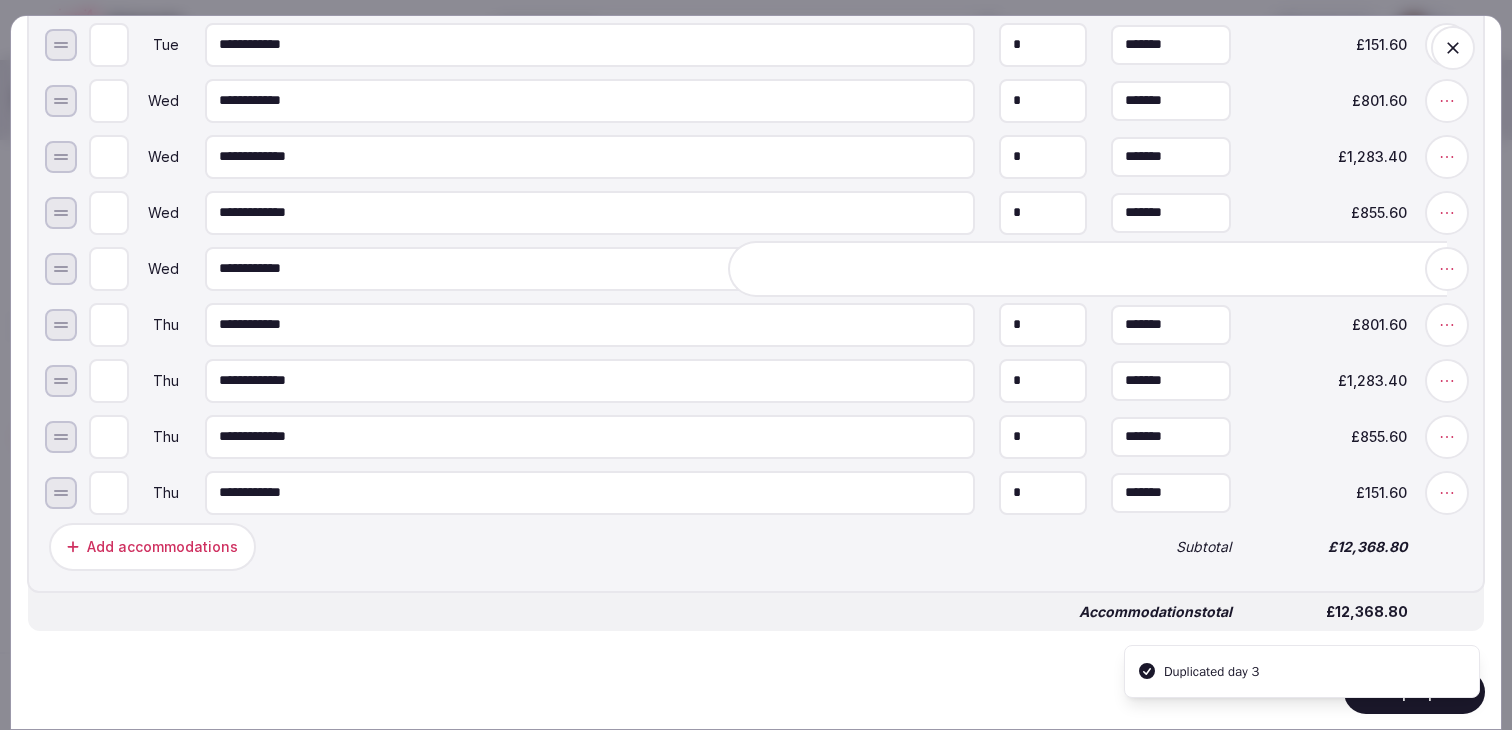 scroll, scrollTop: 1373, scrollLeft: 0, axis: vertical 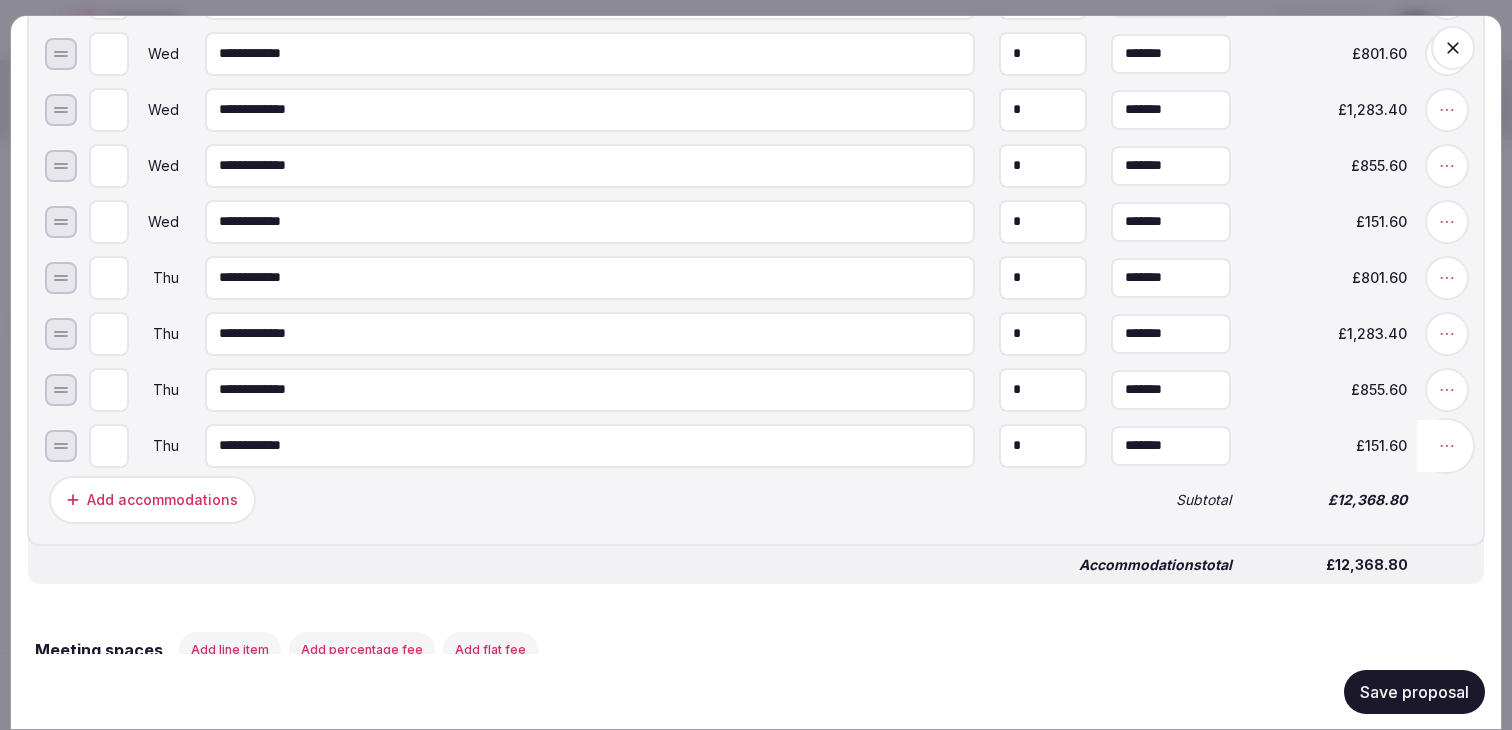 click 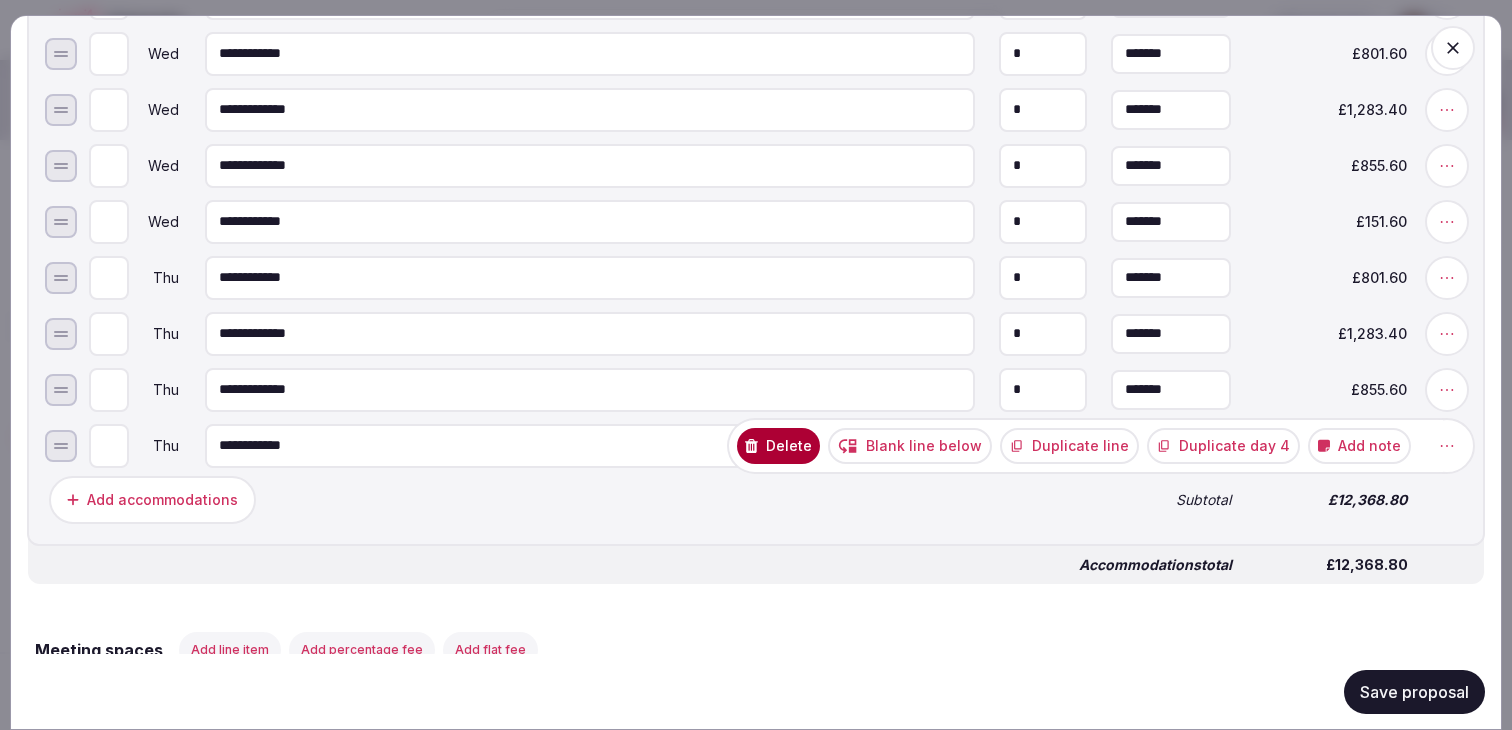 click on "Duplicate day 4" at bounding box center [1223, 445] 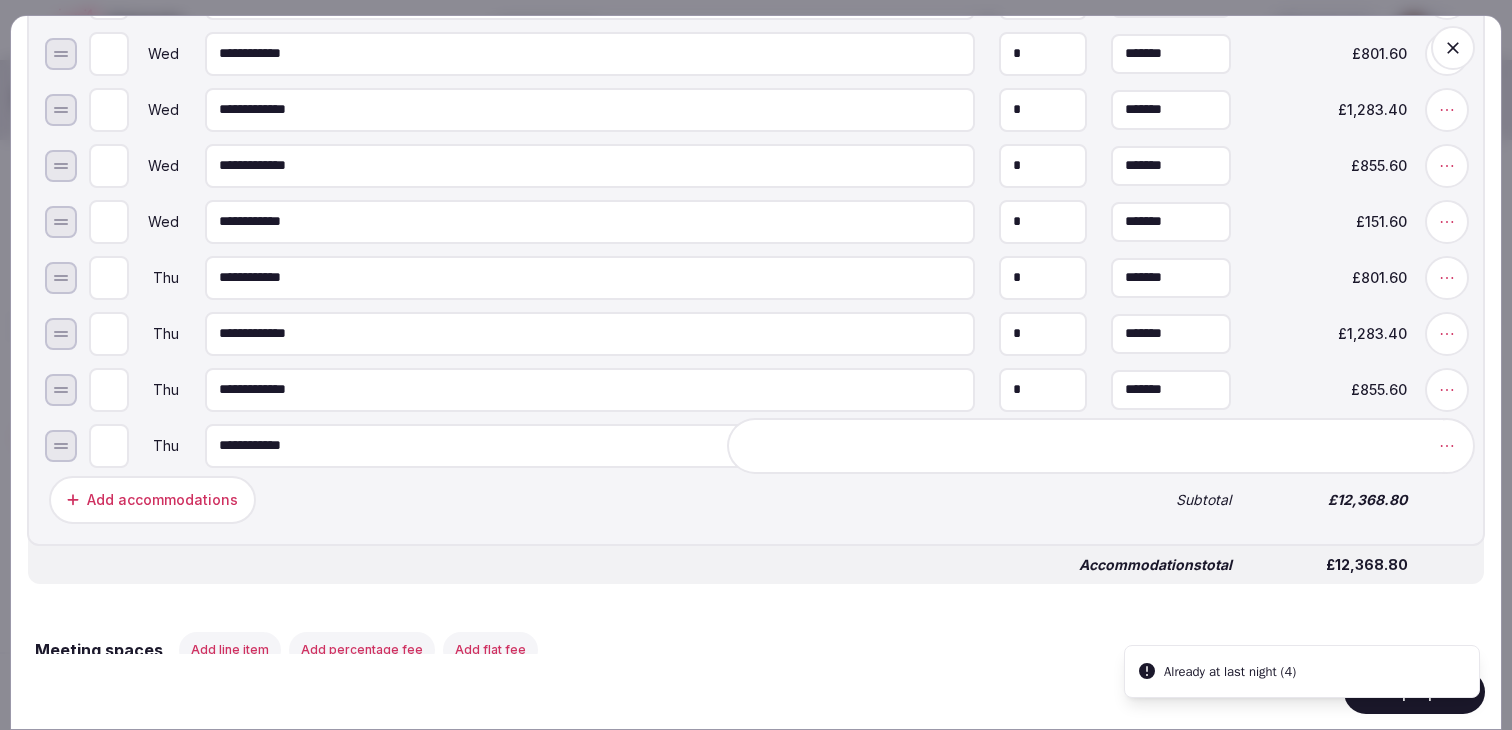 click on "Accommodations  total" at bounding box center (640, 564) 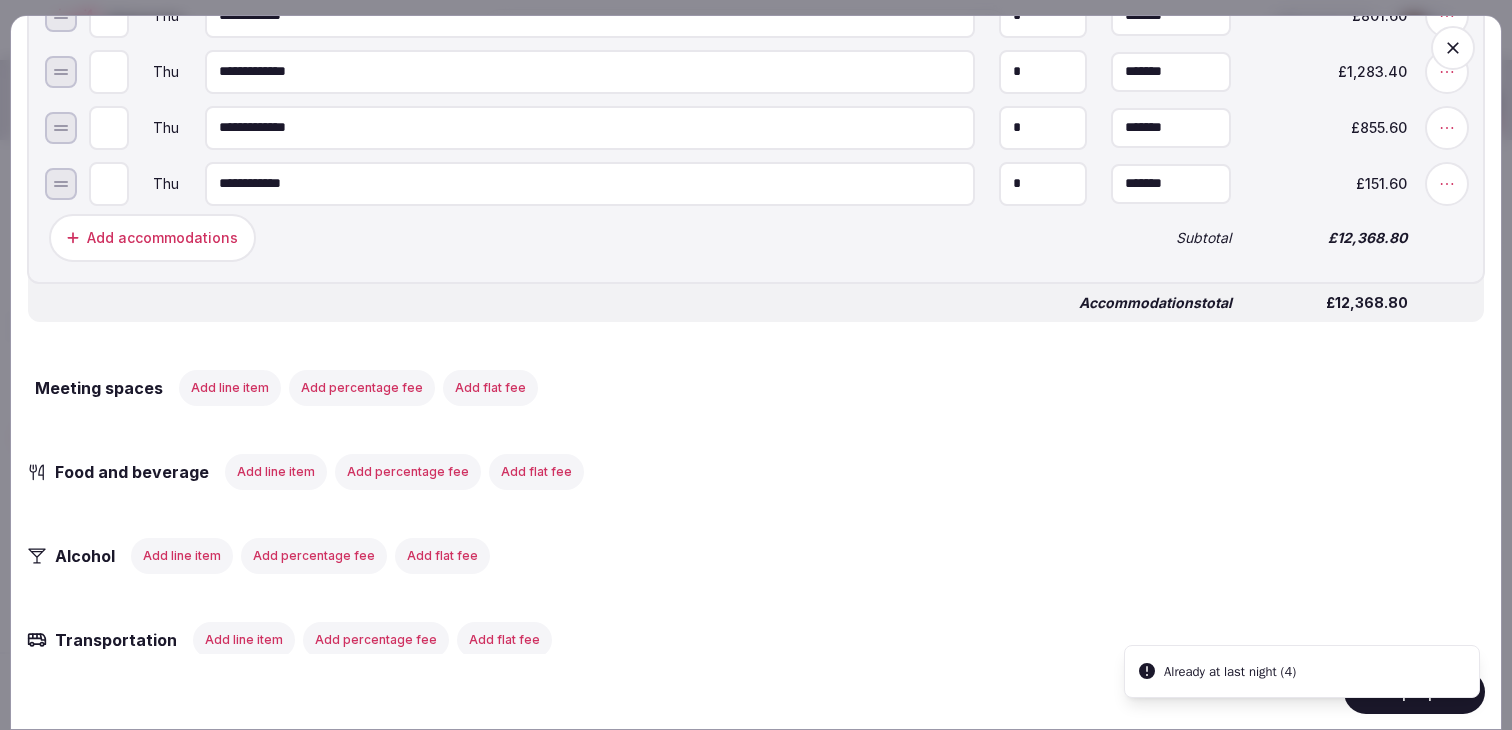 scroll, scrollTop: 1810, scrollLeft: 0, axis: vertical 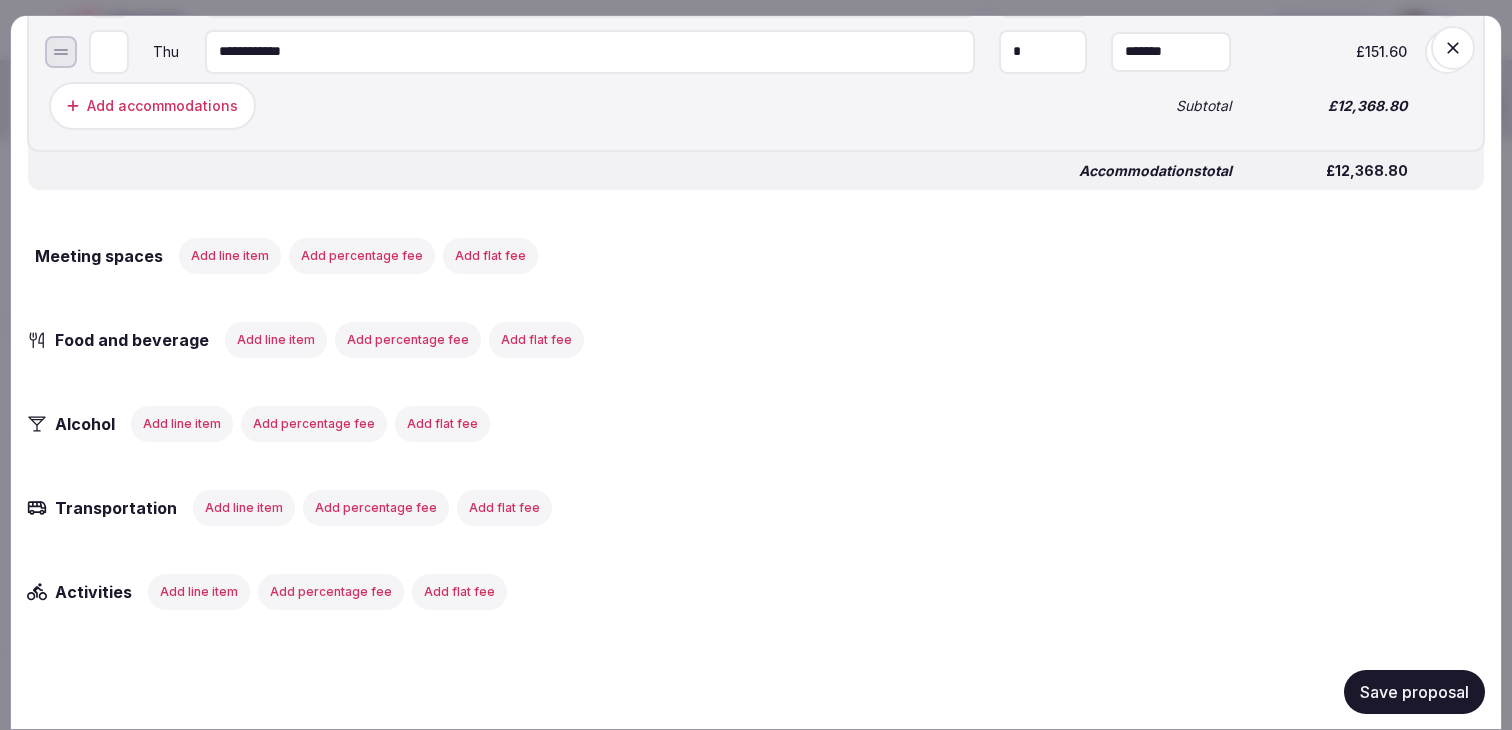 click on "Add line item" at bounding box center (230, 255) 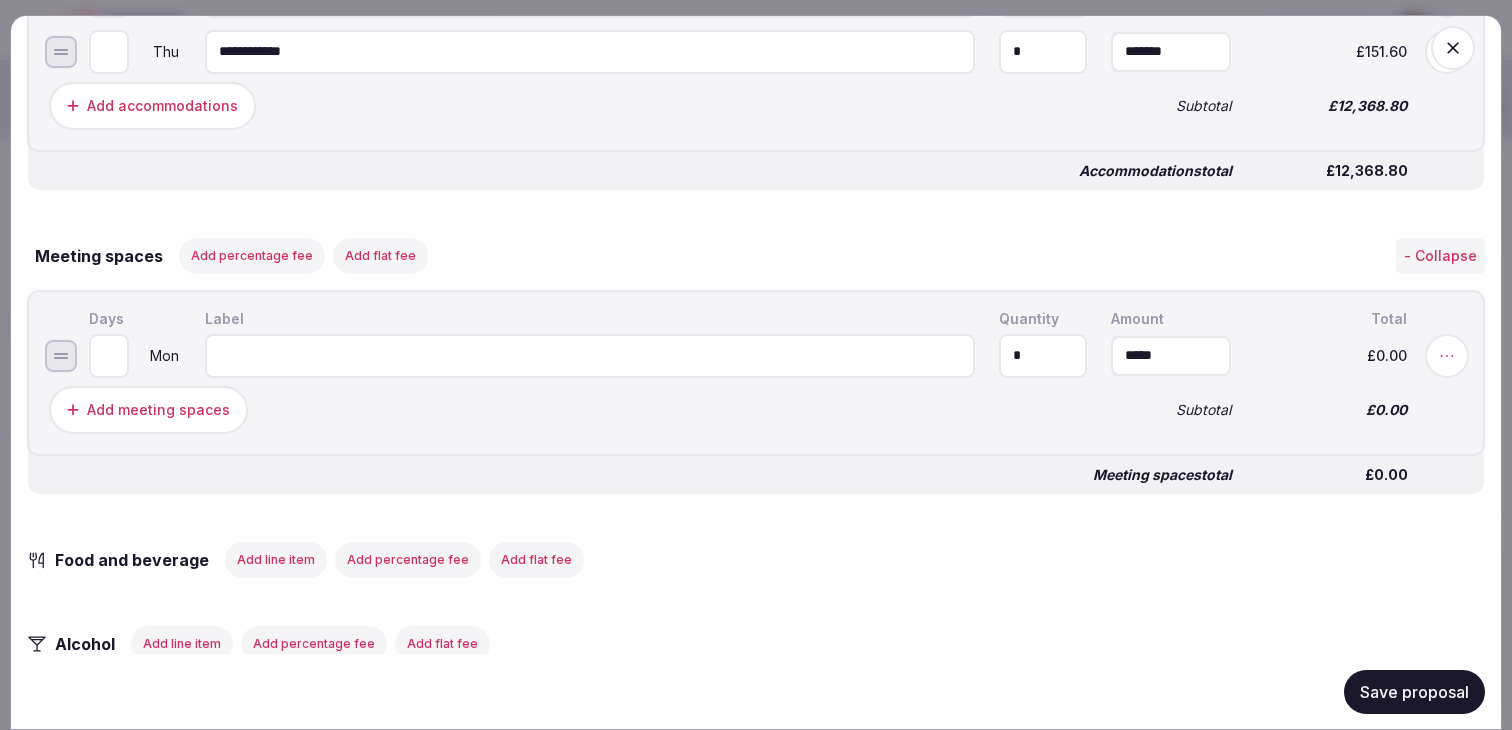 click at bounding box center [590, 355] 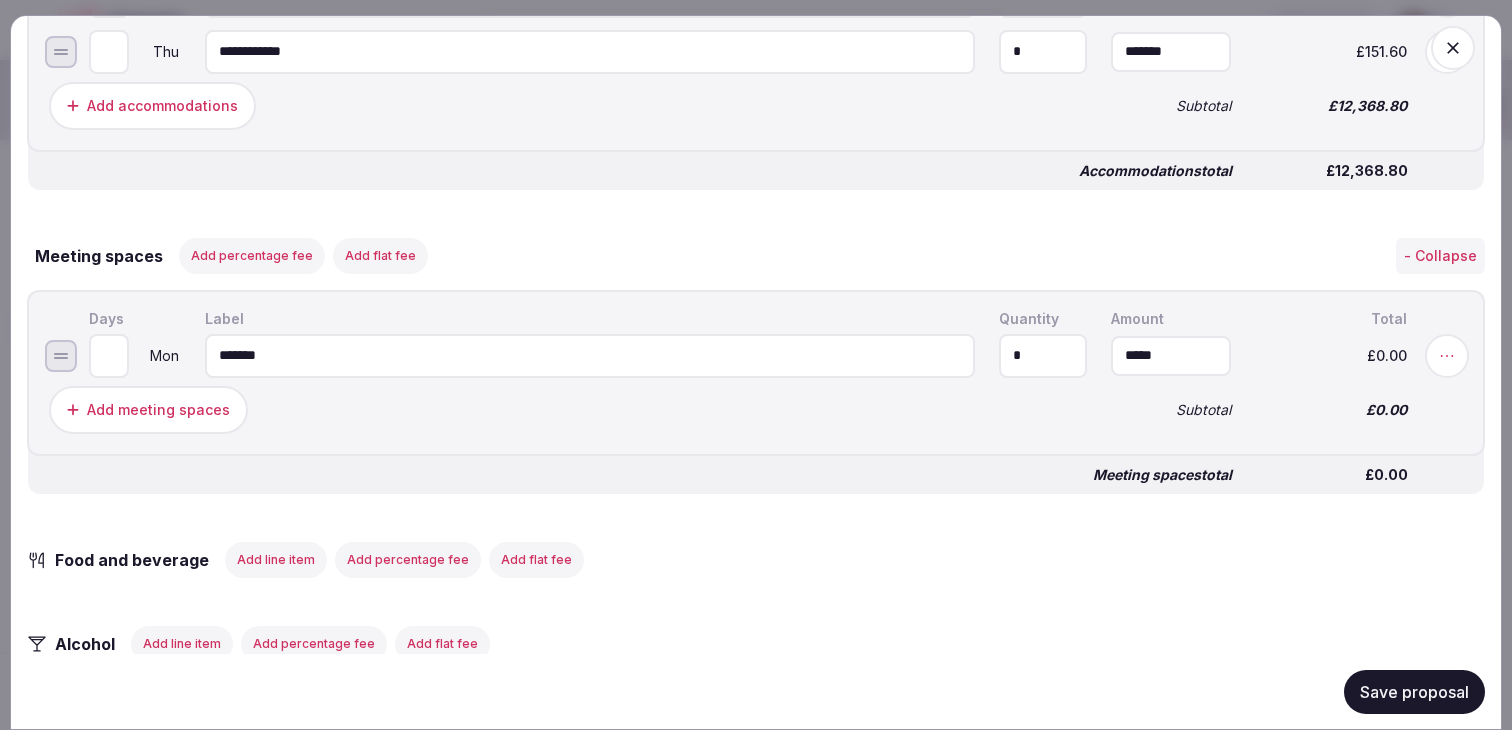 type on "*******" 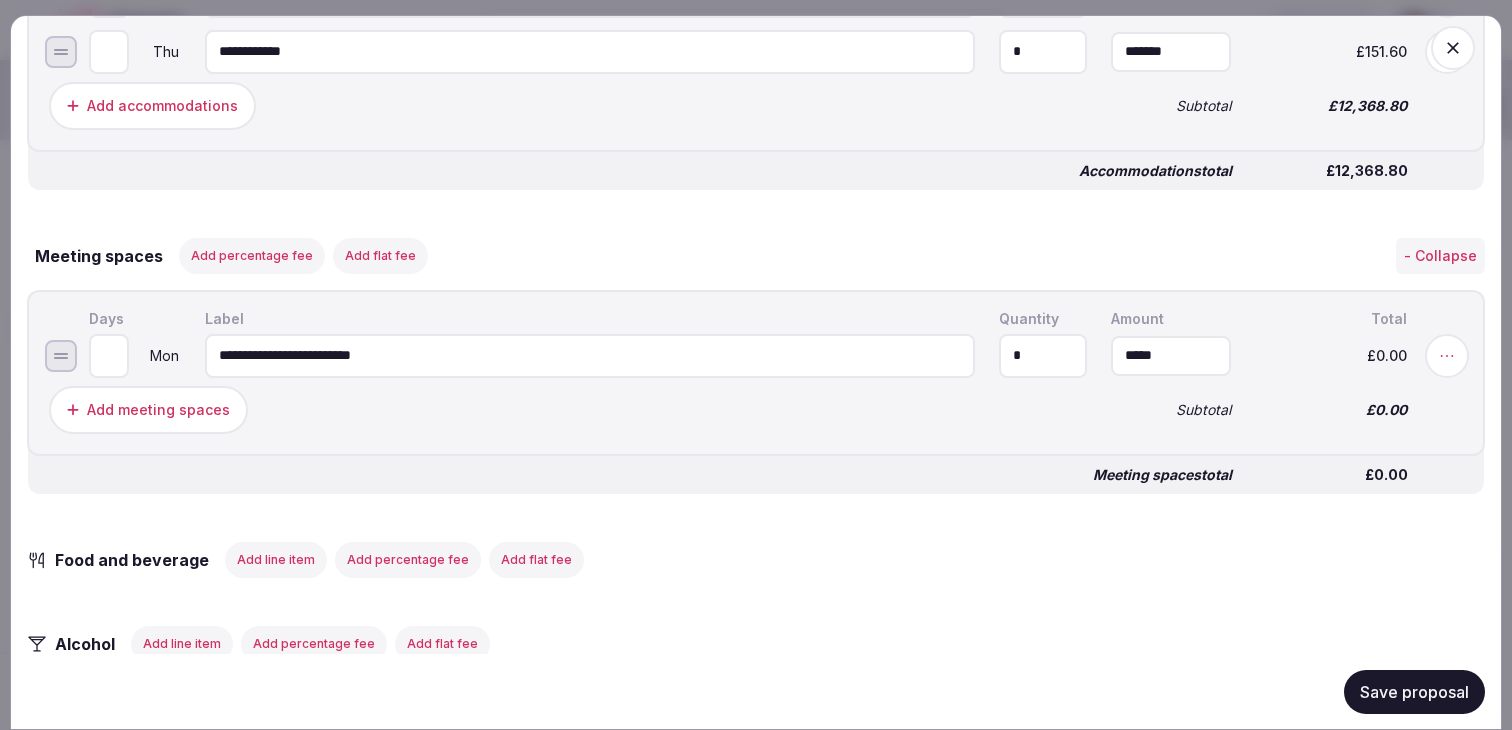 type on "**********" 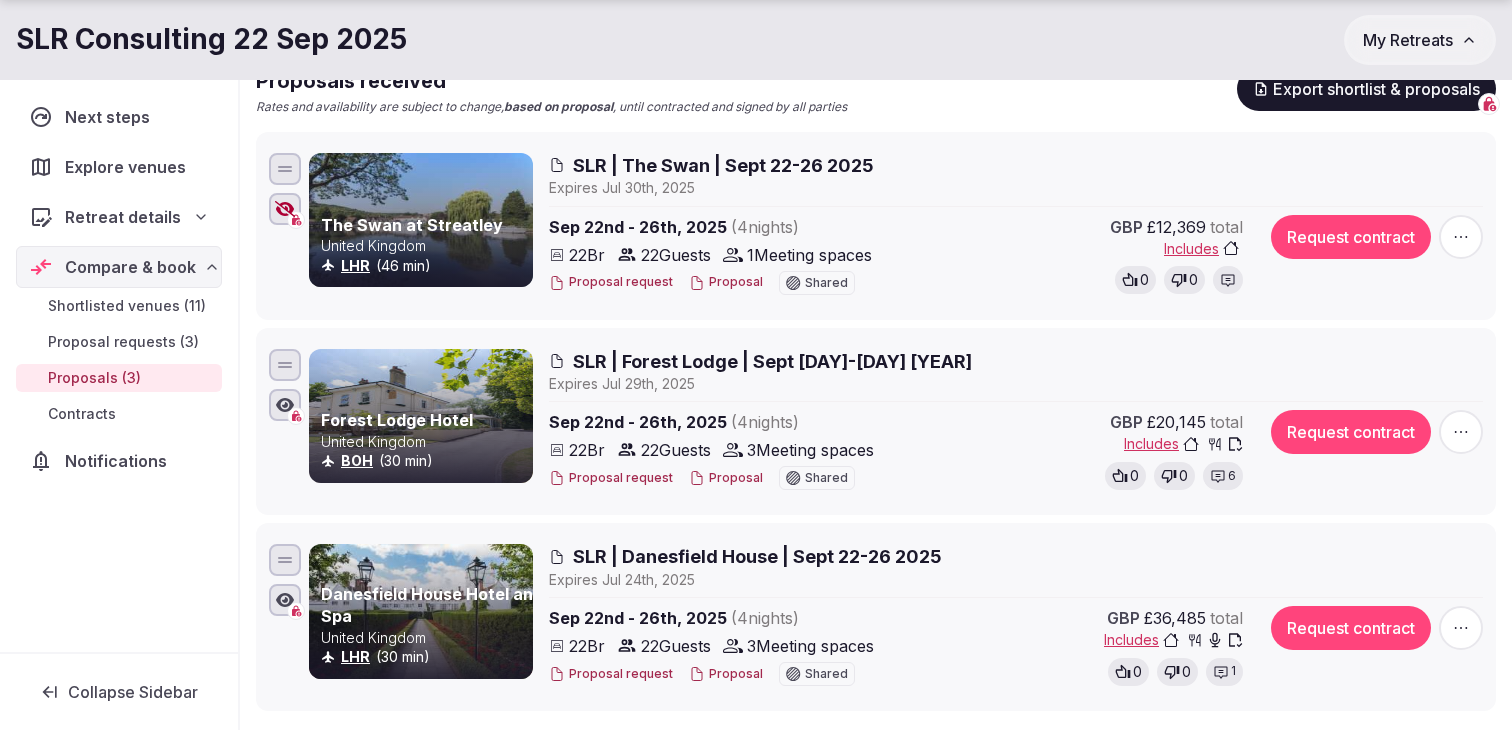 scroll, scrollTop: 259, scrollLeft: 0, axis: vertical 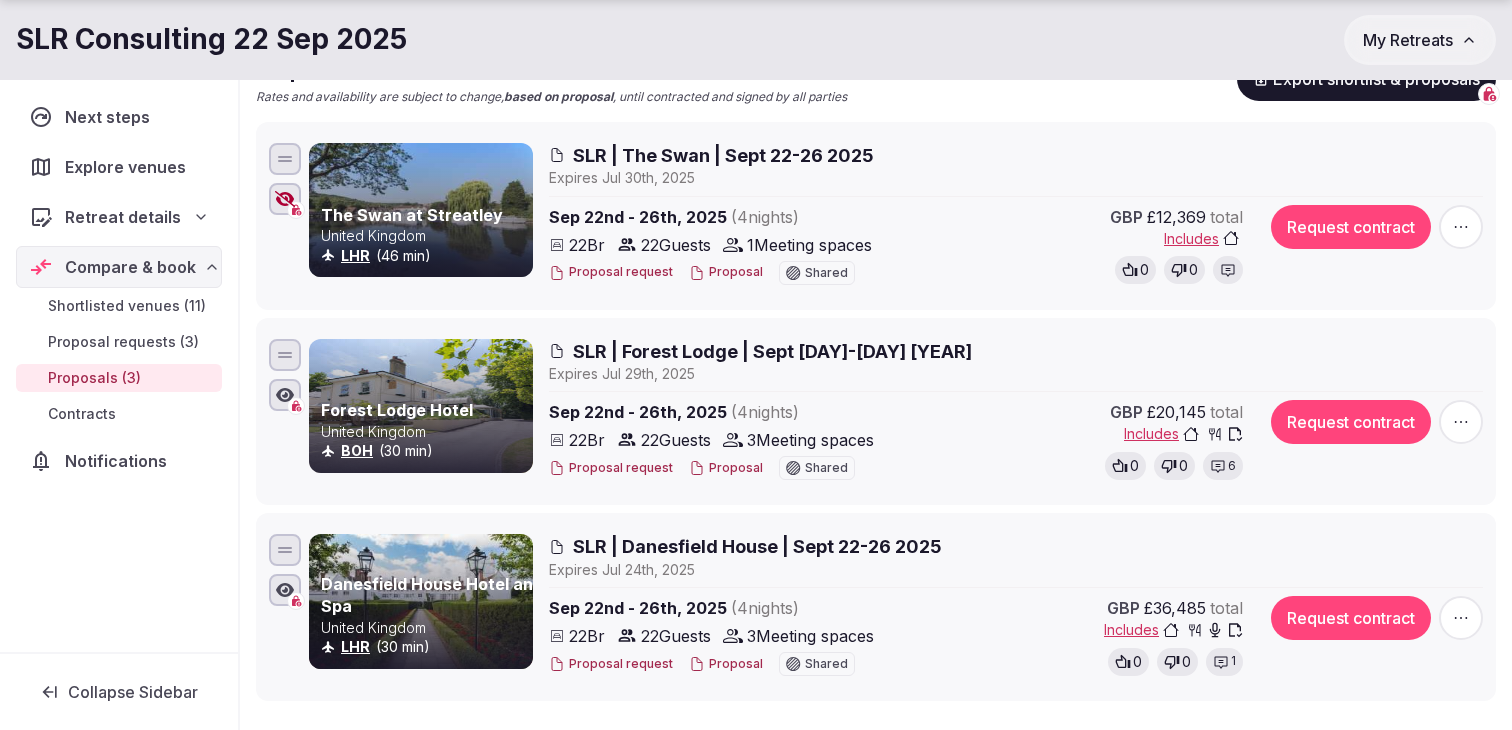 click 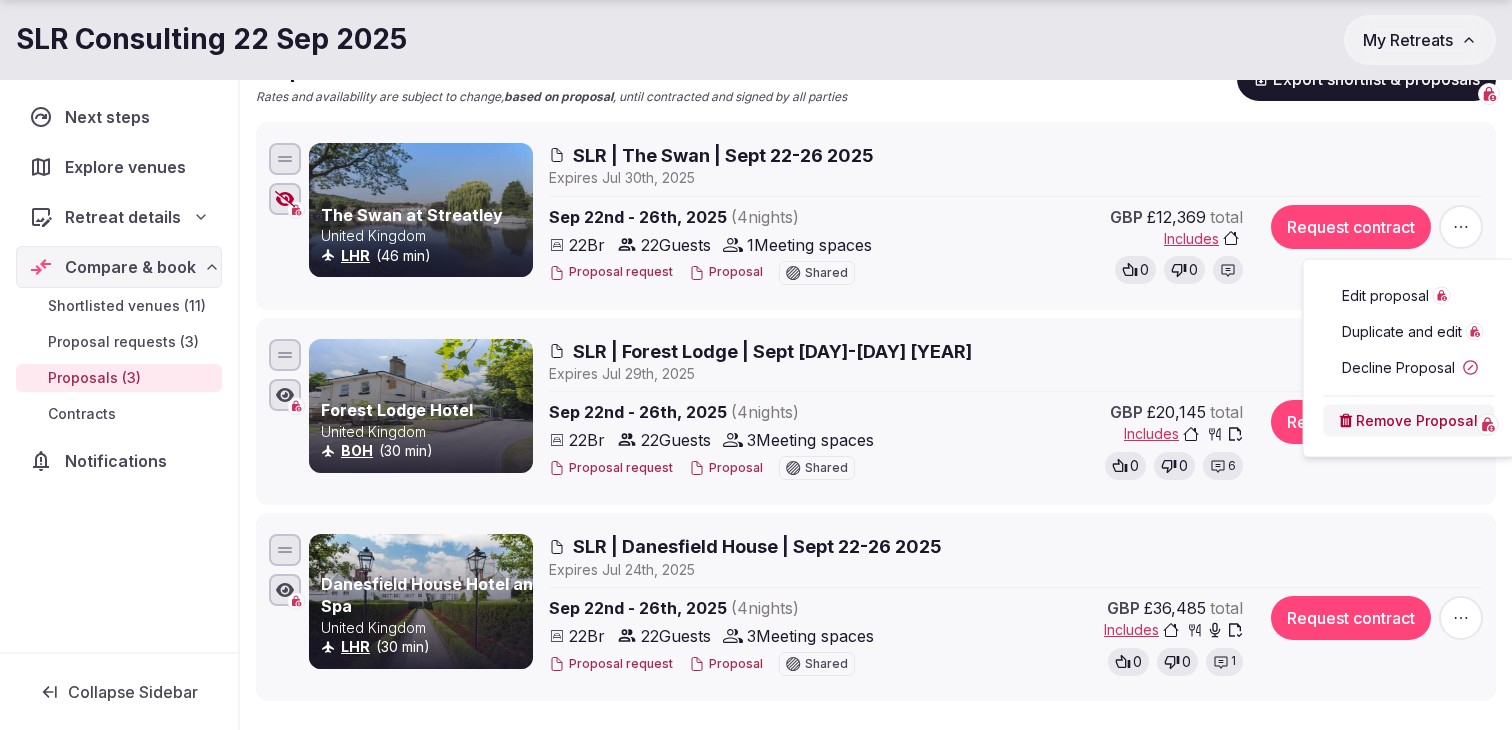 click on "Edit proposal" at bounding box center (1385, 296) 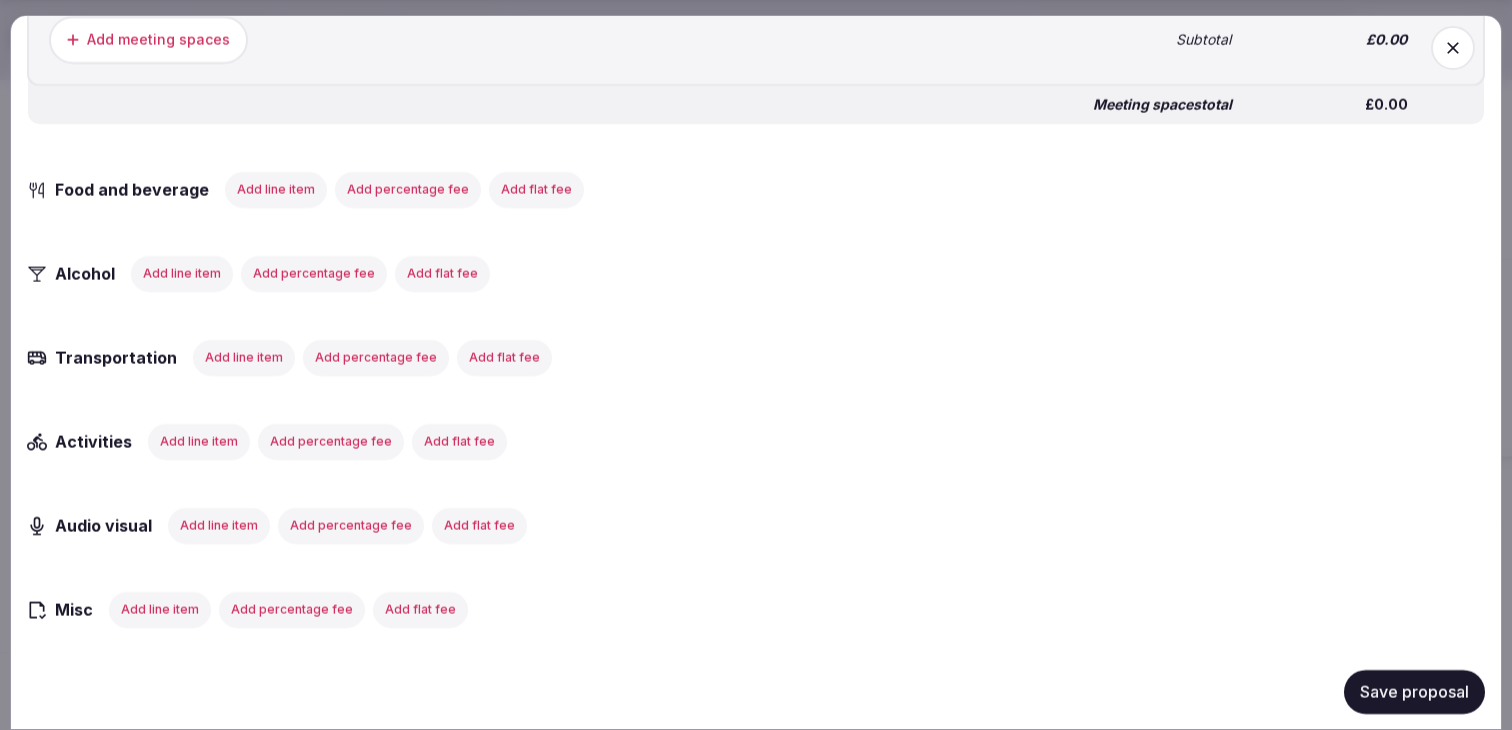 scroll, scrollTop: 2181, scrollLeft: 0, axis: vertical 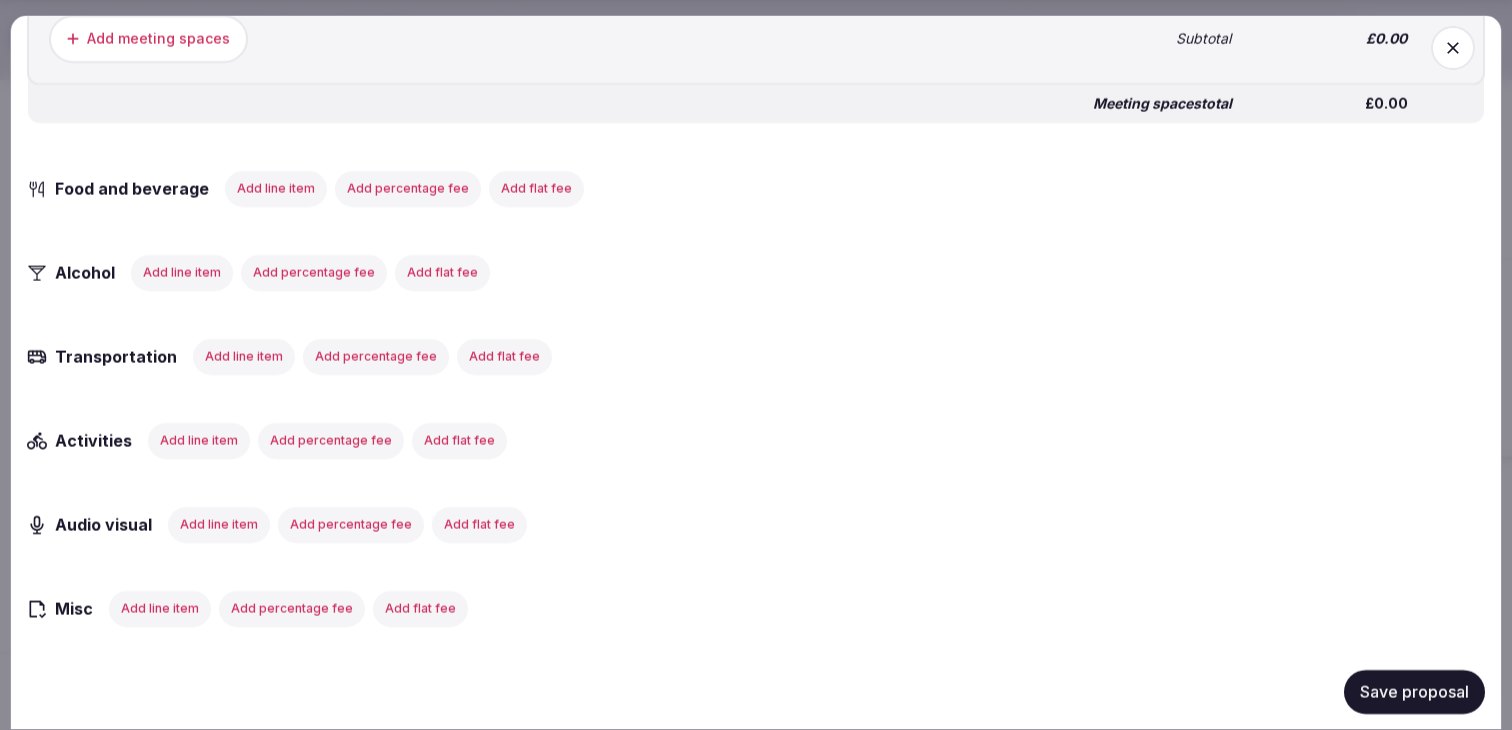 click on "Add line item" at bounding box center [276, 188] 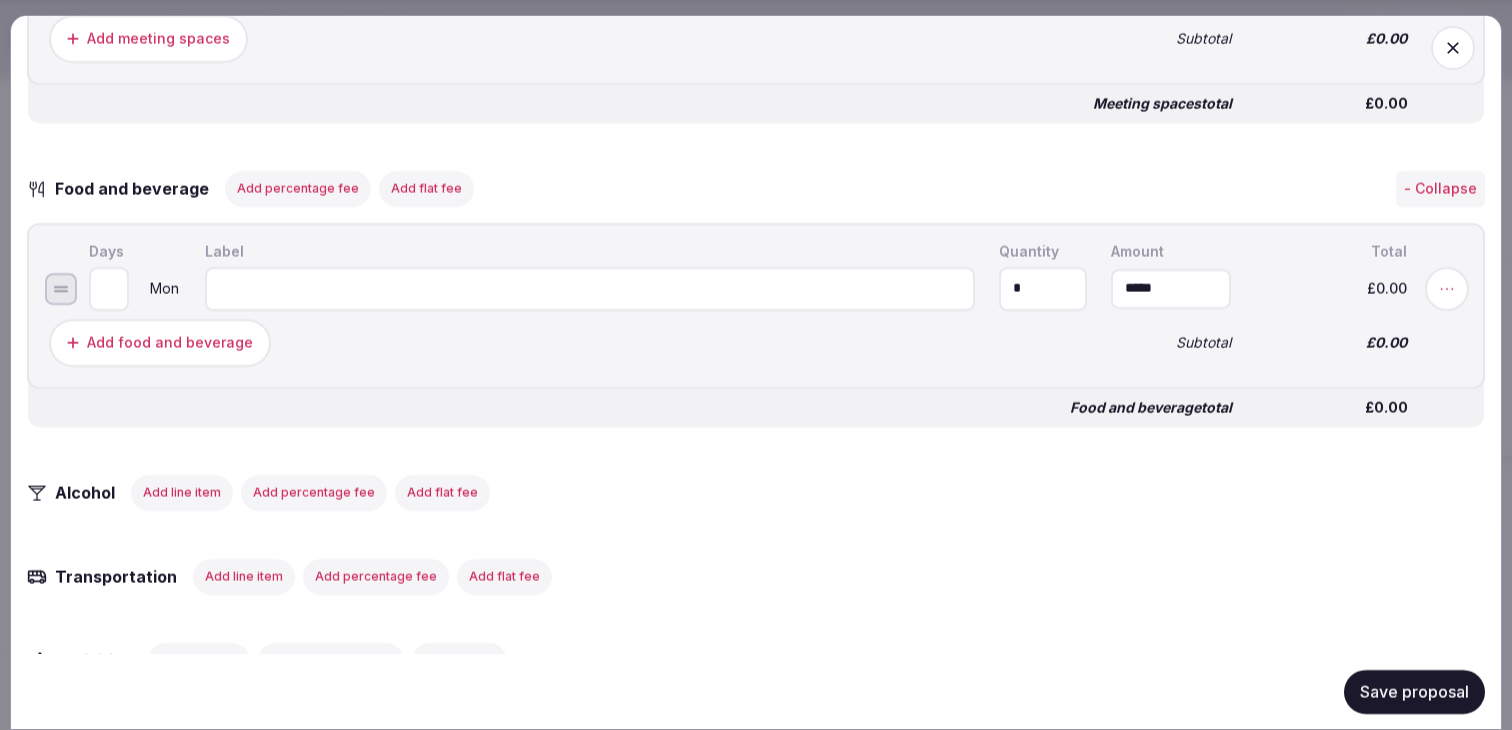 click at bounding box center (590, 288) 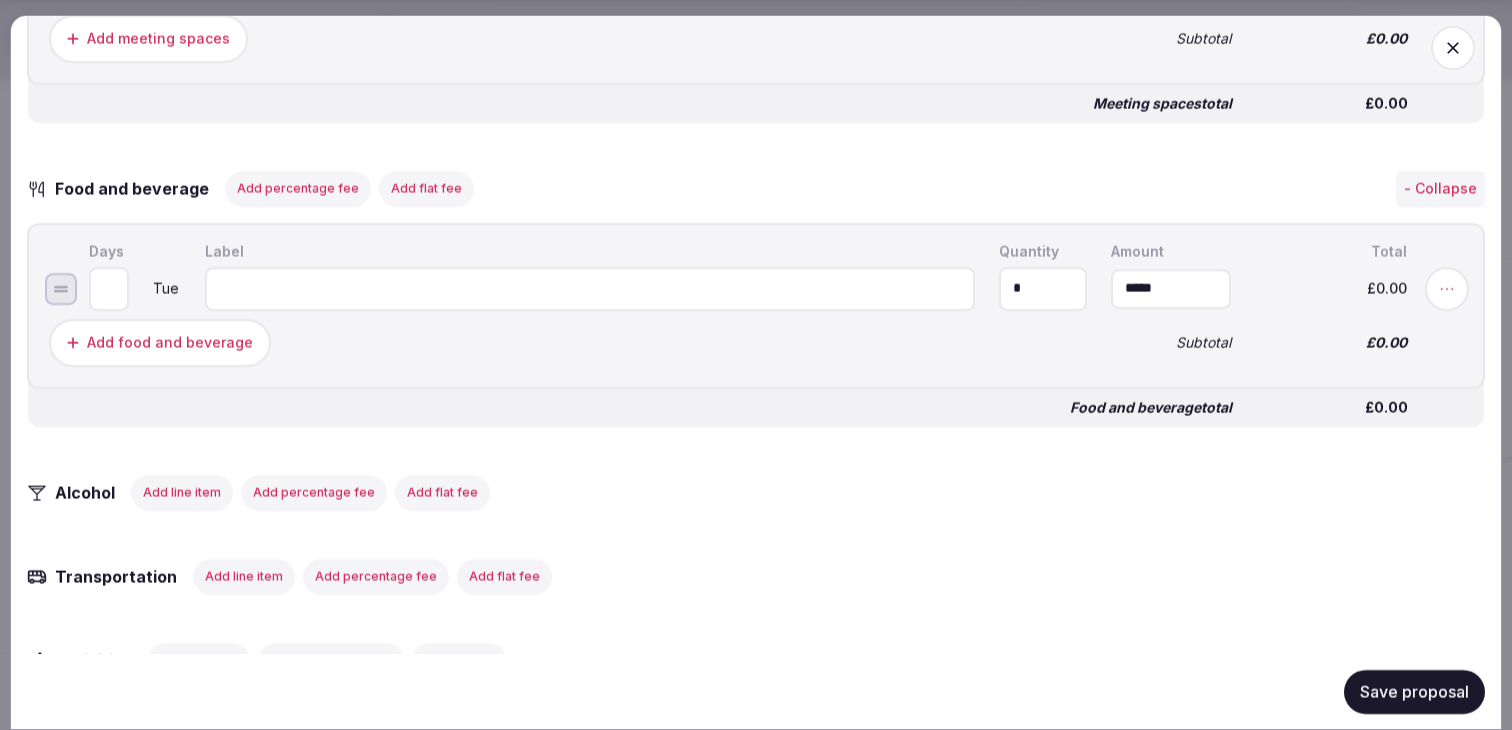 type on "*" 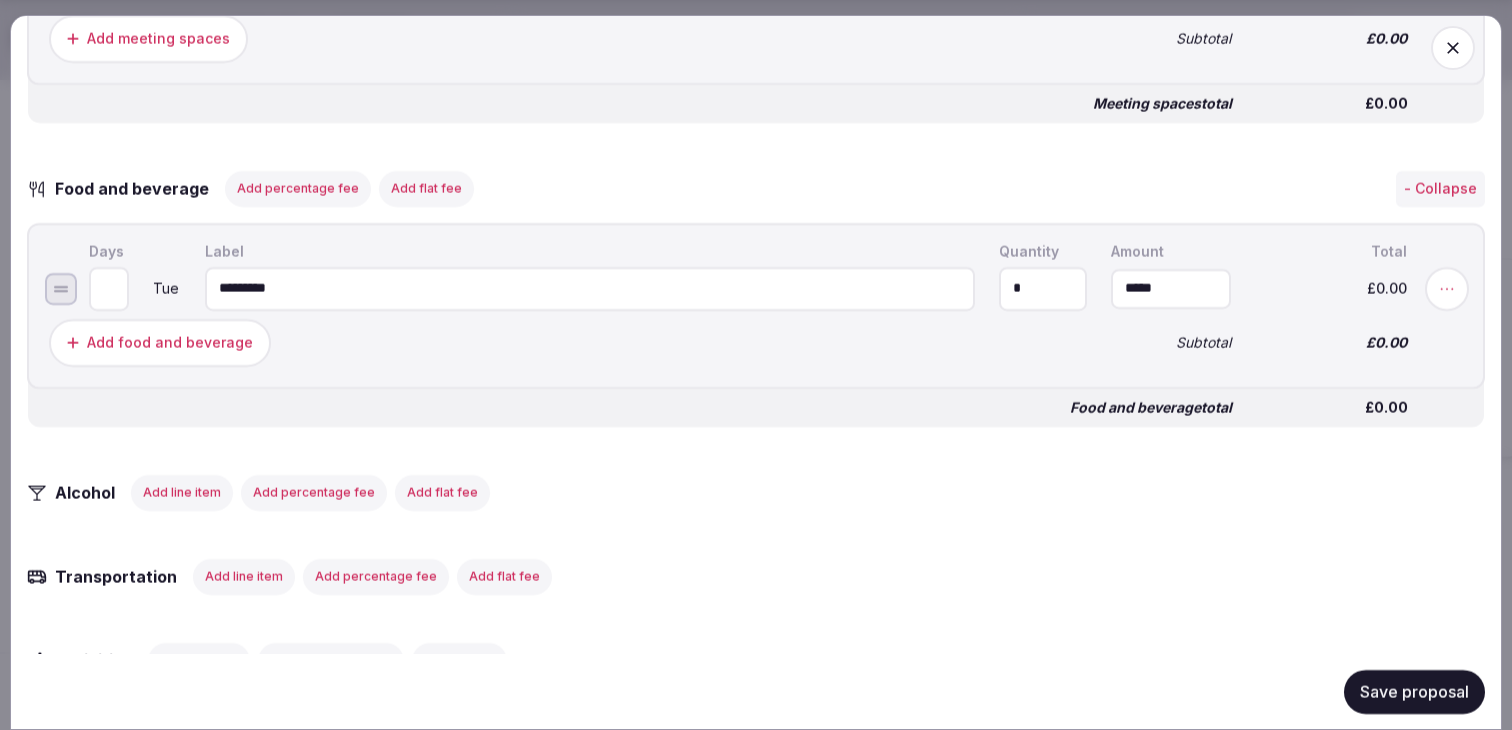 type on "*********" 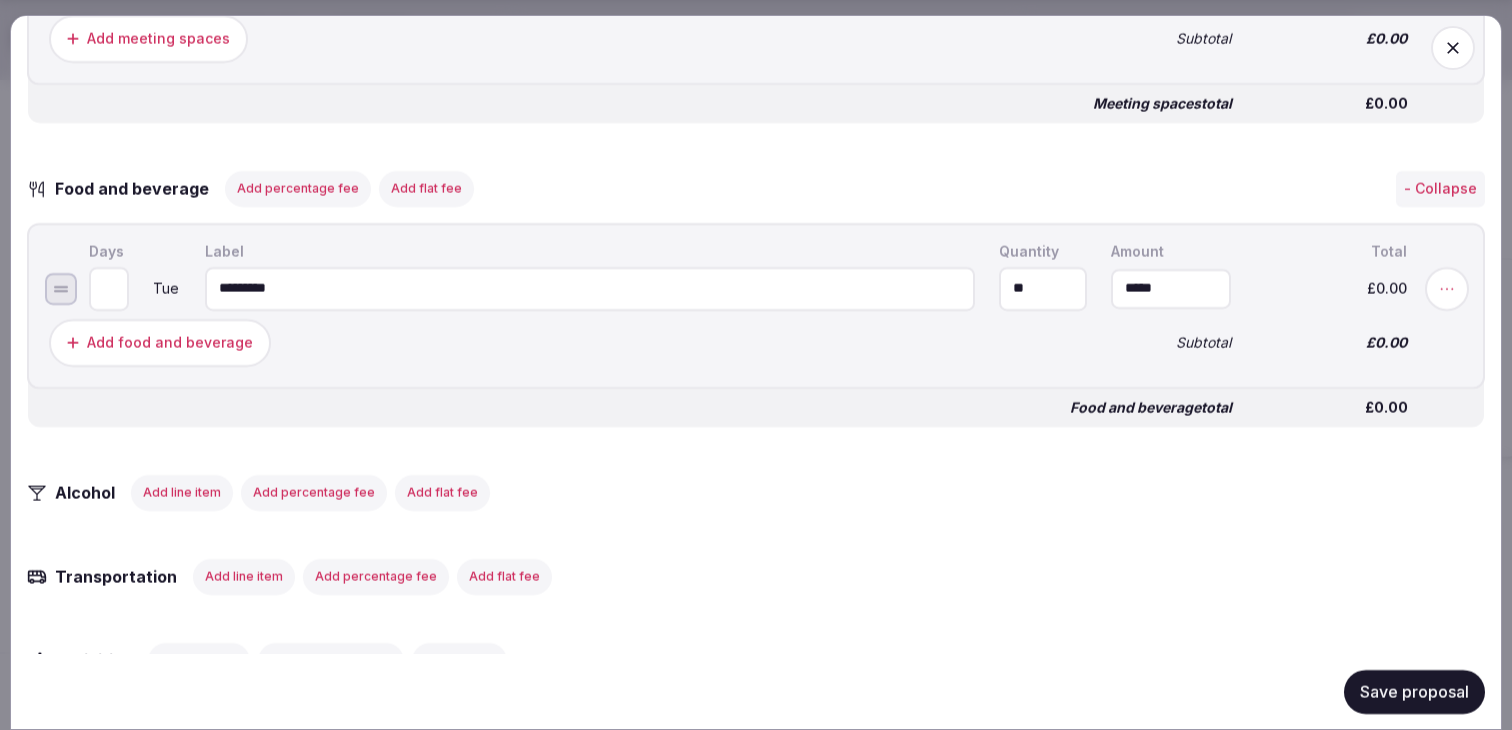 type on "**" 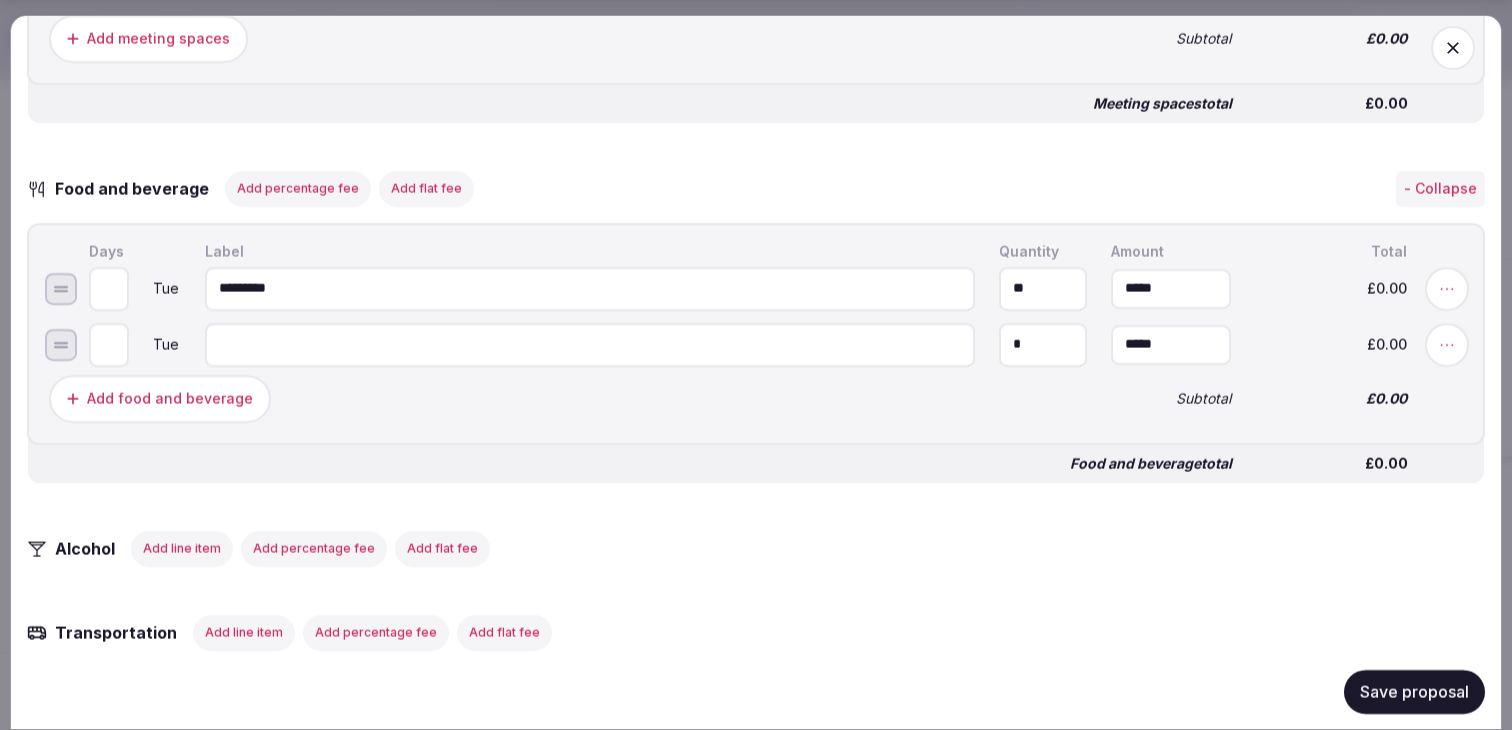 type on "*" 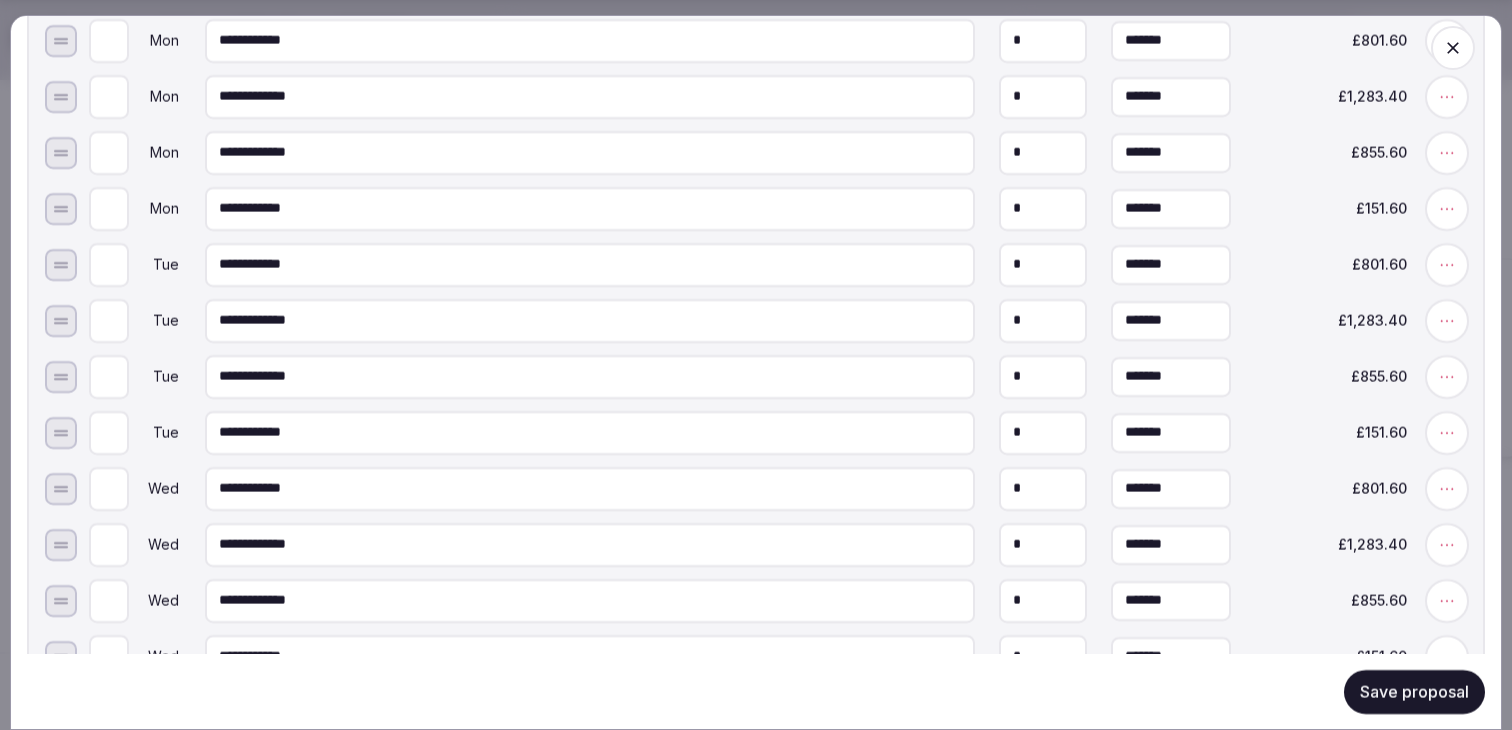 scroll, scrollTop: 0, scrollLeft: 0, axis: both 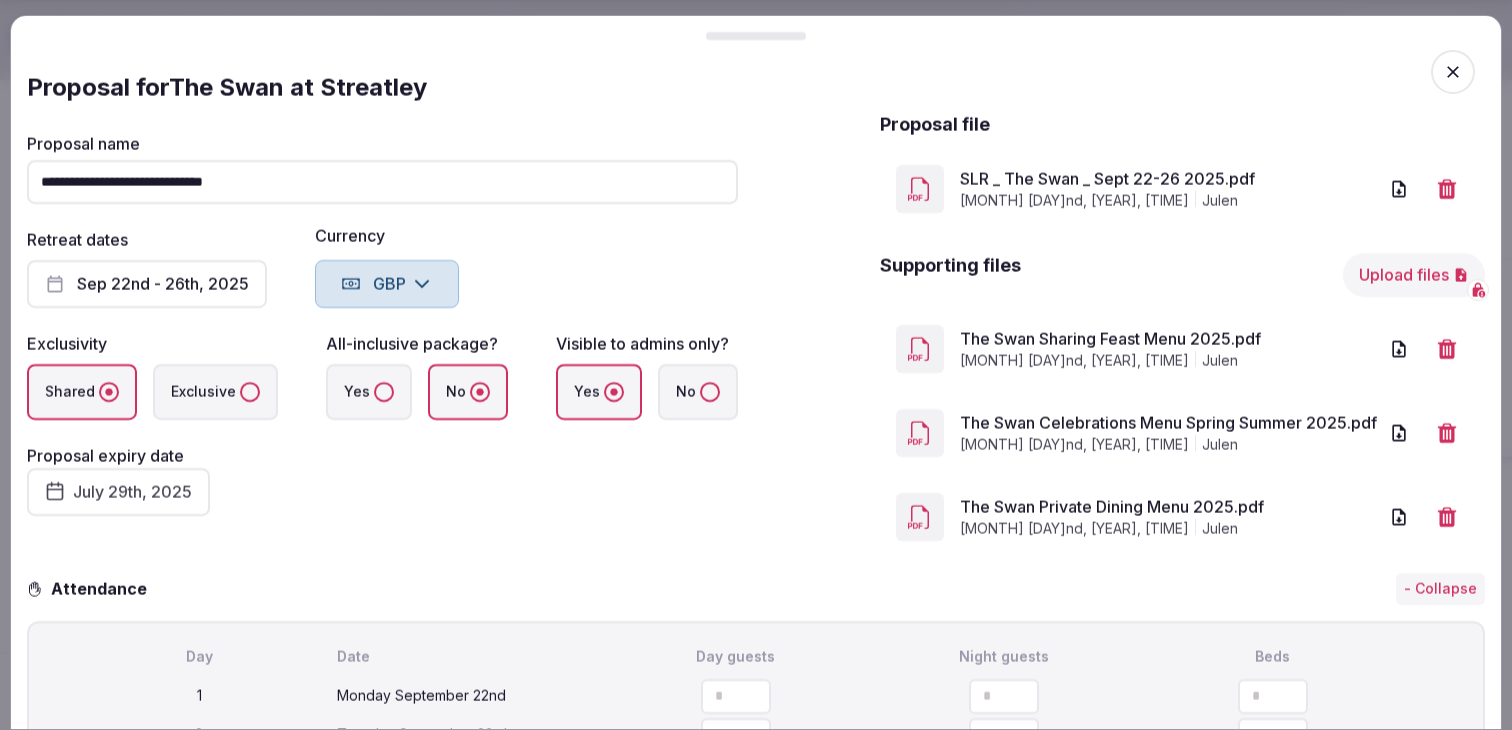 click on "Upload files" at bounding box center [1414, 275] 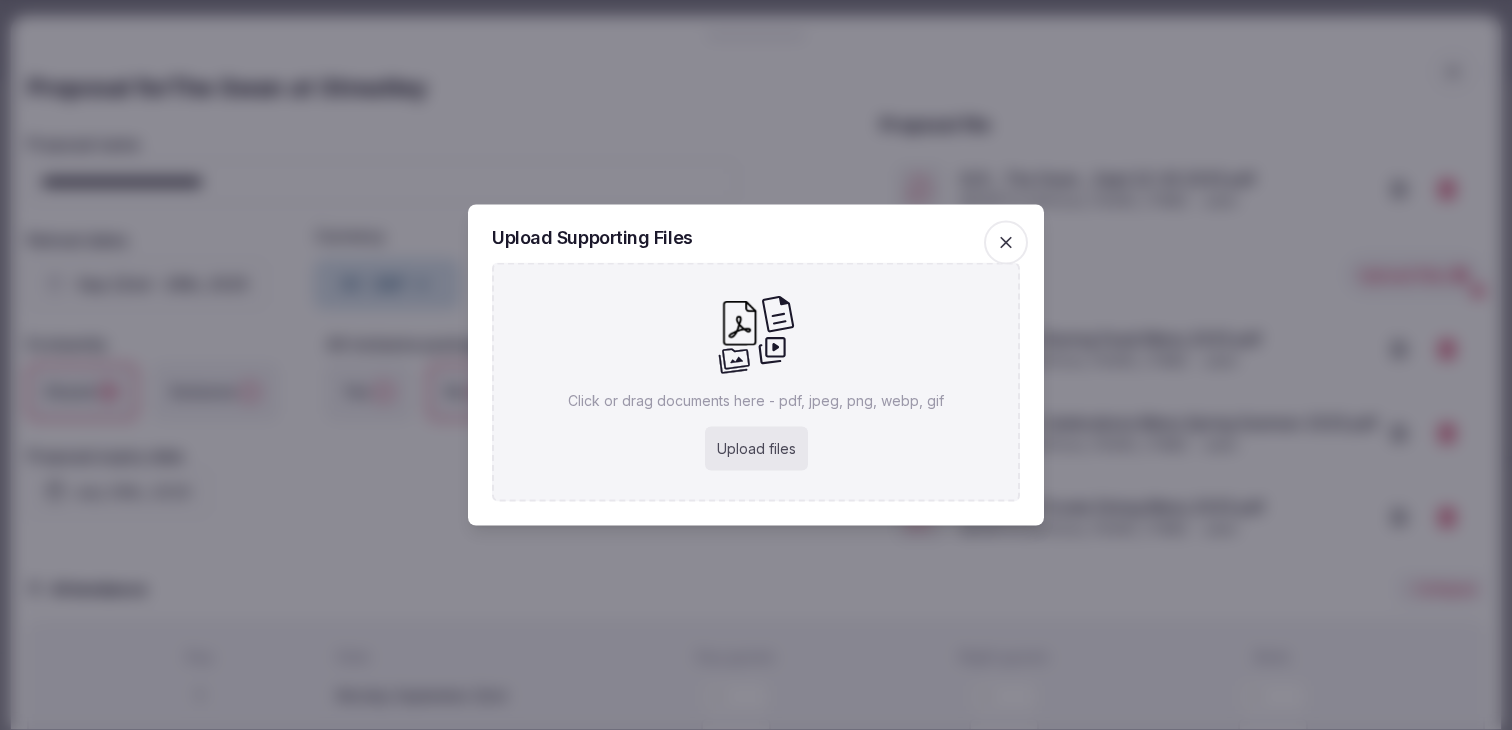 click on "Upload files" at bounding box center [756, 449] 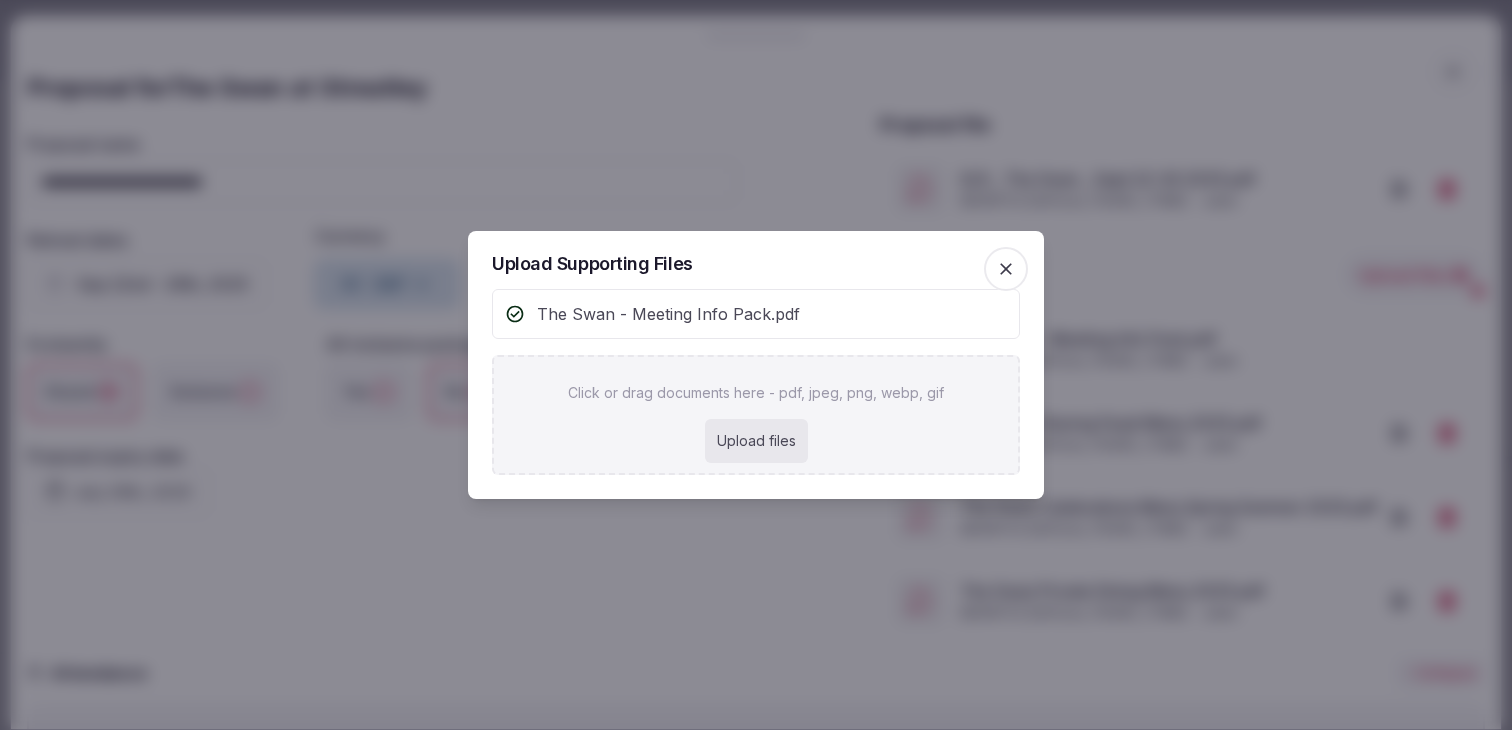 click 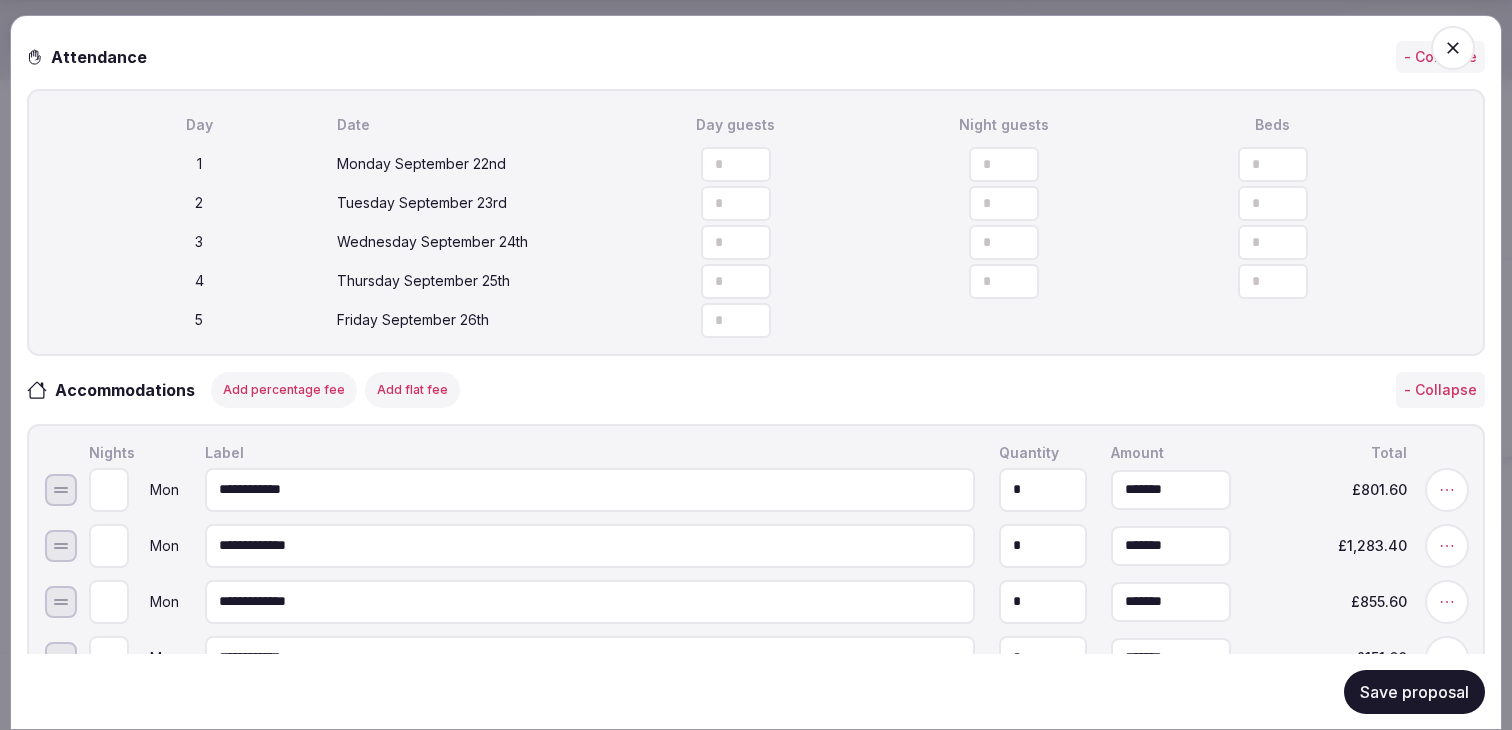 scroll, scrollTop: 677, scrollLeft: 0, axis: vertical 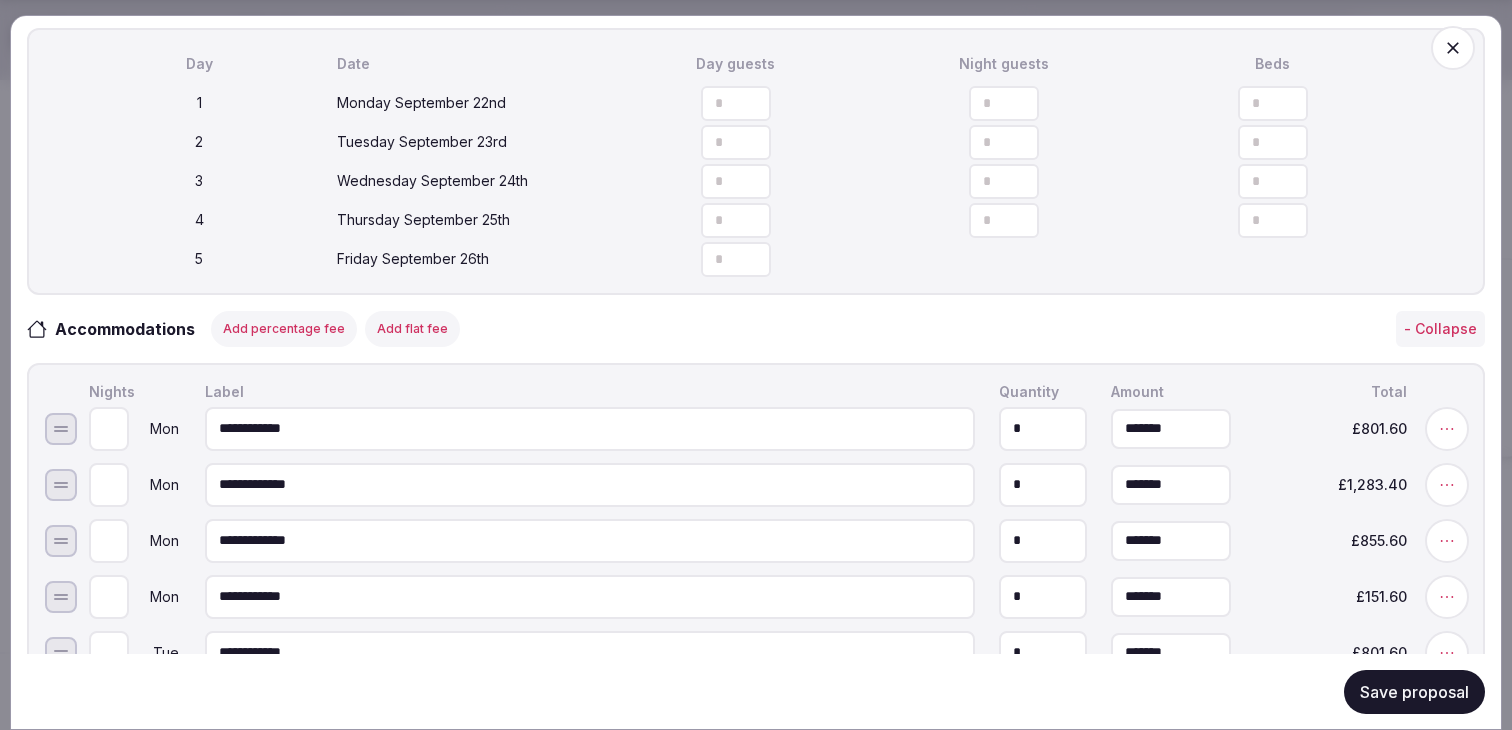 click on "Save proposal" at bounding box center (1414, 691) 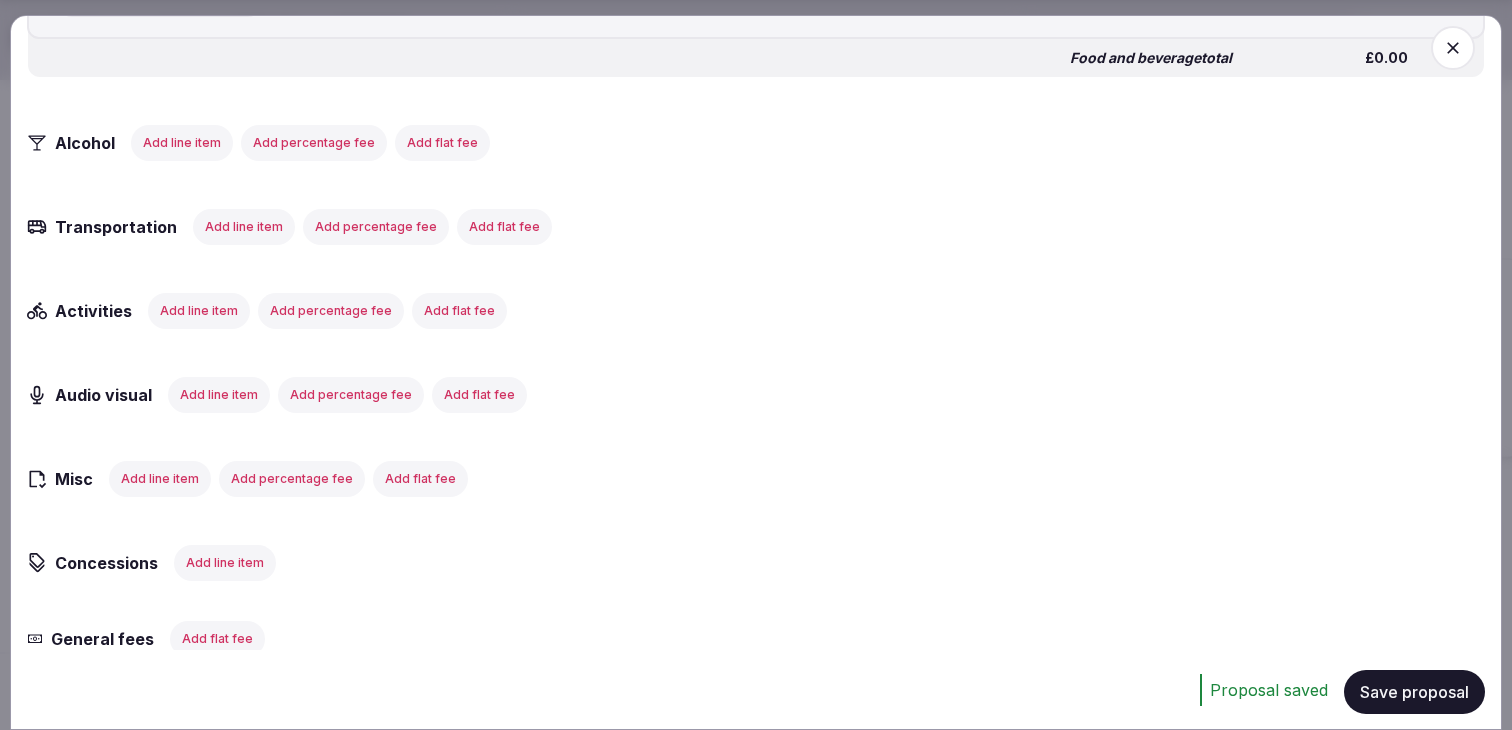 scroll, scrollTop: 2678, scrollLeft: 0, axis: vertical 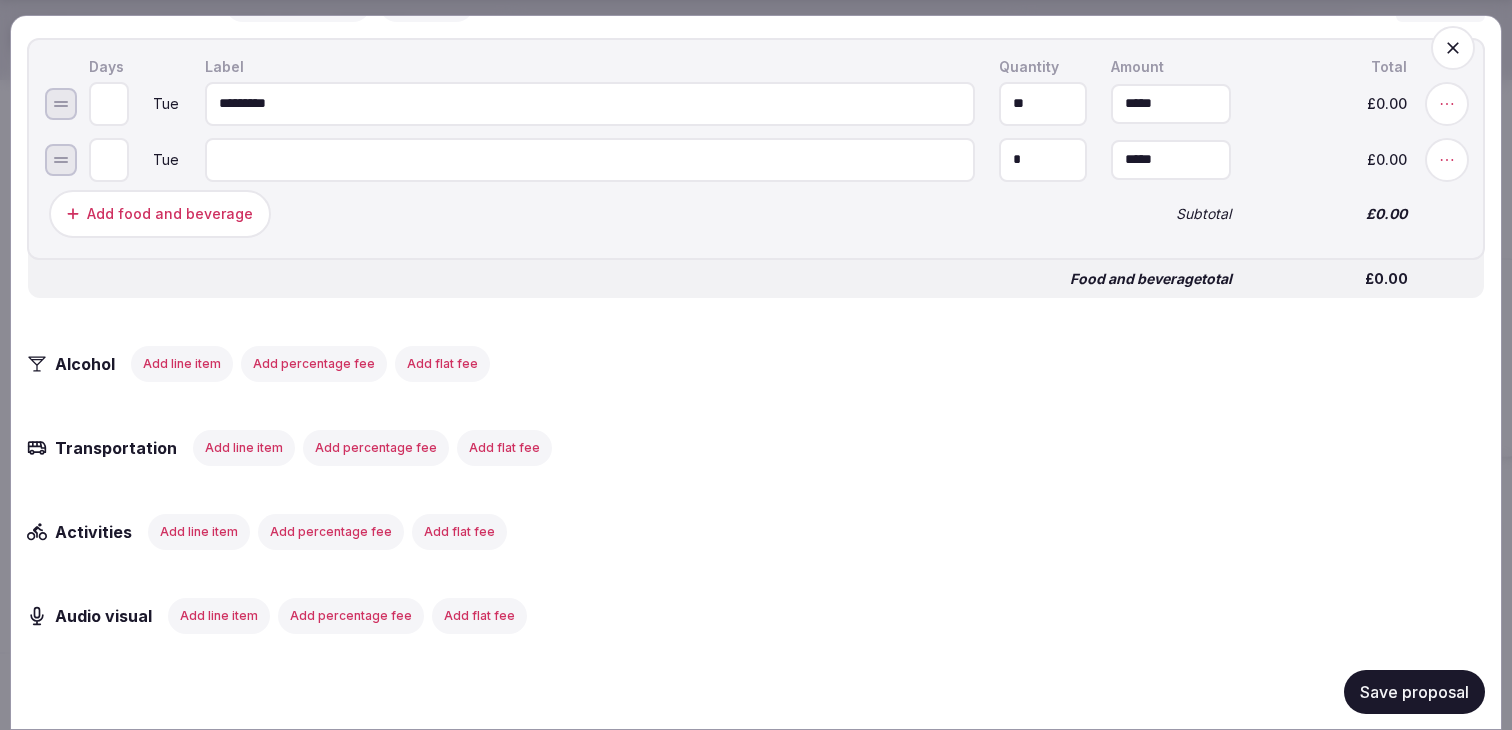 click at bounding box center (590, 159) 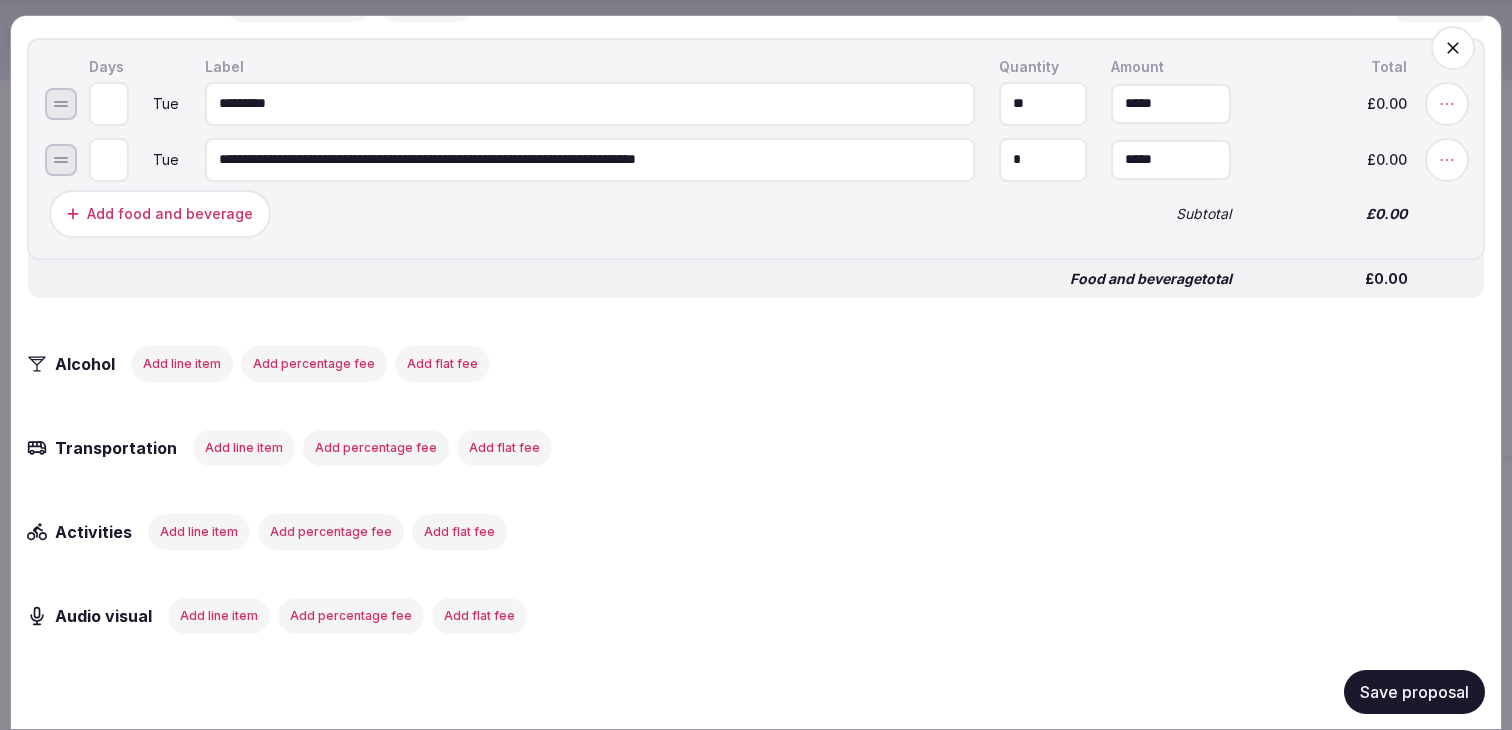 type on "**********" 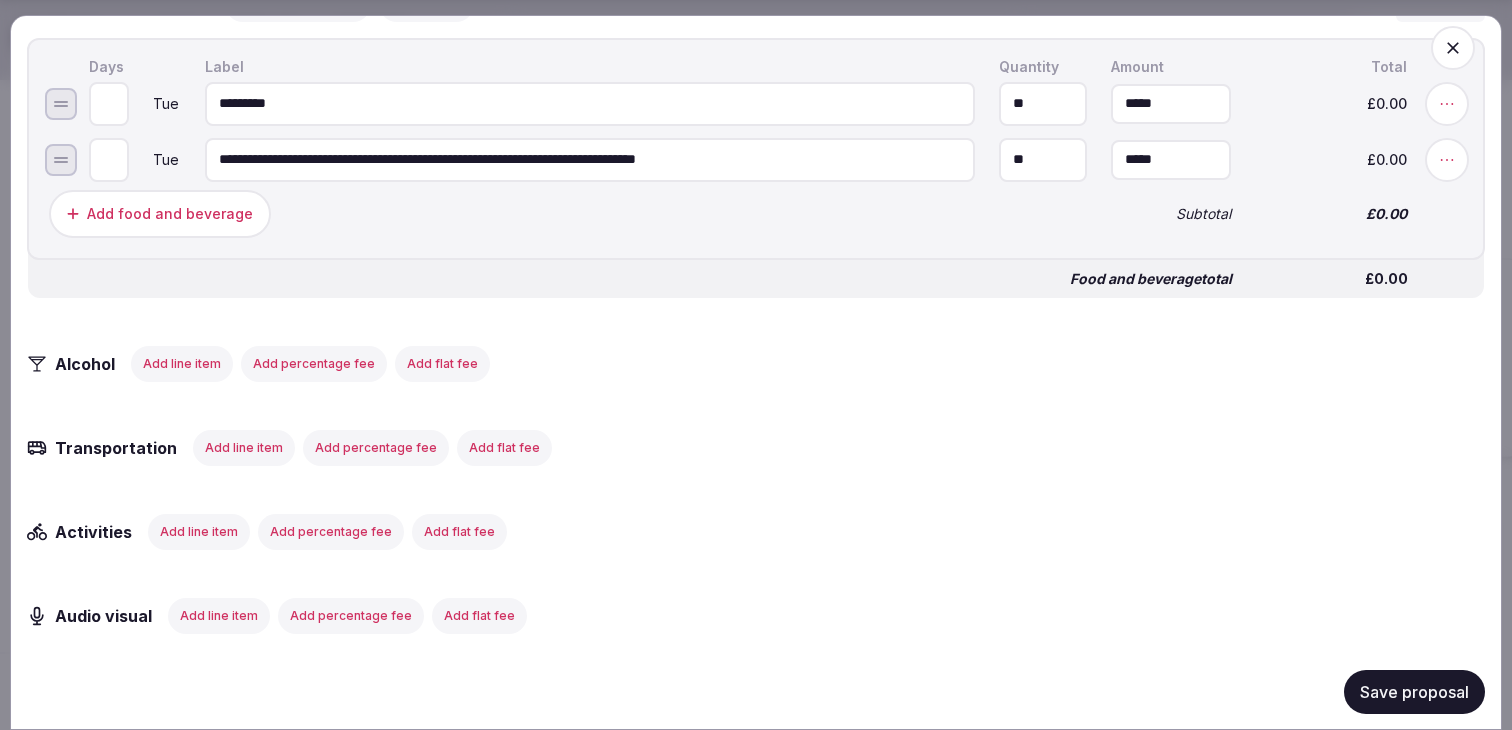 type on "**" 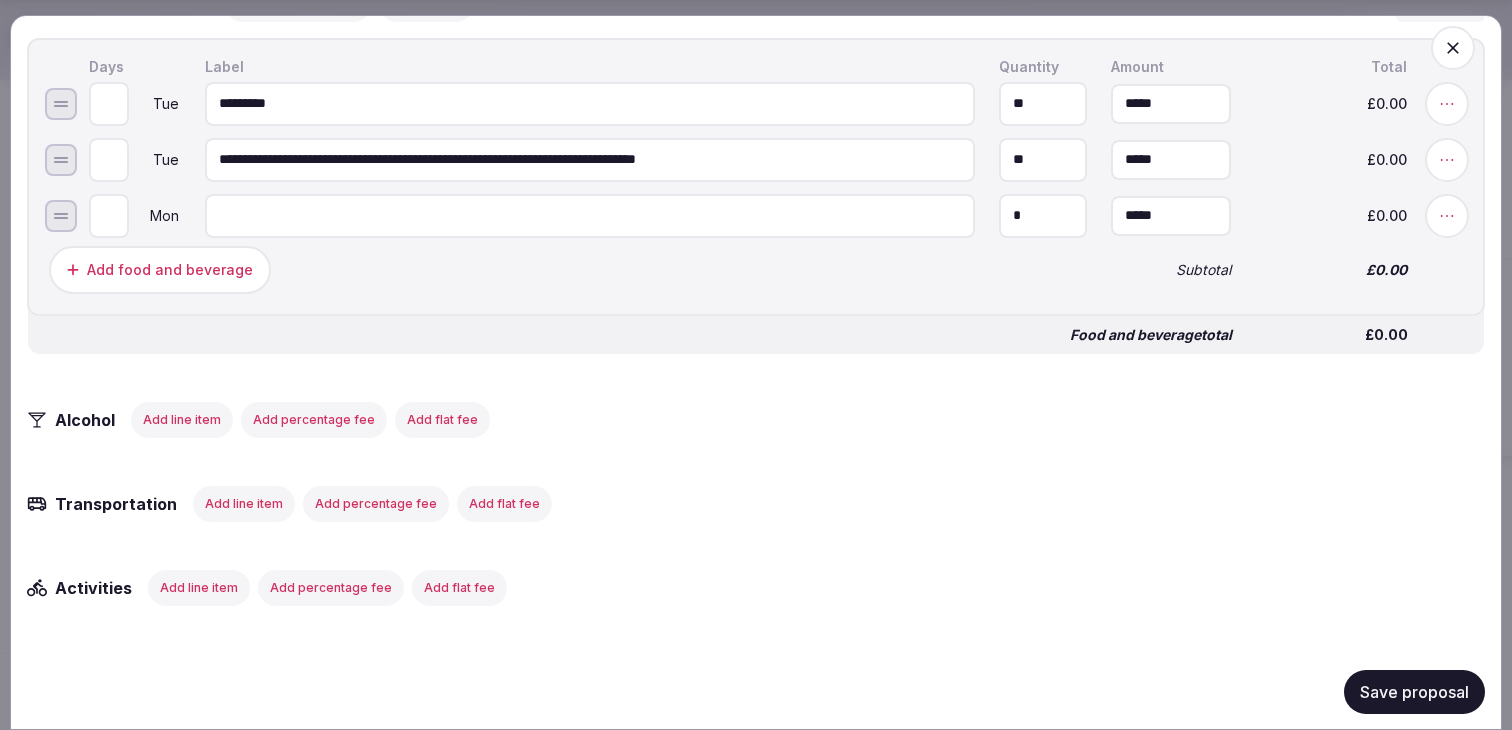 click on "Food and beverage  total £0.00" at bounding box center [756, 326] 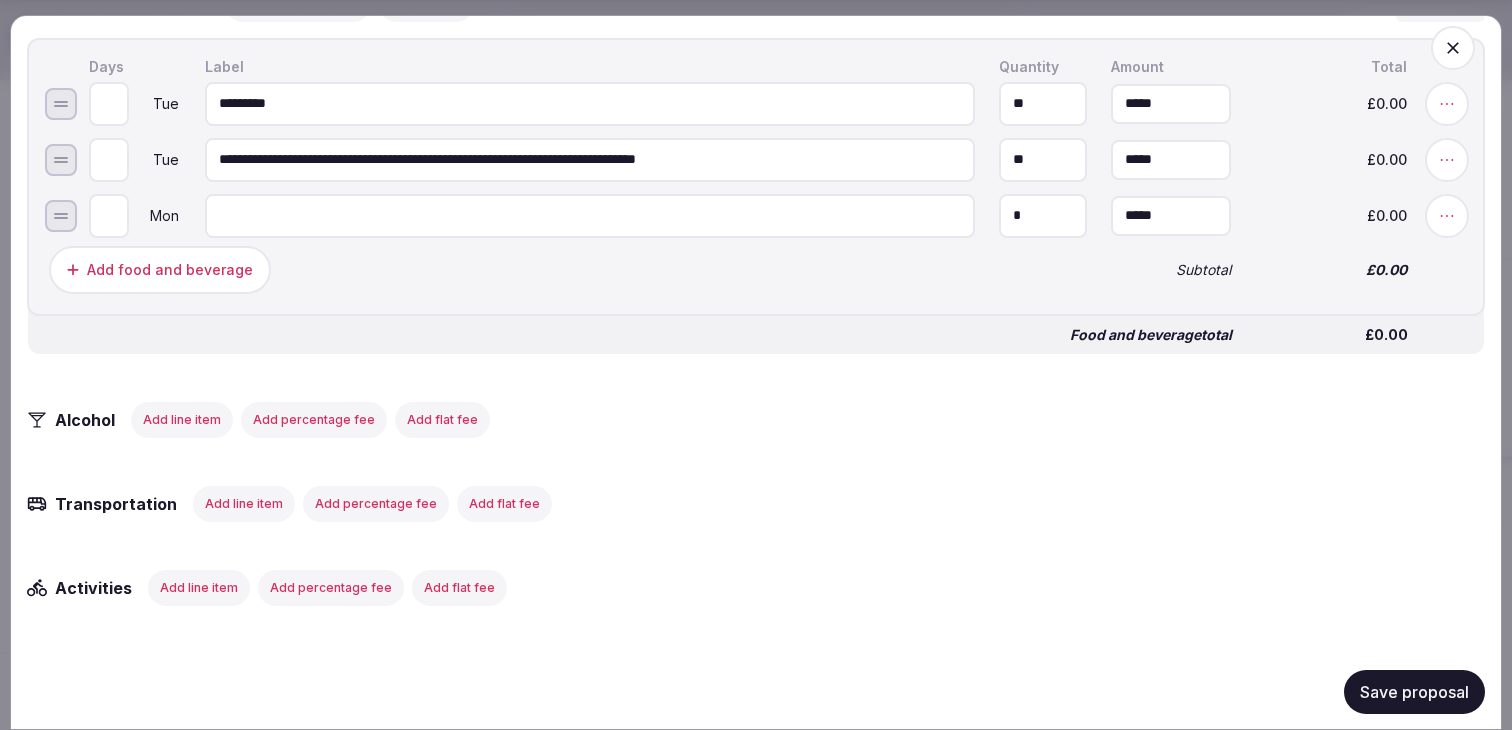 click at bounding box center [590, 215] 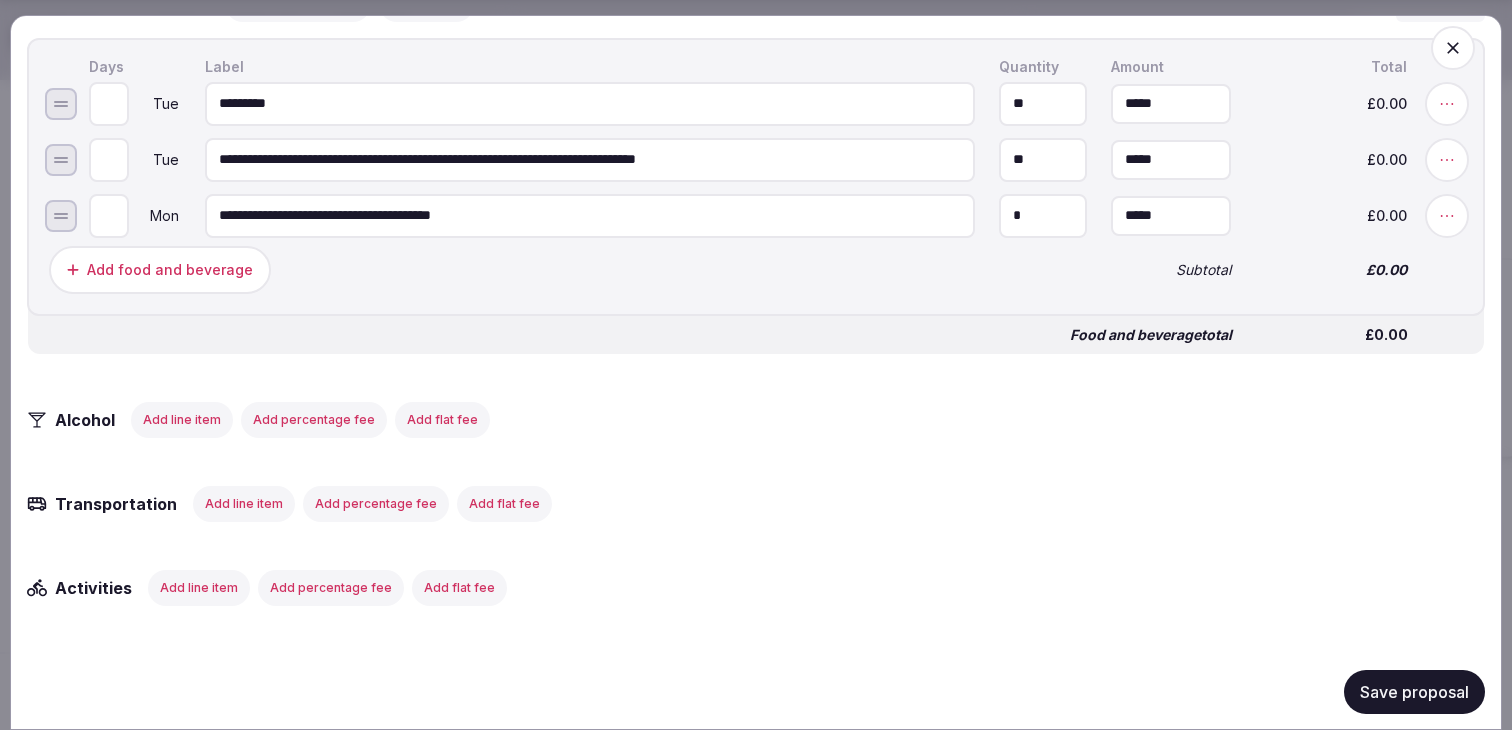 type on "**********" 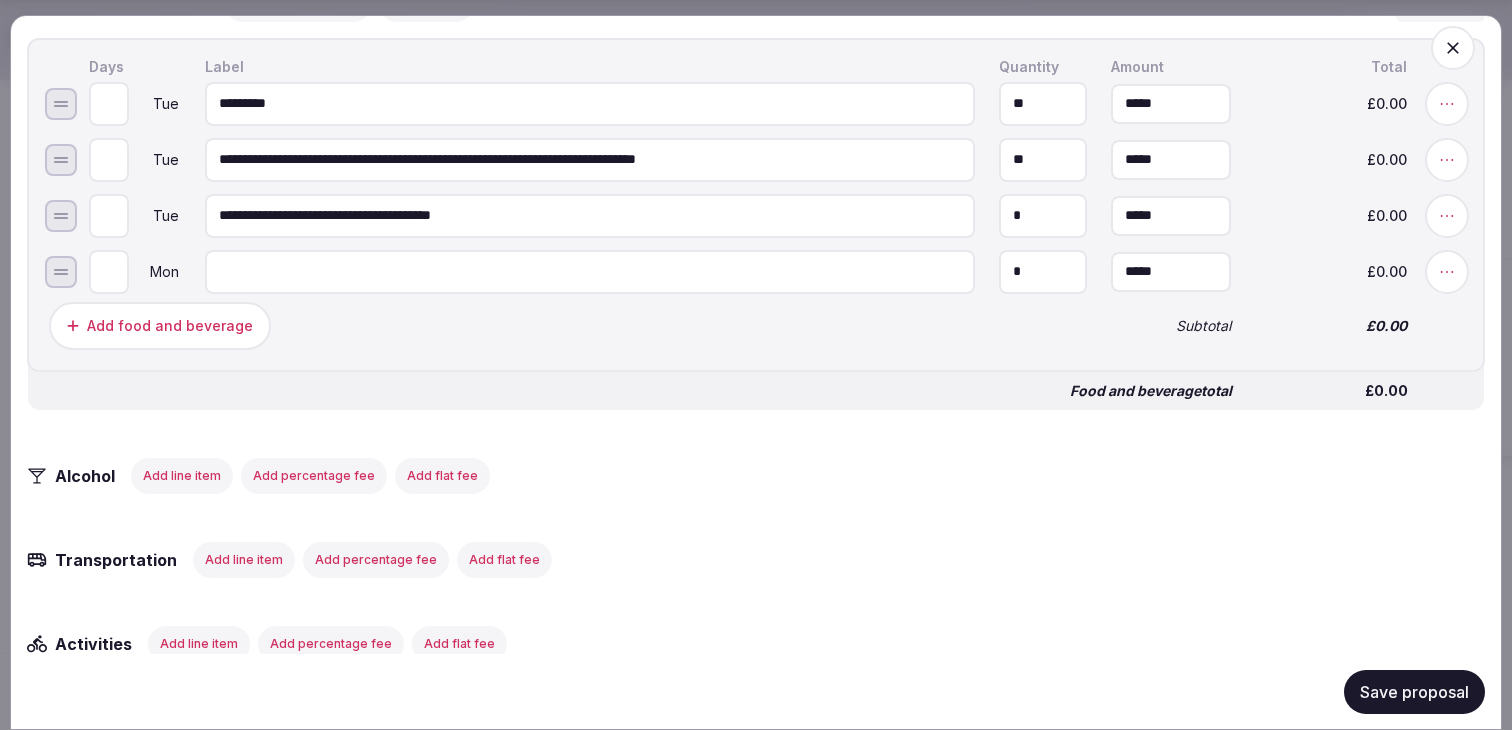 type on "*" 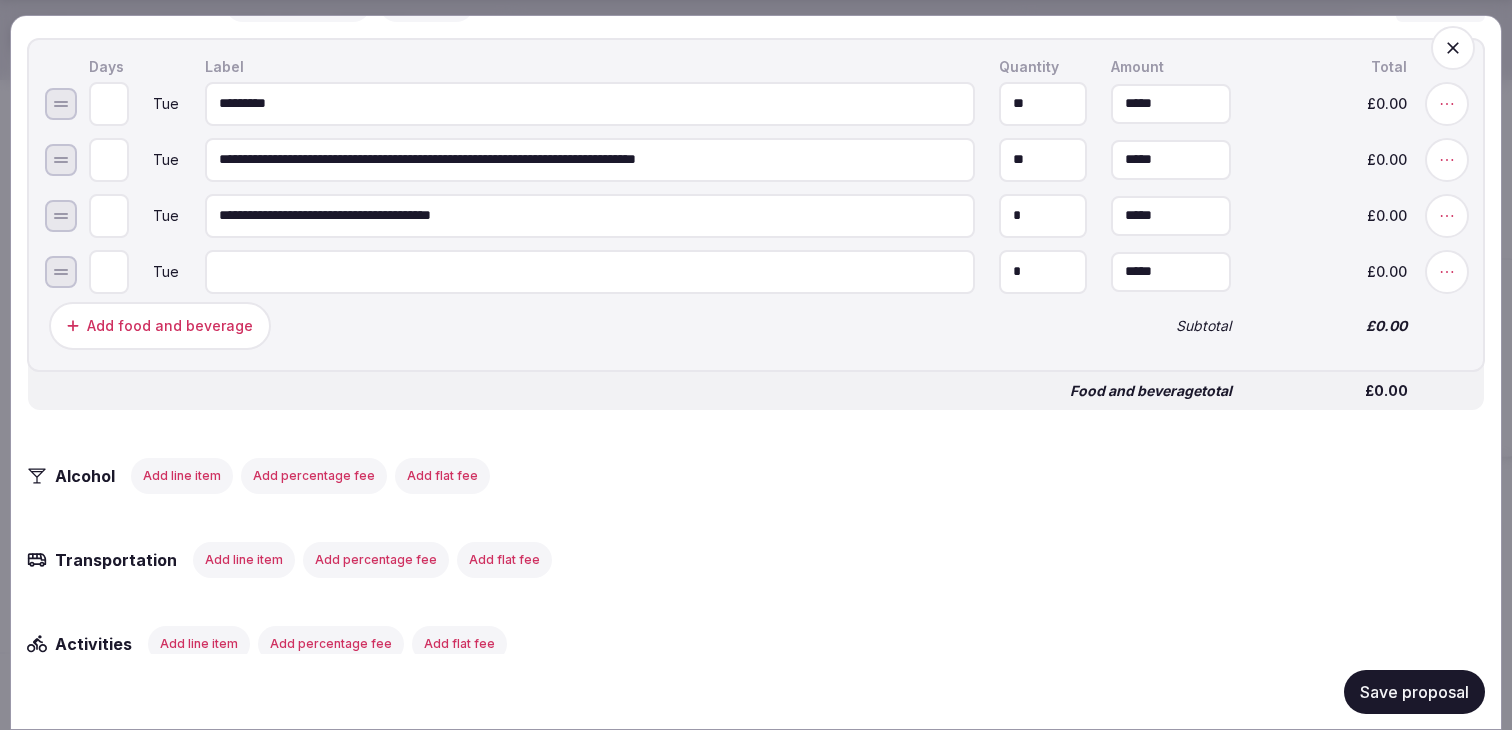 type on "*" 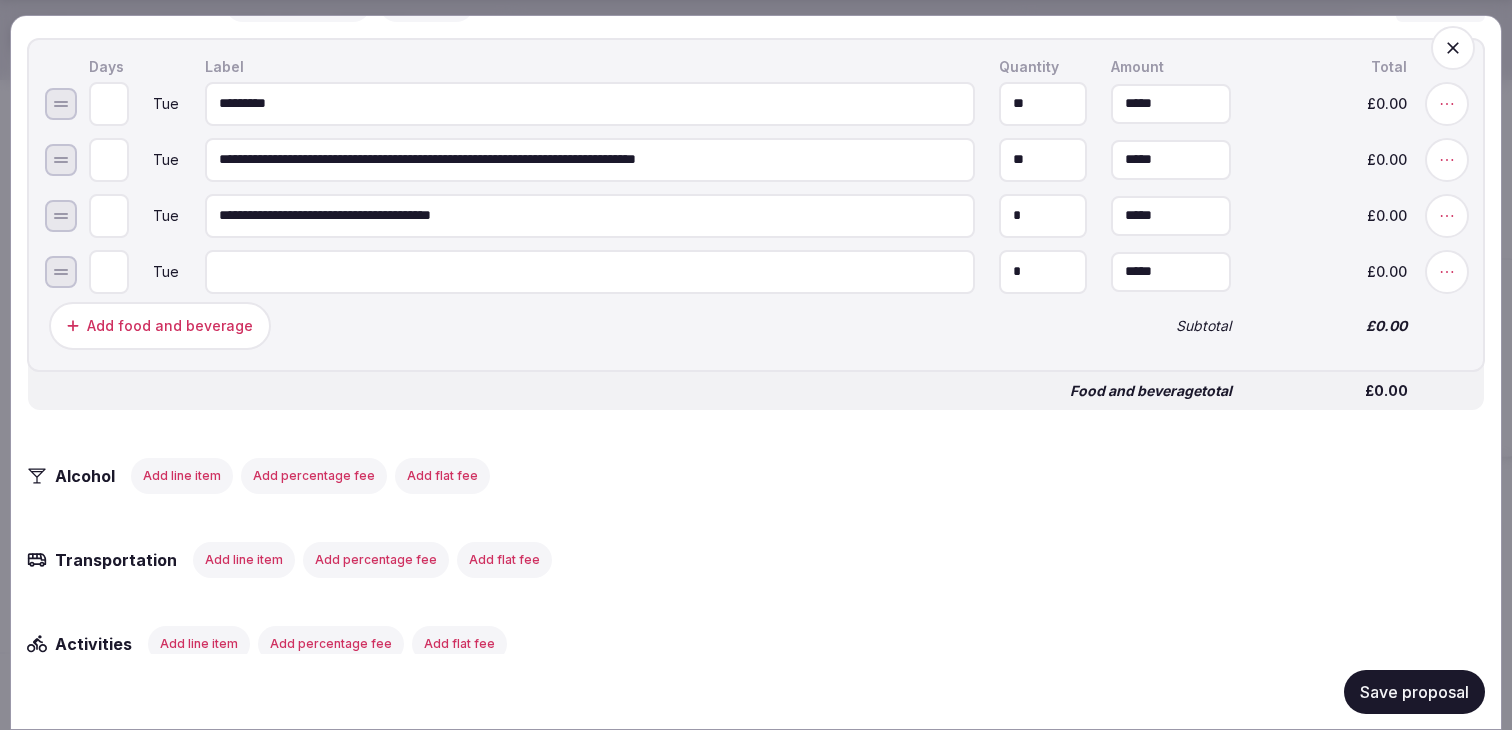 click at bounding box center [590, 271] 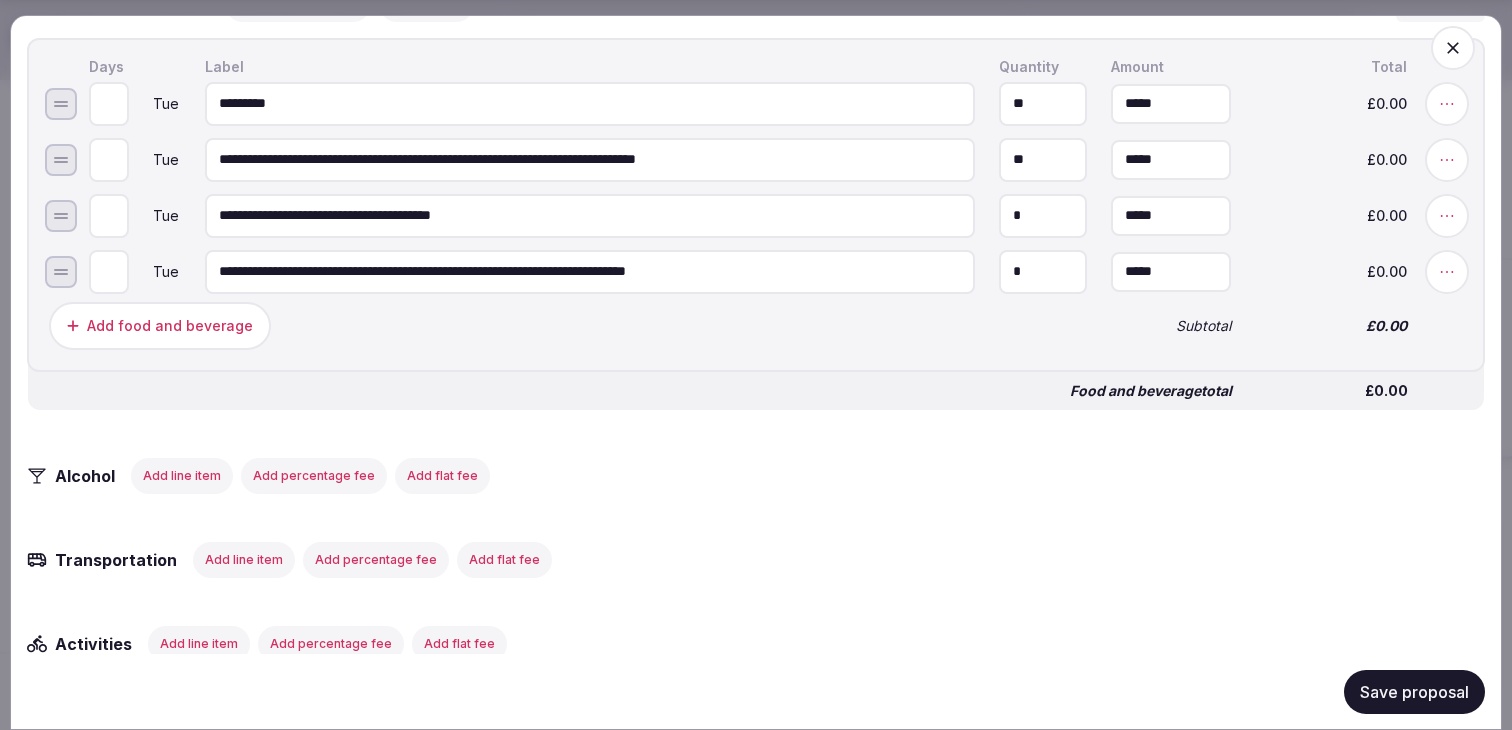 type on "**********" 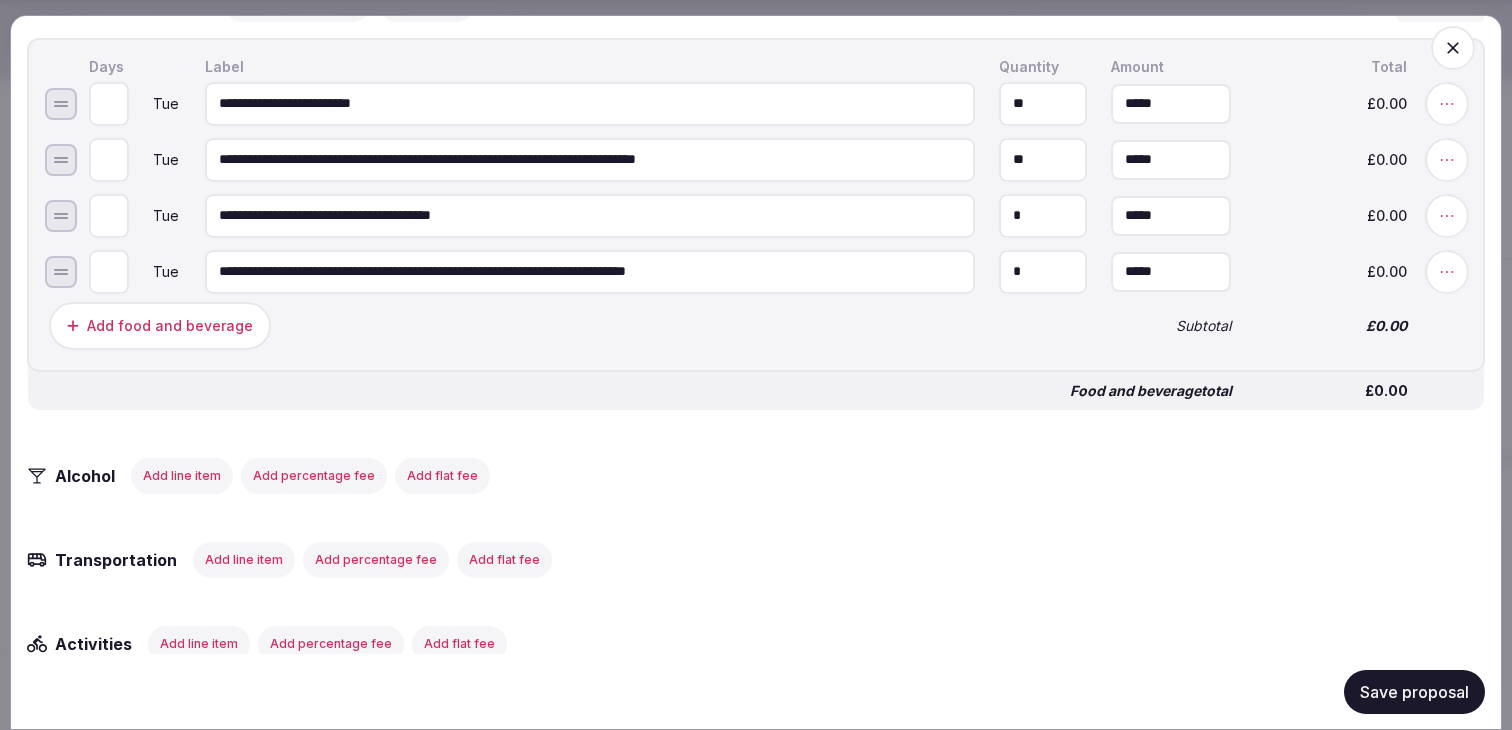 type on "**********" 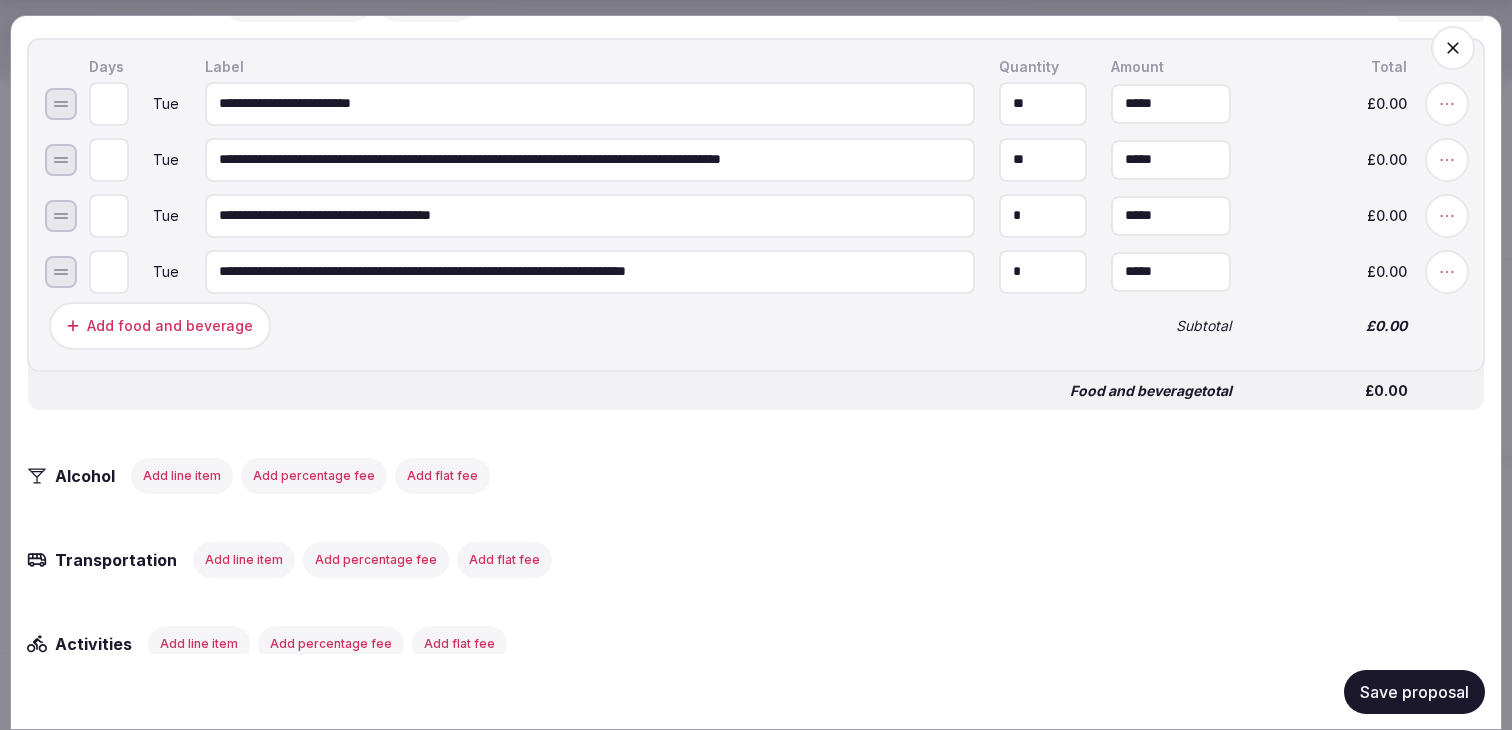 type on "**********" 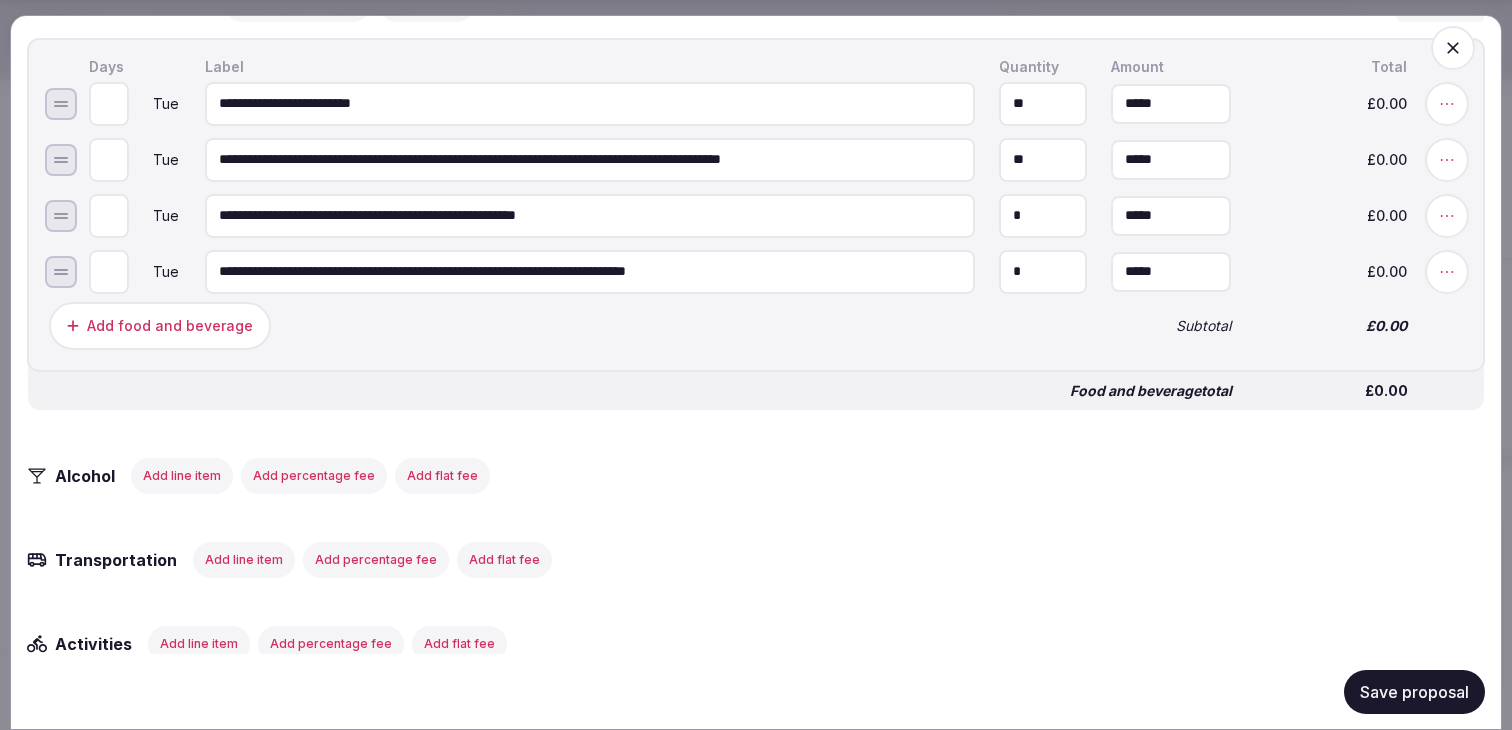 type on "**********" 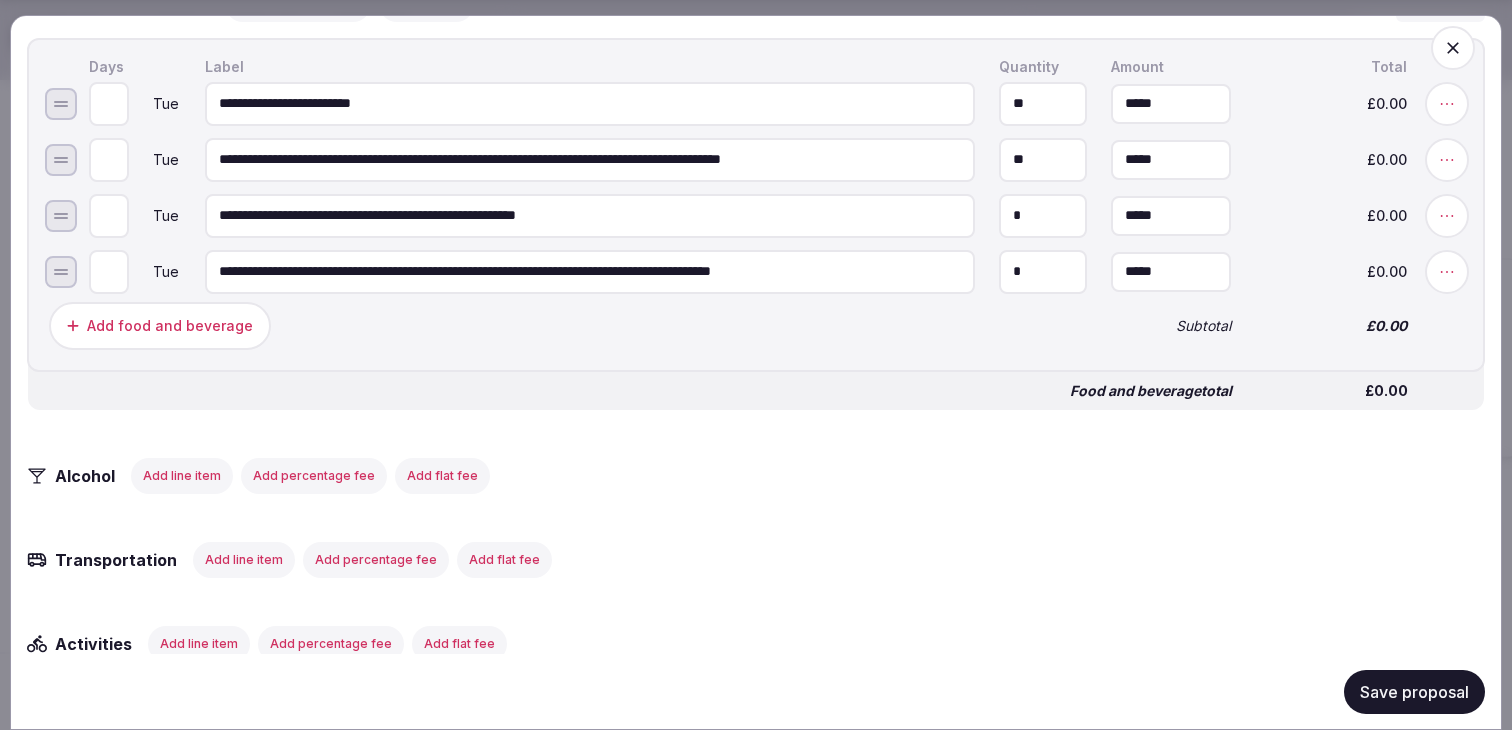 type on "**********" 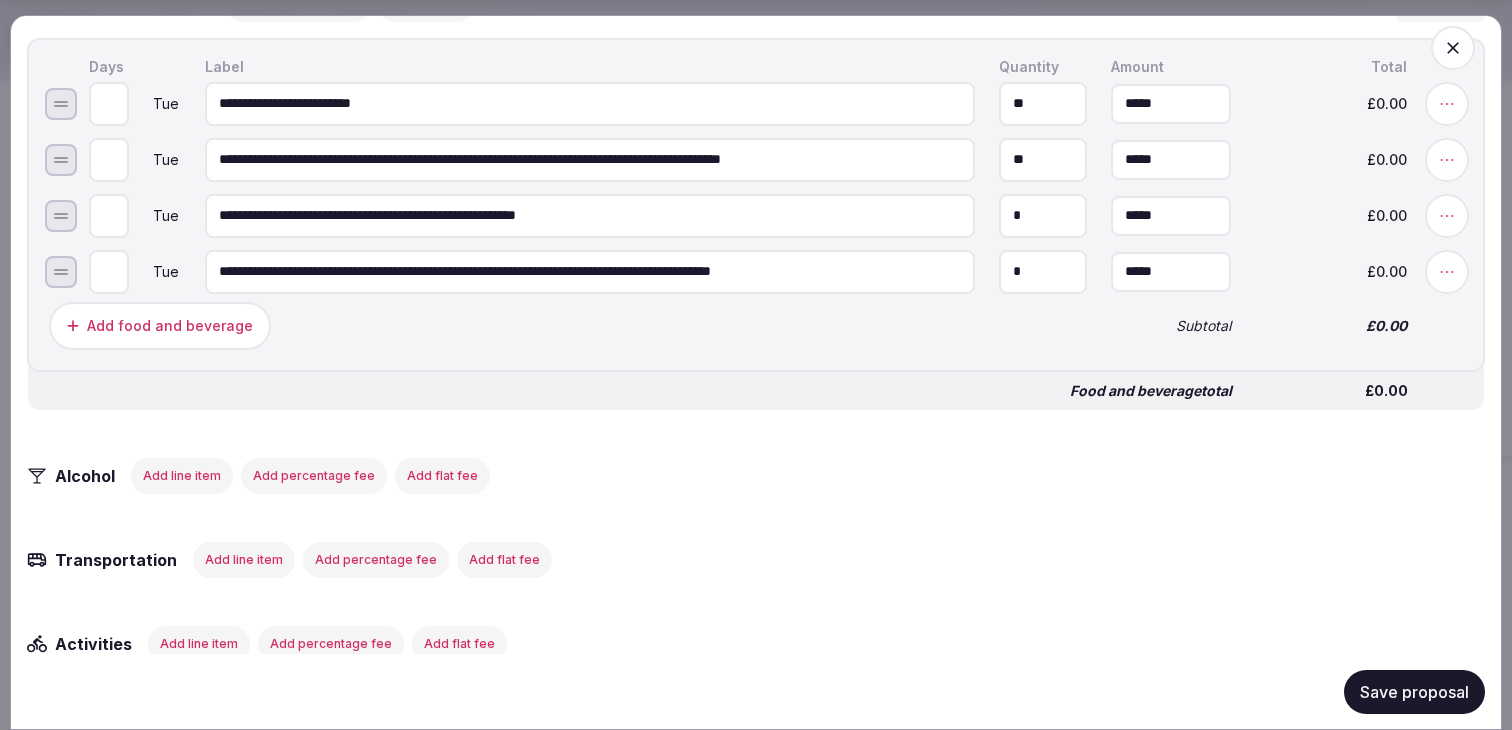click on "Add food and beverage" at bounding box center [170, 325] 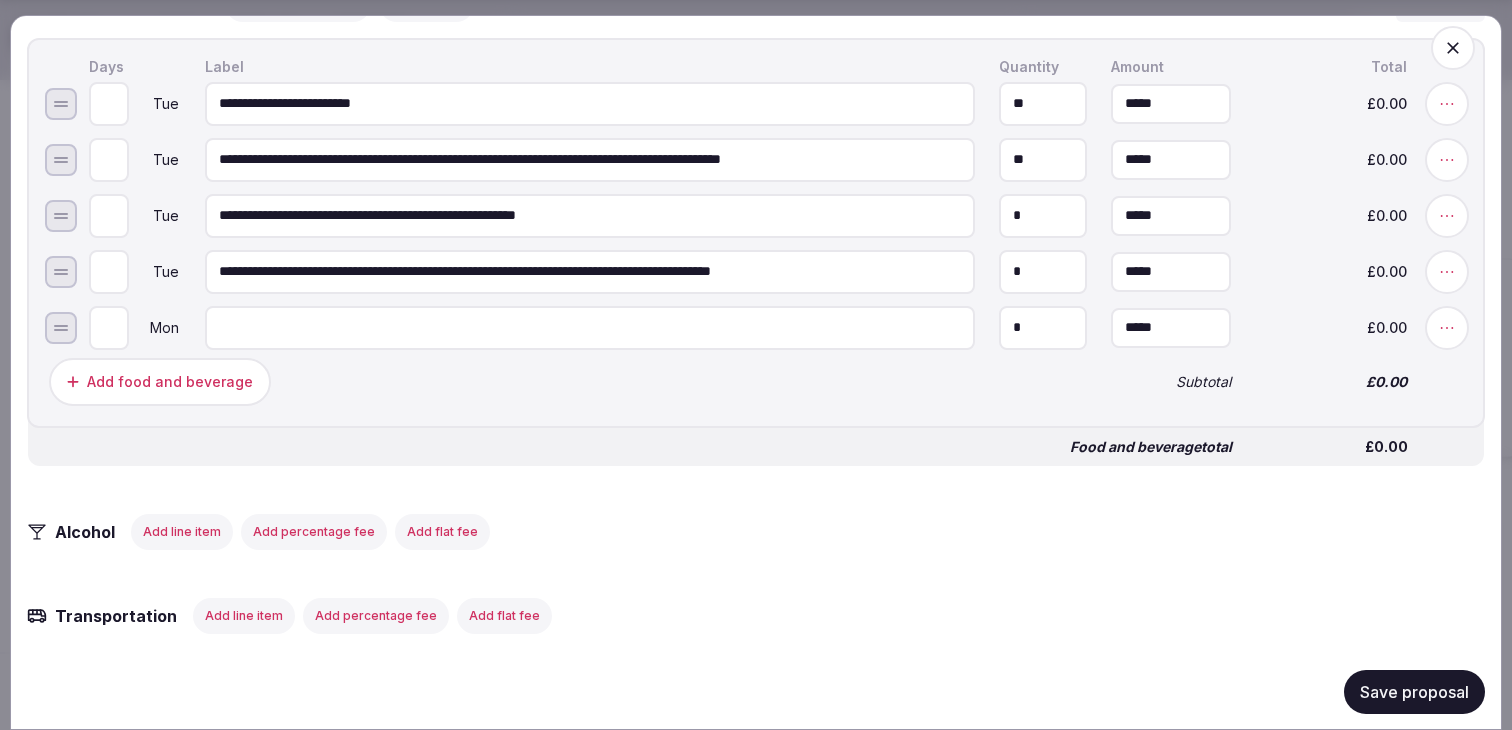 type on "*" 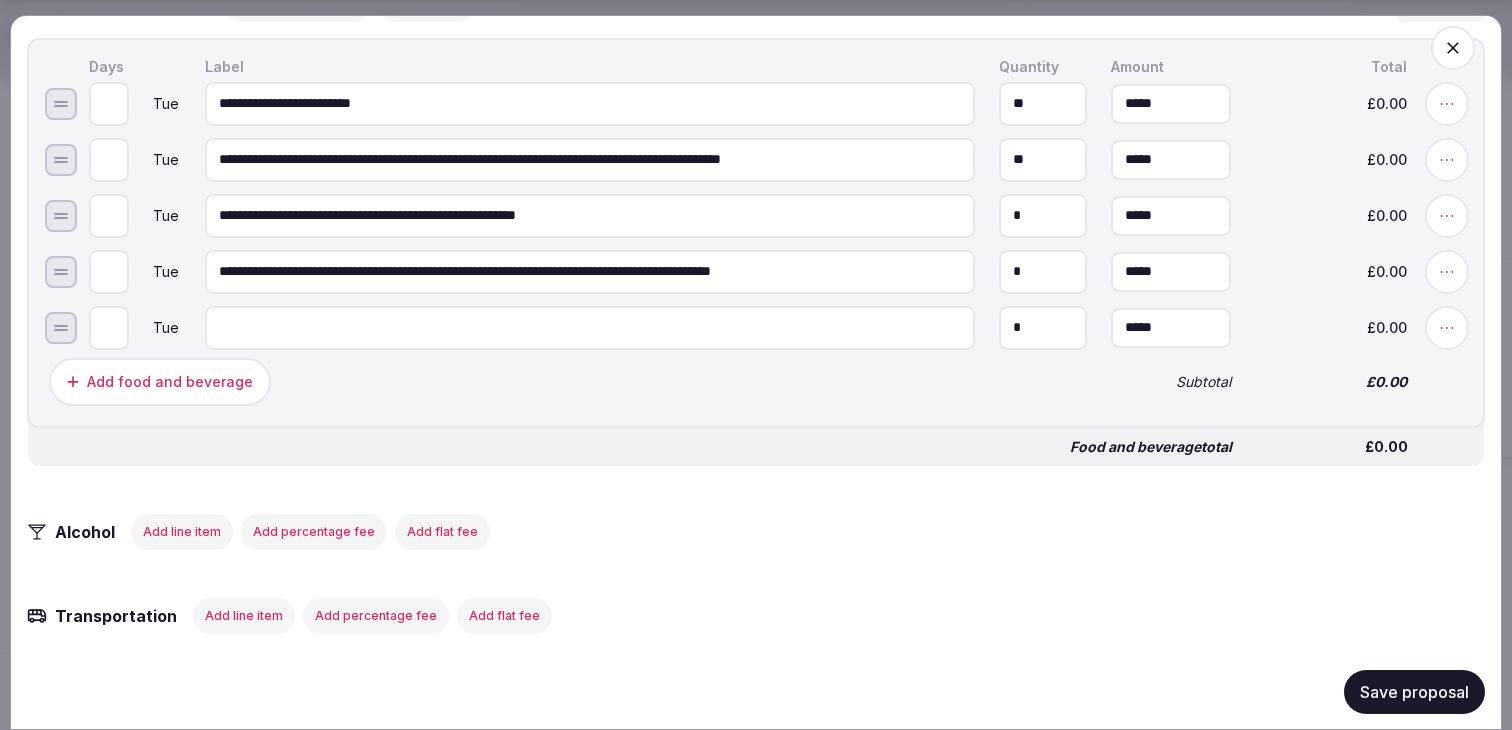 click at bounding box center [590, 327] 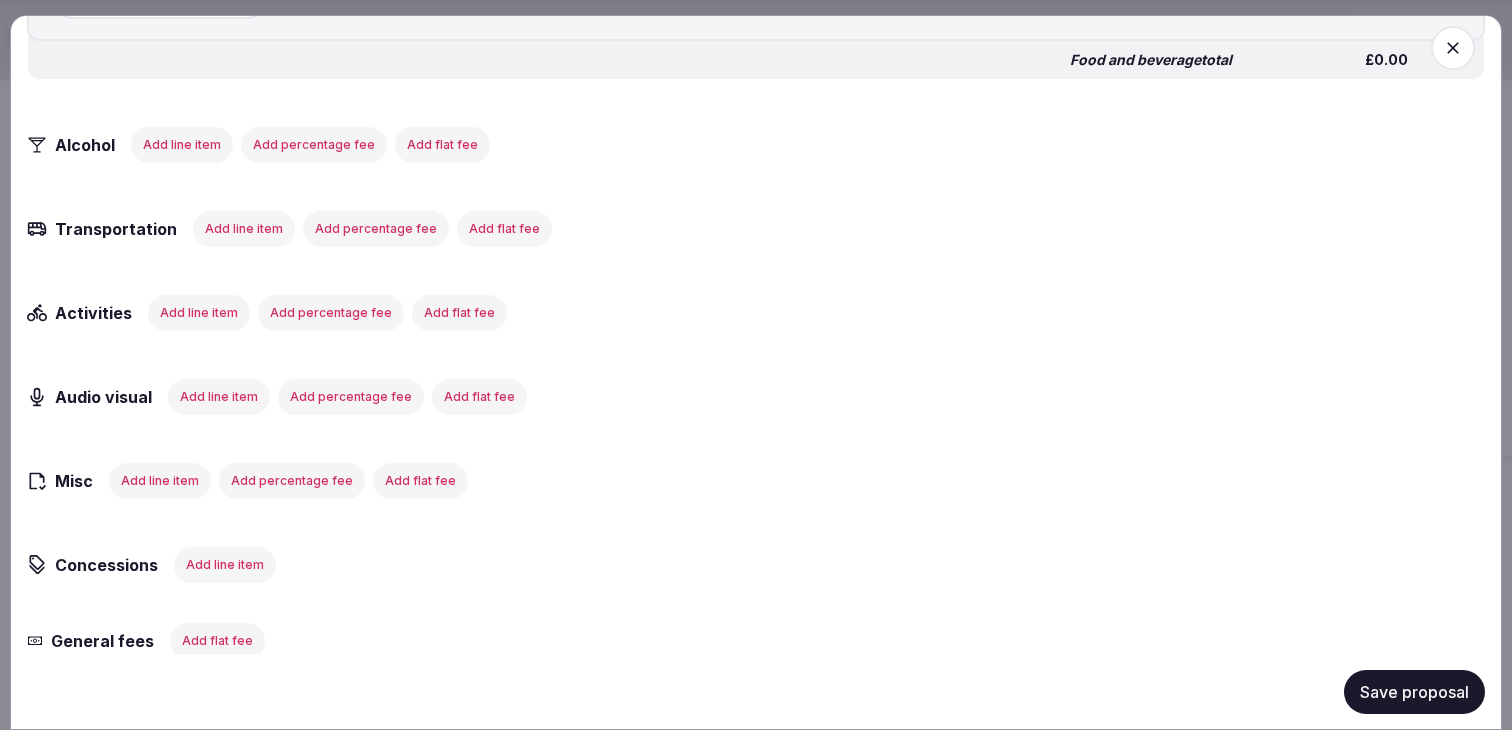 scroll, scrollTop: 2895, scrollLeft: 0, axis: vertical 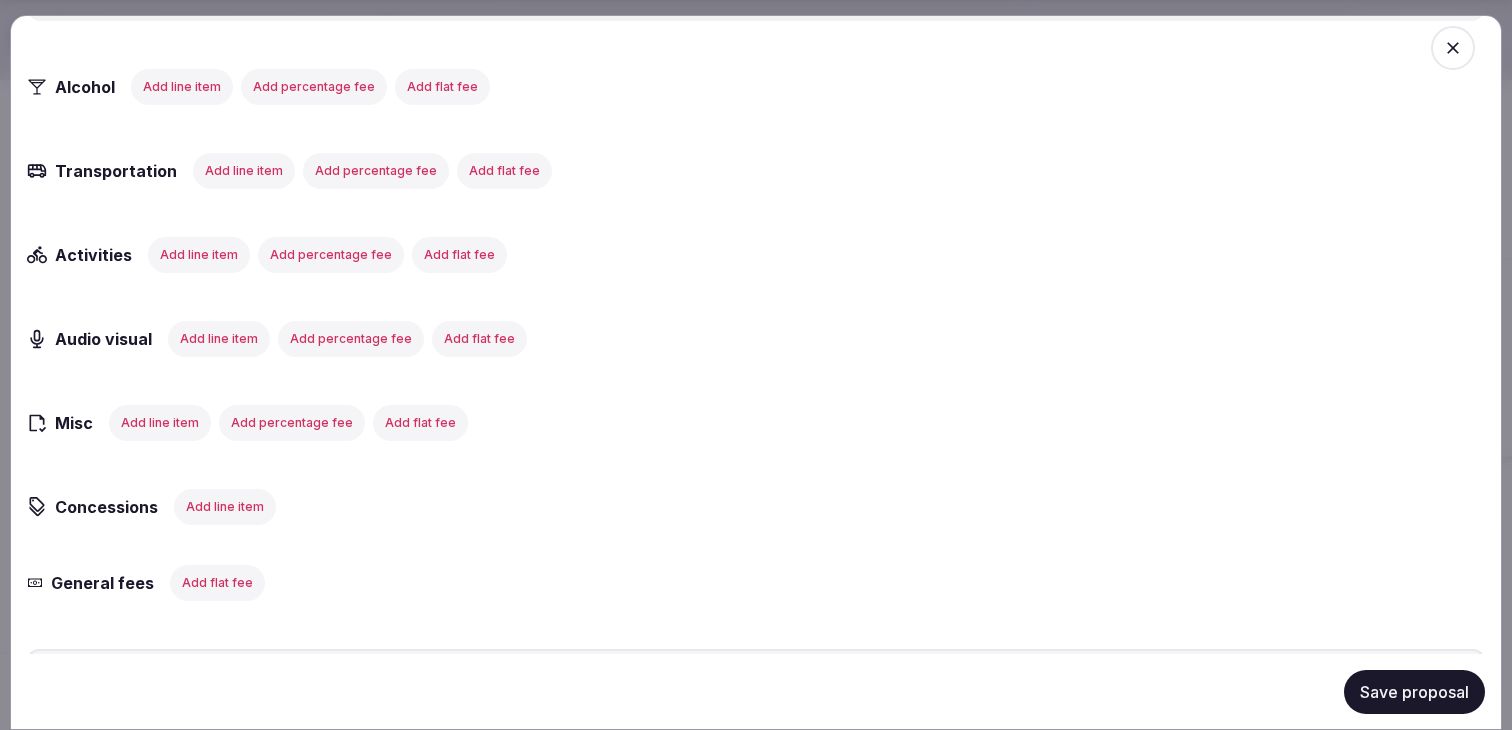 click on "Add line item" at bounding box center (160, 422) 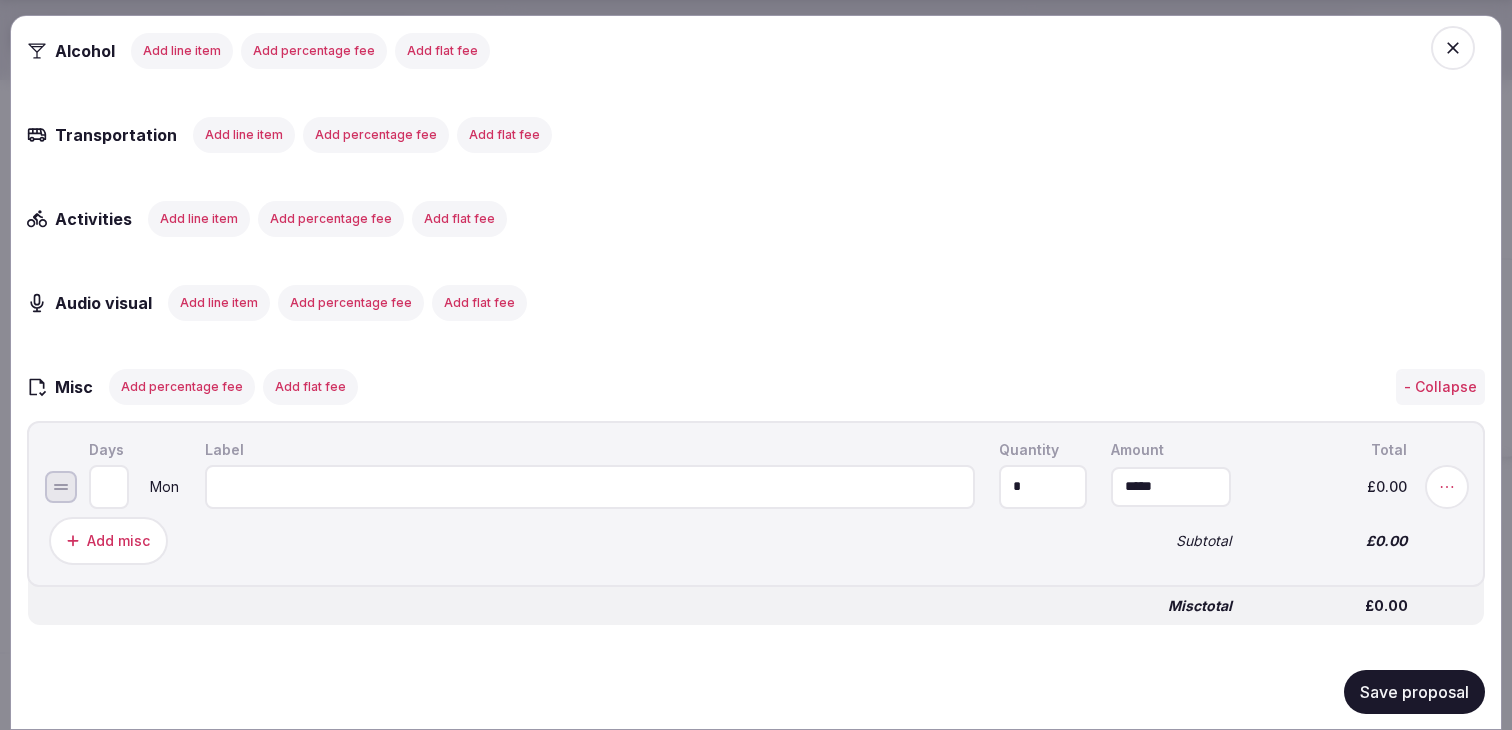 scroll, scrollTop: 2941, scrollLeft: 0, axis: vertical 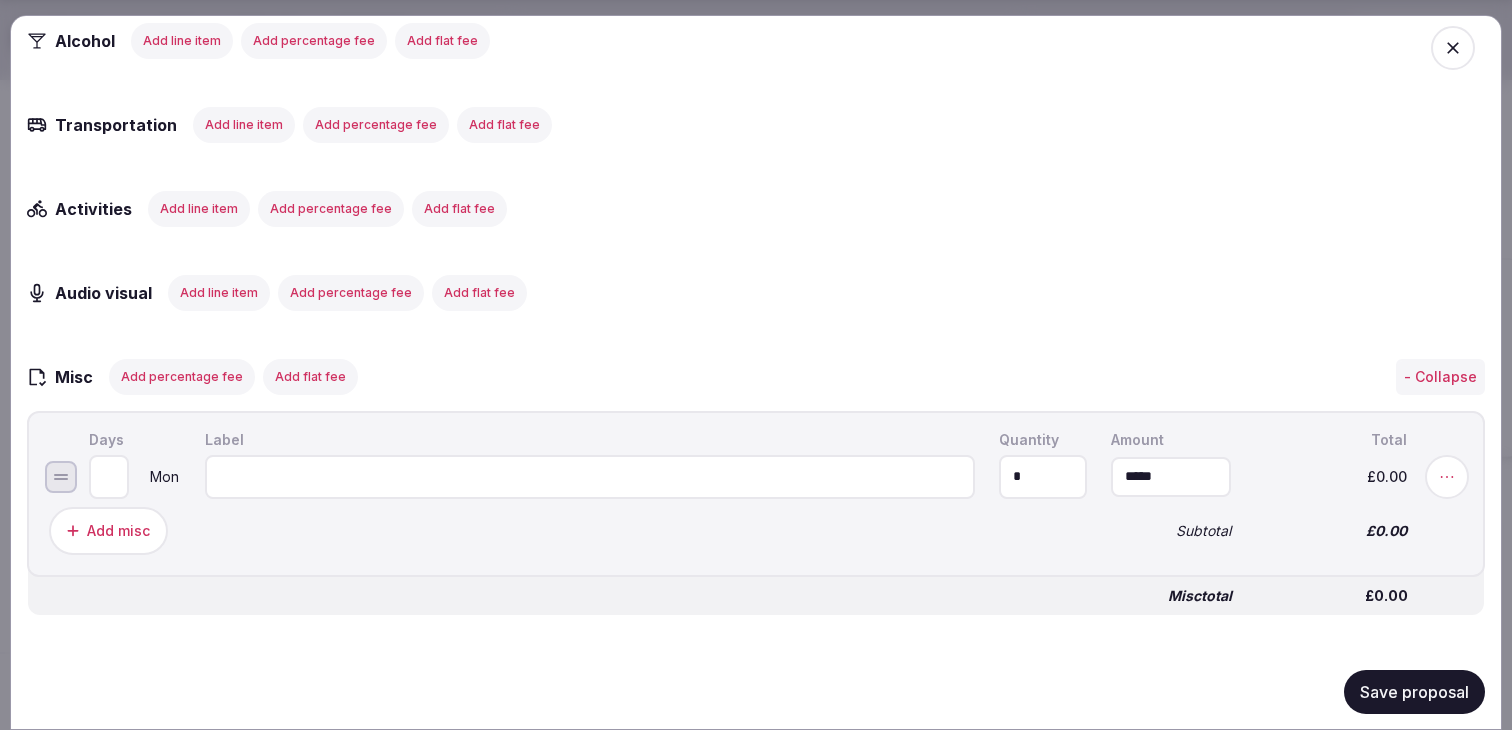 click at bounding box center [590, 476] 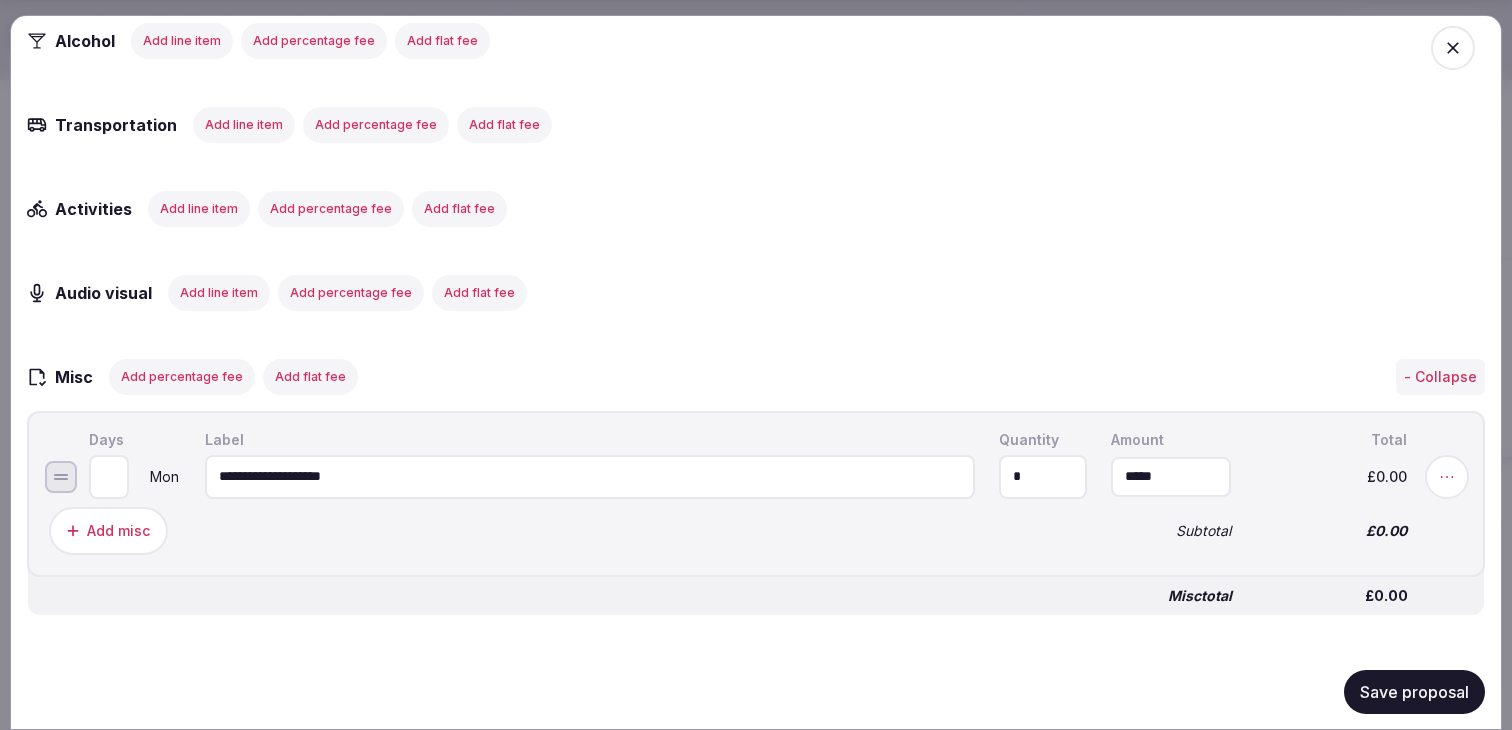 type on "**********" 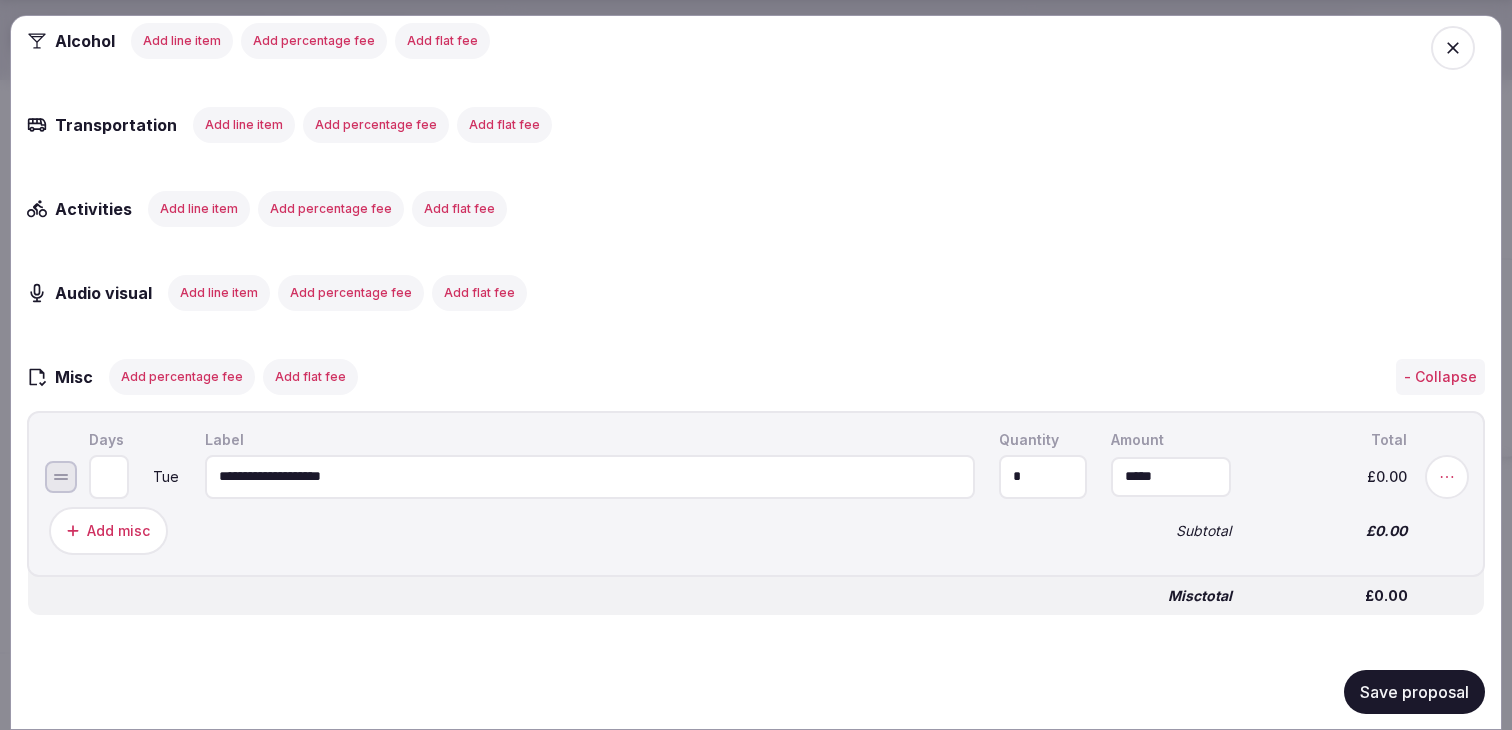 click on "*" at bounding box center (1043, 476) 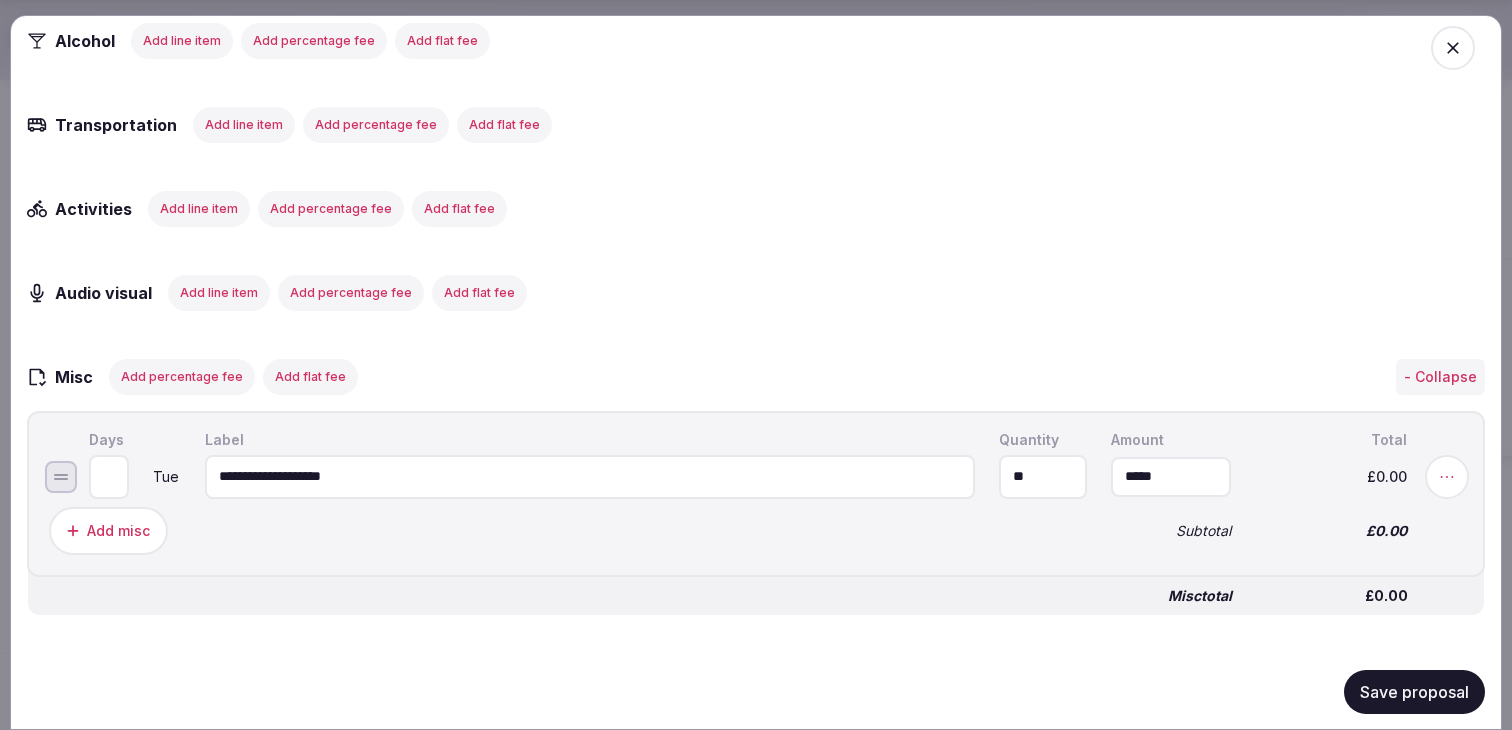 type on "**" 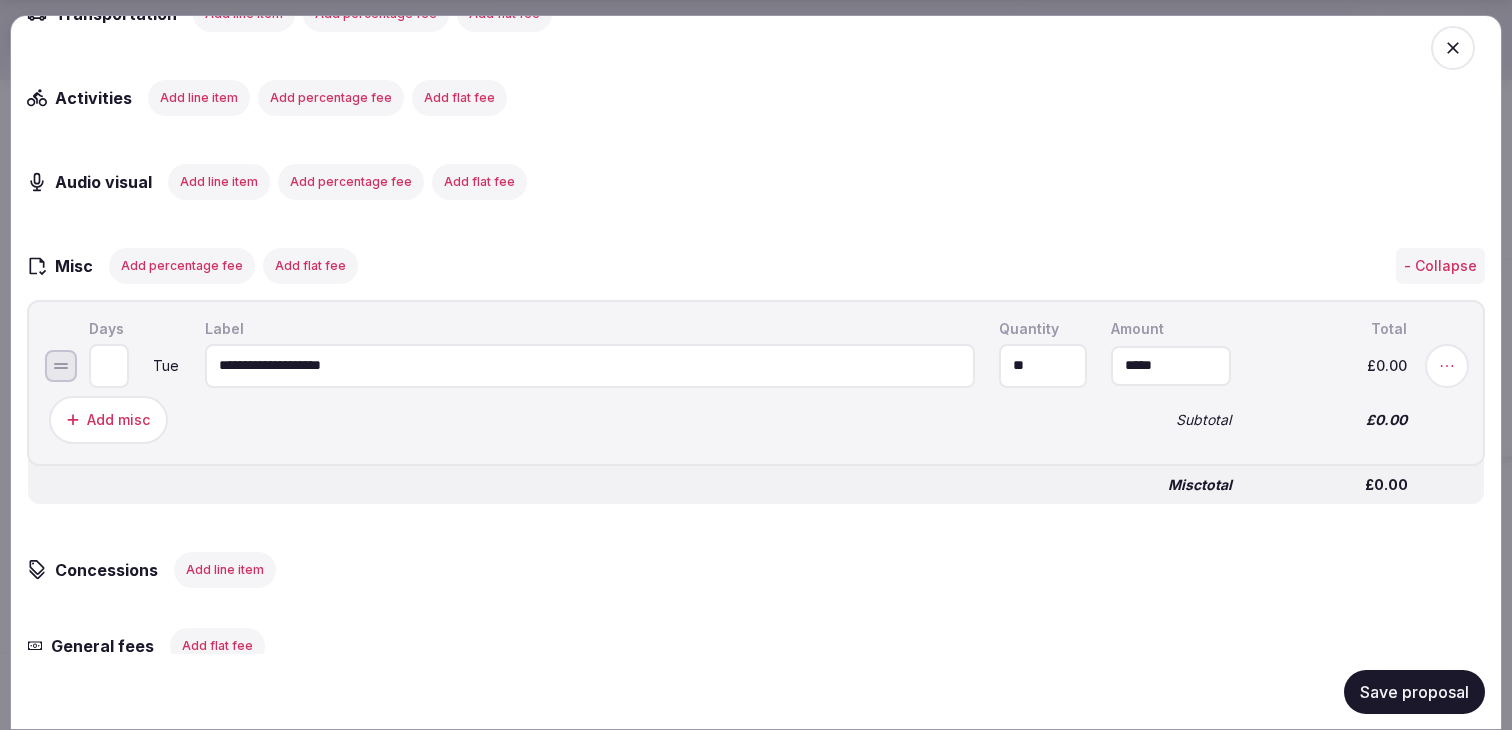 type on "*" 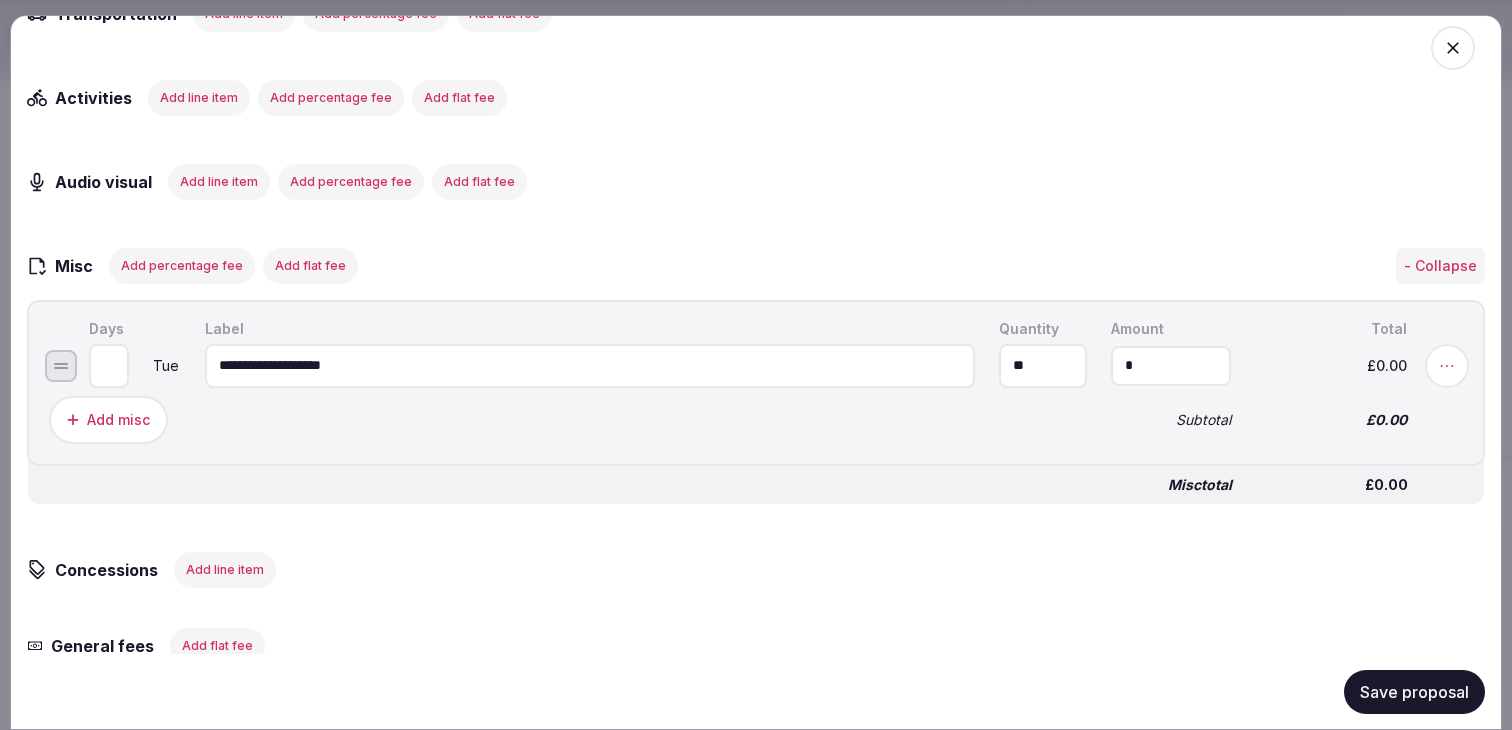 click on "*" at bounding box center (1171, 365) 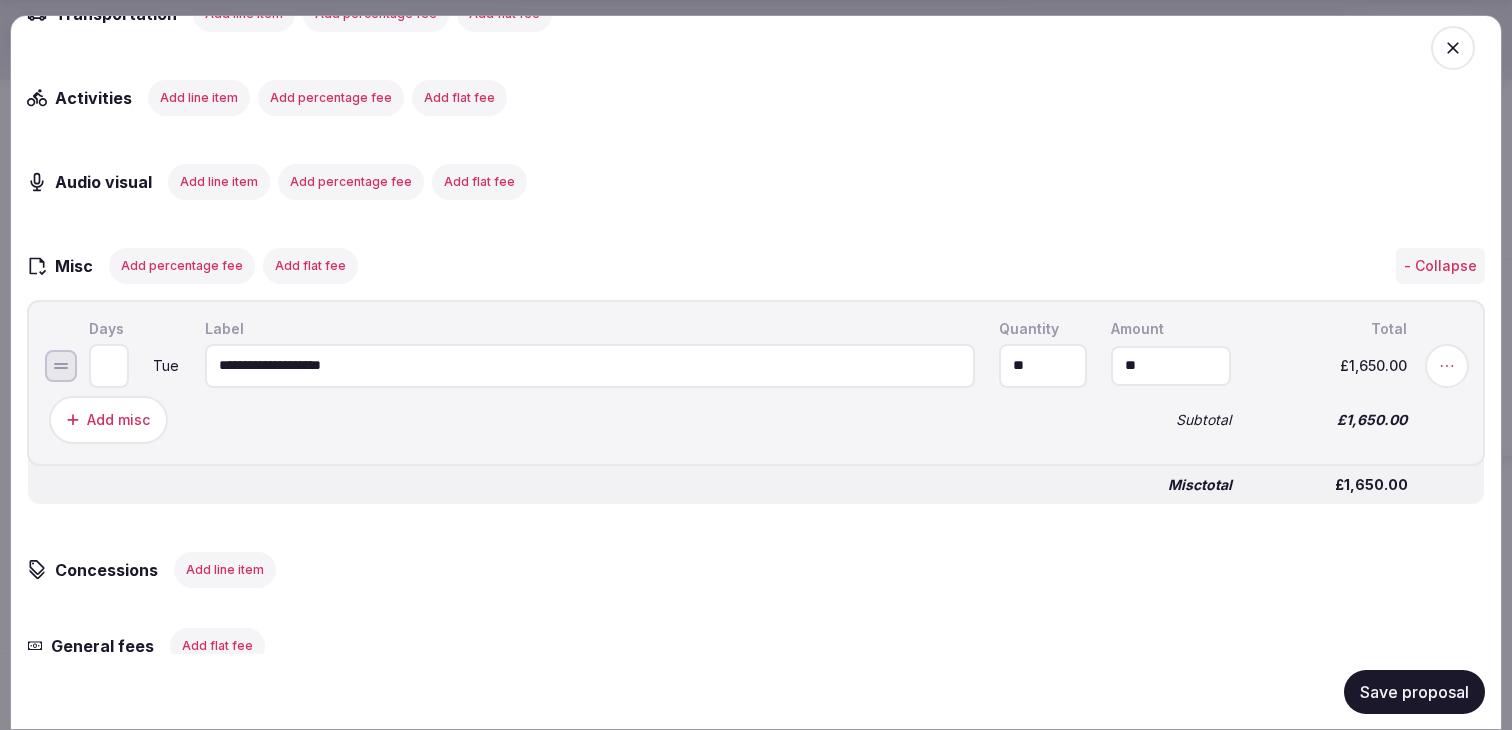type on "******" 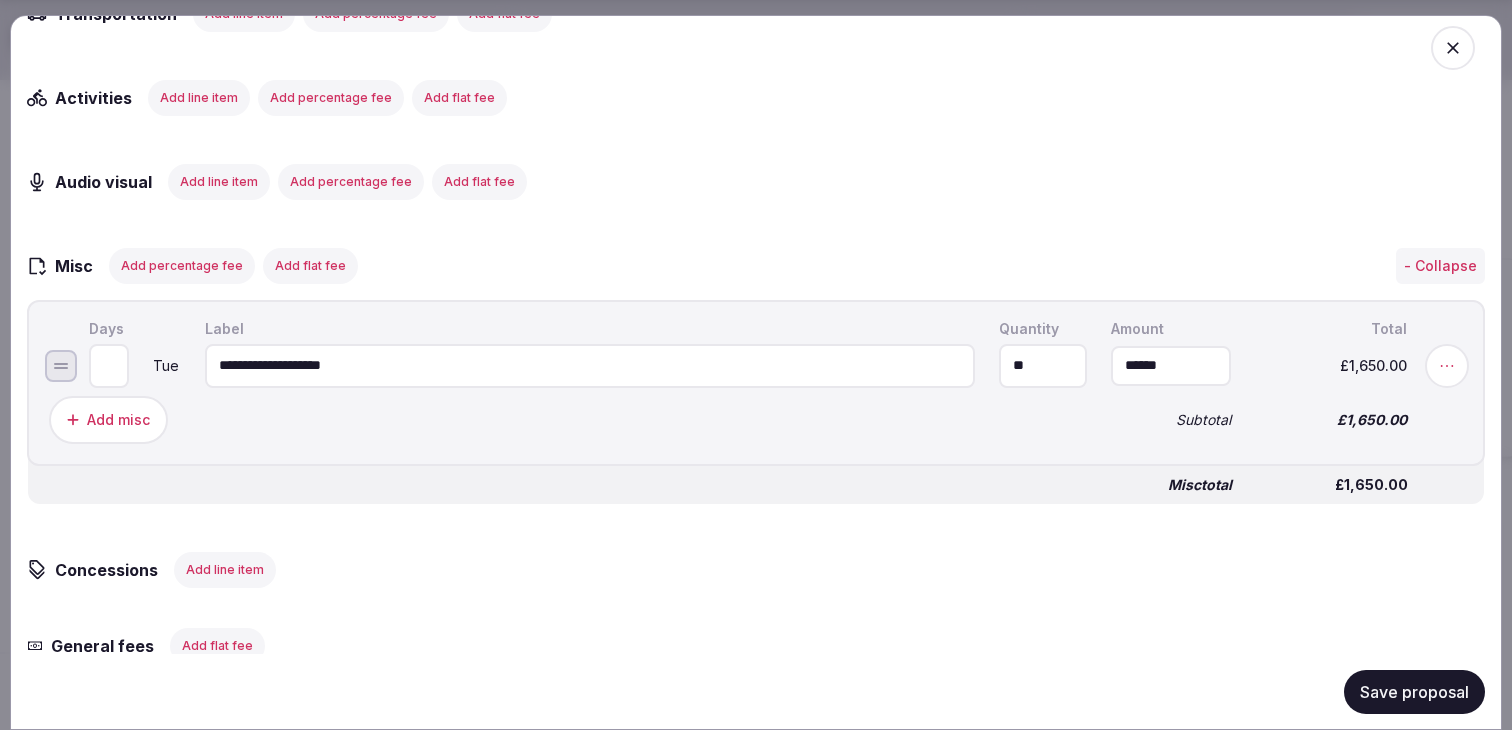 click on "Add misc" at bounding box center (568, 419) 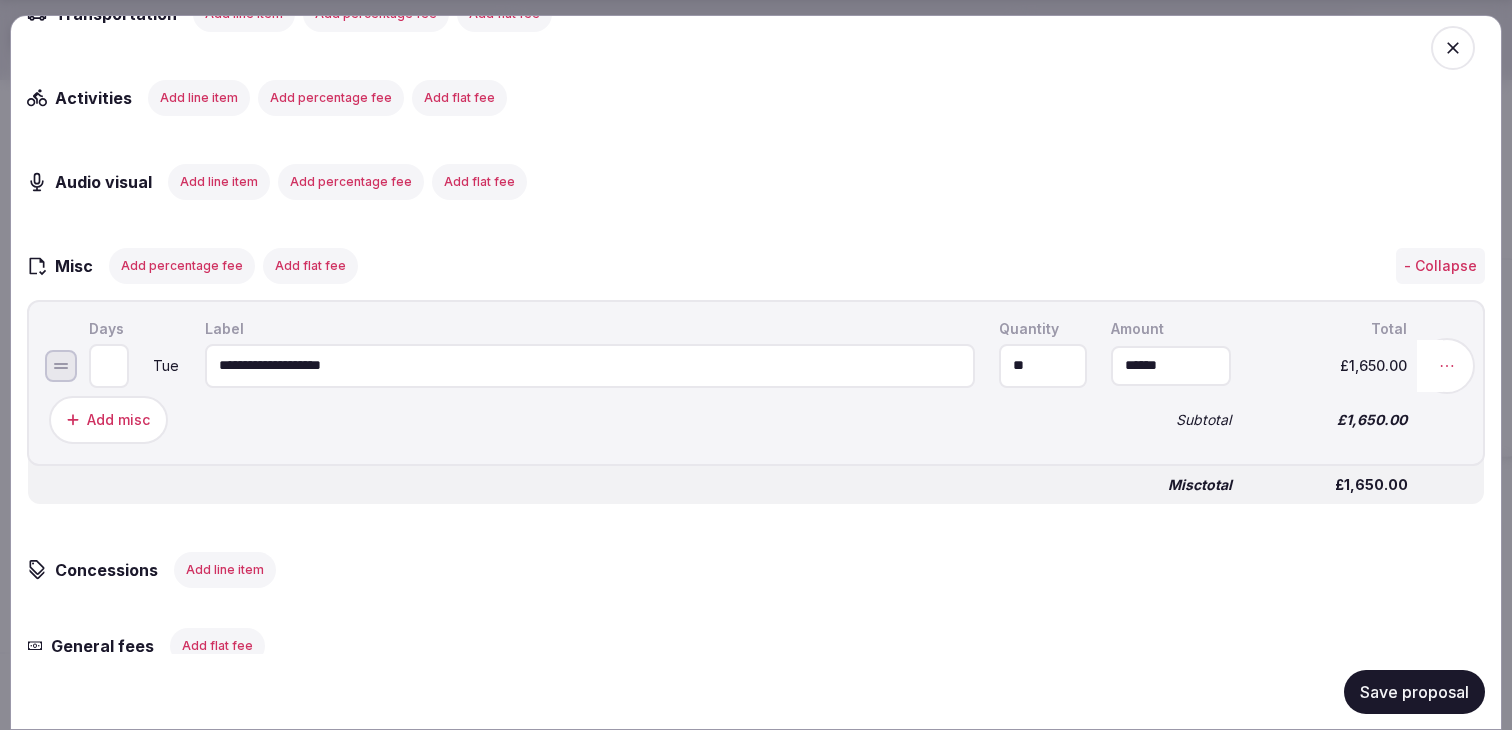 click 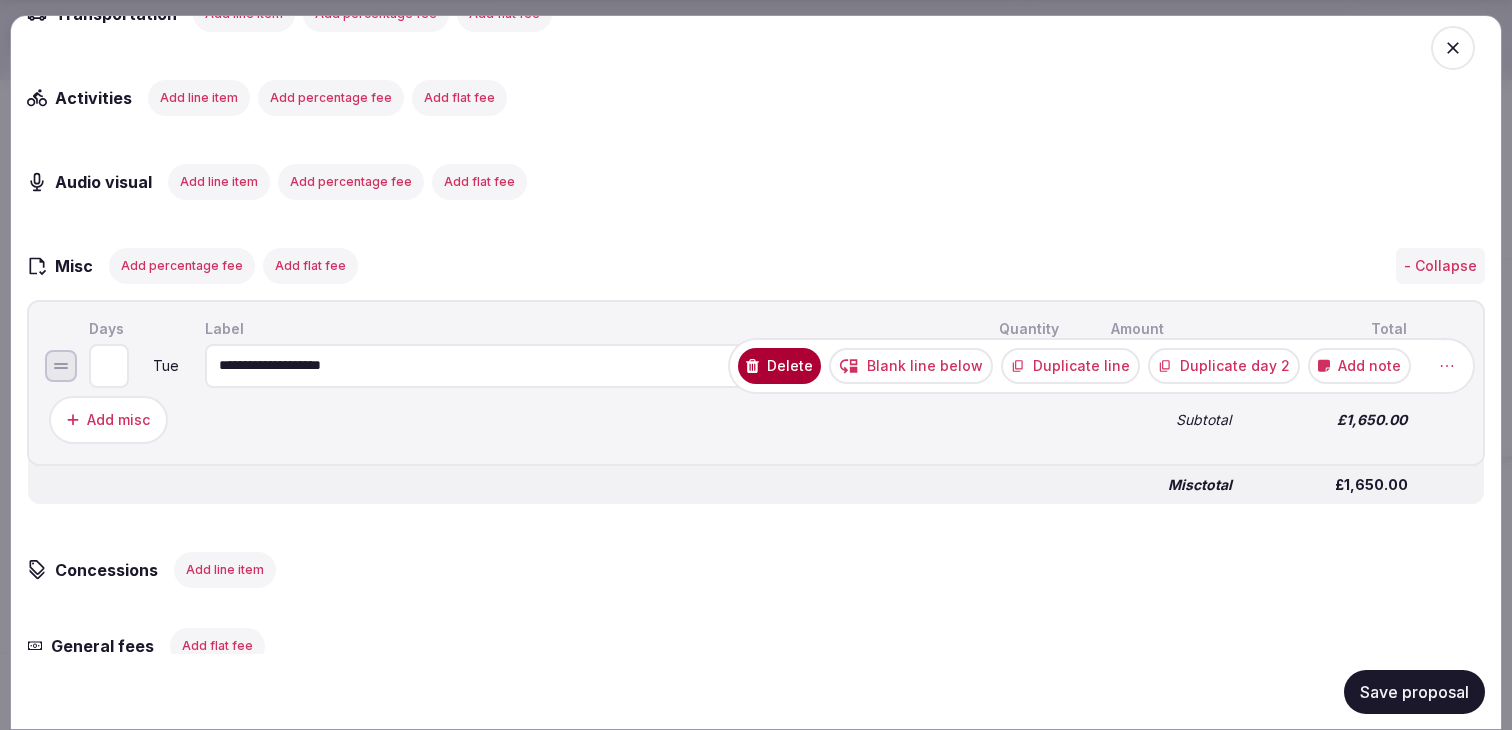 click on "Duplicate day 2" at bounding box center [1224, 365] 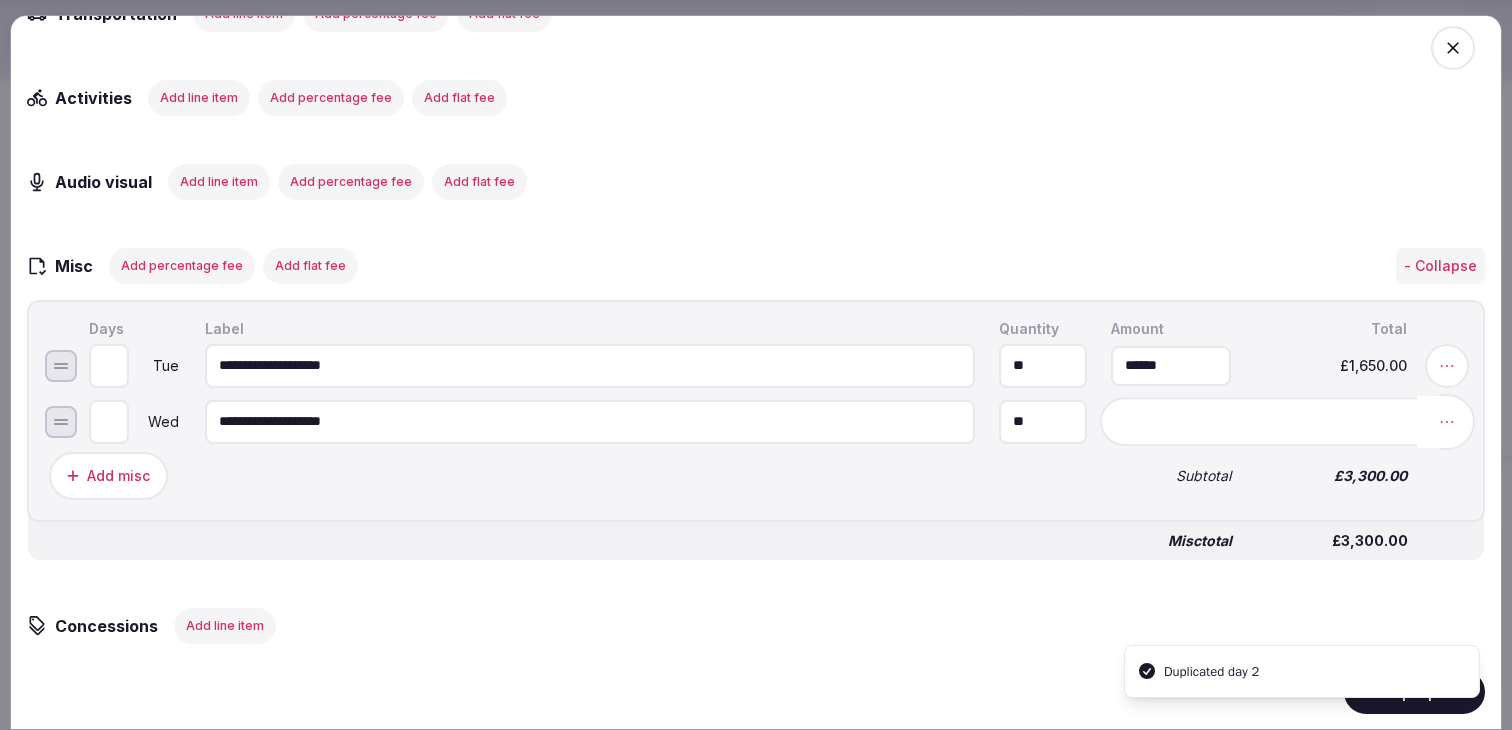 click 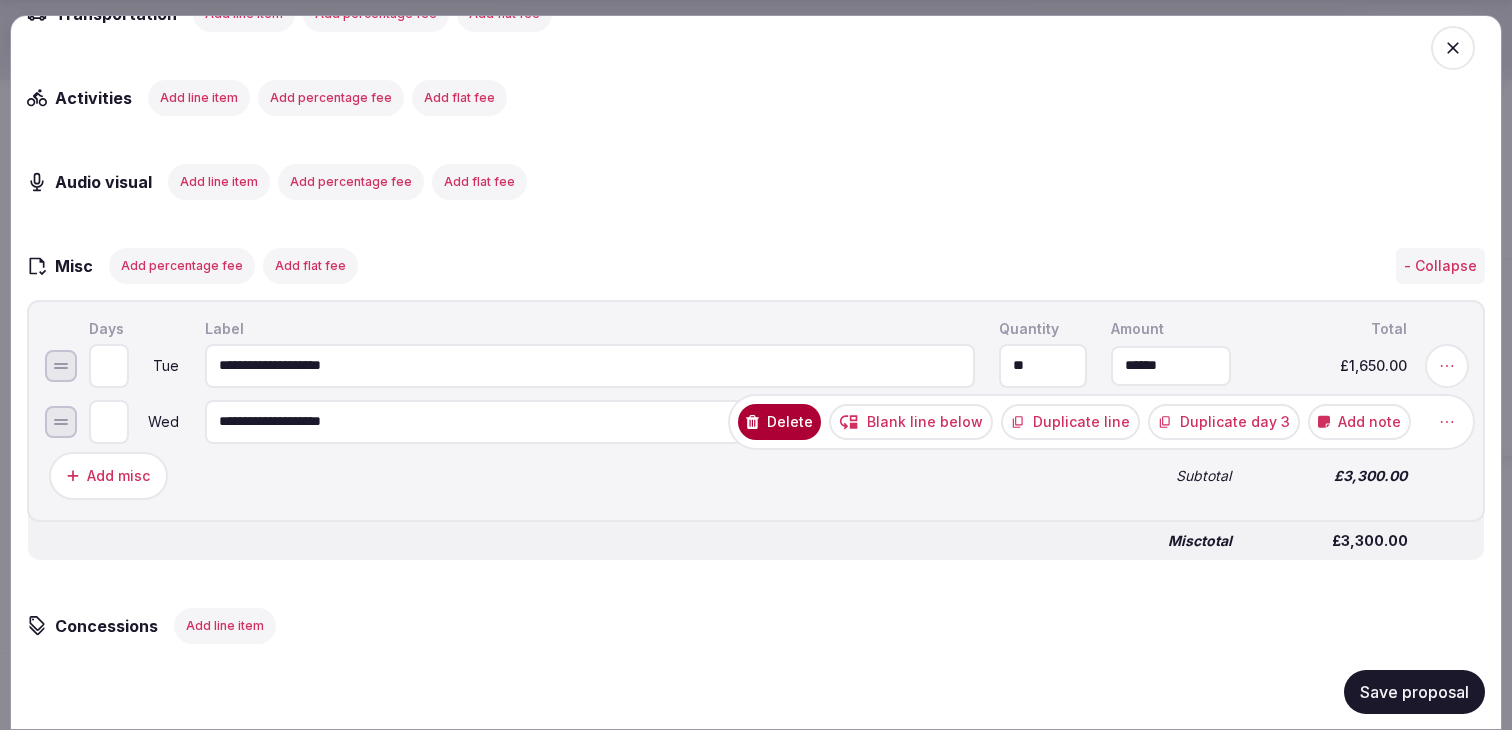 click on "Duplicate day 3" at bounding box center (1224, 421) 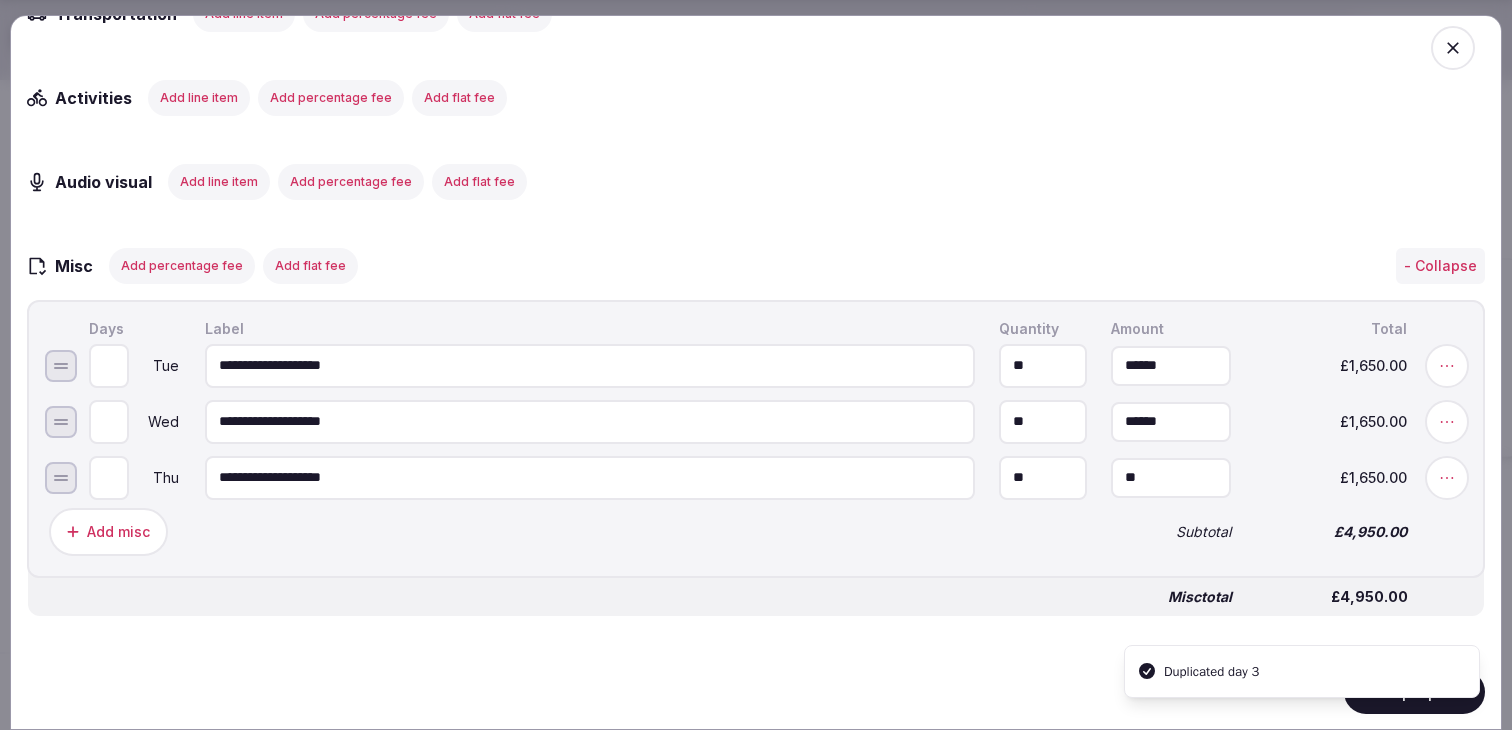 click on "**" at bounding box center [1171, 477] 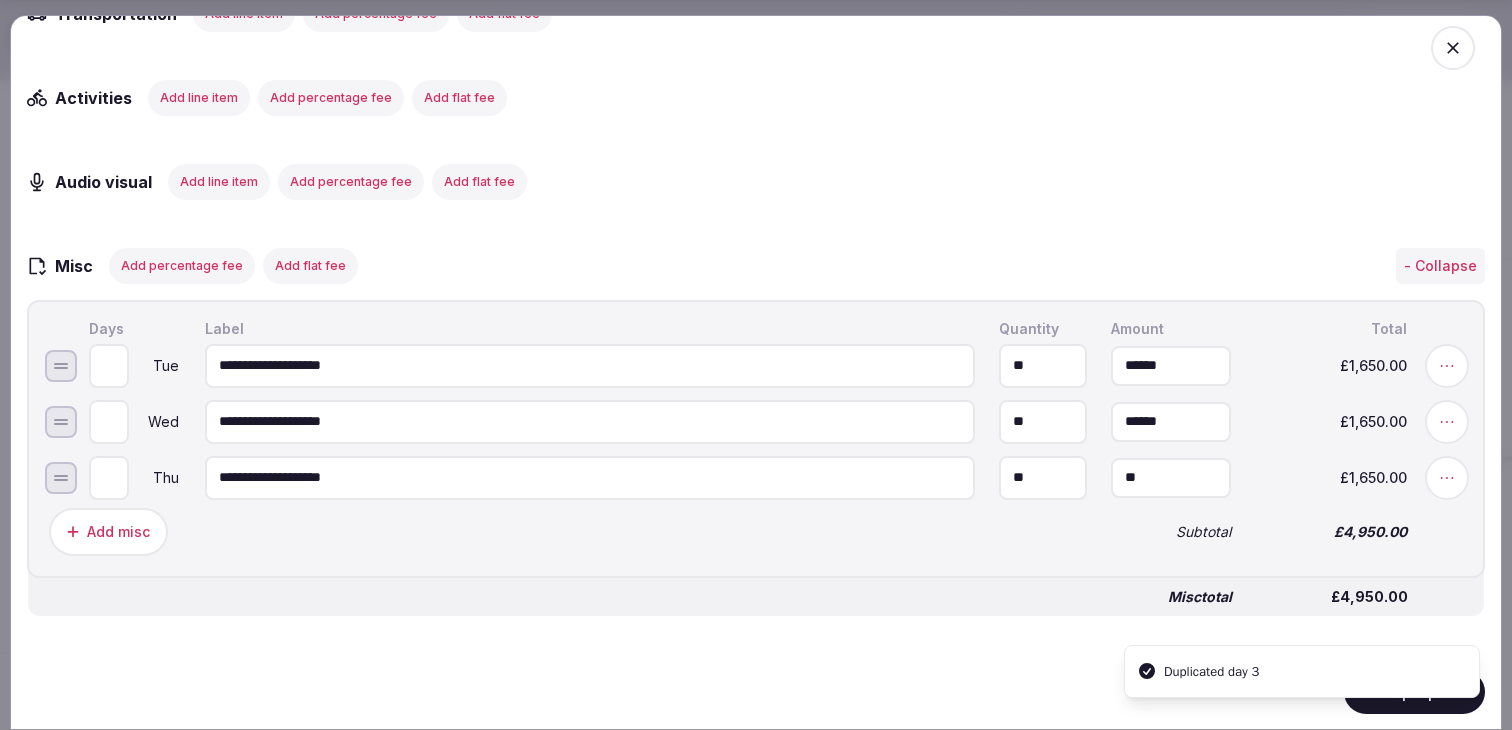 click on "**" at bounding box center (1171, 477) 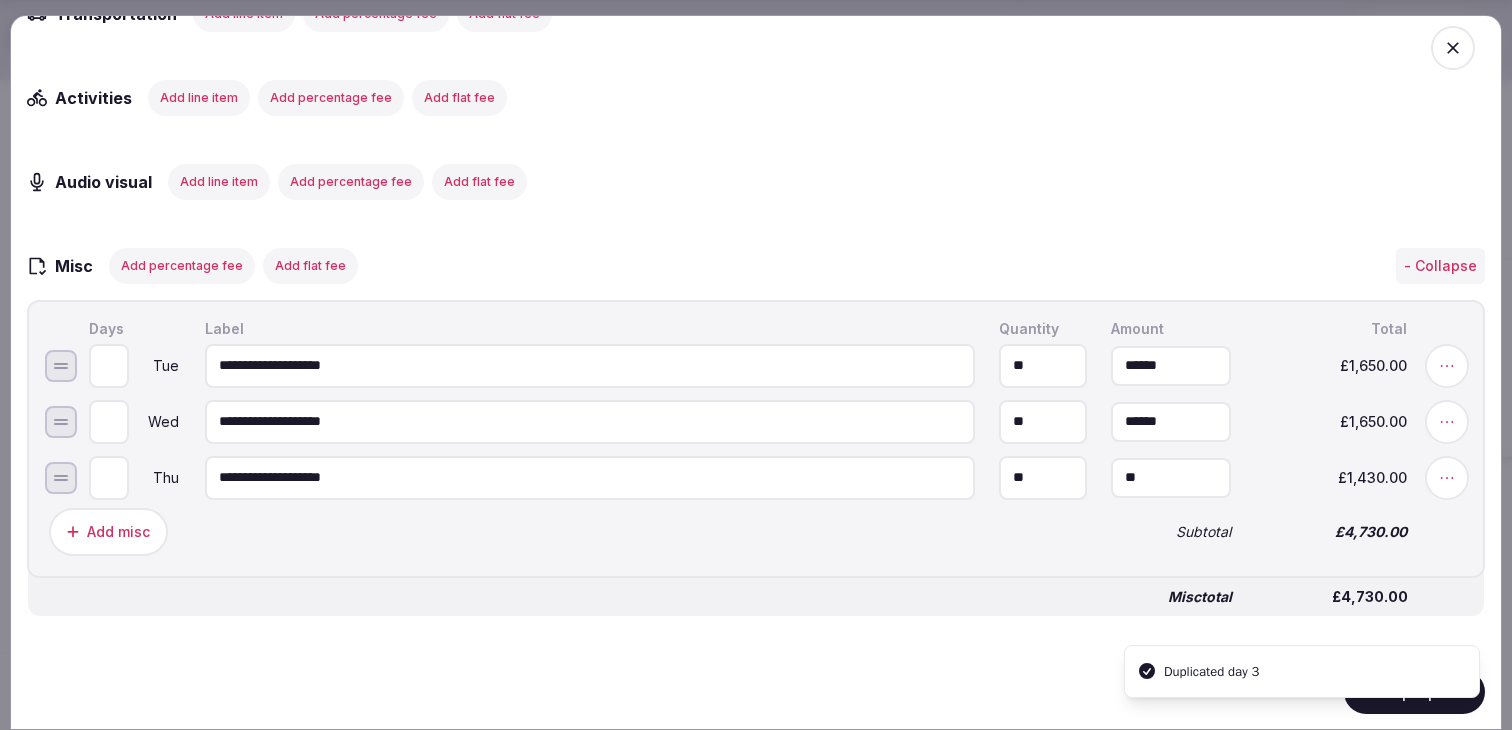 type on "******" 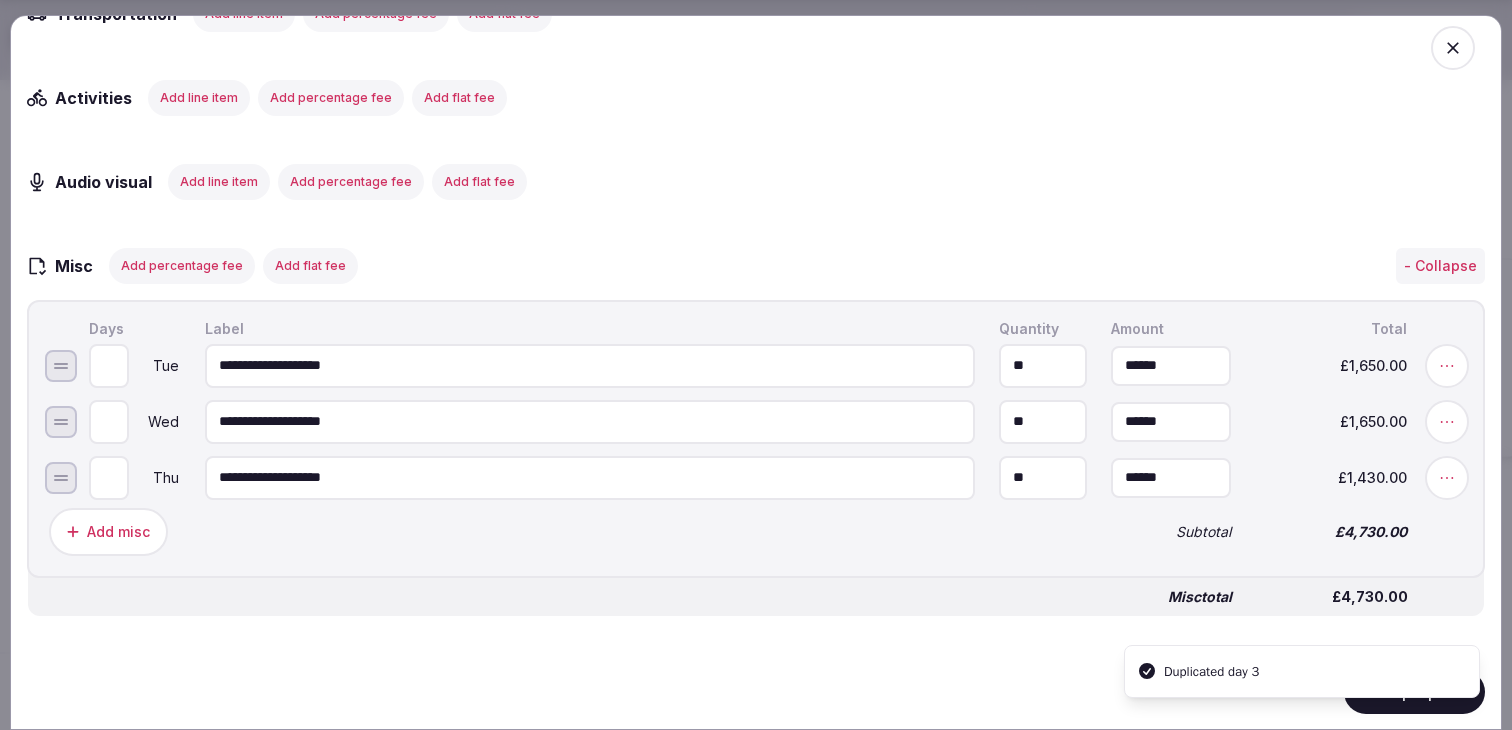 click on "Add misc Subtotal £4,730.00" at bounding box center (756, 531) 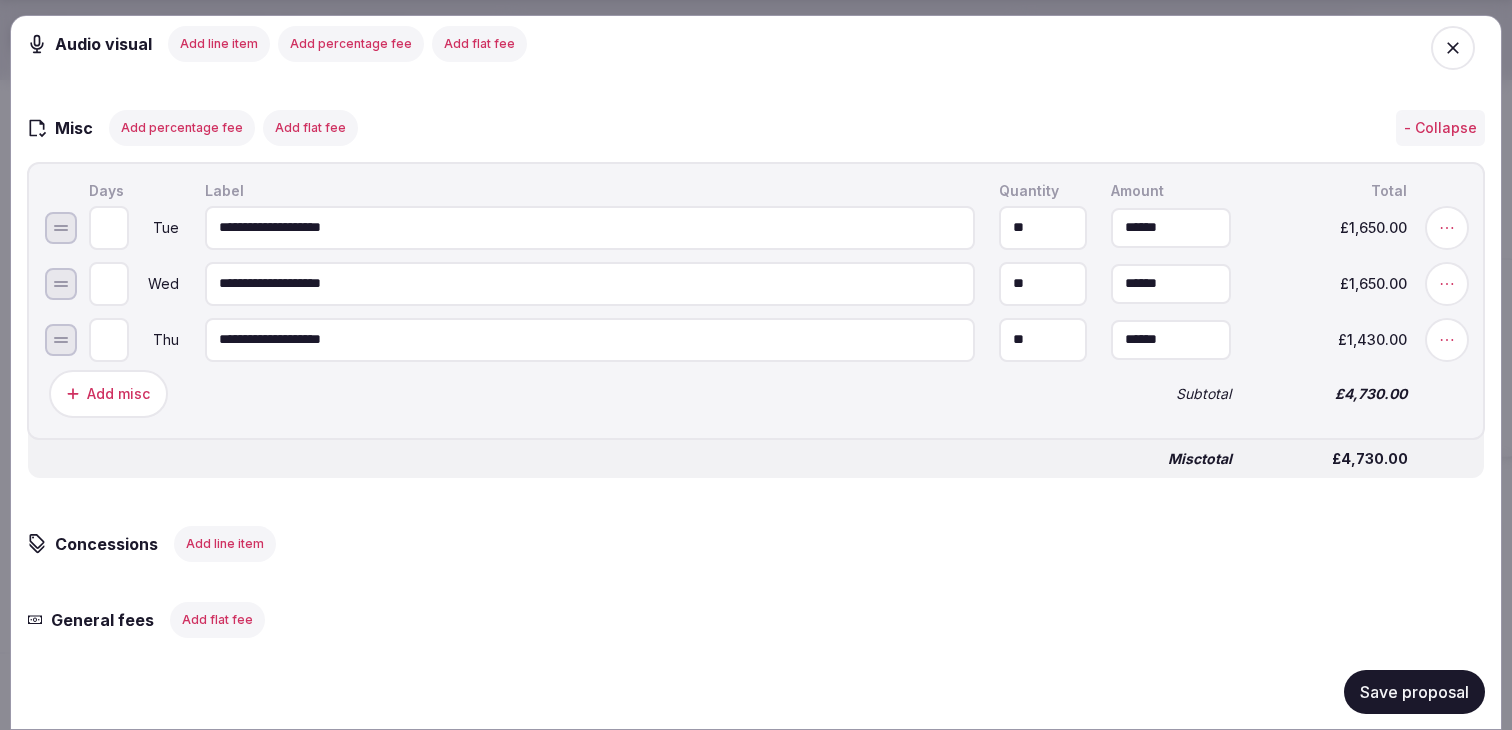 scroll, scrollTop: 3194, scrollLeft: 0, axis: vertical 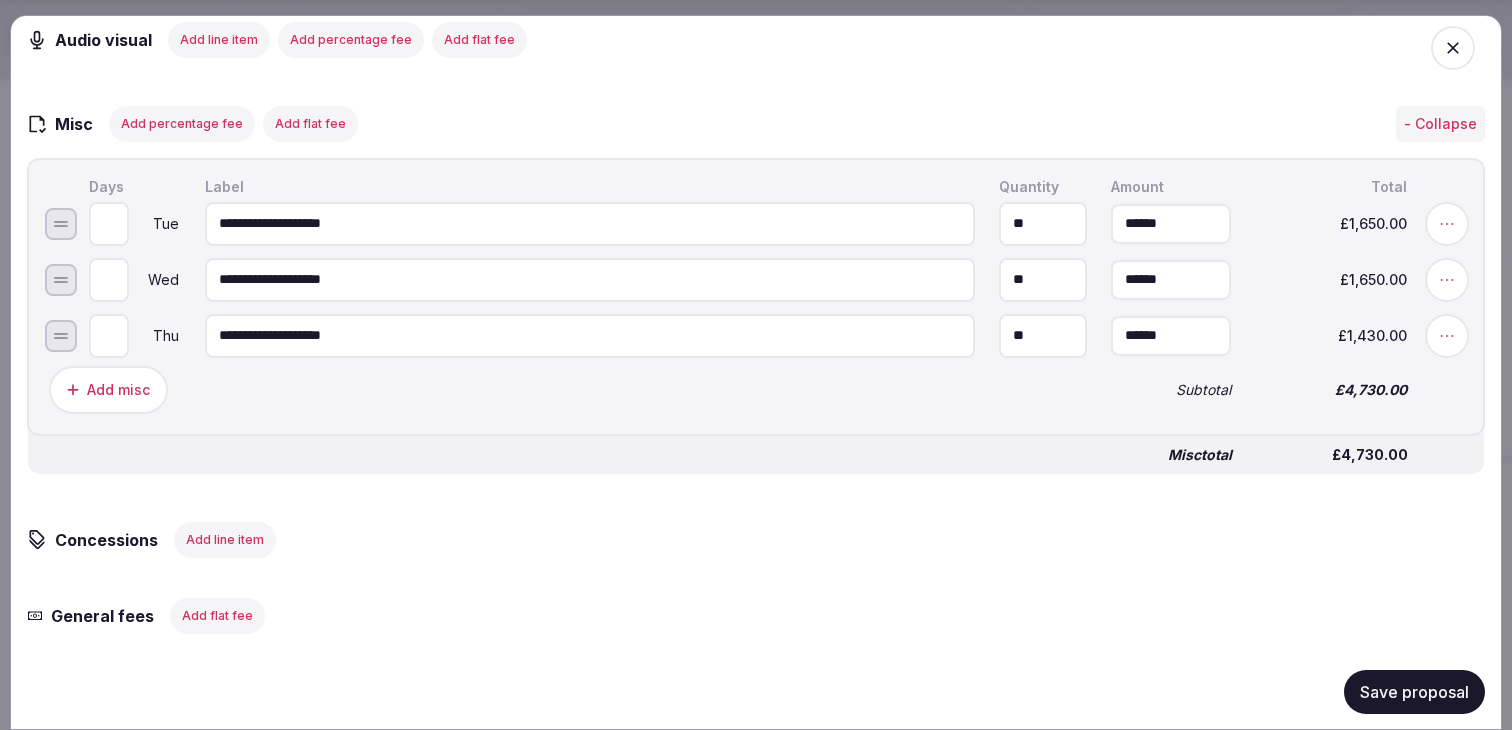 click at bounding box center [1447, 335] 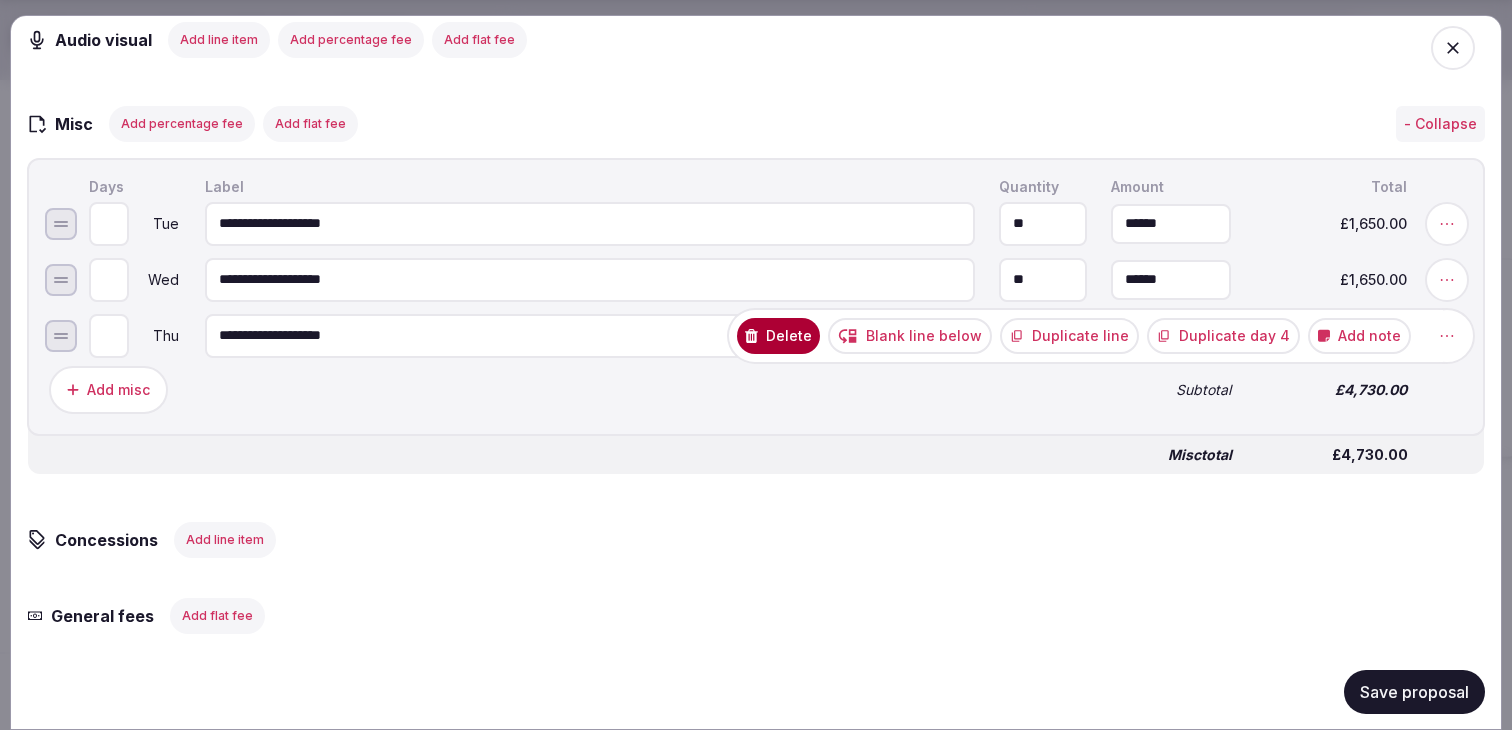 click on "Add note" at bounding box center [1359, 335] 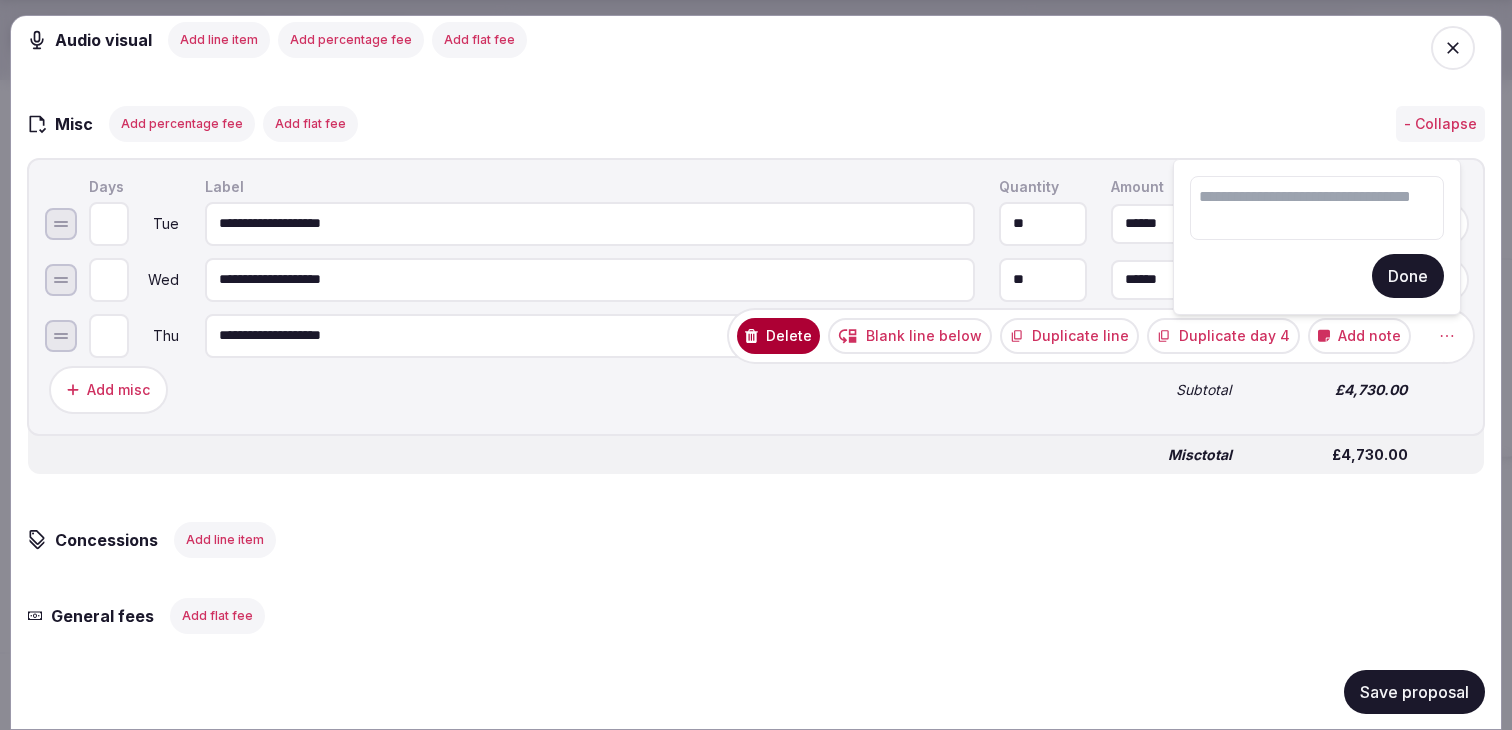 click at bounding box center [1317, 208] 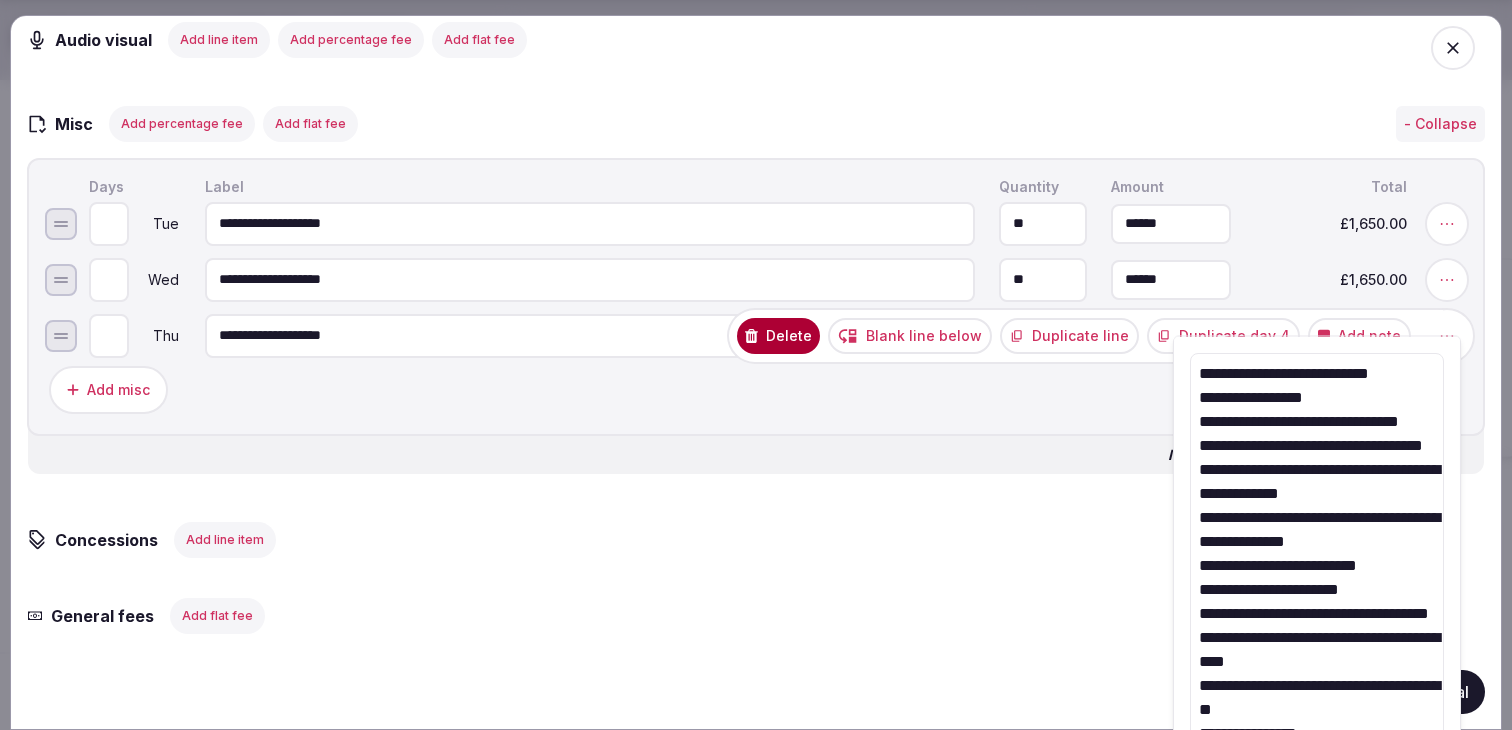 scroll, scrollTop: 88, scrollLeft: 0, axis: vertical 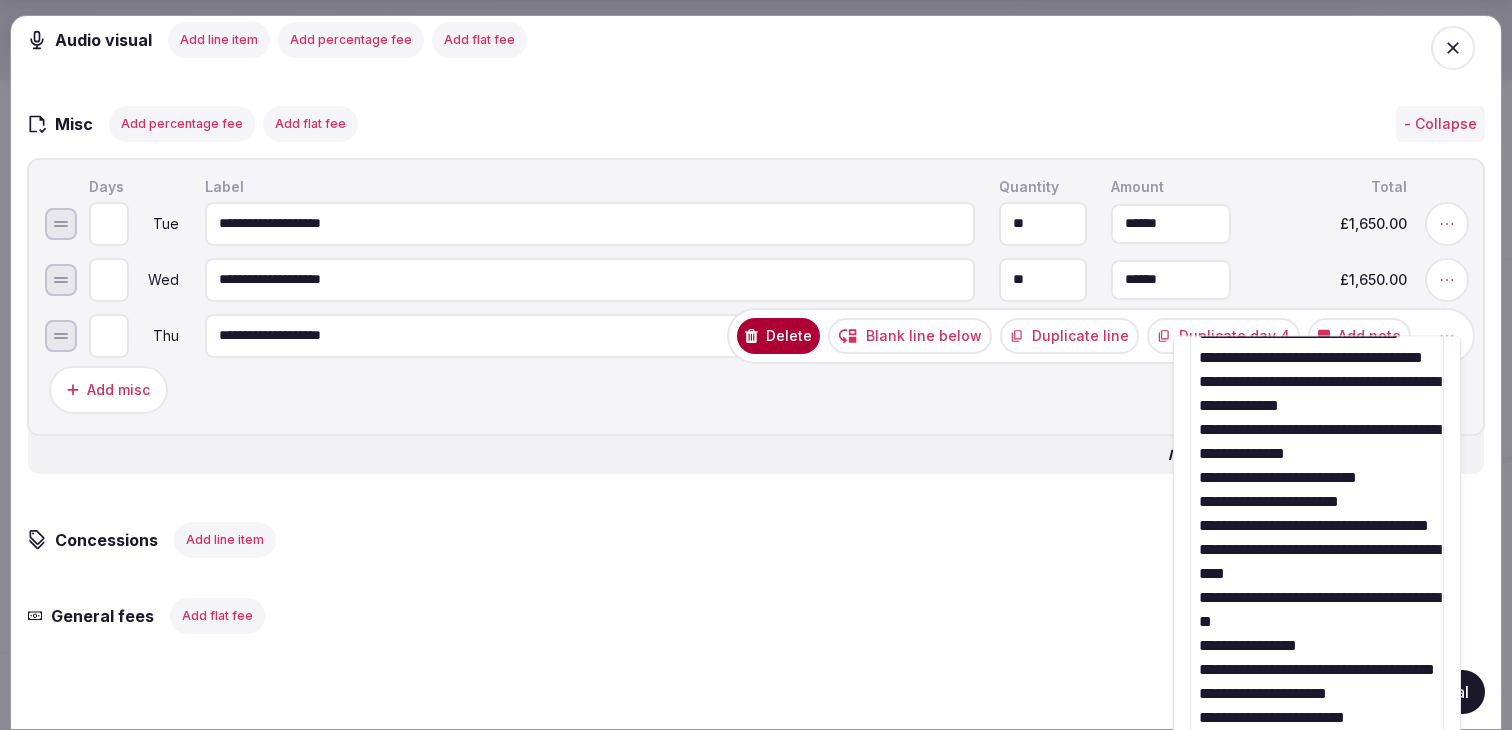 click on "**********" at bounding box center [1317, 597] 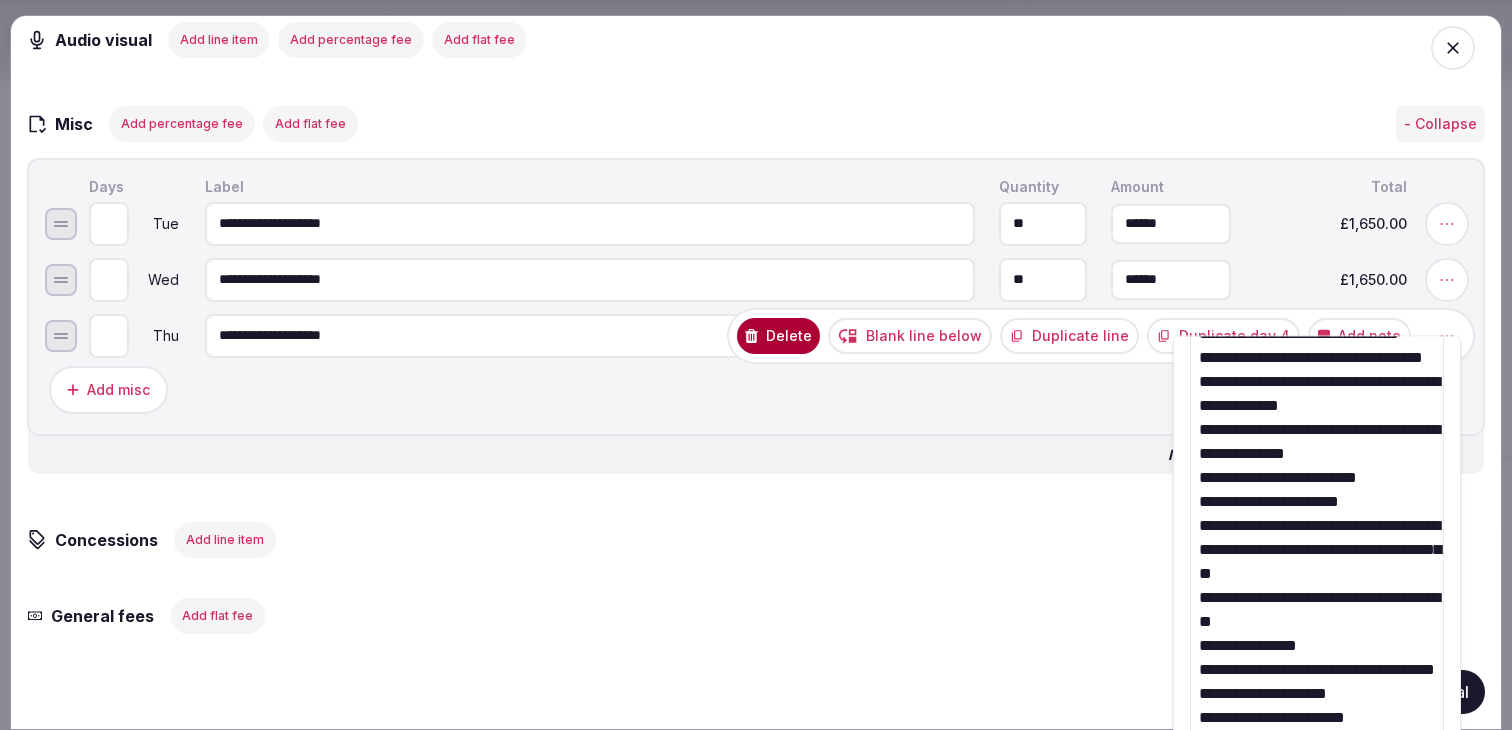 scroll, scrollTop: 0, scrollLeft: 0, axis: both 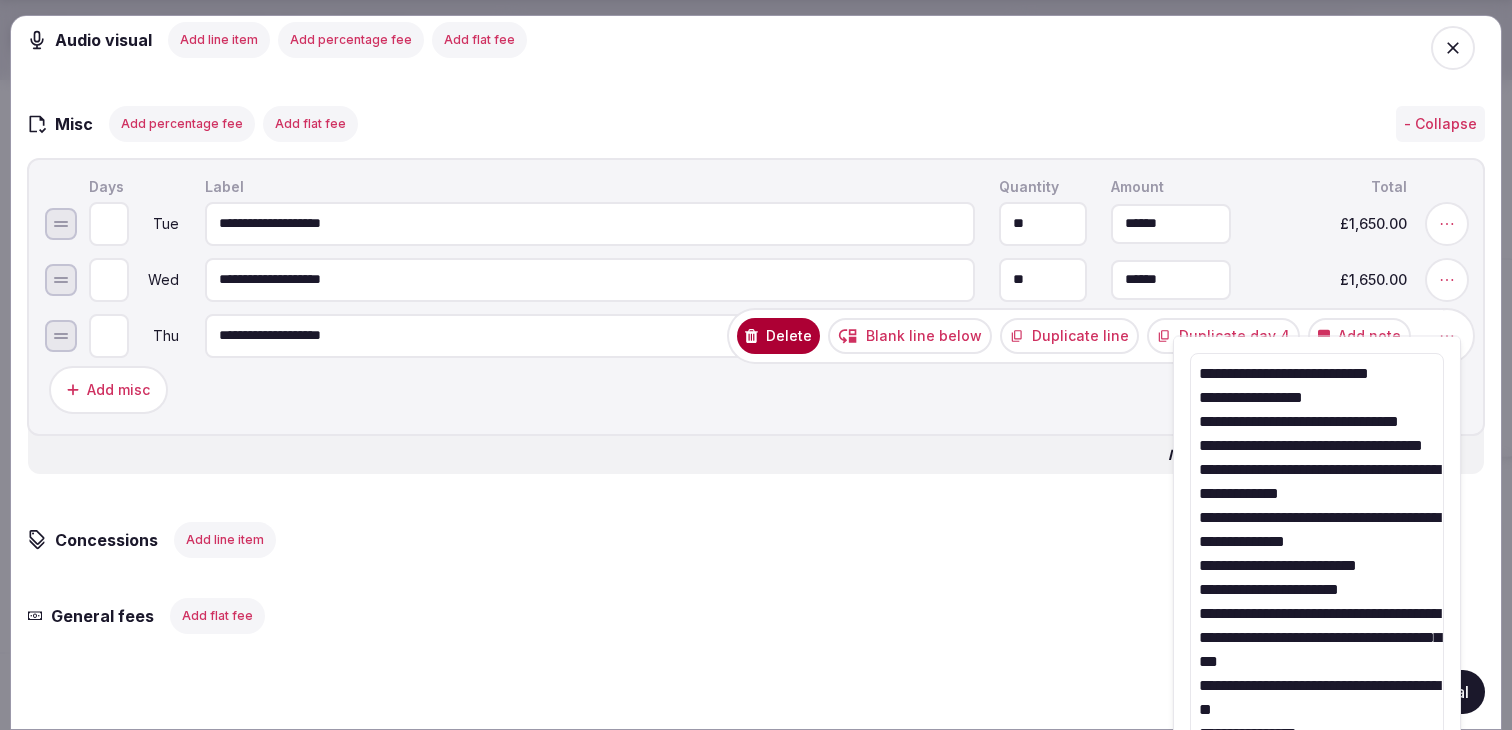 click on "**********" at bounding box center (1317, 673) 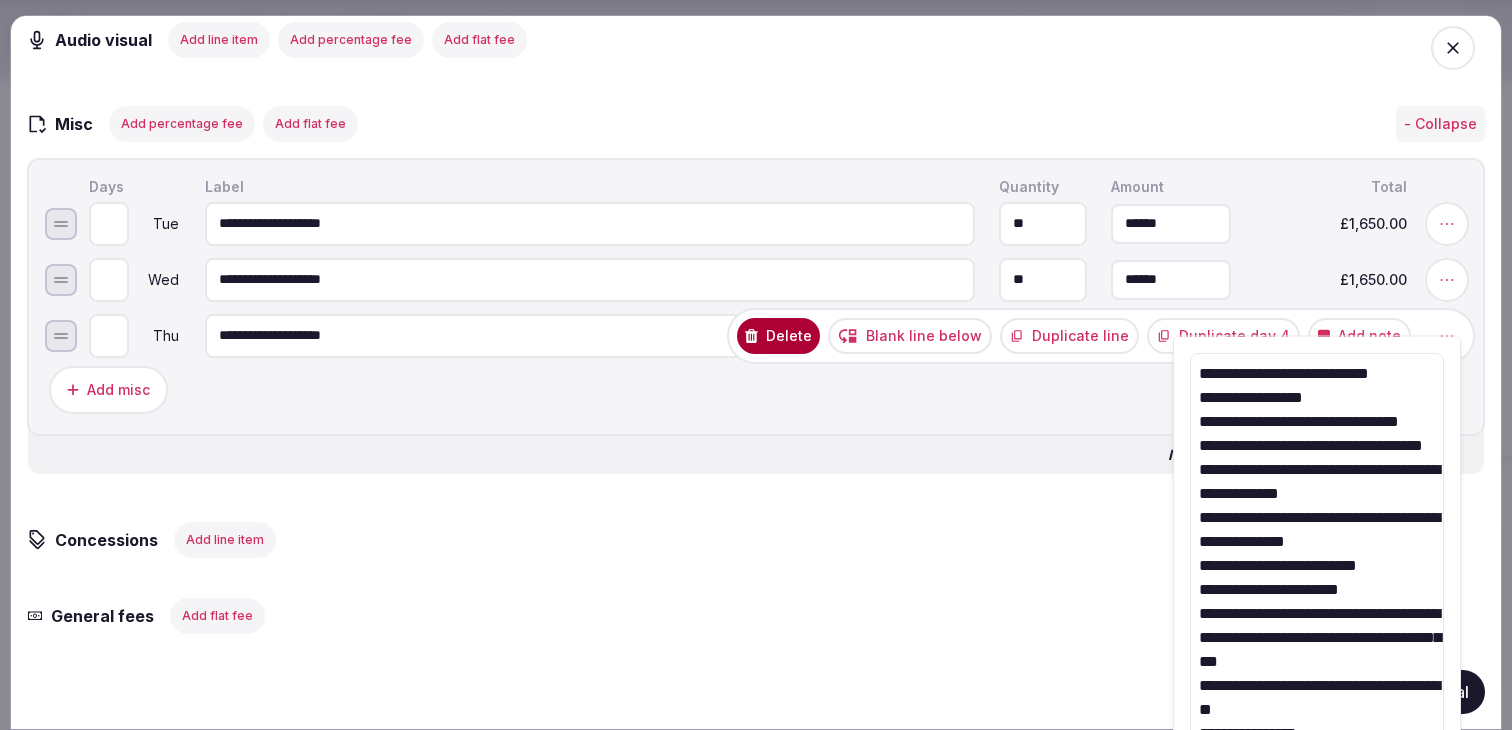 drag, startPoint x: 1246, startPoint y: 633, endPoint x: 1265, endPoint y: 816, distance: 183.98369 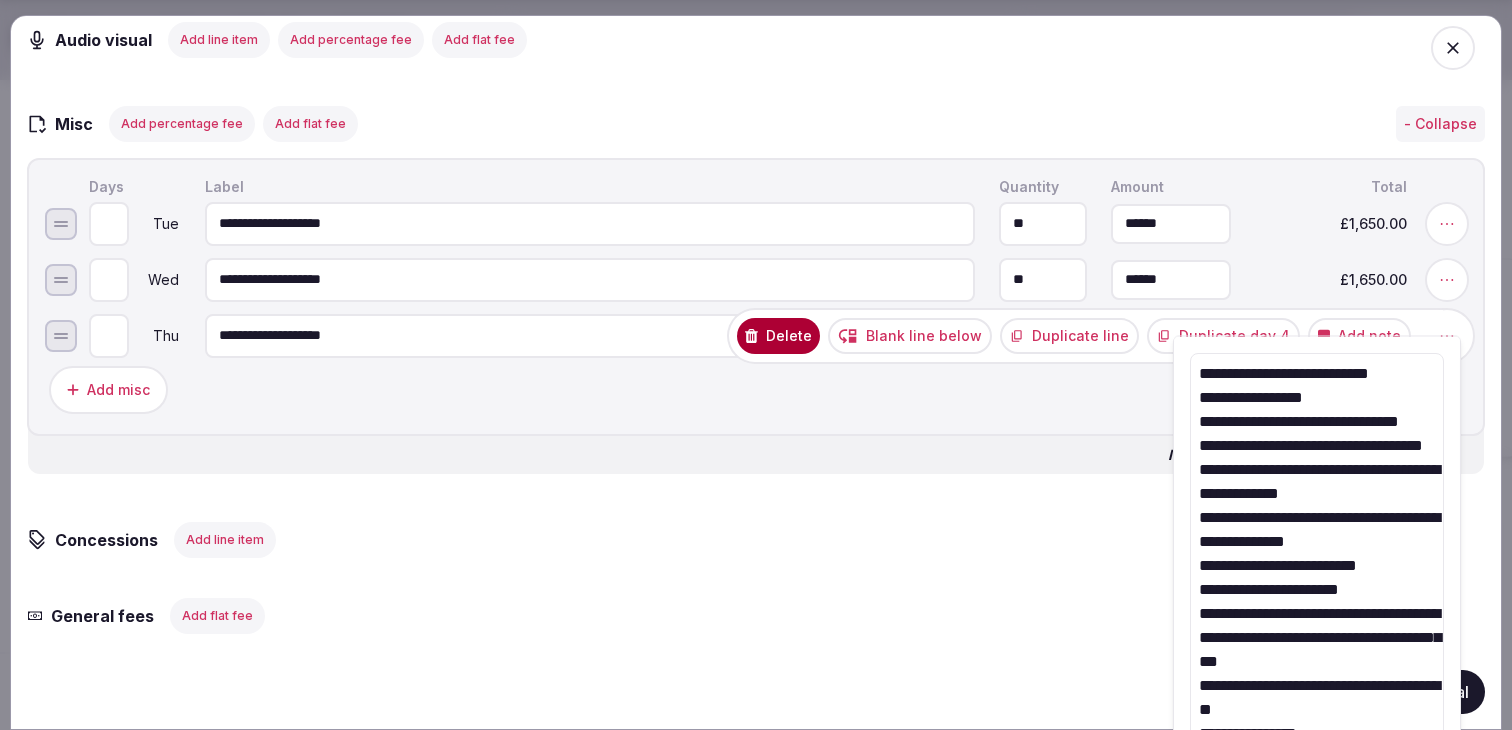 click on "Recent searches Greece Italy Madrid, Spain England, UK Egnach, Switzerland Search Popular Destinations Toscana, Italy Riviera Maya, Mexico Indonesia, Bali California, USA New York, USA Napa Valley, USA Beja, Portugal Canarias, Spain Explore  destinations My retreats julen Account My venue listings My retreats Group flight planner Logout logged in as  julen Account My venue listings My retreats Group flight planner Logout SLR Consulting 22 Sep 2025 My Retreats Next steps Explore venues Retreat details Compare & book Shortlisted venues (11) Proposal requests (3) Proposals (3) Contracts Notifications Collapse Sidebar Shortlisted venues 11 Proposal requests 3 Proposals 3 Contracts 0 Proposals received Rates and availability are subject to change,  based on proposal , until contracted and signed by all parties Export shortlist & proposals The Swan at Streatley United Kingdom LHR (46 min) SLR | The Swan | Sept 22-26 2025 Expire s   Jul 30th, 2025 Sep 22nd - 26th, 2025 ( 4  night s ) 22  Br 22  Guests 1 Proposal GBP" at bounding box center [756, 106] 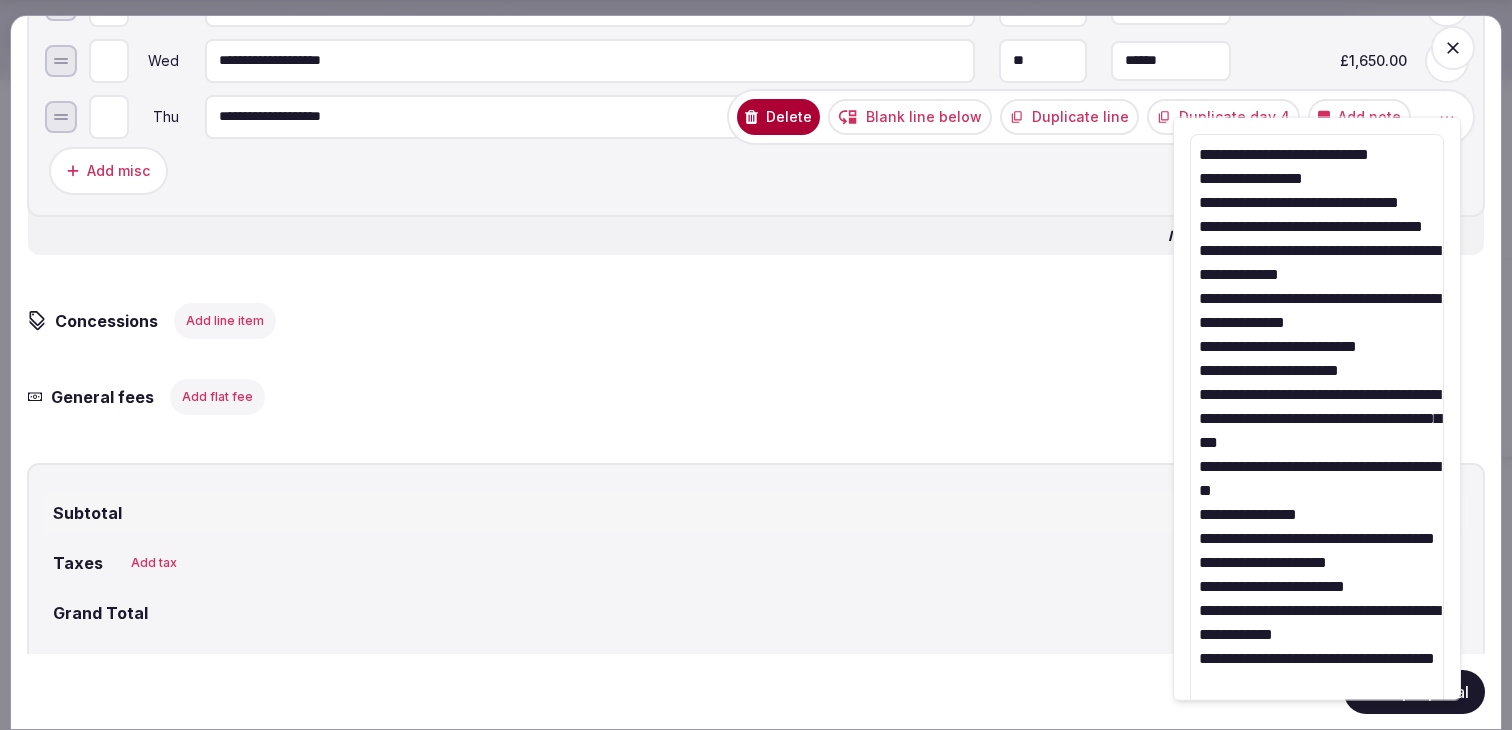 scroll, scrollTop: 3446, scrollLeft: 0, axis: vertical 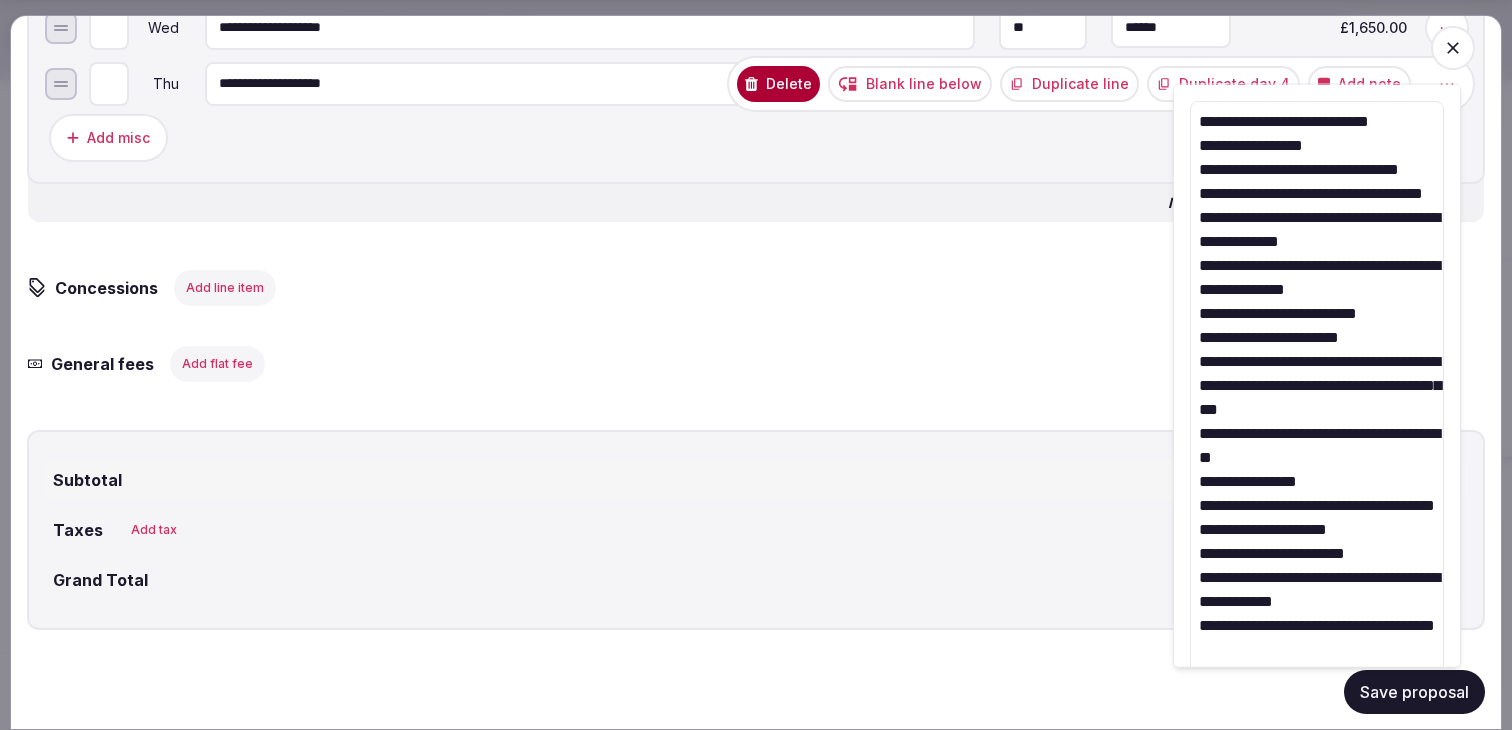 click on "**********" at bounding box center [1317, 421] 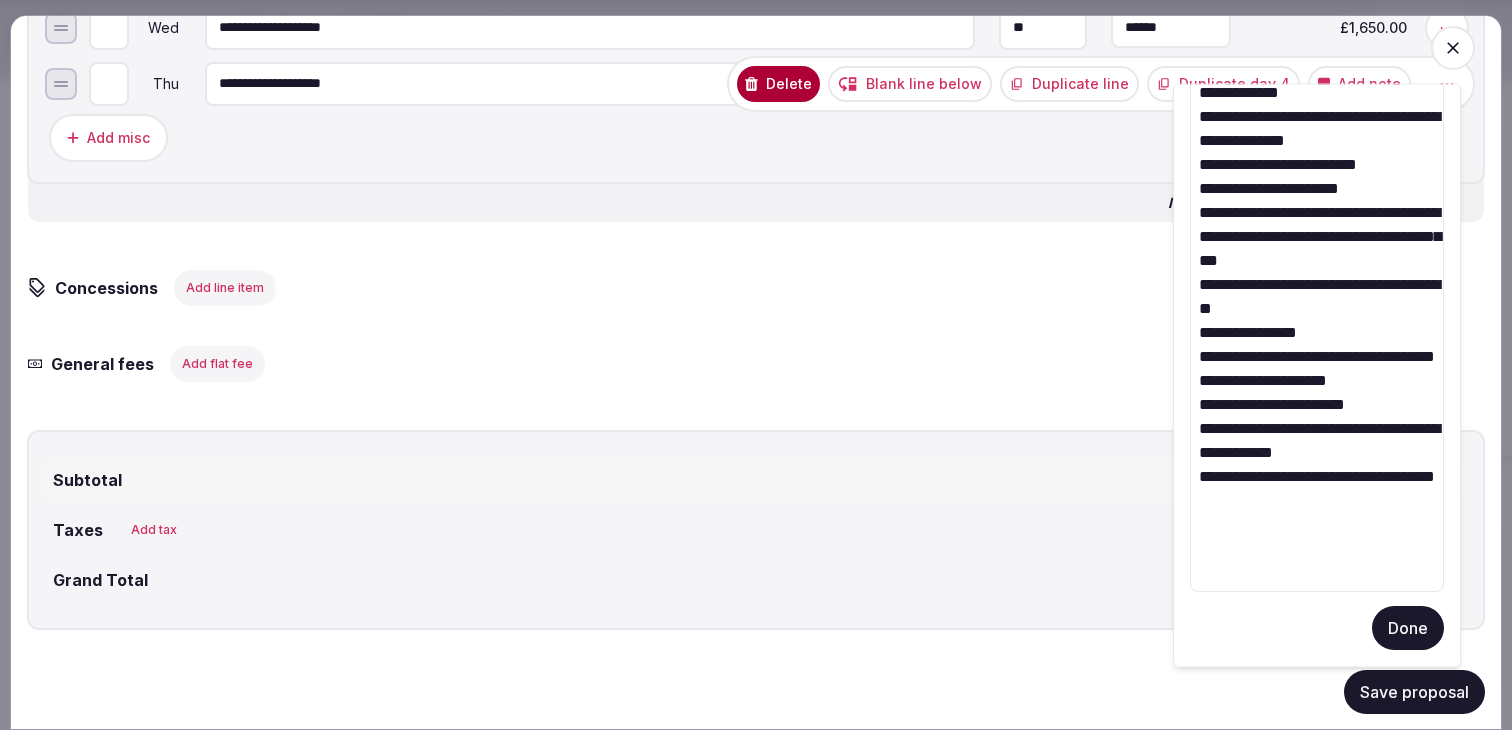 drag, startPoint x: 1201, startPoint y: 584, endPoint x: 1213, endPoint y: 694, distance: 110.65261 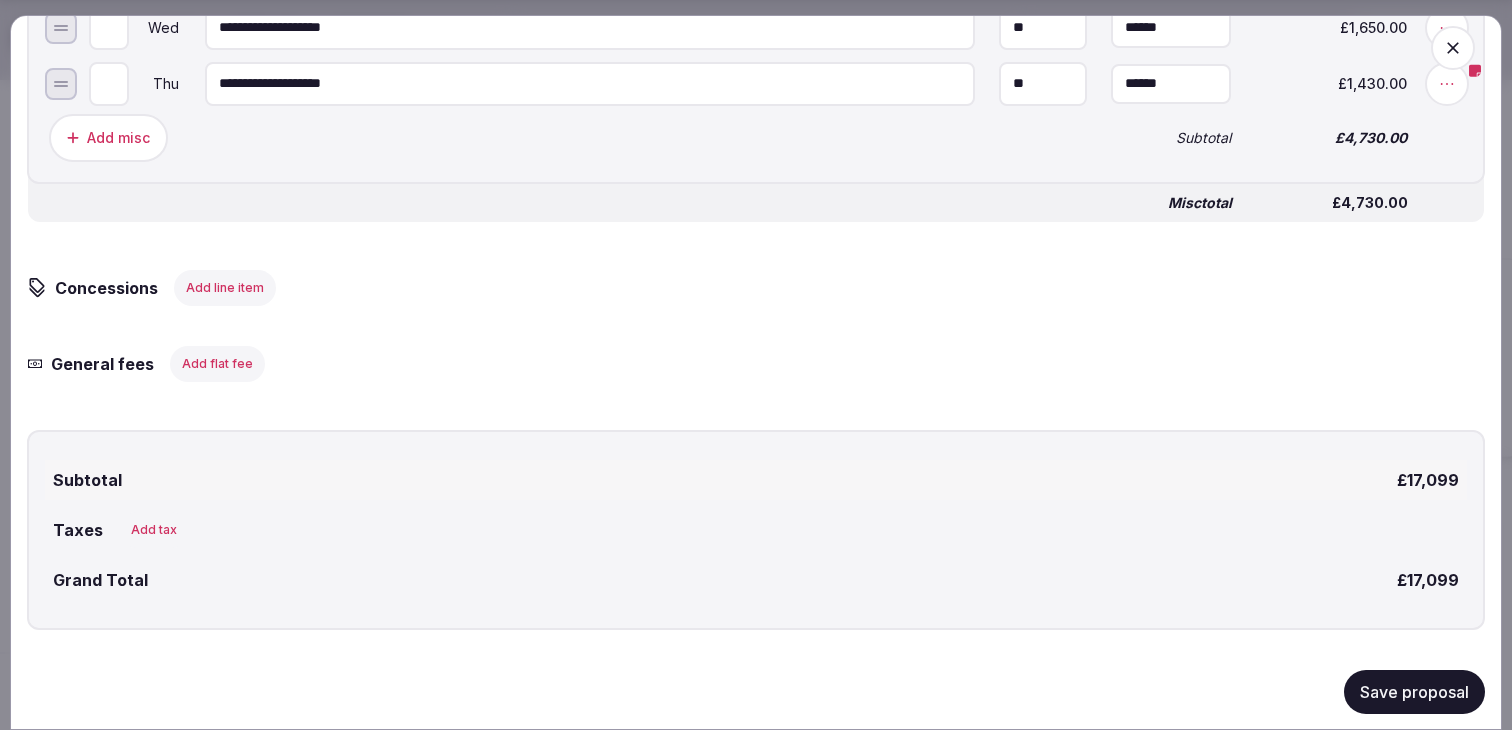 click on "Save proposal" at bounding box center (1414, 691) 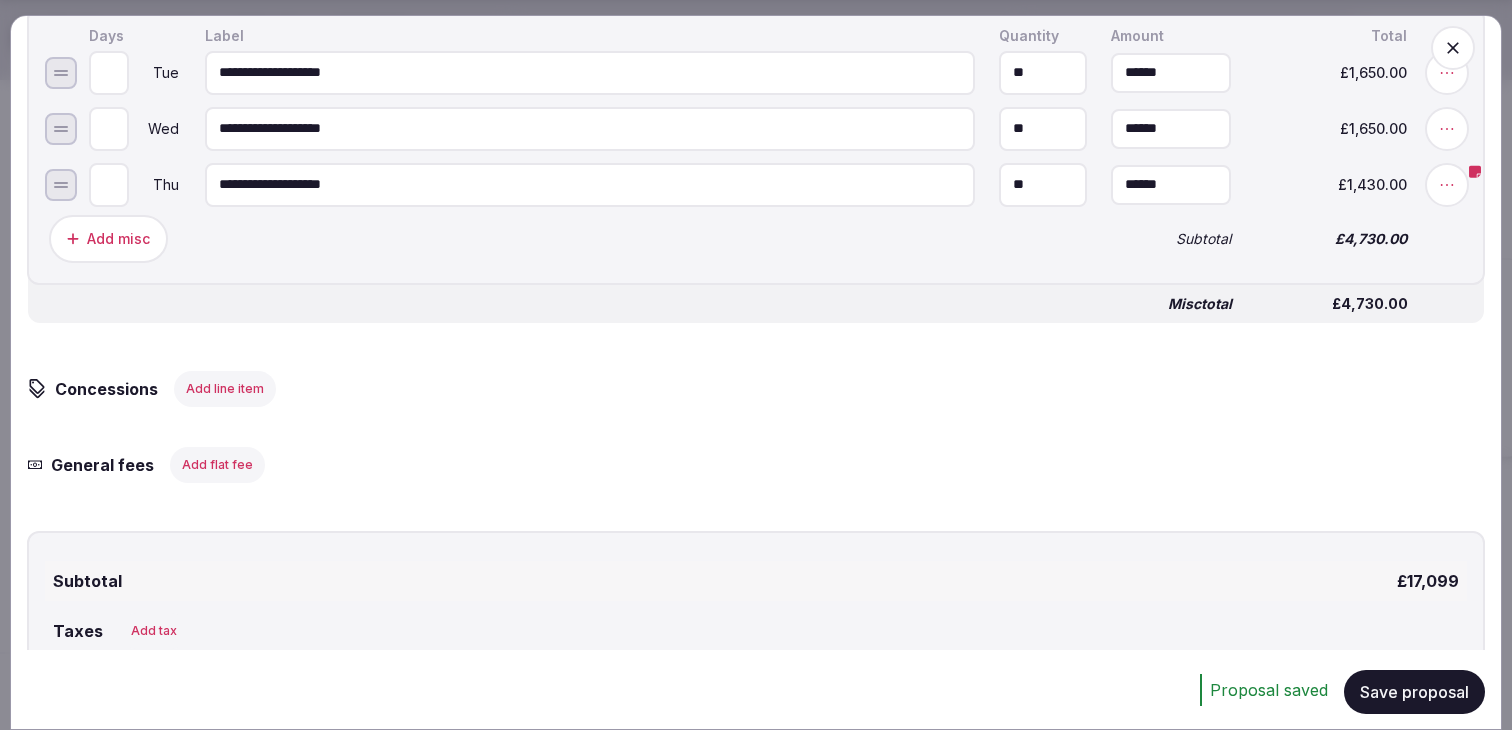 scroll, scrollTop: 3343, scrollLeft: 0, axis: vertical 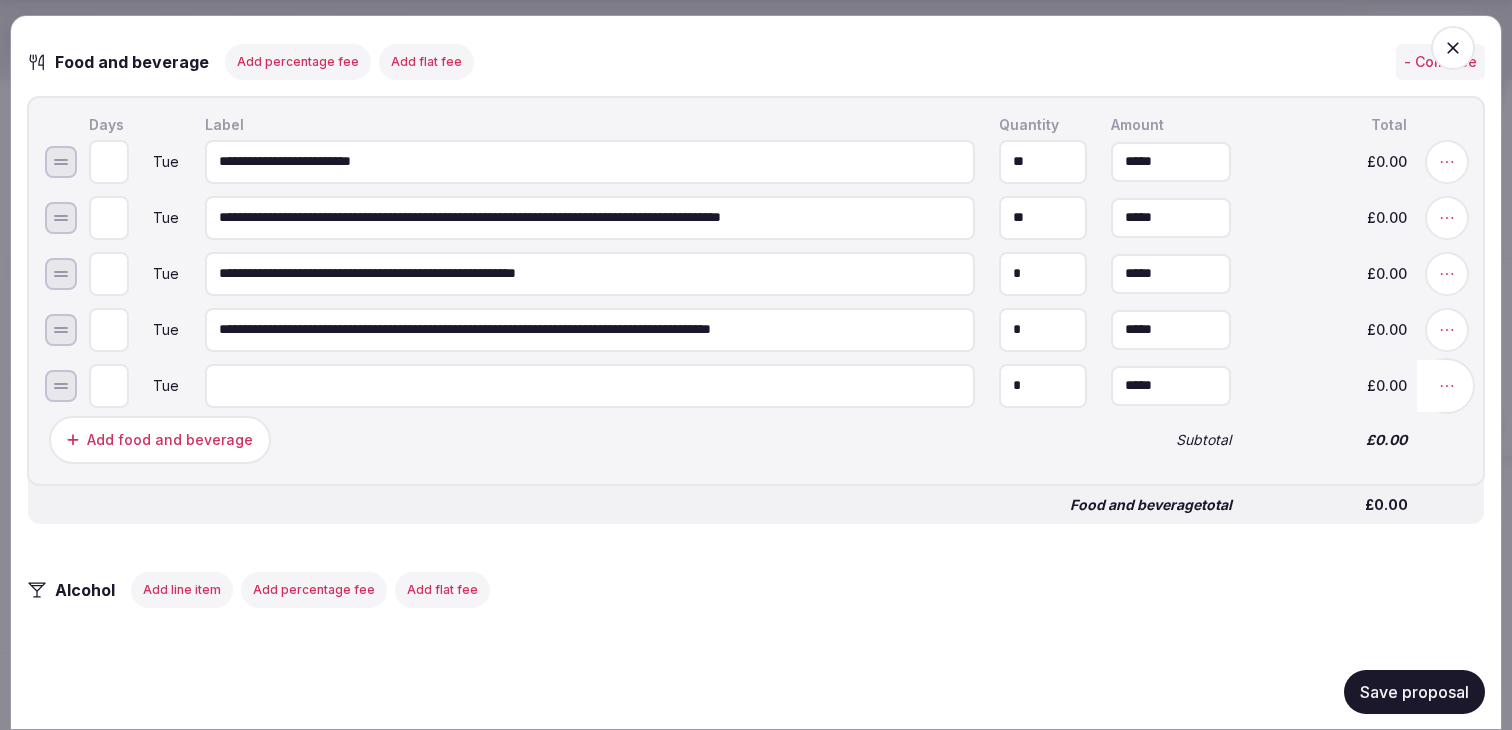 click 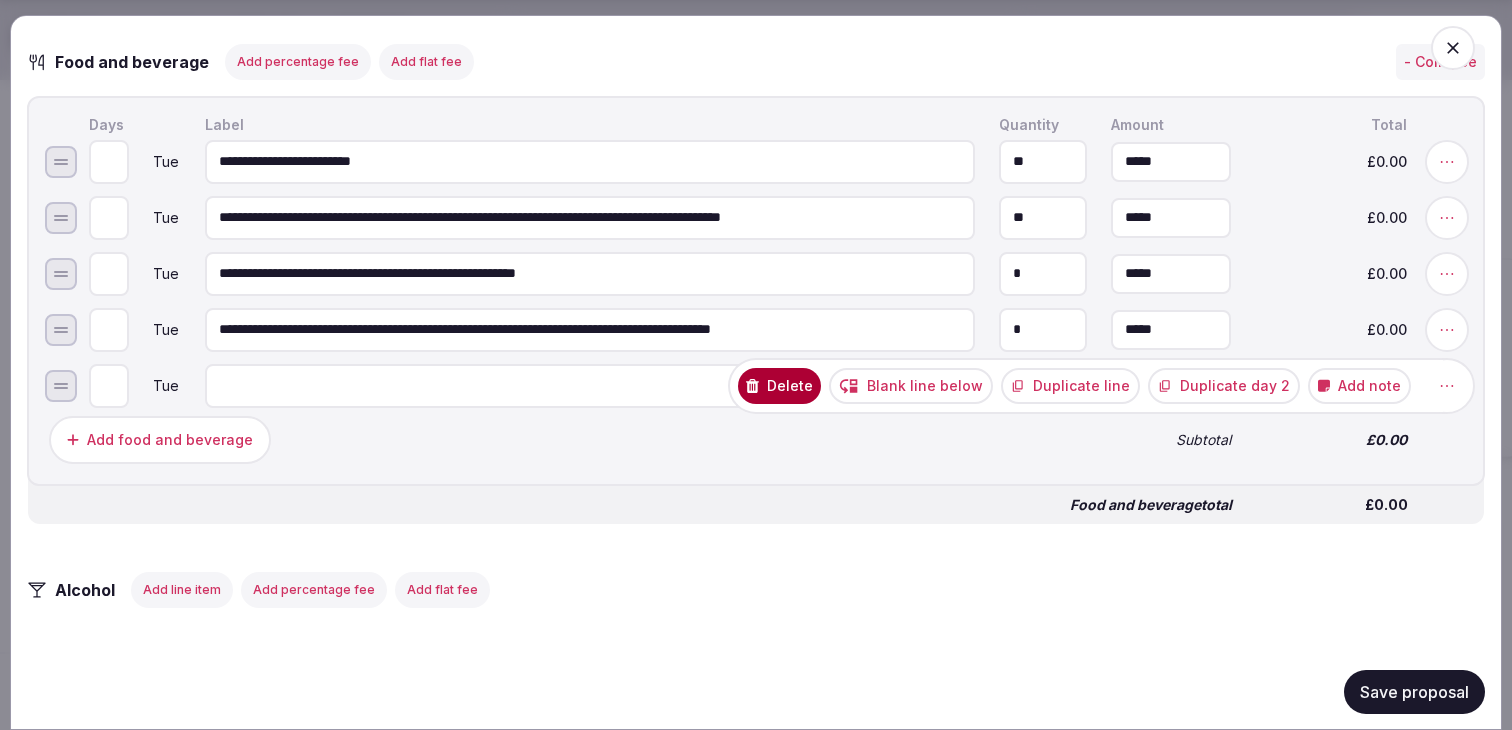 click on "Add note" at bounding box center (1359, 385) 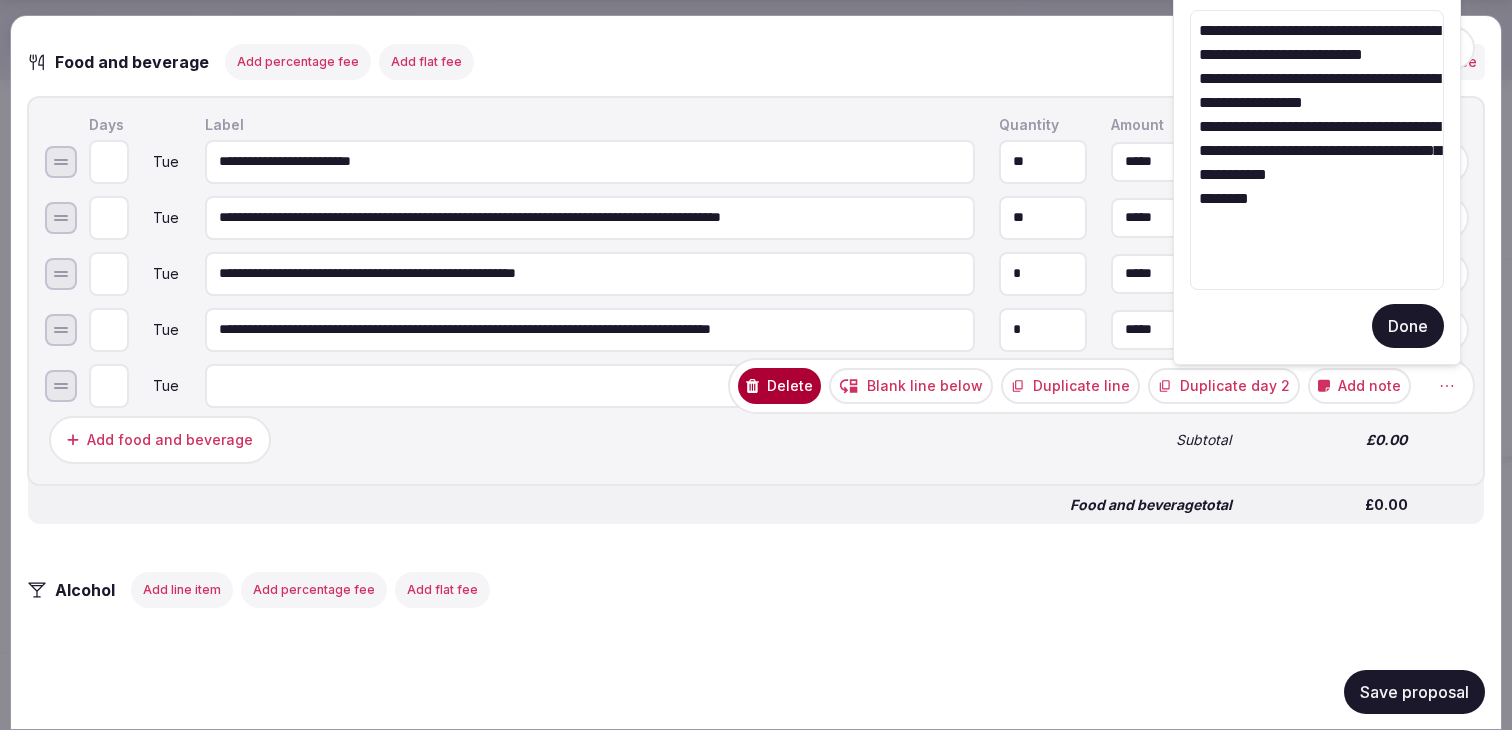type on "**********" 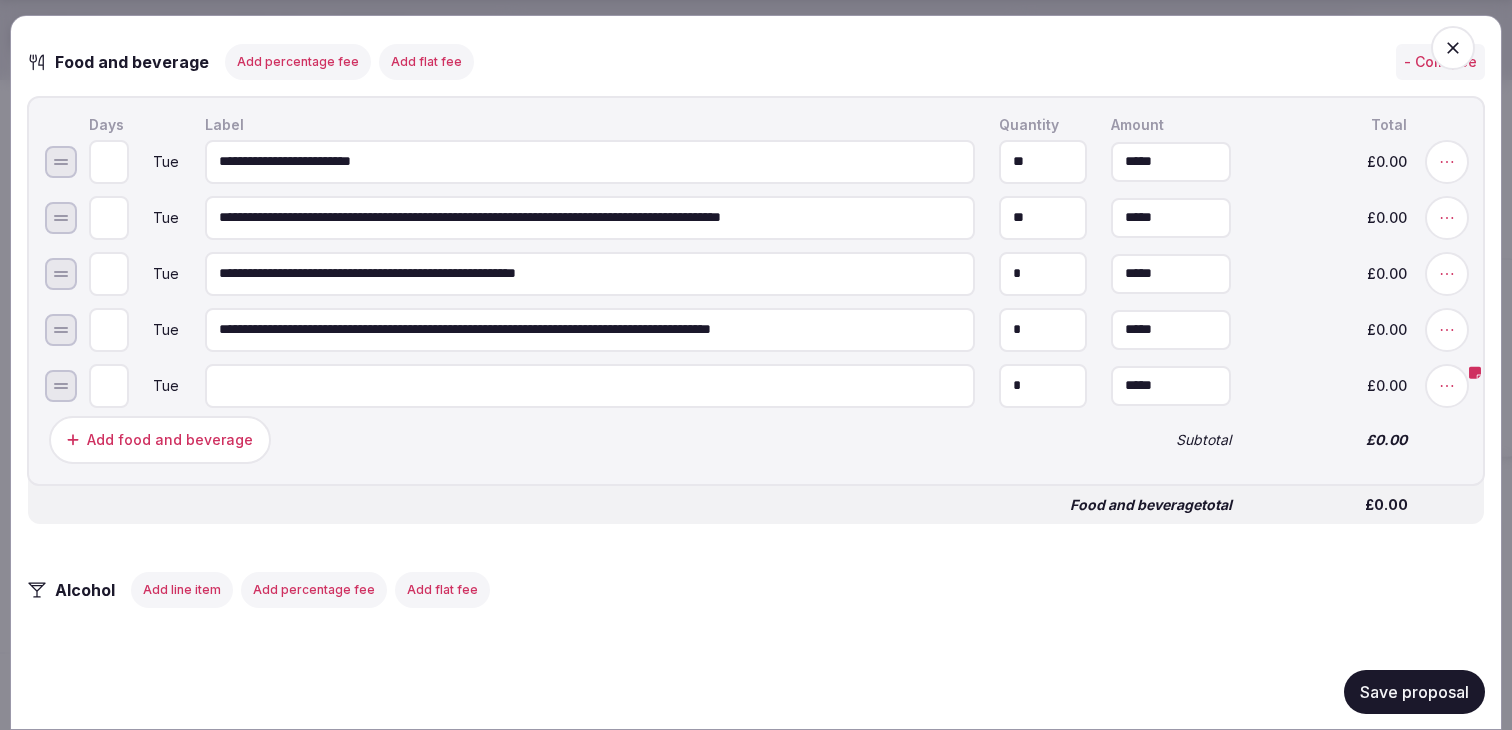 click on "Add food and beverage" at bounding box center [568, 439] 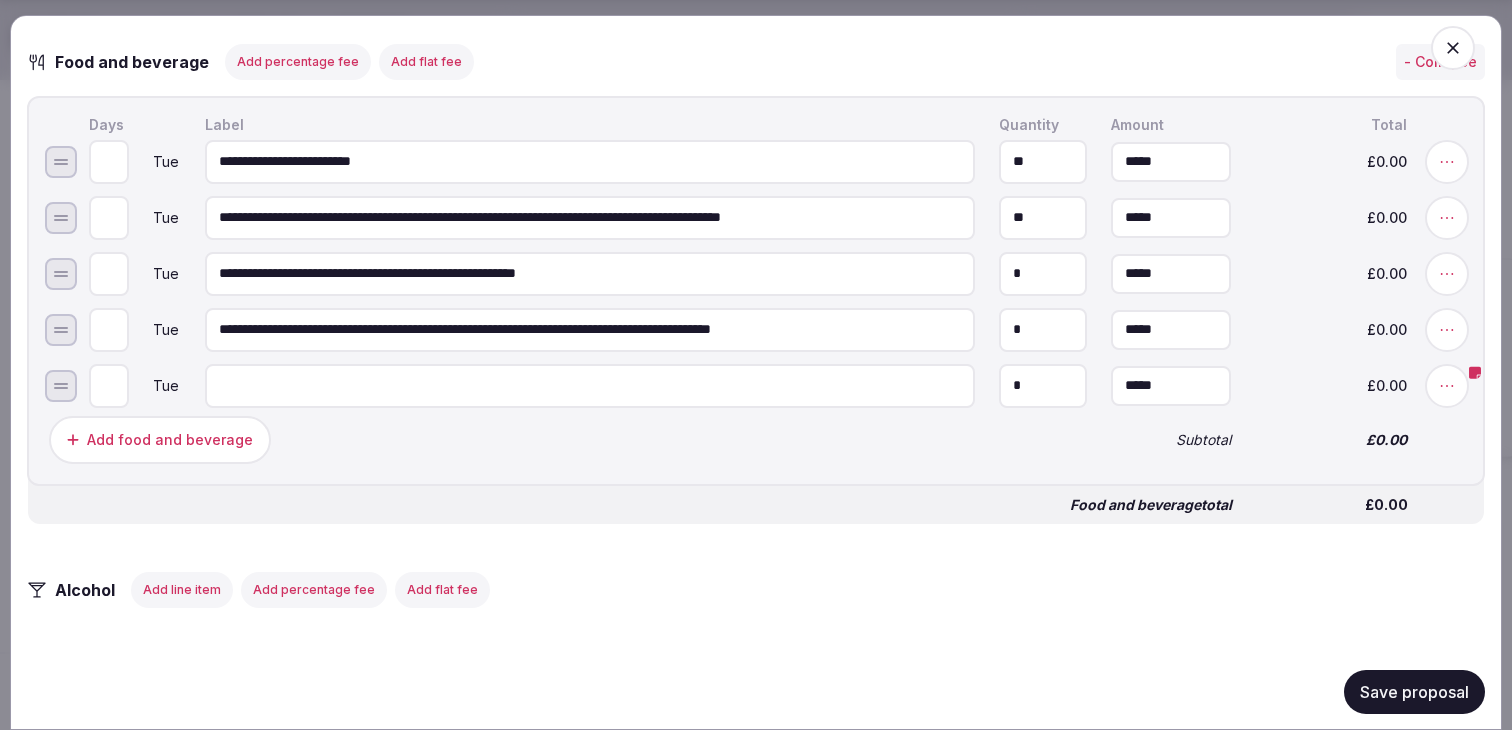 click at bounding box center (590, 385) 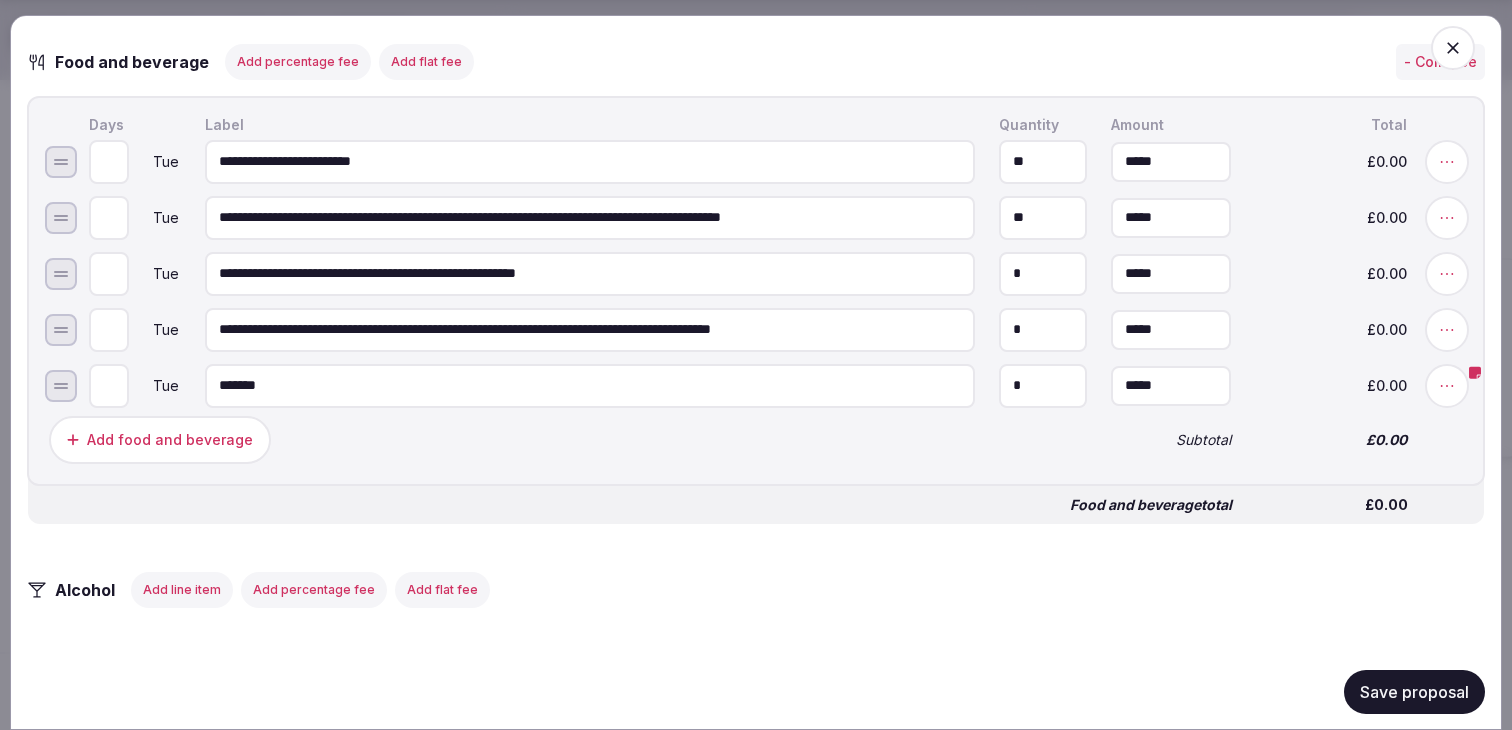paste on "**********" 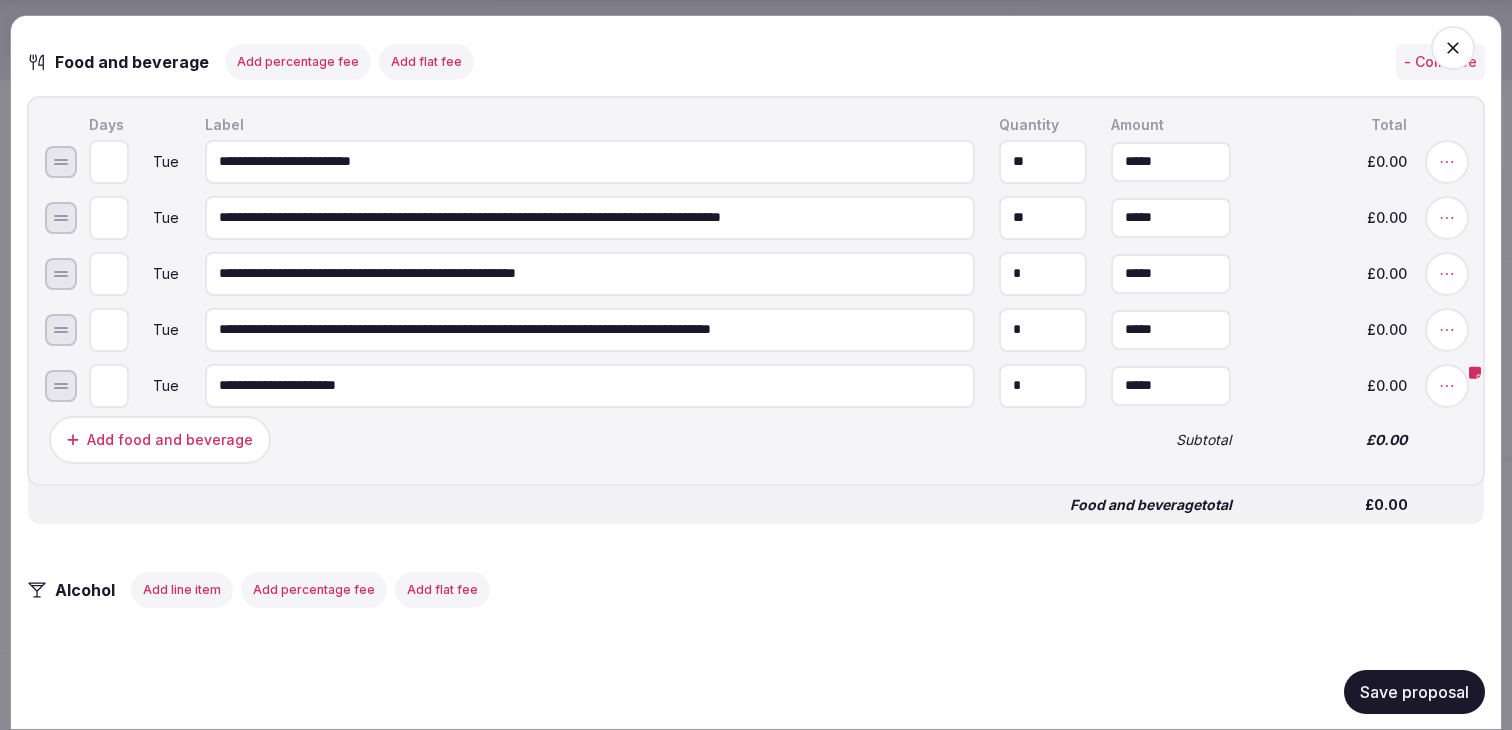 click on "**********" at bounding box center (590, 385) 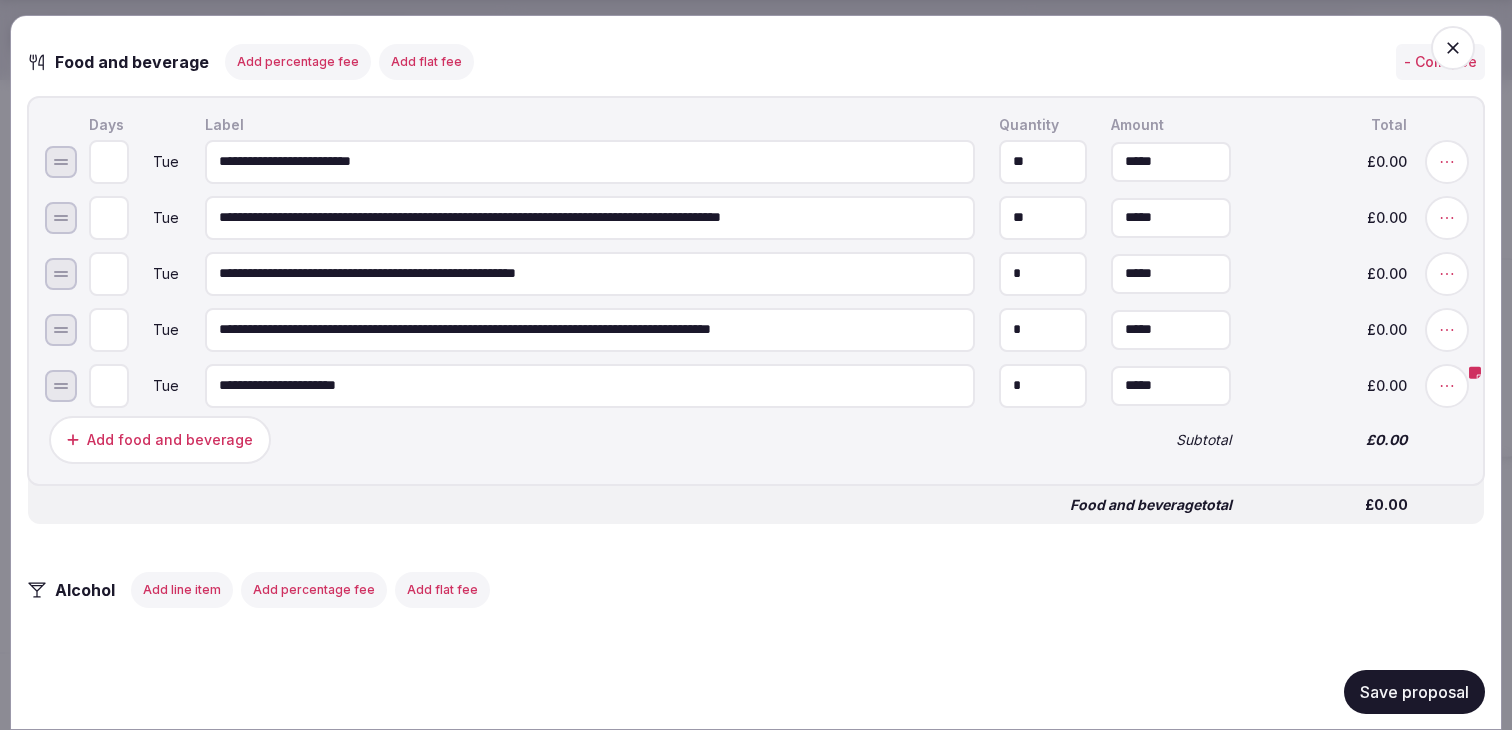 click on "**********" at bounding box center (590, 385) 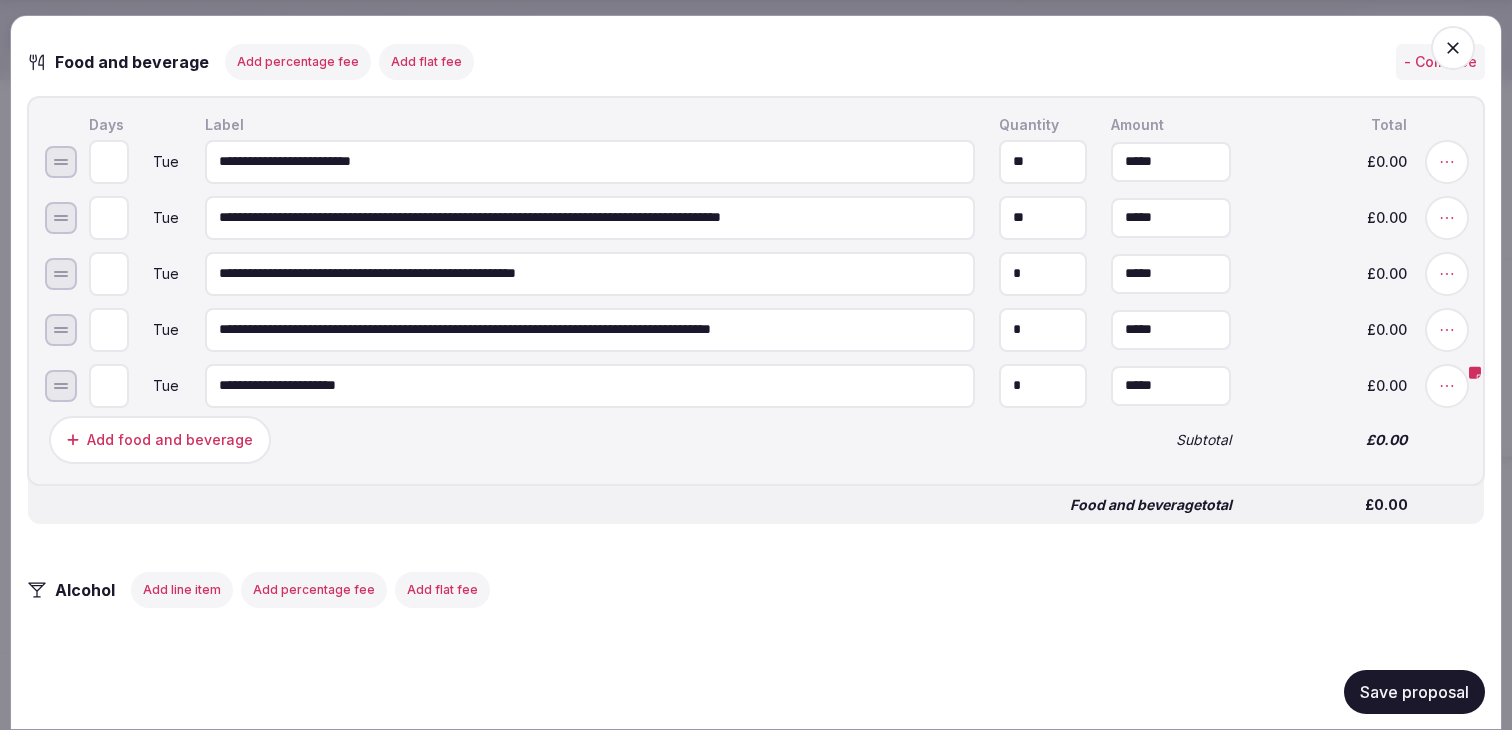 drag, startPoint x: 421, startPoint y: 393, endPoint x: 492, endPoint y: 401, distance: 71.44928 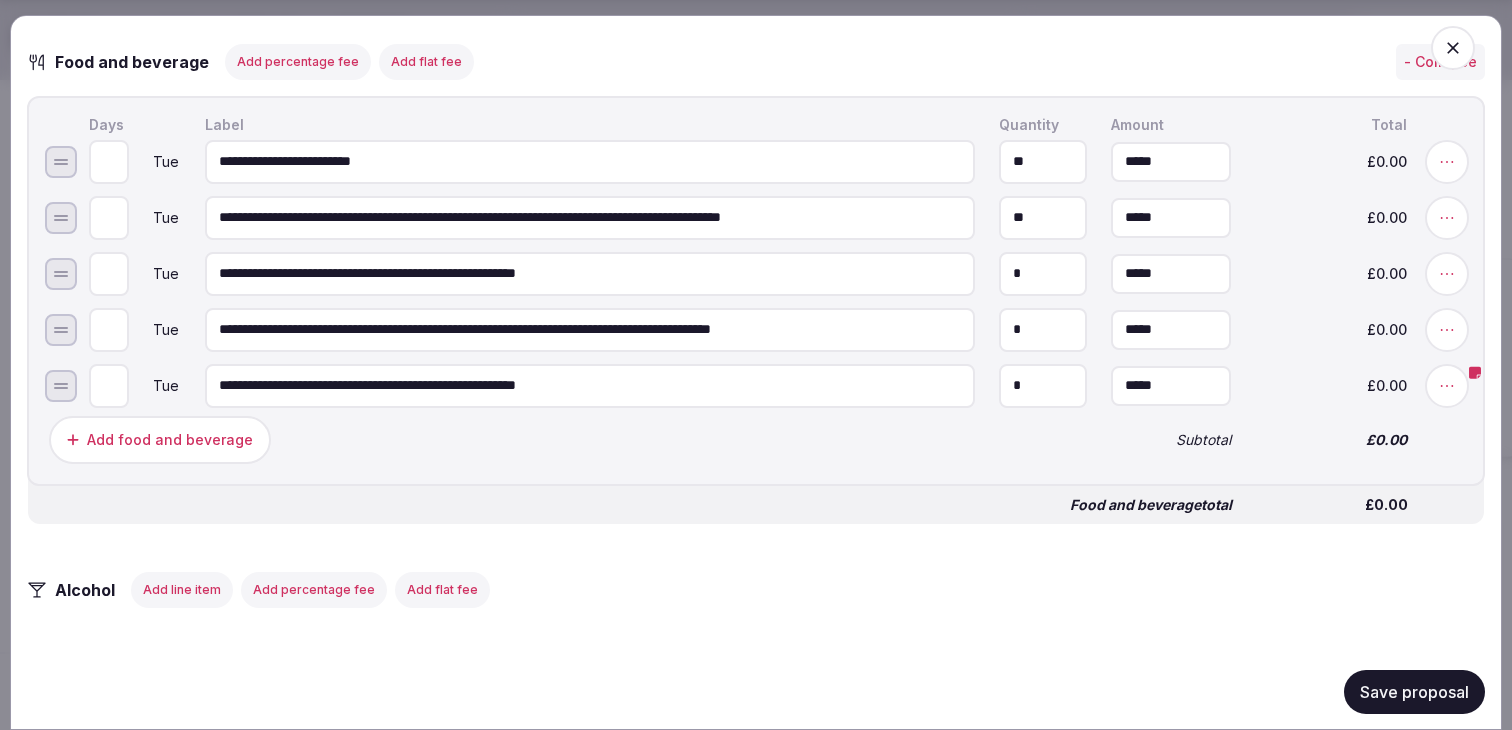 drag, startPoint x: 611, startPoint y: 399, endPoint x: 536, endPoint y: 400, distance: 75.00667 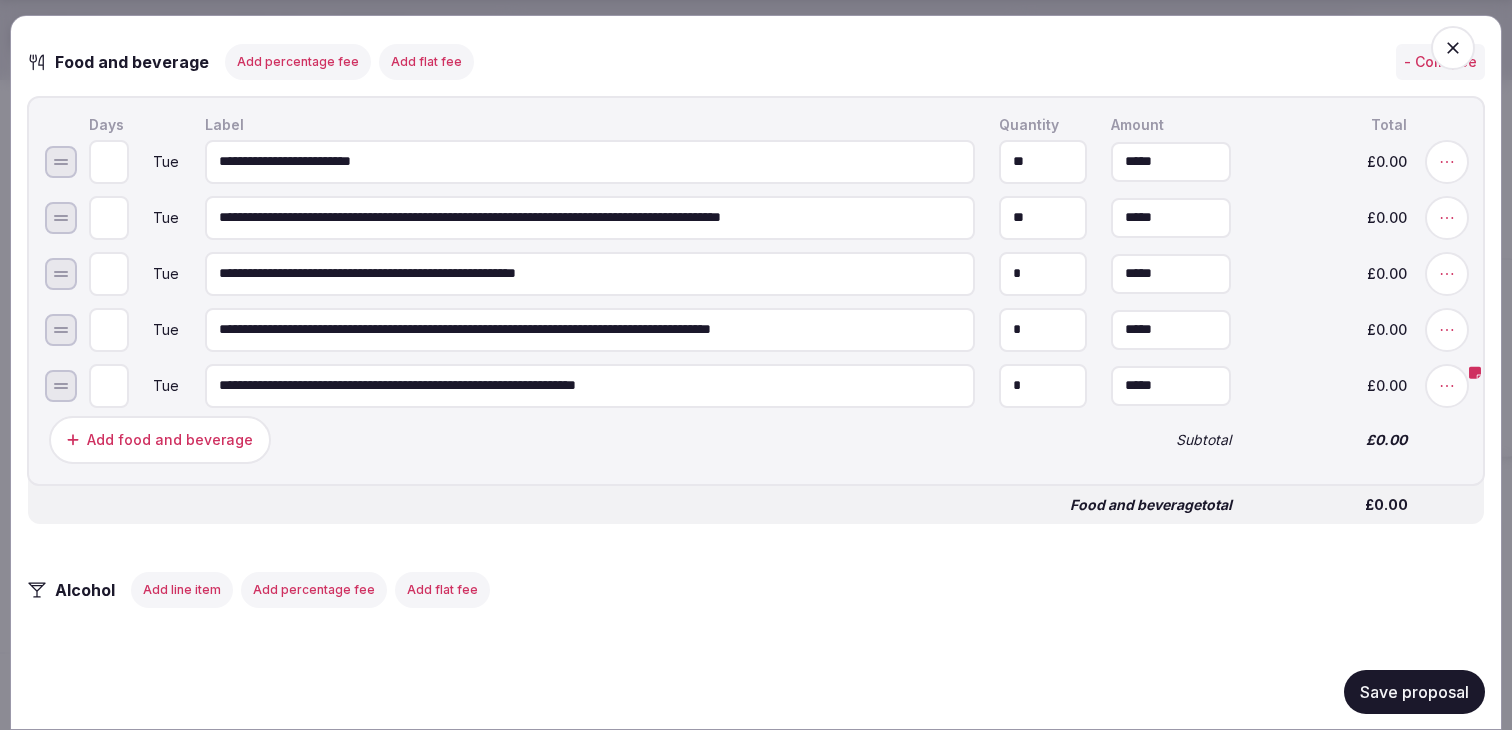 type on "**********" 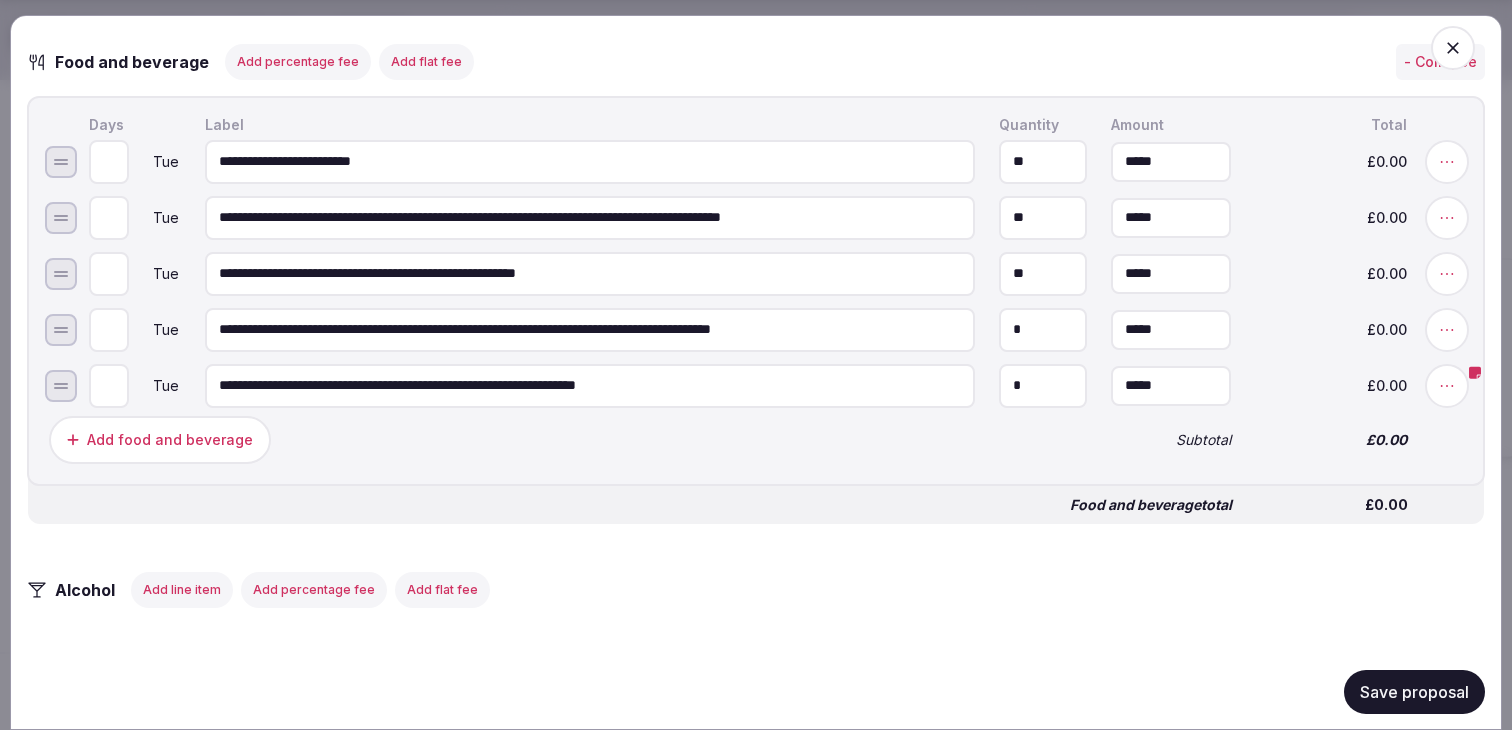 type on "**" 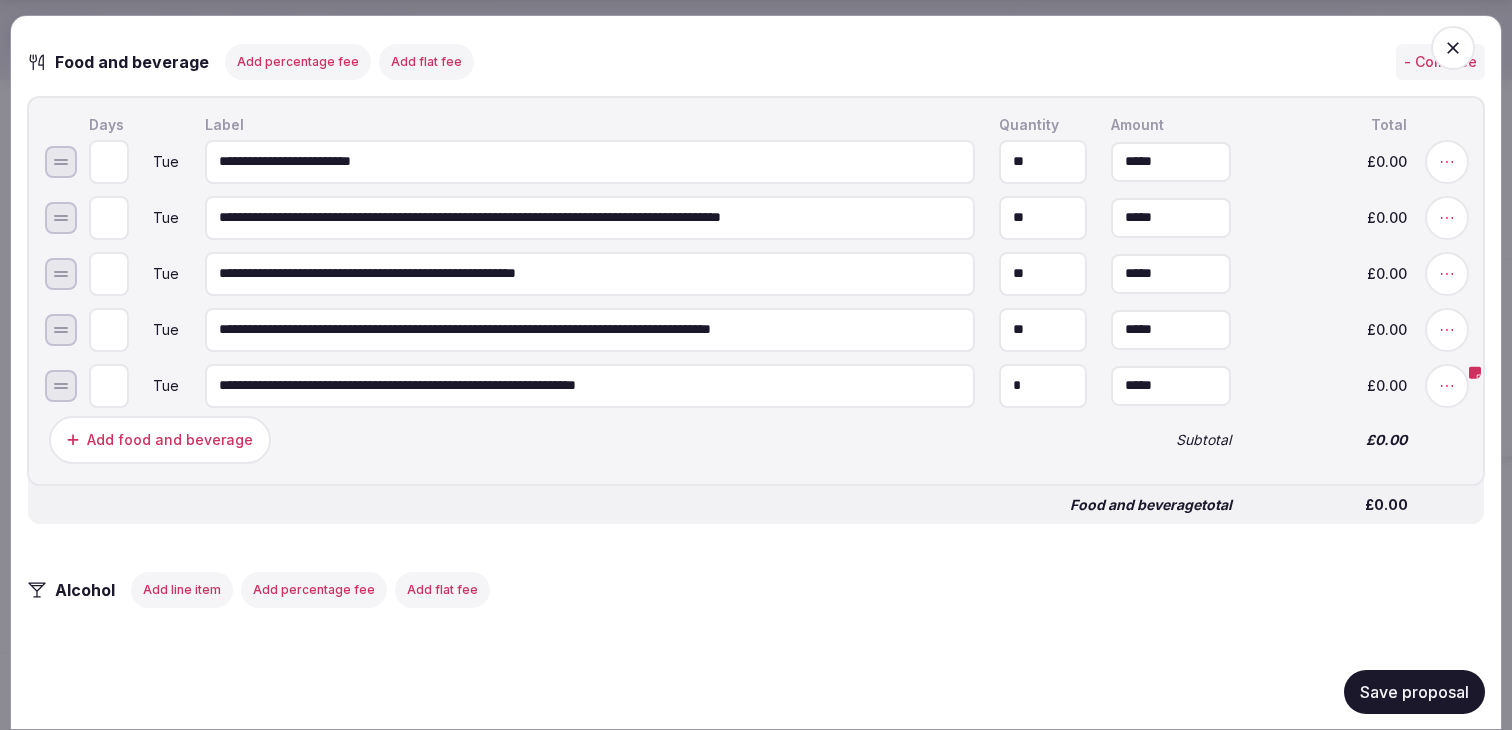 type on "**" 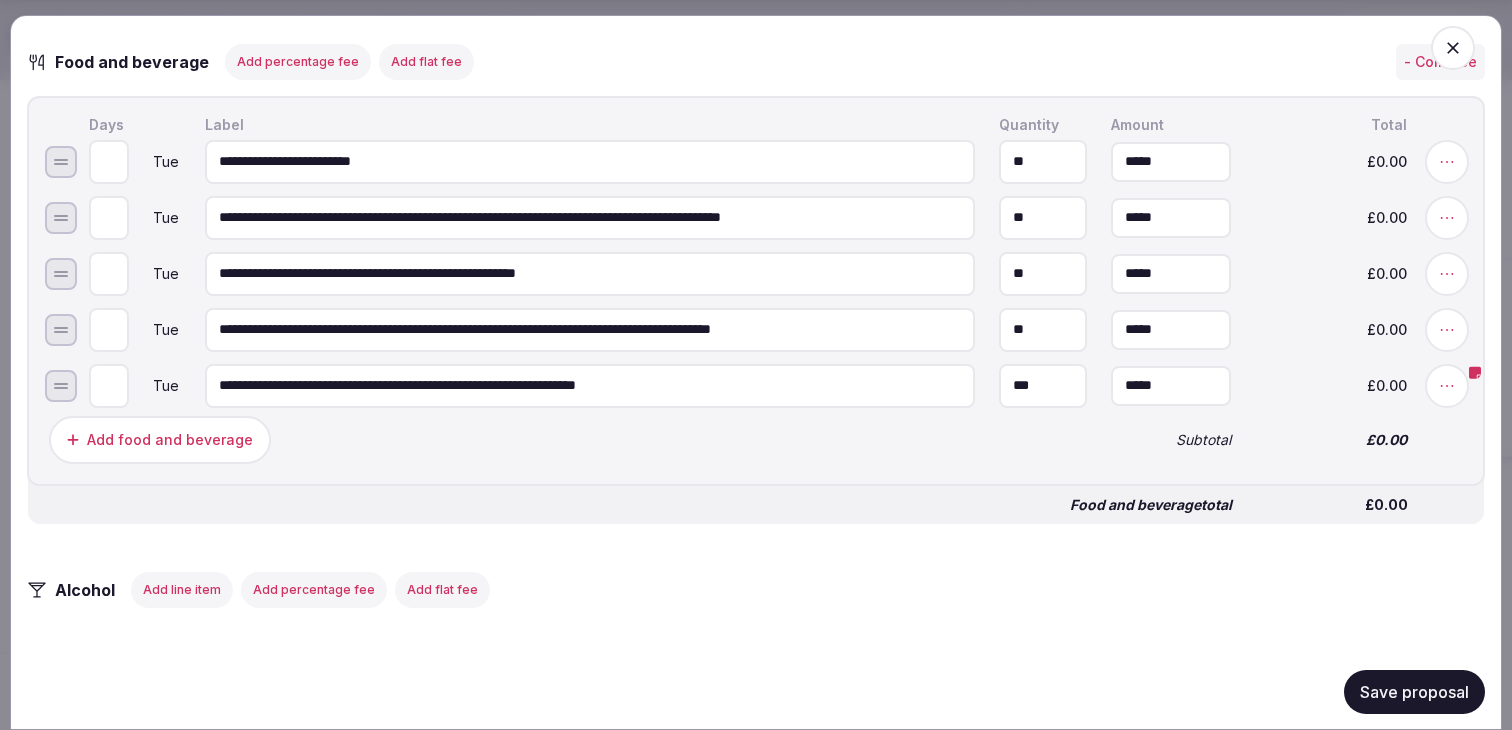 click on "***" at bounding box center [1043, 385] 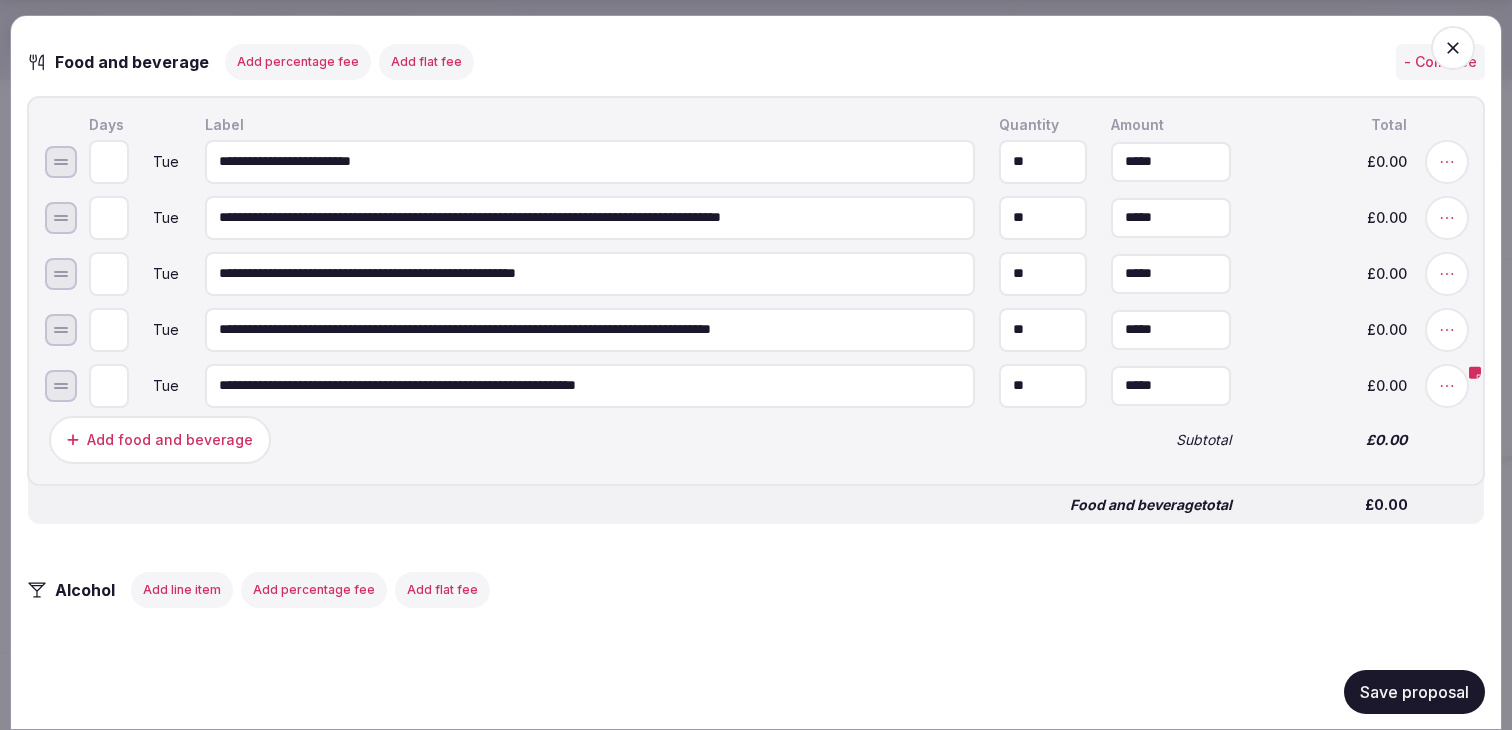 type on "**" 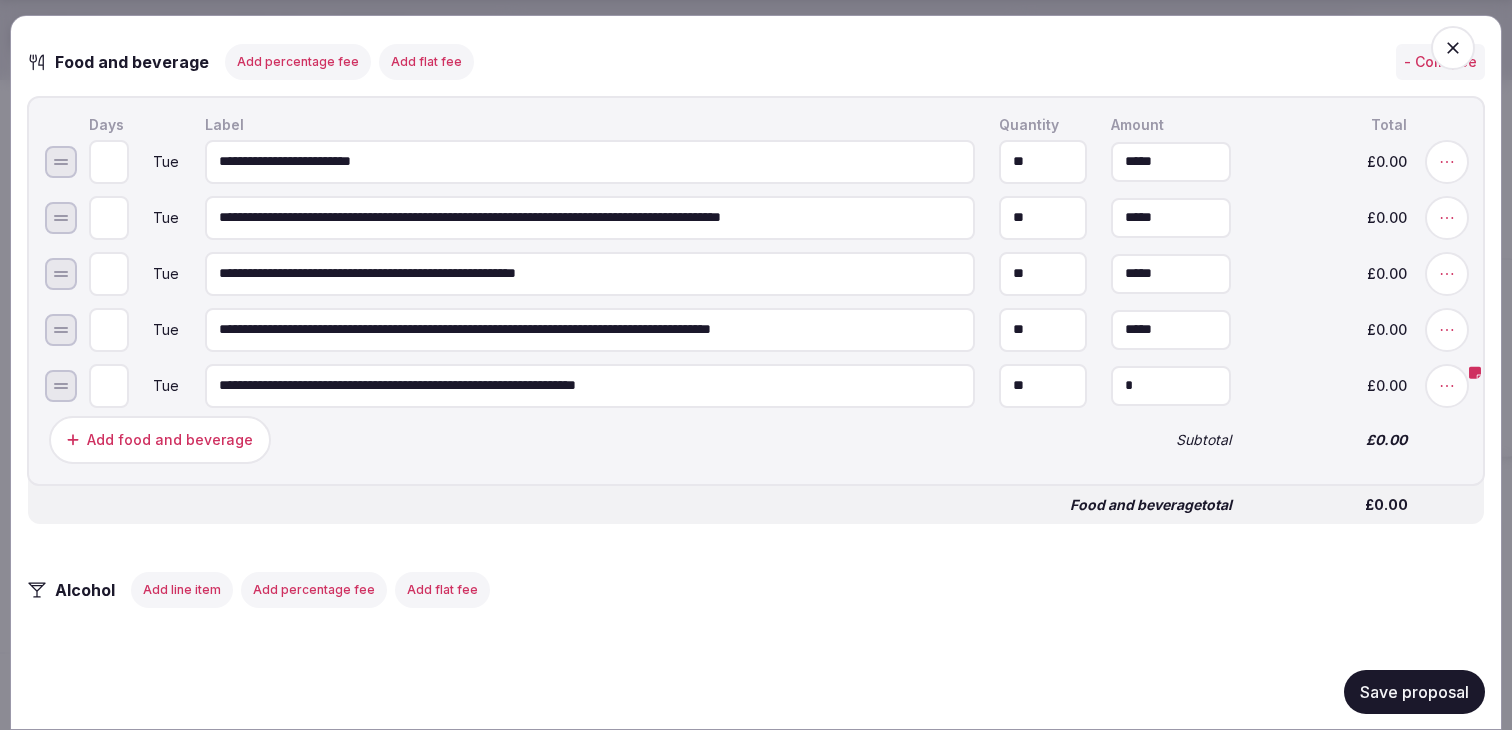 click on "*" at bounding box center (1171, 385) 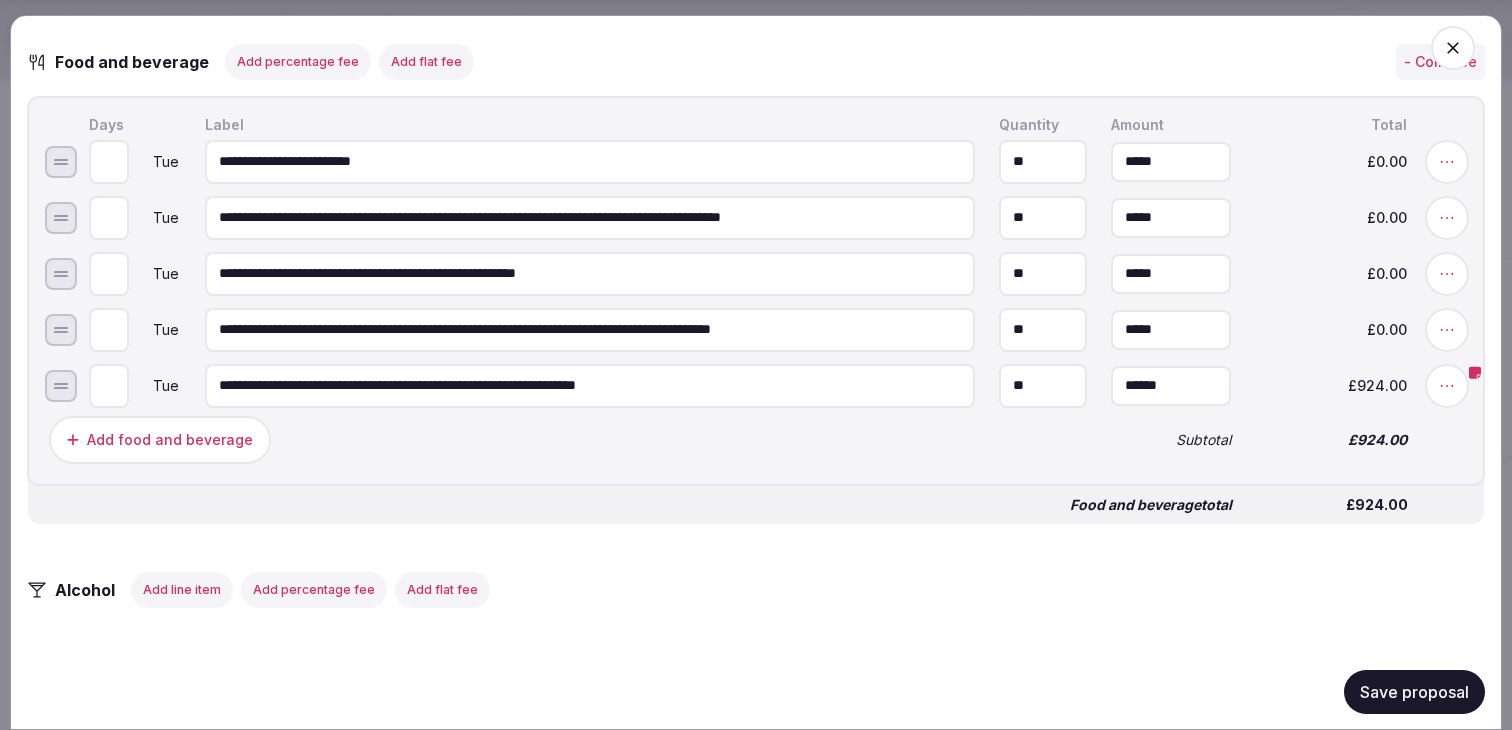 click on "**********" at bounding box center [756, 290] 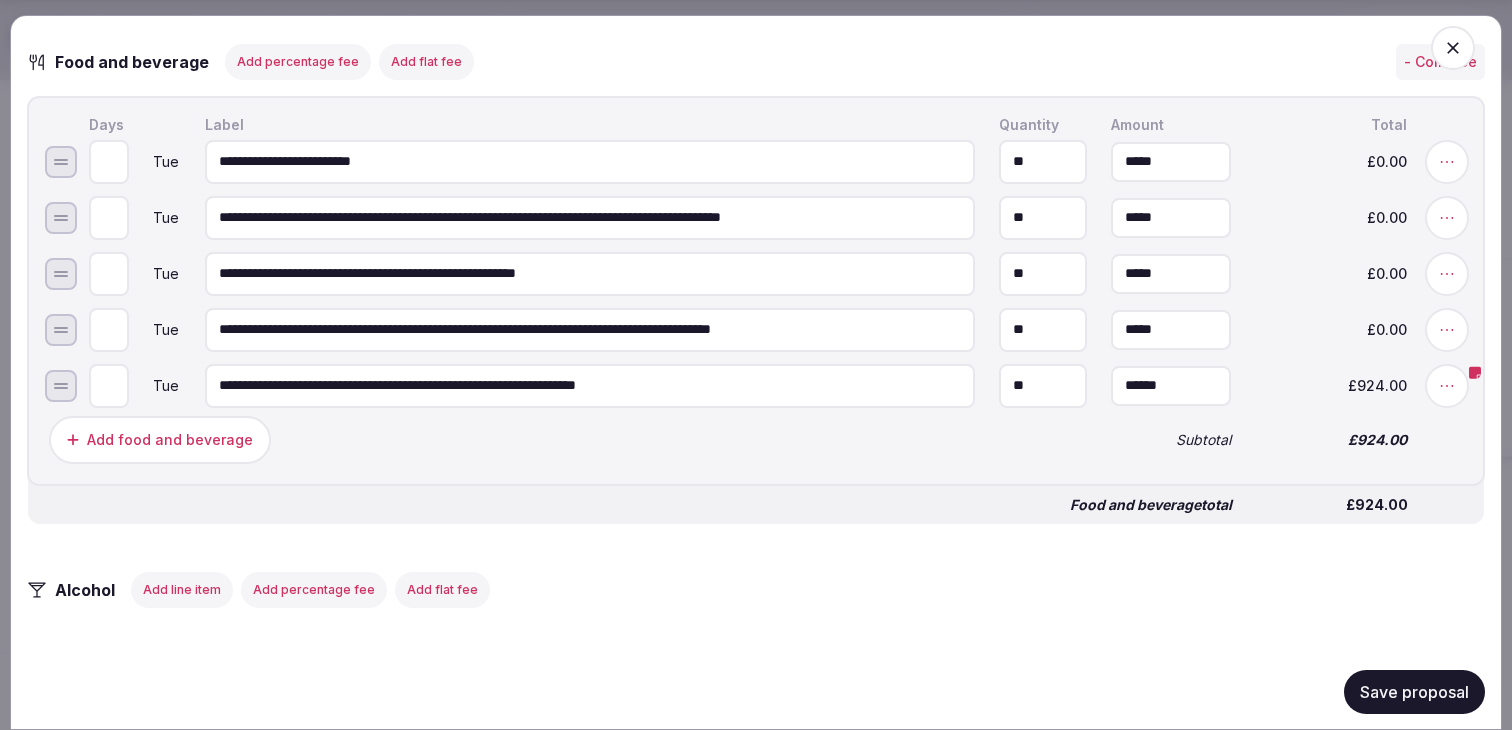 click on "Add food and beverage" at bounding box center [568, 439] 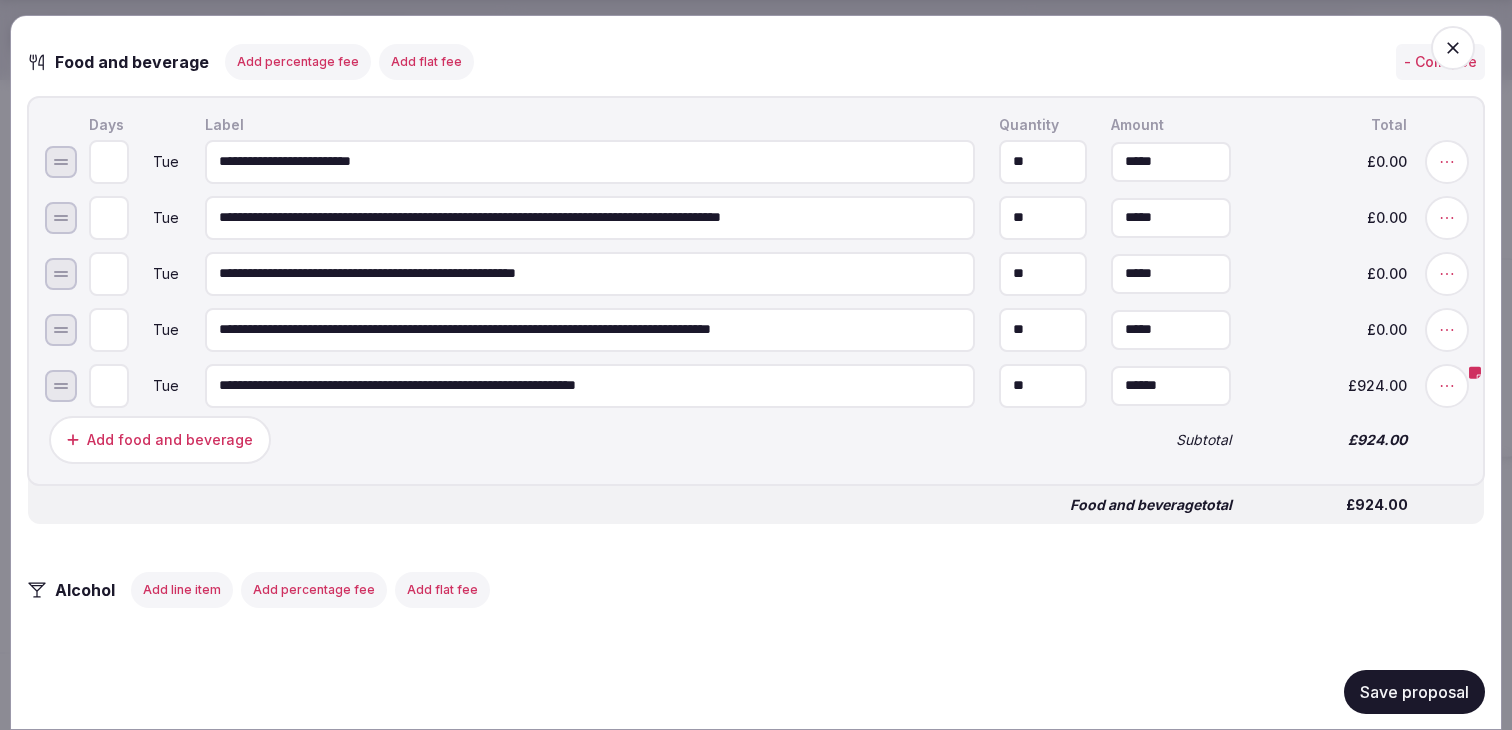 click on "Save proposal" at bounding box center [1414, 691] 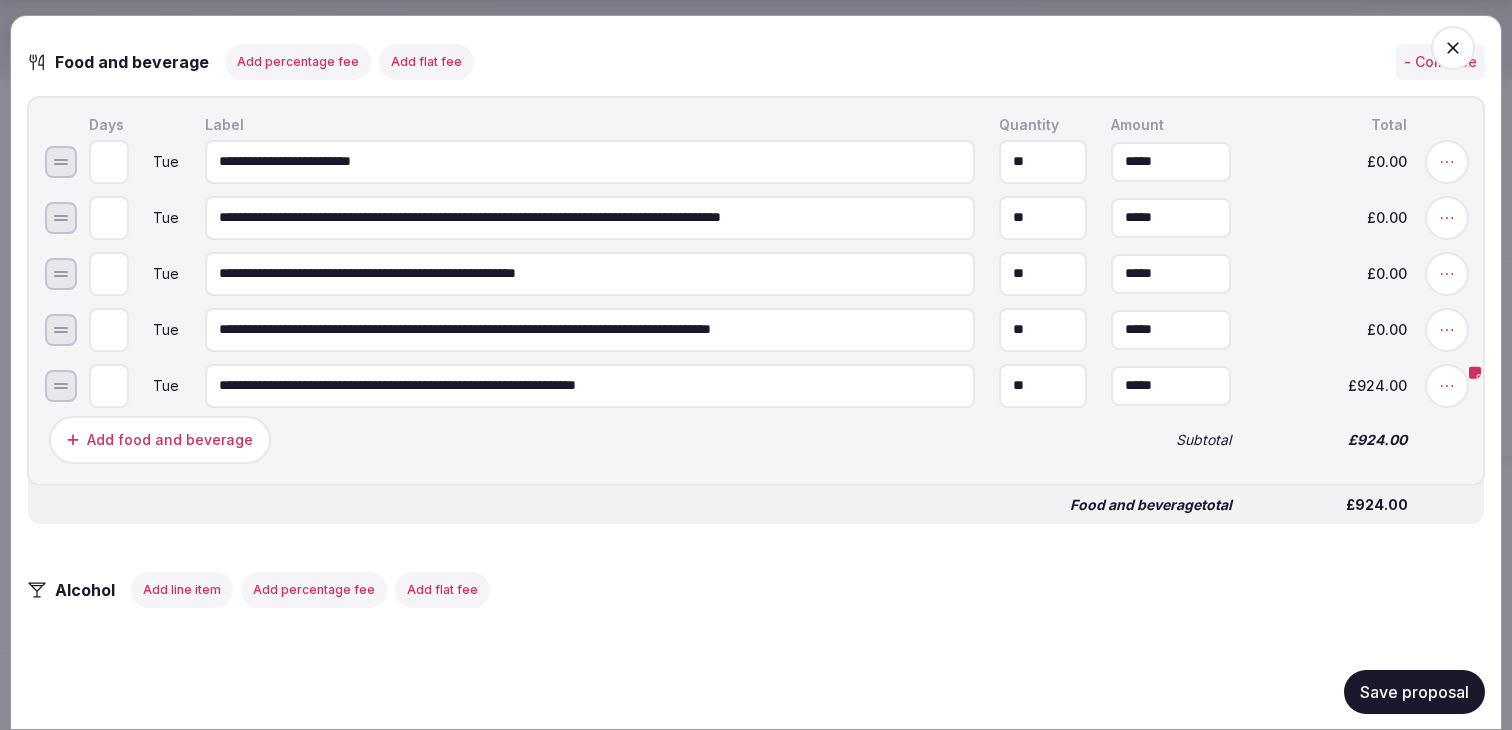 click on "*****" at bounding box center [1171, 385] 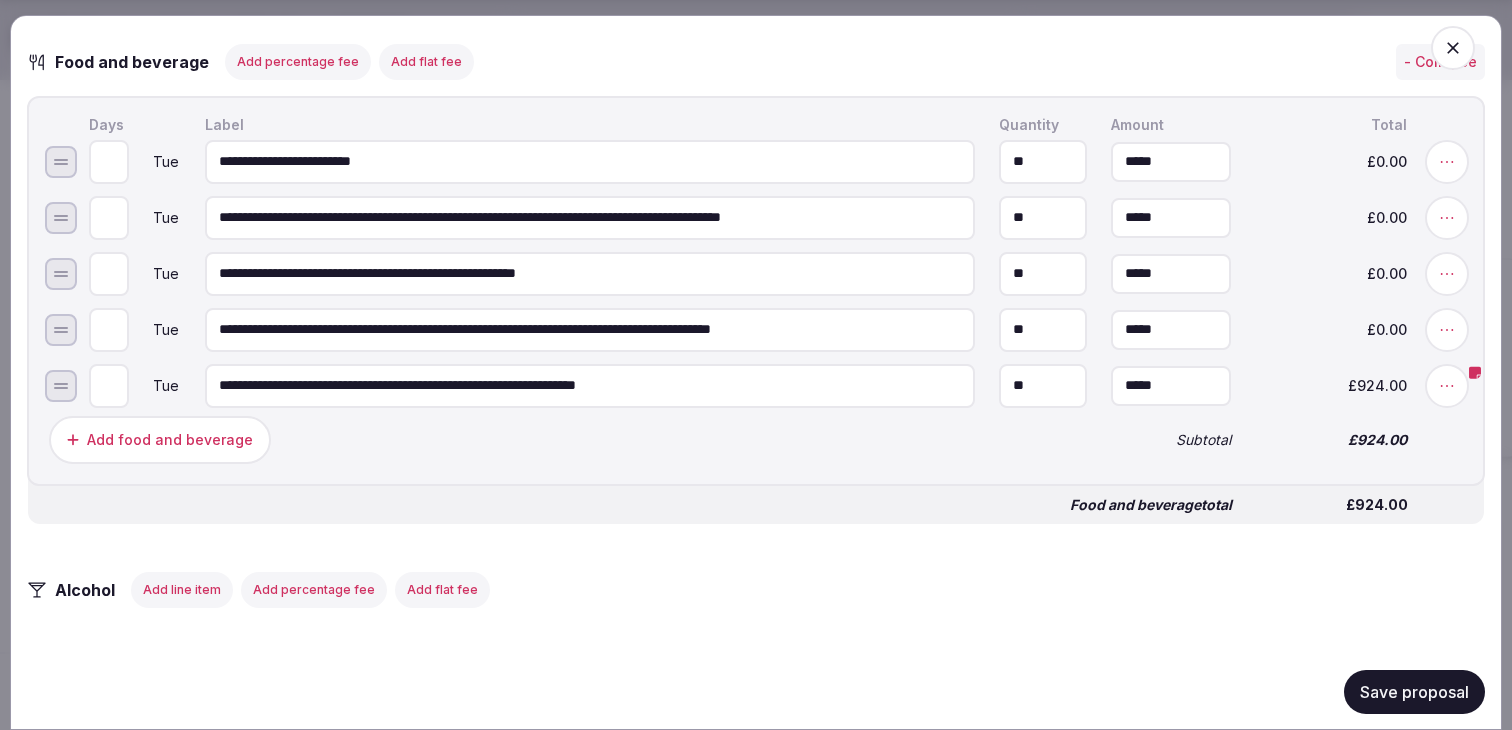 click on "*****" at bounding box center [1171, 385] 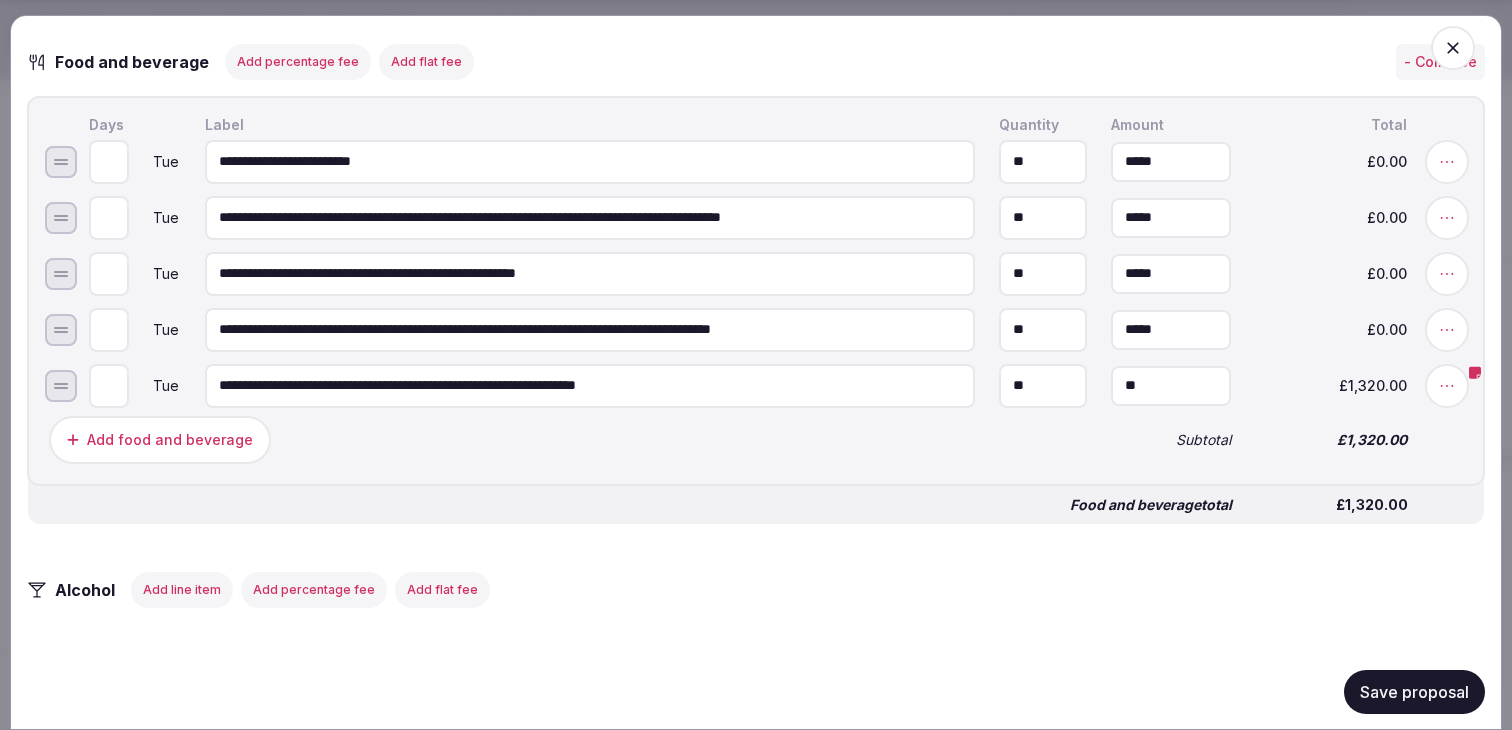 type on "******" 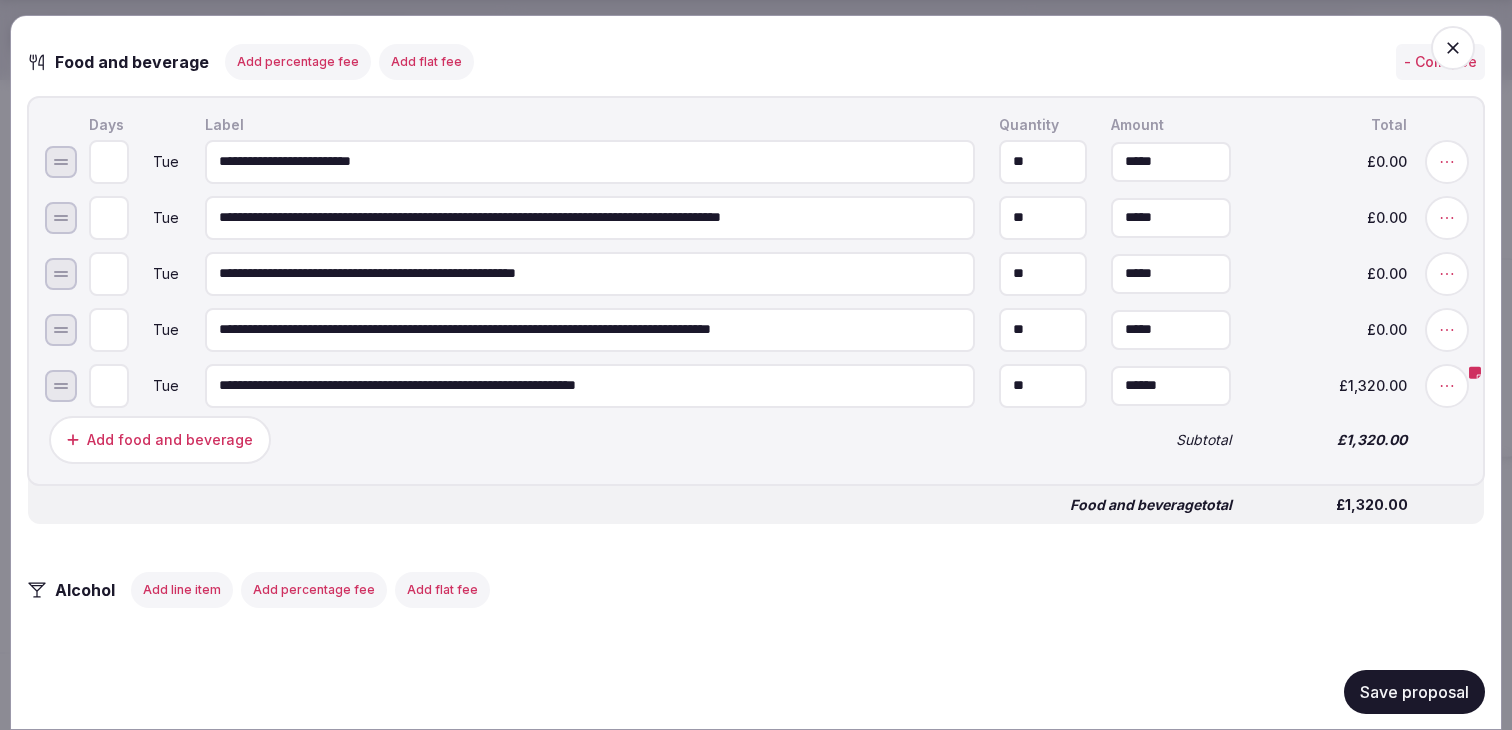 click on "Add food and beverage Subtotal £1,320.00" at bounding box center [756, 439] 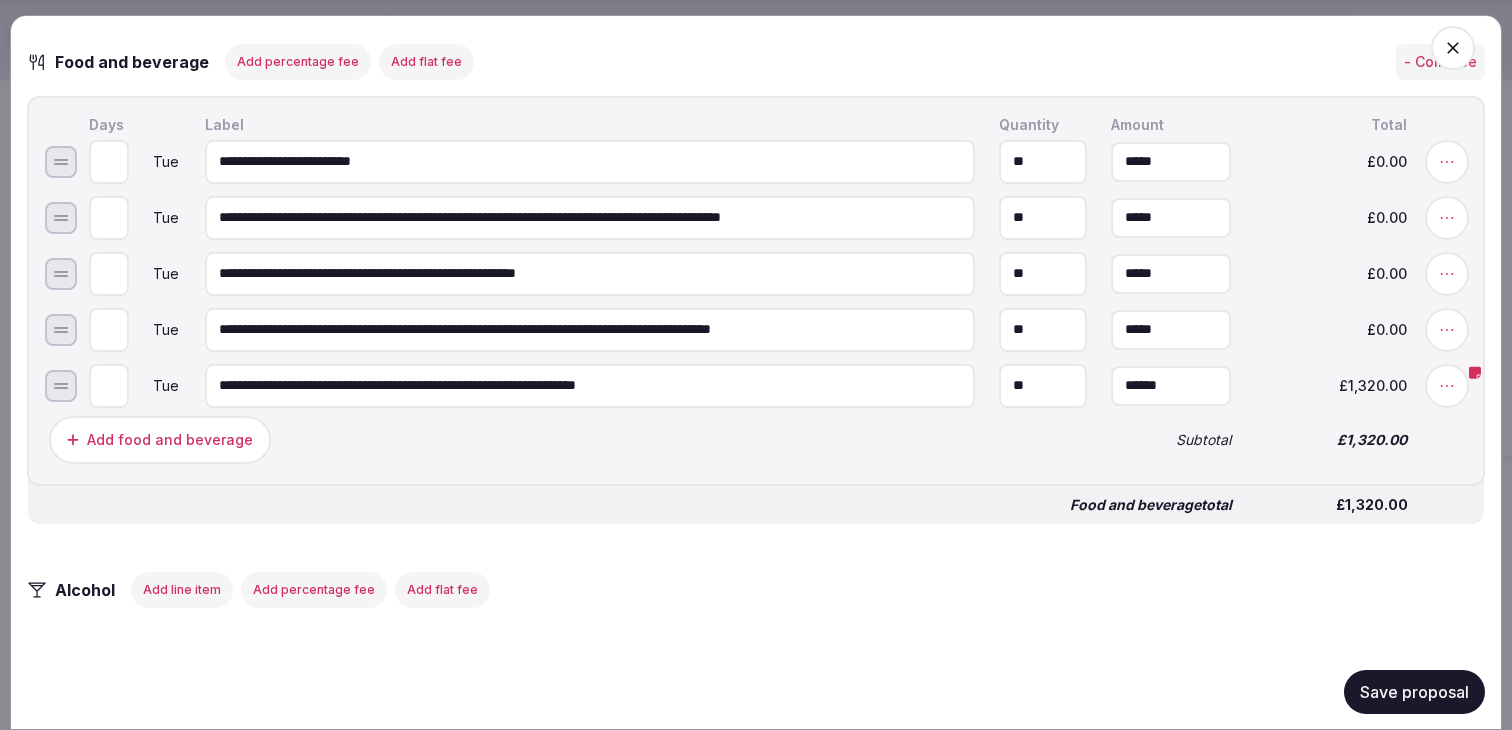 drag, startPoint x: 451, startPoint y: 392, endPoint x: 270, endPoint y: 395, distance: 181.02486 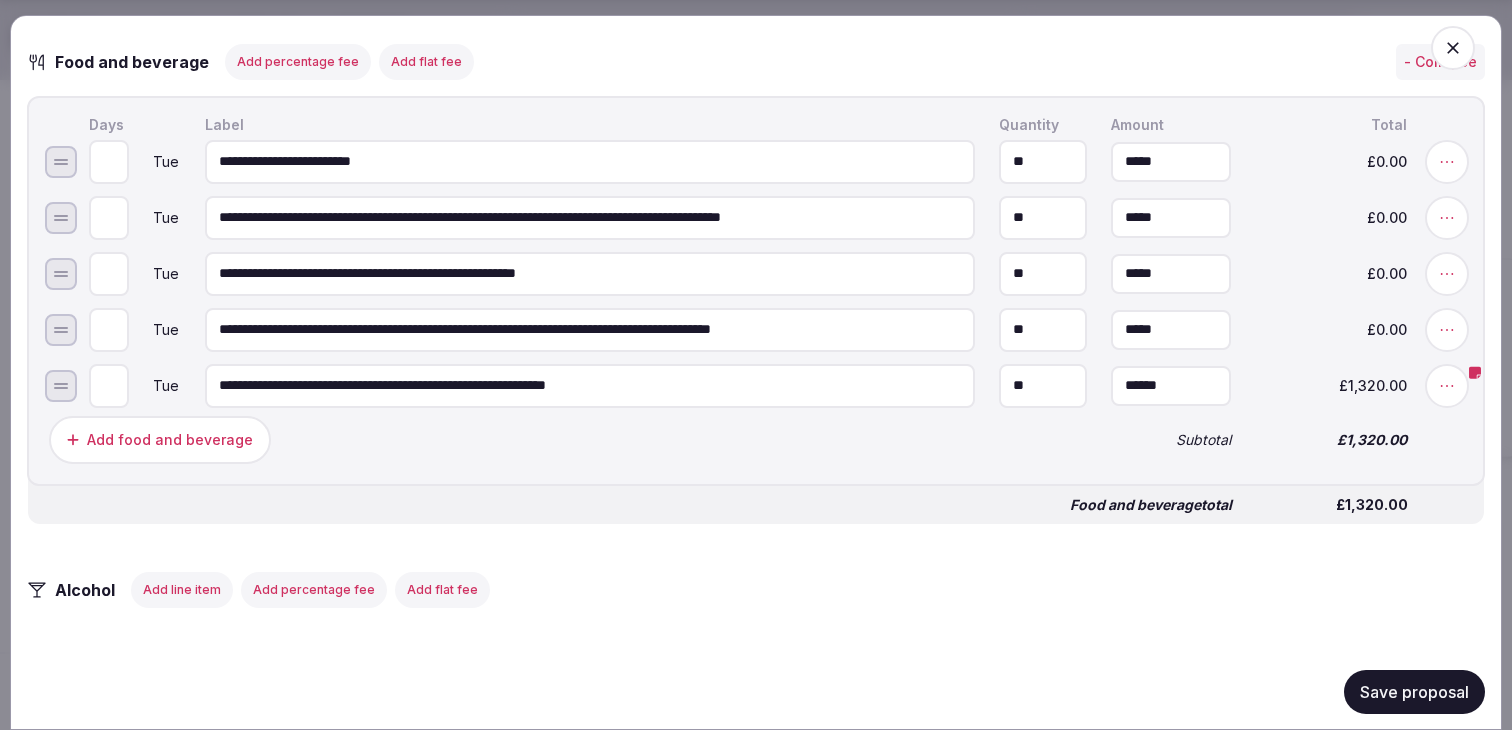 click on "**********" at bounding box center [590, 385] 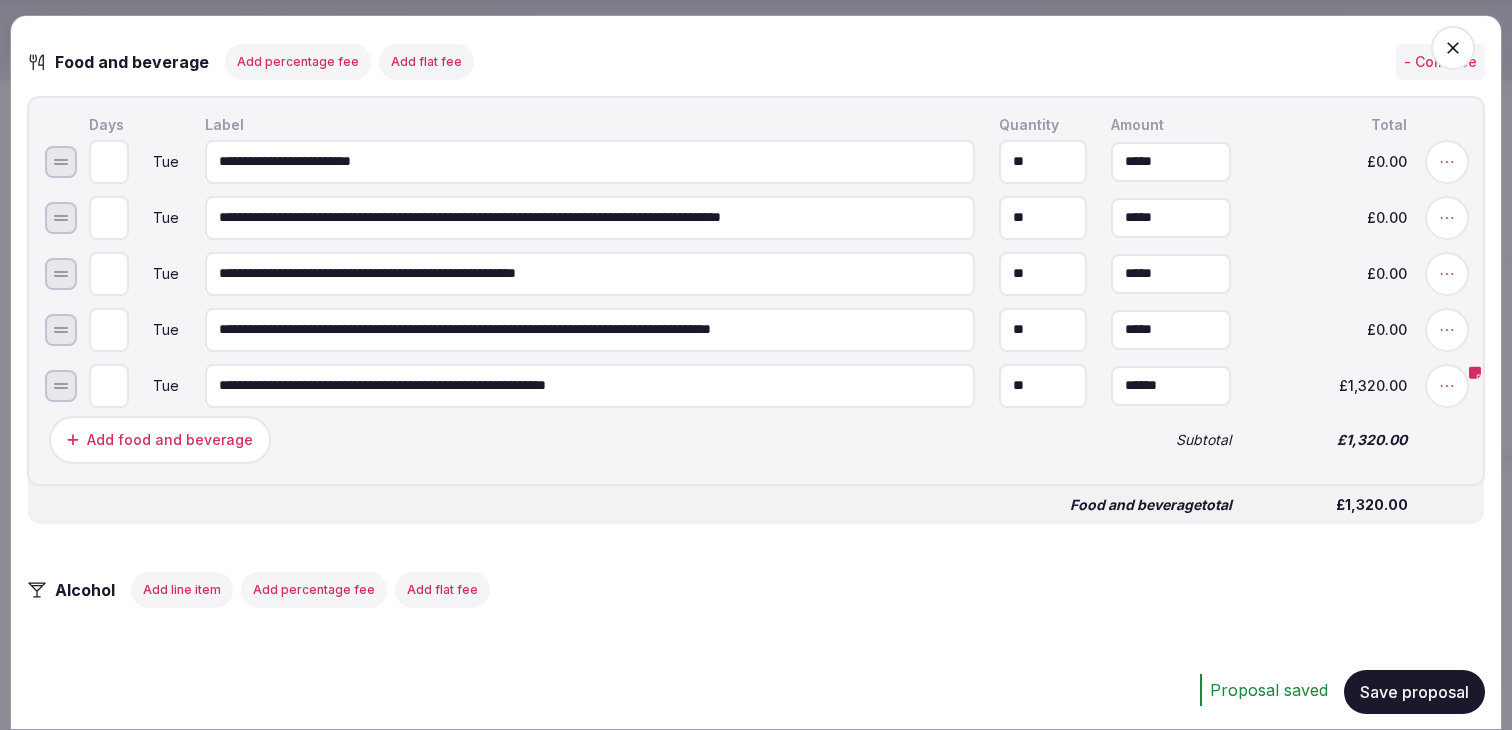 click on "Alcohol Add line item Add percentage fee Add flat fee" at bounding box center [756, 589] 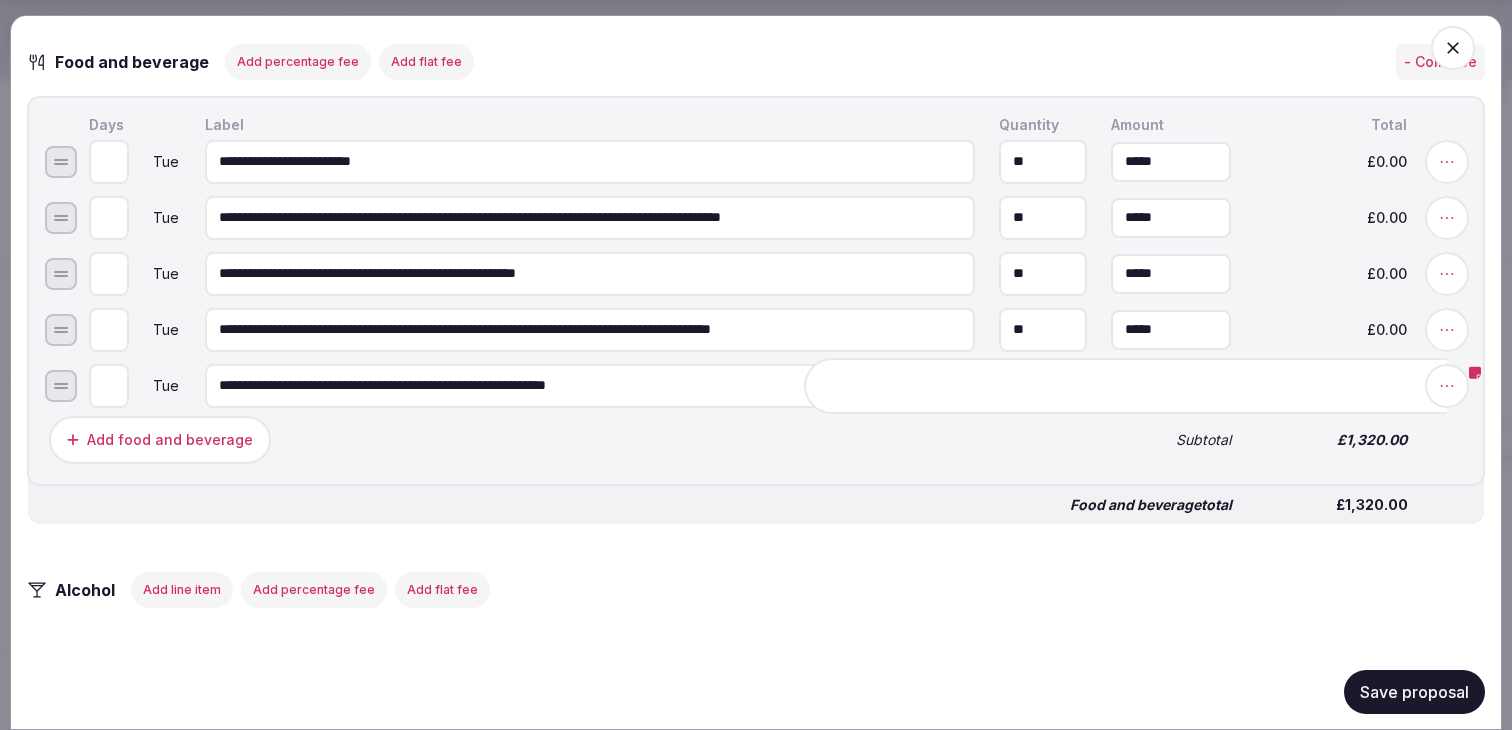 click on "**********" at bounding box center (590, 385) 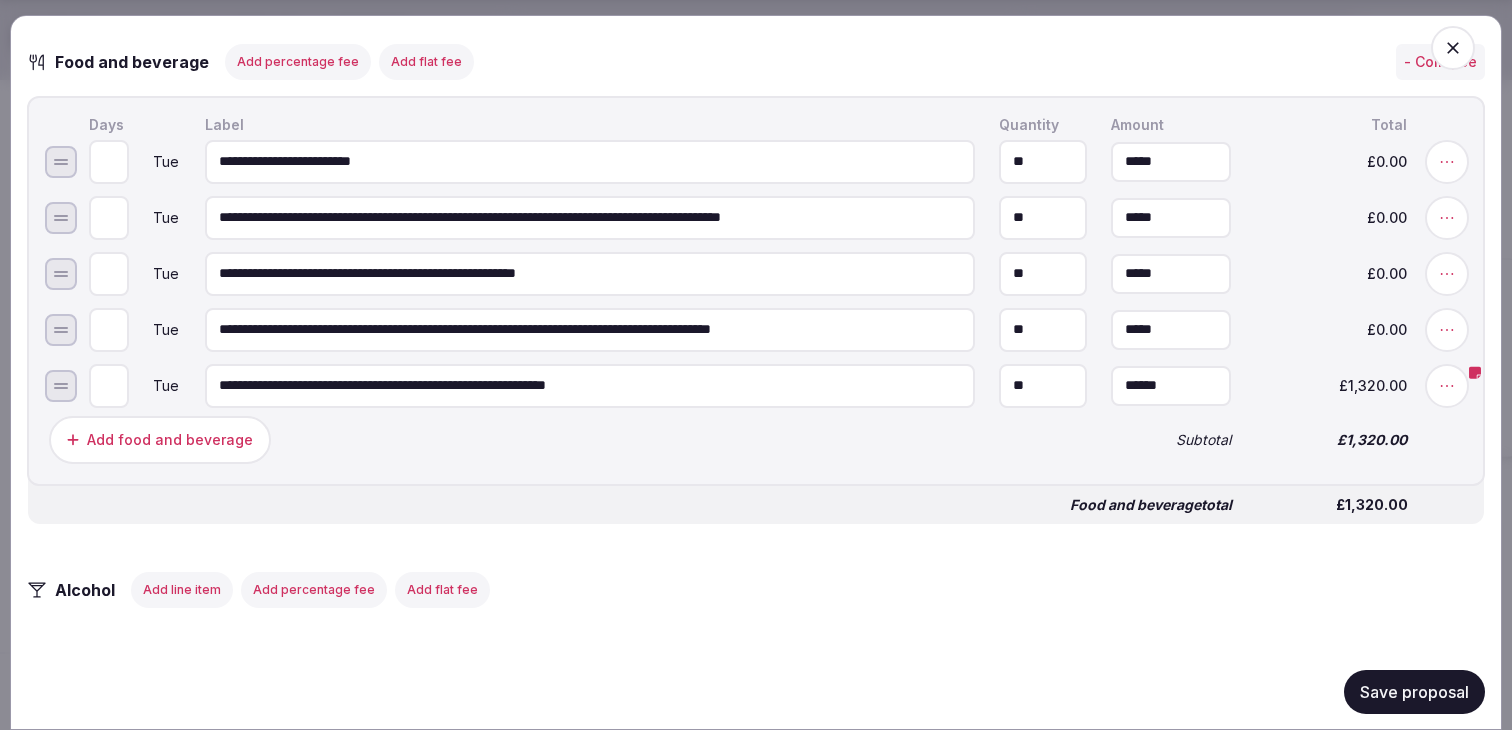 drag, startPoint x: 715, startPoint y: 400, endPoint x: 404, endPoint y: 398, distance: 311.00644 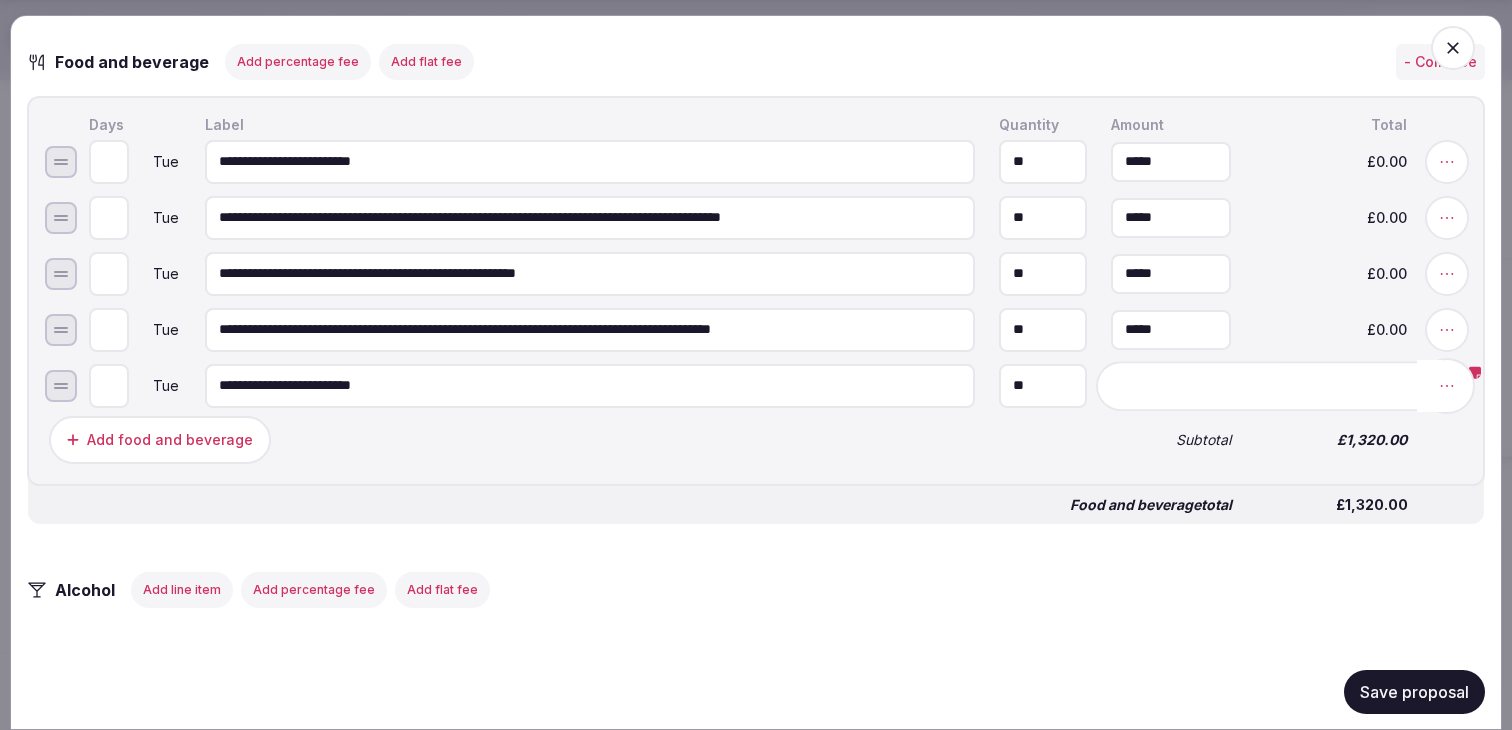type on "**********" 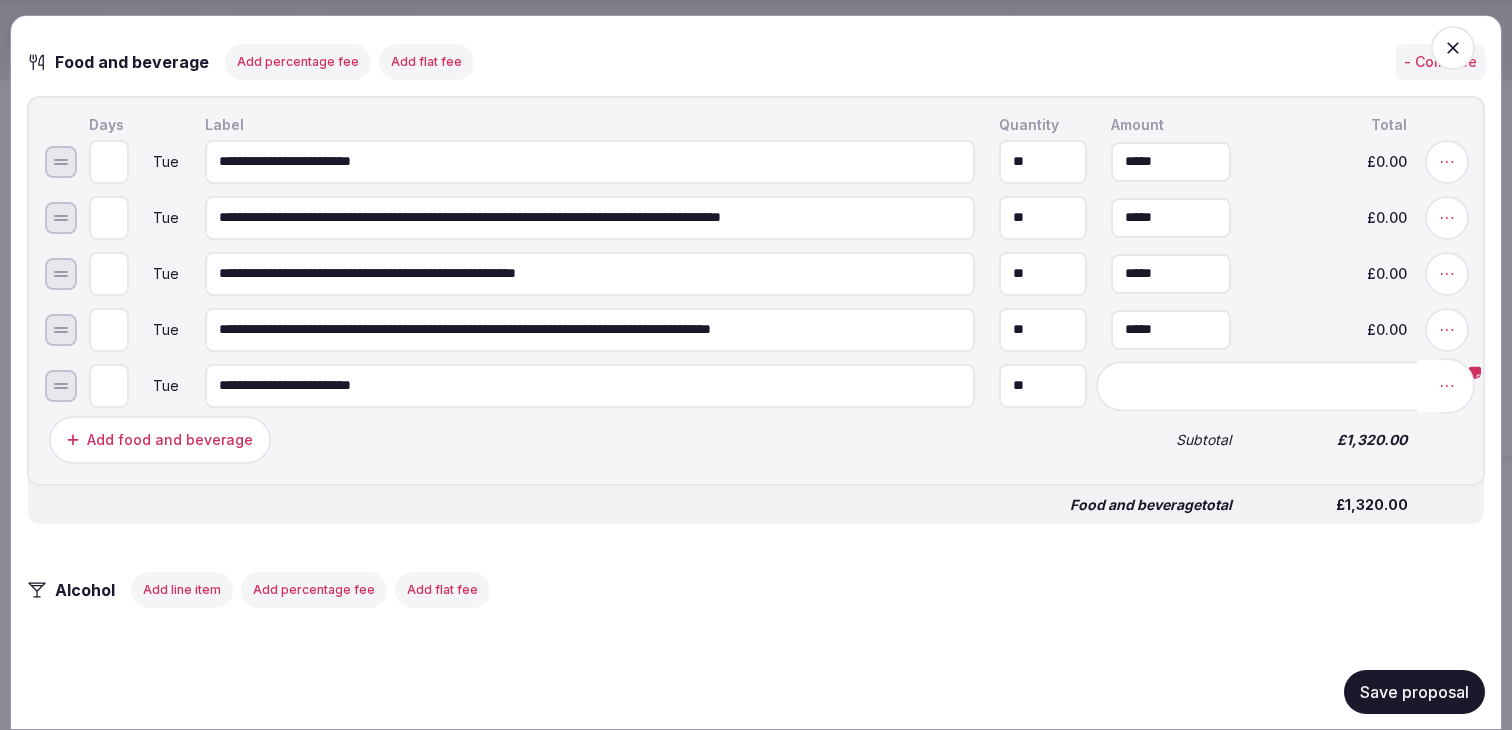 click at bounding box center [1447, 385] 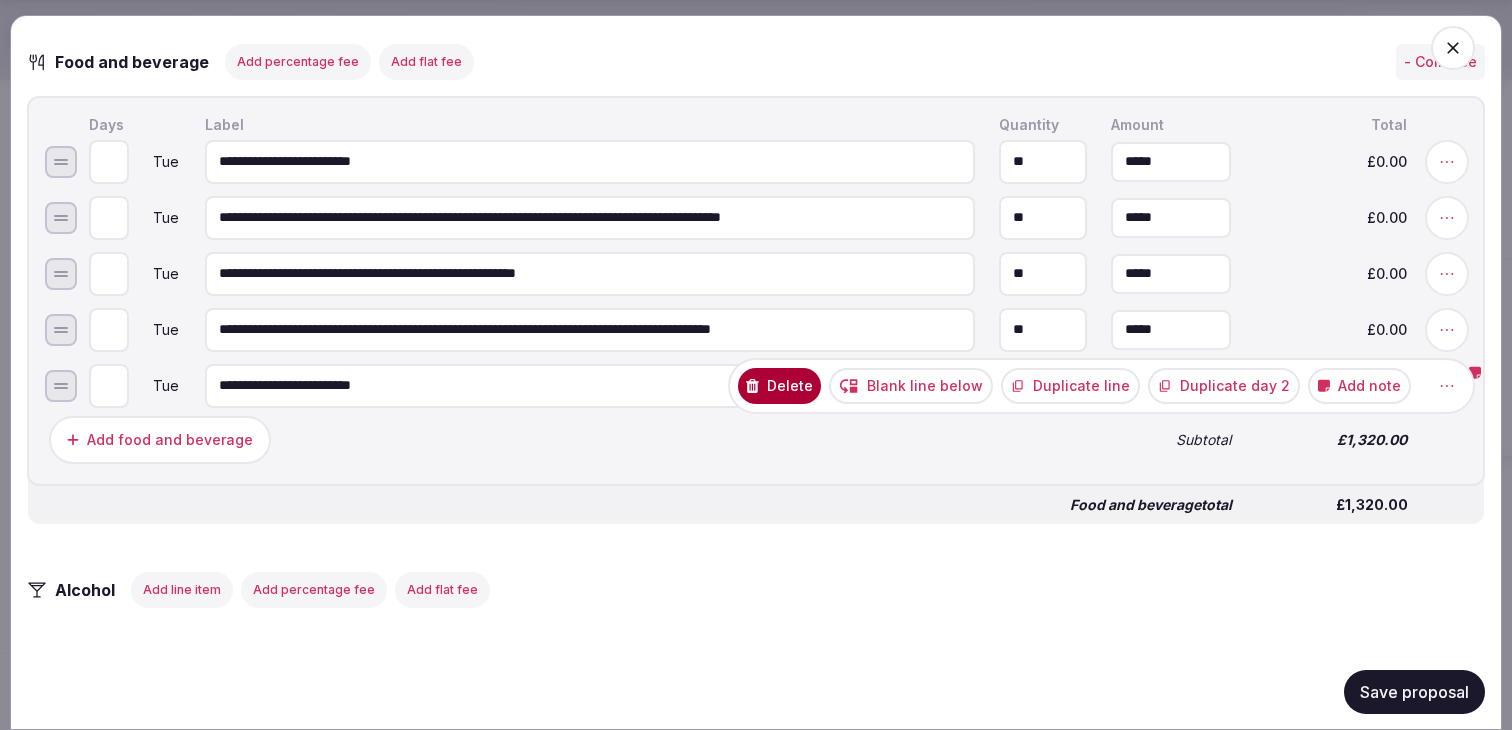 click on "Duplicate line" at bounding box center (1070, 385) 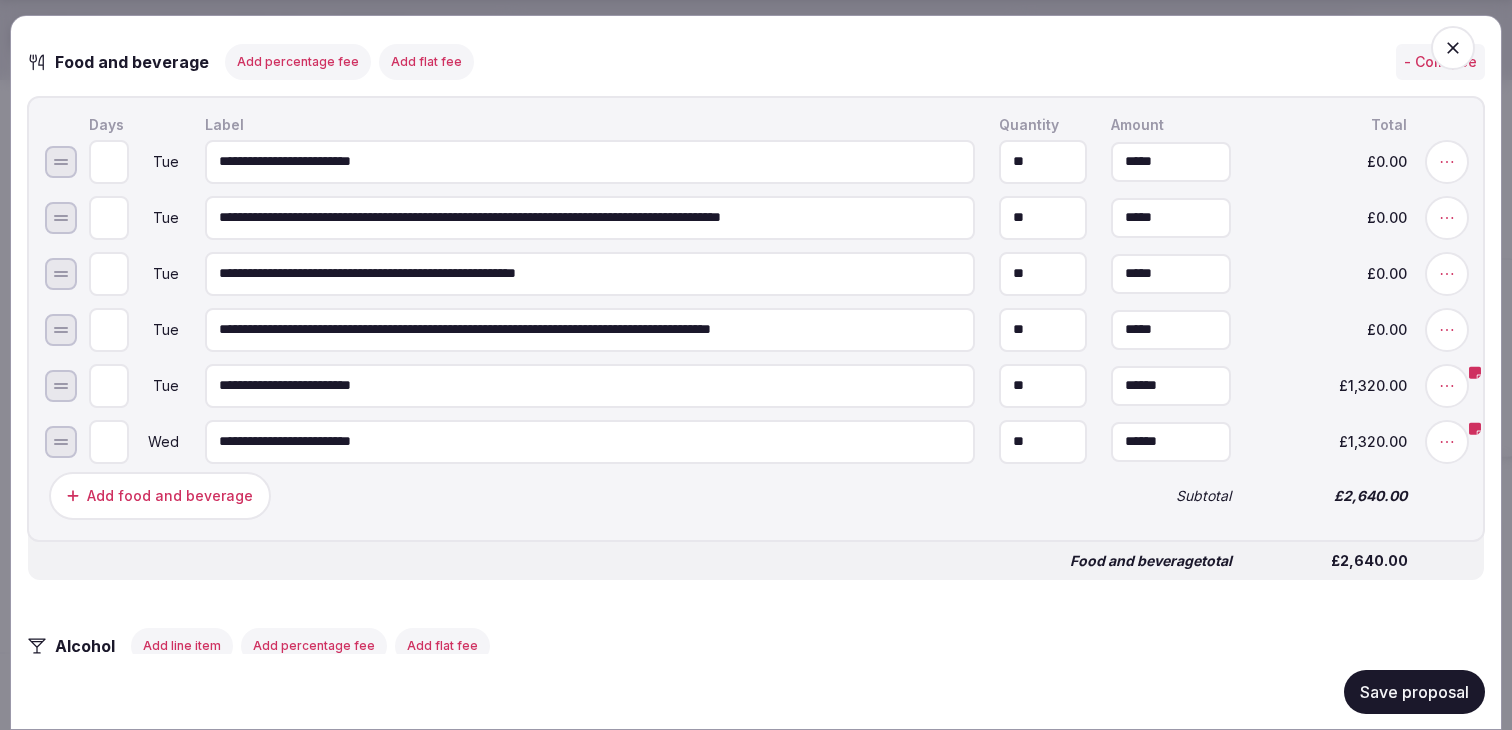 type on "*" 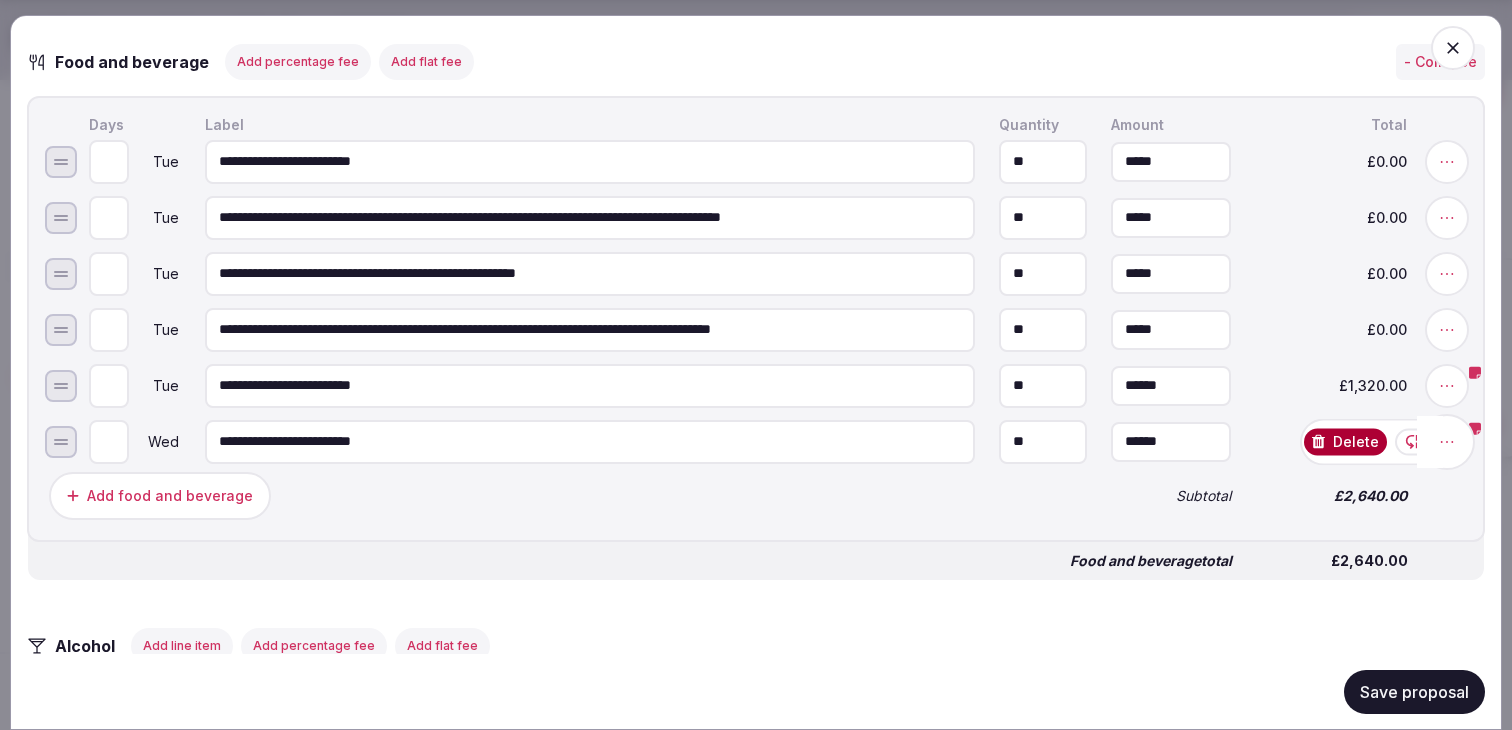 click 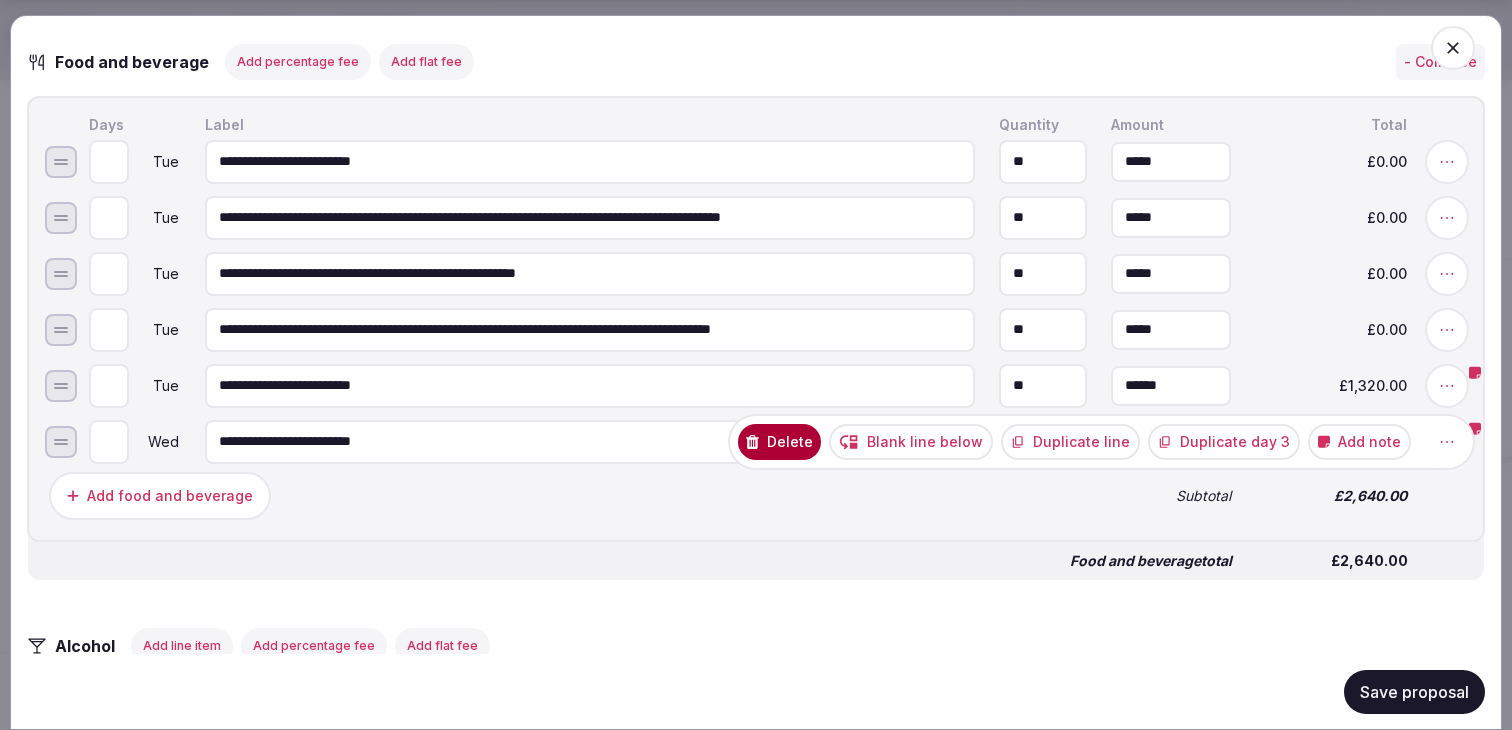 click on "Duplicate day 3" at bounding box center (1224, 441) 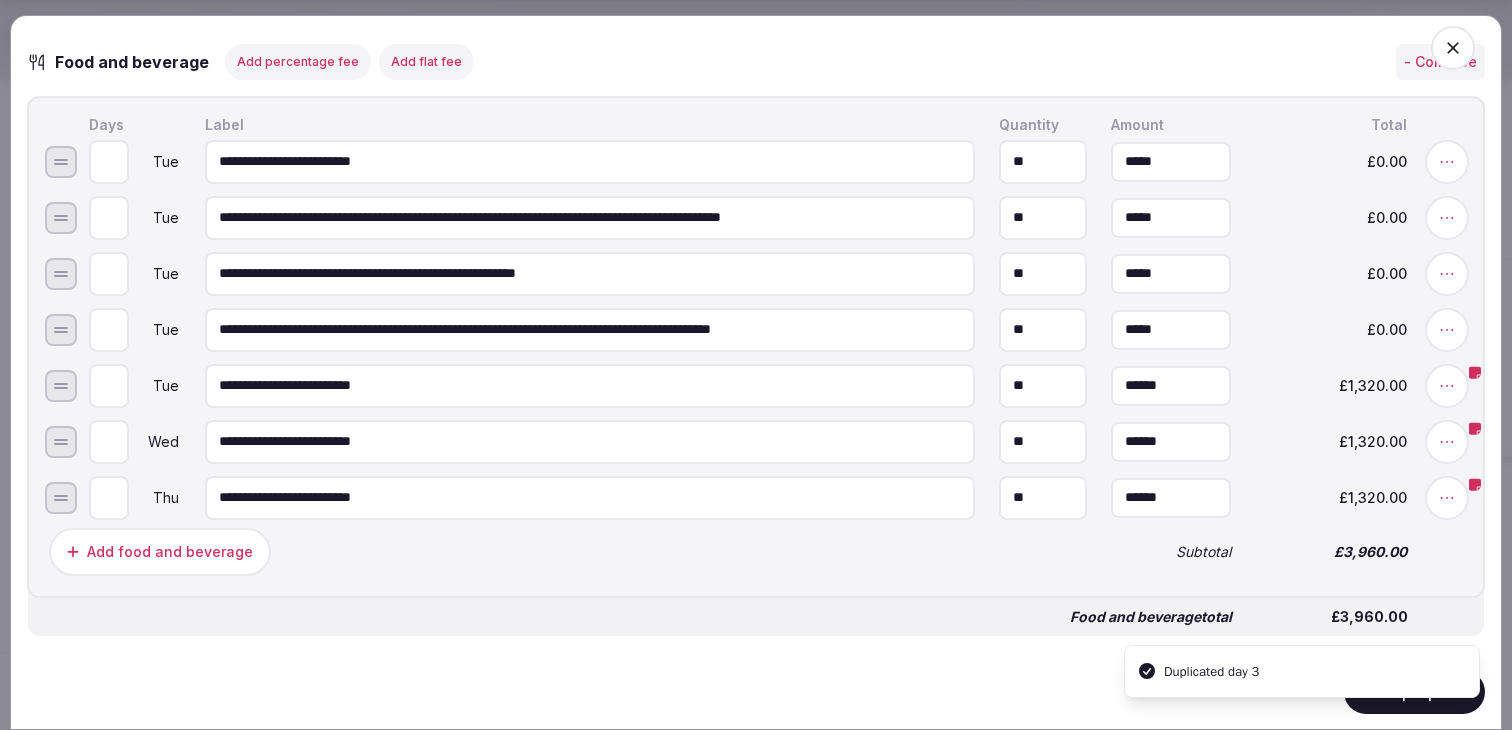 click on "Add food and beverage" at bounding box center (568, 551) 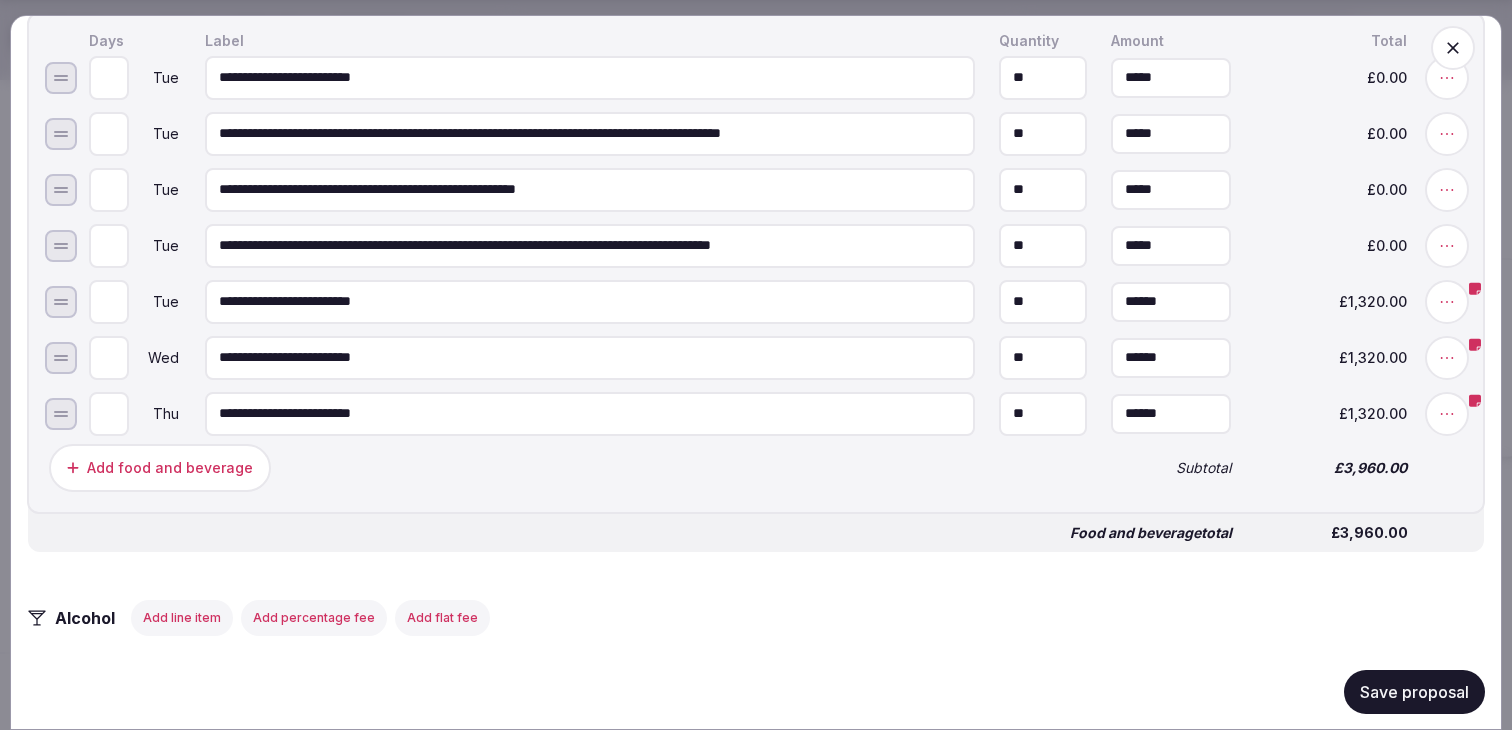 scroll, scrollTop: 2522, scrollLeft: 0, axis: vertical 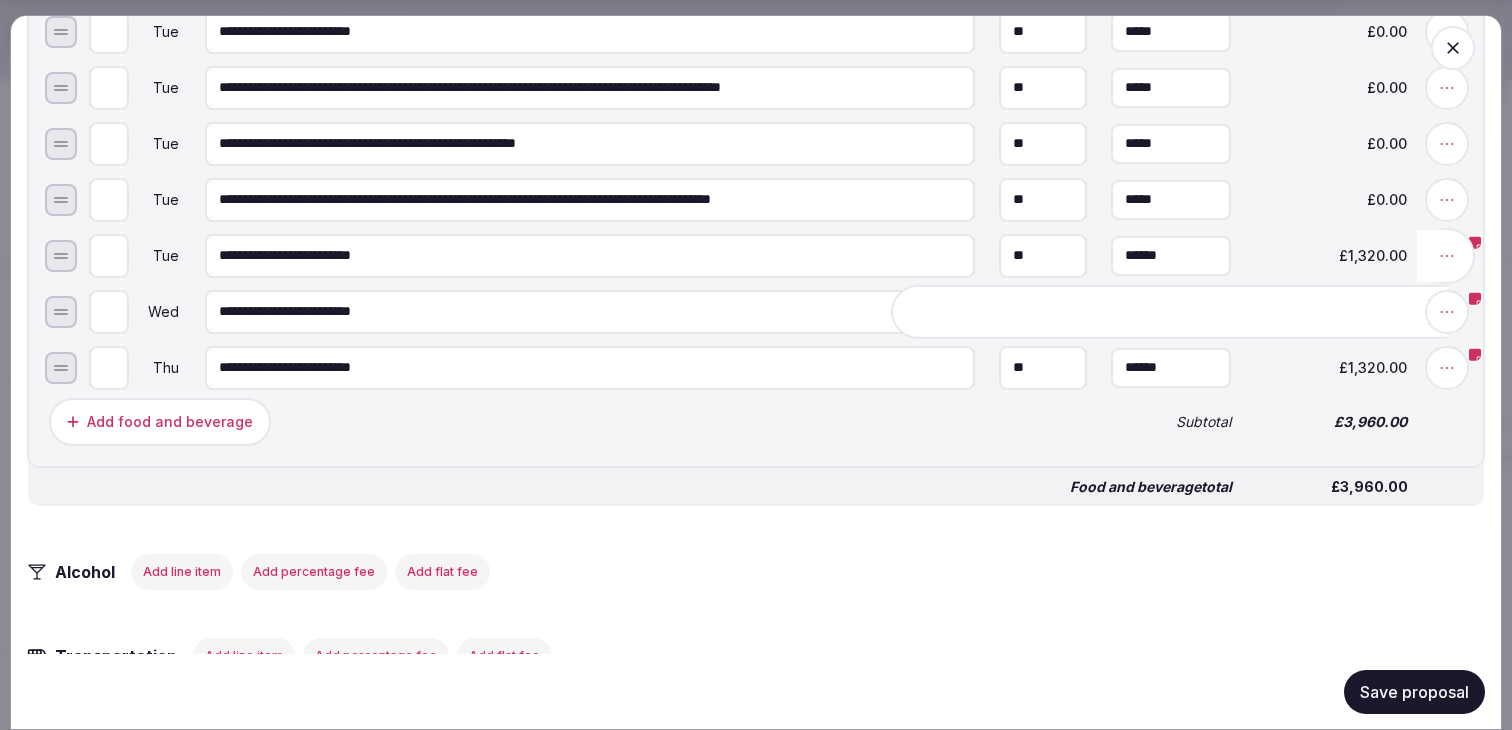 click 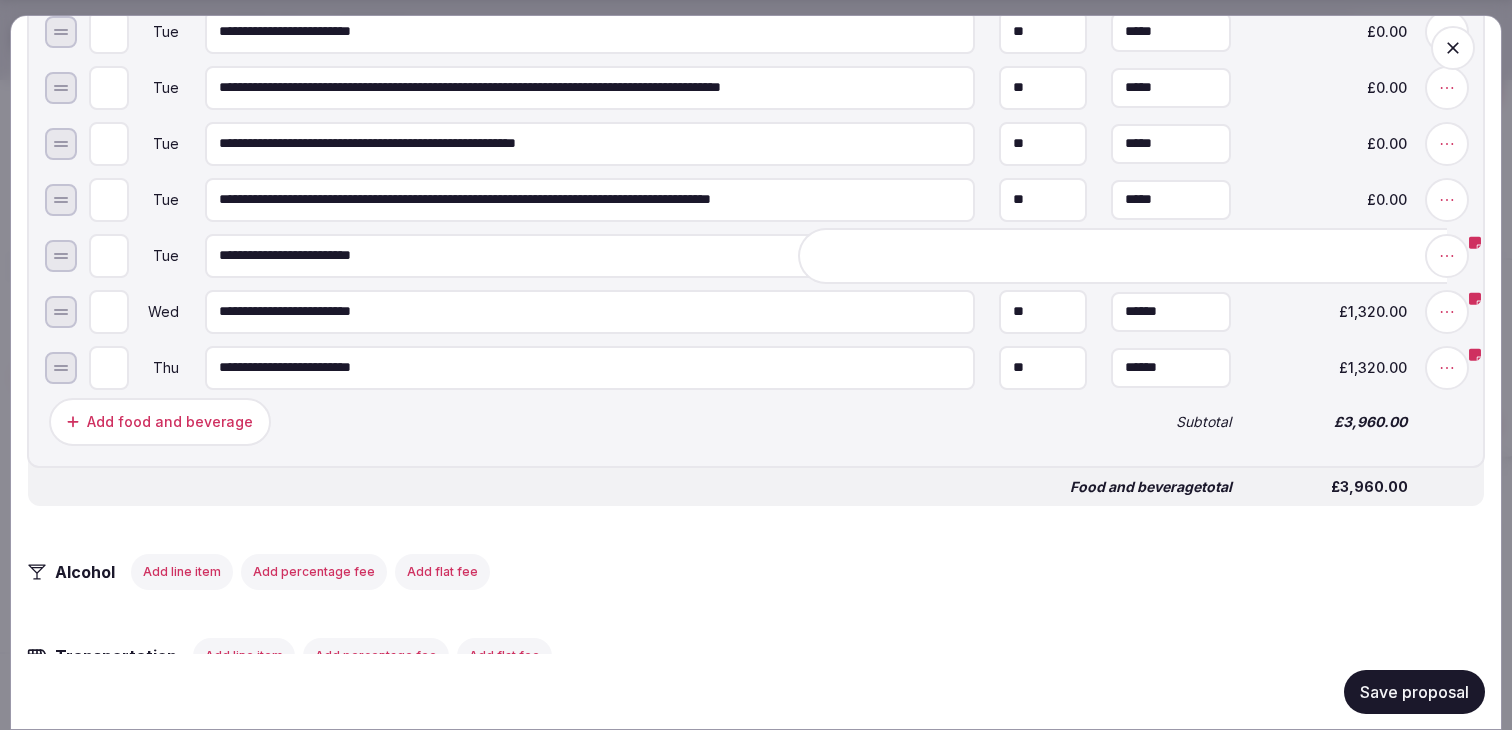 click on "**********" at bounding box center [756, 221] 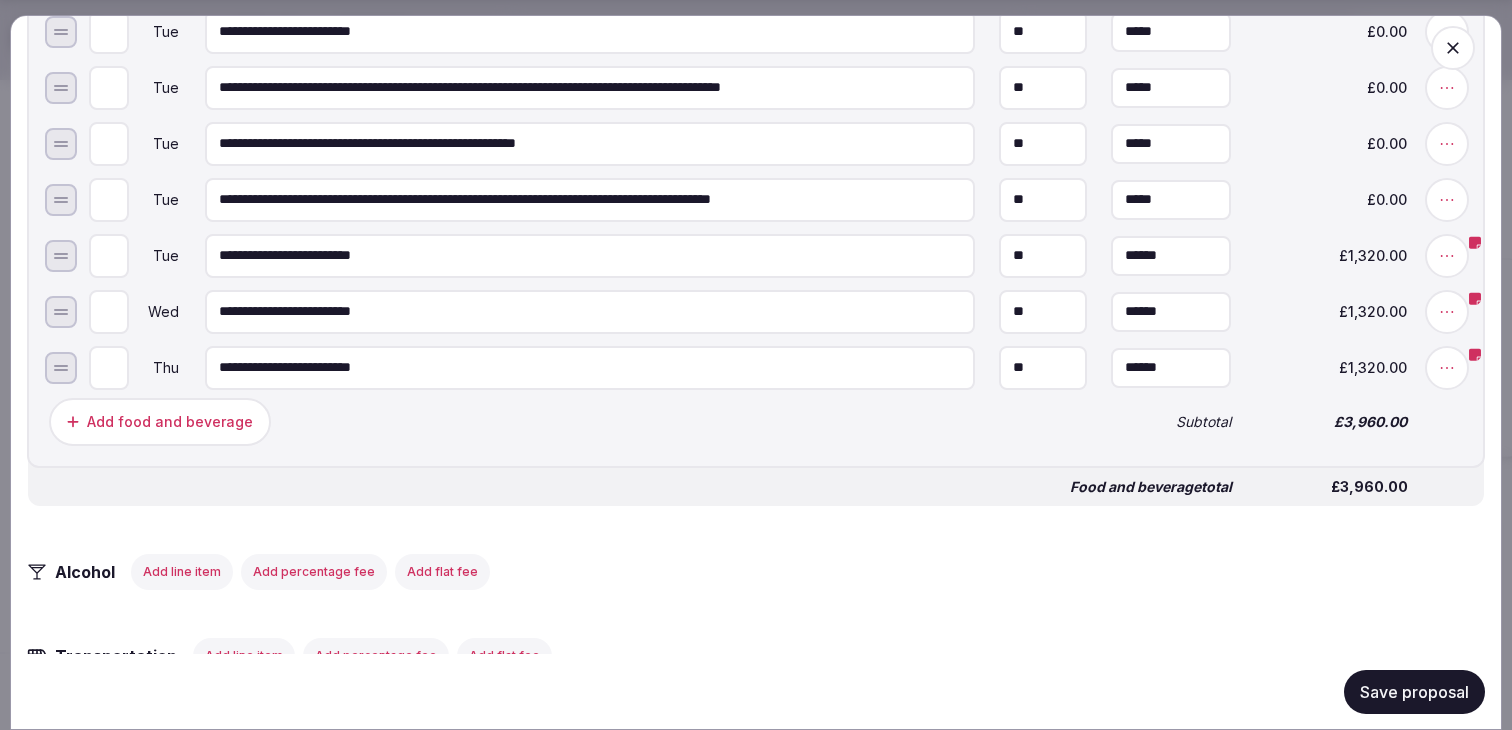 click on "Save proposal" at bounding box center [1414, 691] 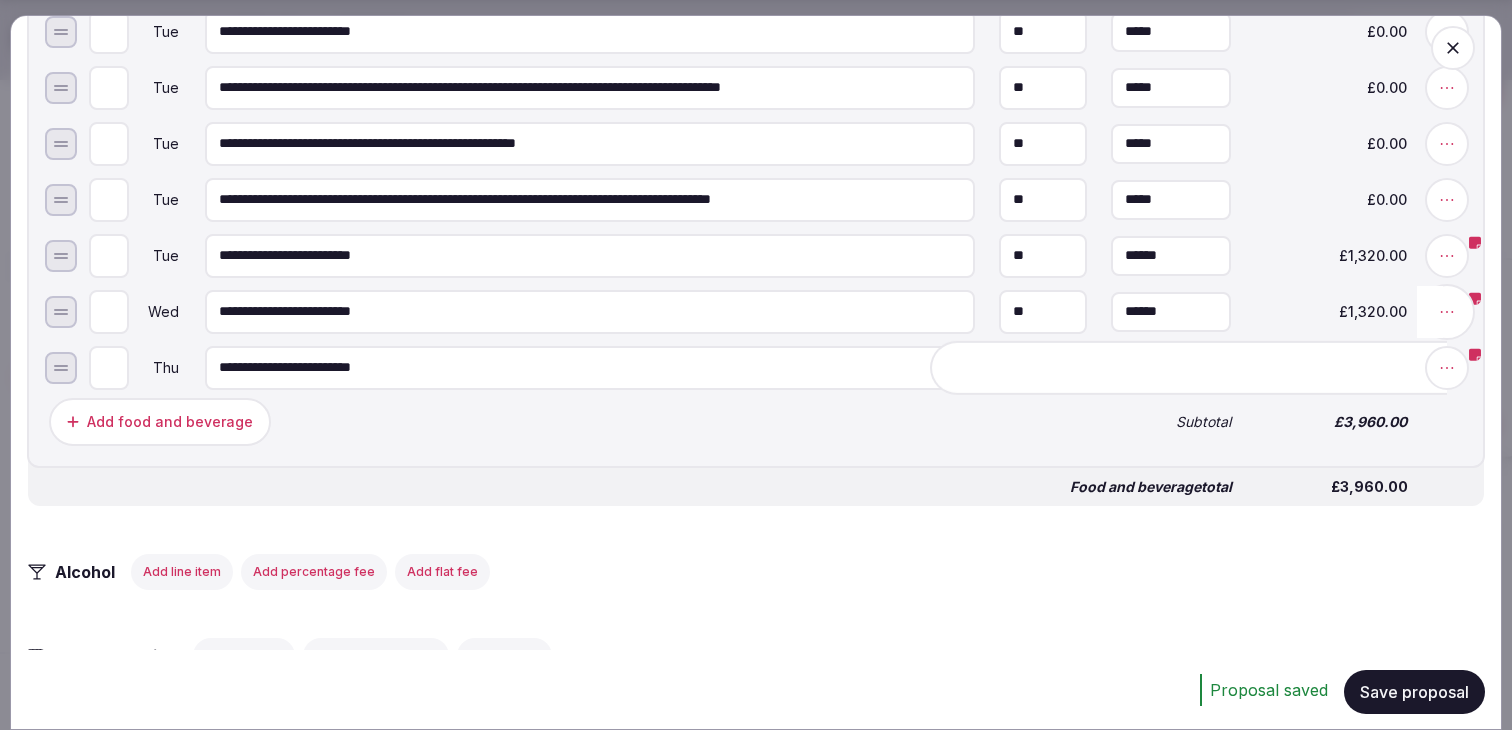 click 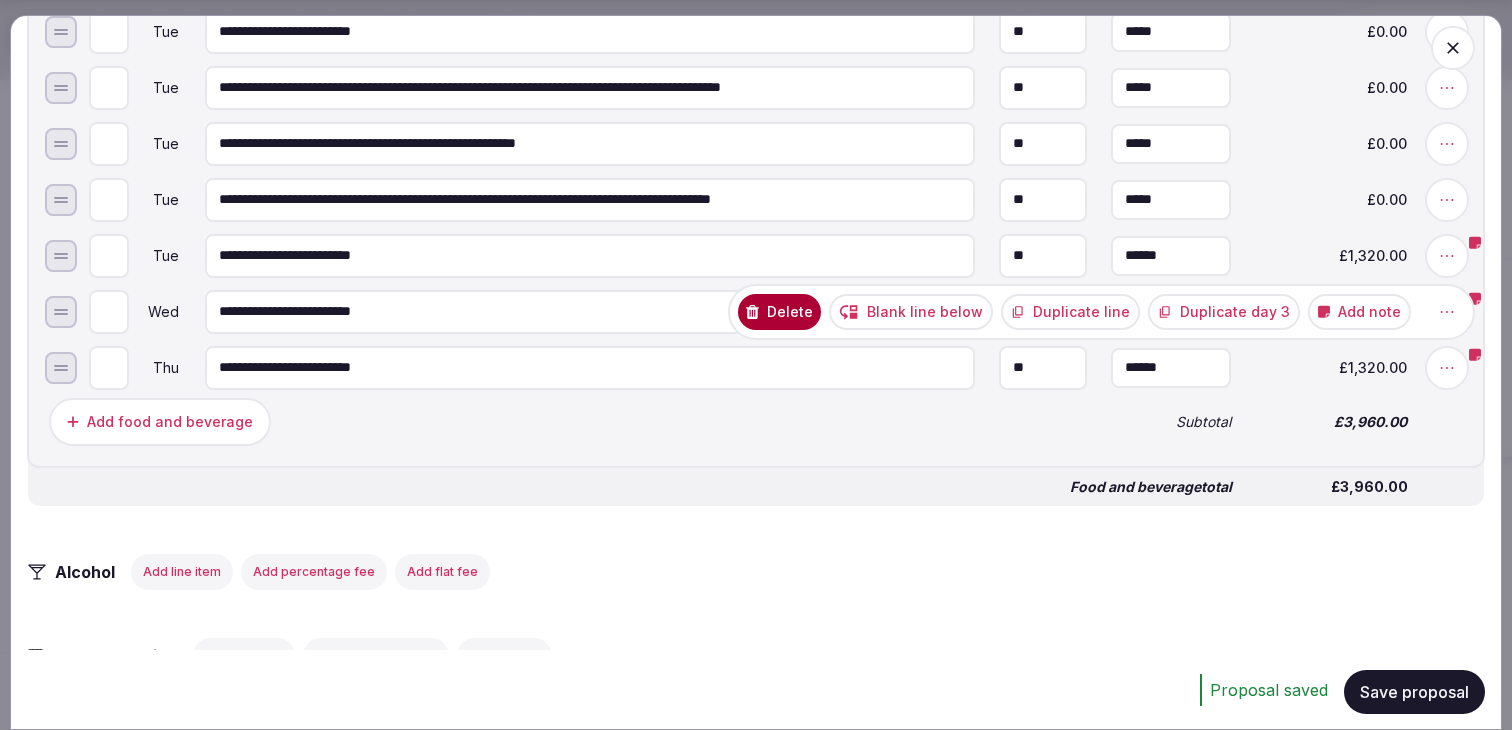 click on "Add note" at bounding box center [1359, 311] 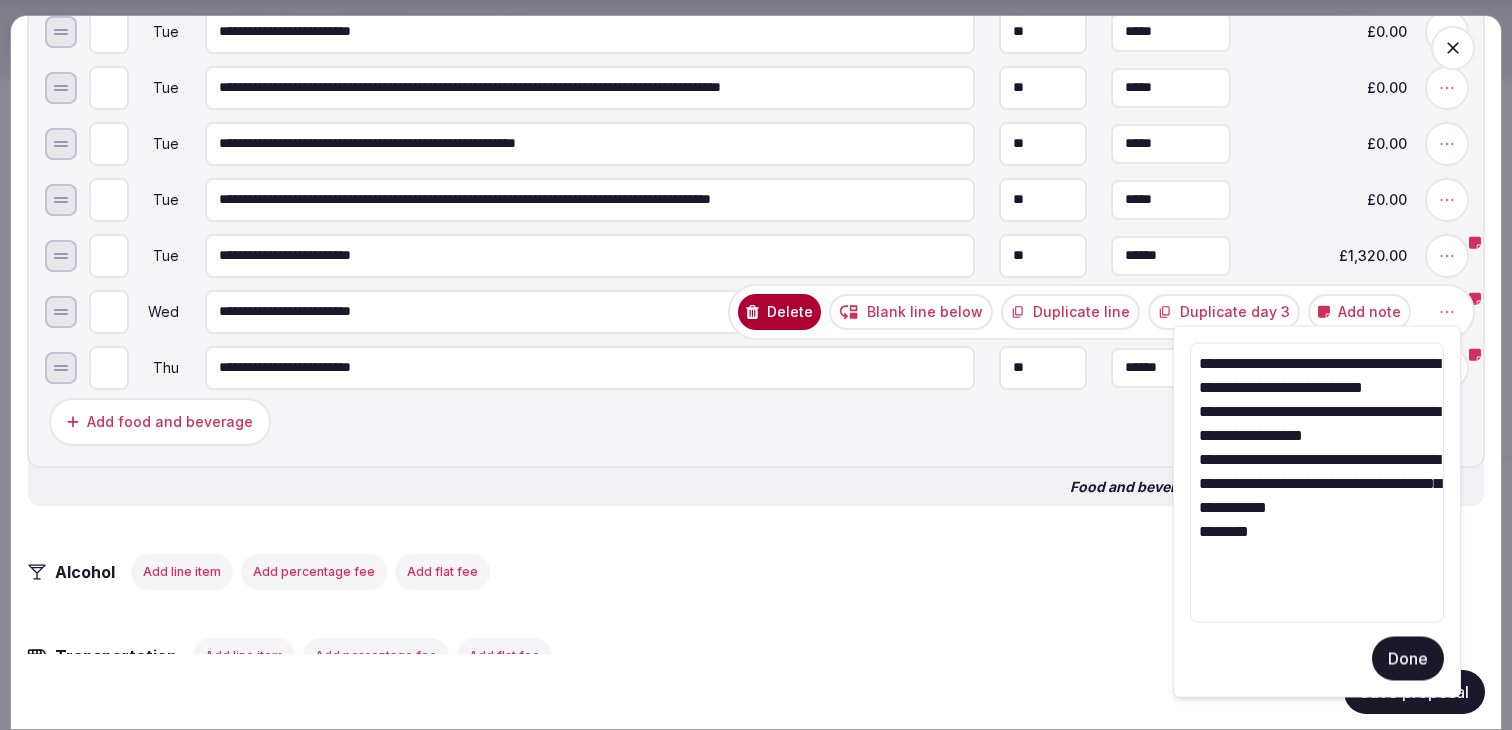 drag, startPoint x: 1273, startPoint y: 610, endPoint x: 1150, endPoint y: 310, distance: 324.23602 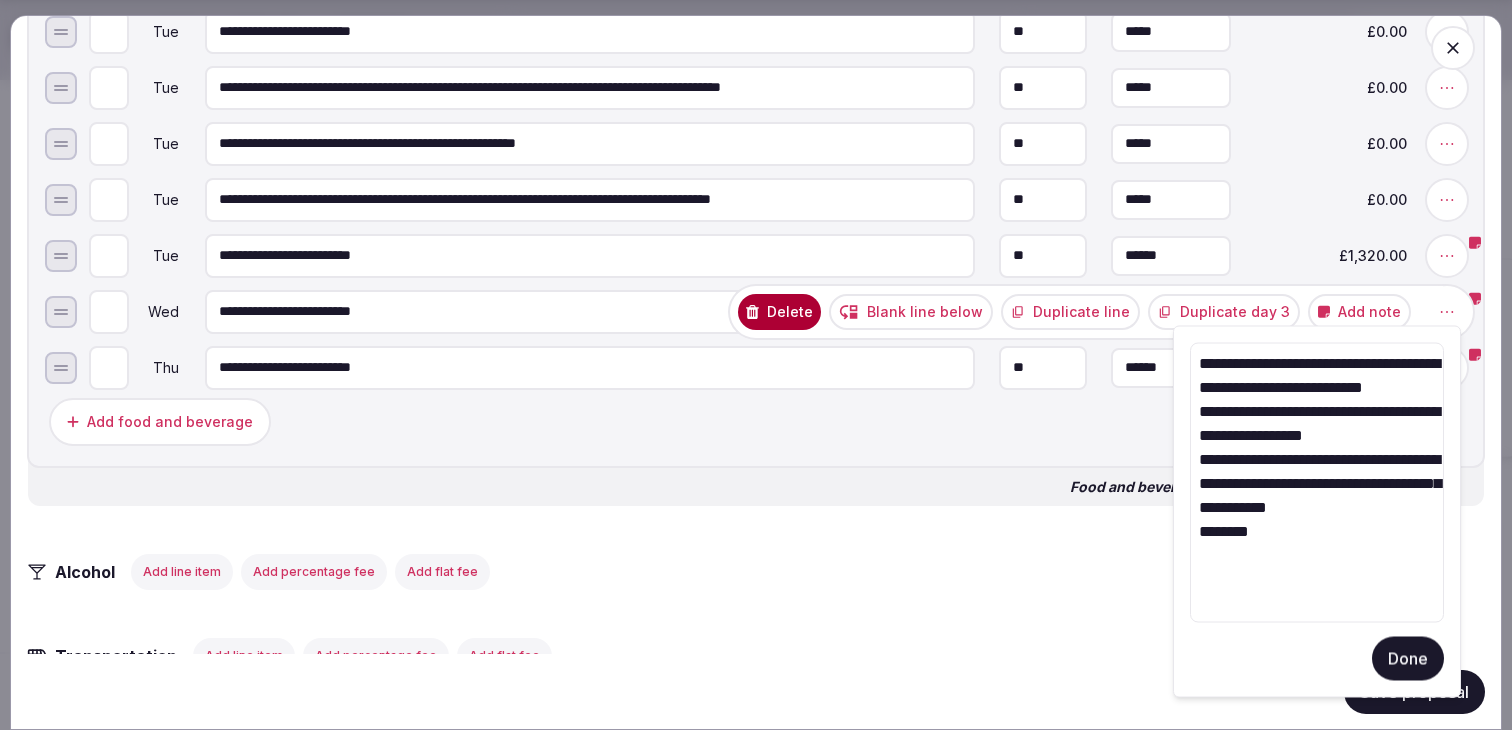 click on "Recent searches Greece Italy Madrid, Spain England, UK Egnach, Switzerland Search Popular Destinations Toscana, Italy Riviera Maya, Mexico Indonesia, Bali California, USA New York, USA Napa Valley, USA Beja, Portugal Canarias, Spain Explore  destinations My retreats julen Account My venue listings My retreats Group flight planner Logout logged in as  julen Account My venue listings My retreats Group flight planner Logout SLR Consulting 22 Sep 2025 My Retreats Next steps Explore venues Retreat details Compare & book Shortlisted venues (11) Proposal requests (3) Proposals (3) Contracts Notifications Collapse Sidebar Shortlisted venues 11 Proposal requests 3 Proposals 3 Contracts 0 Proposals received Rates and availability are subject to change,  based on proposal , until contracted and signed by all parties Export shortlist & proposals The Swan at Streatley United Kingdom LHR (46 min) SLR | The Swan | Sept 22-26 2025 Expire s   Jul 30th, 2025 Sep 22nd - 26th, 2025 ( 4  night s ) 22  Br 22  Guests 1 Proposal GBP" at bounding box center [756, 106] 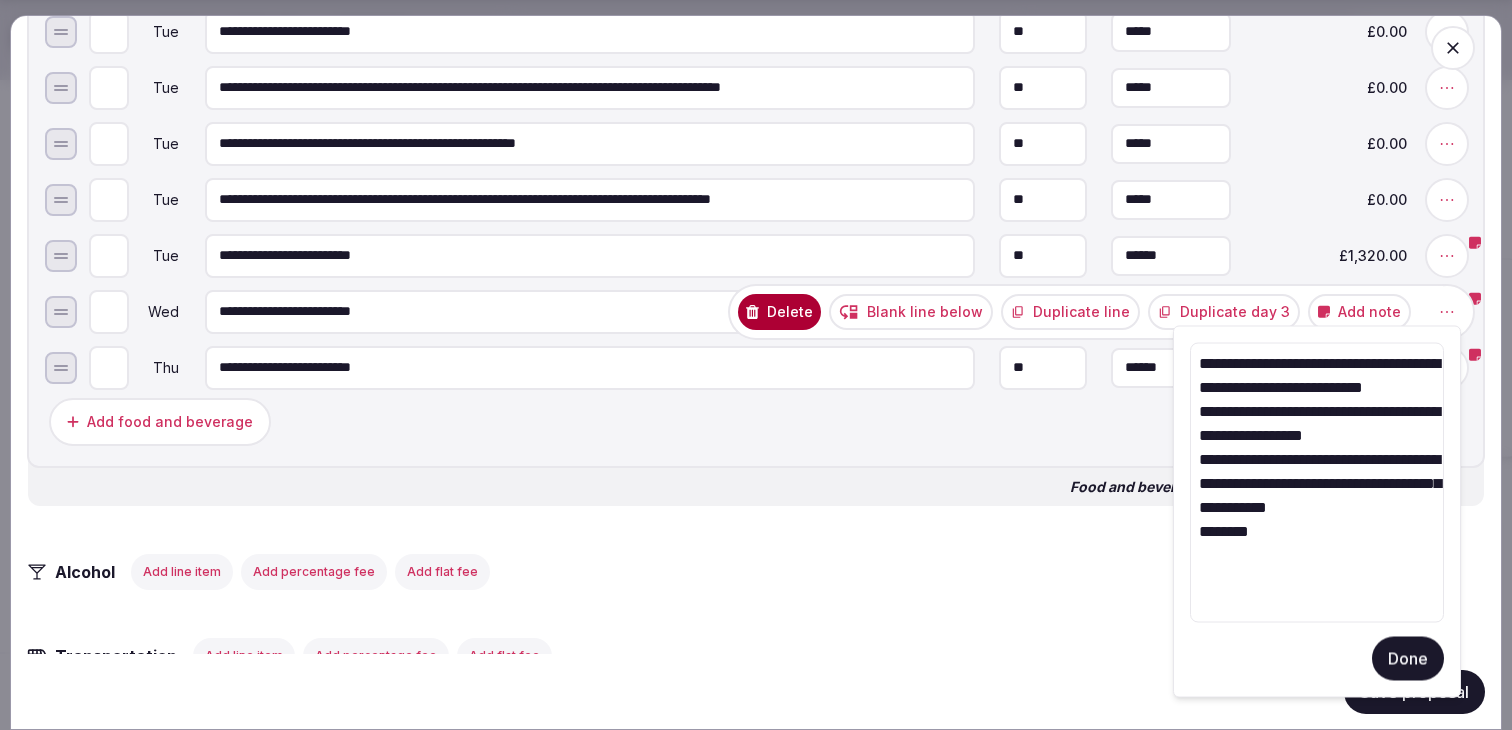 drag, startPoint x: 1200, startPoint y: 364, endPoint x: 1250, endPoint y: 621, distance: 261.81863 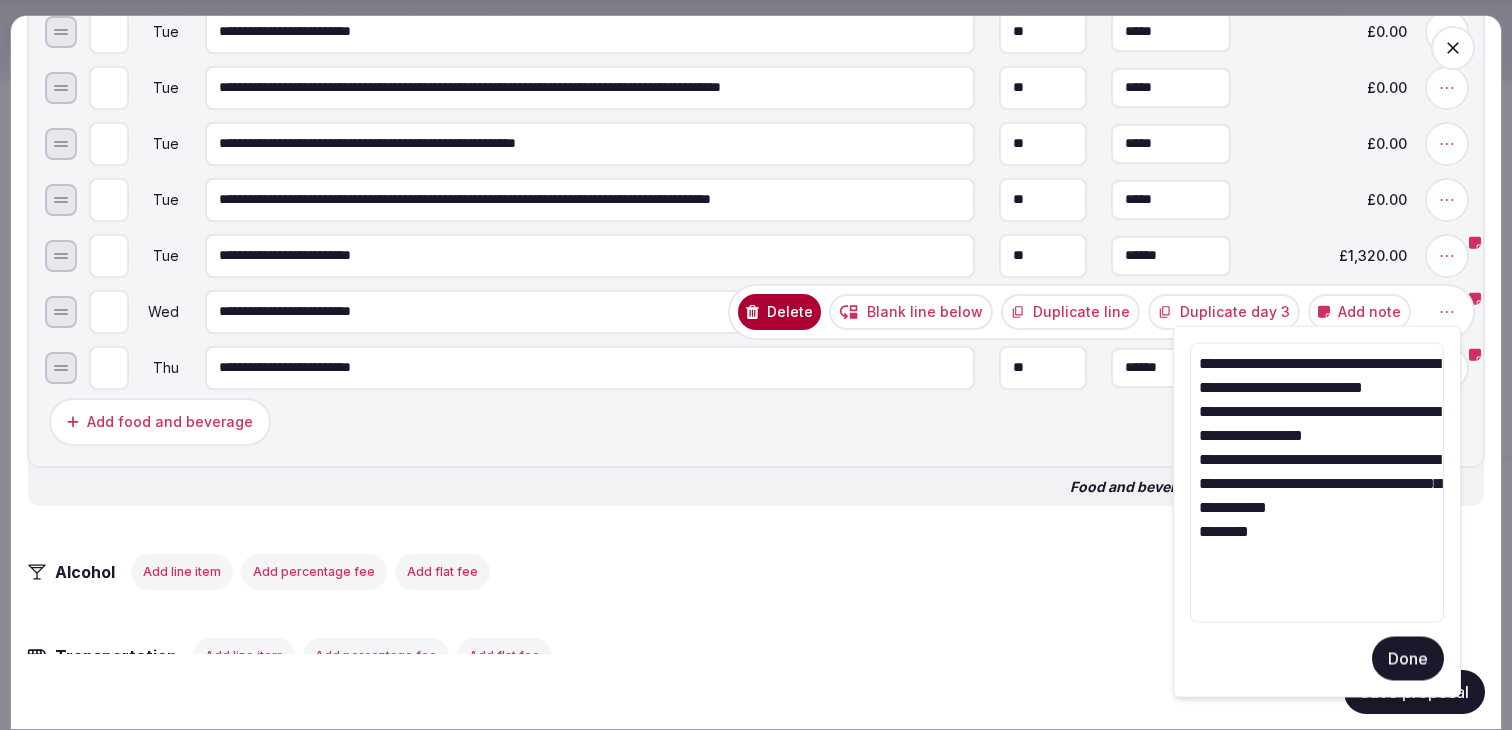 click on "**********" at bounding box center (1317, 483) 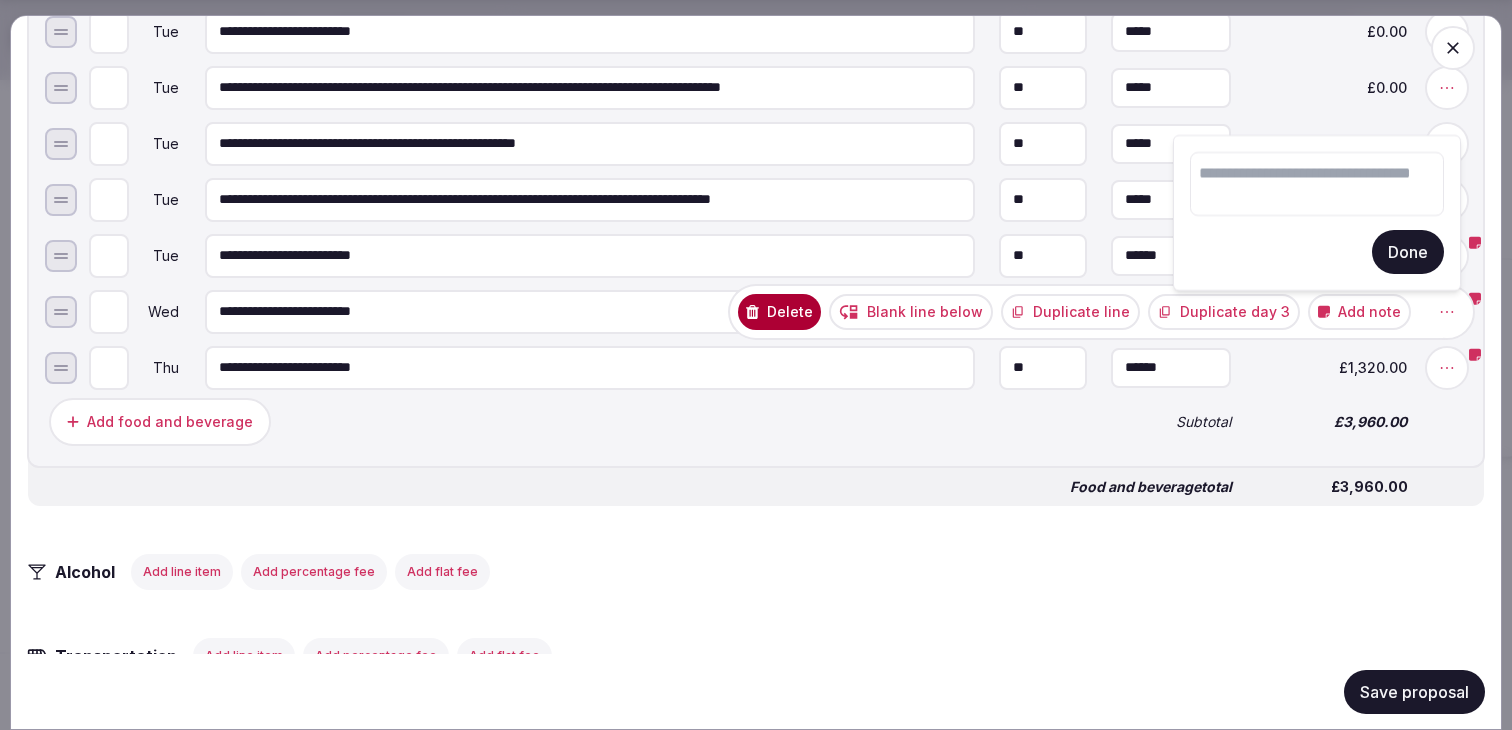 type 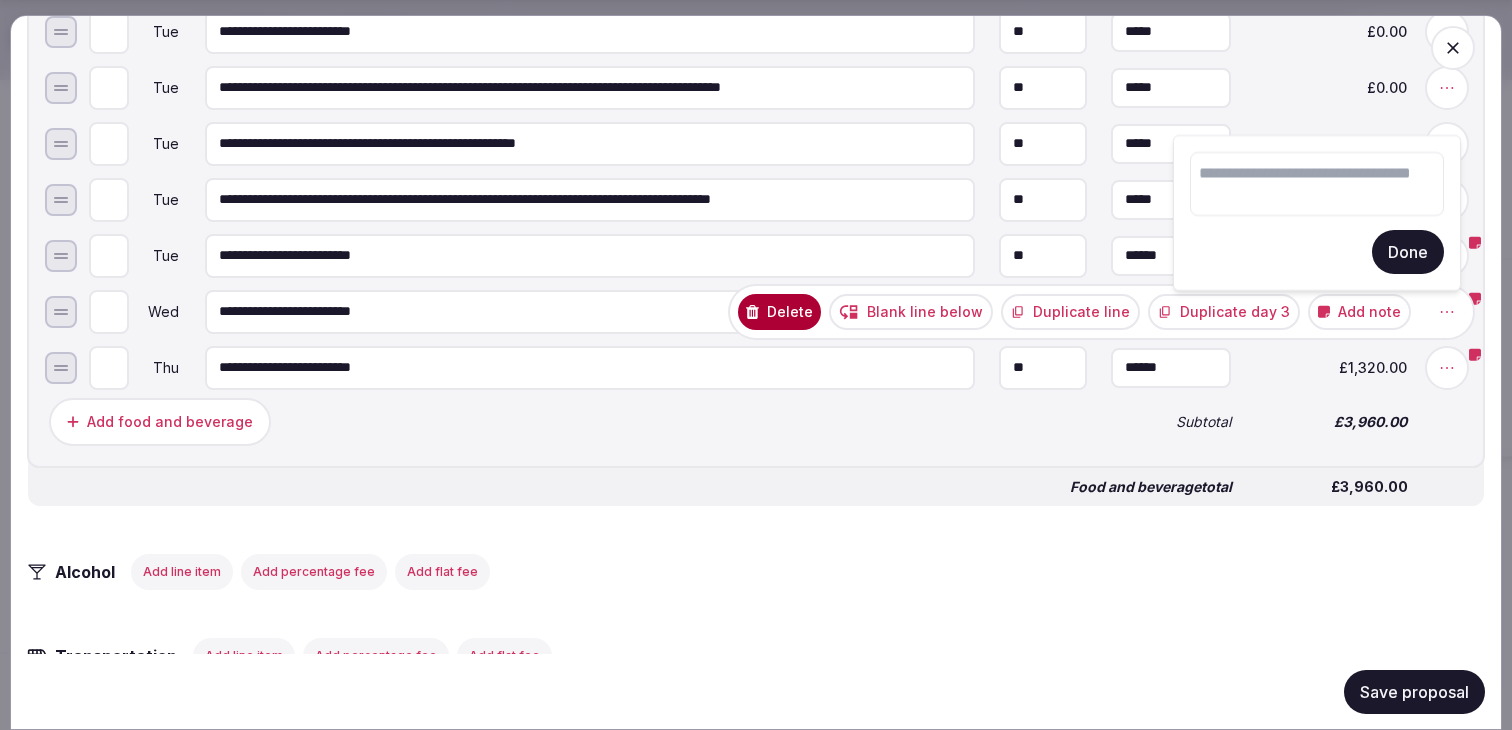 click on "Done" at bounding box center (1408, 252) 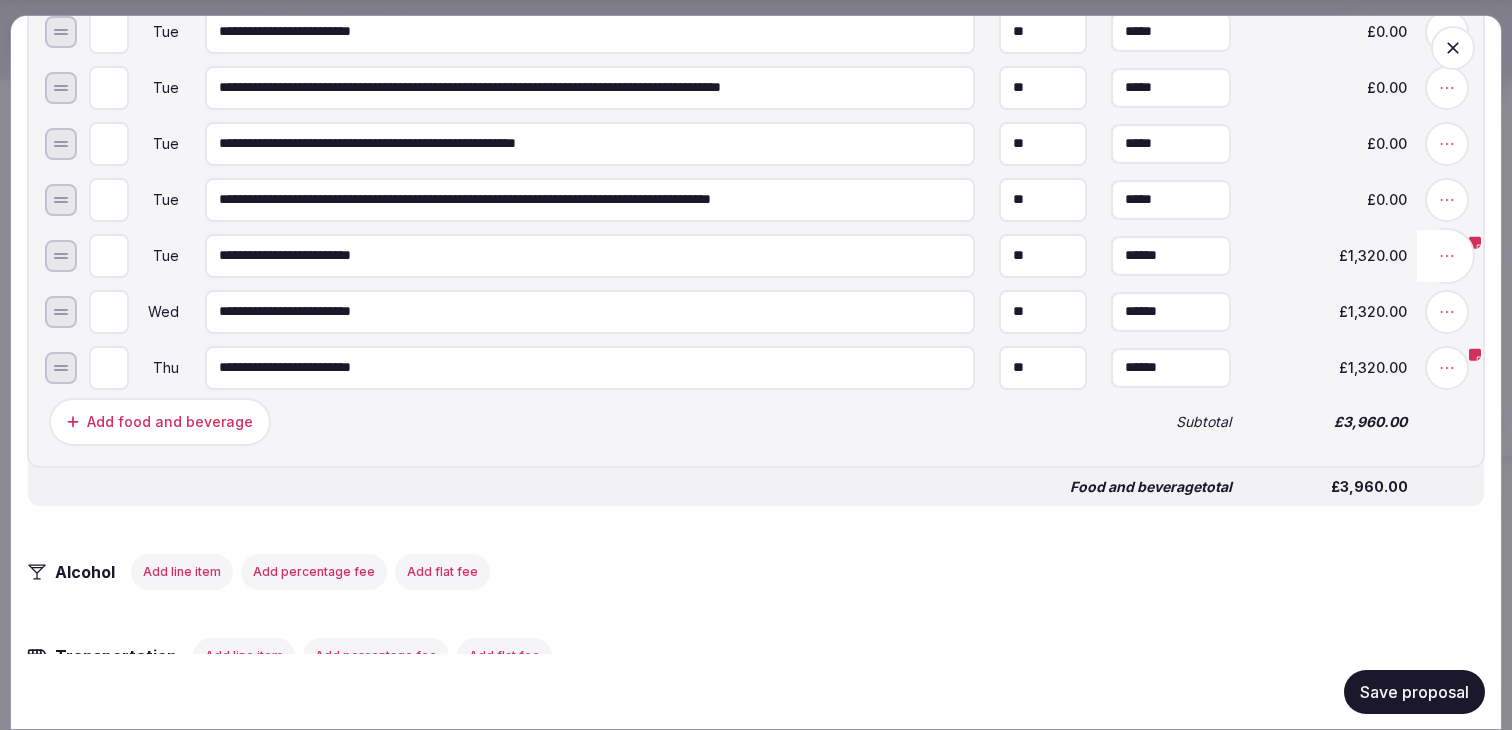 click at bounding box center (1447, 255) 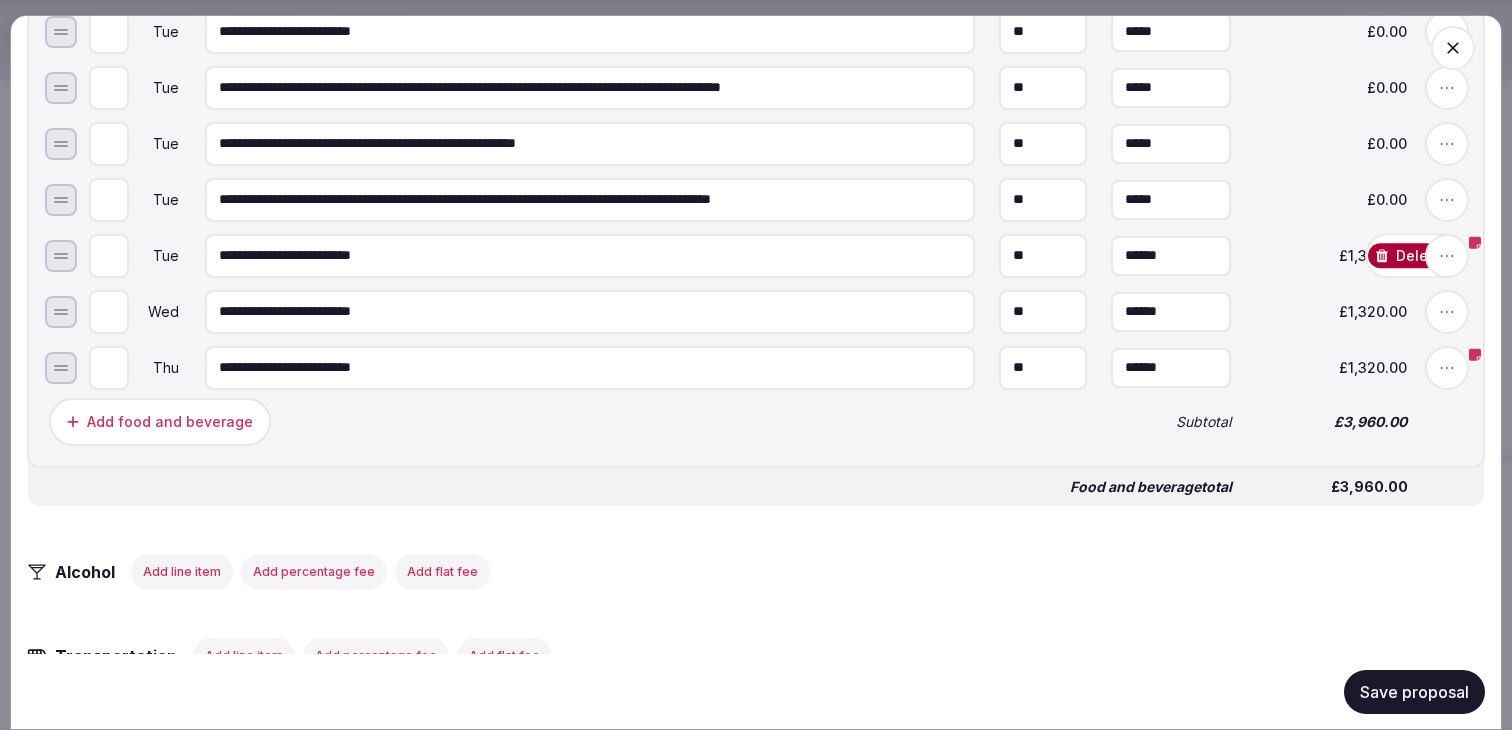 click on "£1,320.00" at bounding box center (1331, 255) 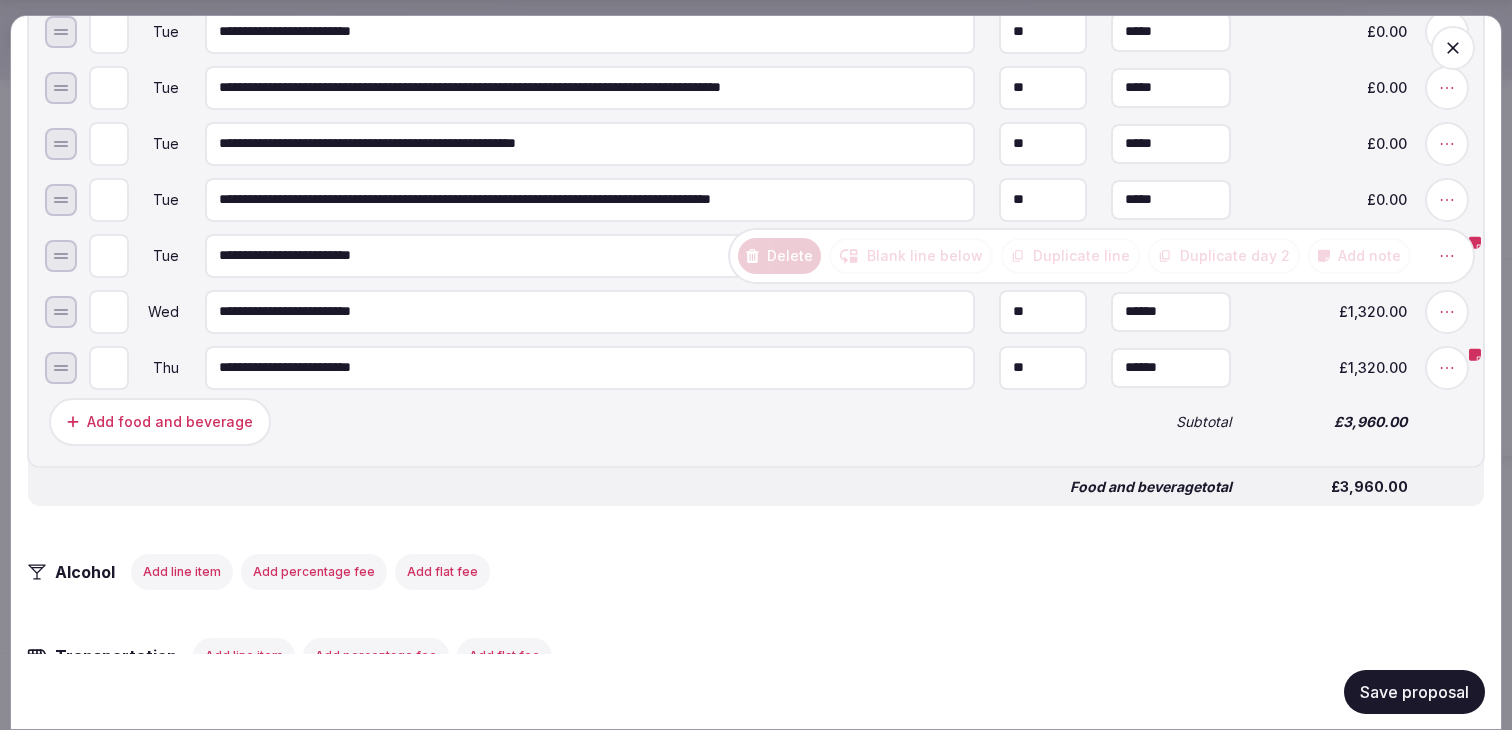 click on "Add note" at bounding box center [1359, 255] 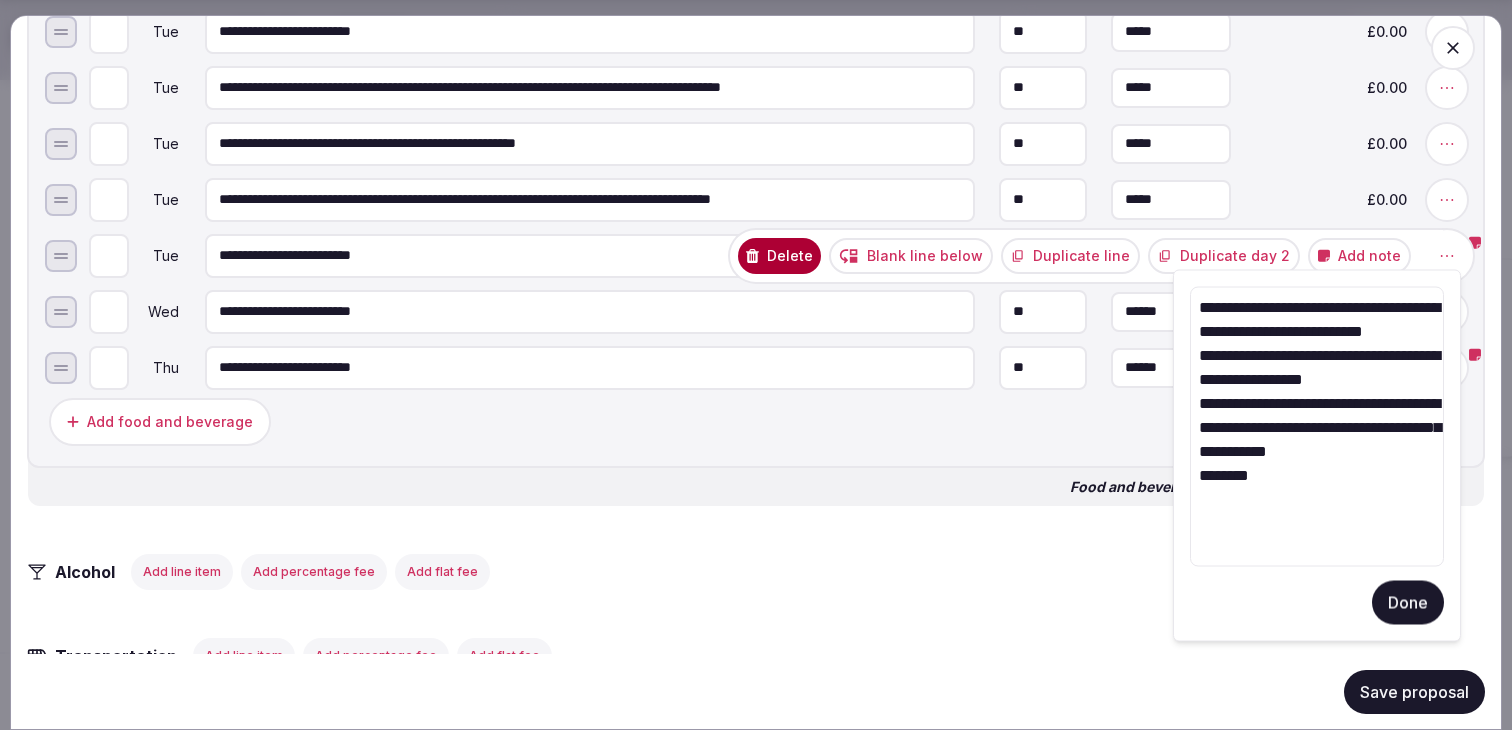 drag, startPoint x: 1293, startPoint y: 558, endPoint x: 1184, endPoint y: 293, distance: 286.54144 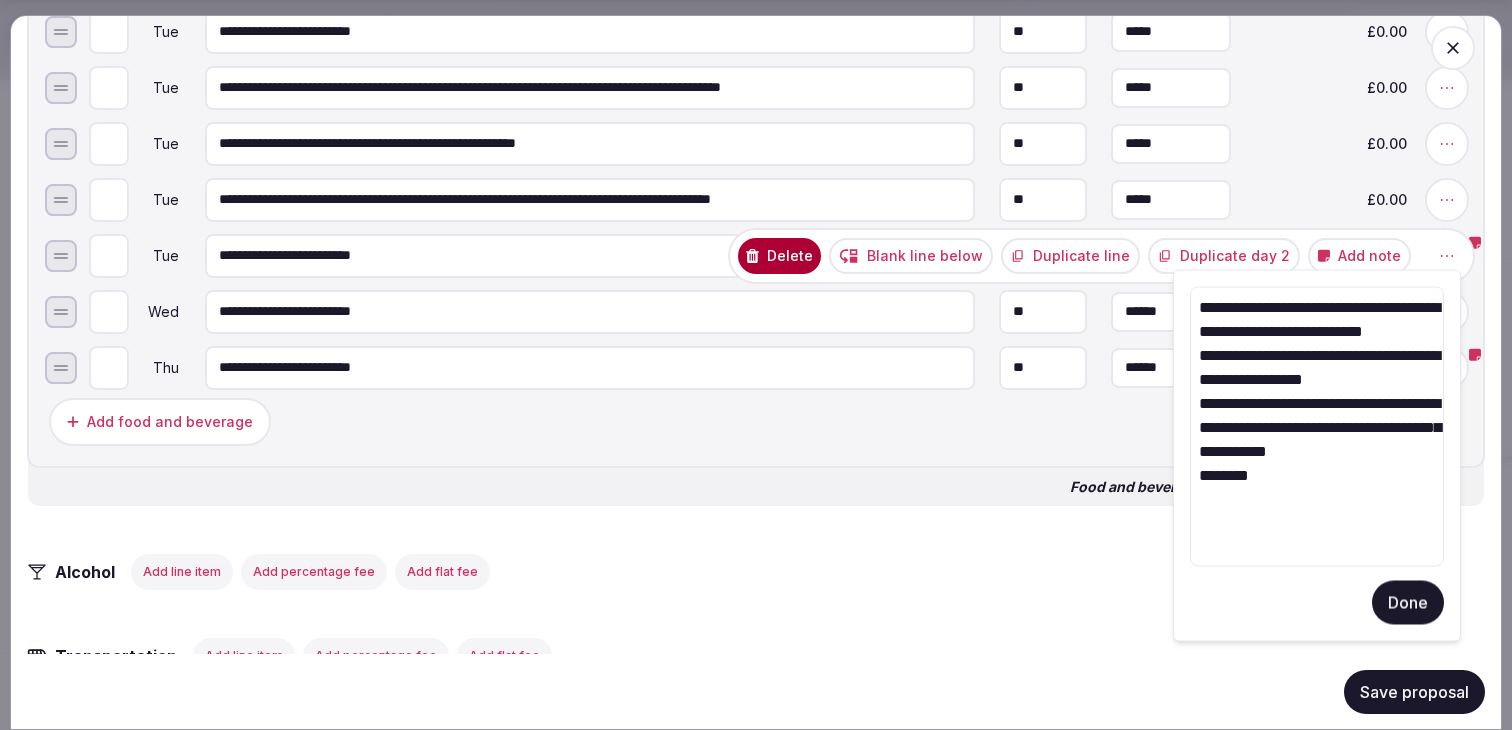 click on "**********" at bounding box center [1317, 456] 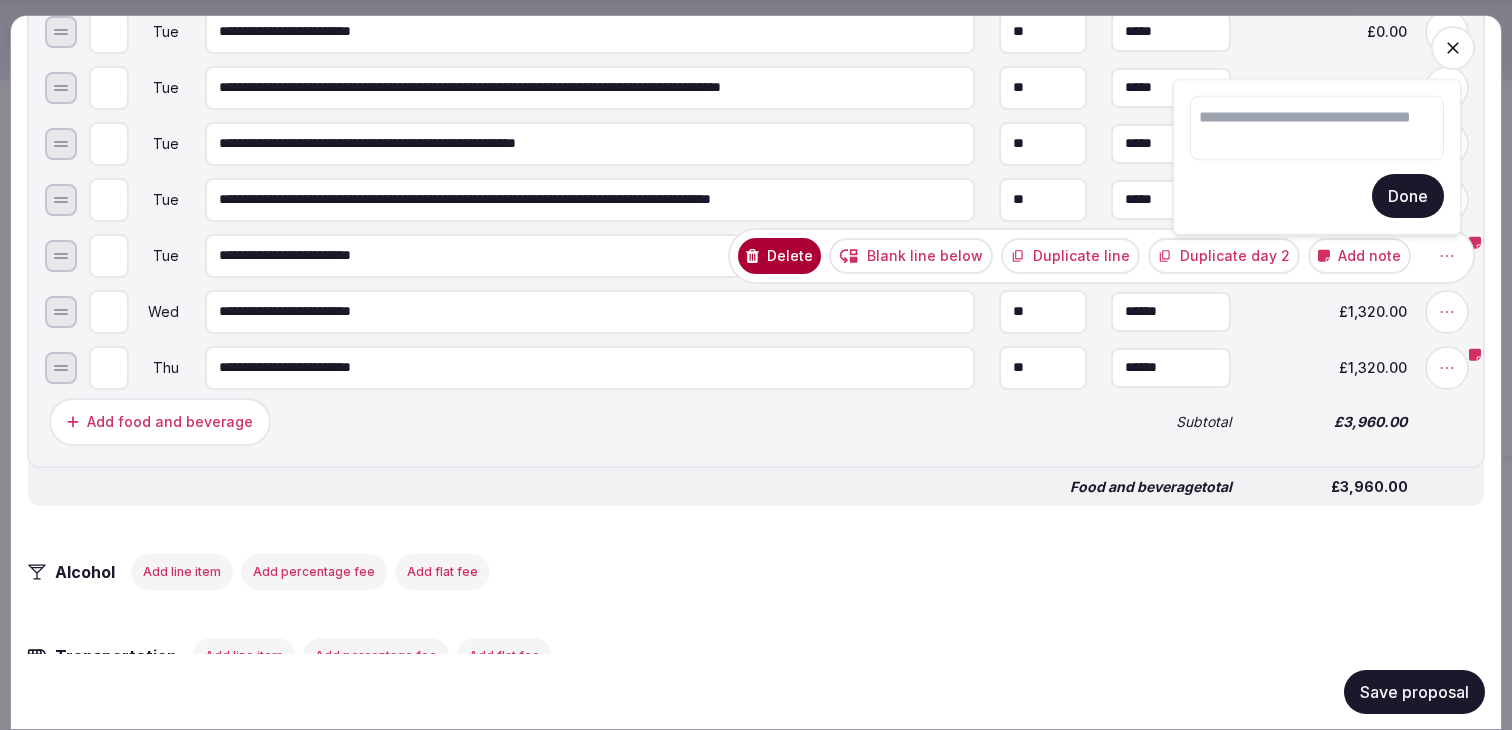 type 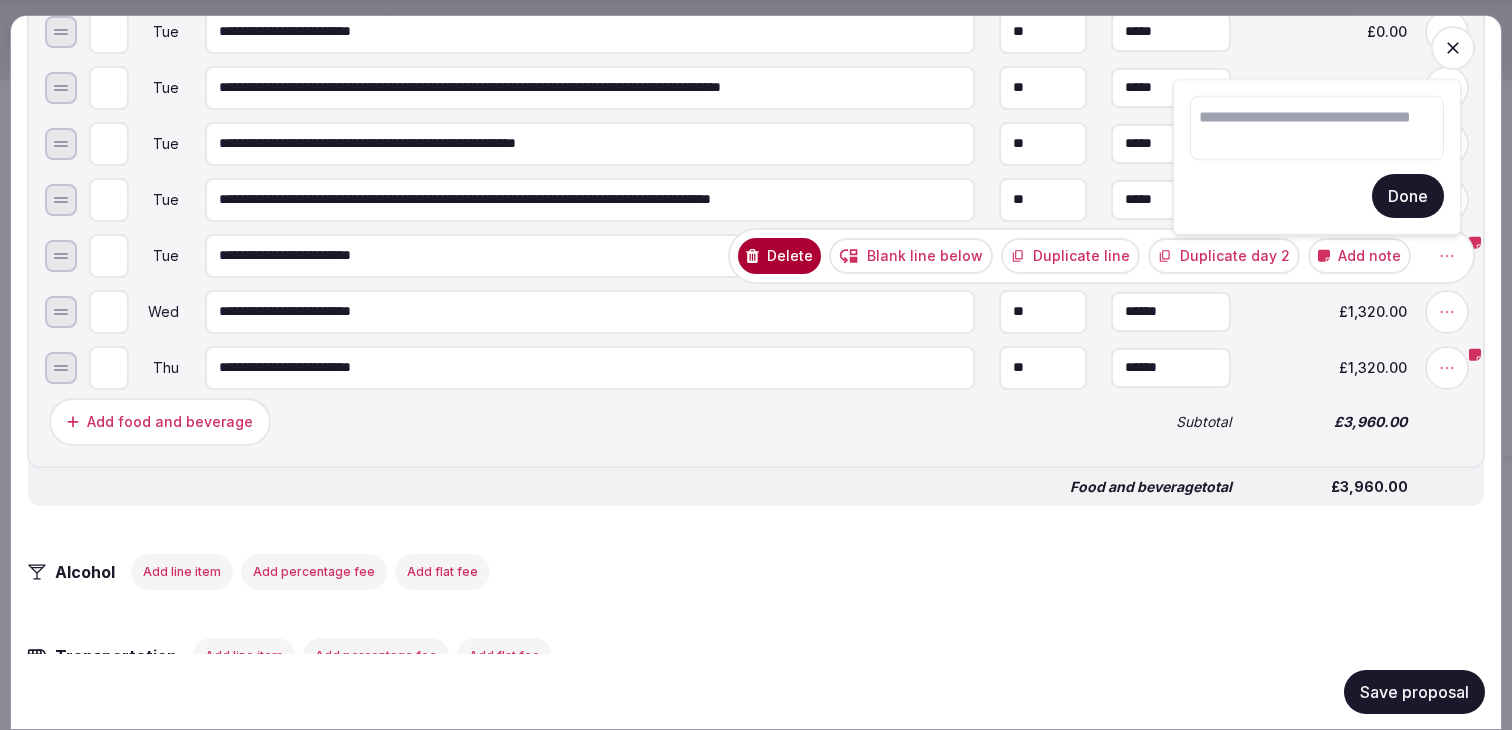 click on "Done" at bounding box center (1408, 196) 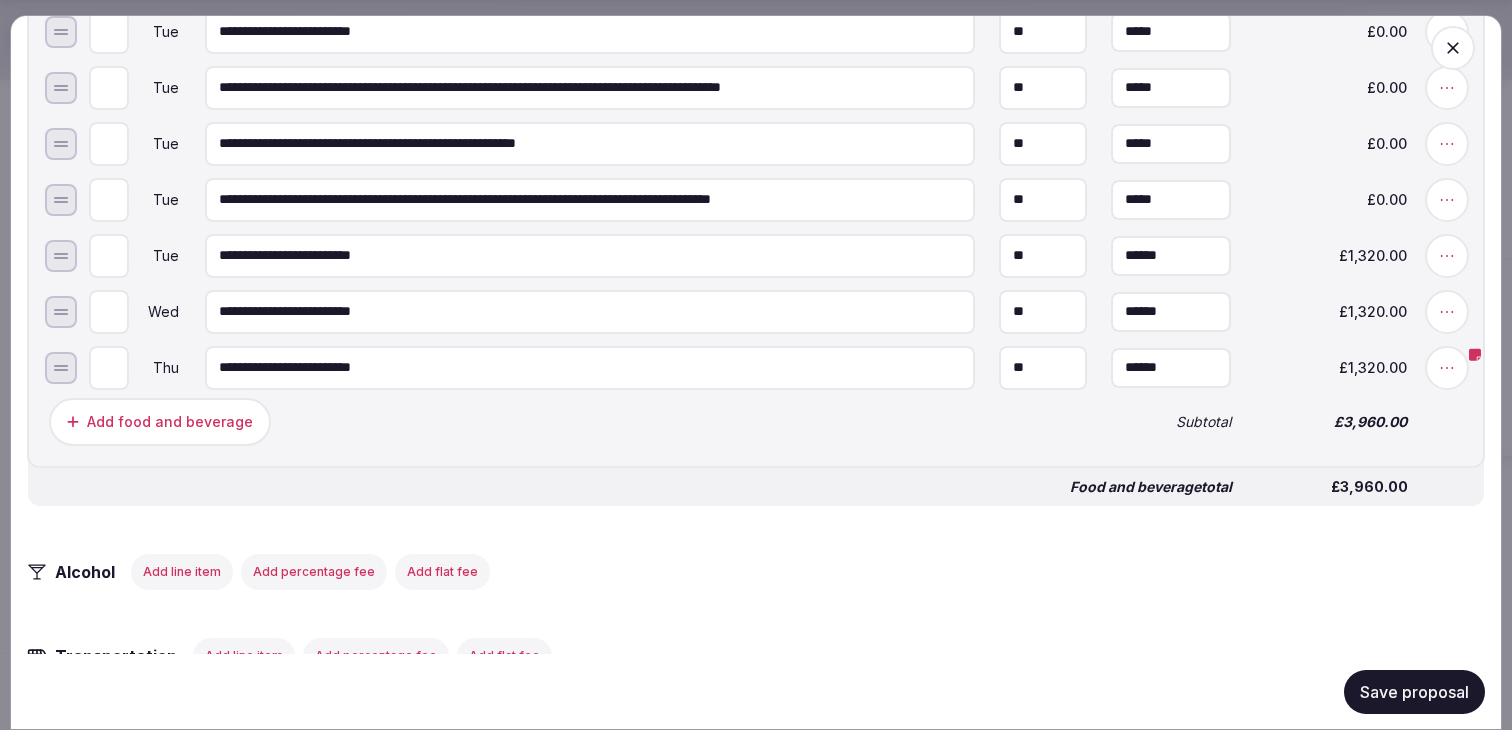 click on "Save proposal" at bounding box center [1414, 691] 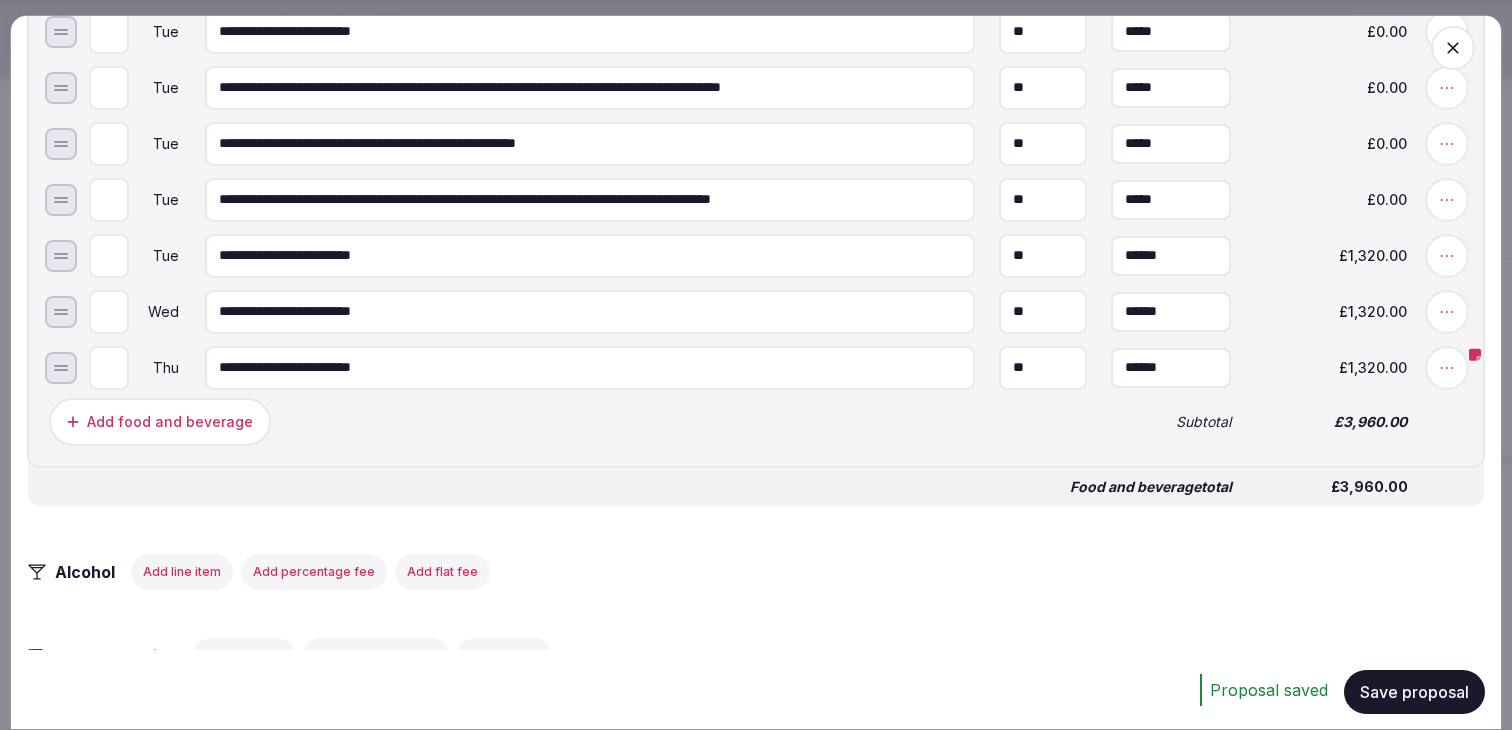 click on "Alcohol Add line item Add percentage fee Add flat fee" at bounding box center (756, 571) 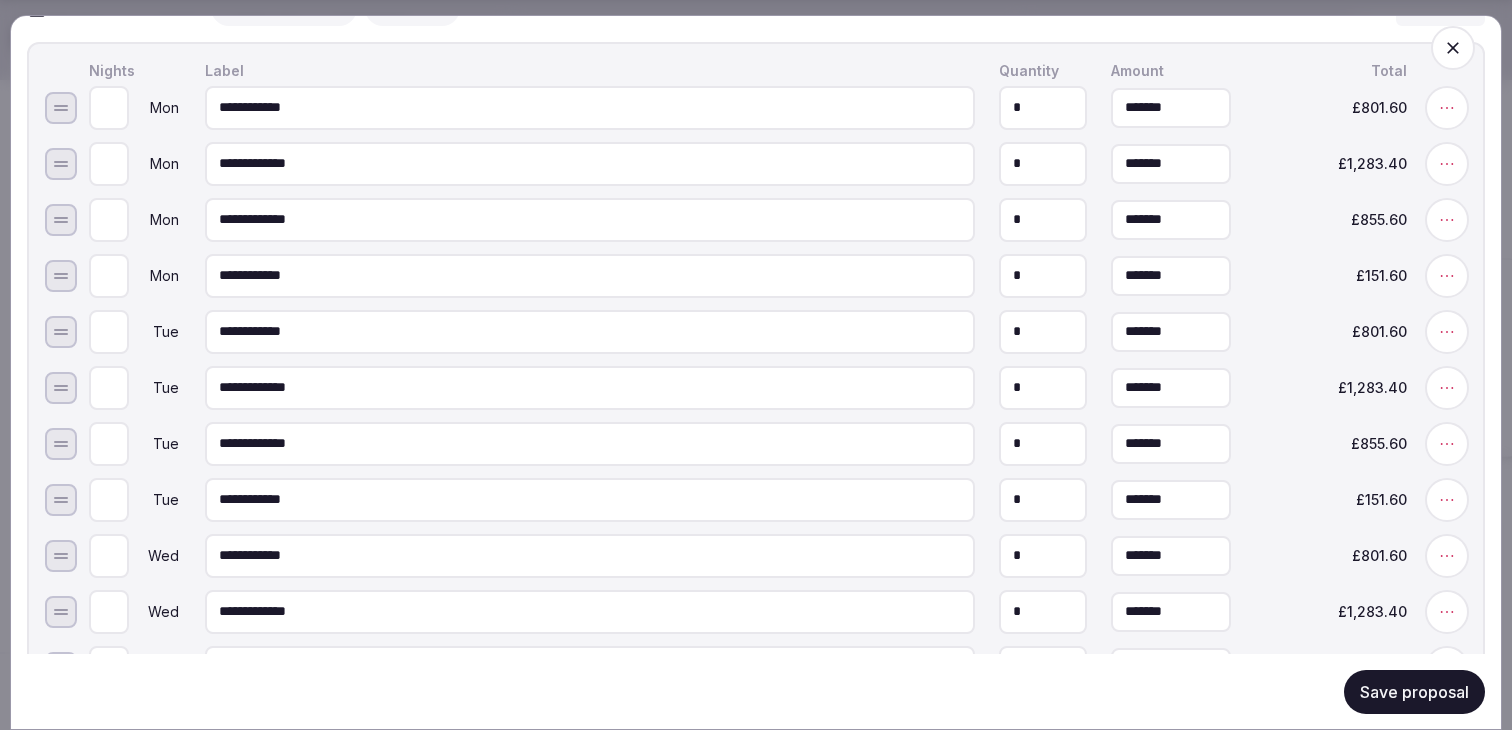 scroll, scrollTop: 919, scrollLeft: 0, axis: vertical 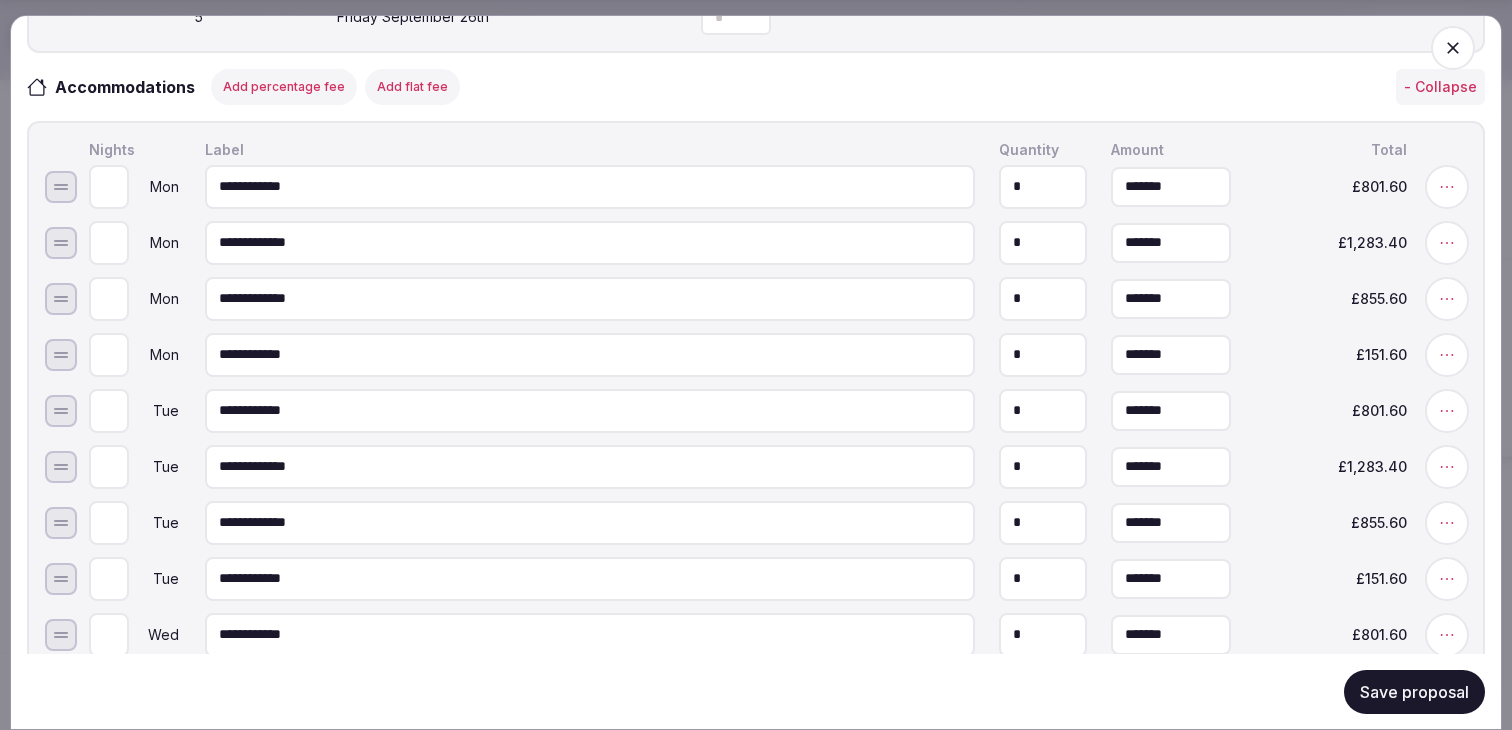 click on "*******" at bounding box center (1171, 410) 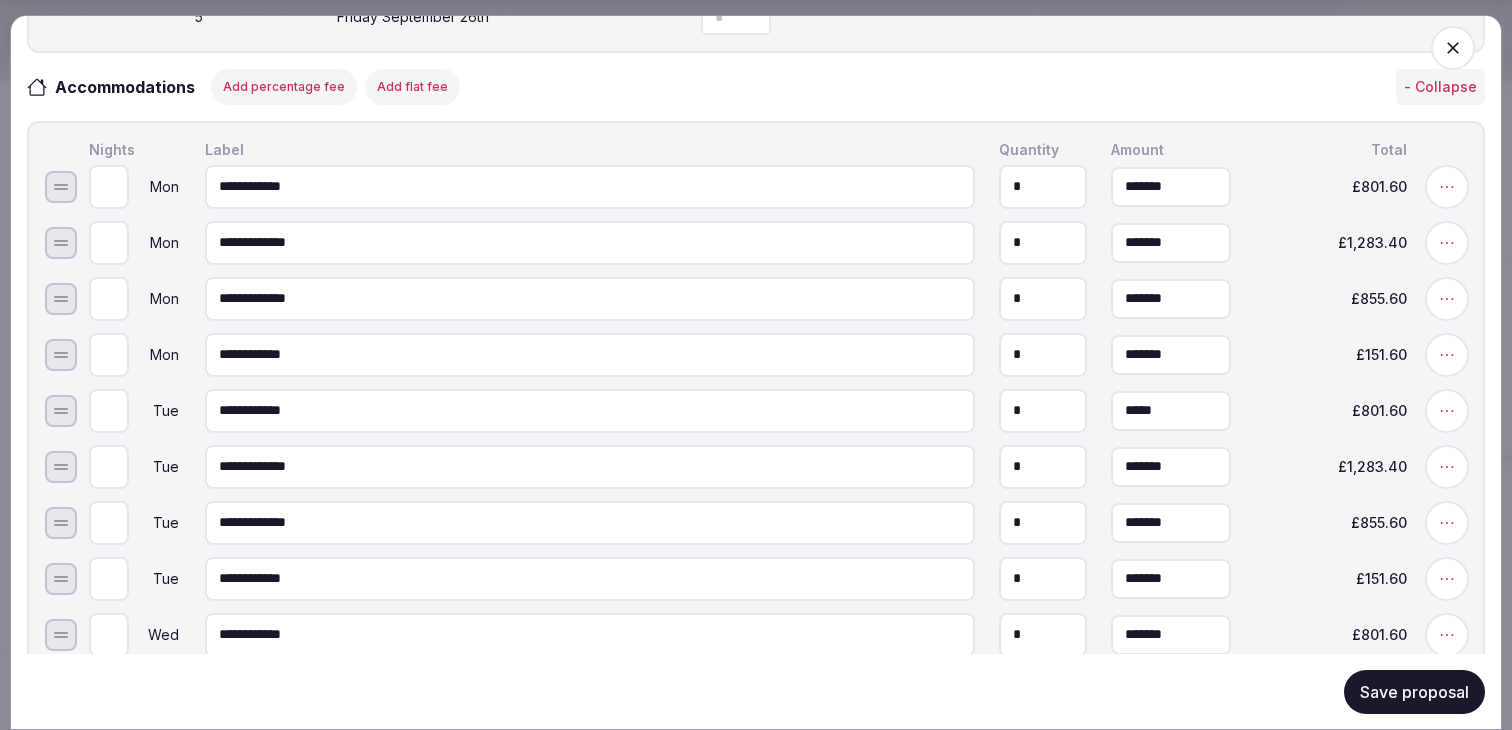 click on "*****" at bounding box center [1171, 410] 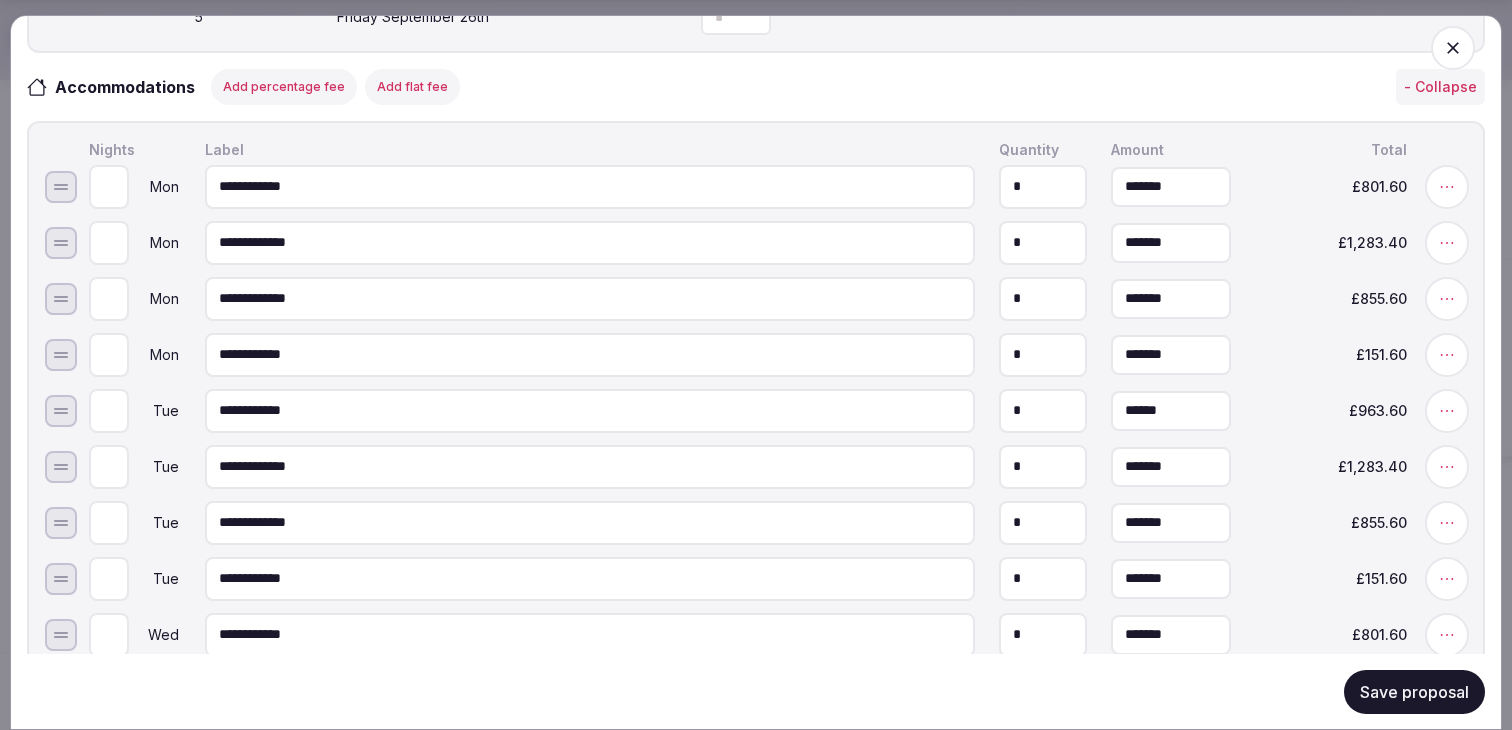 type on "*******" 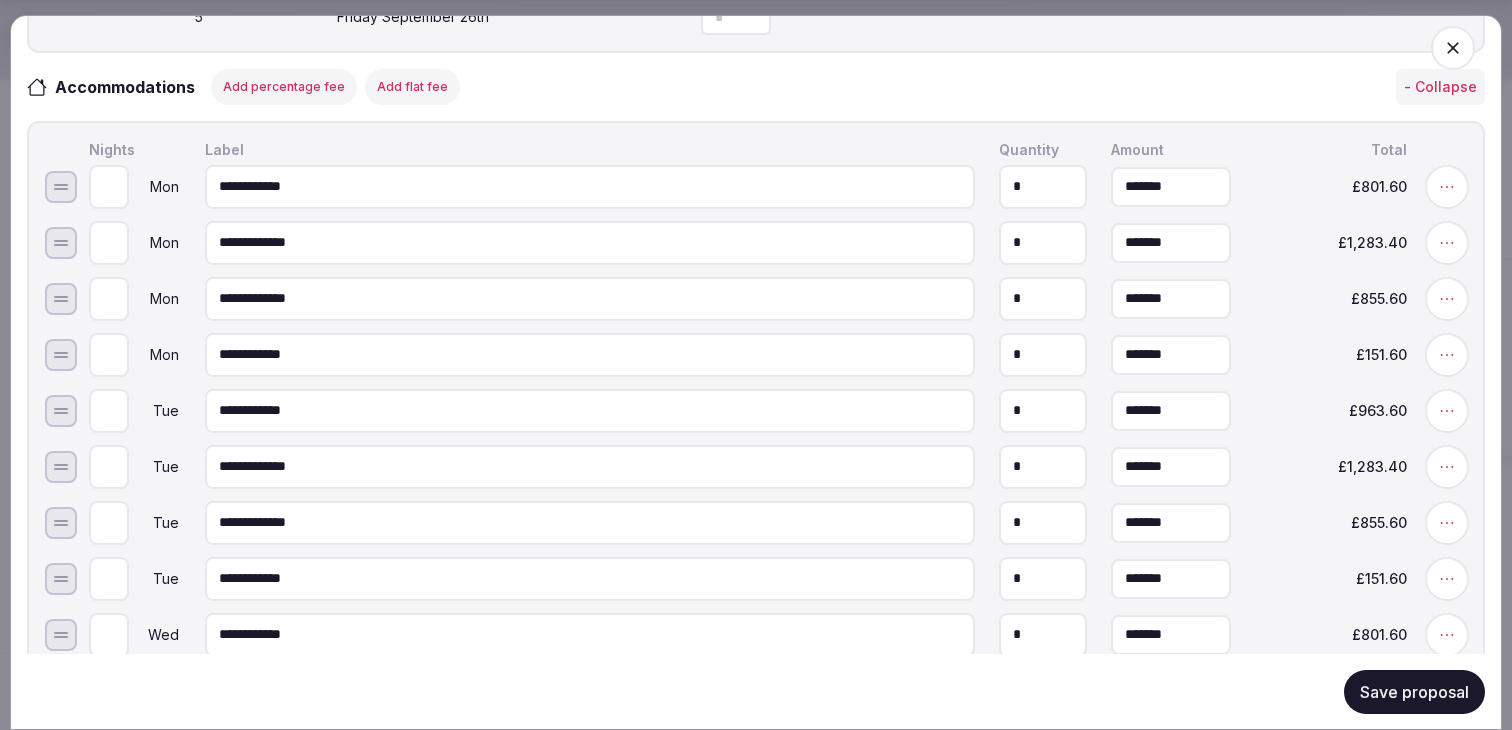 click on "**********" at bounding box center (776, 410) 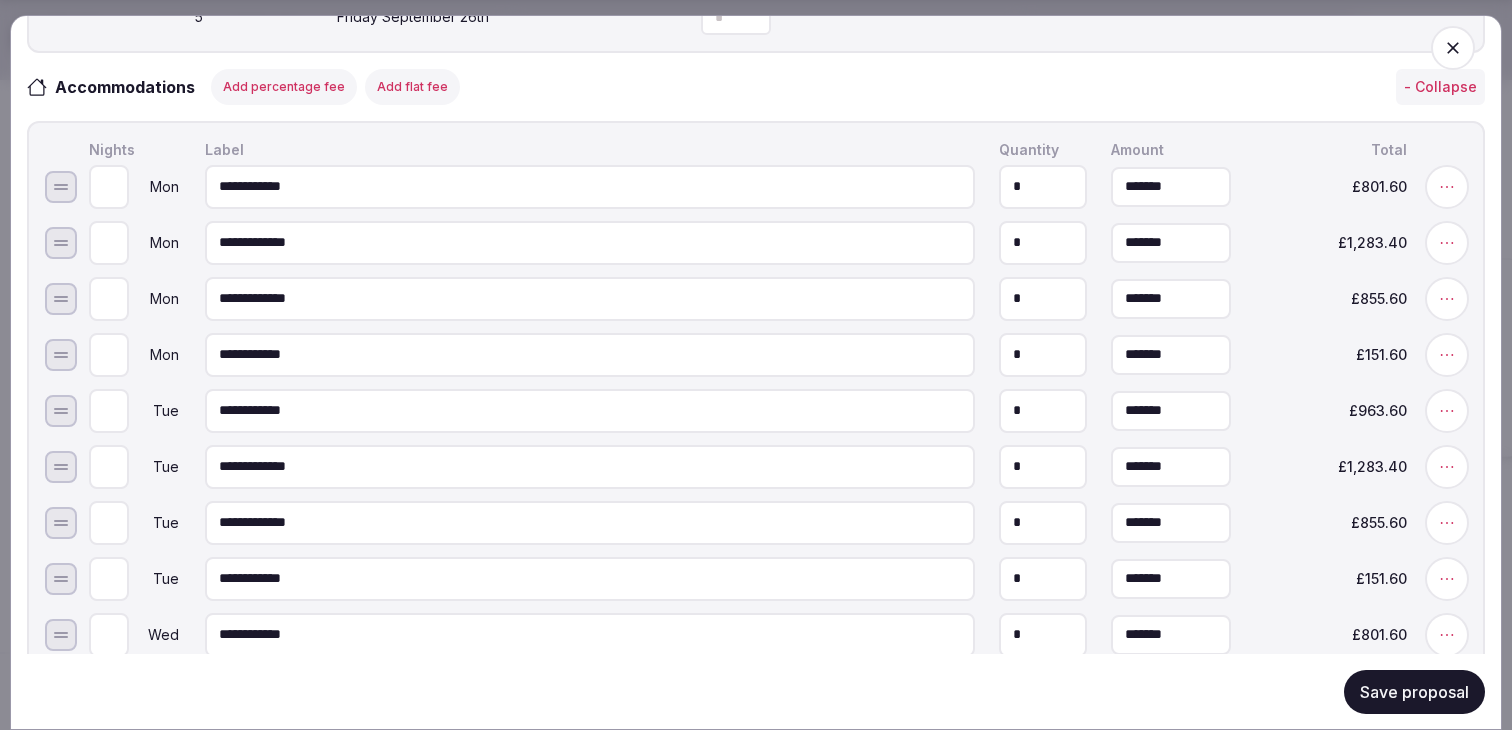 click on "*******" at bounding box center (1171, 466) 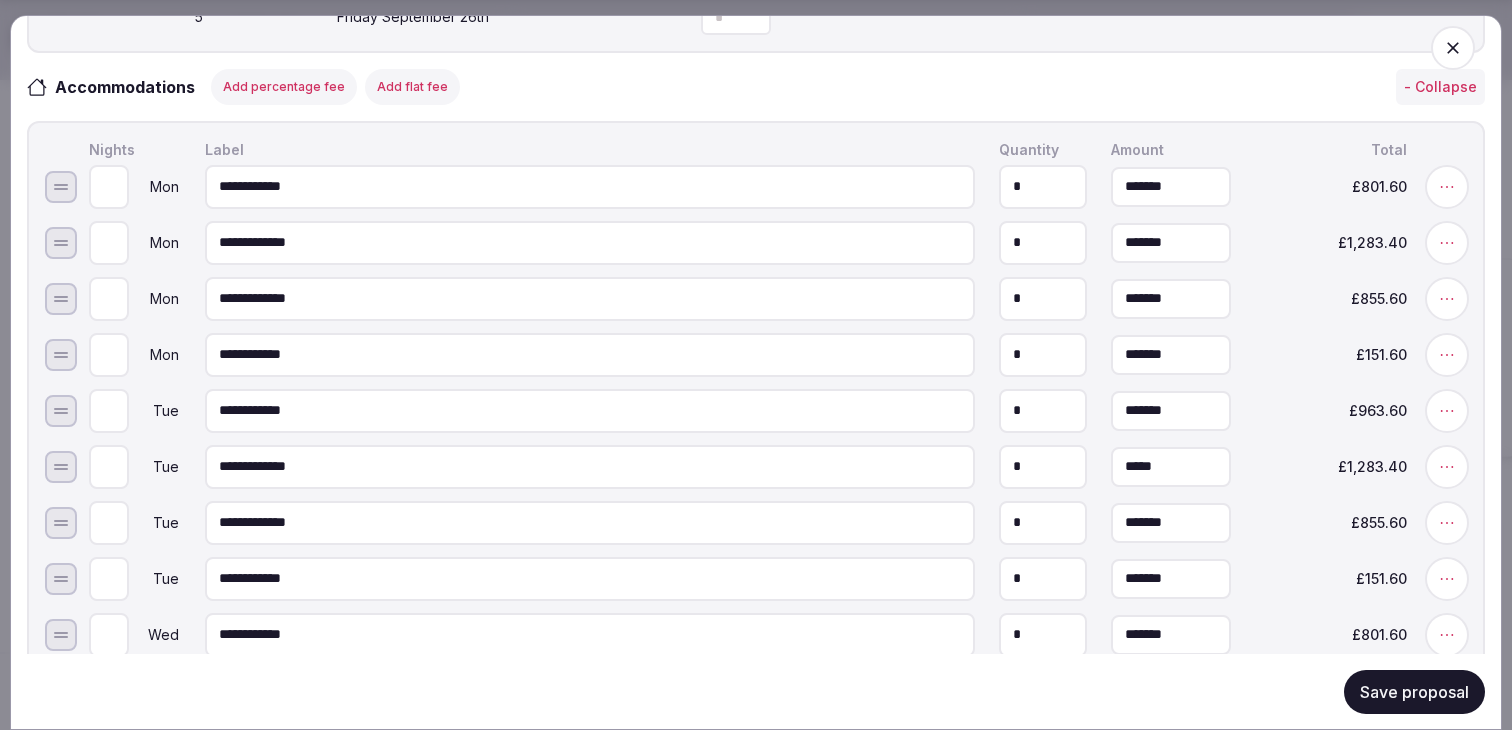 click on "*****" at bounding box center (1171, 466) 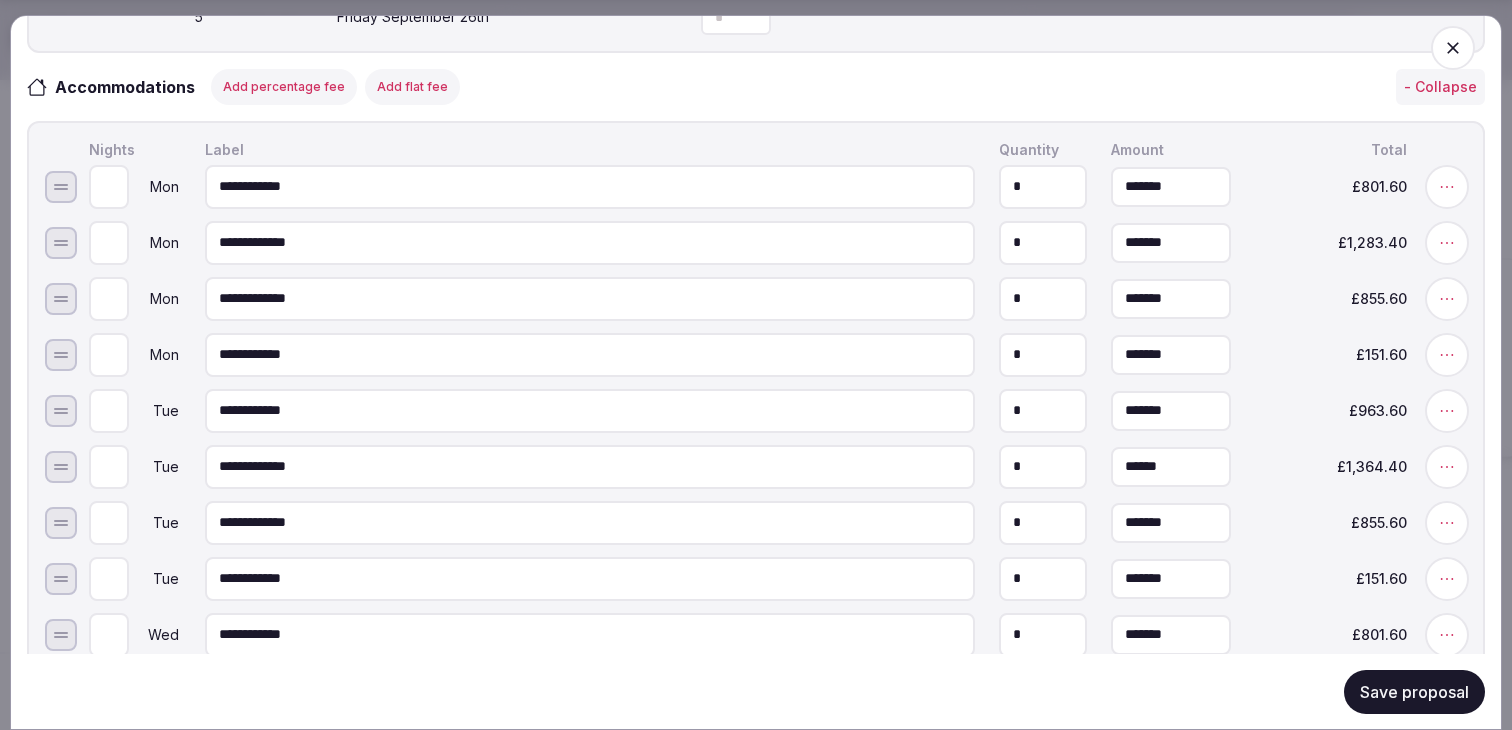 click on "*******" at bounding box center [1171, 522] 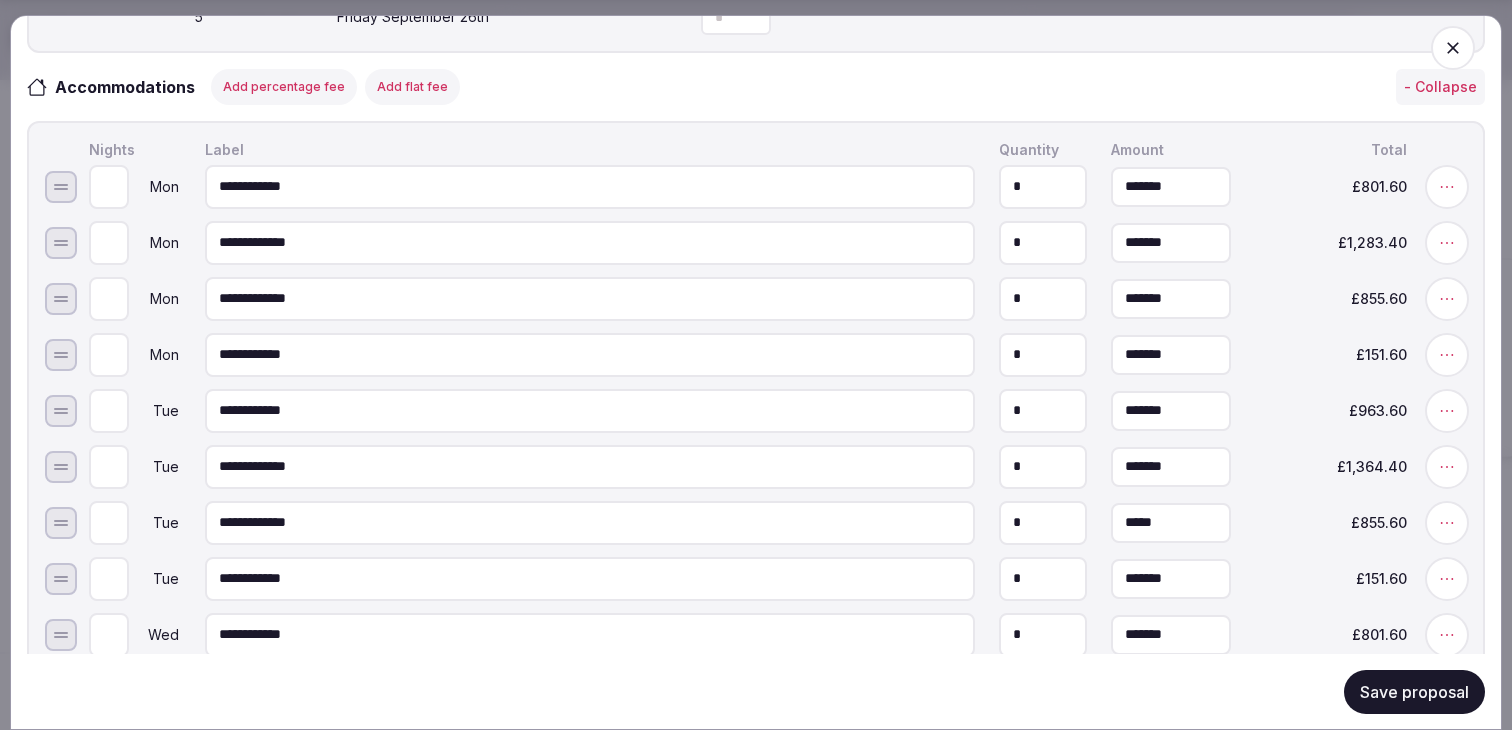 click on "*****" at bounding box center [1171, 522] 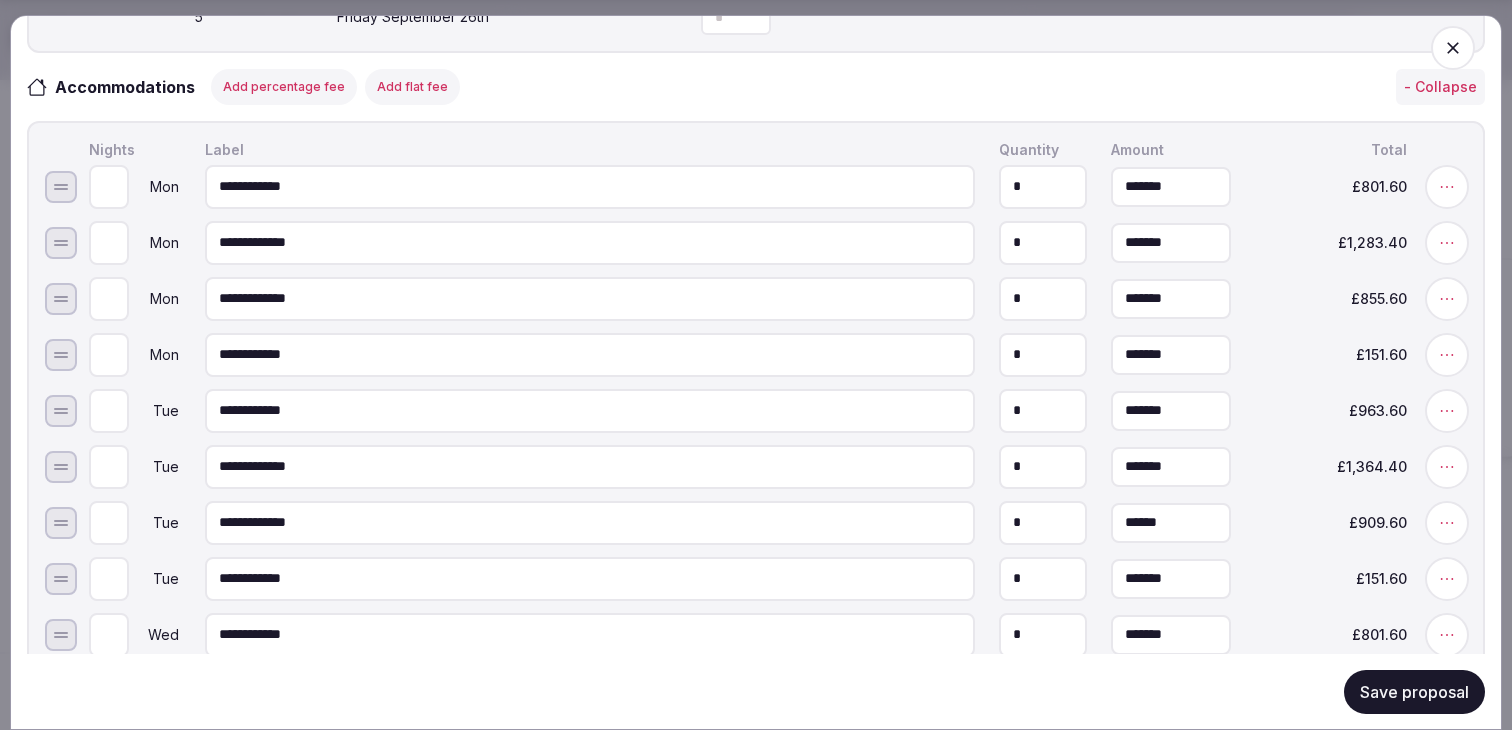 type on "*******" 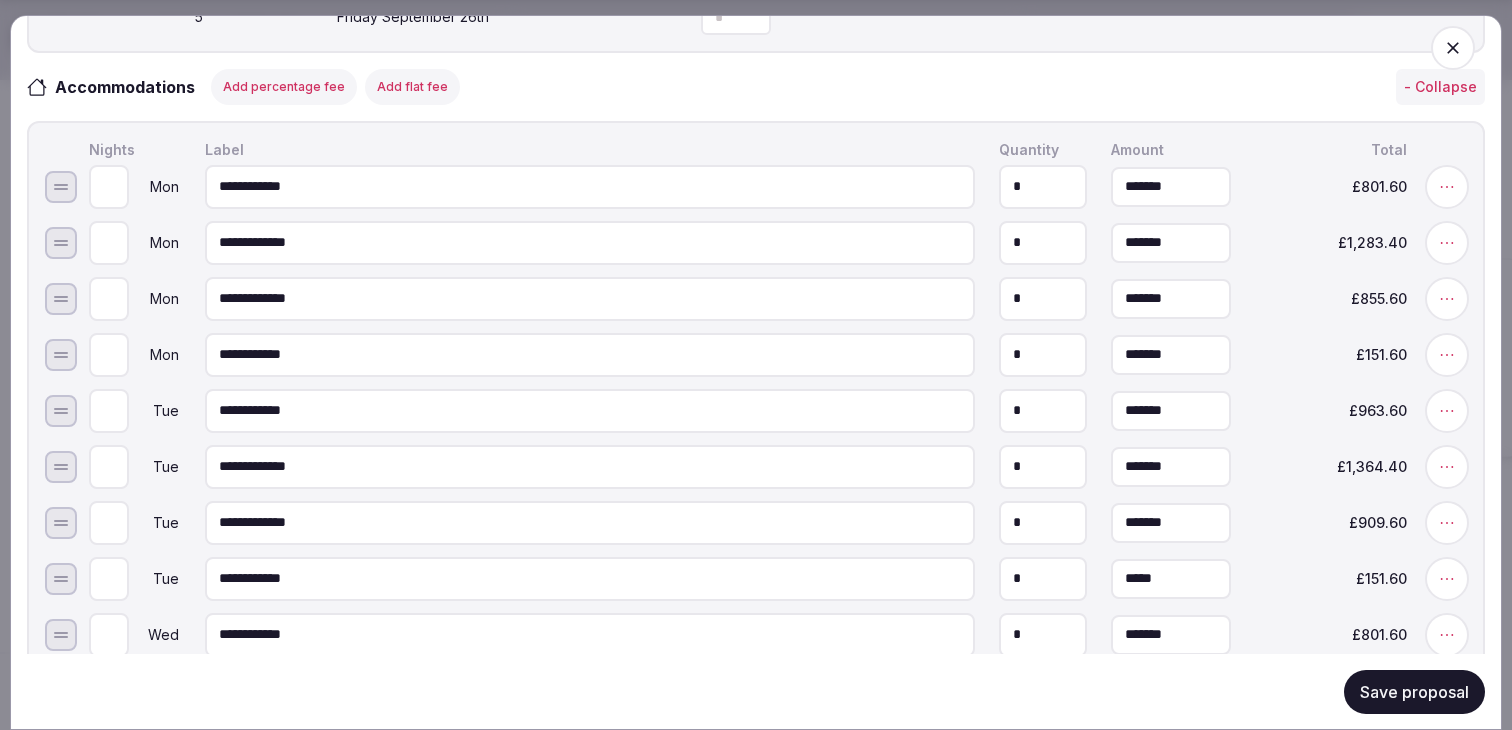 click on "*****" at bounding box center (1171, 578) 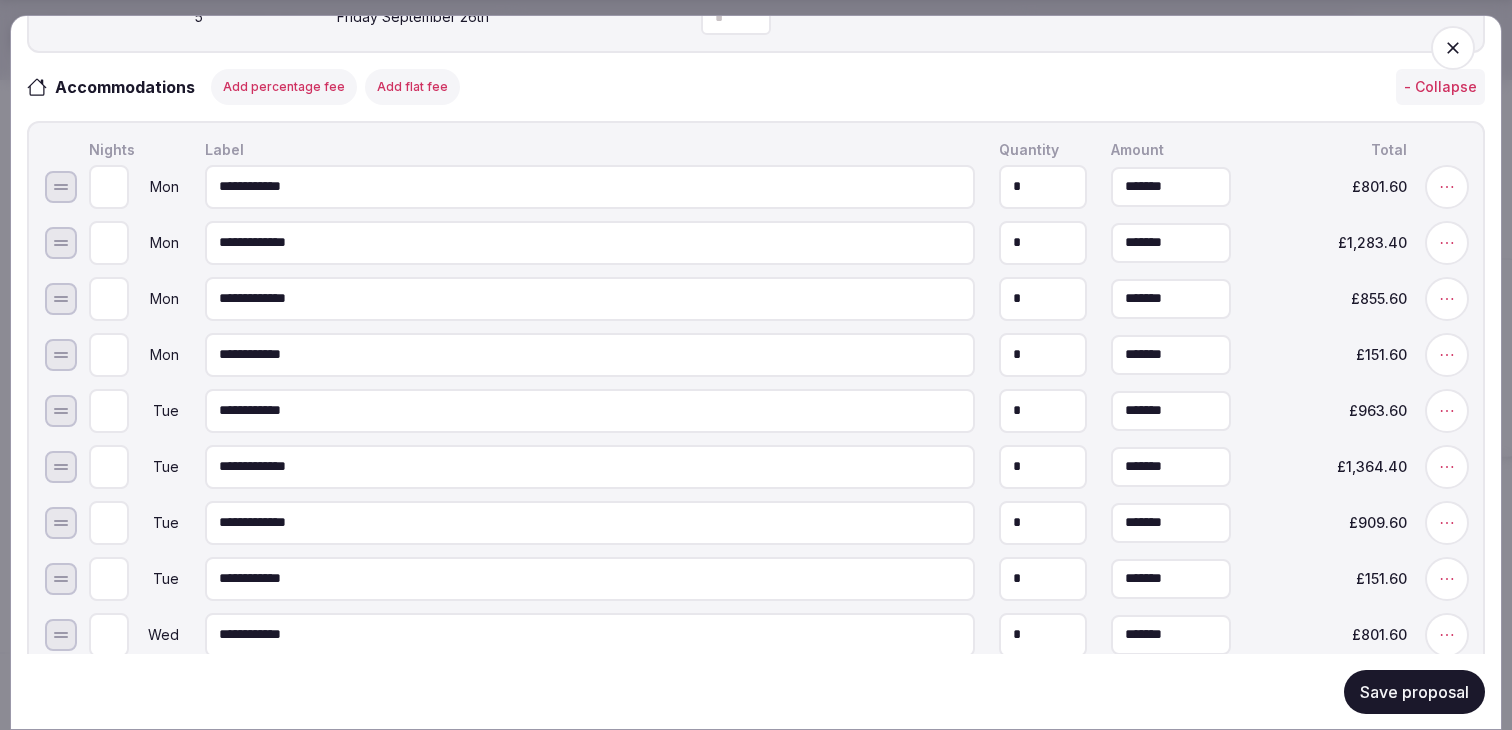 click on "**********" at bounding box center (776, 522) 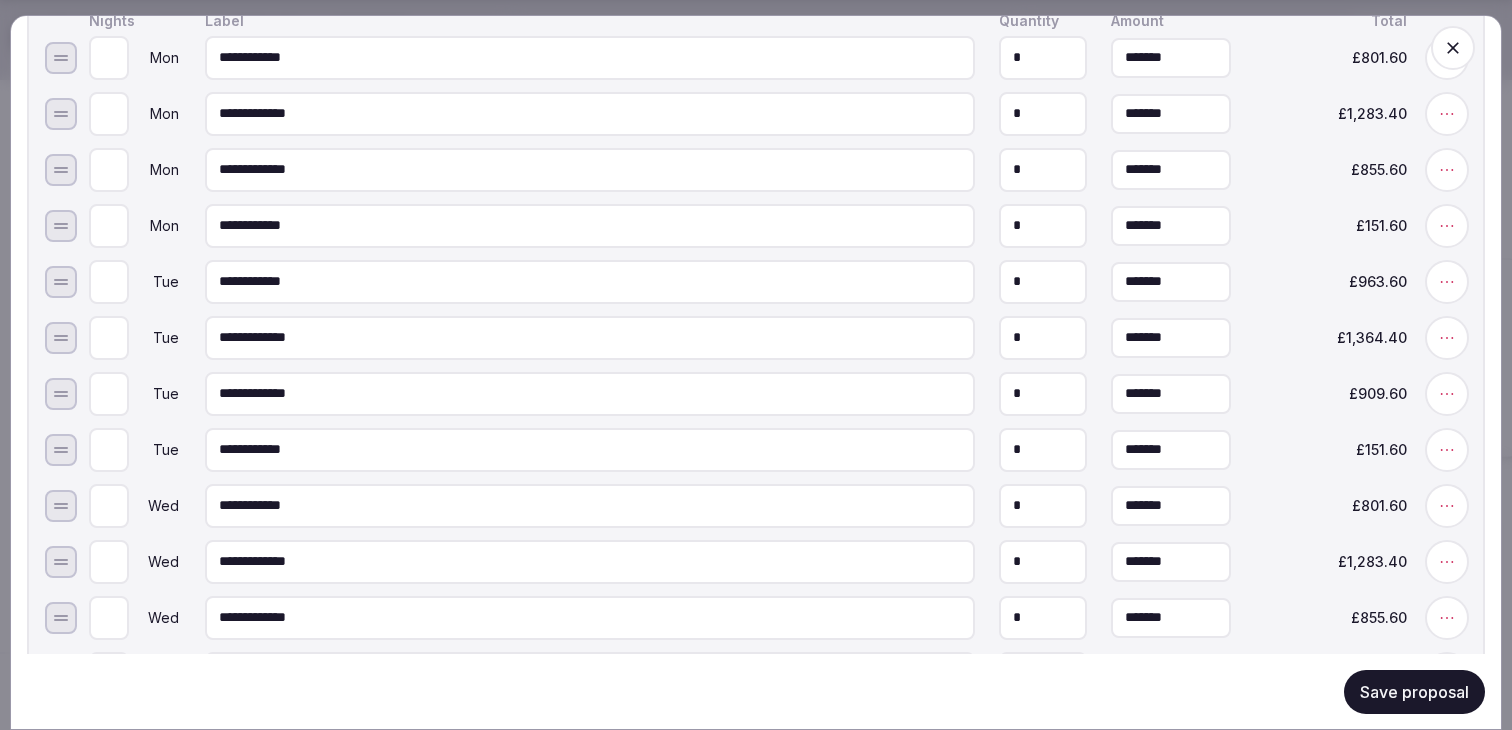 scroll, scrollTop: 1057, scrollLeft: 0, axis: vertical 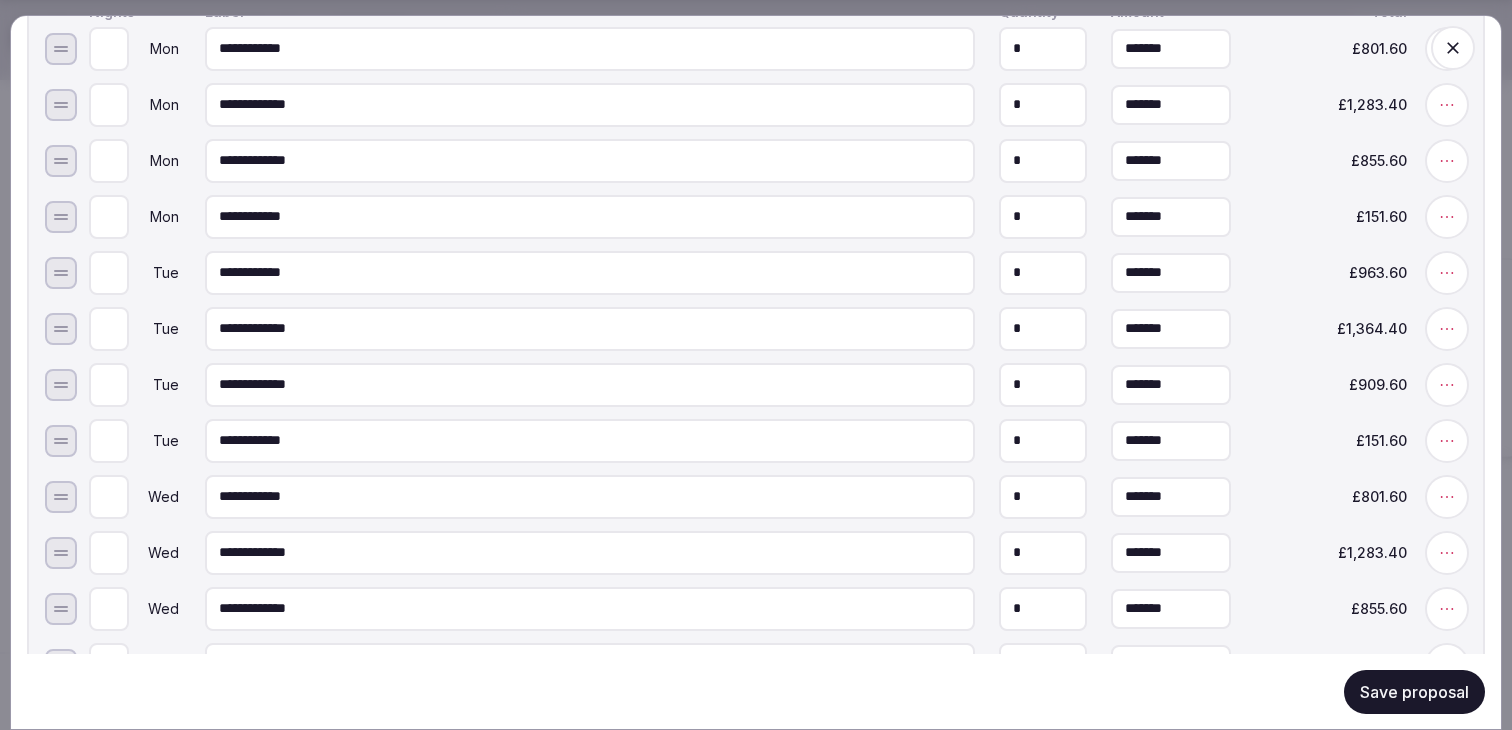 click on "*******" at bounding box center [1171, 440] 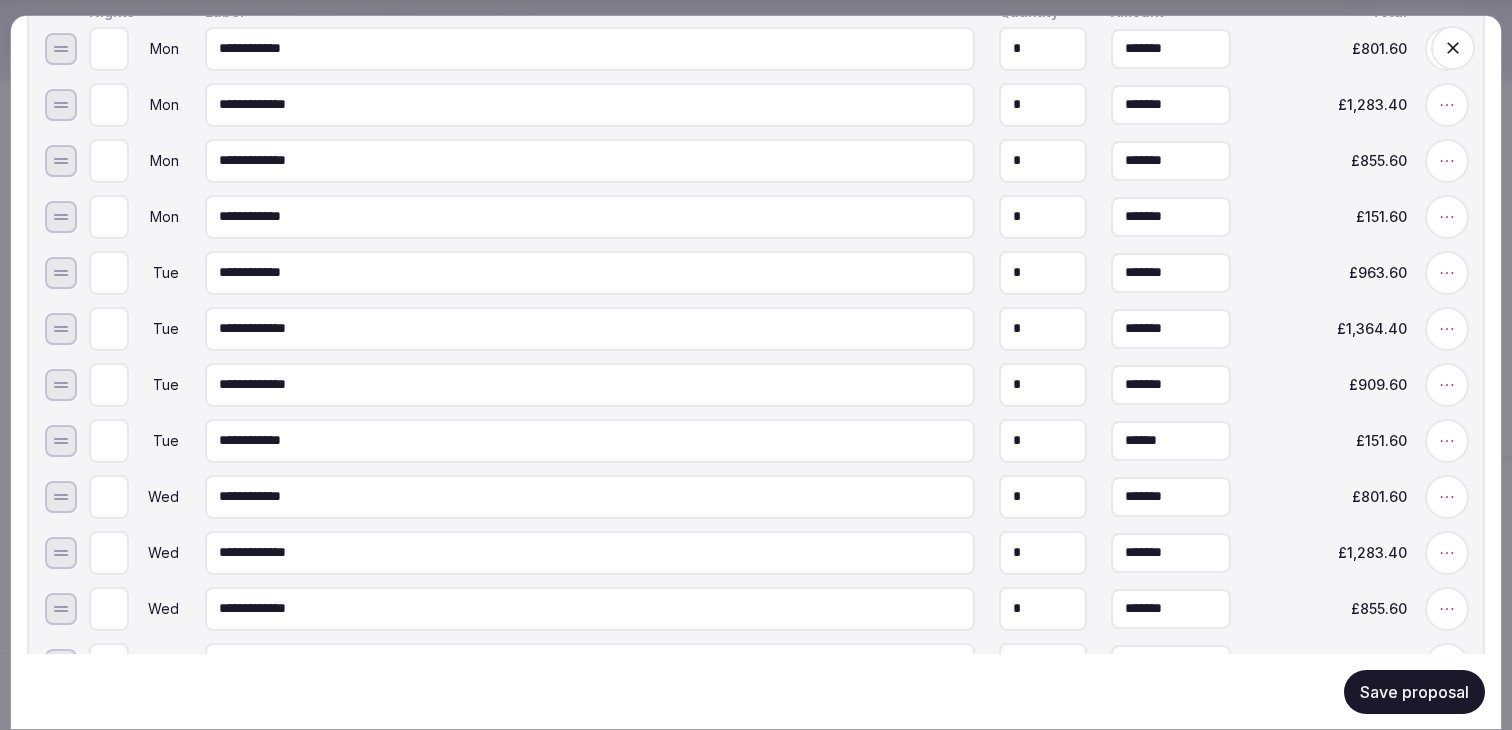 click on "******" at bounding box center [1171, 440] 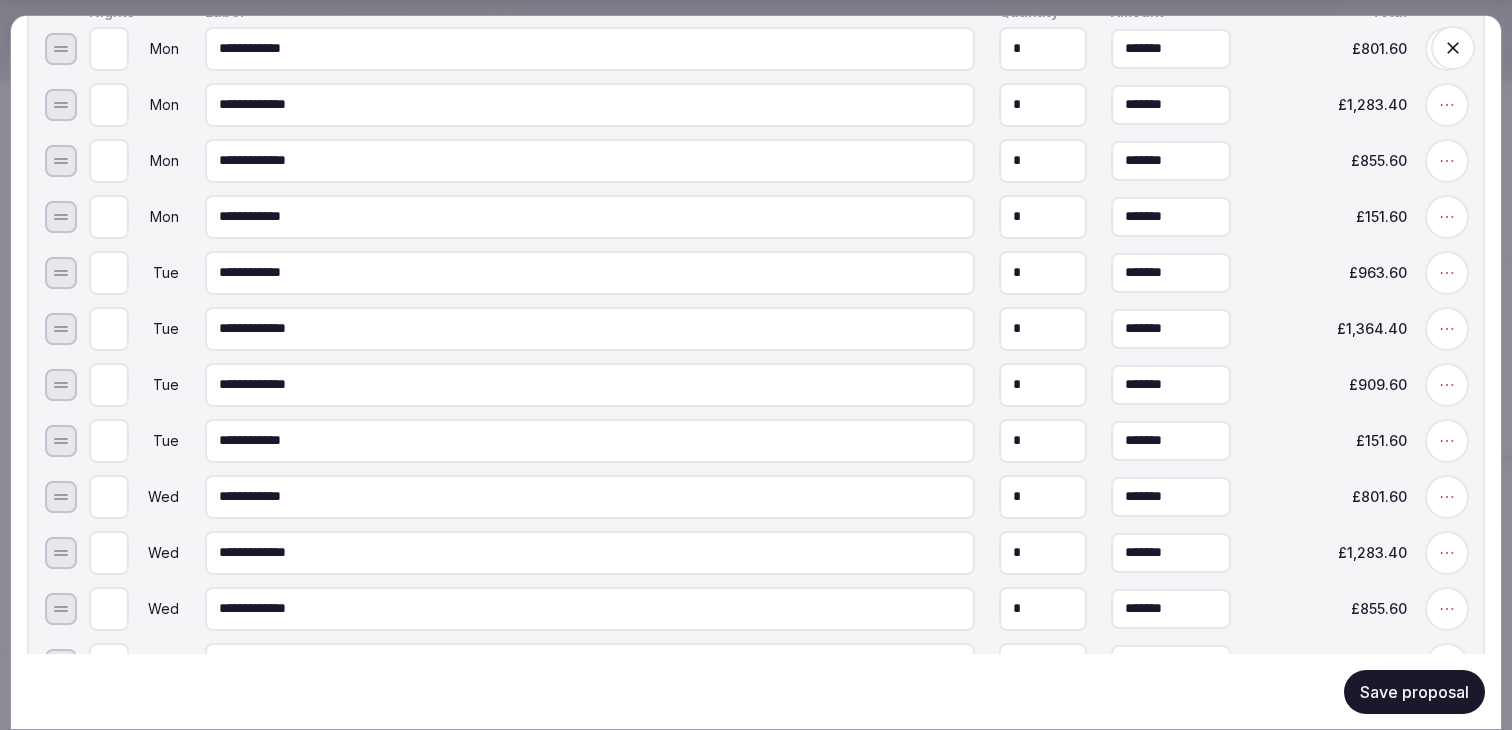 type on "*******" 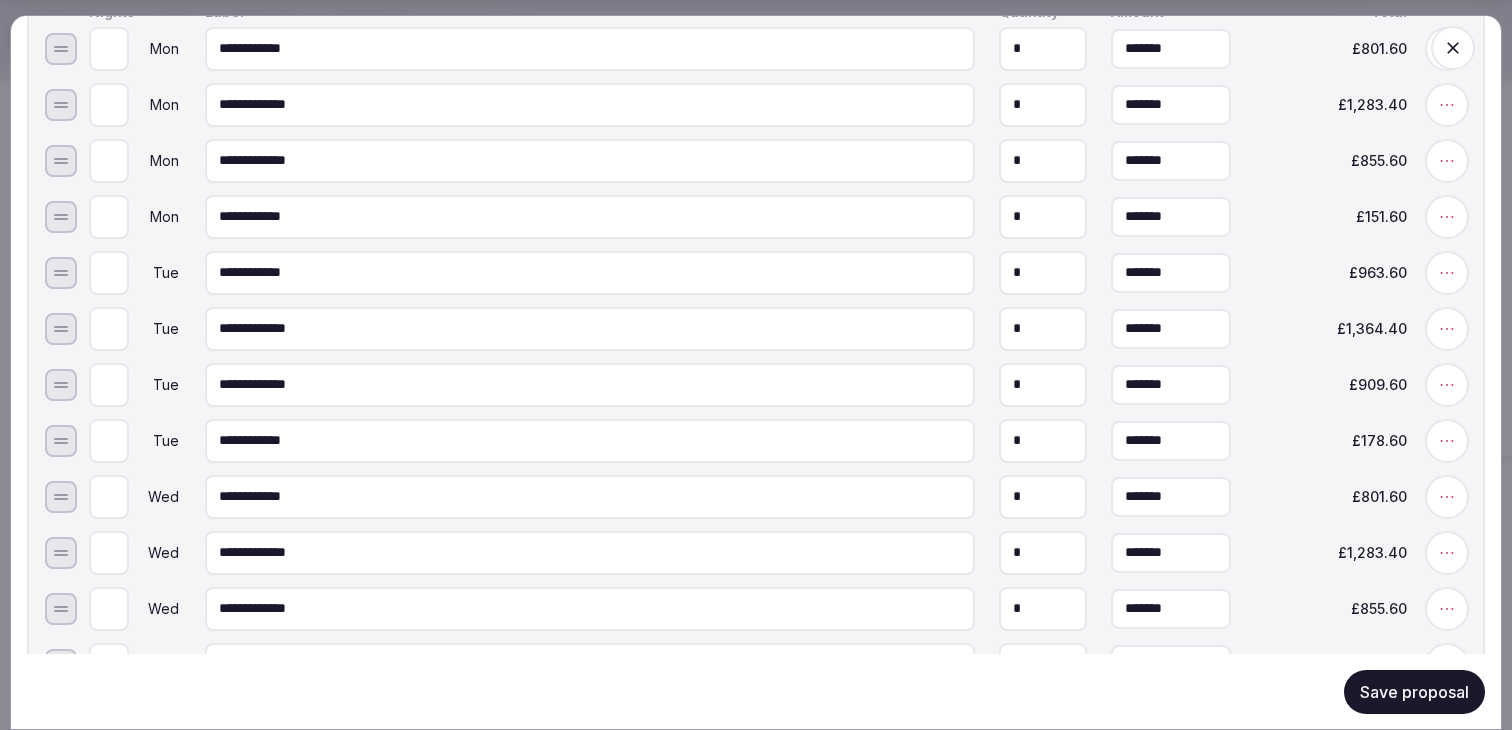 click on "*******" at bounding box center (1171, 496) 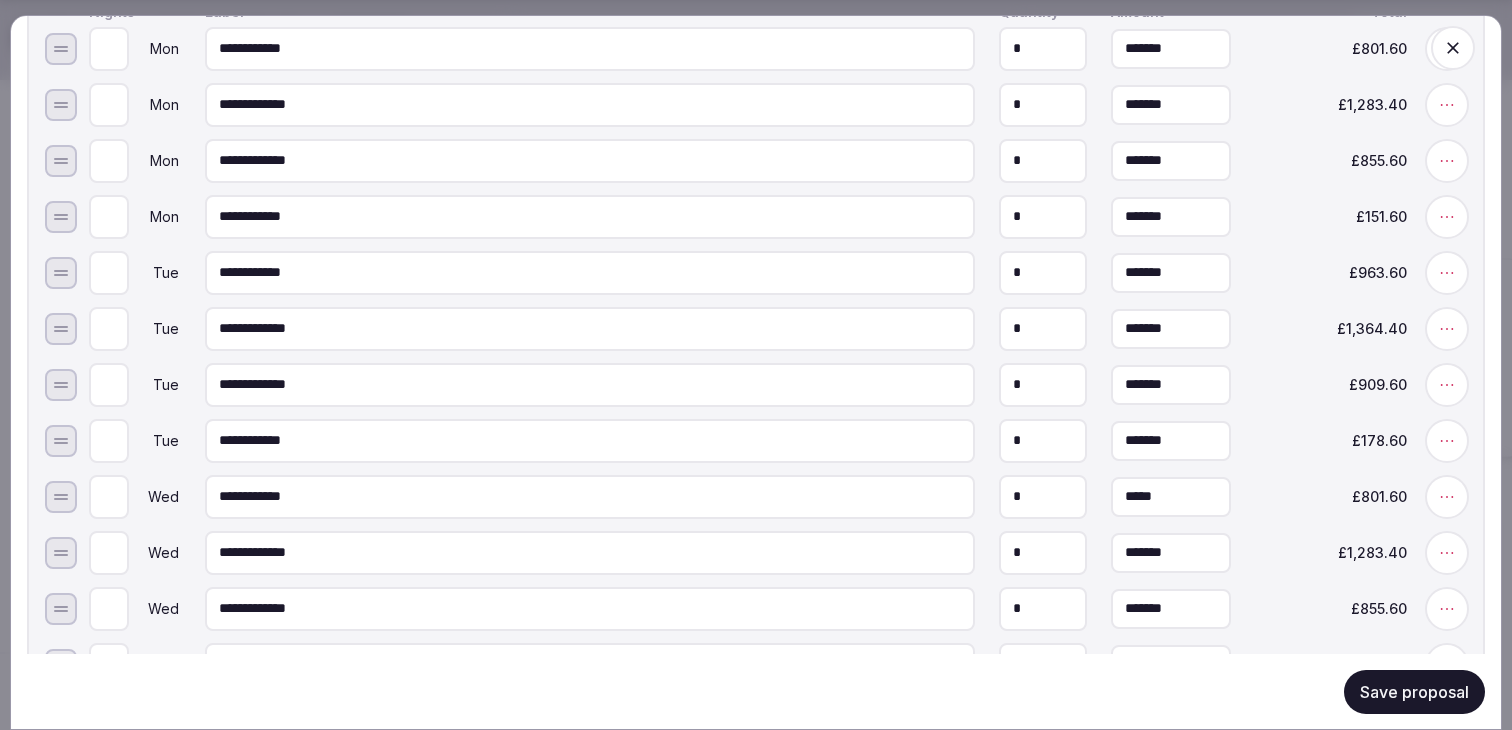 click on "*****" at bounding box center (1171, 496) 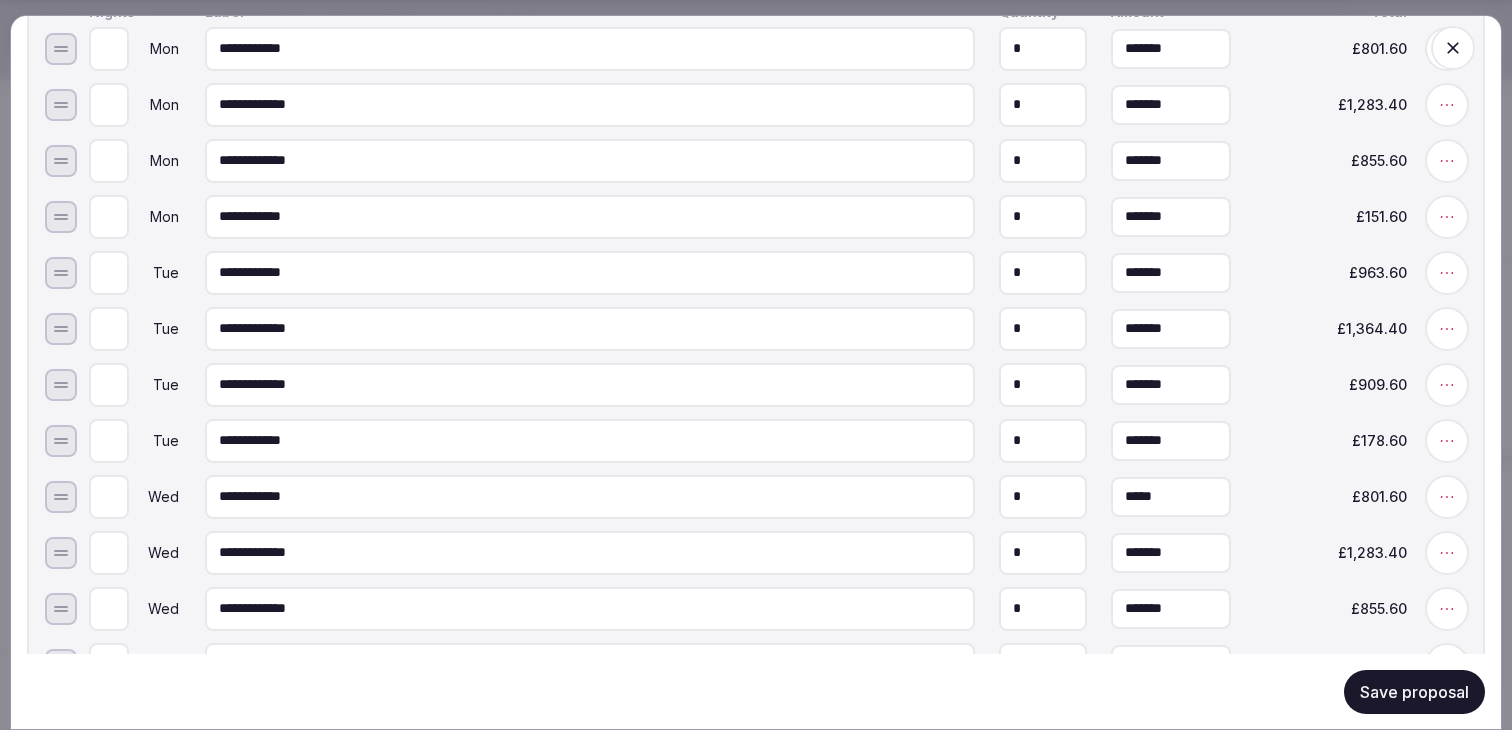 click on "*****" at bounding box center [1171, 496] 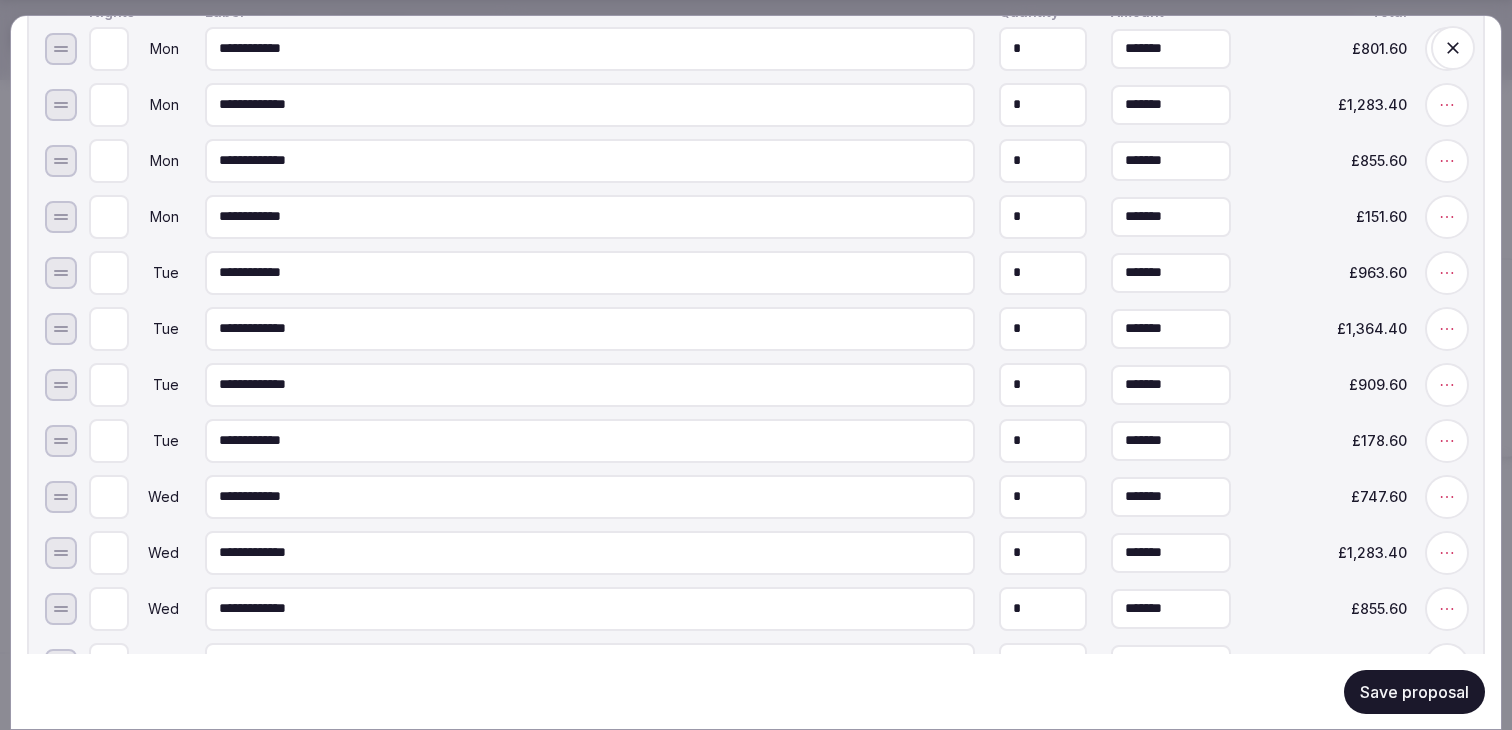 click on "**********" at bounding box center (776, 552) 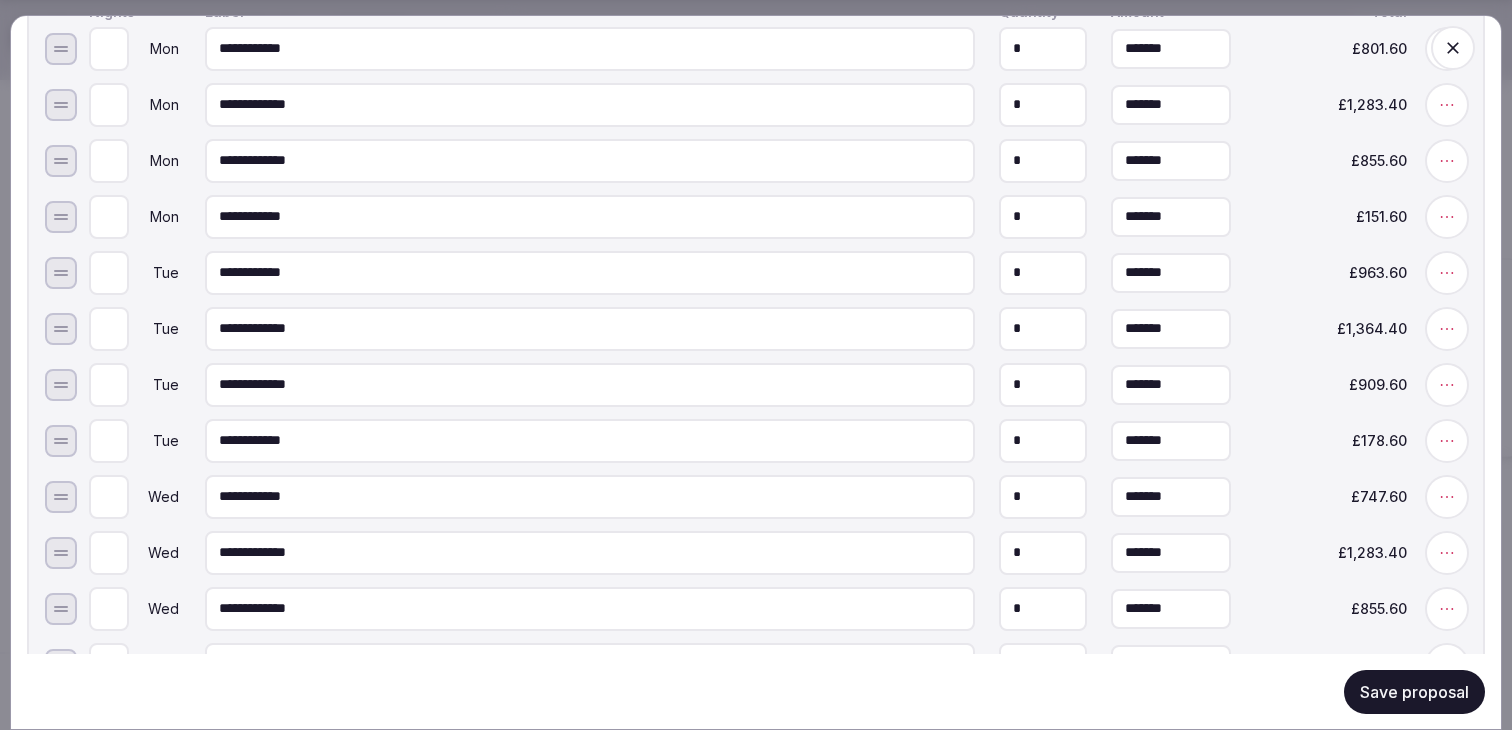 click on "*******" at bounding box center [1171, 496] 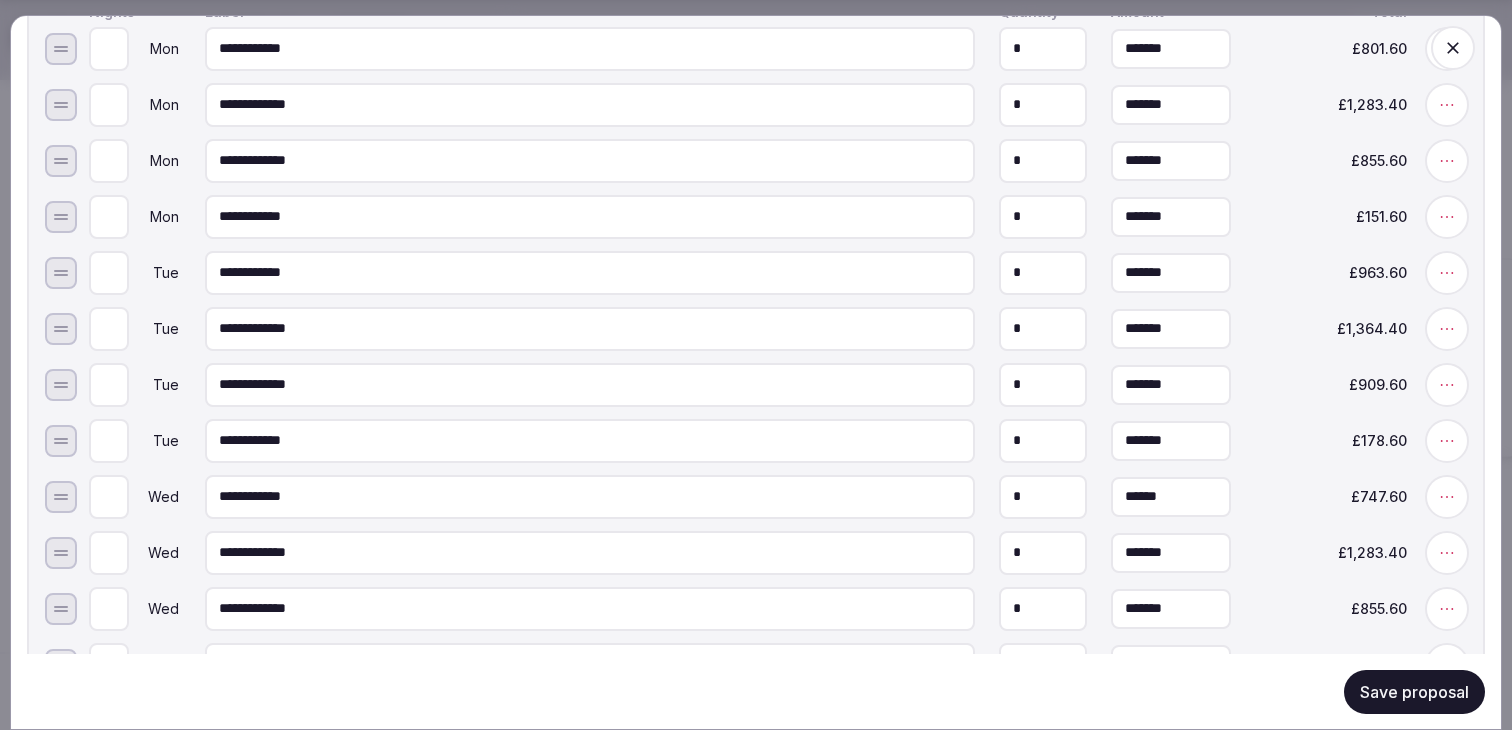 click on "******" at bounding box center [1171, 496] 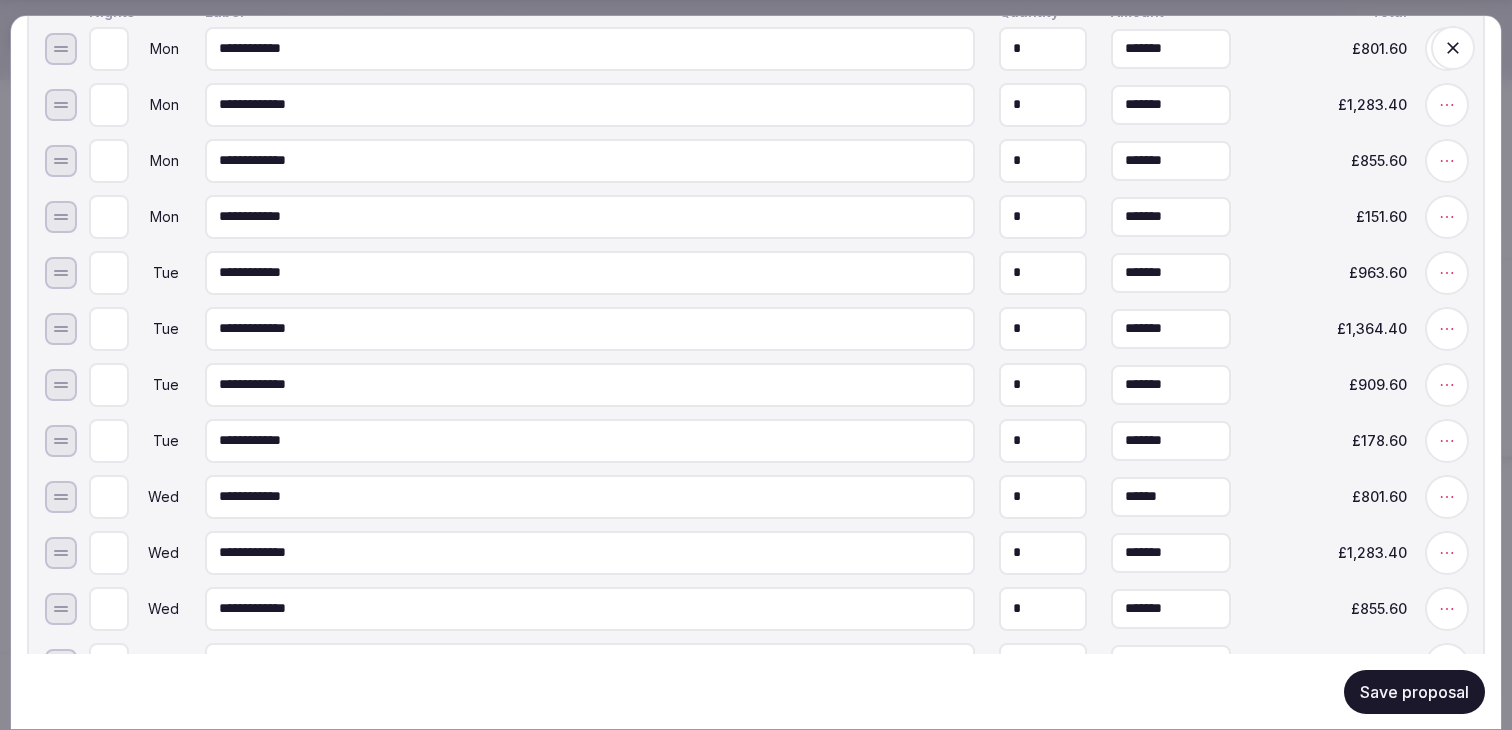 type on "*******" 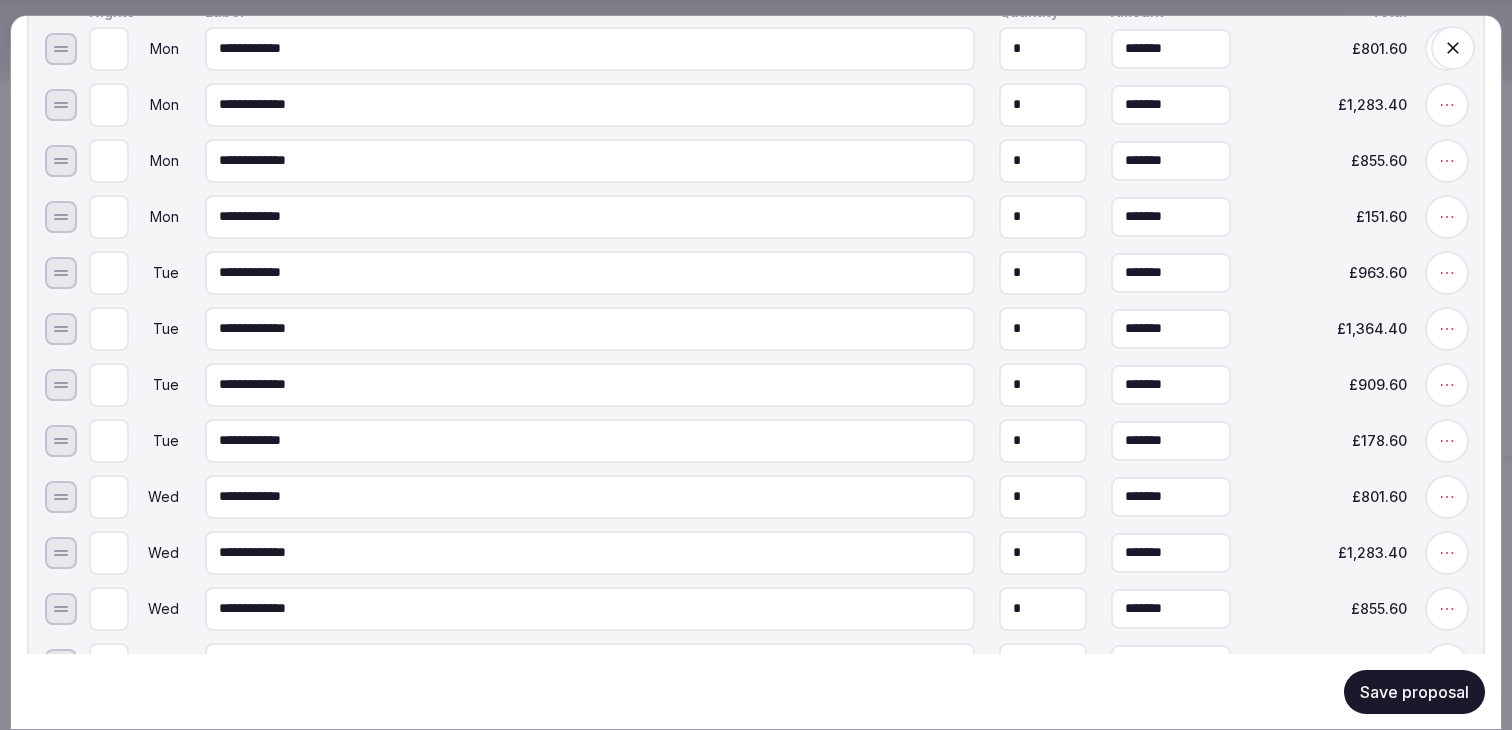 click on "£801.60" at bounding box center (1331, 496) 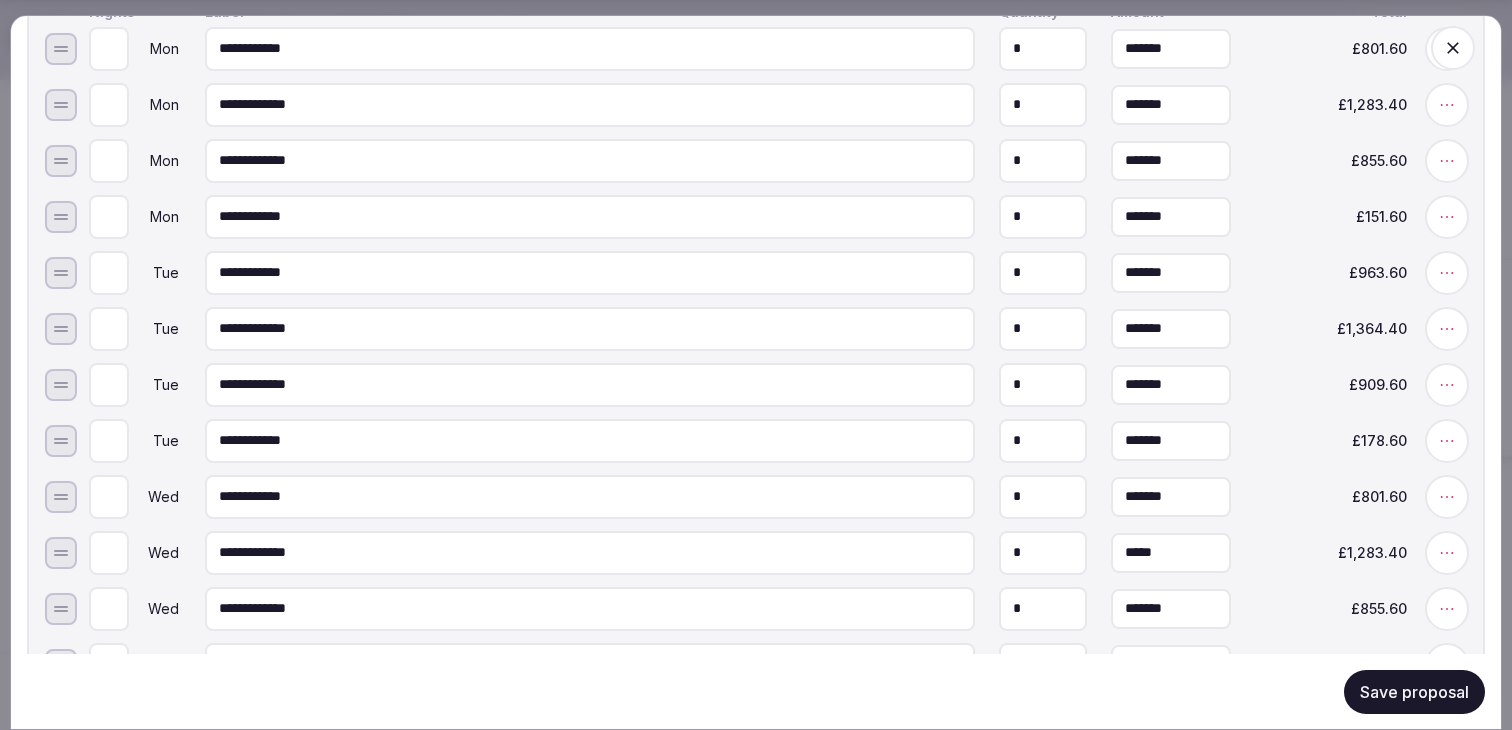 click on "*****" at bounding box center (1171, 552) 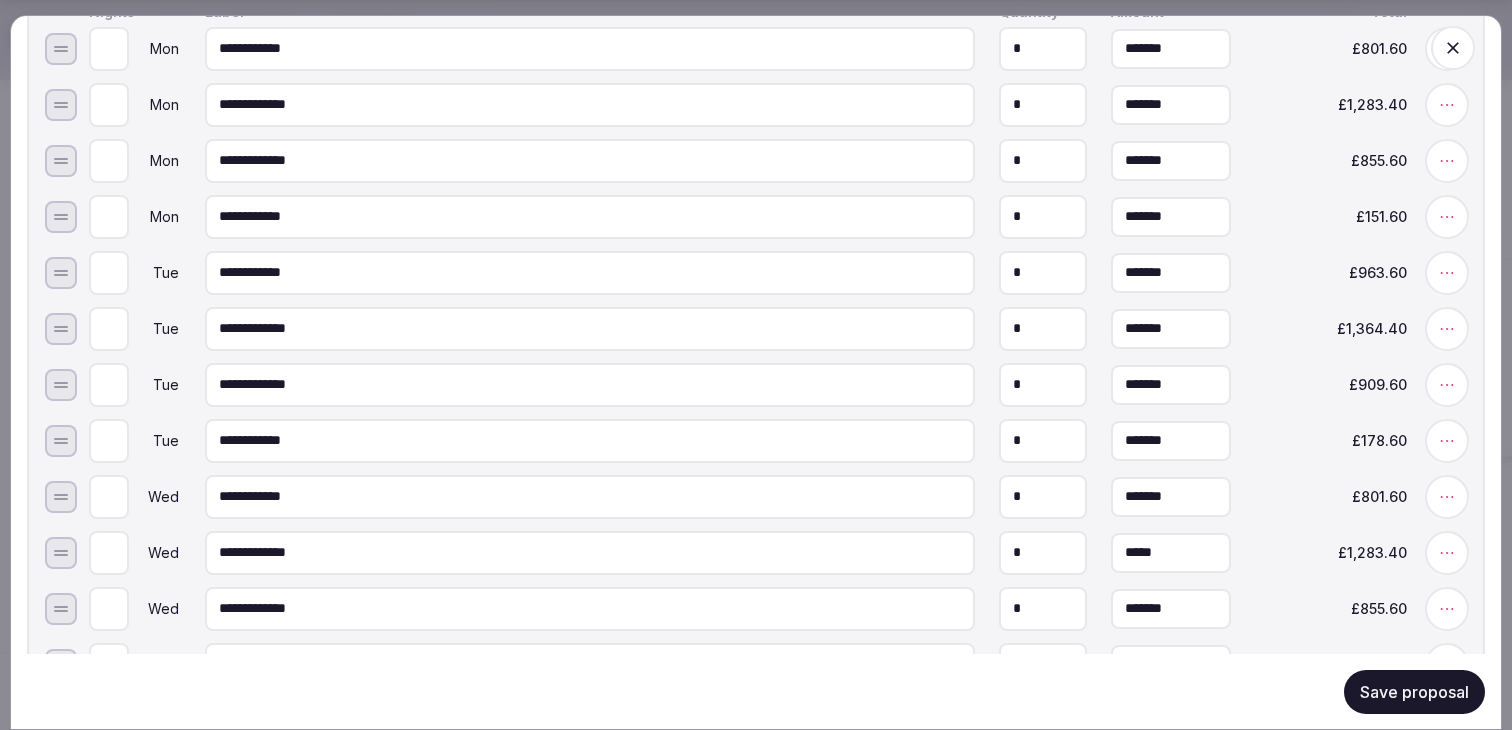 click on "*****" at bounding box center [1171, 552] 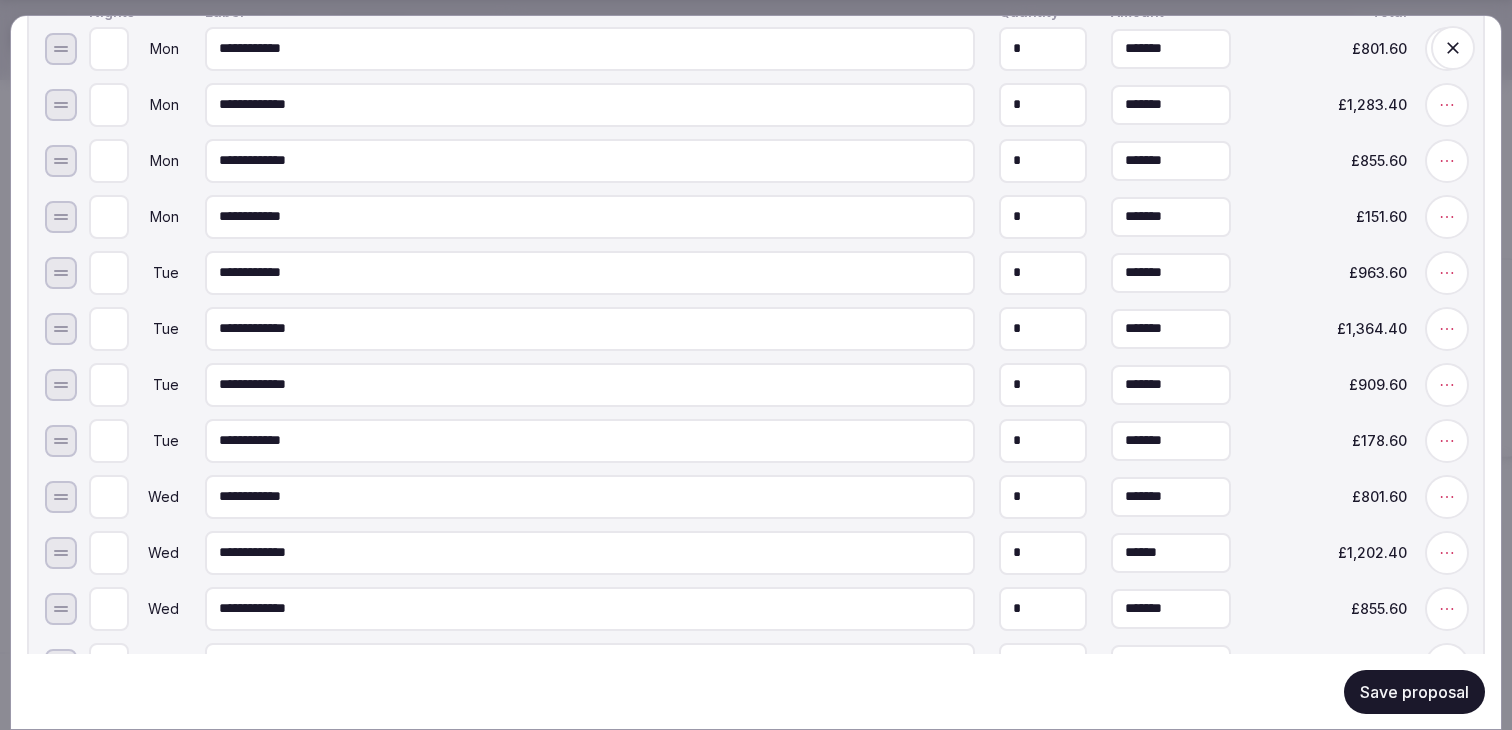 type on "*******" 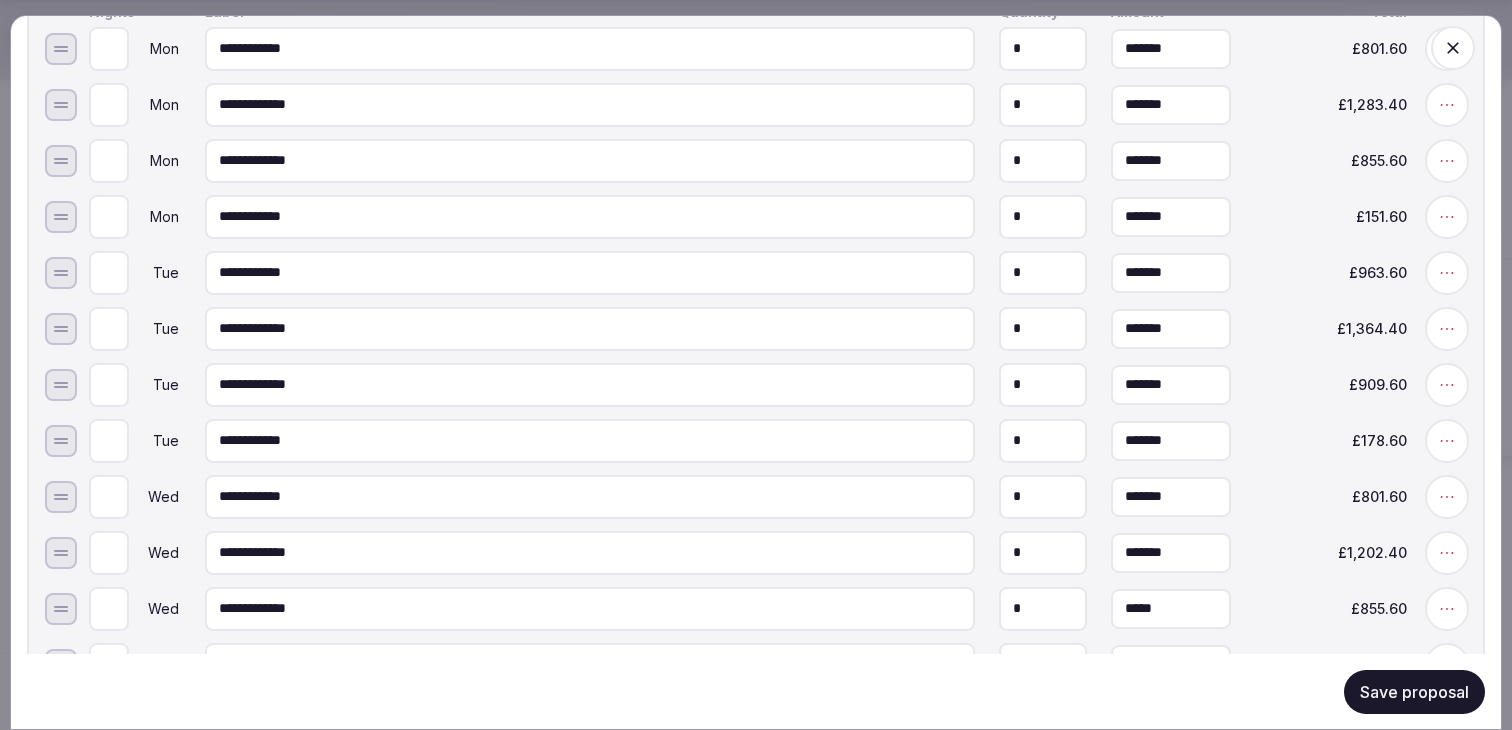 click on "*****" at bounding box center [1171, 608] 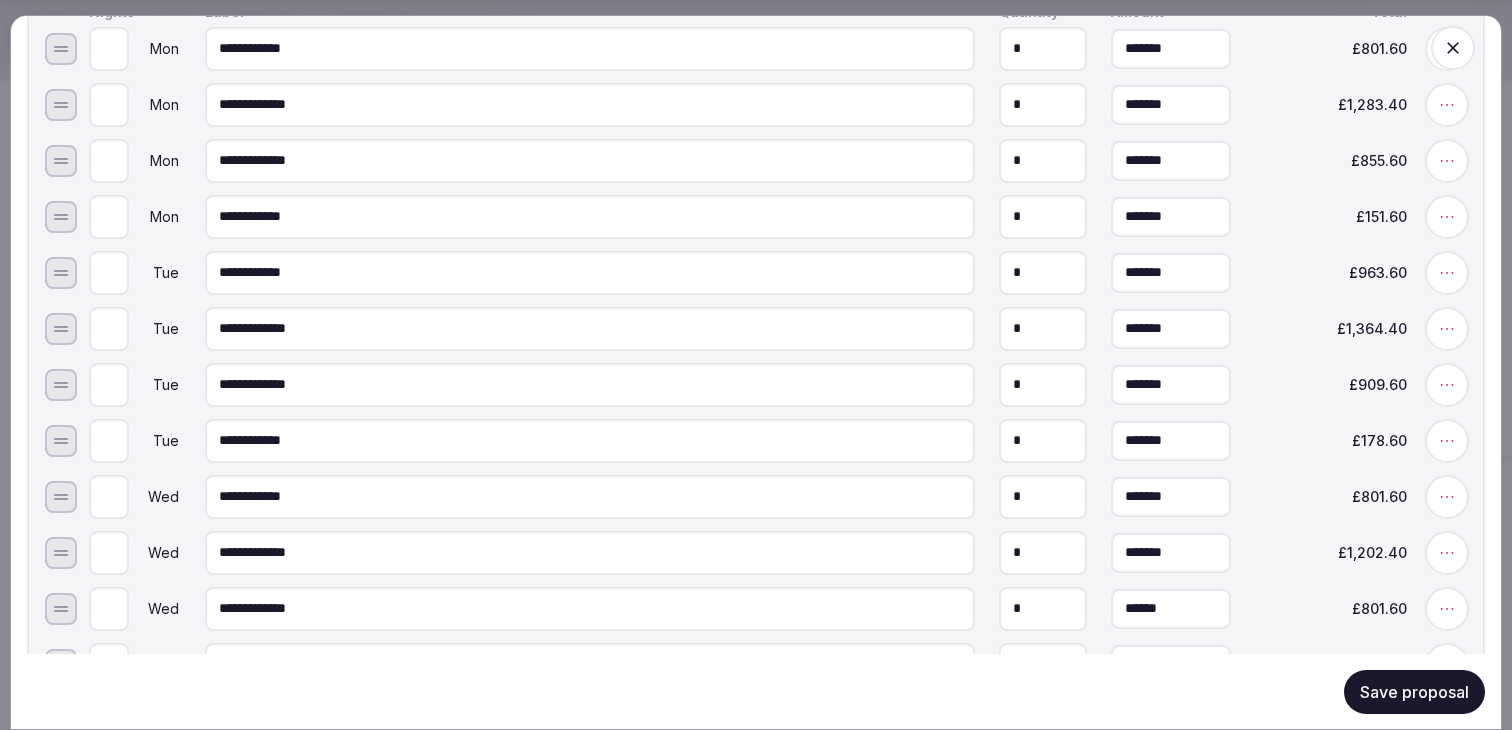 type on "*******" 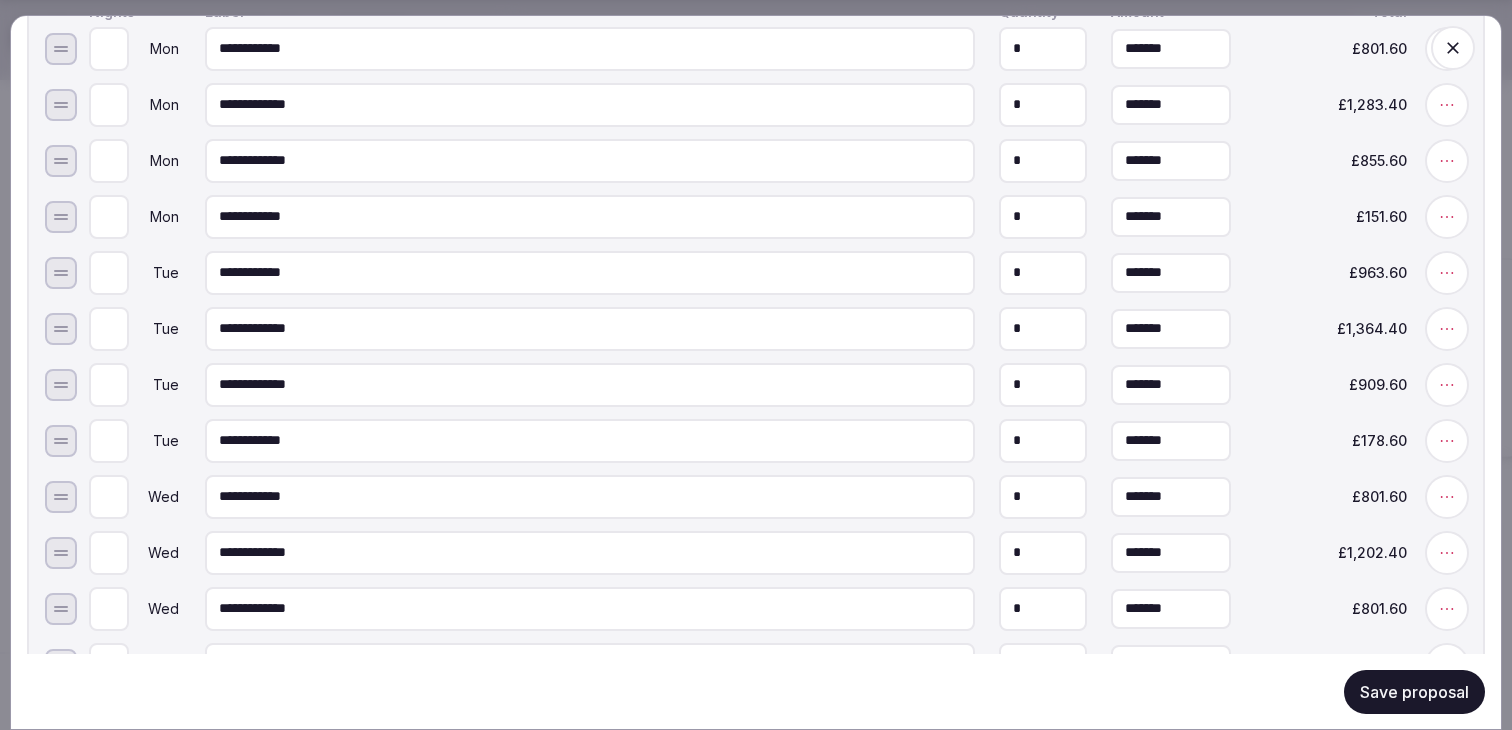 click on "£1,202.40" at bounding box center (1331, 552) 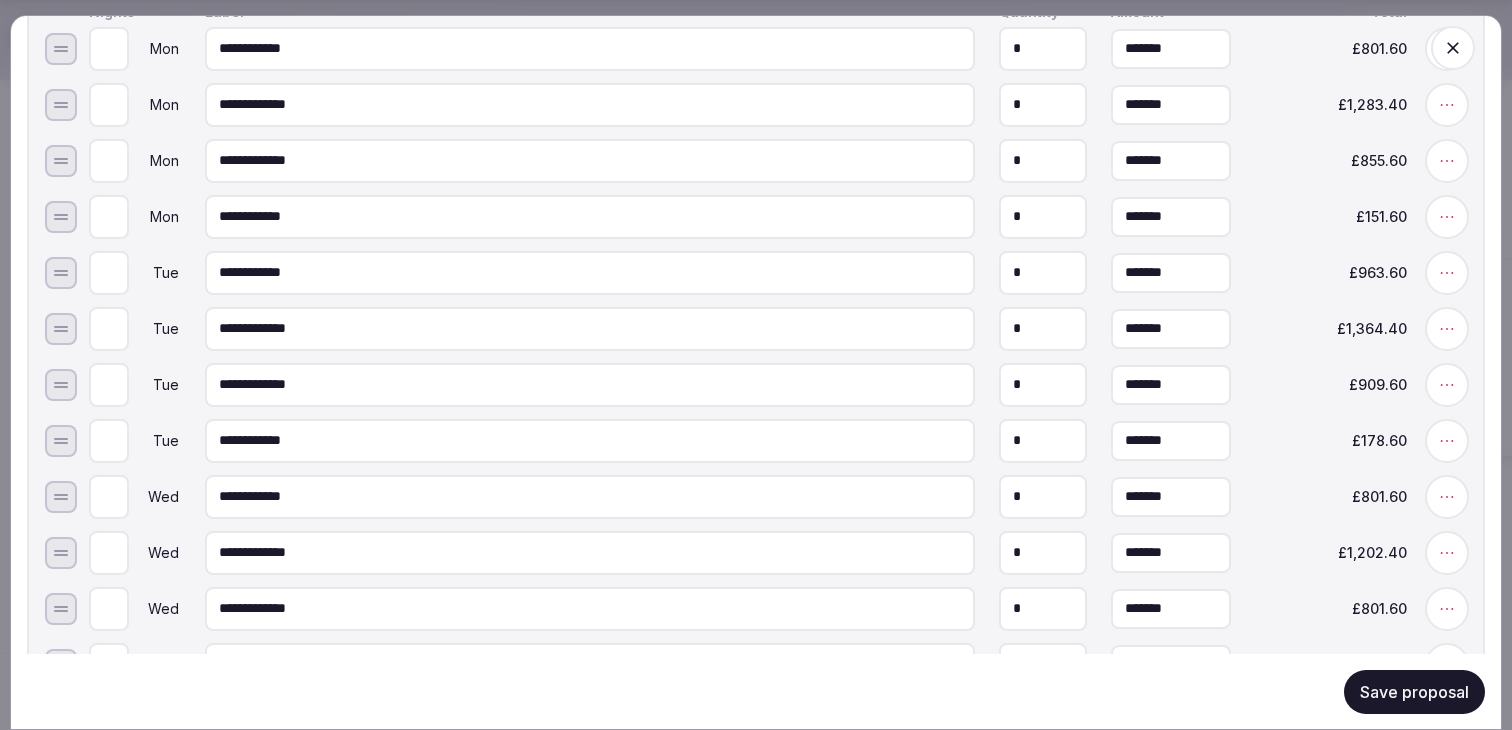 click on "*******" at bounding box center [1171, 496] 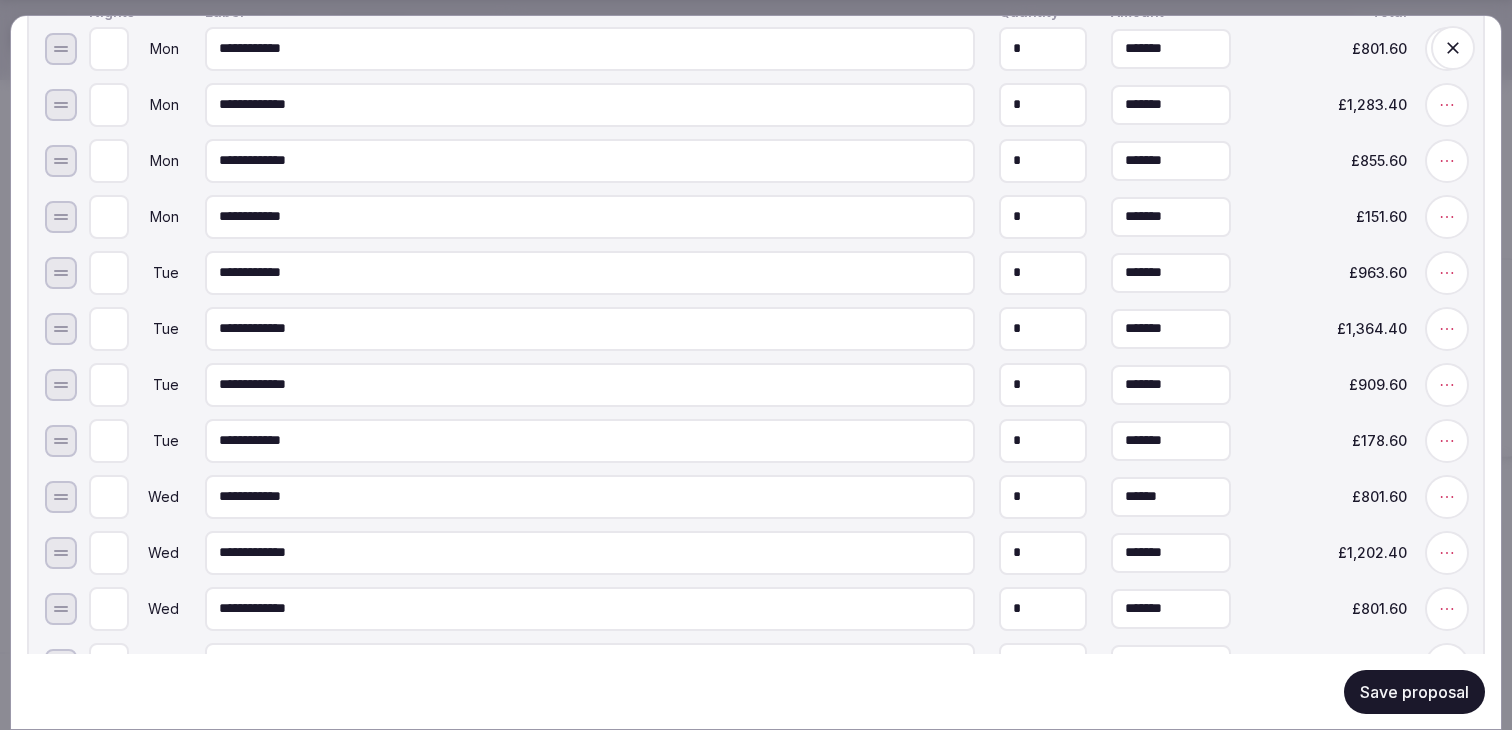 click on "******" at bounding box center [1171, 496] 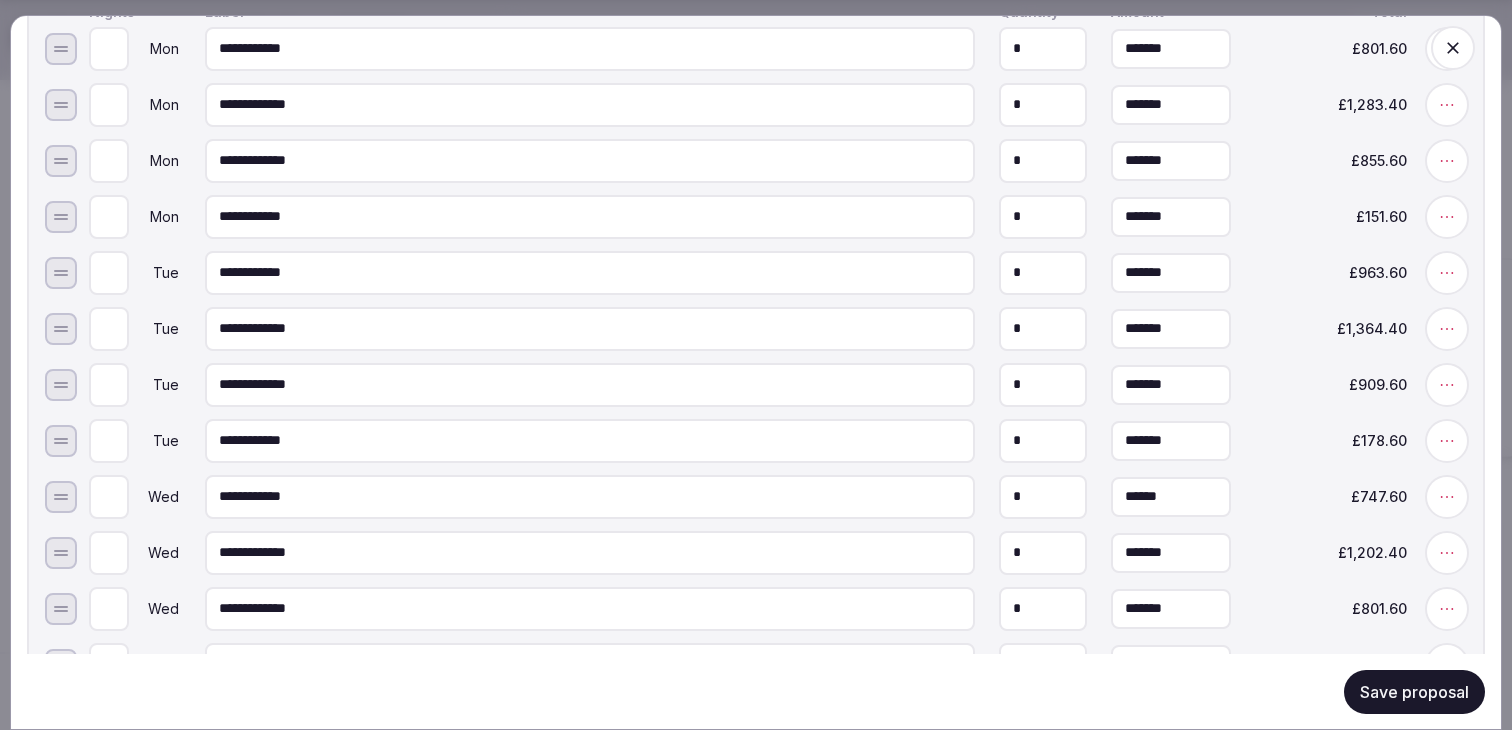 type on "*******" 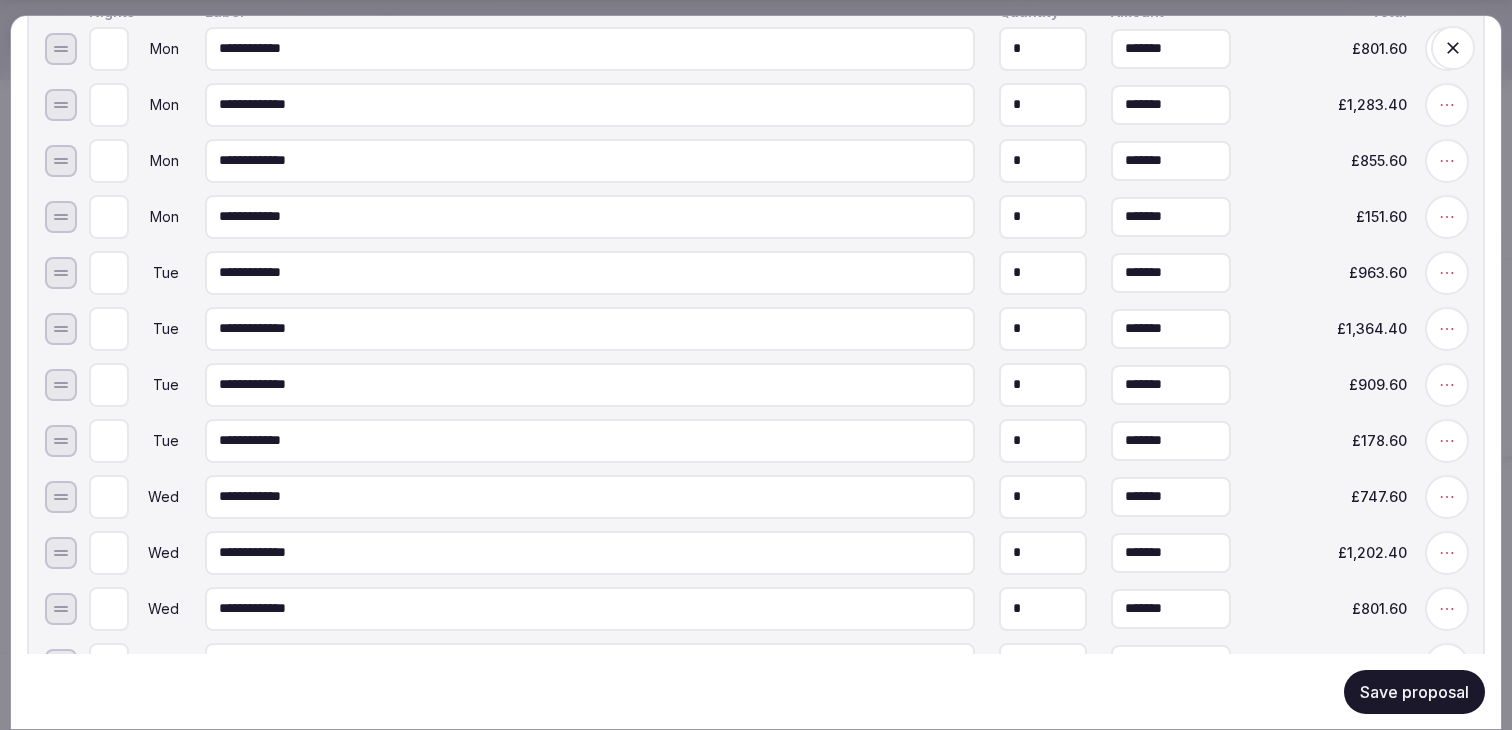 click on "**********" at bounding box center (776, 552) 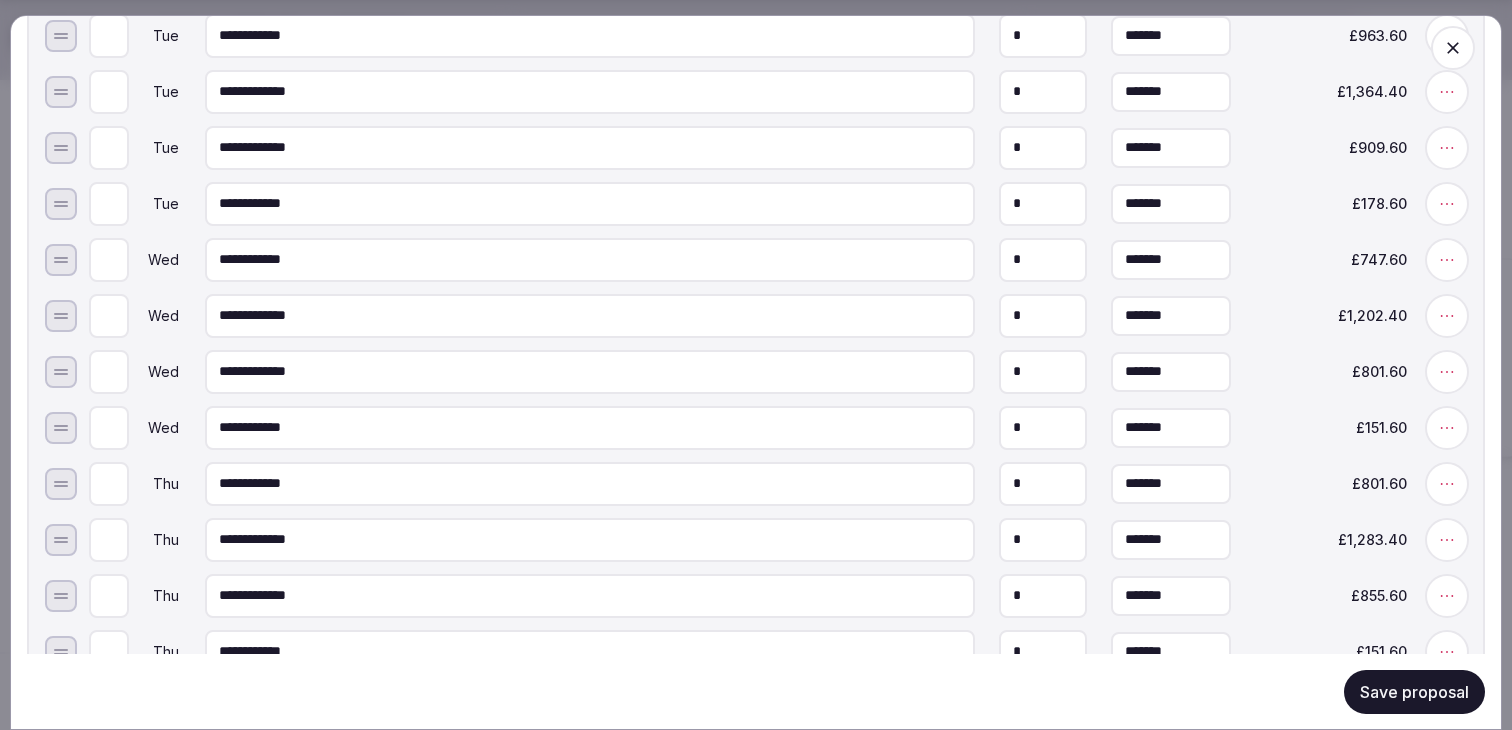 scroll, scrollTop: 1313, scrollLeft: 0, axis: vertical 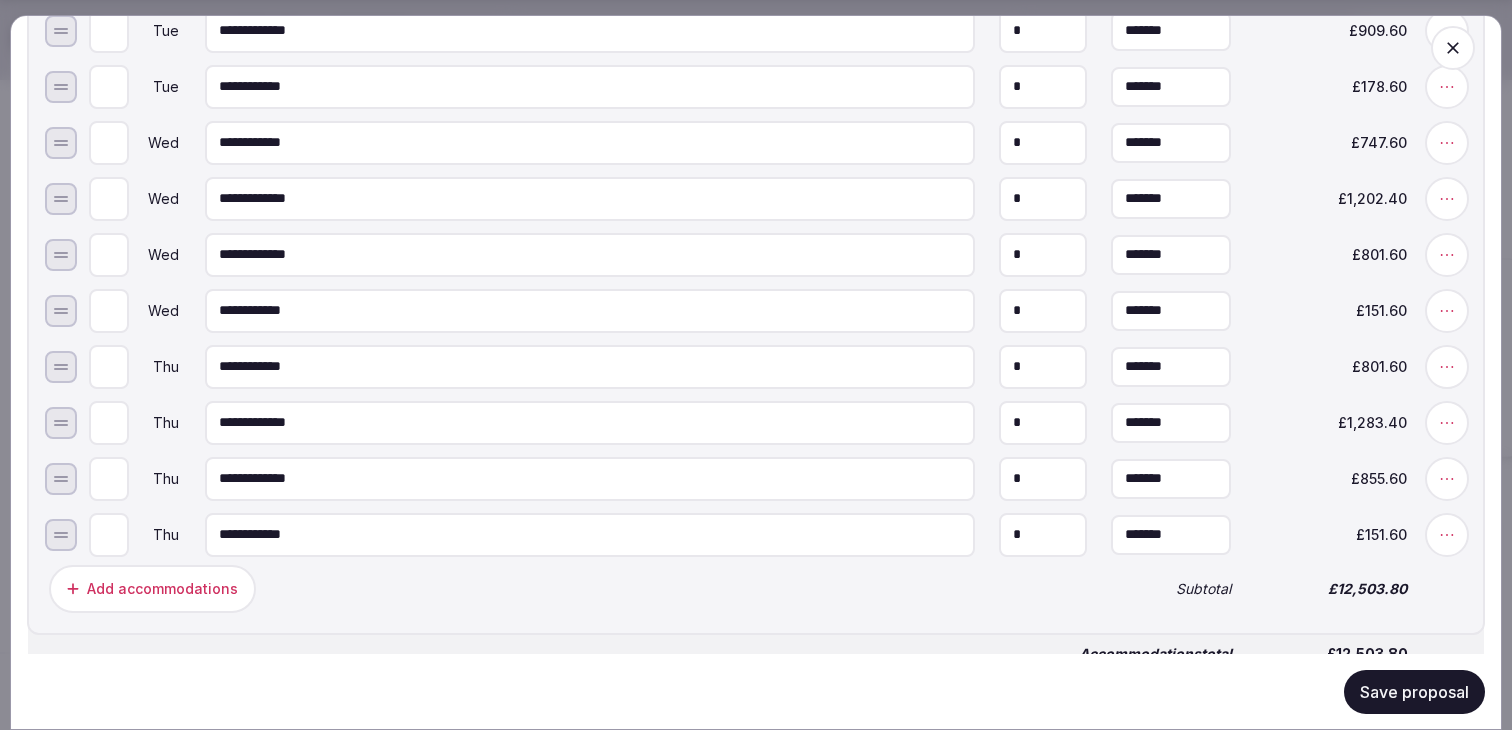 click on "*******" at bounding box center [1171, 310] 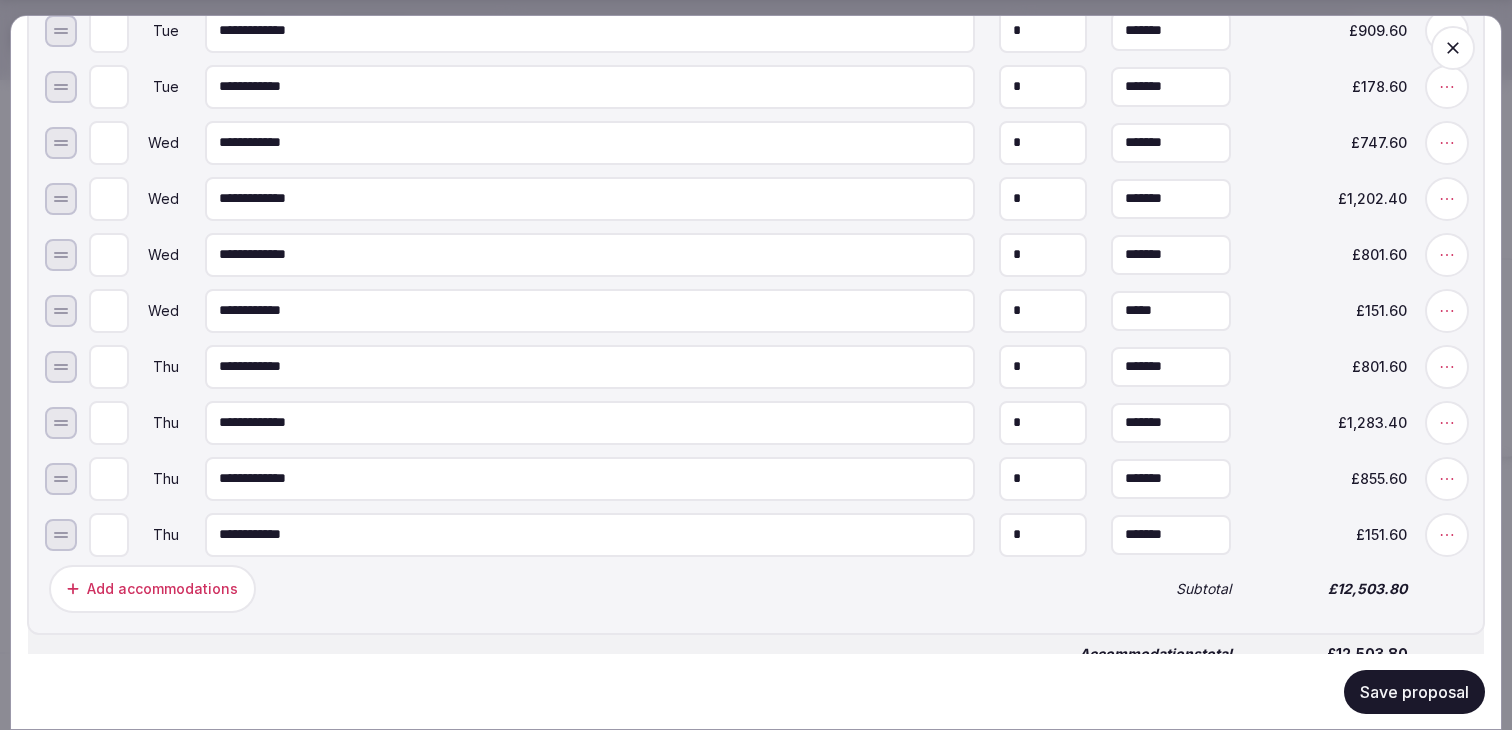 click on "*****" at bounding box center (1171, 310) 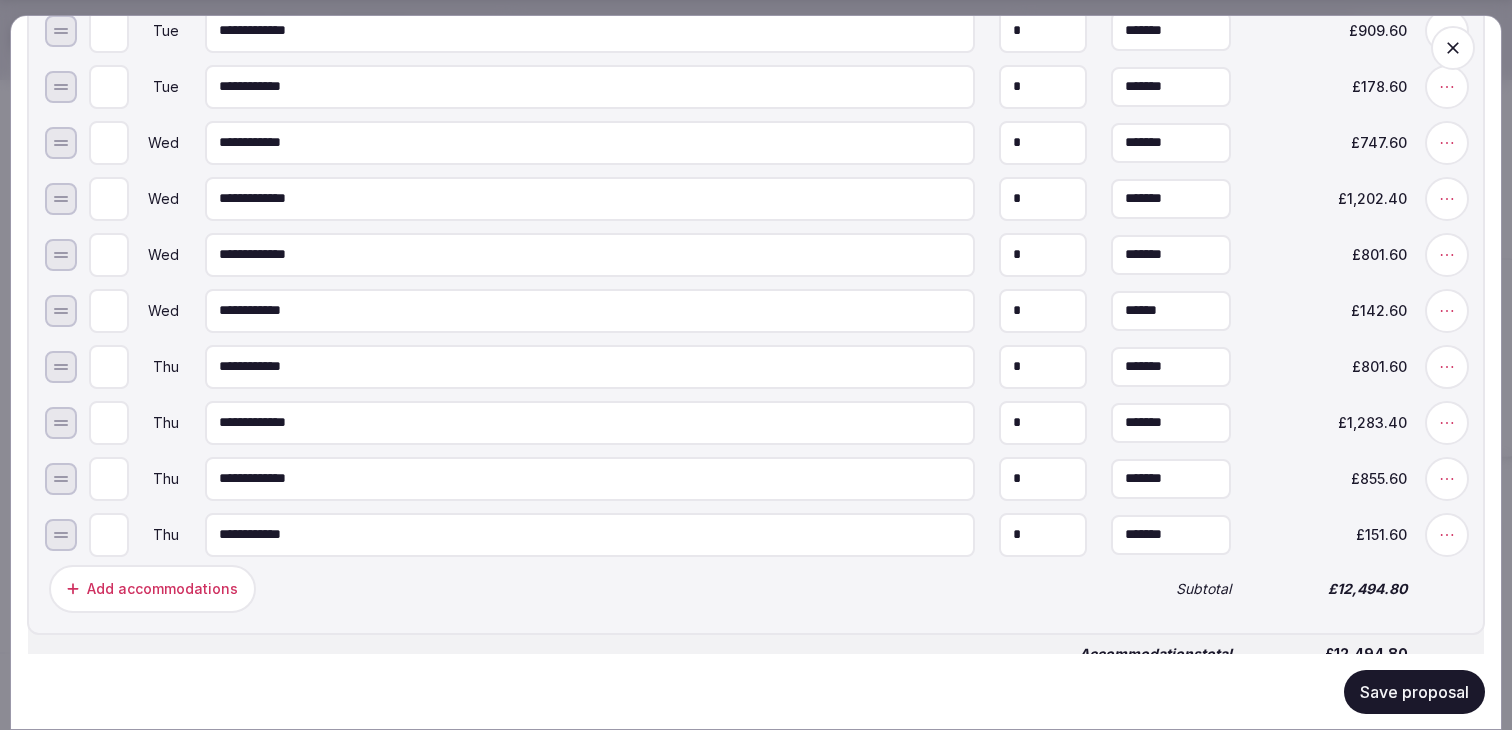 click on "*******" at bounding box center (1171, 534) 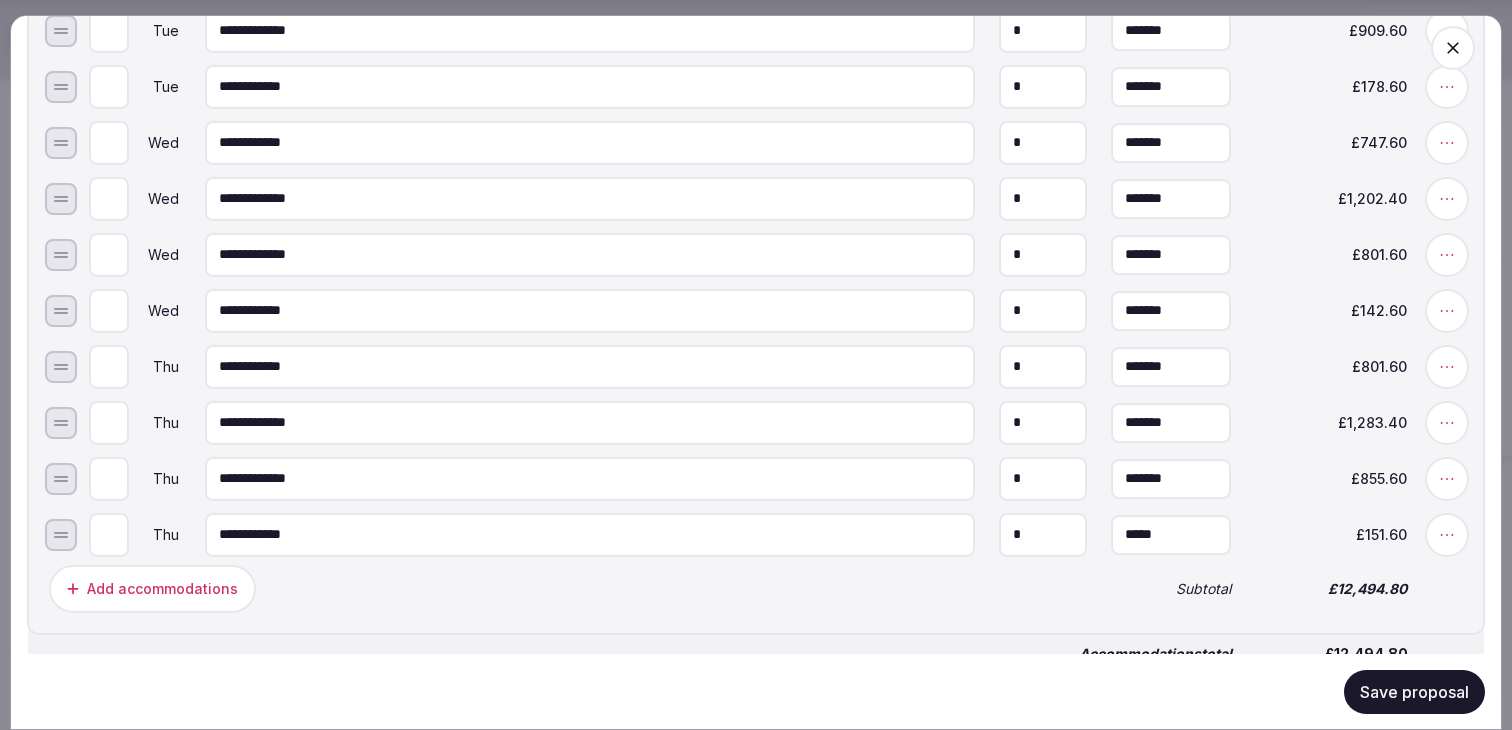 click on "*****" at bounding box center [1171, 534] 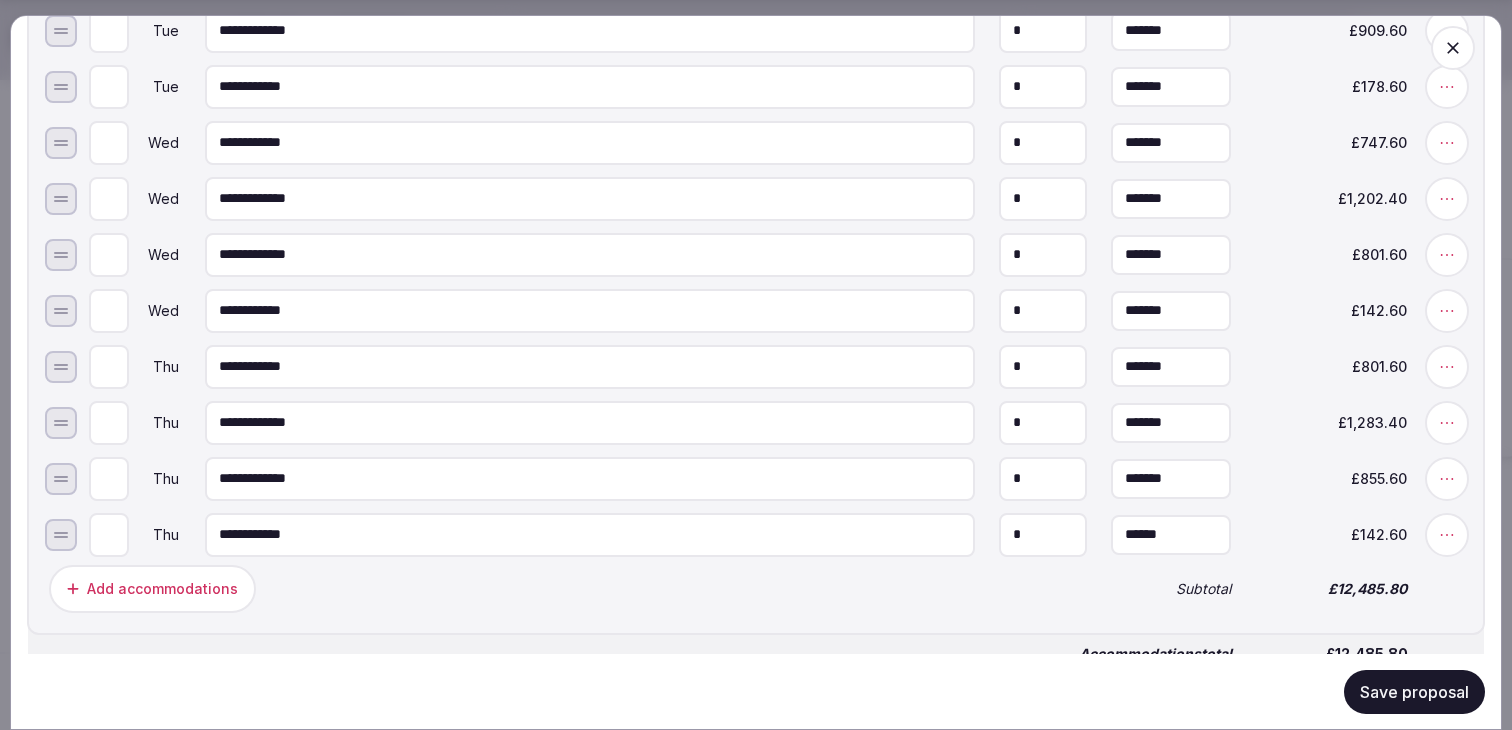 type on "******" 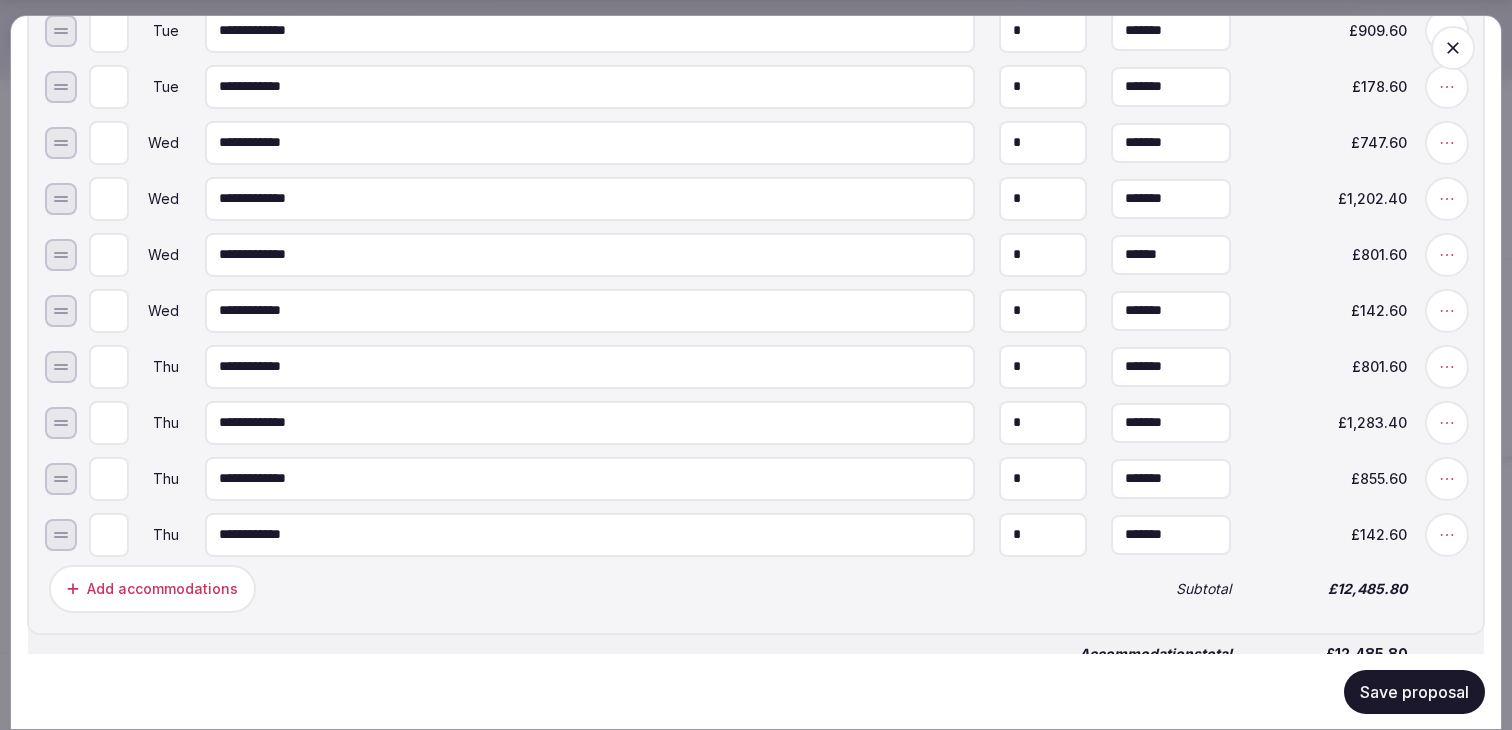 click on "******" at bounding box center (1171, 254) 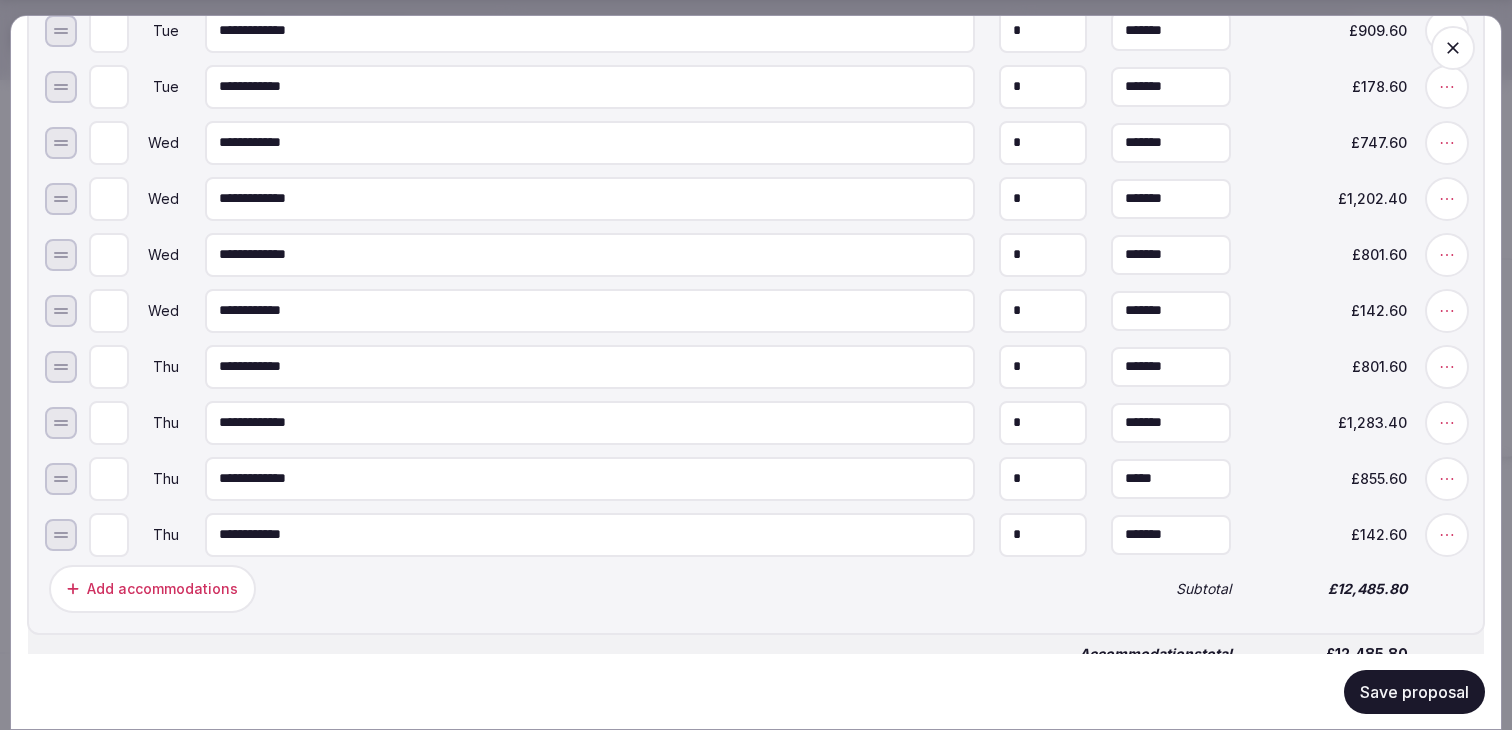 click on "*****" at bounding box center [1171, 478] 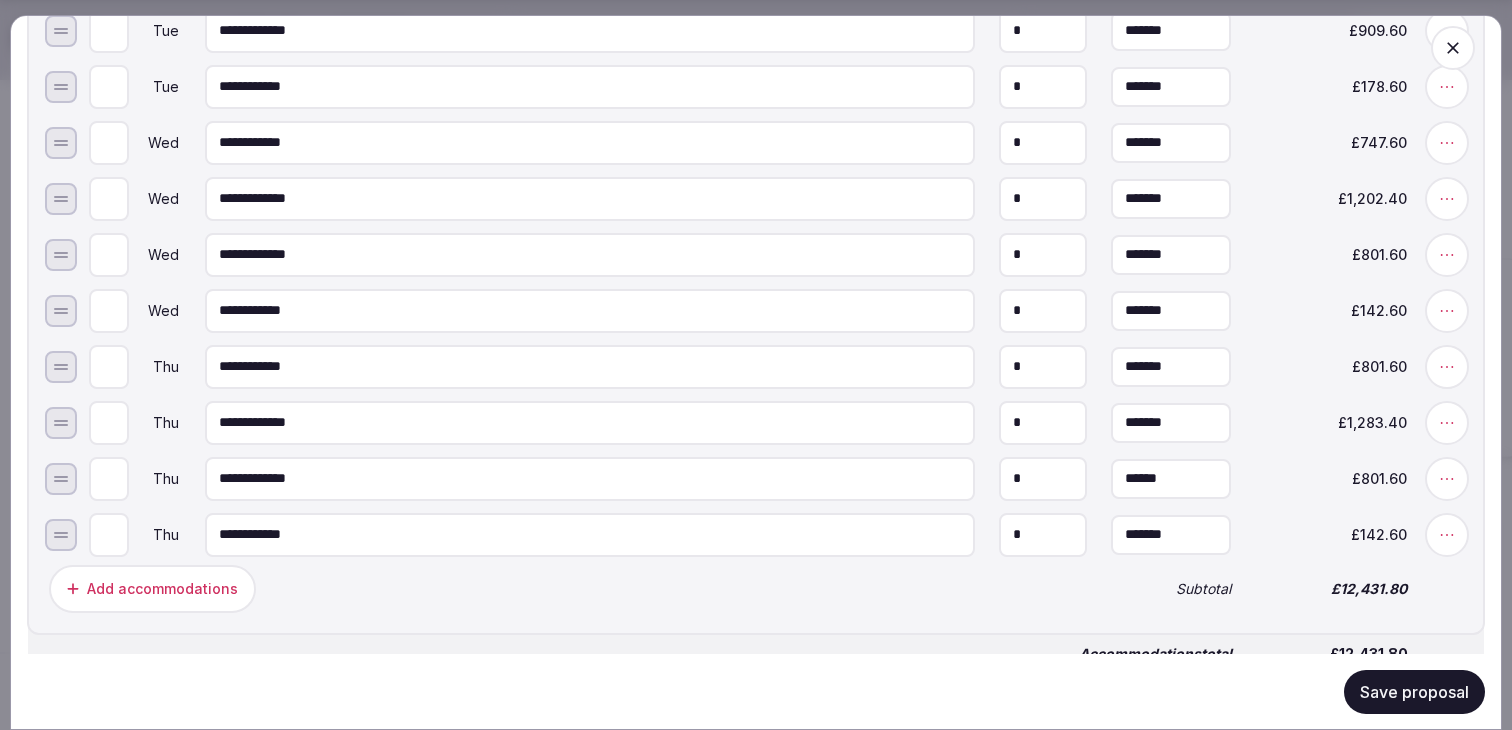 type on "******" 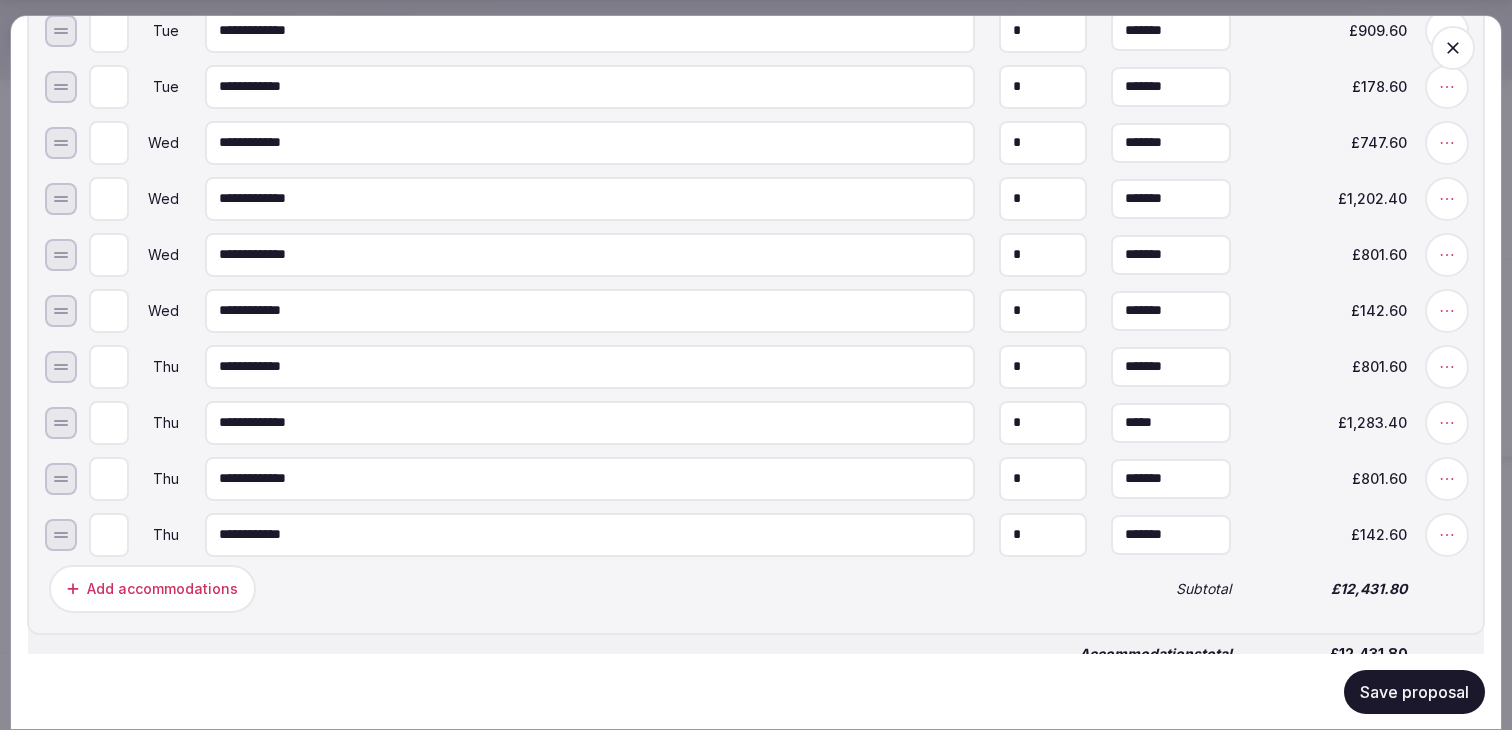 click on "*****" at bounding box center (1171, 422) 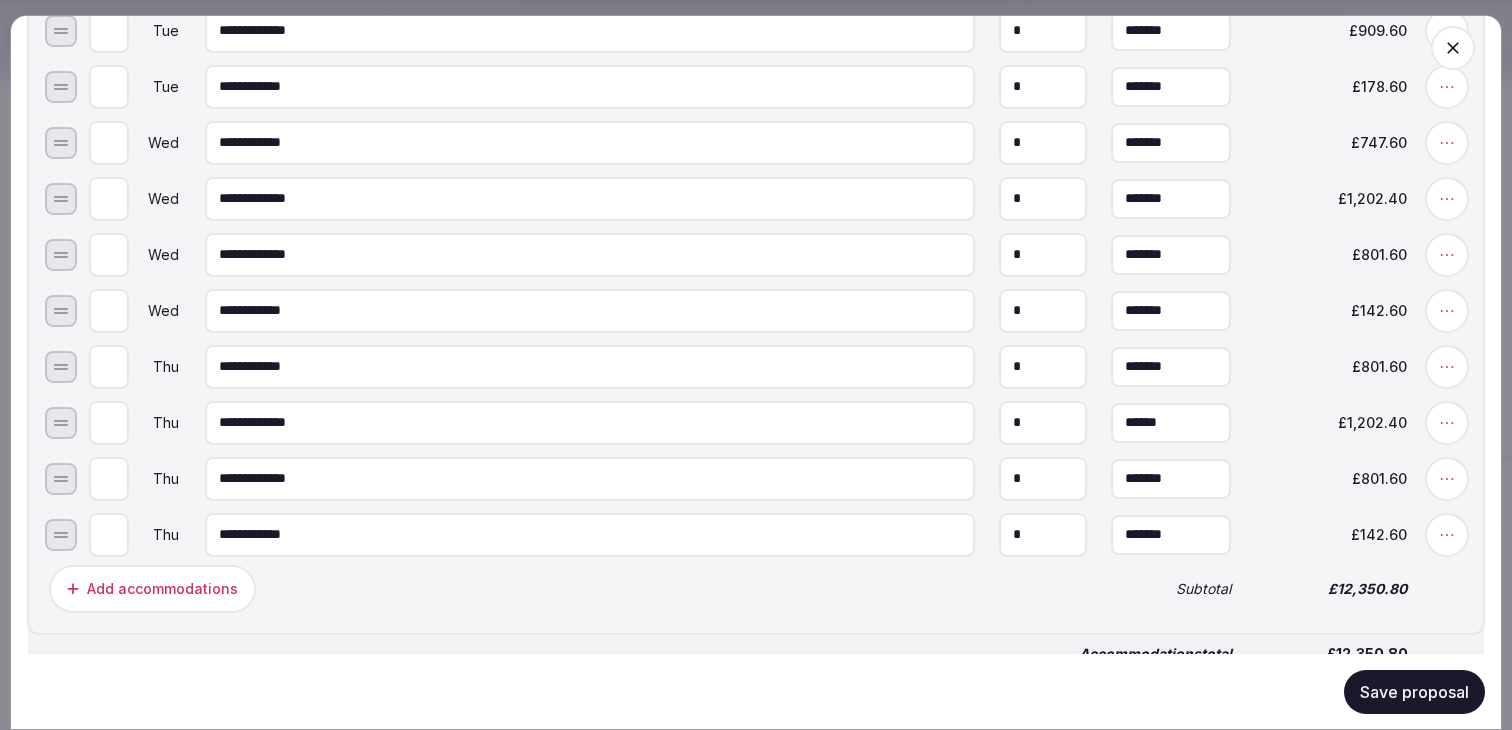 type on "******" 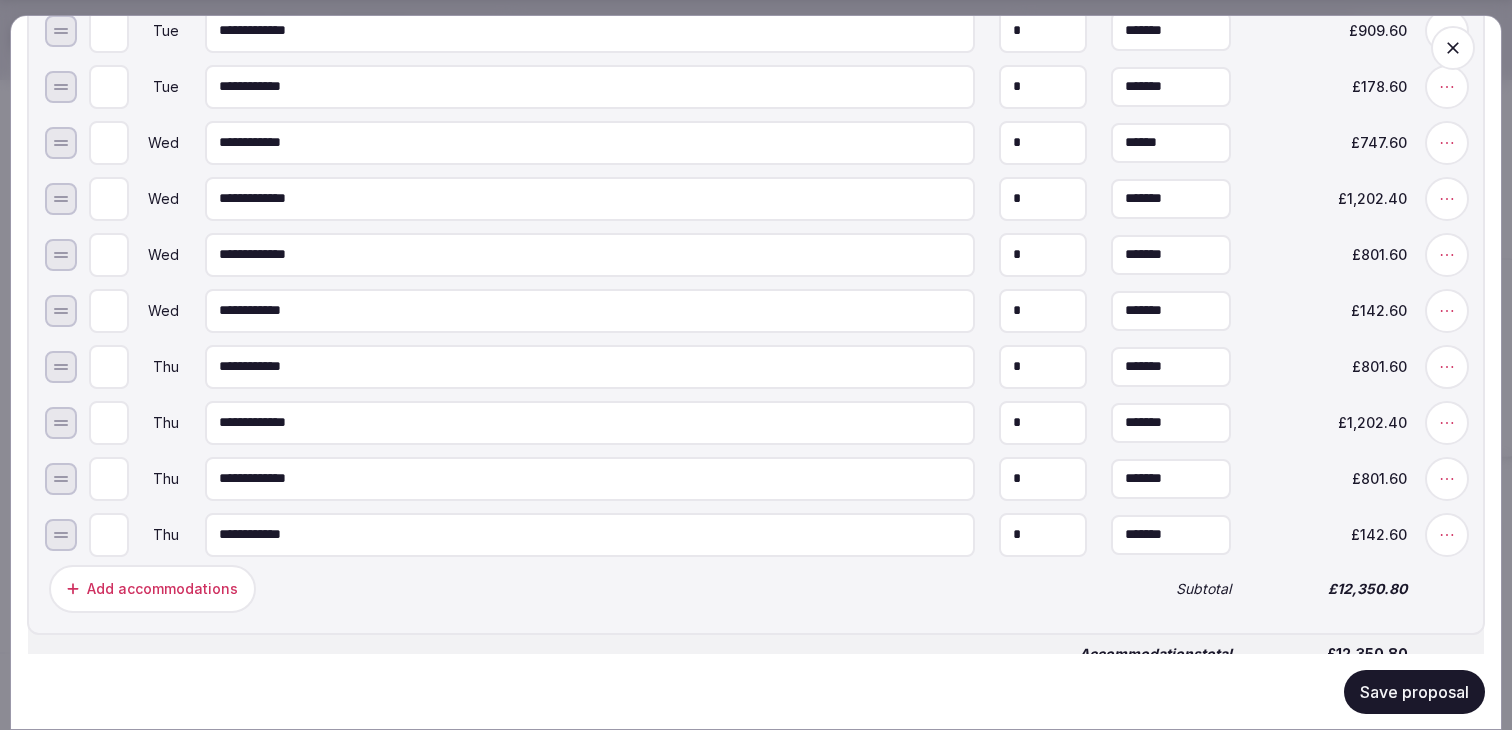 click on "******" at bounding box center [1171, 142] 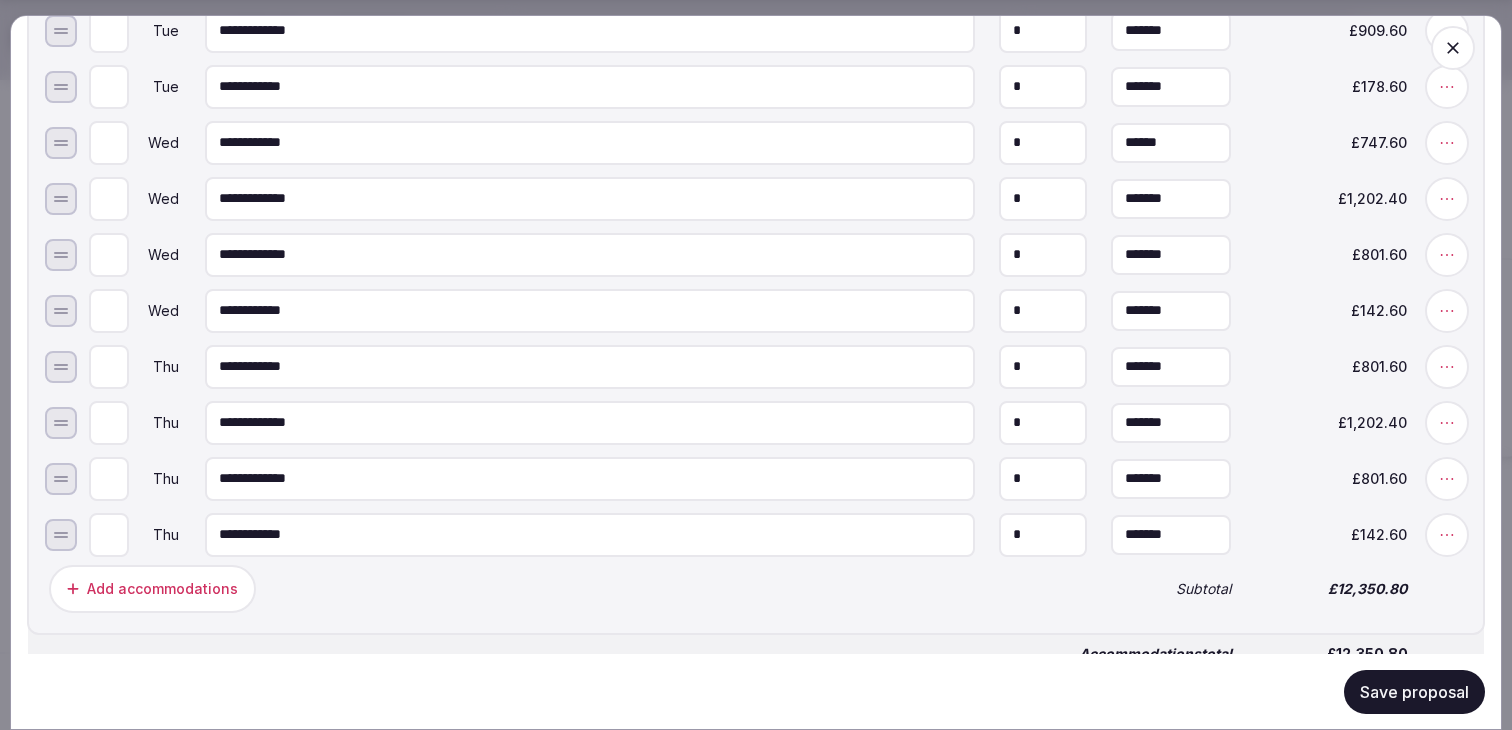 click on "*******" at bounding box center (1171, 366) 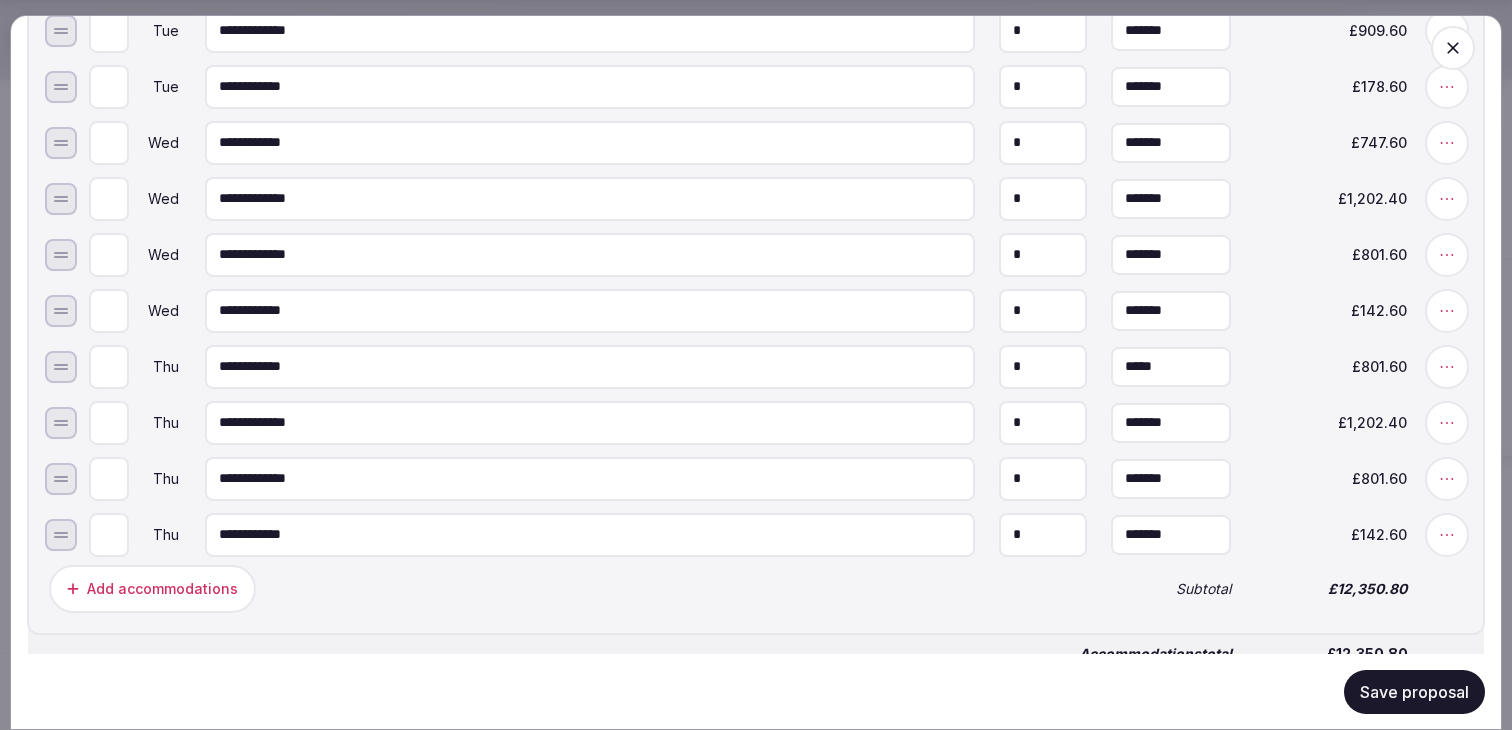 click on "*****" at bounding box center [1171, 366] 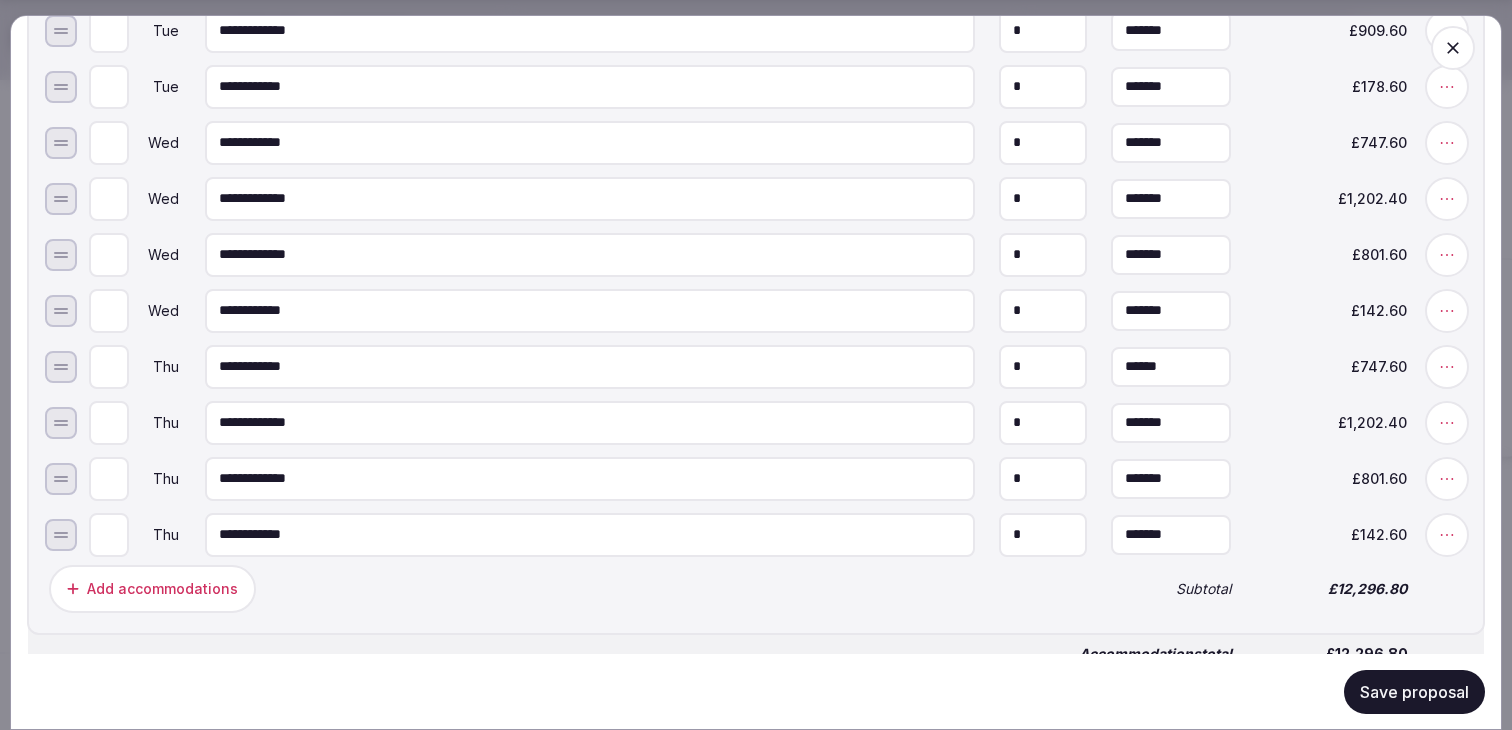 type on "*******" 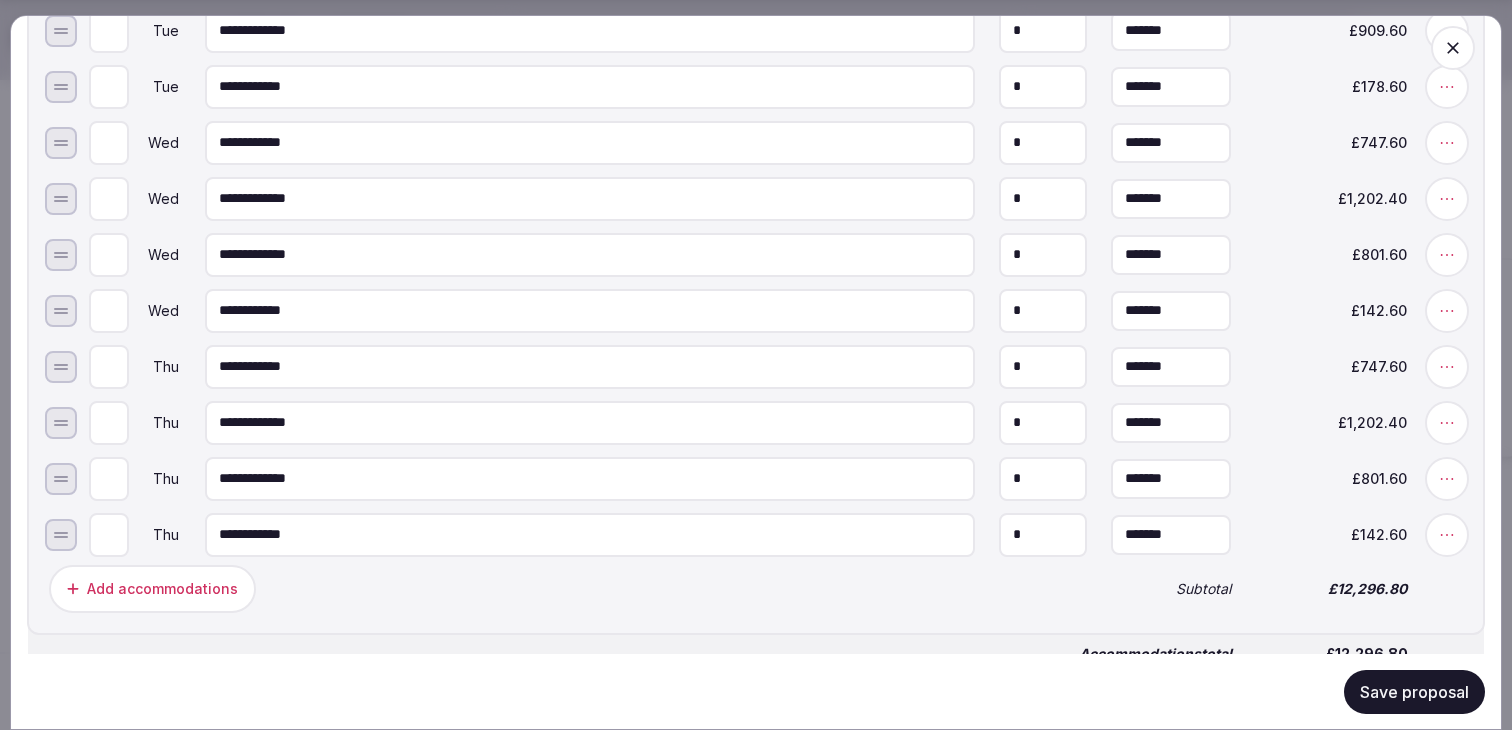 click on "**********" at bounding box center (776, 422) 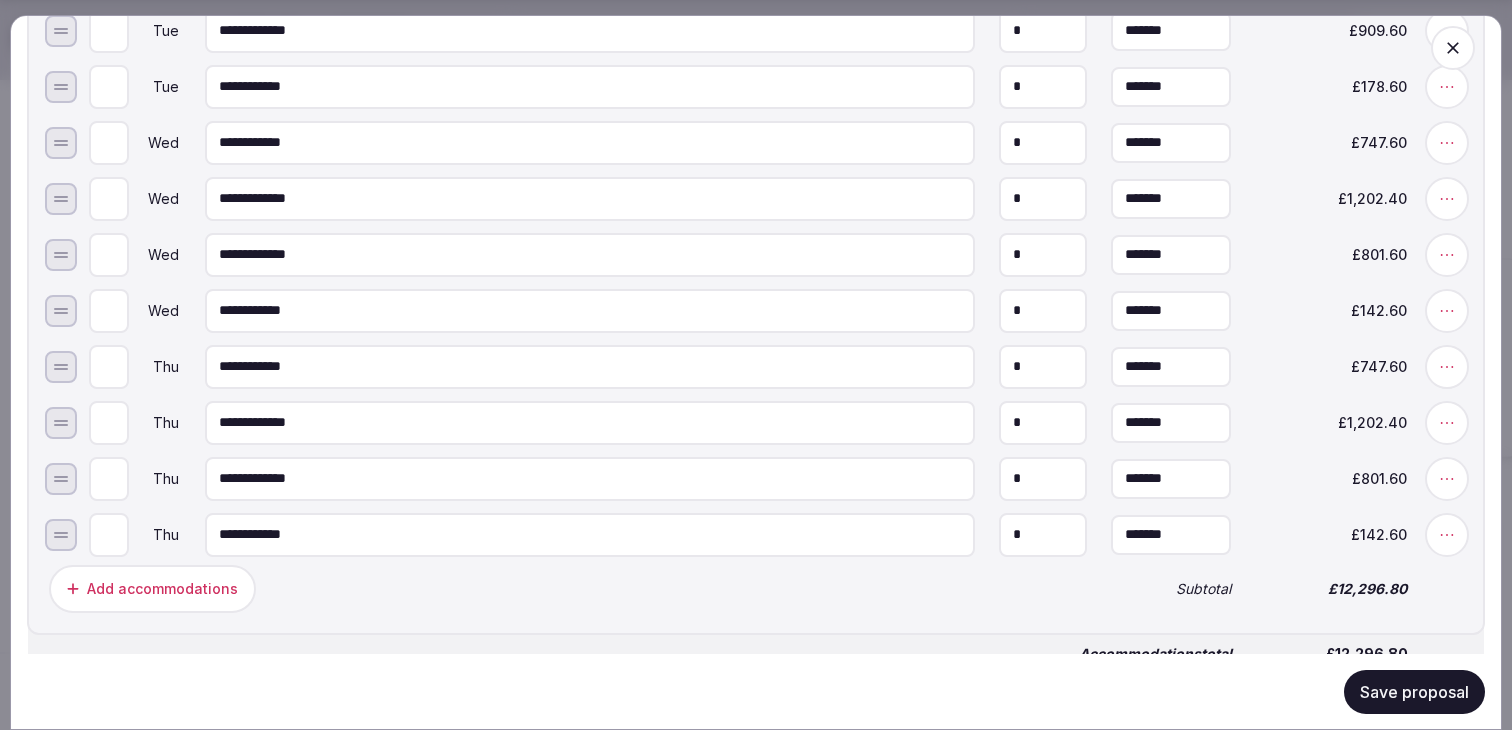 click on "Save proposal" at bounding box center (1414, 691) 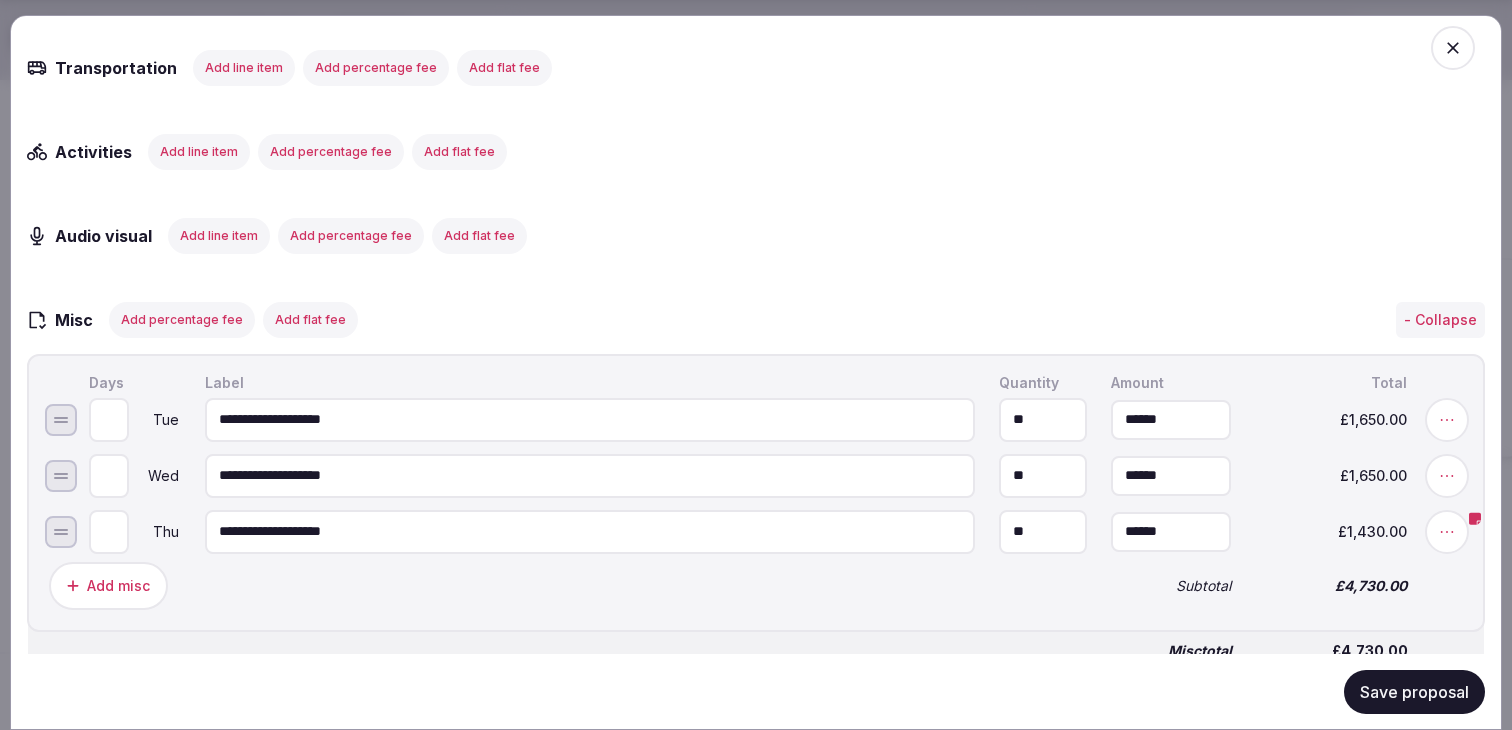 click on "Misc  total £4,730.00" at bounding box center [756, 642] 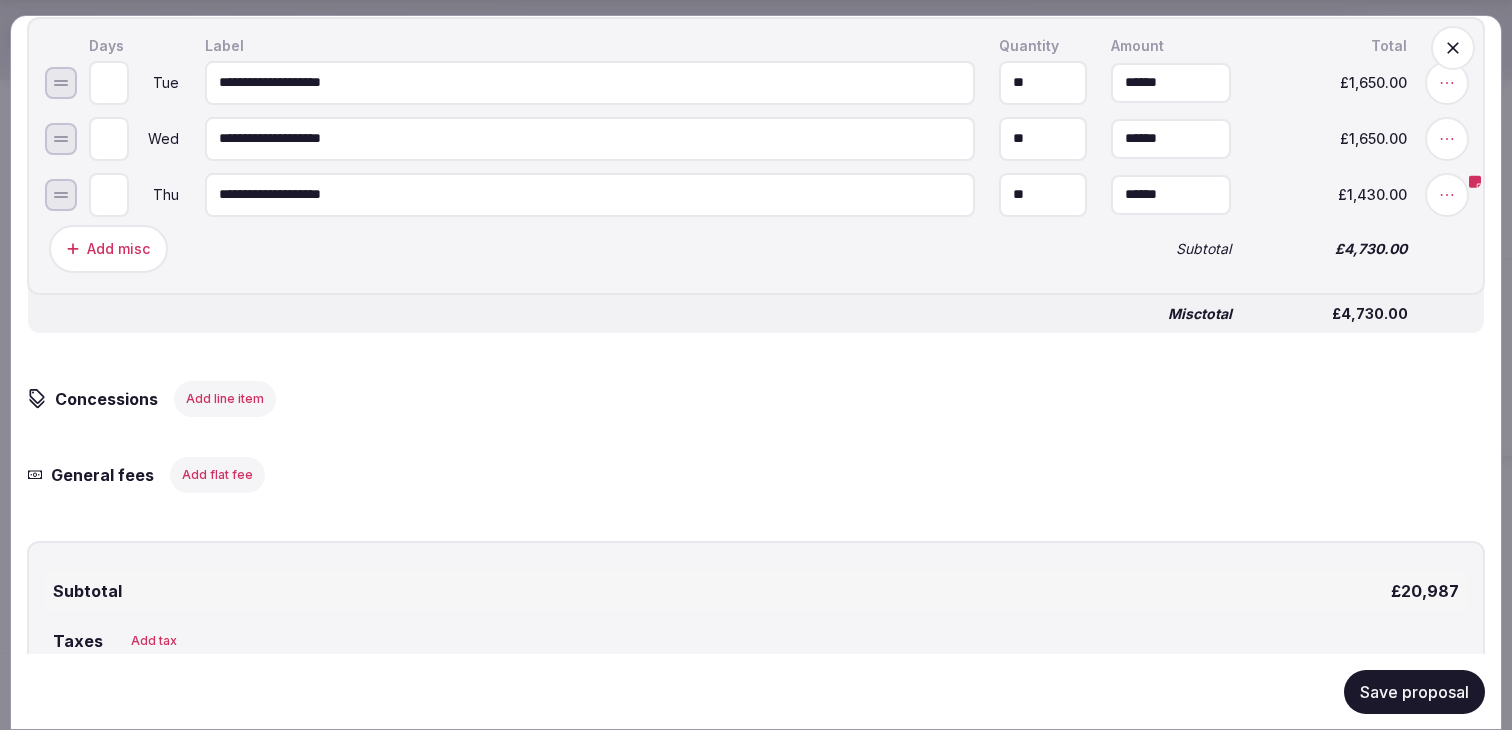 scroll, scrollTop: 3506, scrollLeft: 0, axis: vertical 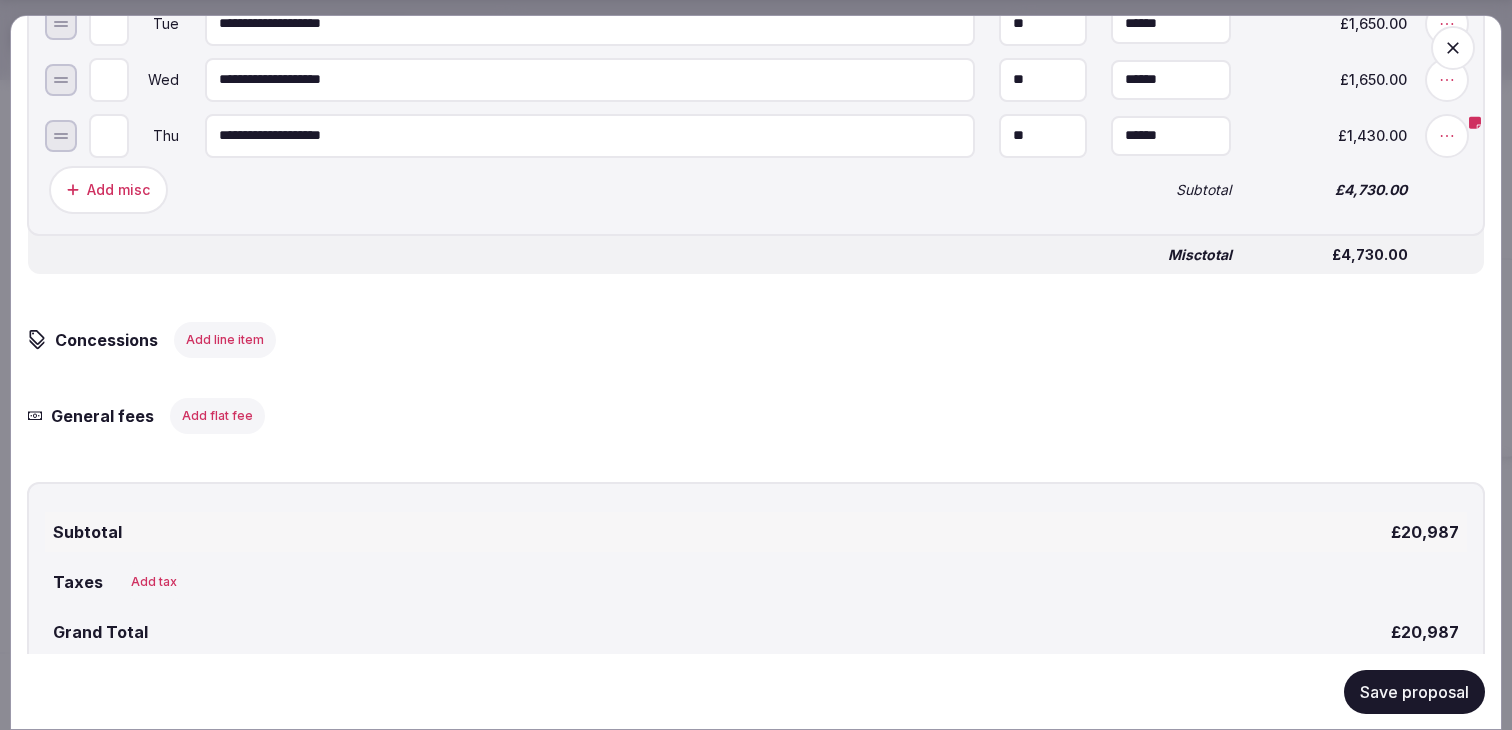 click on "Save proposal" at bounding box center [1414, 691] 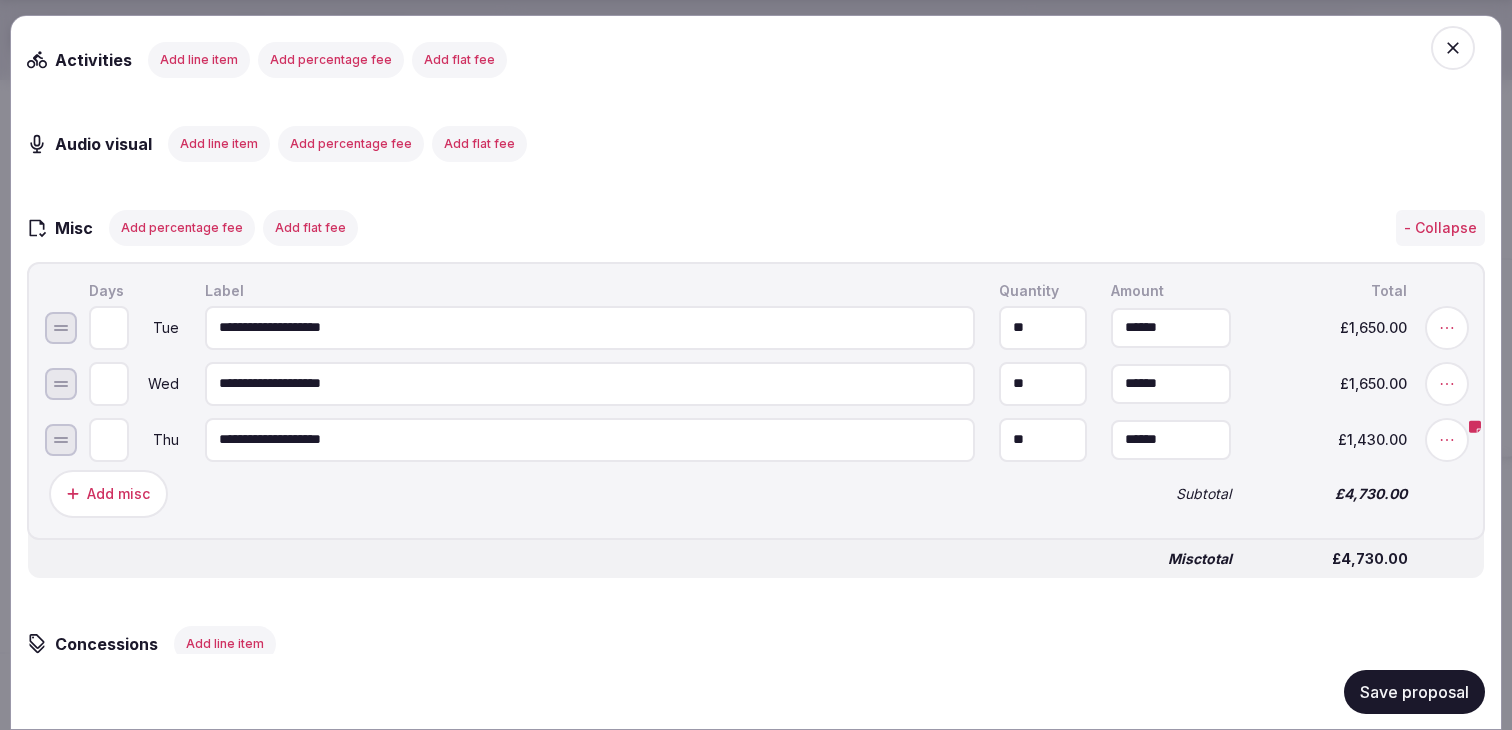 scroll, scrollTop: 3197, scrollLeft: 0, axis: vertical 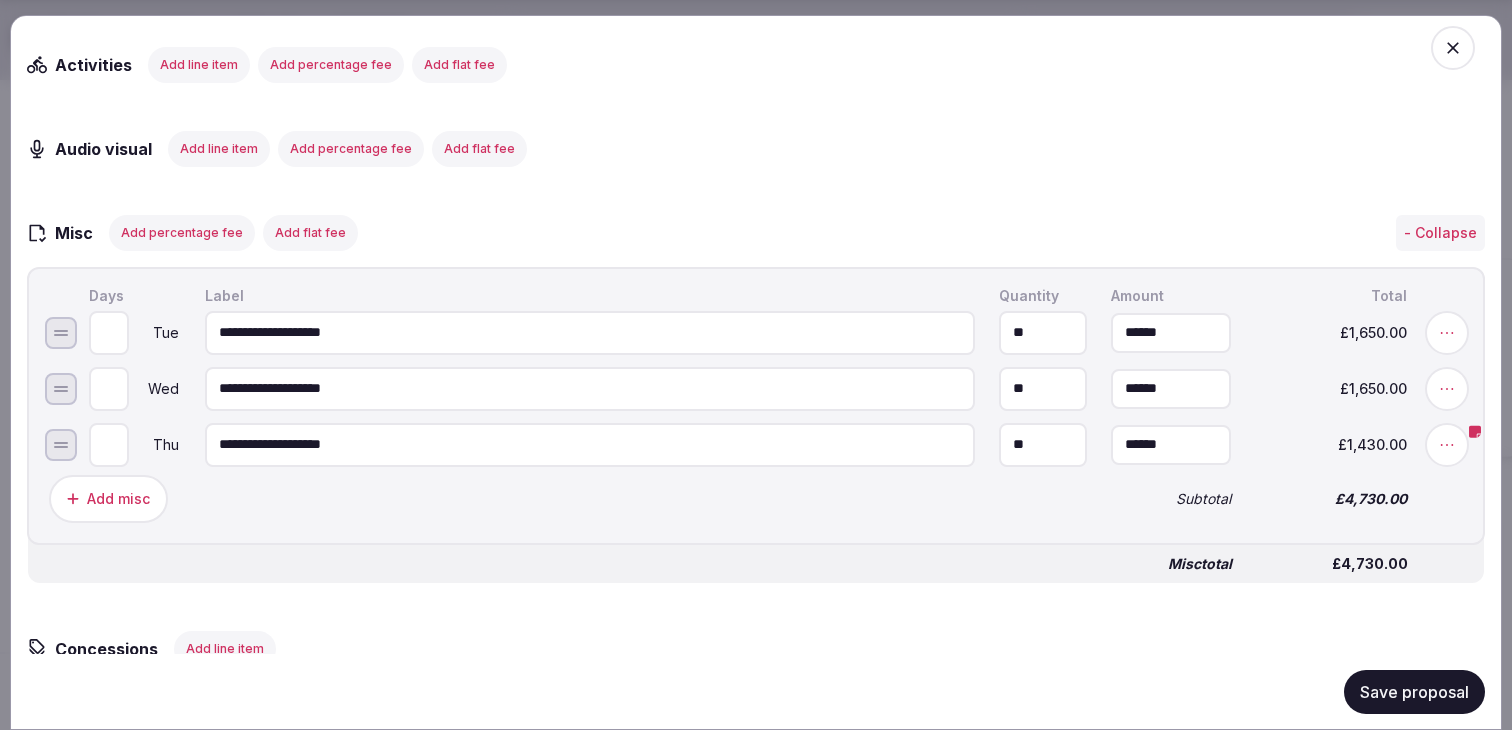 click on "Add misc" at bounding box center (568, 498) 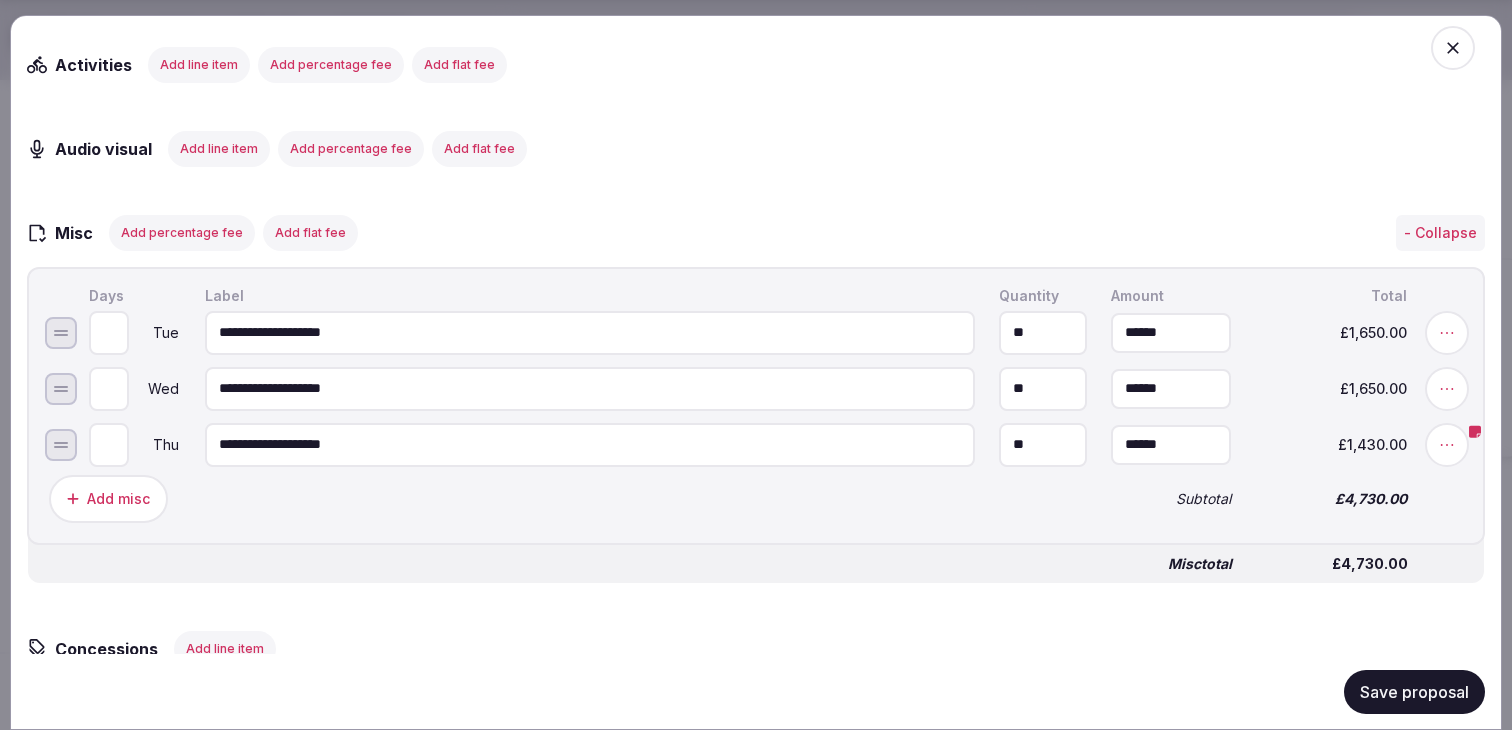 click on "Save proposal" at bounding box center (1414, 691) 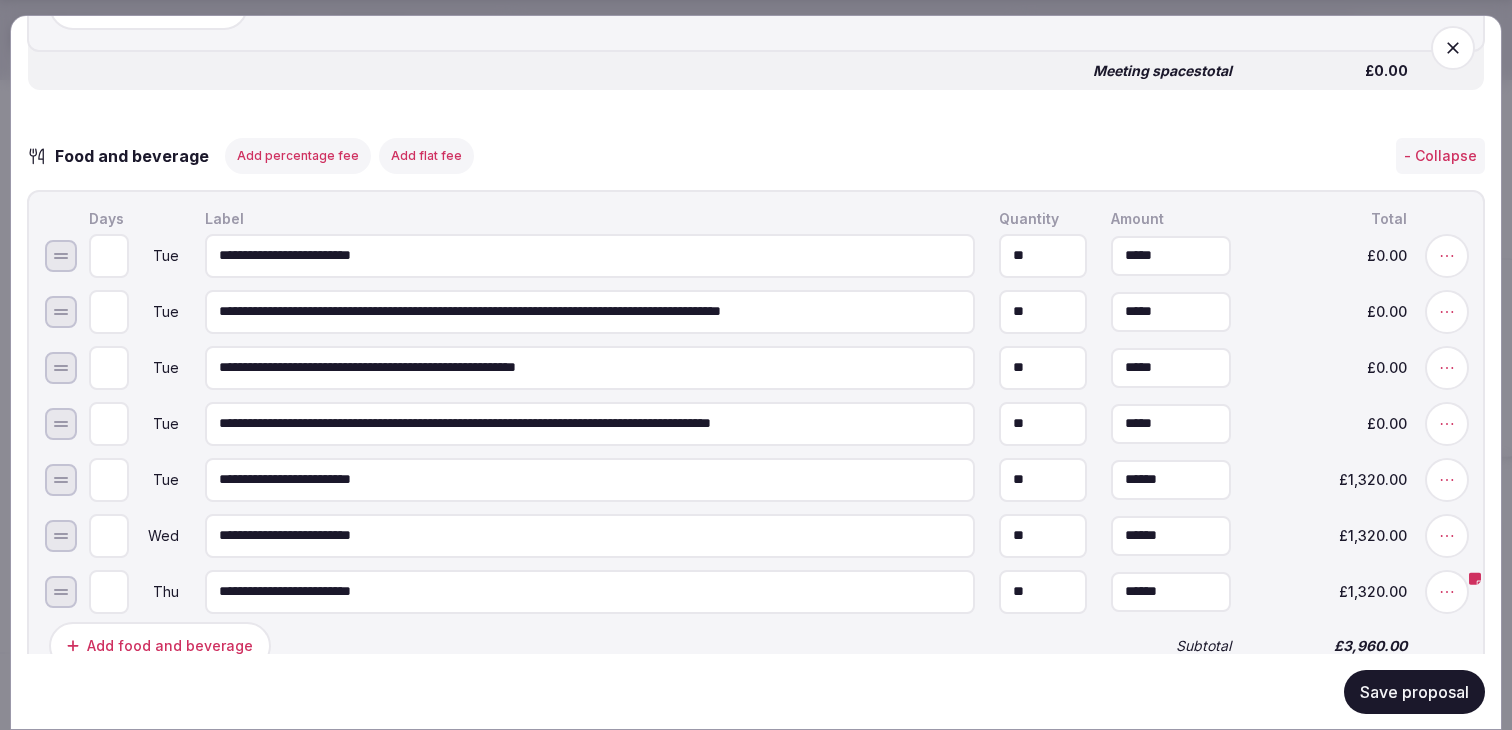 scroll, scrollTop: 2180, scrollLeft: 0, axis: vertical 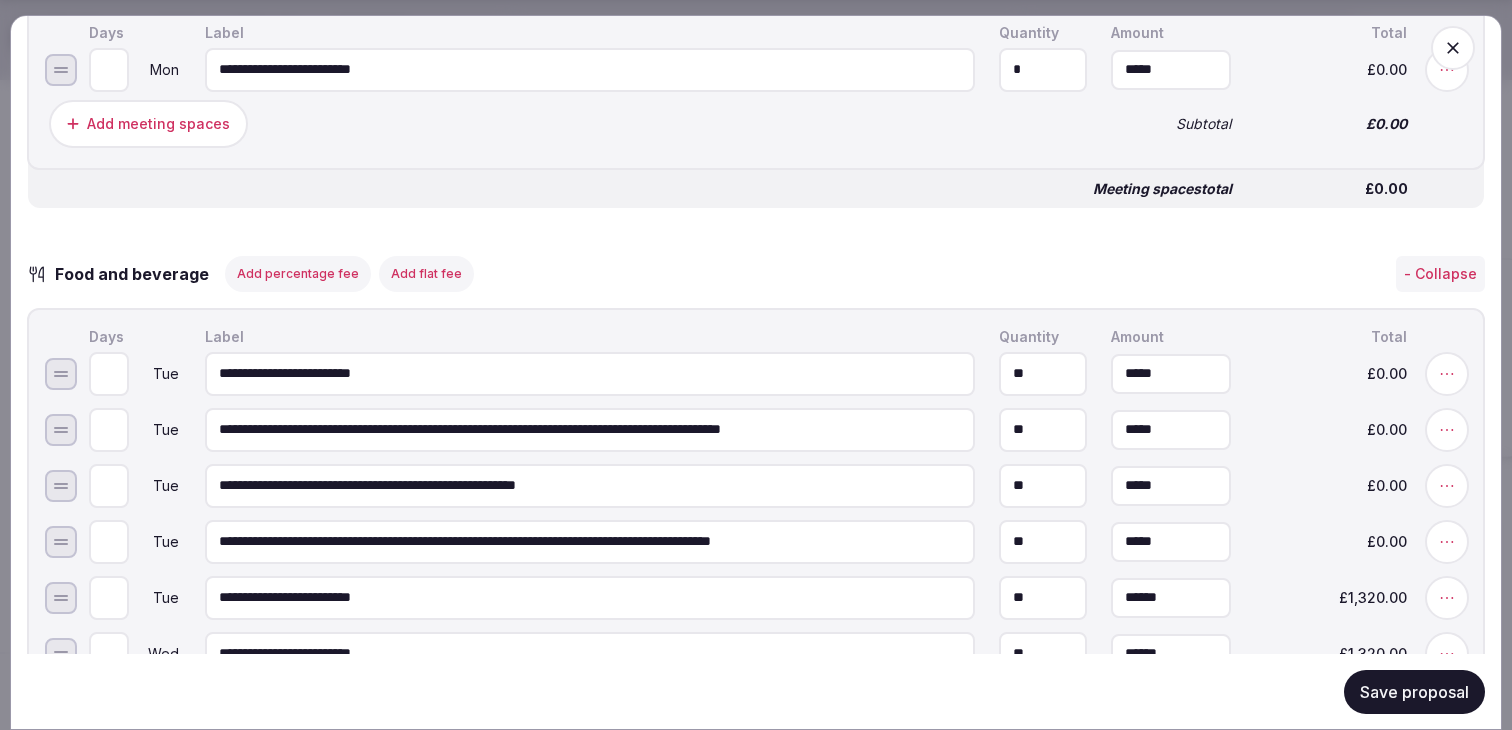 click on "Add percentage fee" at bounding box center [298, 273] 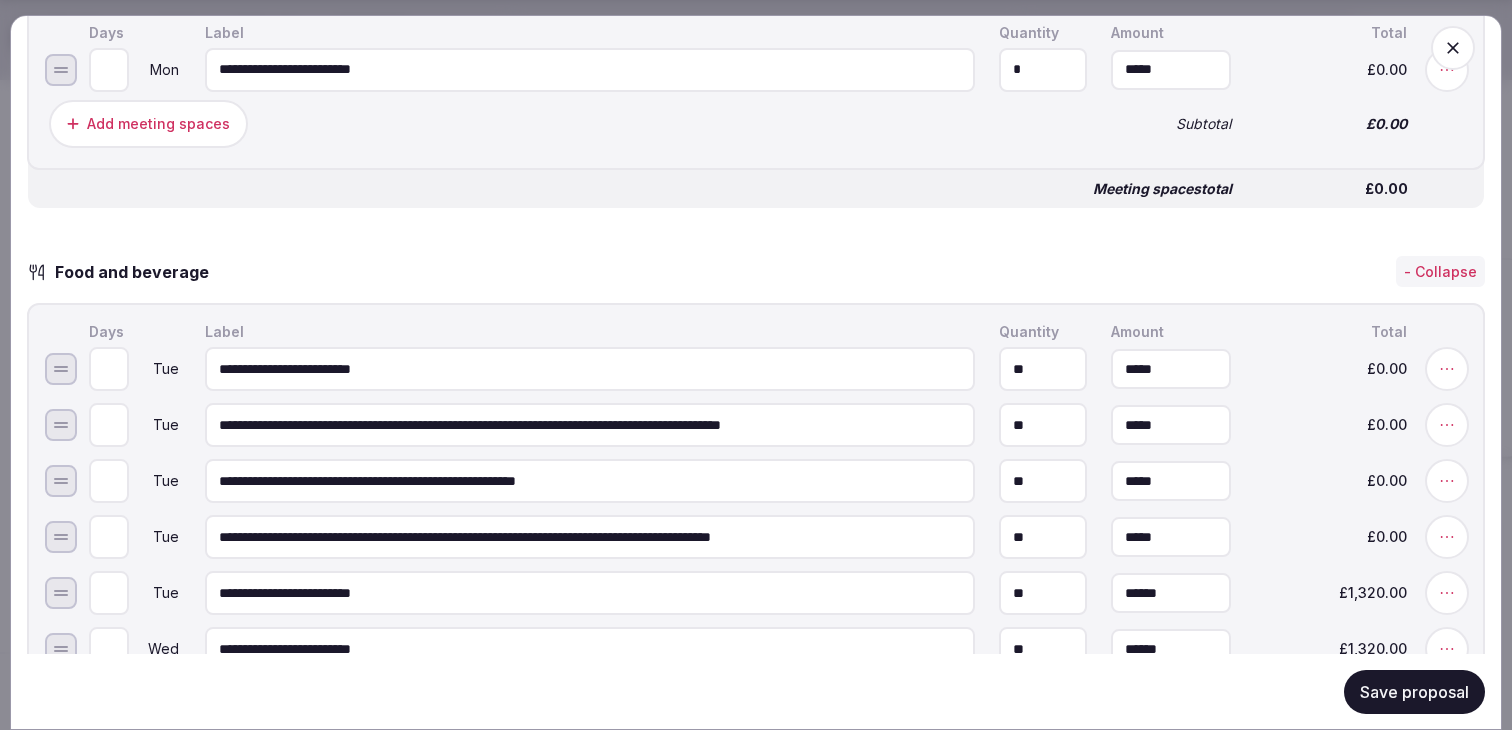 click on "Food and beverage - Collapse" at bounding box center (756, 271) 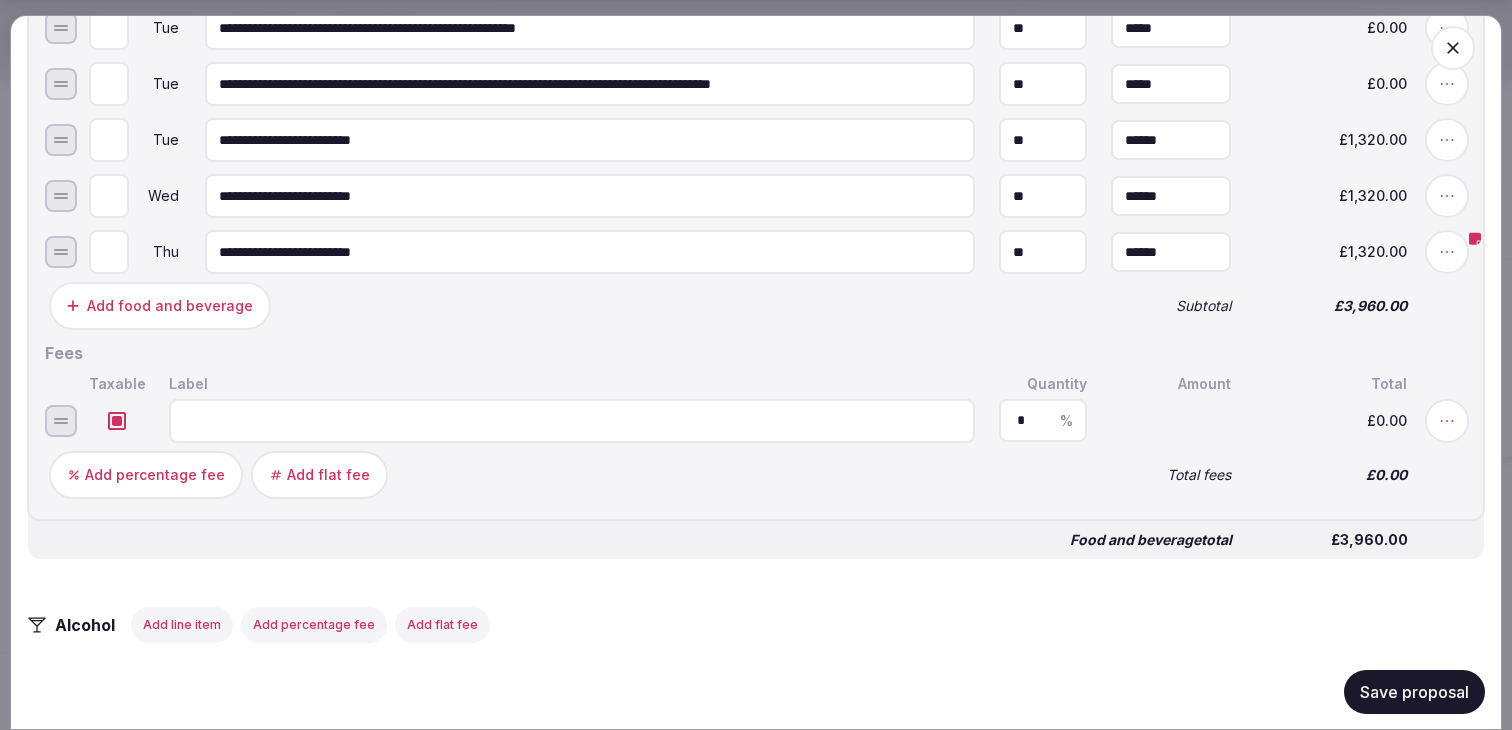 scroll, scrollTop: 2657, scrollLeft: 0, axis: vertical 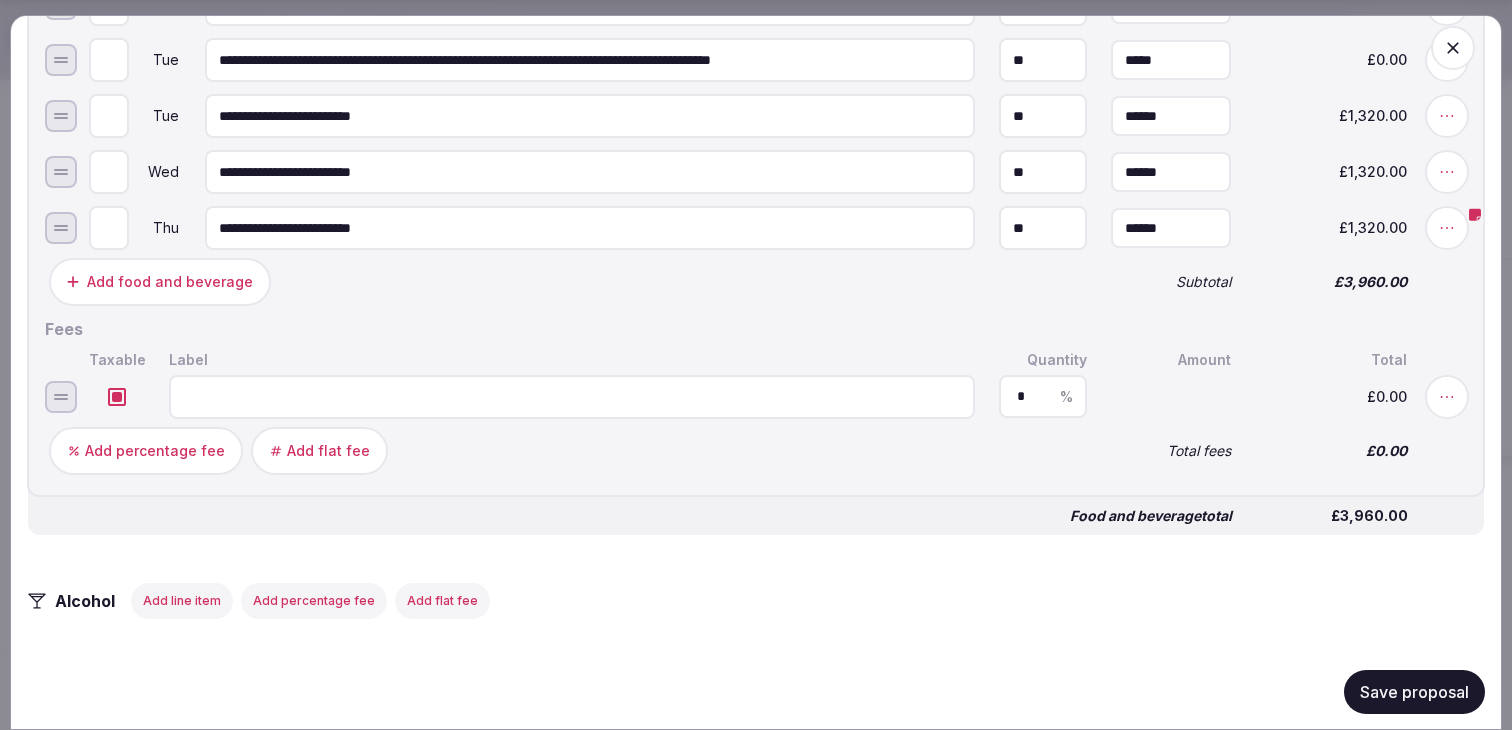 click at bounding box center [572, 396] 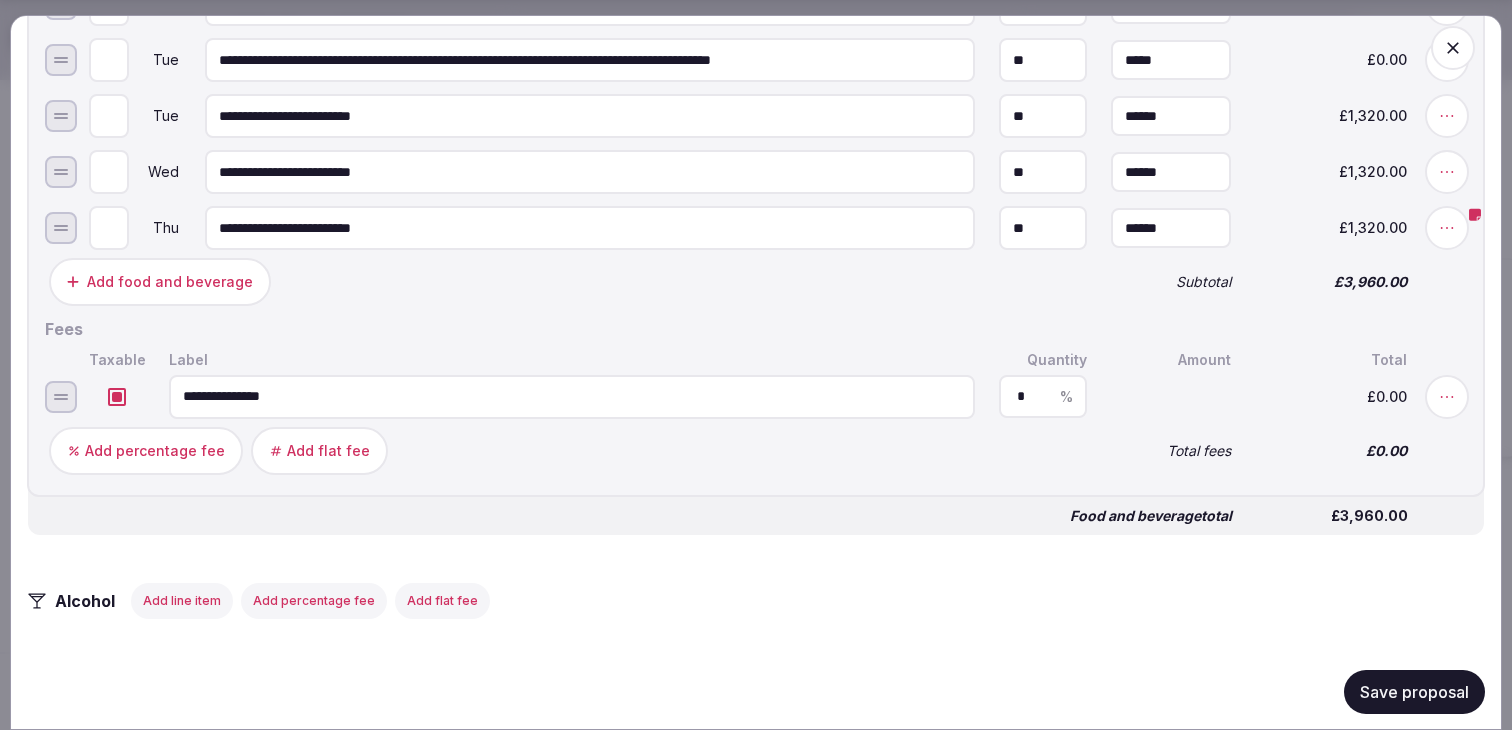 click on "**********" at bounding box center (572, 396) 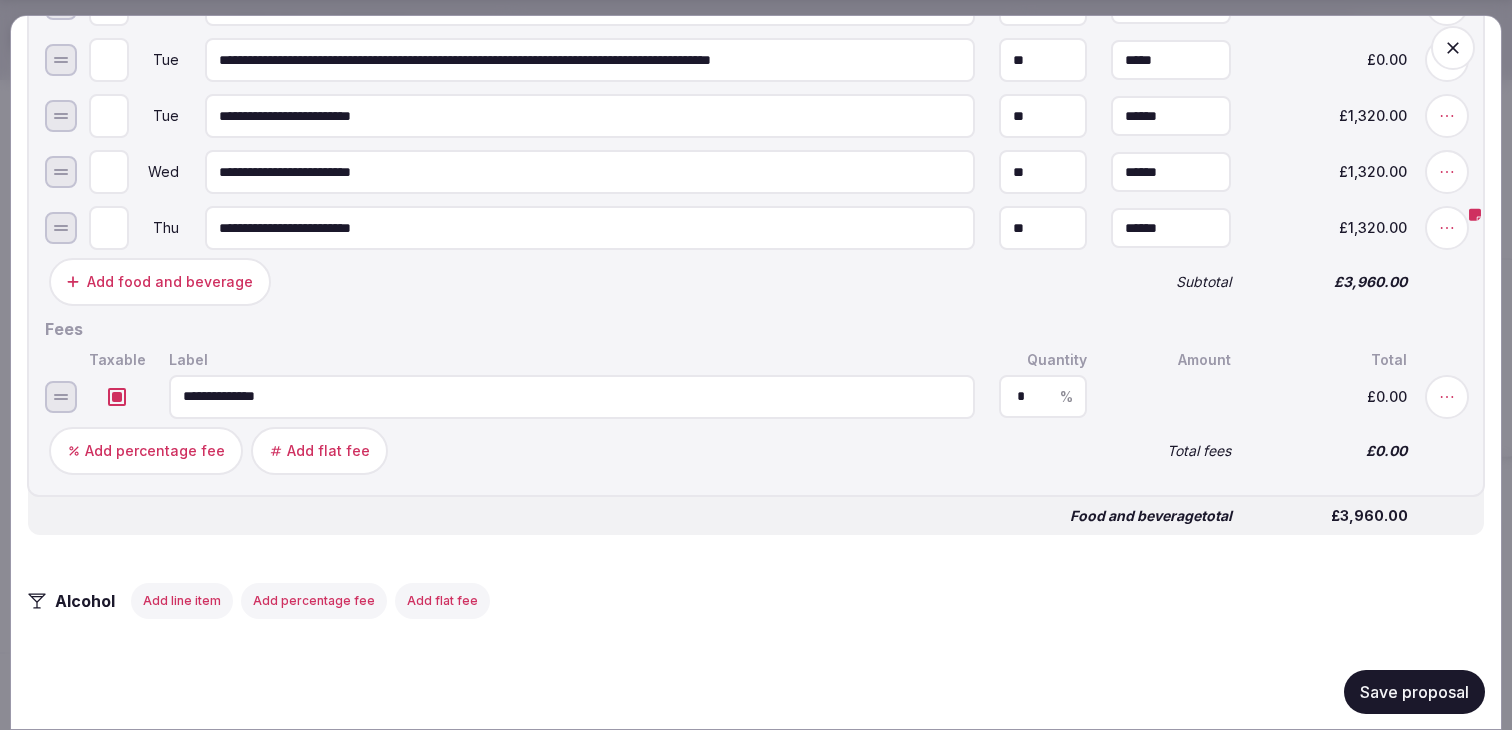 type on "**********" 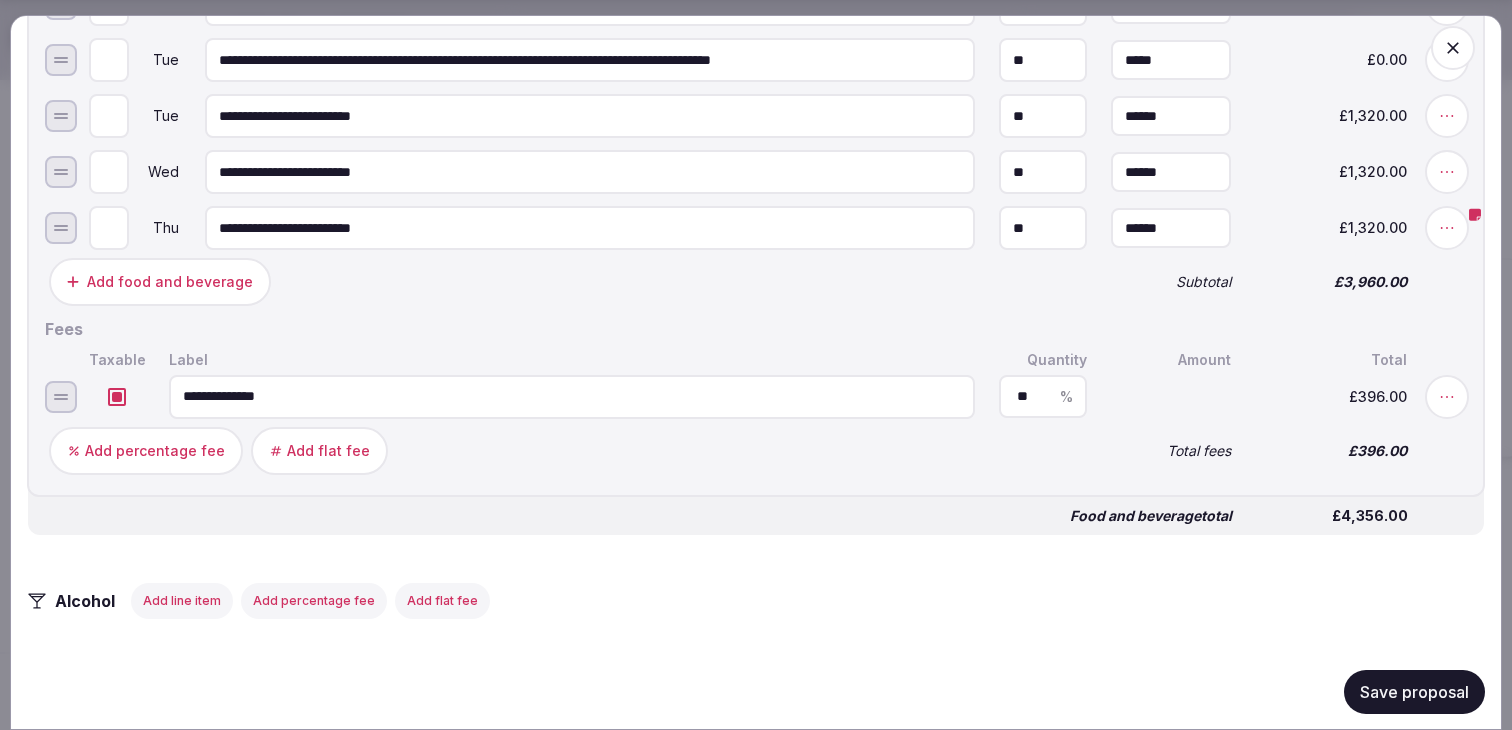 type on "**" 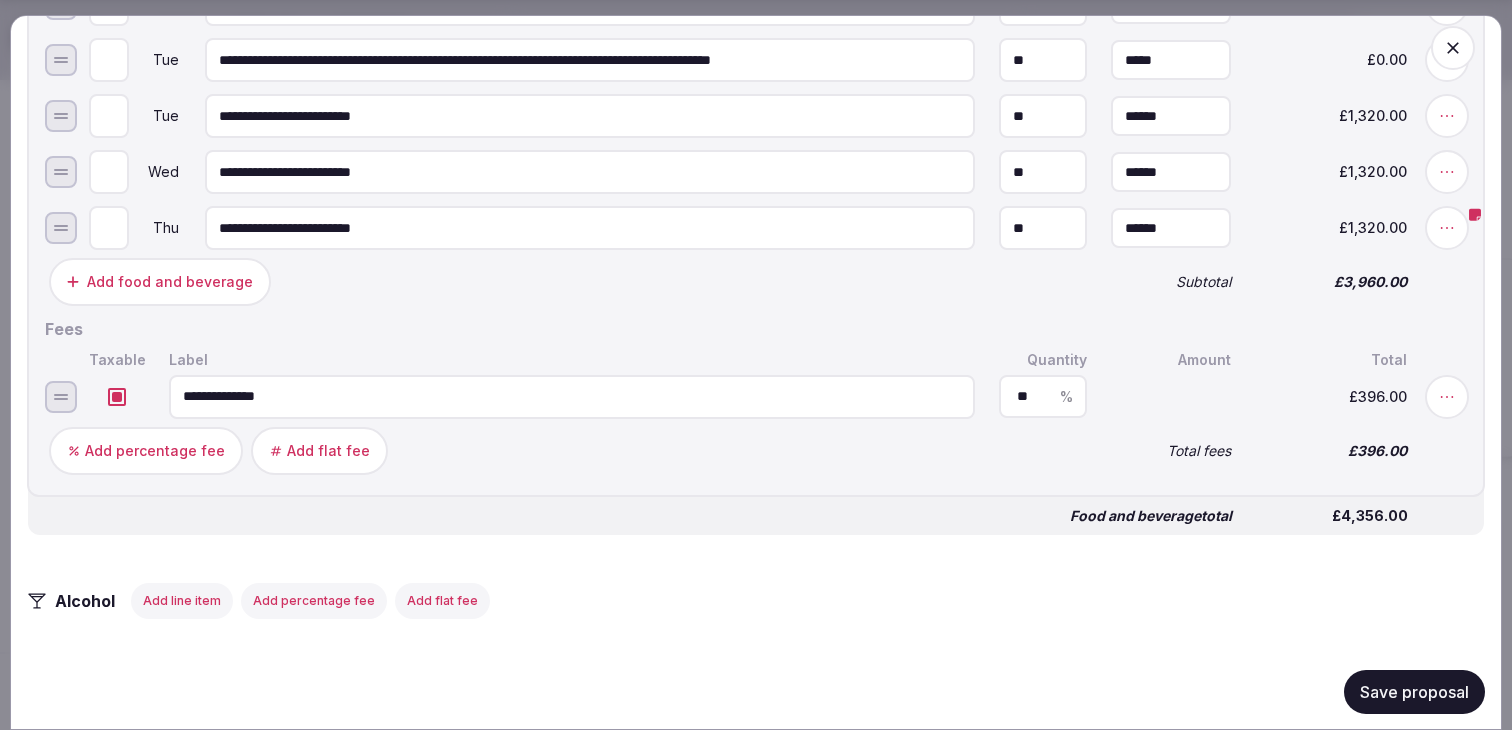 click on "Add percentage fee Add flat fee" at bounding box center (568, 450) 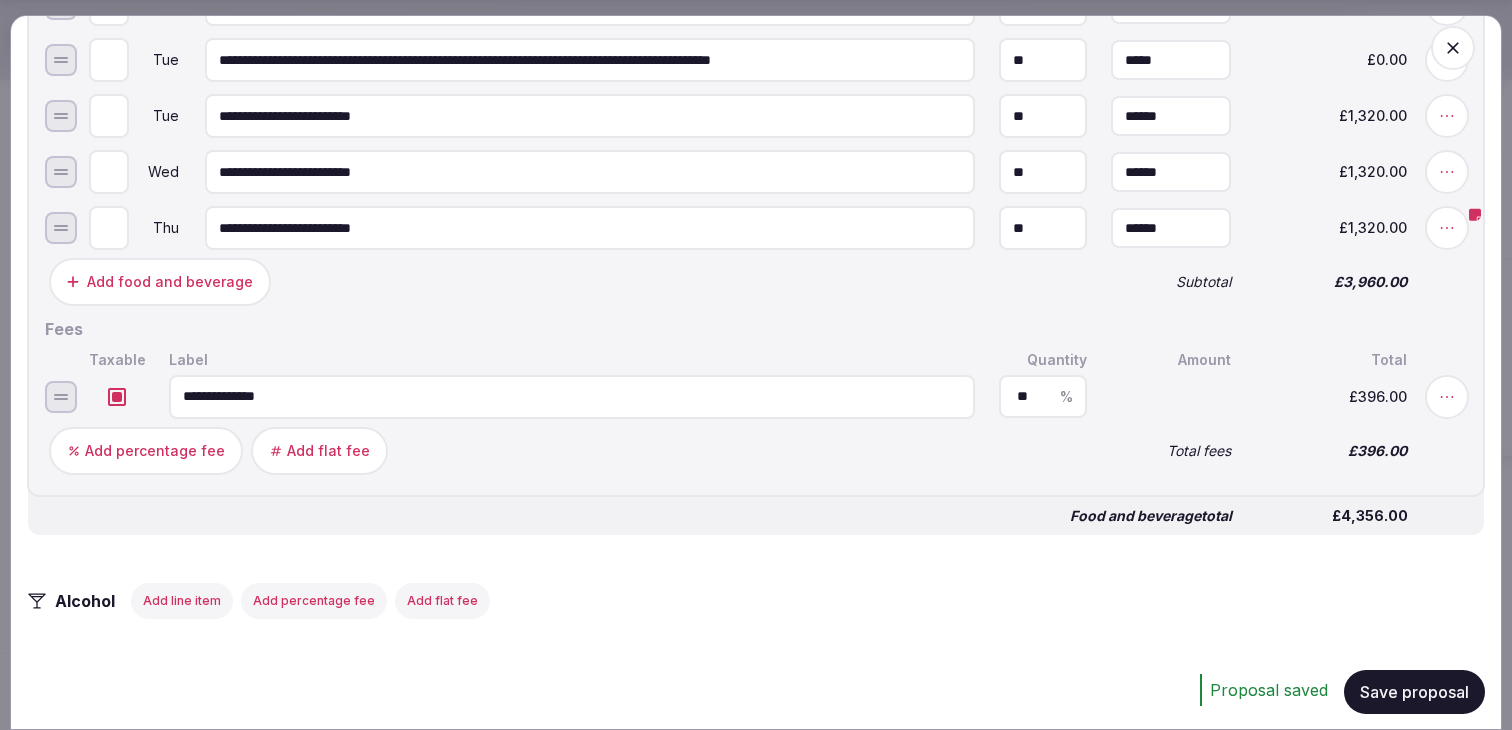 click on "Alcohol Add line item Add percentage fee Add flat fee" at bounding box center (756, 600) 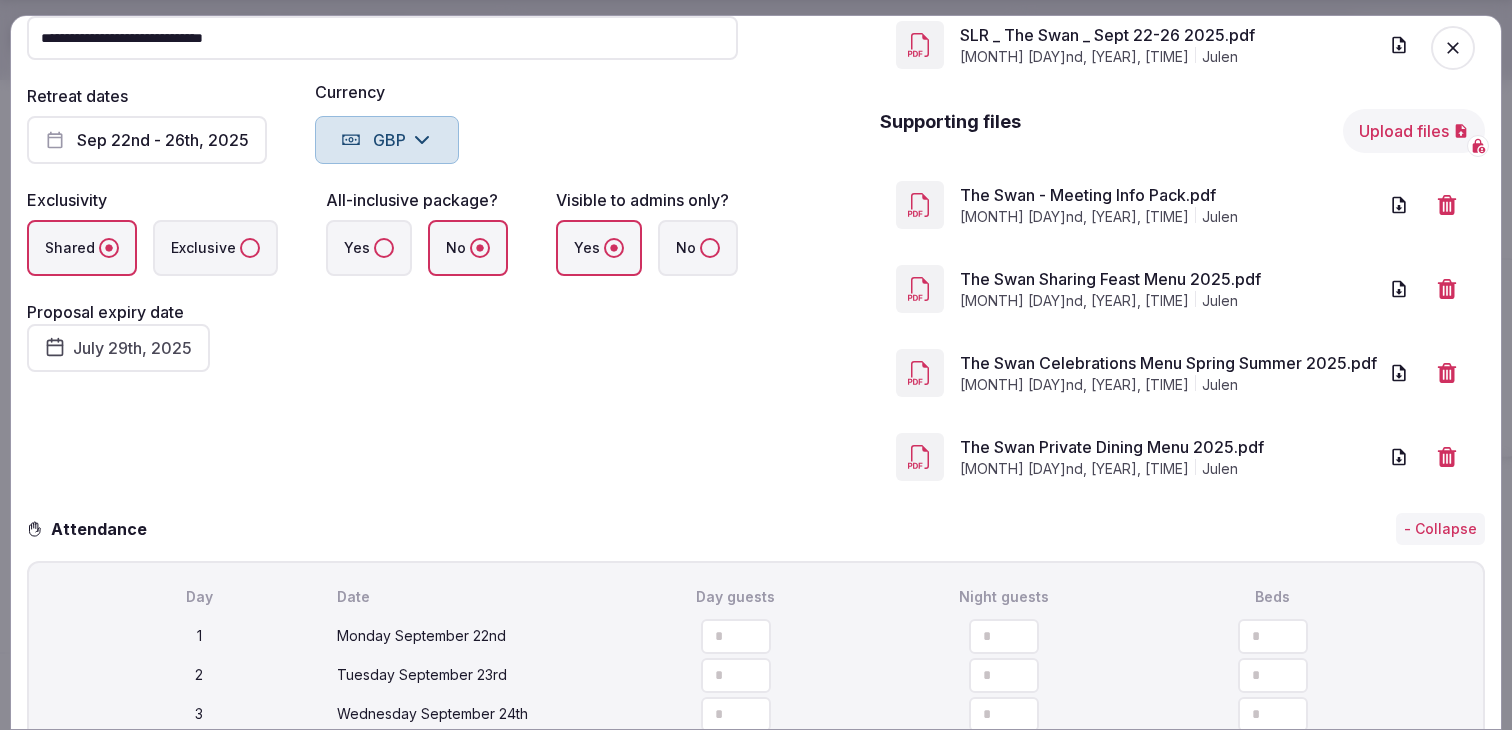 scroll, scrollTop: 0, scrollLeft: 0, axis: both 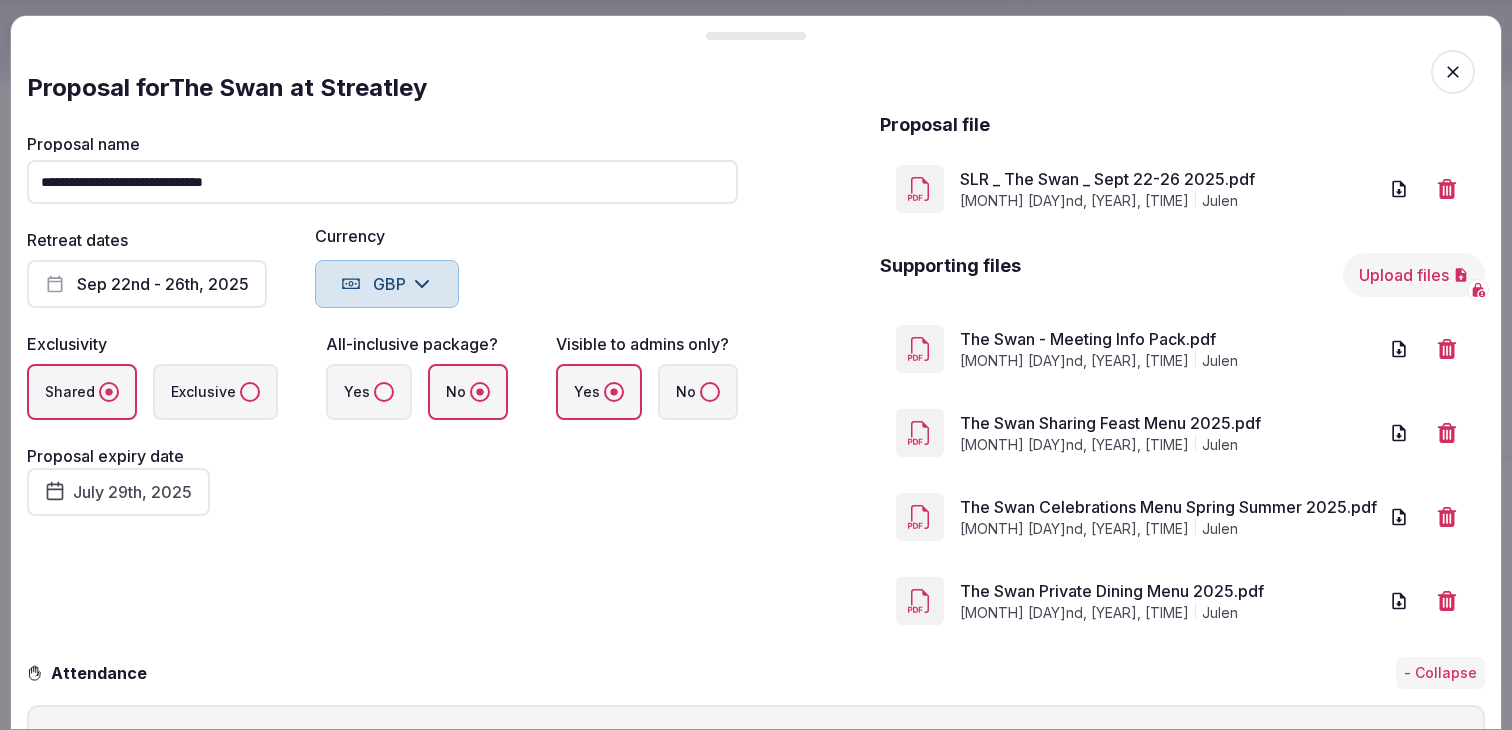click 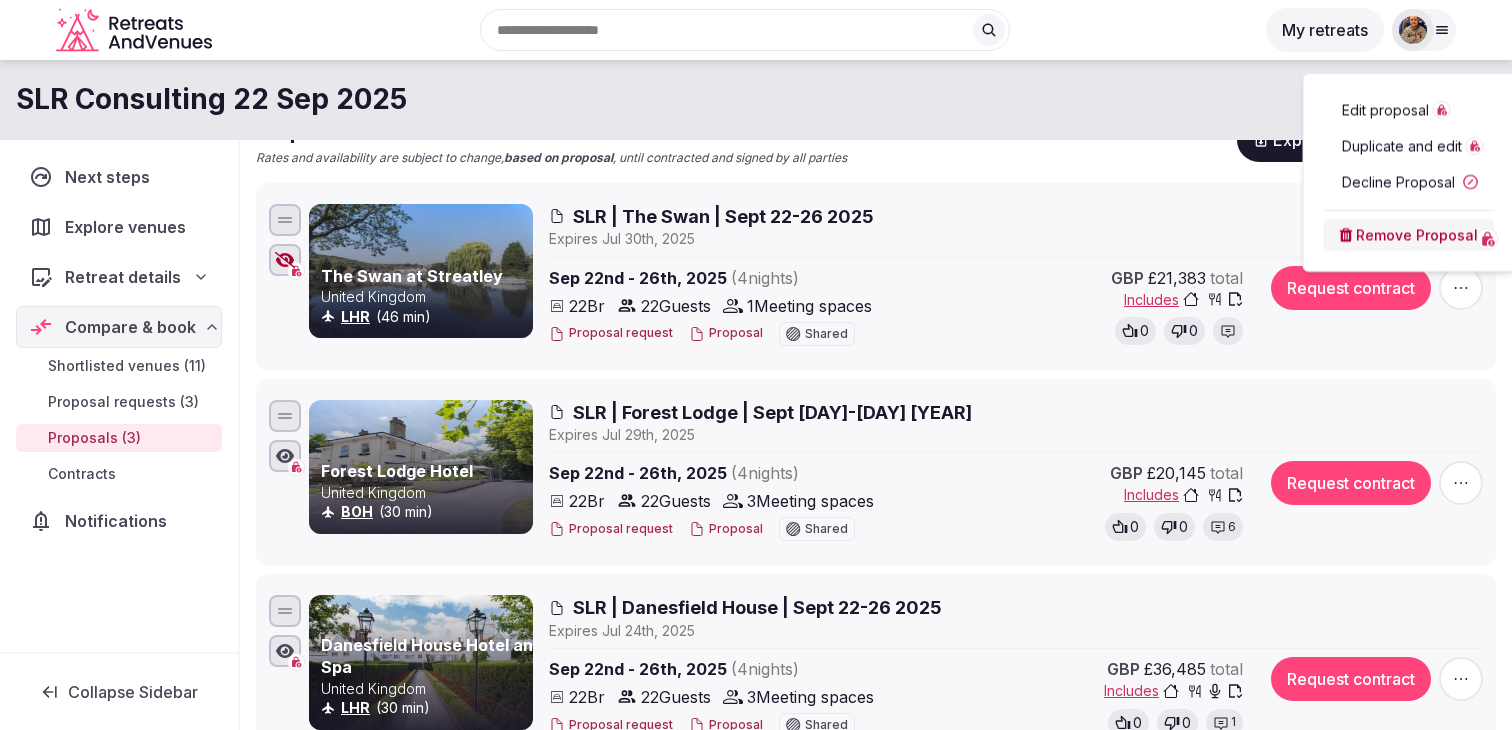 scroll, scrollTop: 173, scrollLeft: 0, axis: vertical 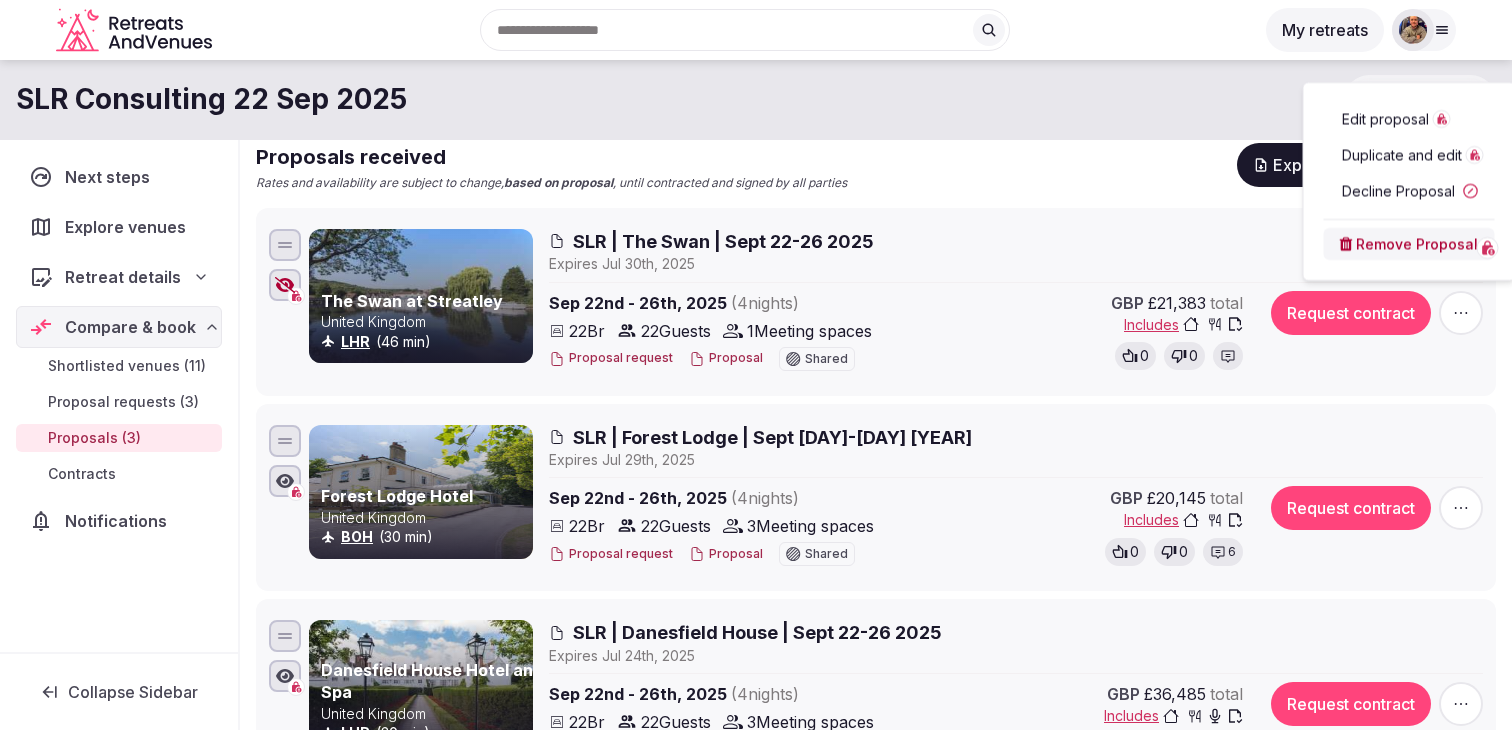 click on "Proposals received Rates and availability are subject to change,  based on proposal , until contracted and signed by all parties Export shortlist & proposals The Swan at Streatley United Kingdom LHR (46 min) SLR | The Swan | Sept 22-26 2025 Expire s   Jul 30th, 2025 Sep 22nd - 26th, 2025 ( 4  night s ) 22  Br 22  Guests 1  Meeting spaces Proposal request Proposal Shared GBP £21,383 total Includes 0 0 Request contract Forest Lodge Hotel United Kingdom BOH (30 min) SLR | Forest Lodge | Sept 22-26 2025 Expire s   Jul 29th, 2025 Sep 22nd - 26th, 2025 ( 4  night s ) 22  Br 22  Guests 3  Meeting spaces Proposal request Proposal Shared GBP £20,145 total Includes 0 0 6 Request contract Danesfield House Hotel and Spa United Kingdom LHR (30 min) SLR | Danesfield House | Sept 22-26 2025 Expire s   Jul 24th, 2025 Sep 22nd - 26th, 2025 ( 4  night s ) 22  Br 22  Guests 3  Meeting spaces Proposal request Proposal Shared GBP £36,485 total Includes 0 0 1 Request contract" at bounding box center (876, 465) 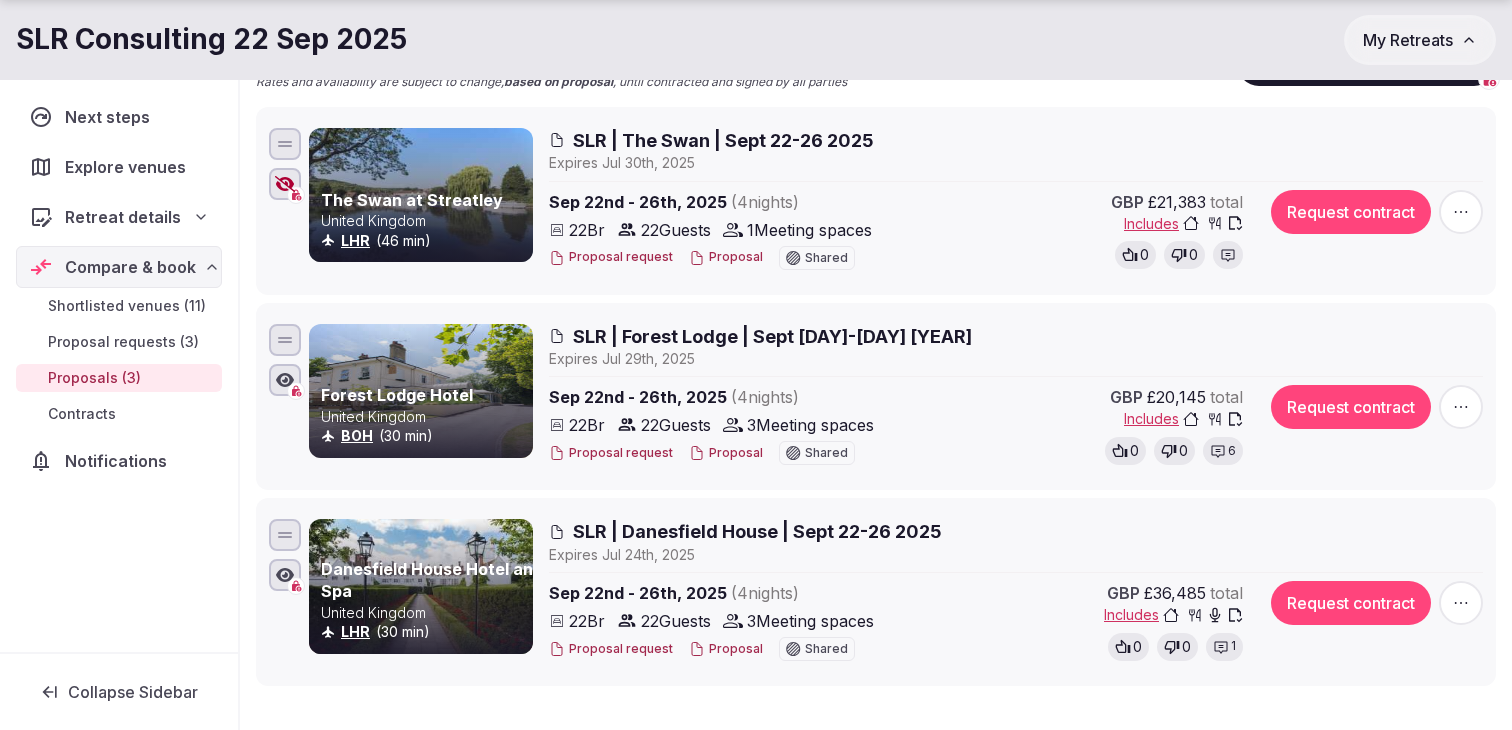 scroll, scrollTop: 287, scrollLeft: 0, axis: vertical 